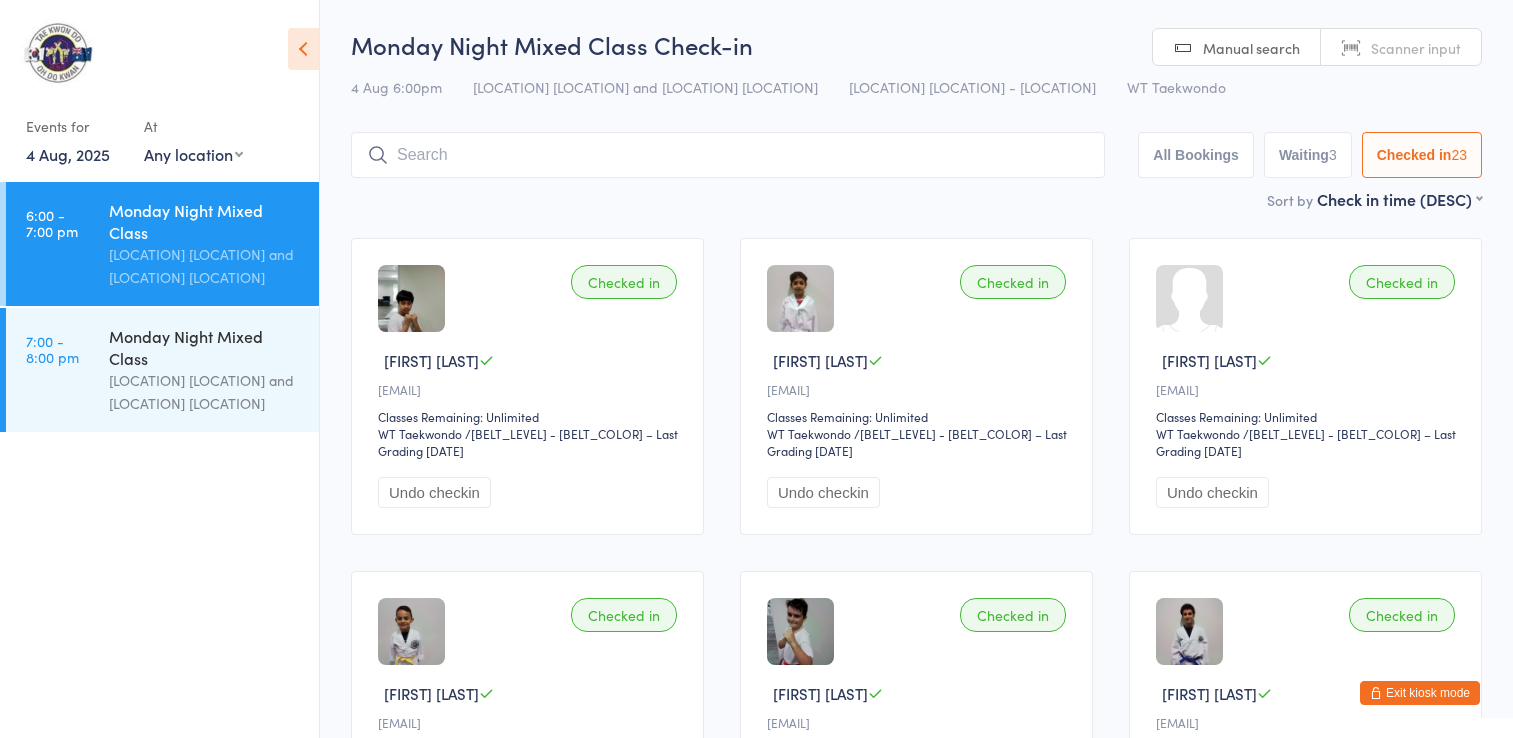 click on "Monday Night Mixed Class" at bounding box center [205, 347] 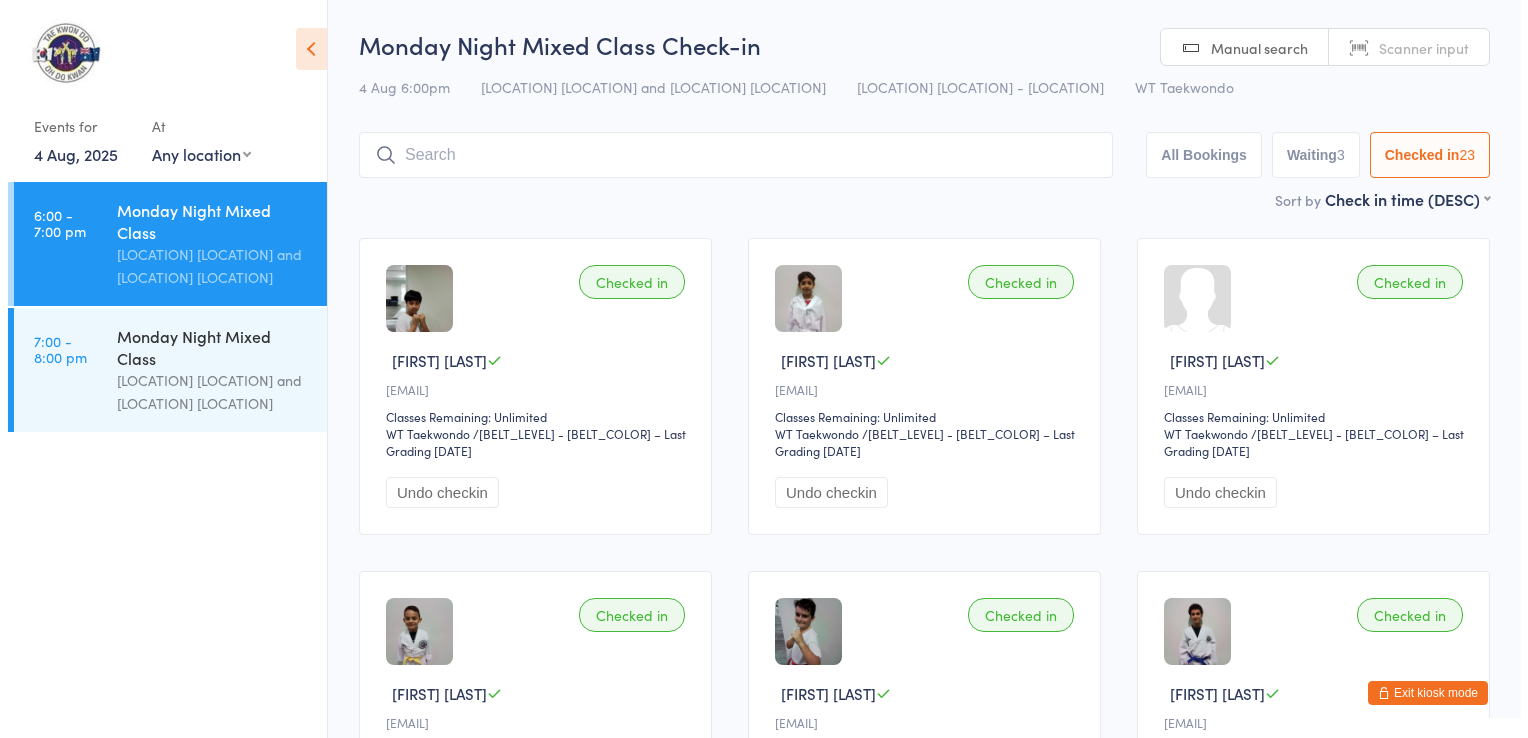 scroll, scrollTop: 0, scrollLeft: 0, axis: both 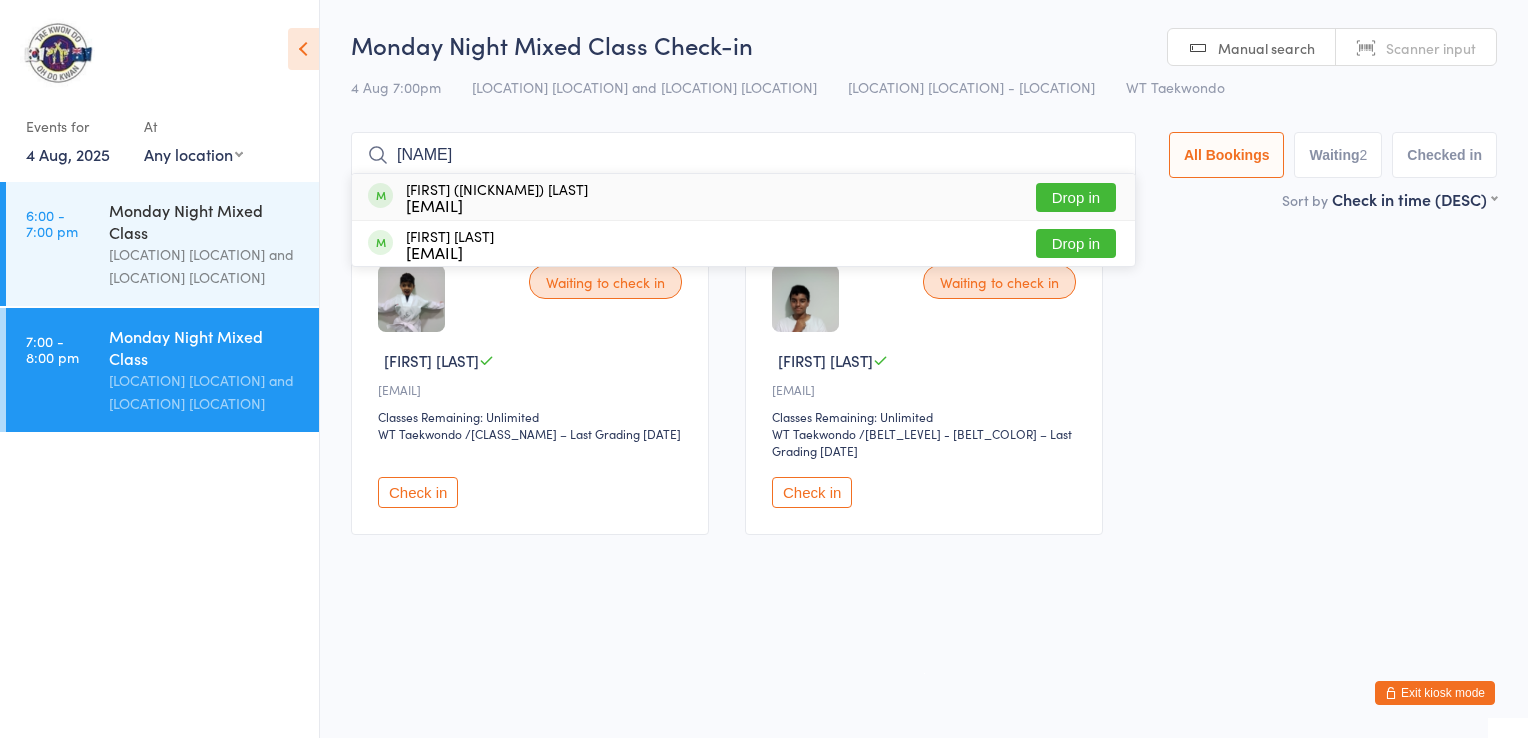 type on "[NAME]" 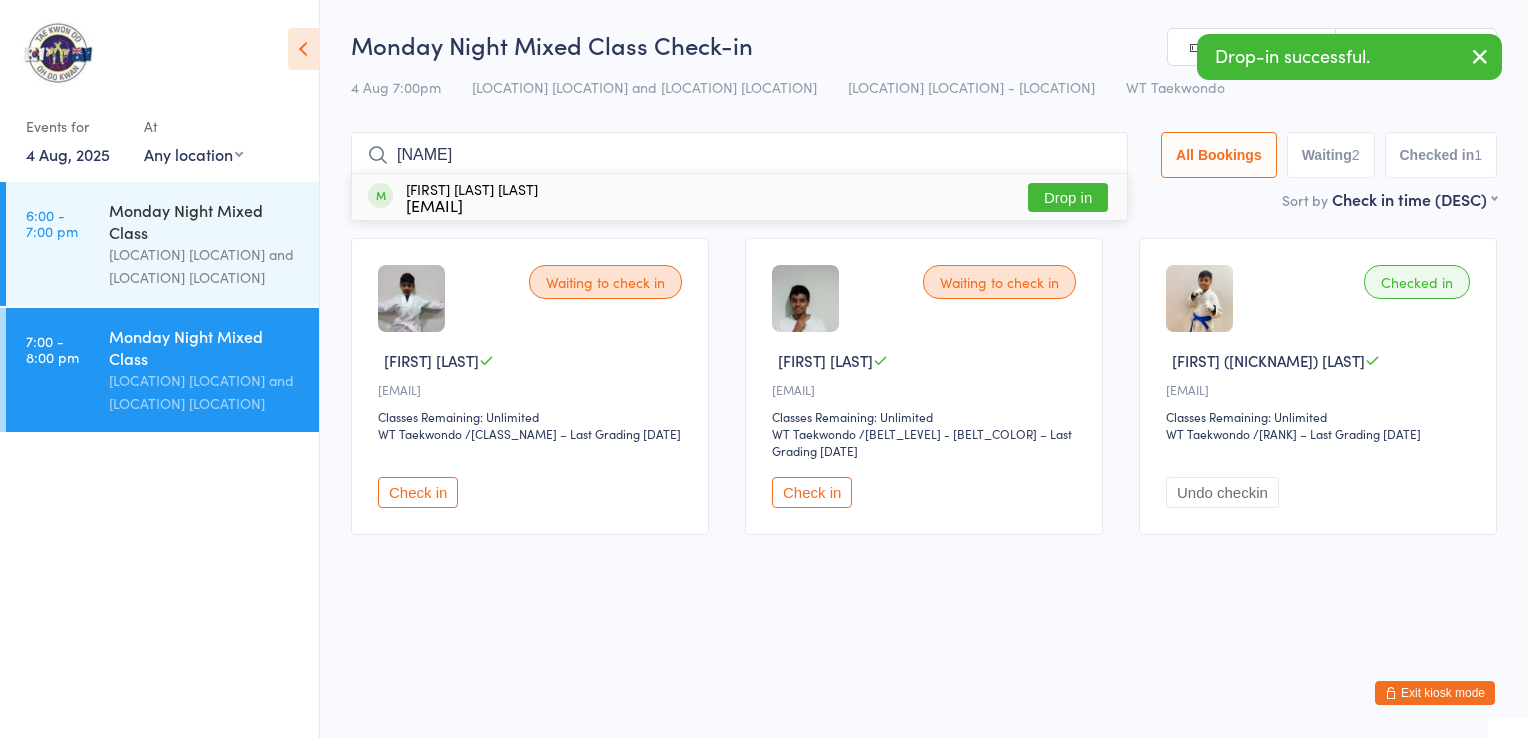 type on "[NAME]" 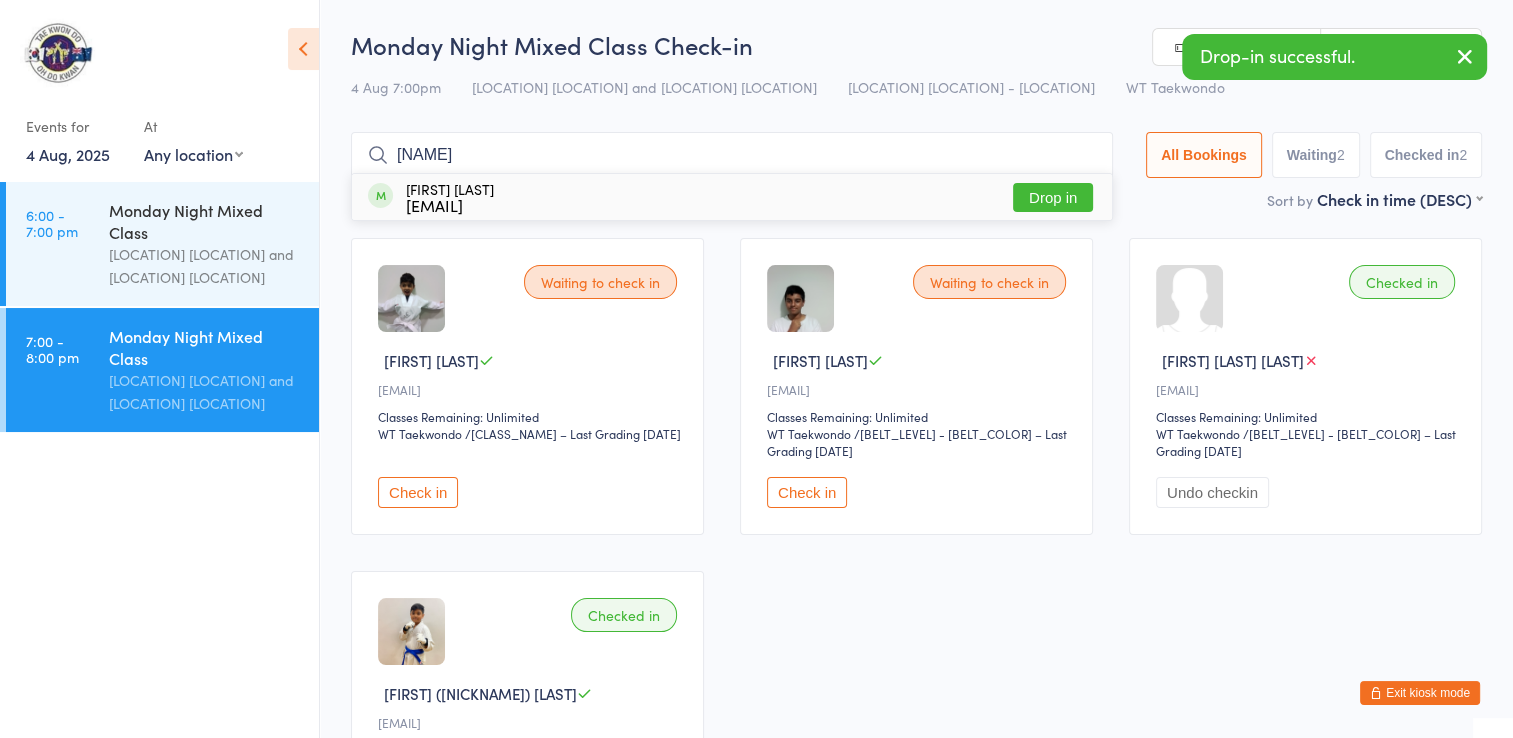 type on "[NAME]" 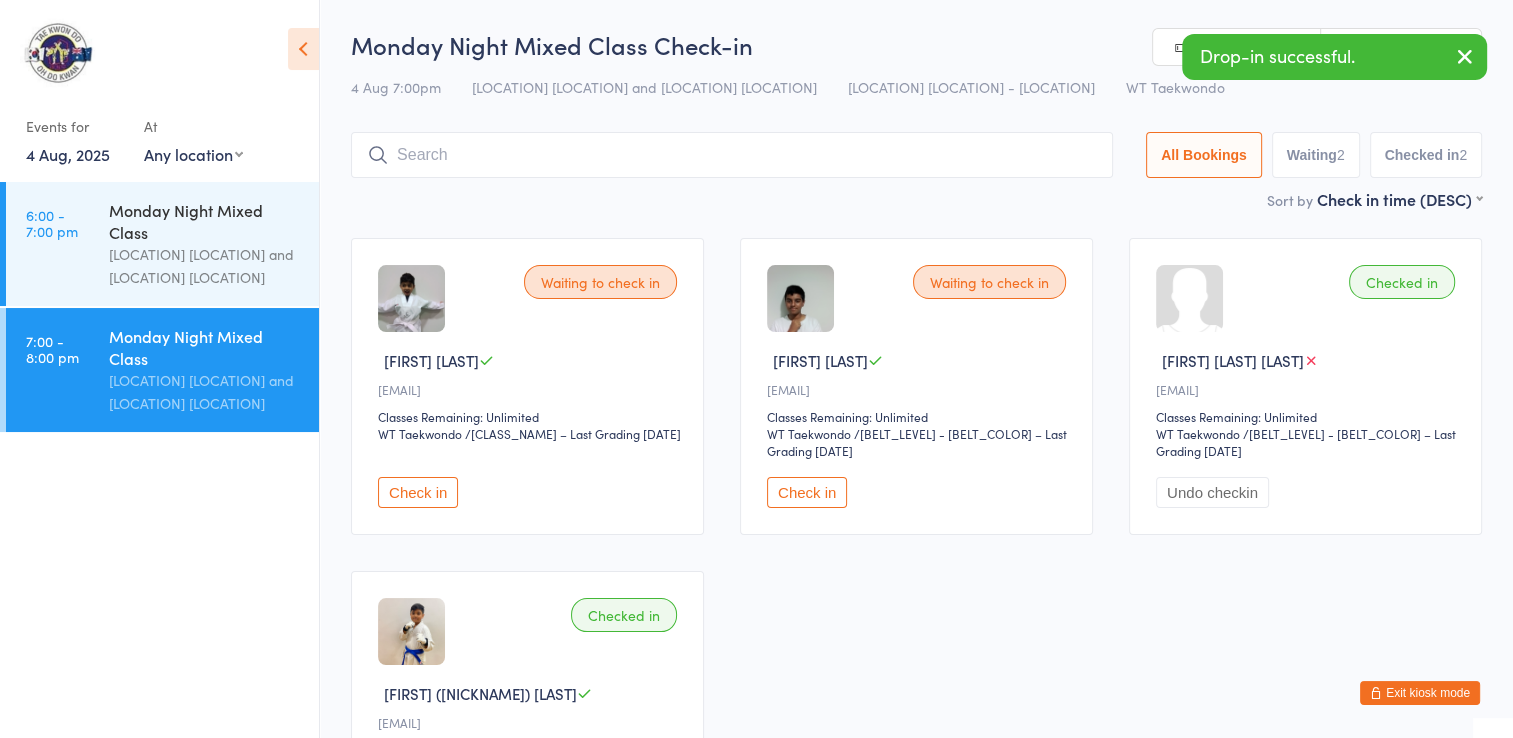 type on "a" 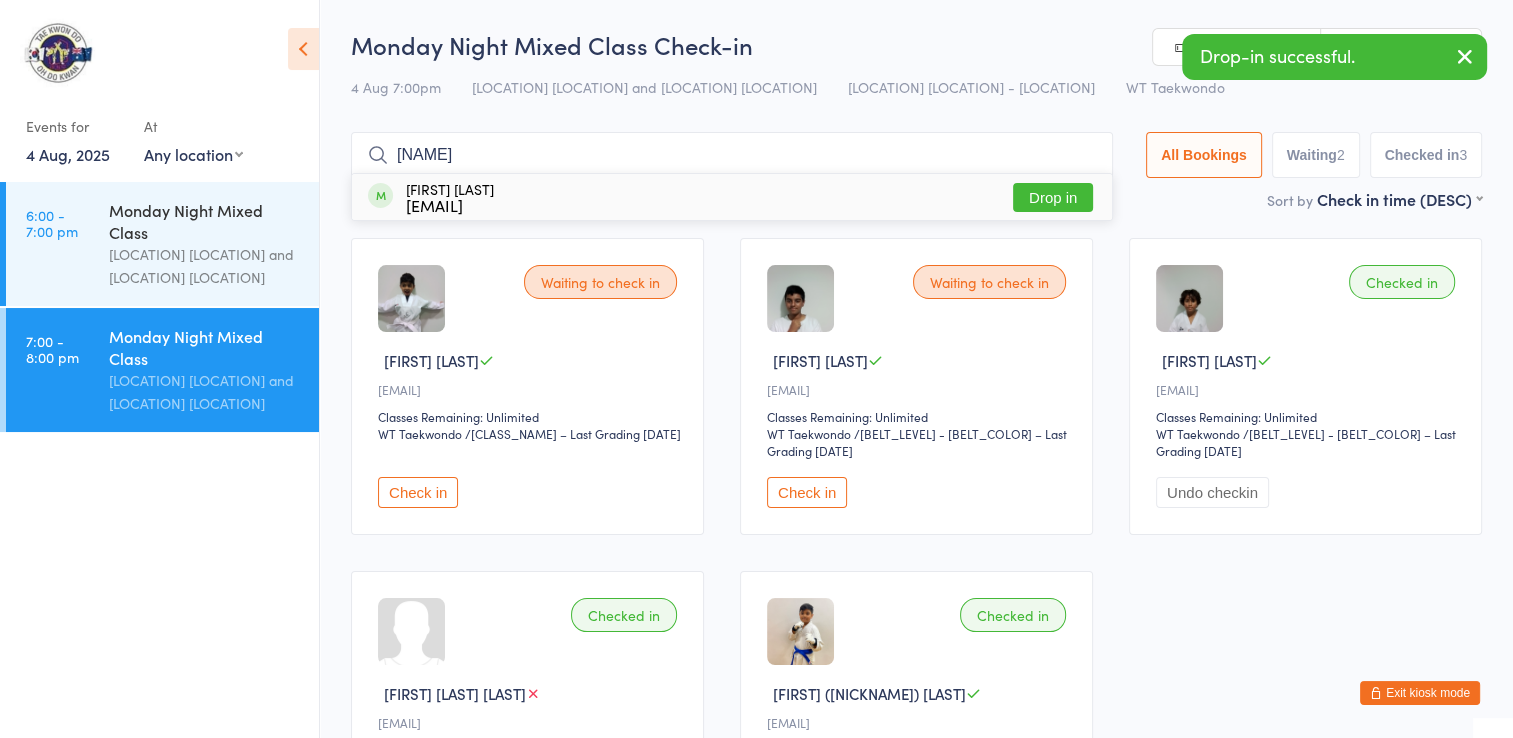 type on "[NAME]" 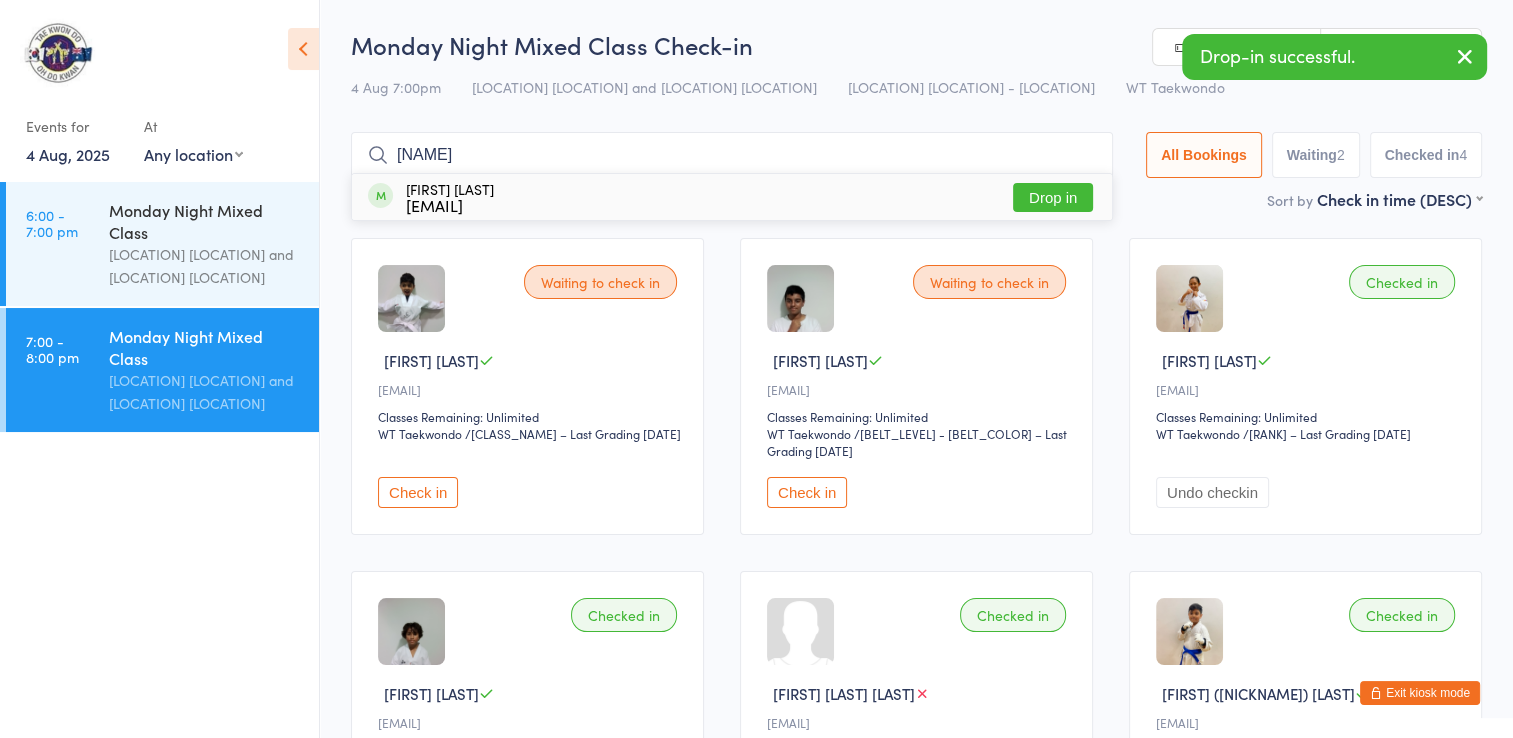 type on "[NAME]" 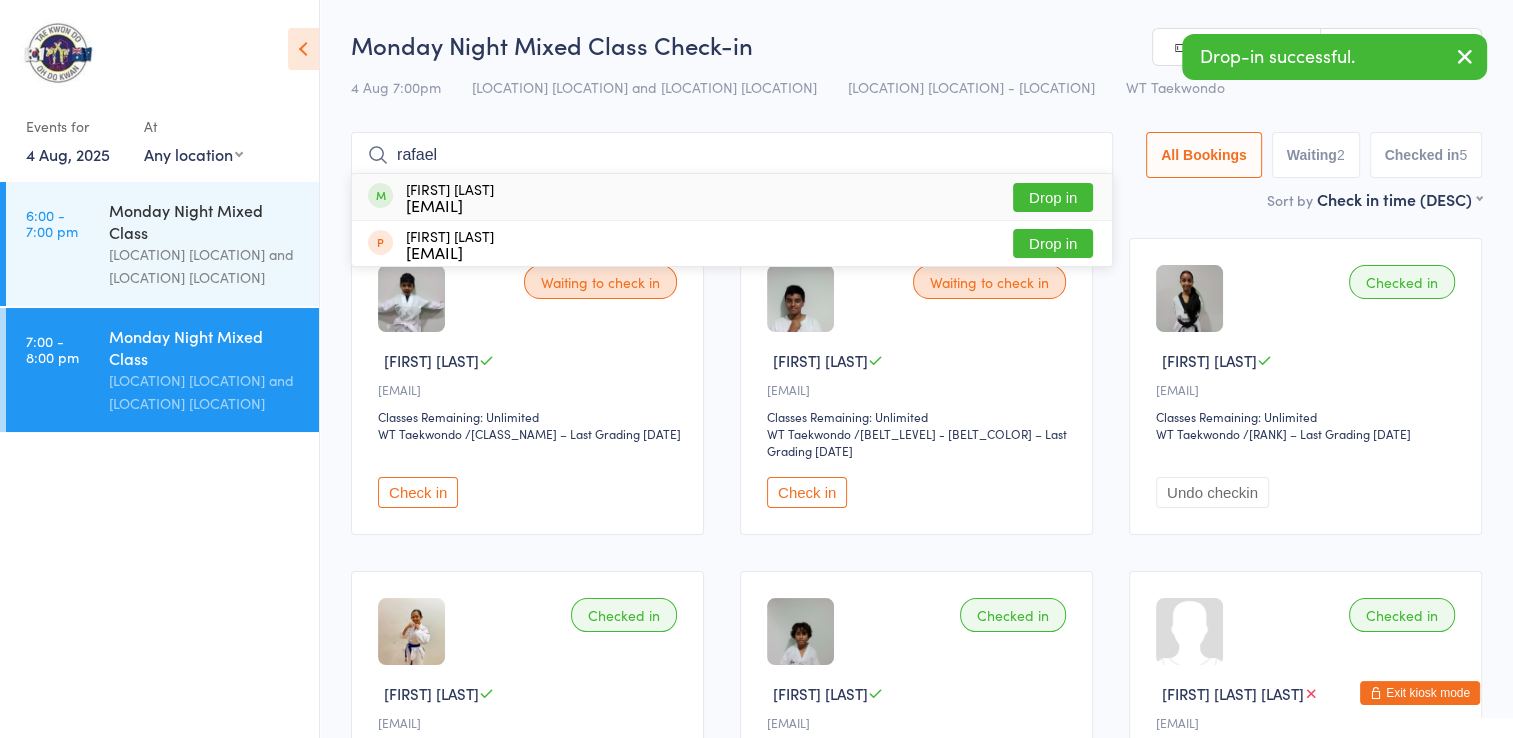 type on "rafael" 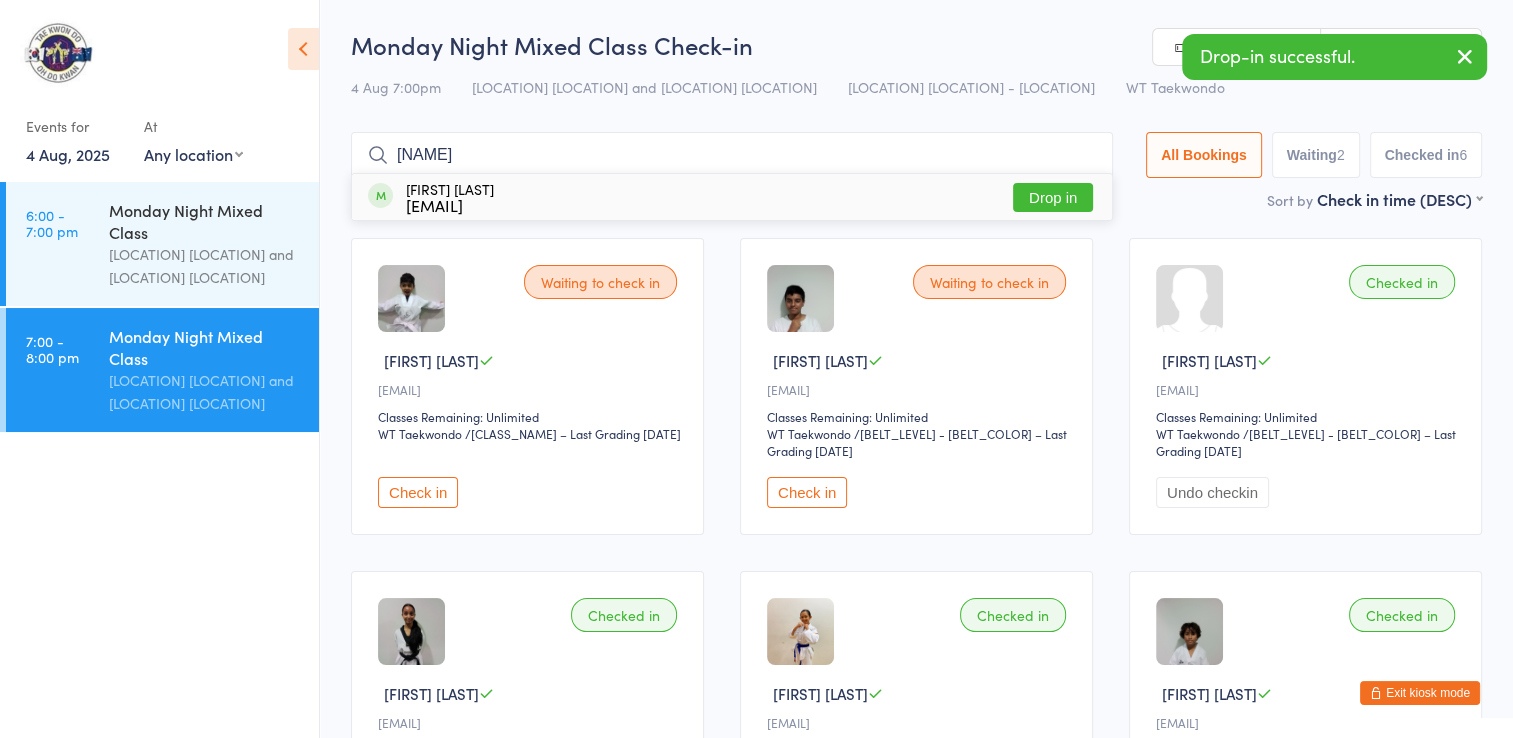 type on "[NAME]" 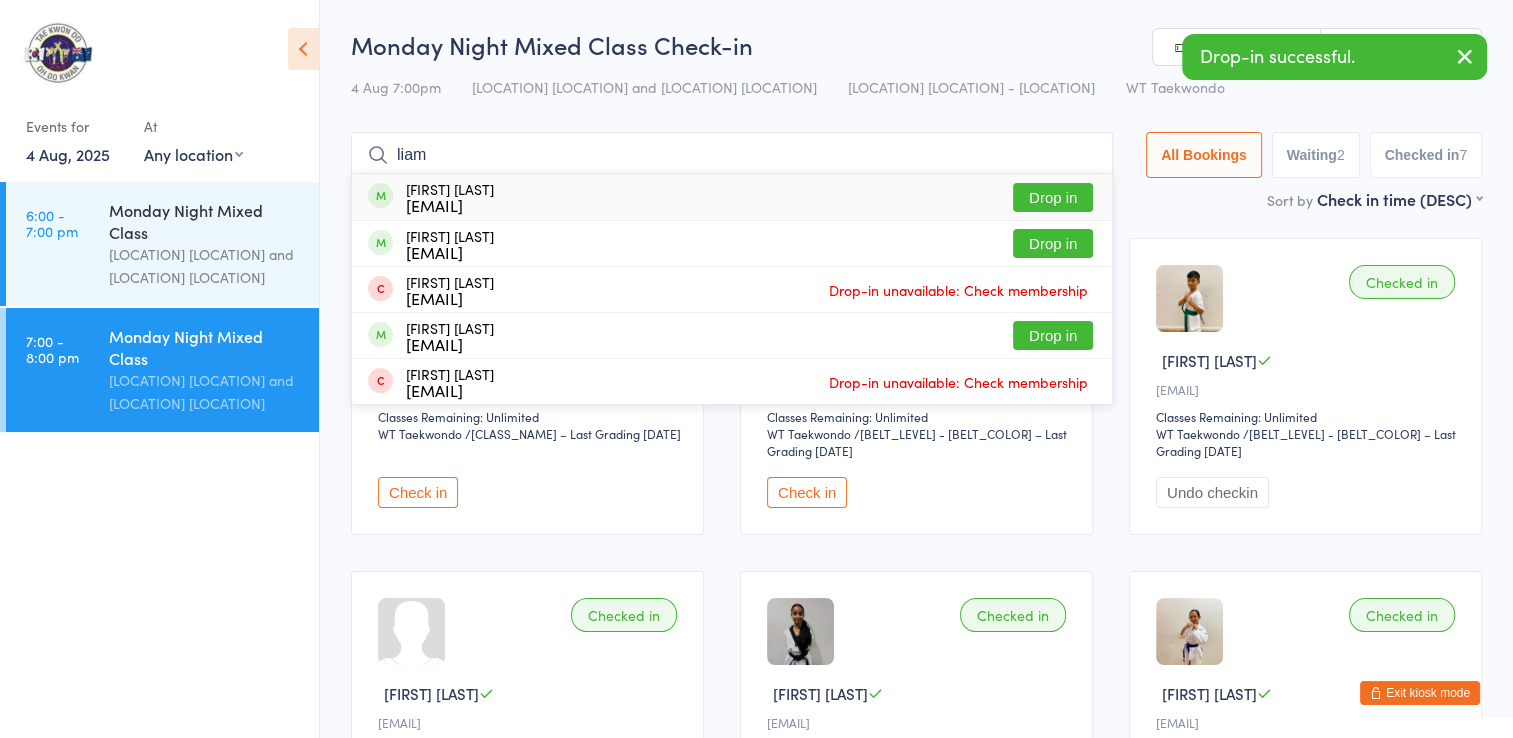 type on "liam" 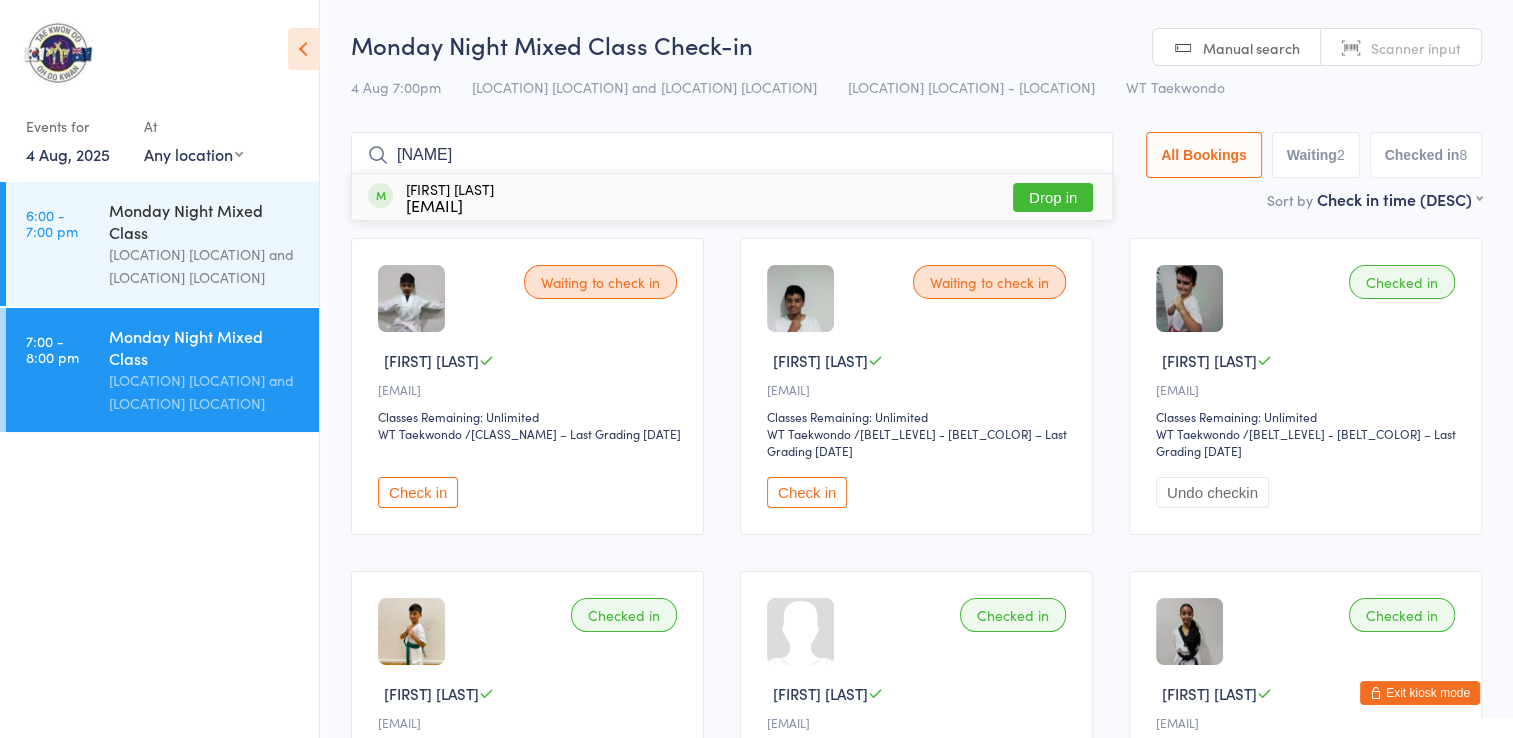 type on "[NAME]" 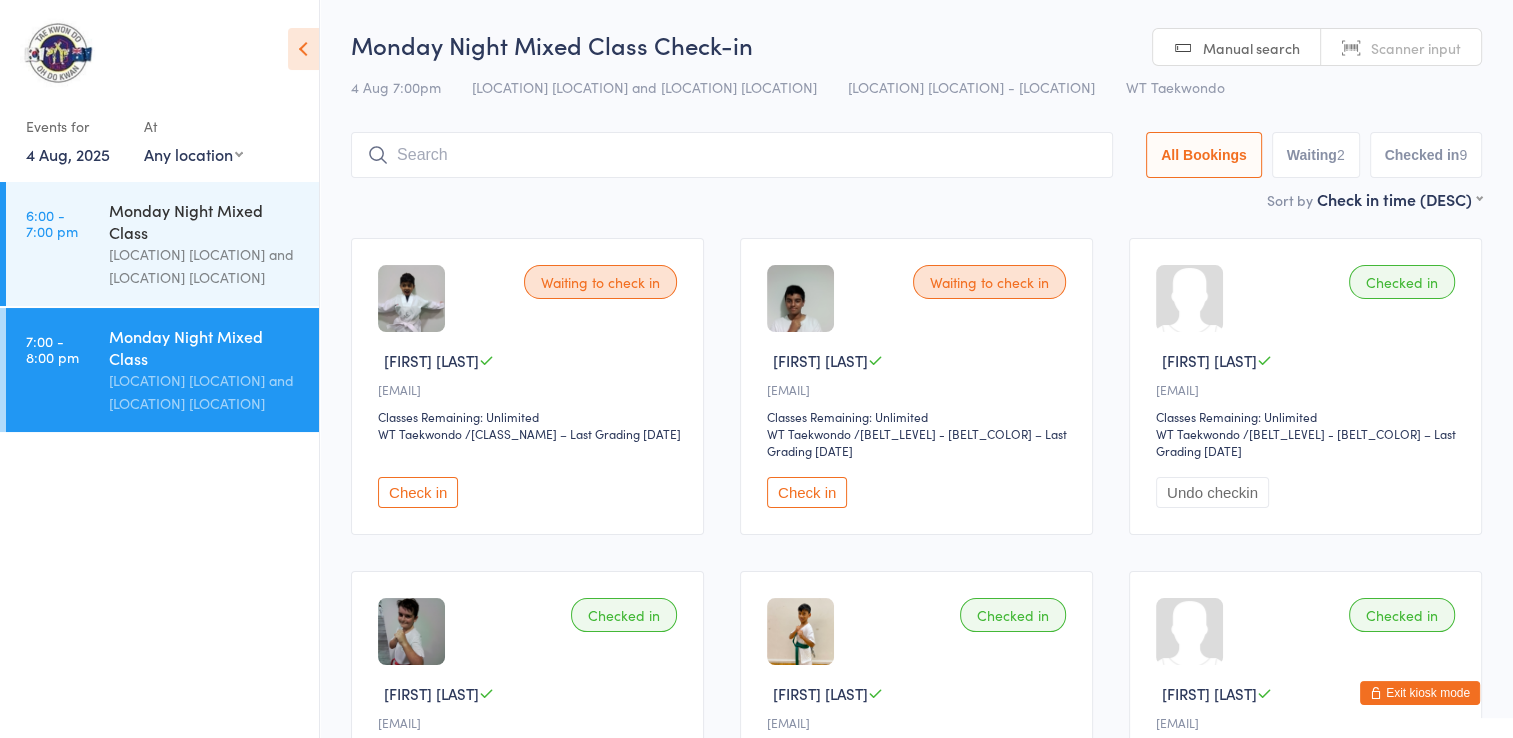 click on "Undo checkin" at bounding box center [1212, 492] 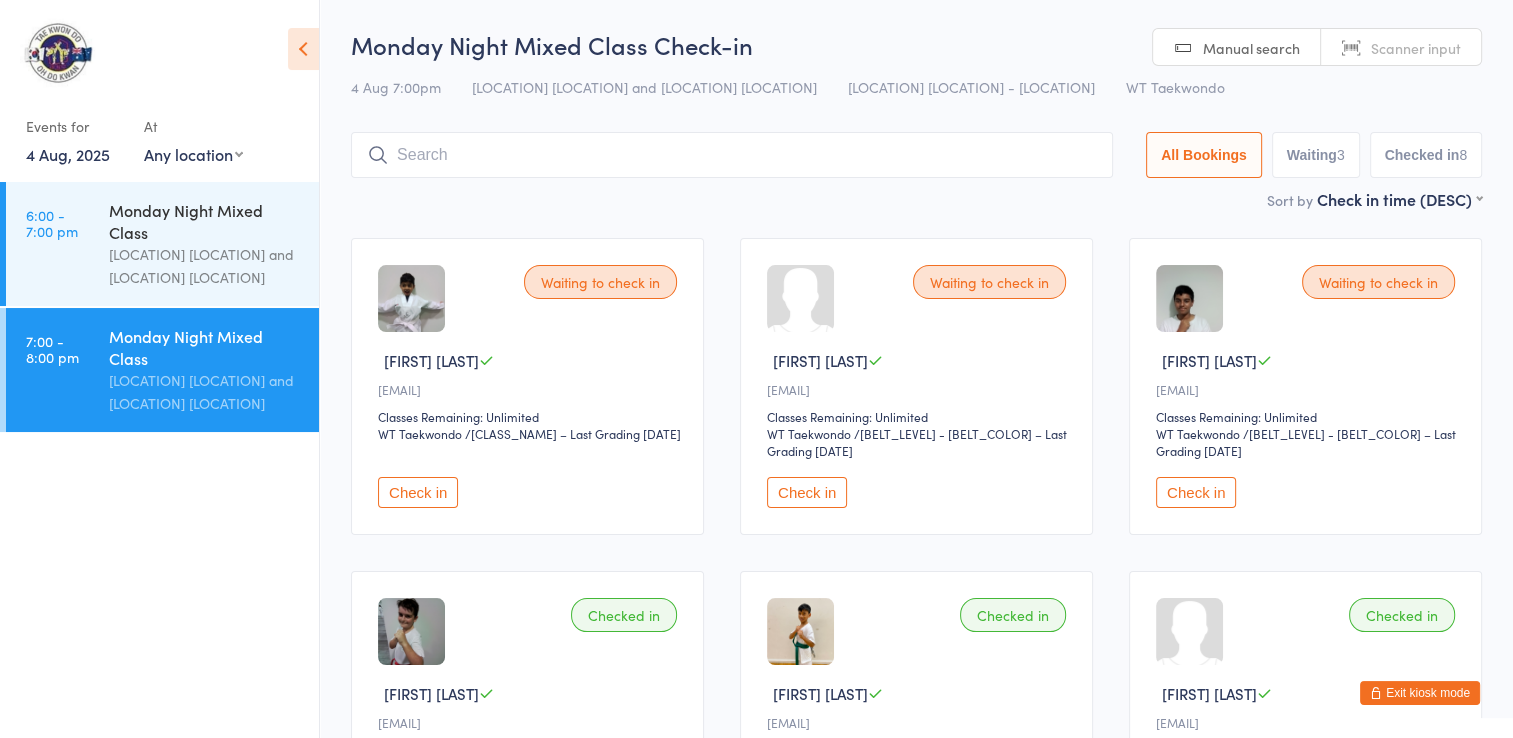click at bounding box center [732, 155] 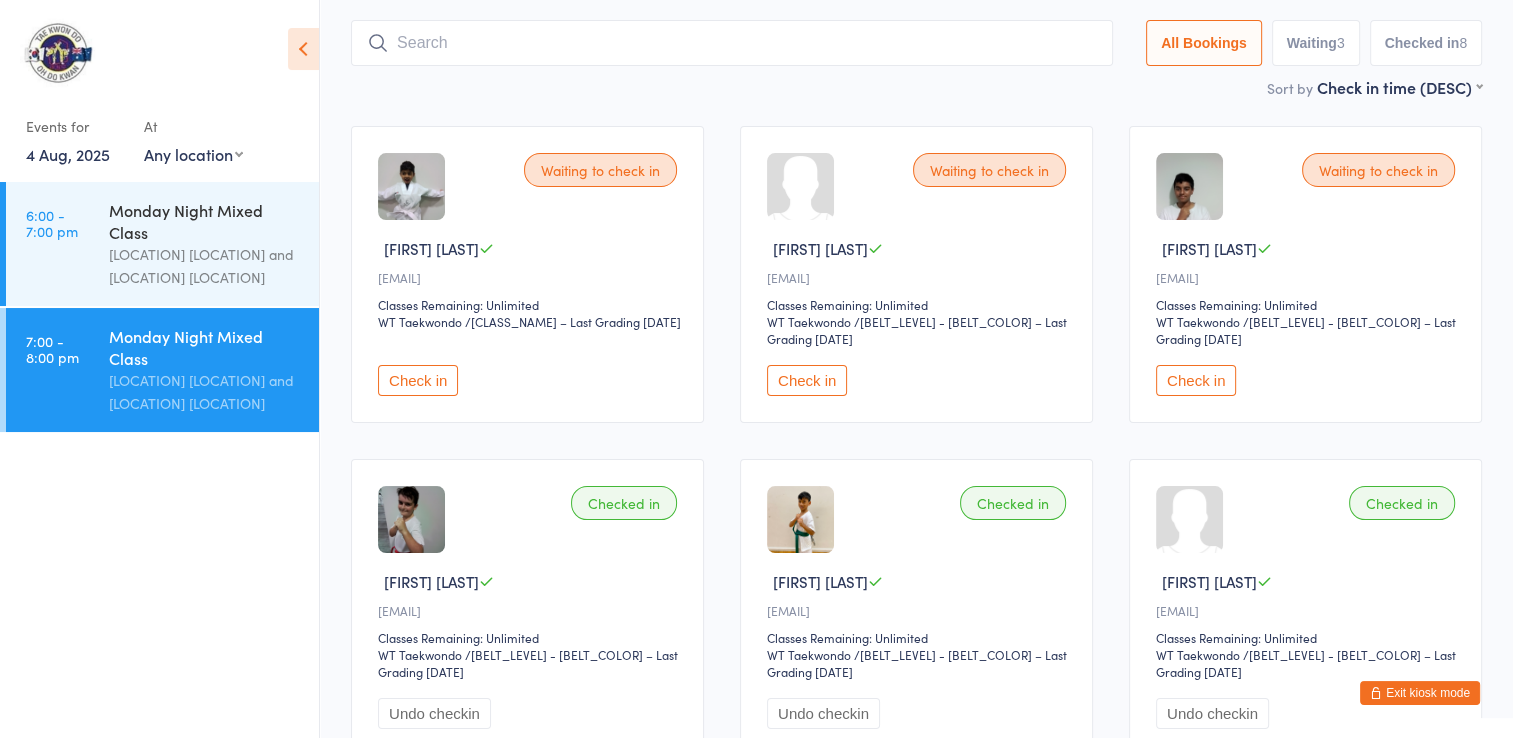 scroll, scrollTop: 132, scrollLeft: 0, axis: vertical 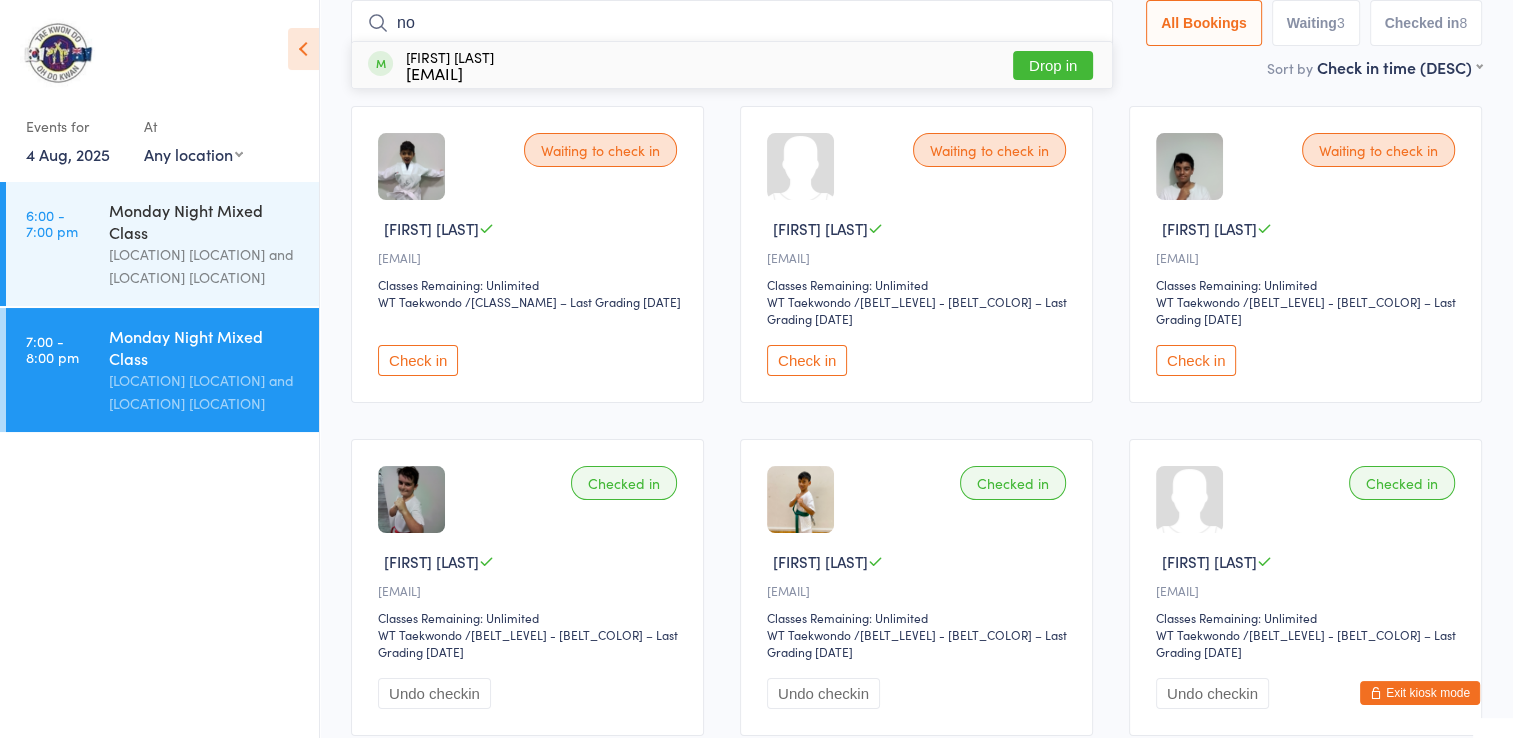 type on "n" 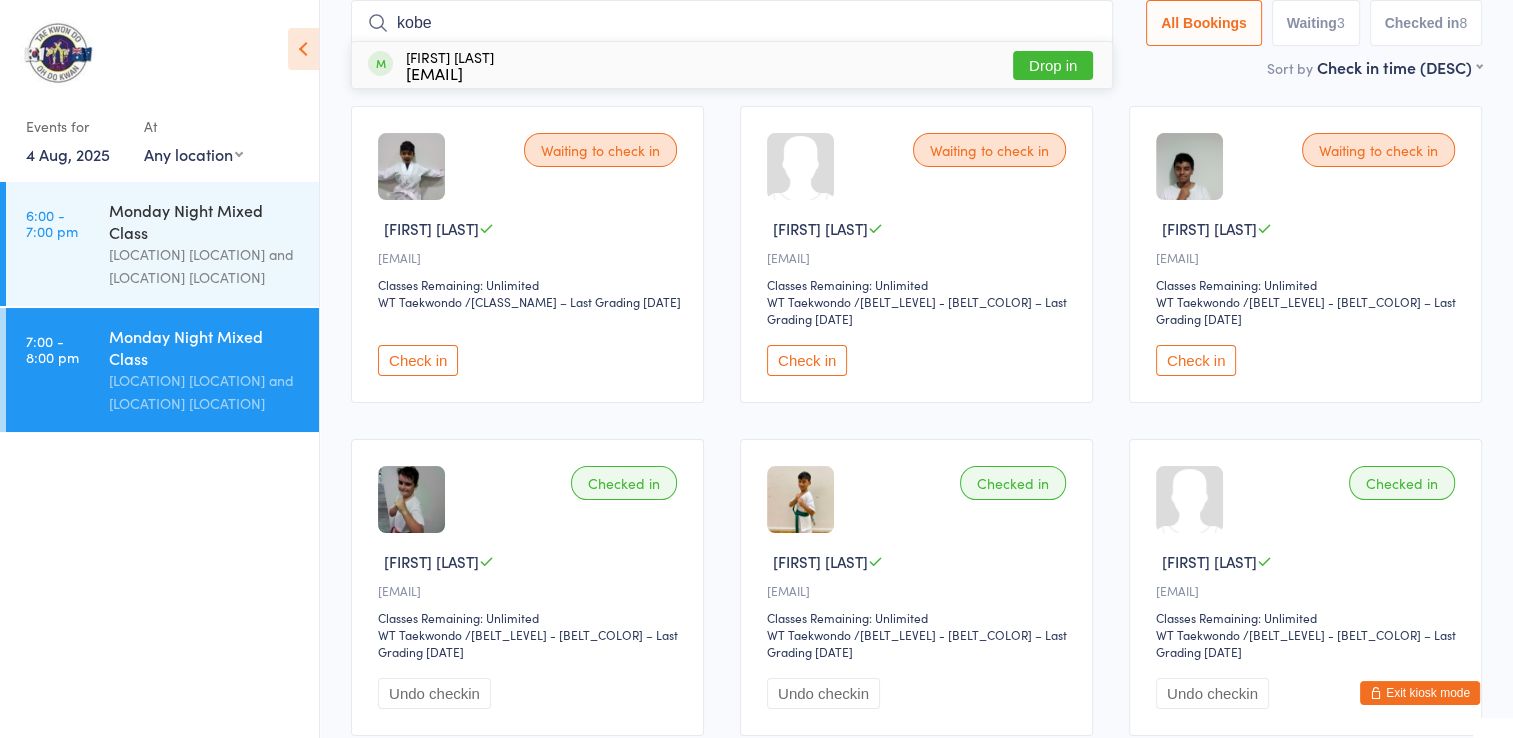 type on "kobe" 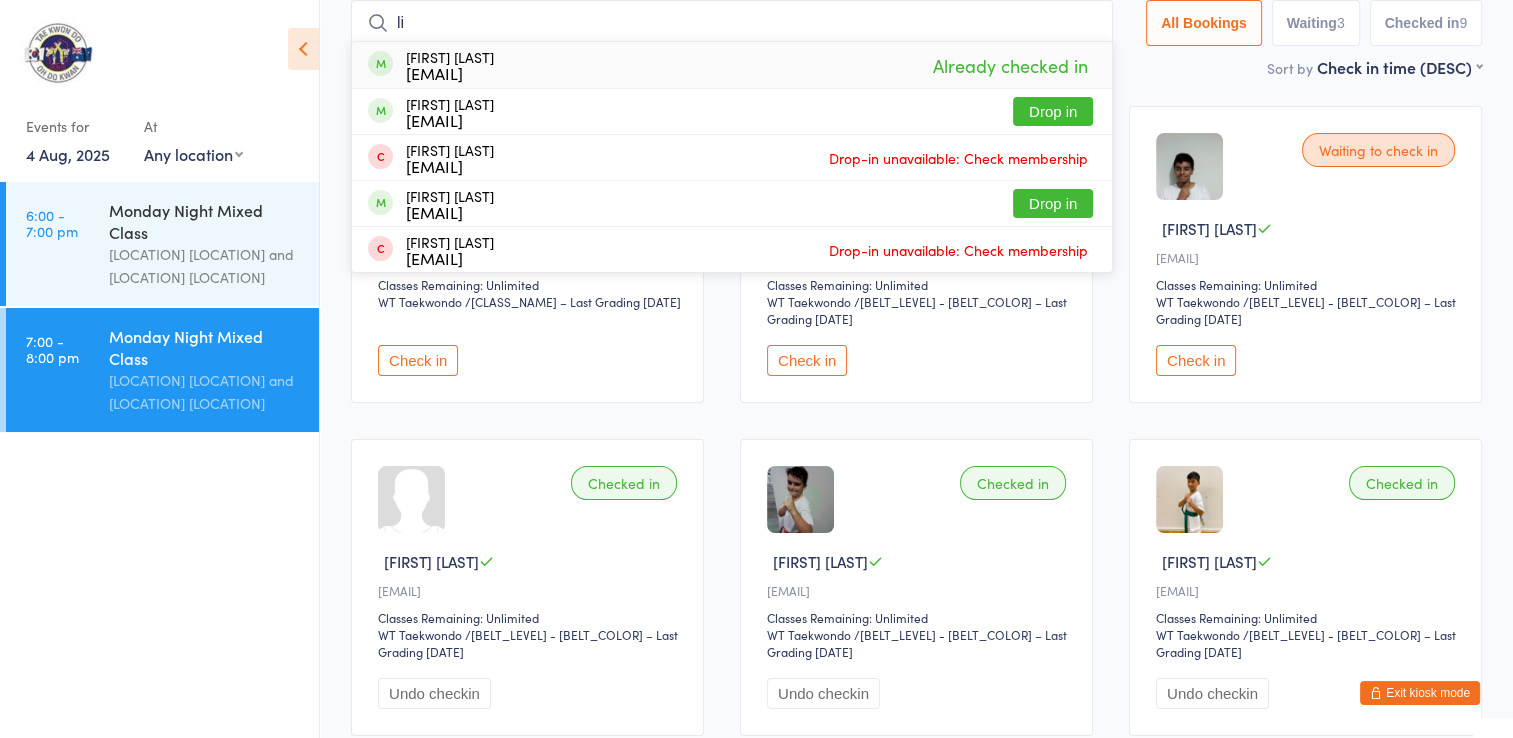 type on "l" 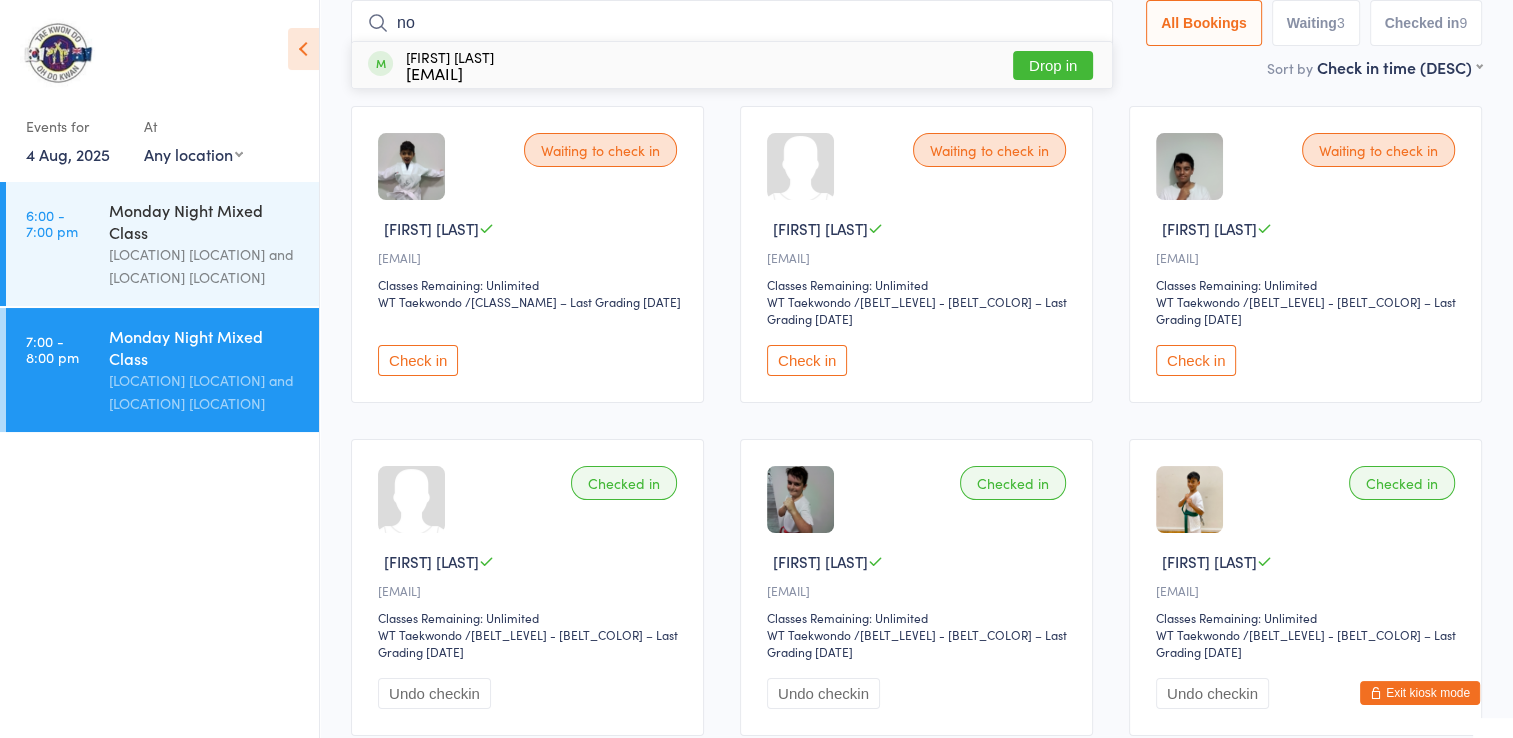 type on "n" 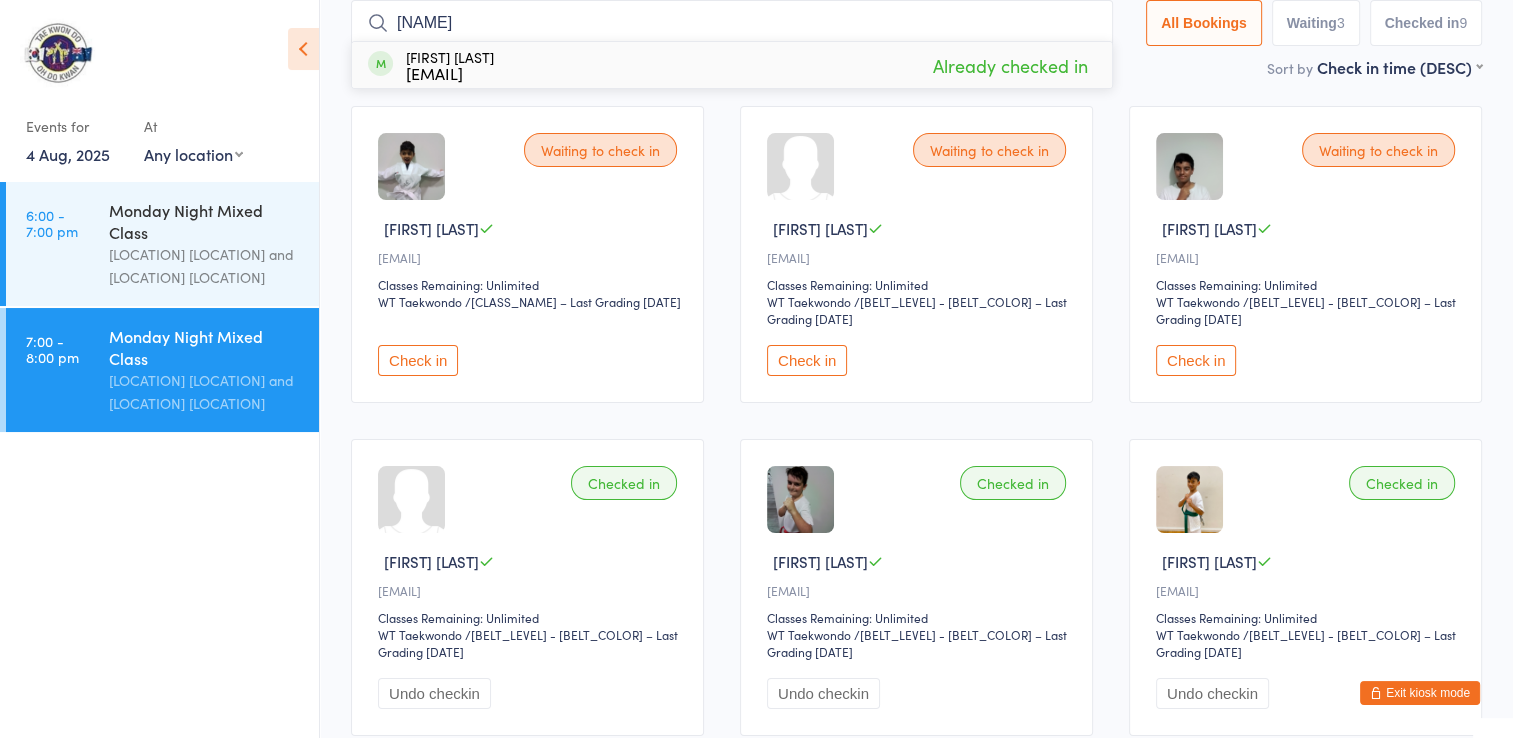 click on "lance" at bounding box center [732, 23] 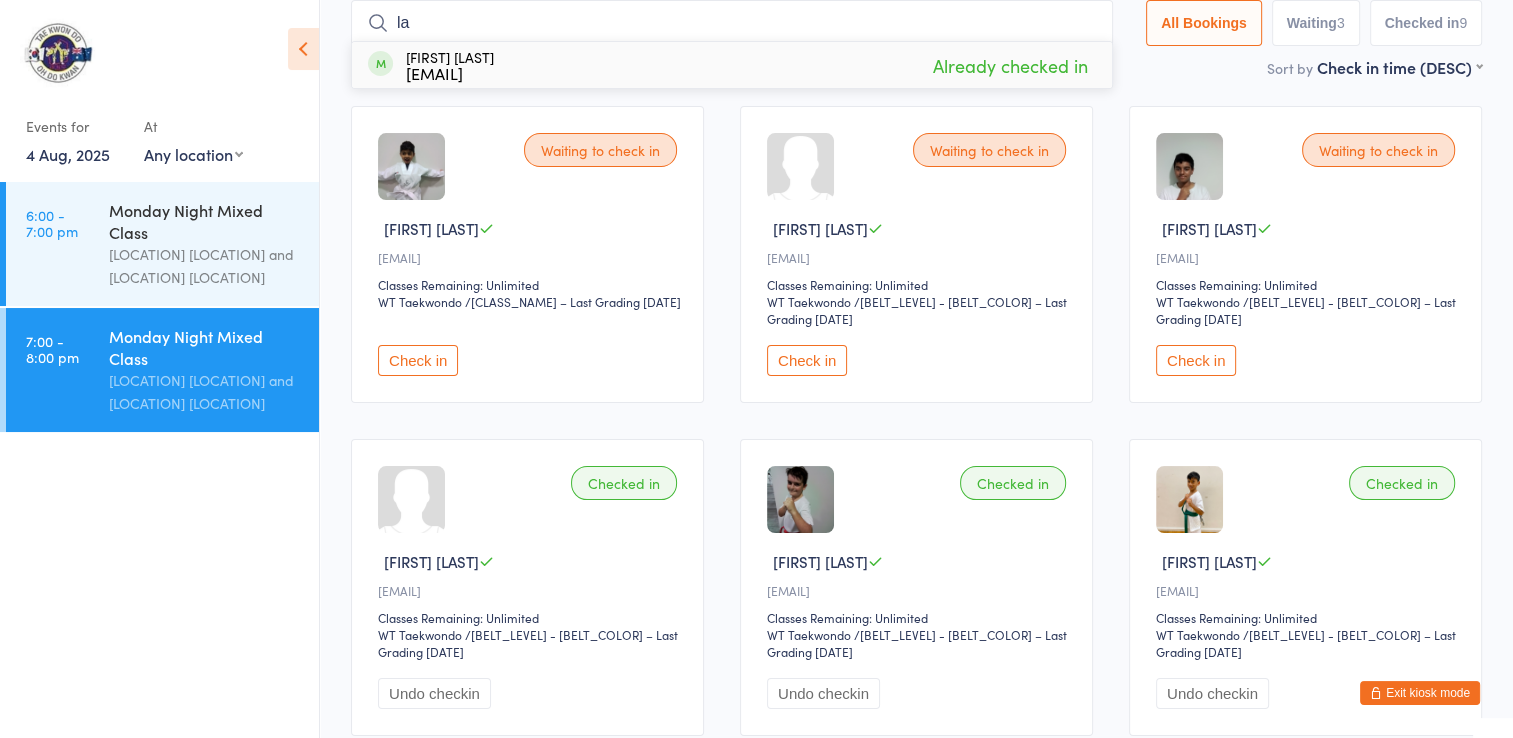 type on "l" 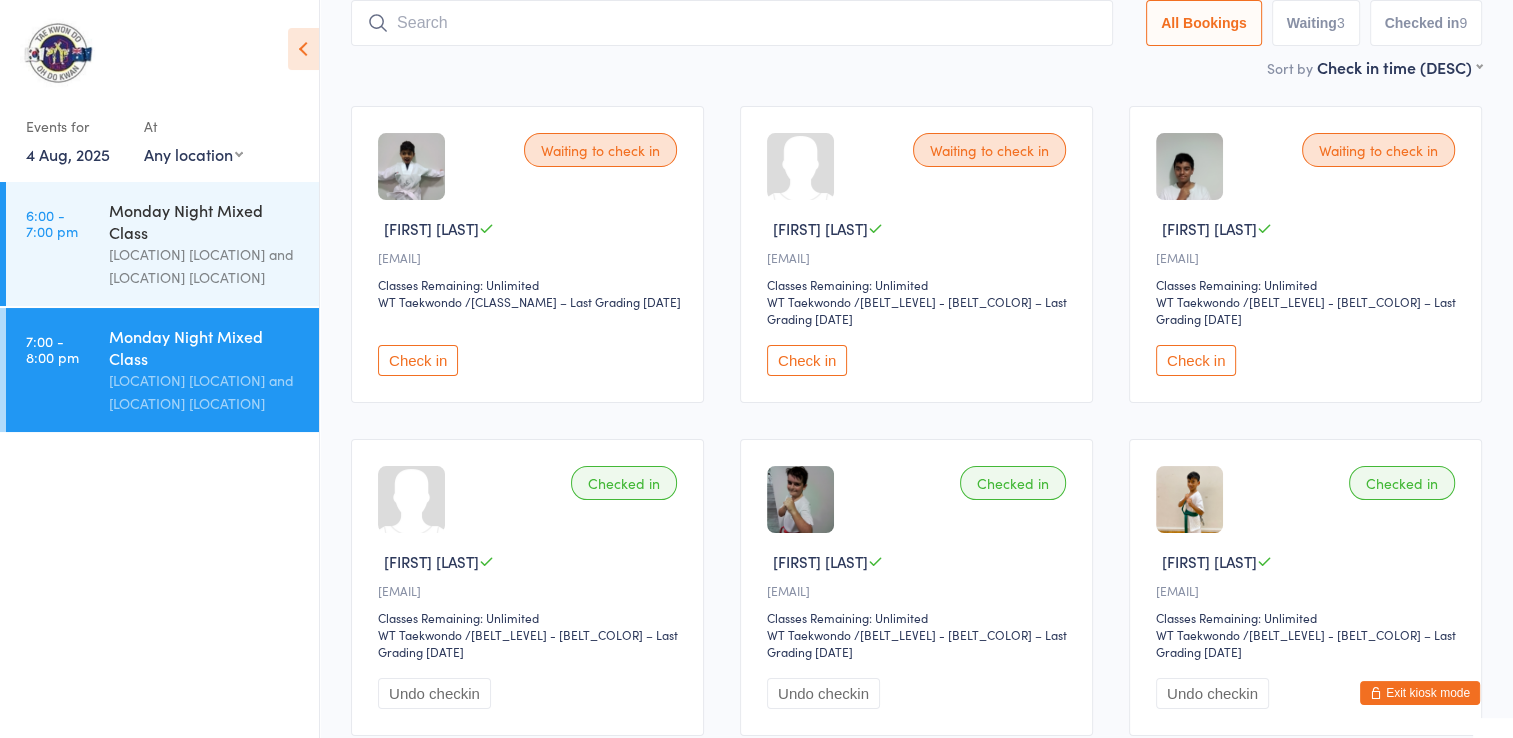 click 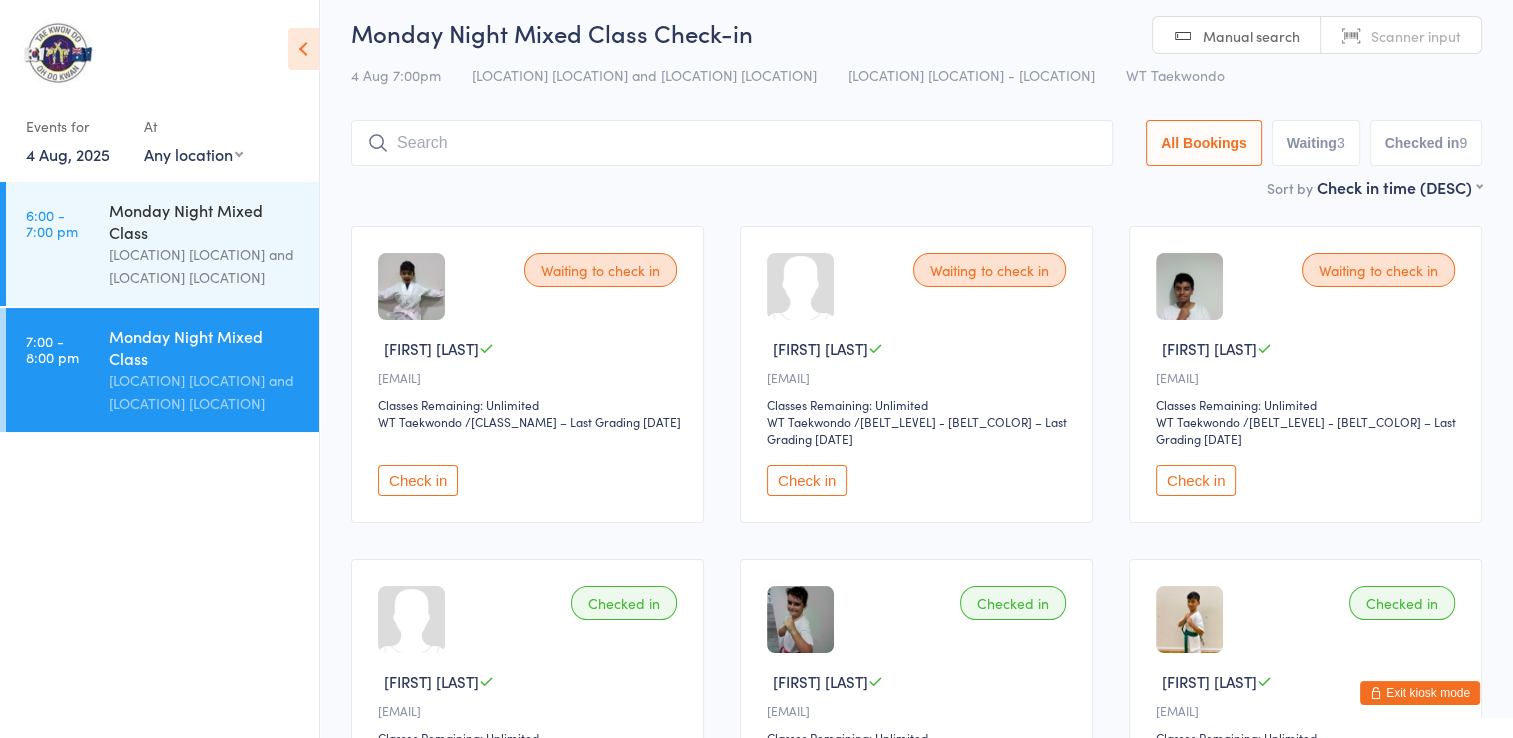 scroll, scrollTop: 0, scrollLeft: 0, axis: both 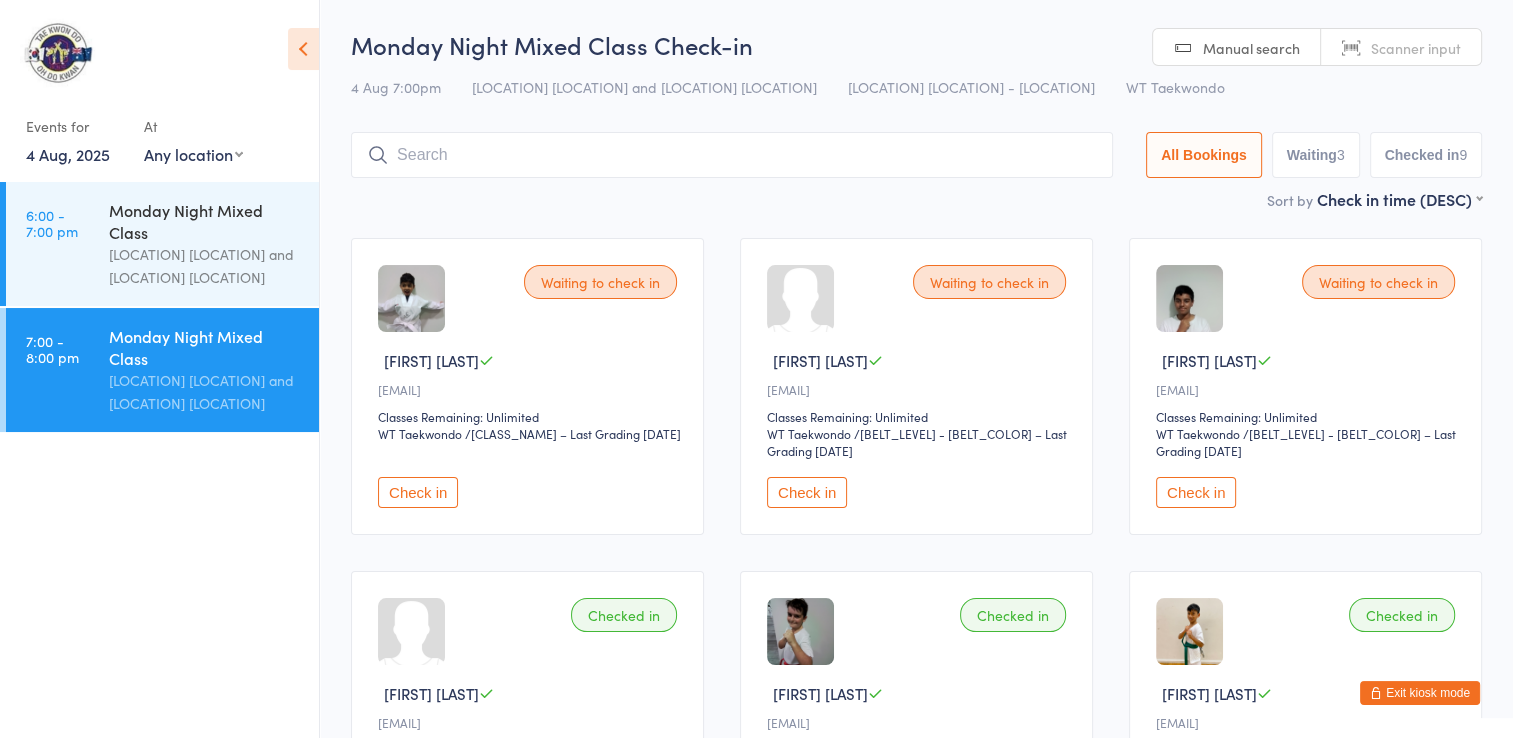 click at bounding box center [732, 155] 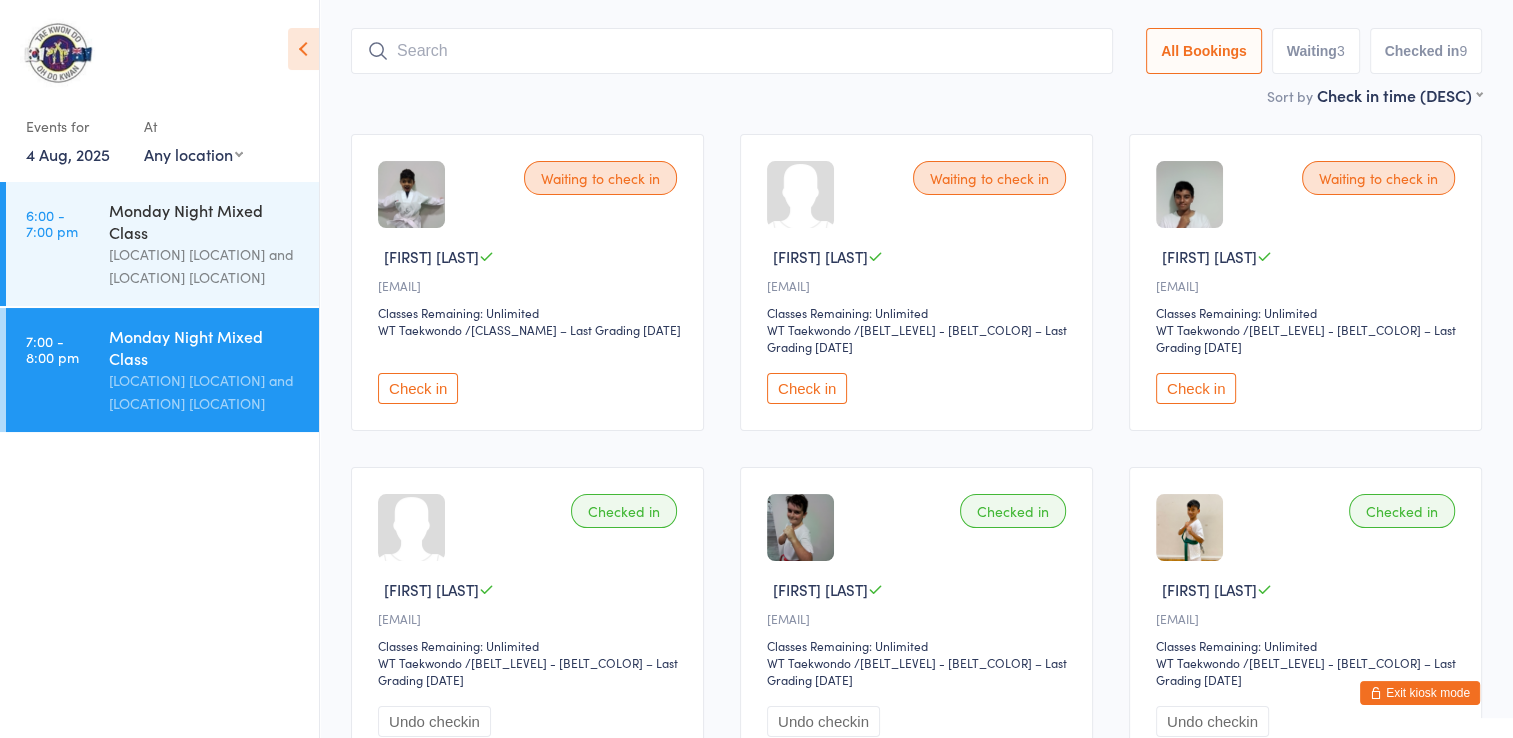 scroll, scrollTop: 132, scrollLeft: 0, axis: vertical 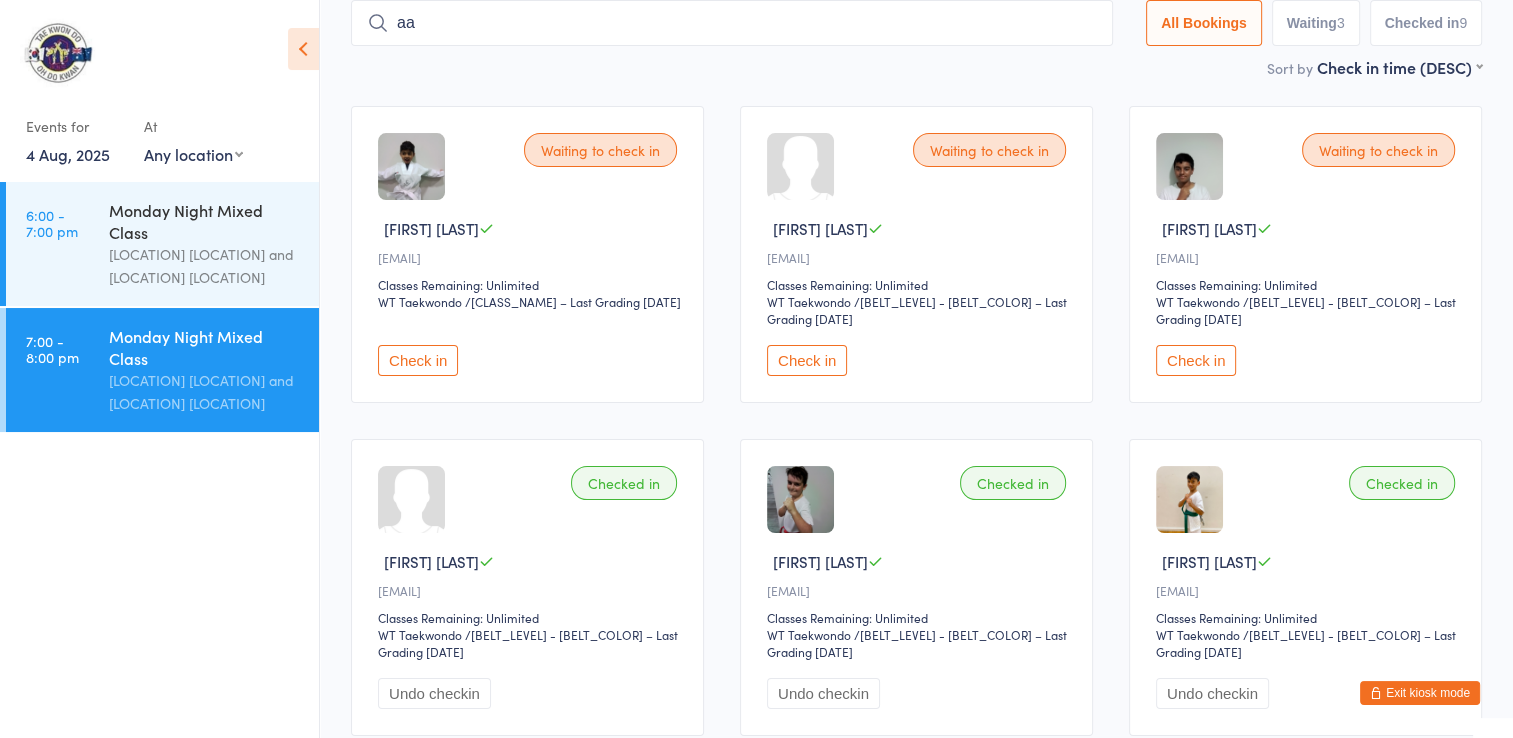 type on "a" 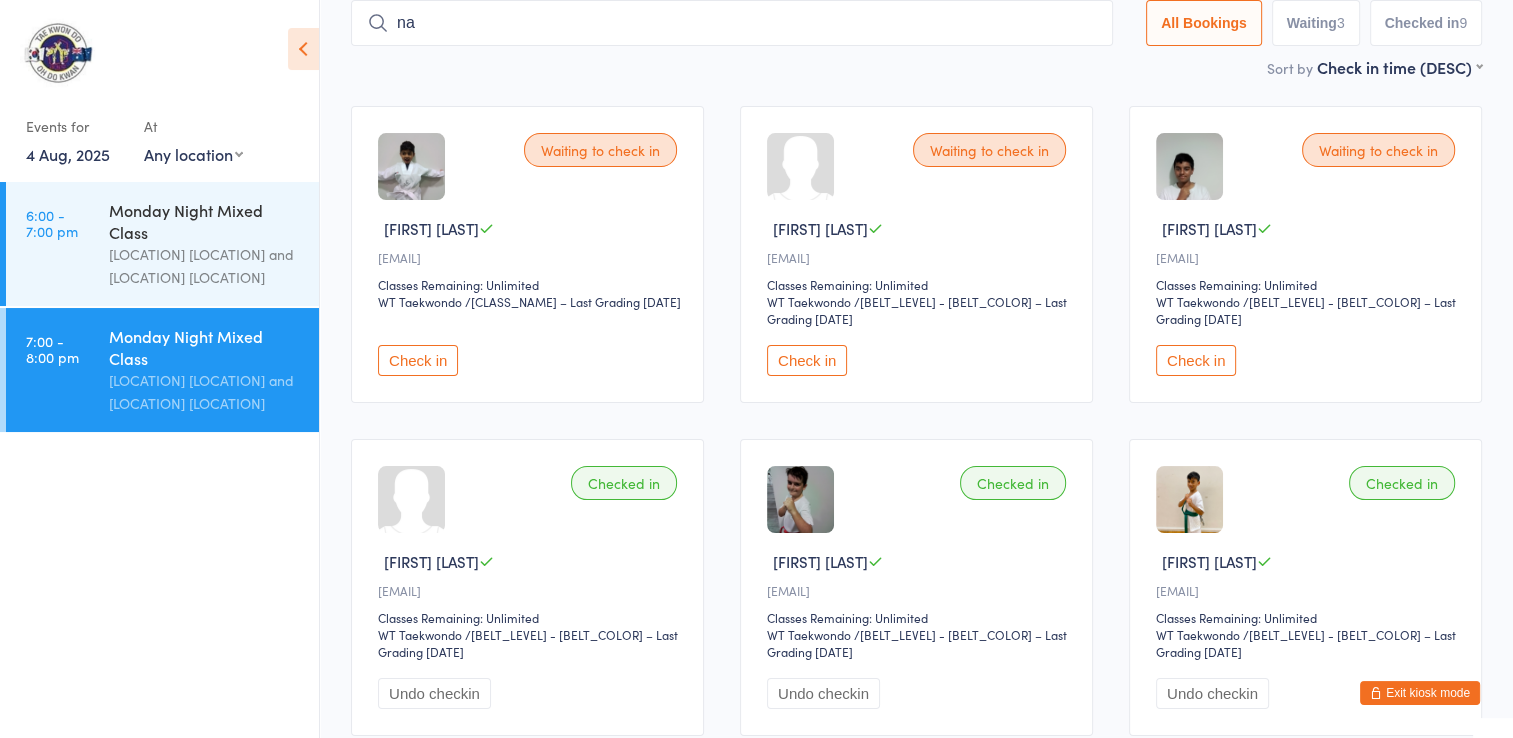 type on "n" 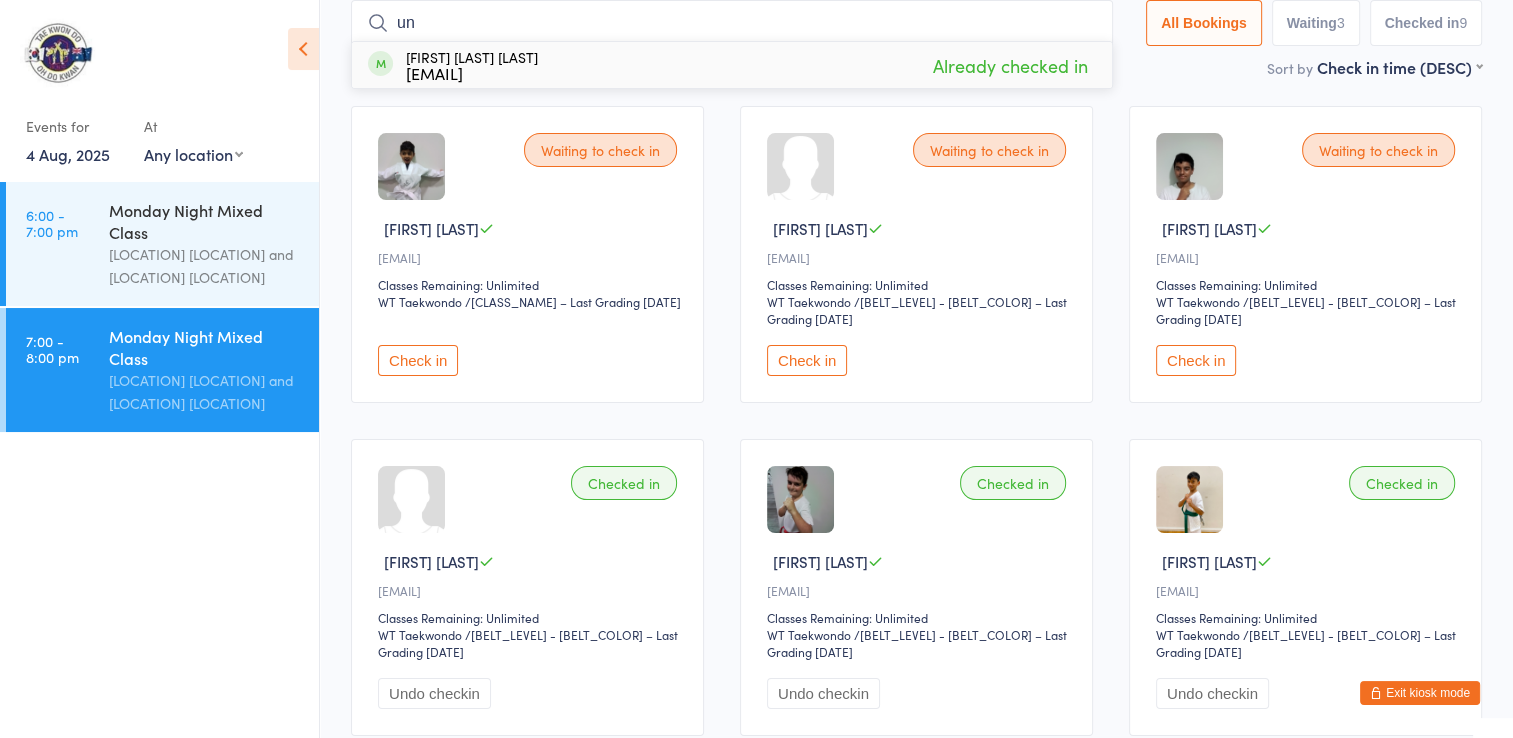 type on "u" 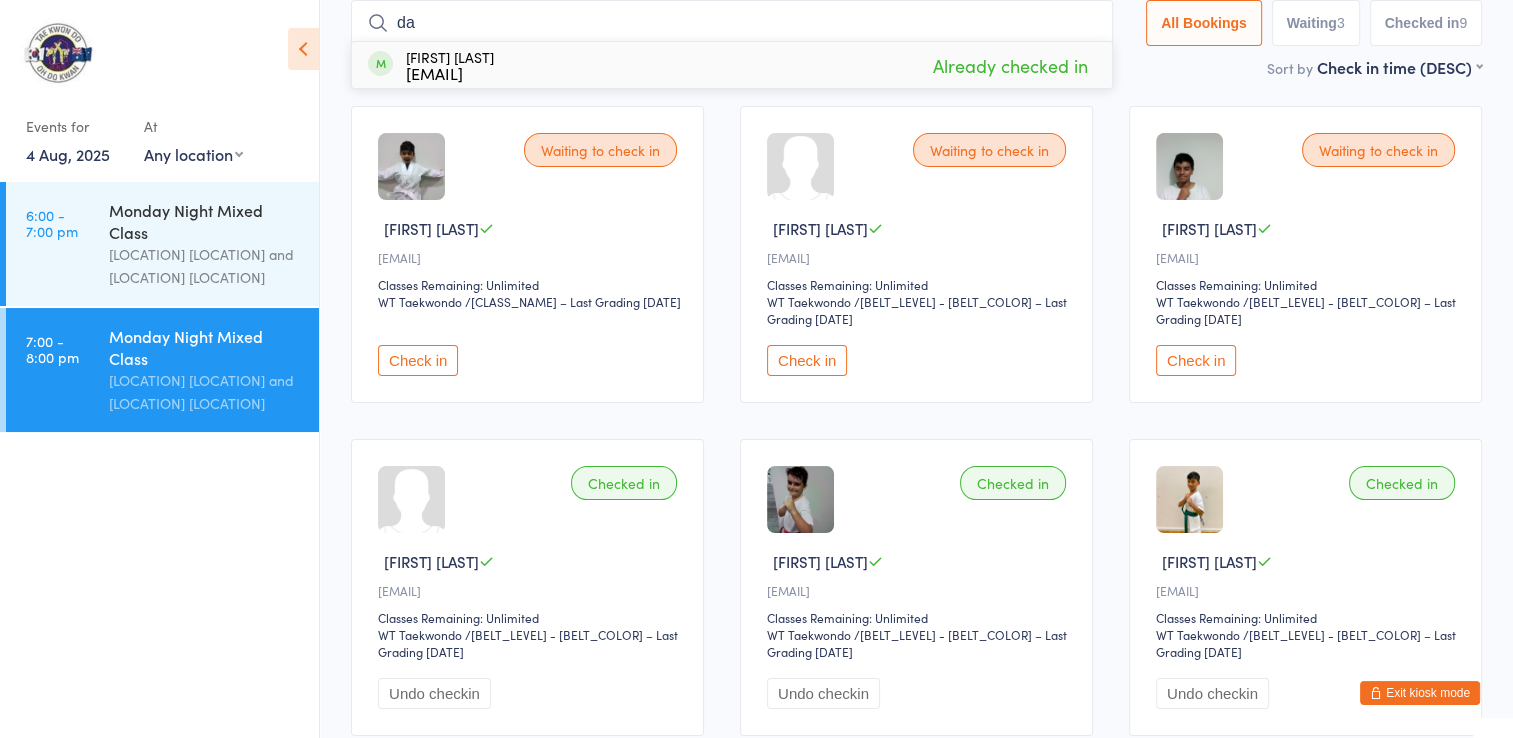 type on "d" 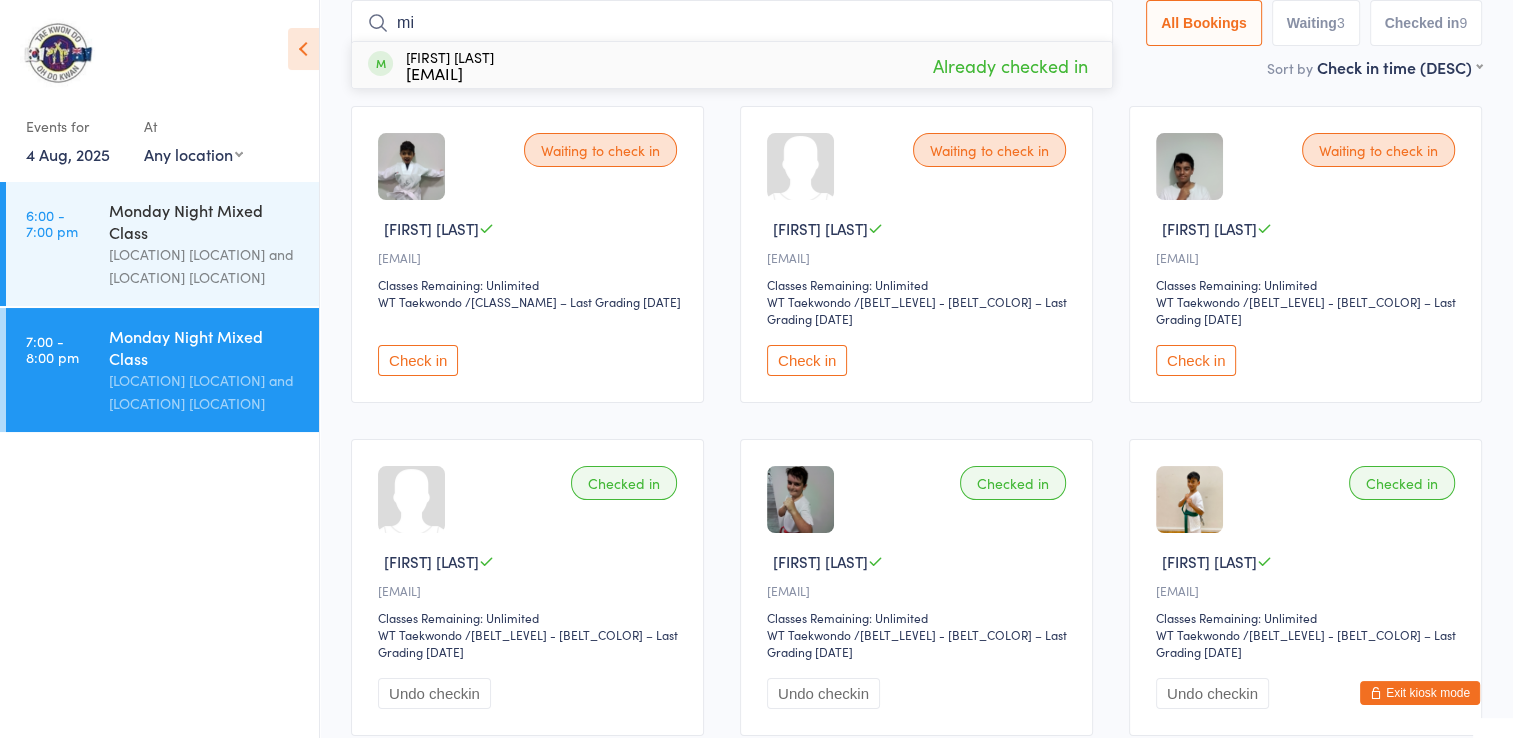type on "m" 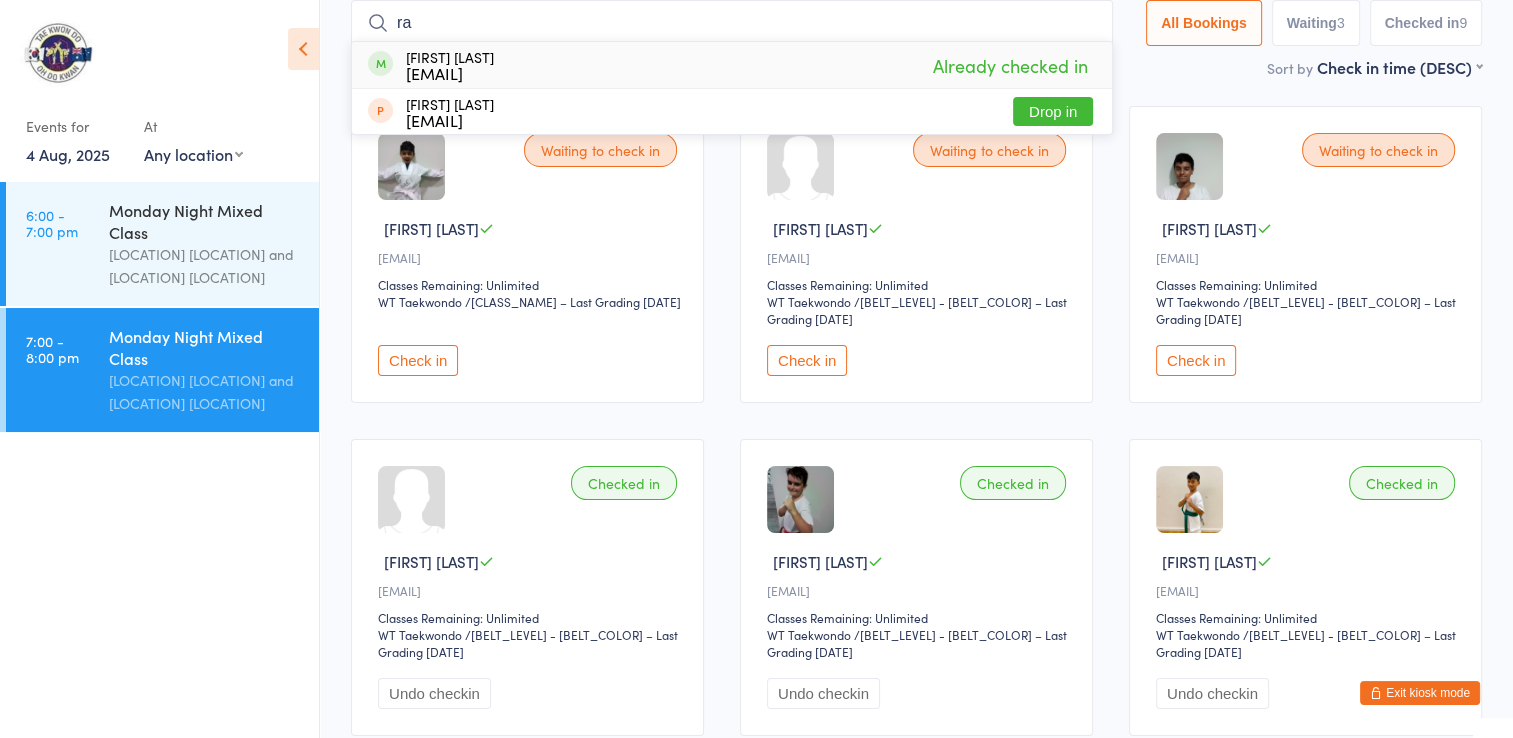 type on "r" 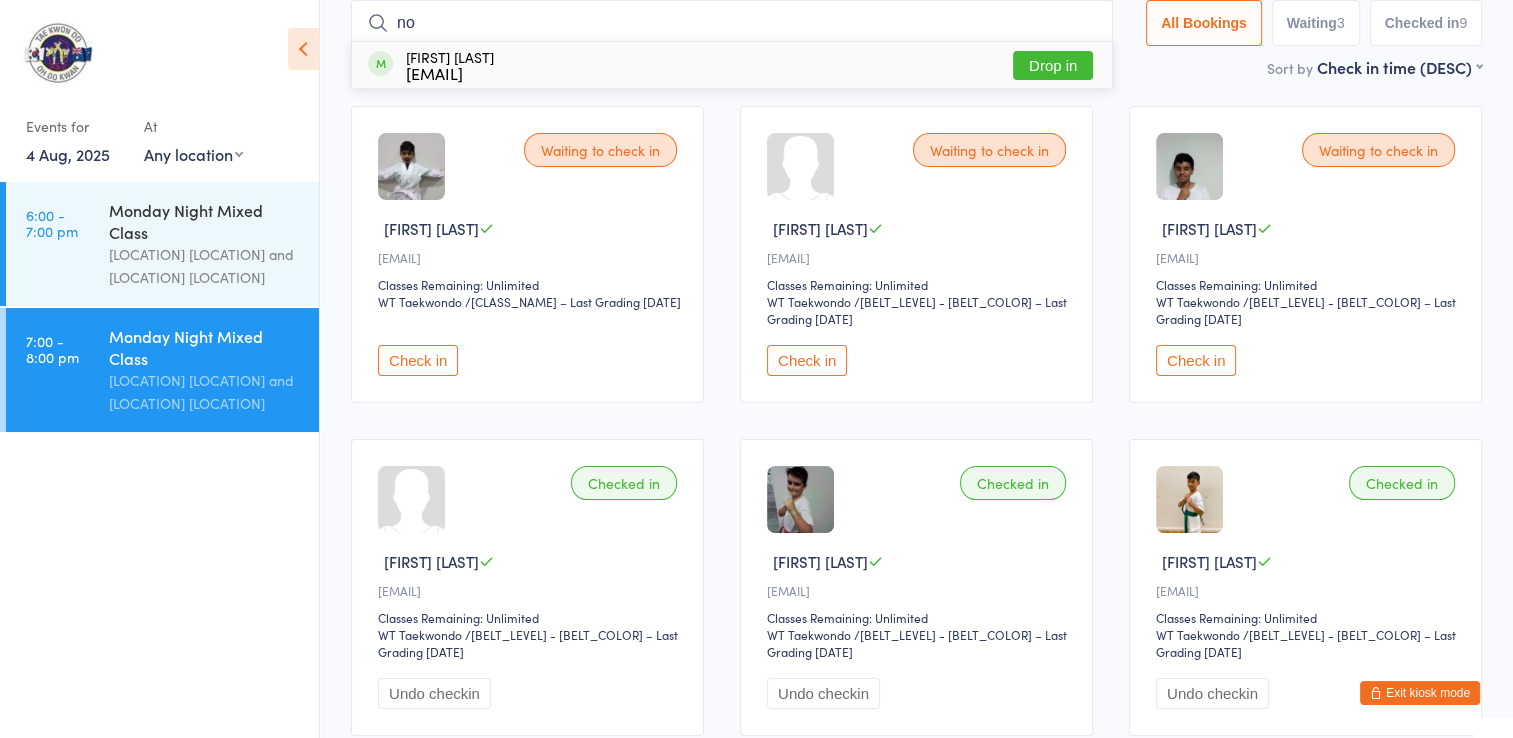 type on "n" 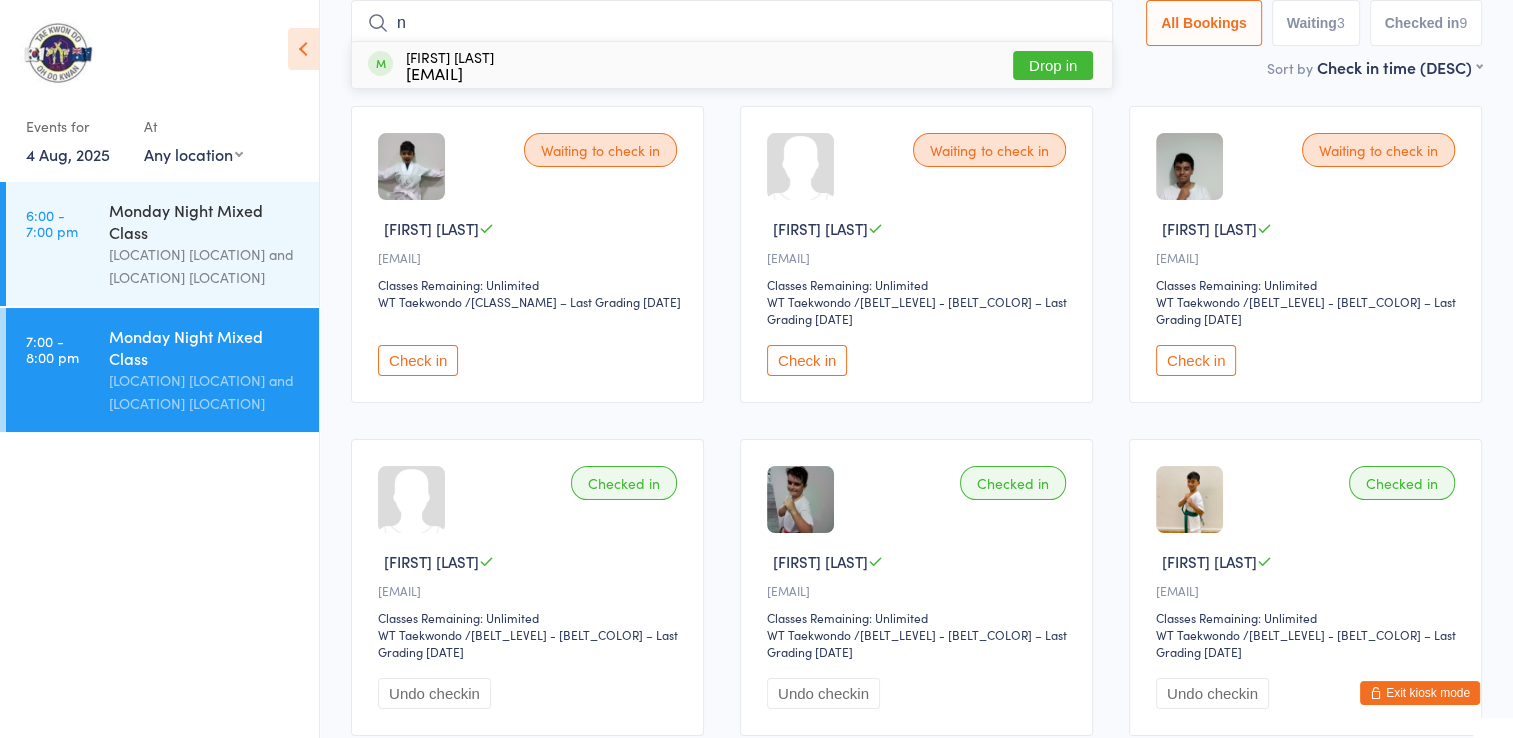 type 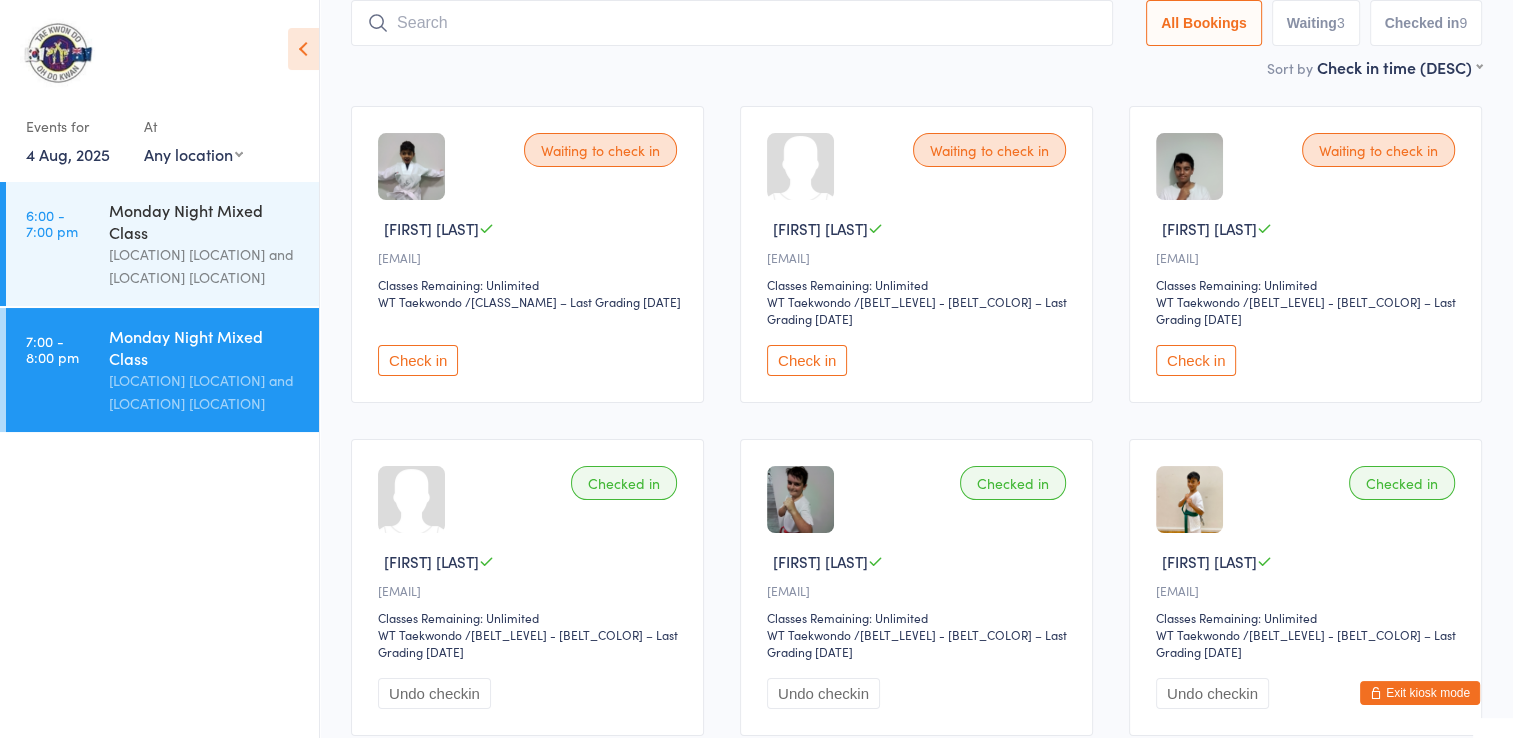 click on "Exit kiosk mode" at bounding box center (1420, 693) 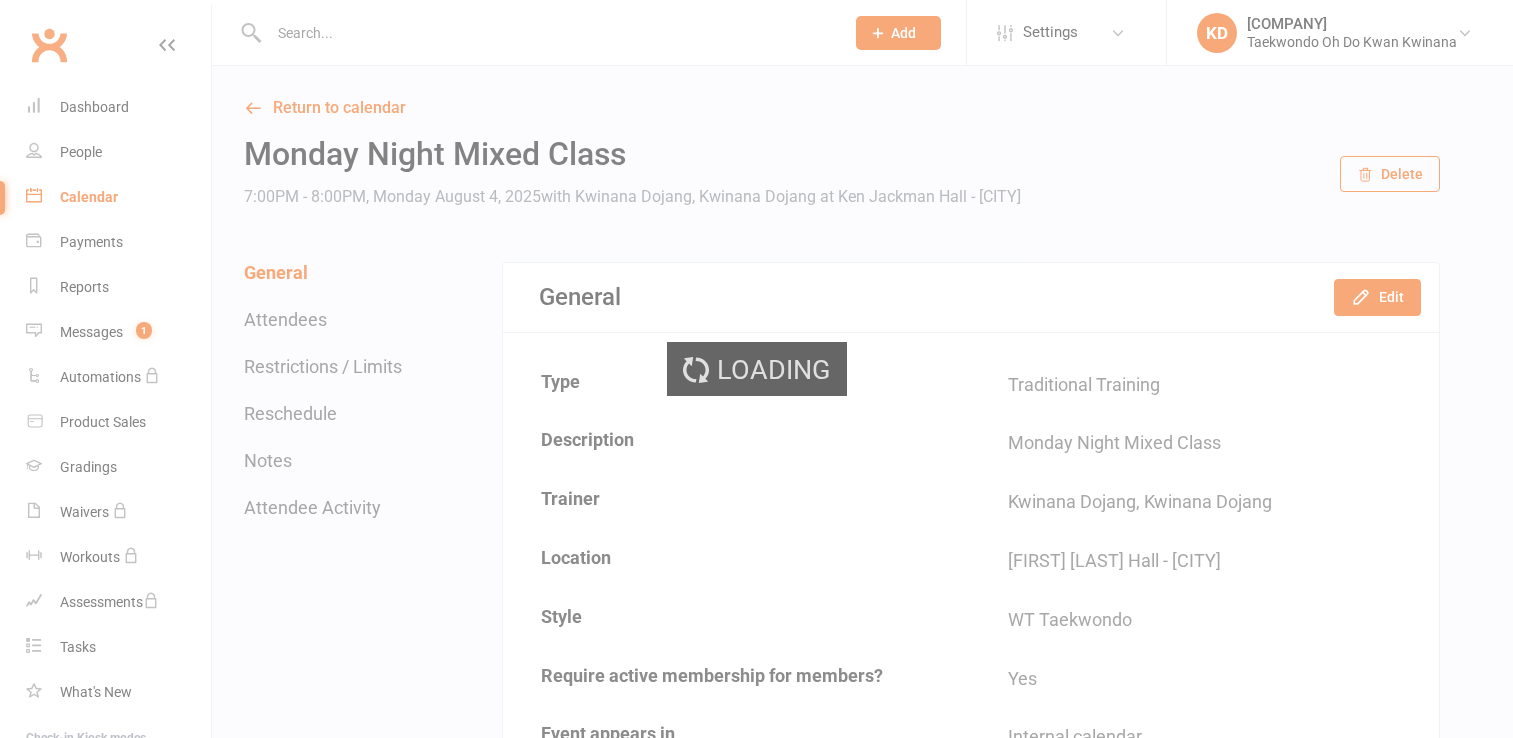 scroll, scrollTop: 0, scrollLeft: 0, axis: both 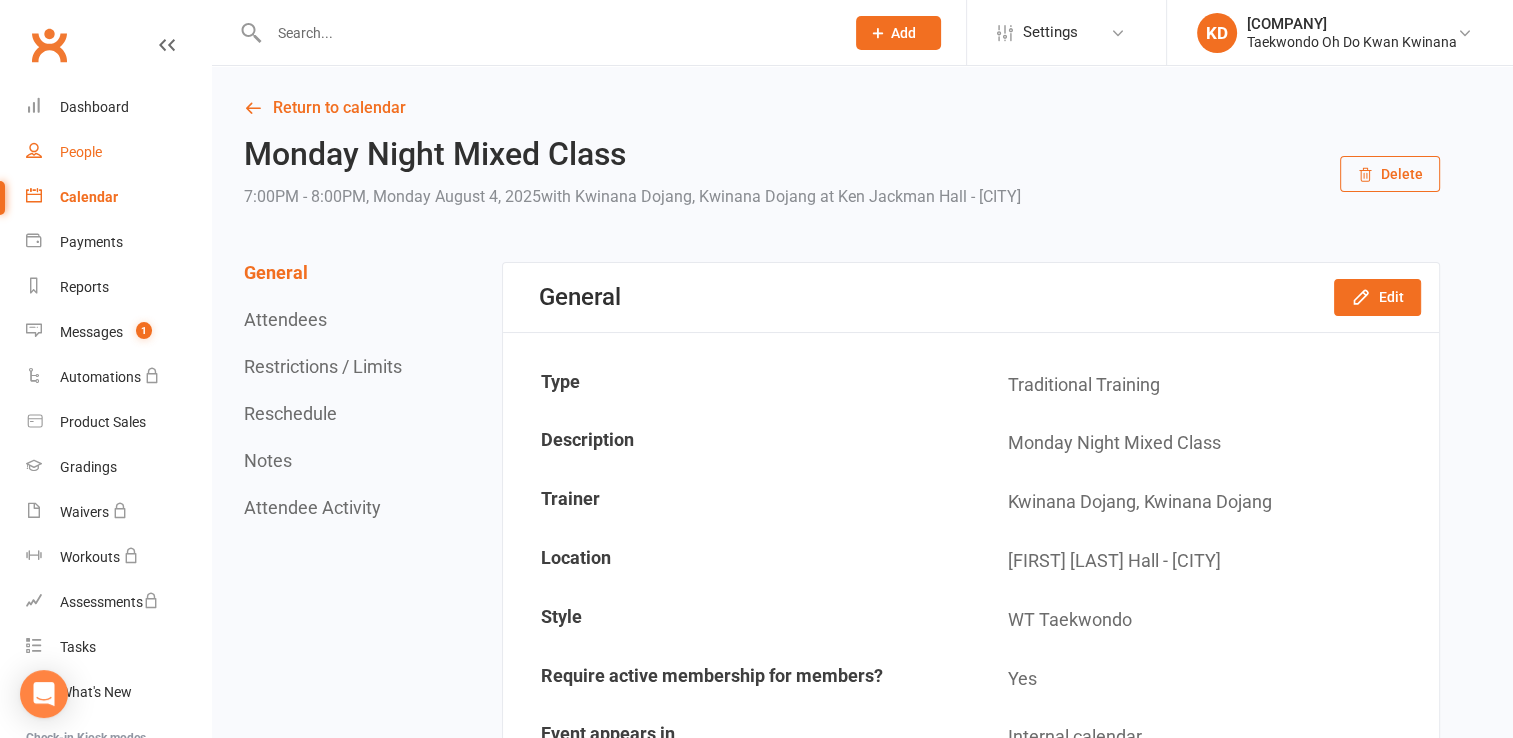 click on "People" at bounding box center [81, 152] 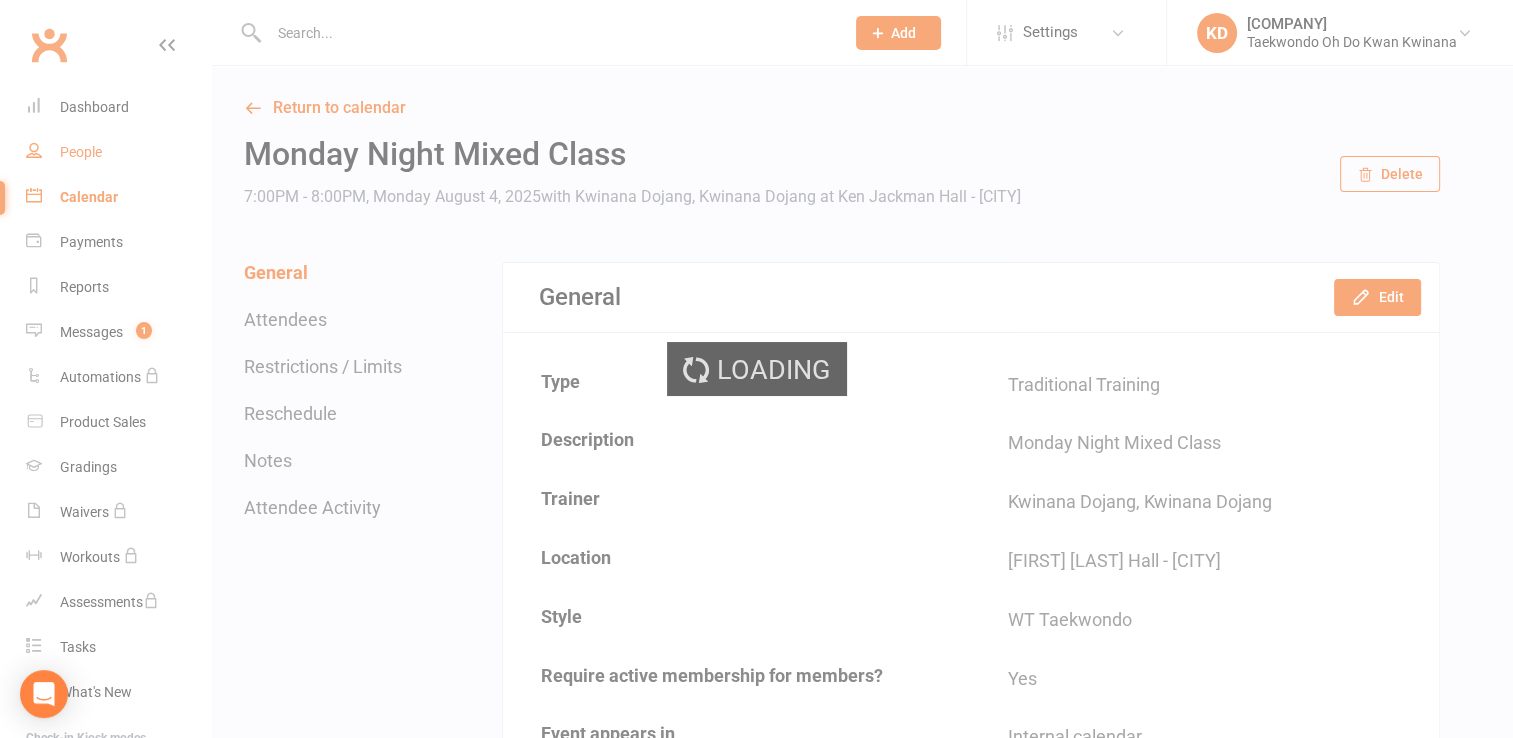 select on "100" 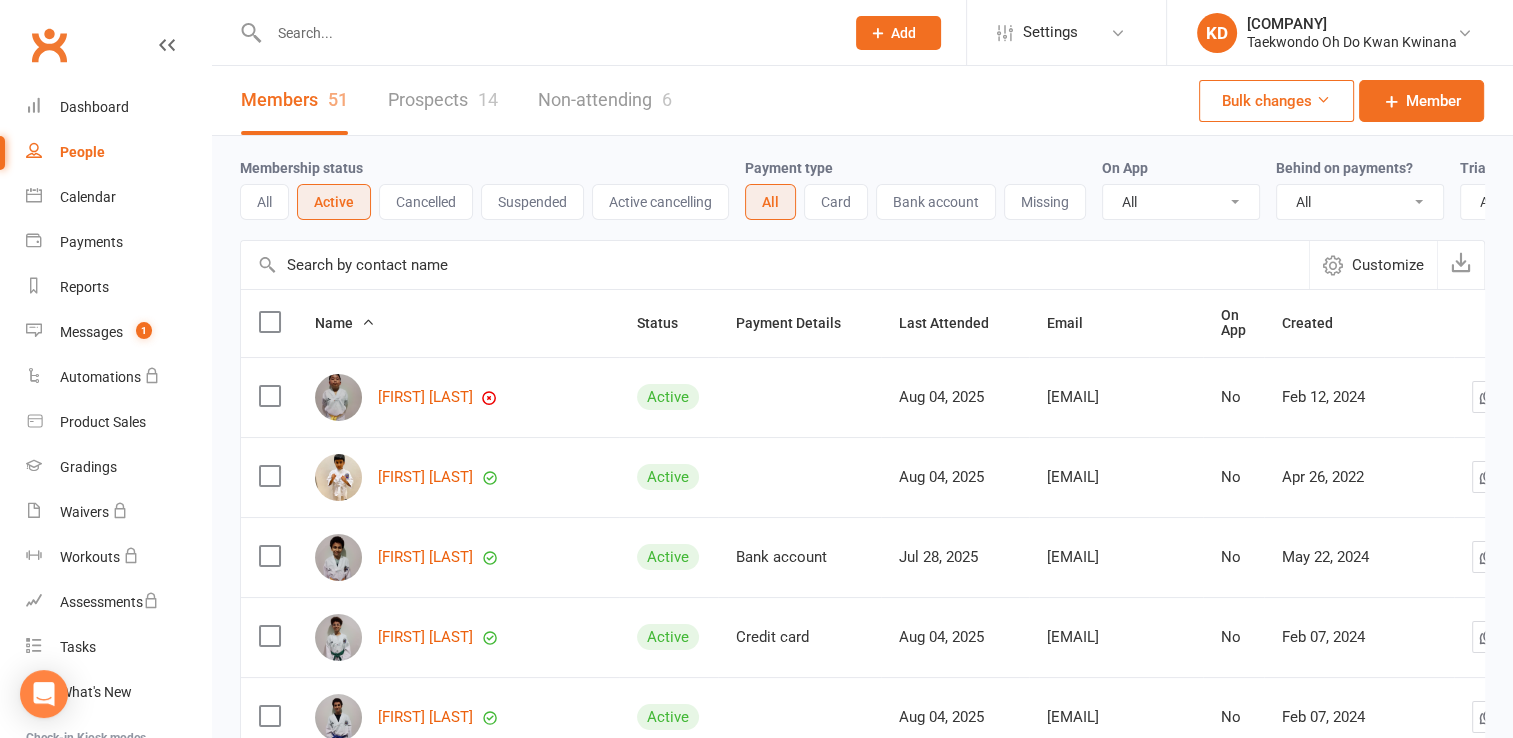 click at bounding box center (546, 33) 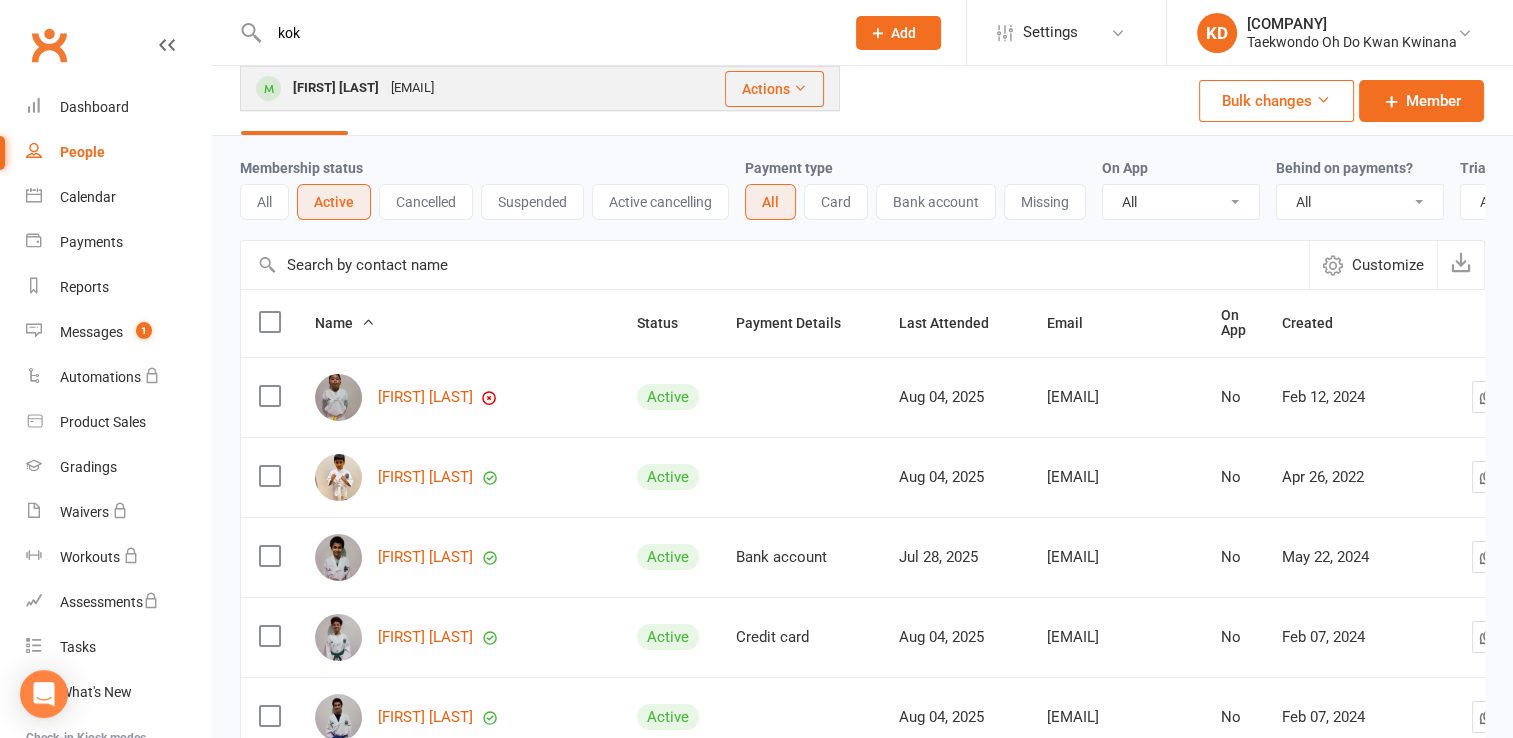 type on "kok" 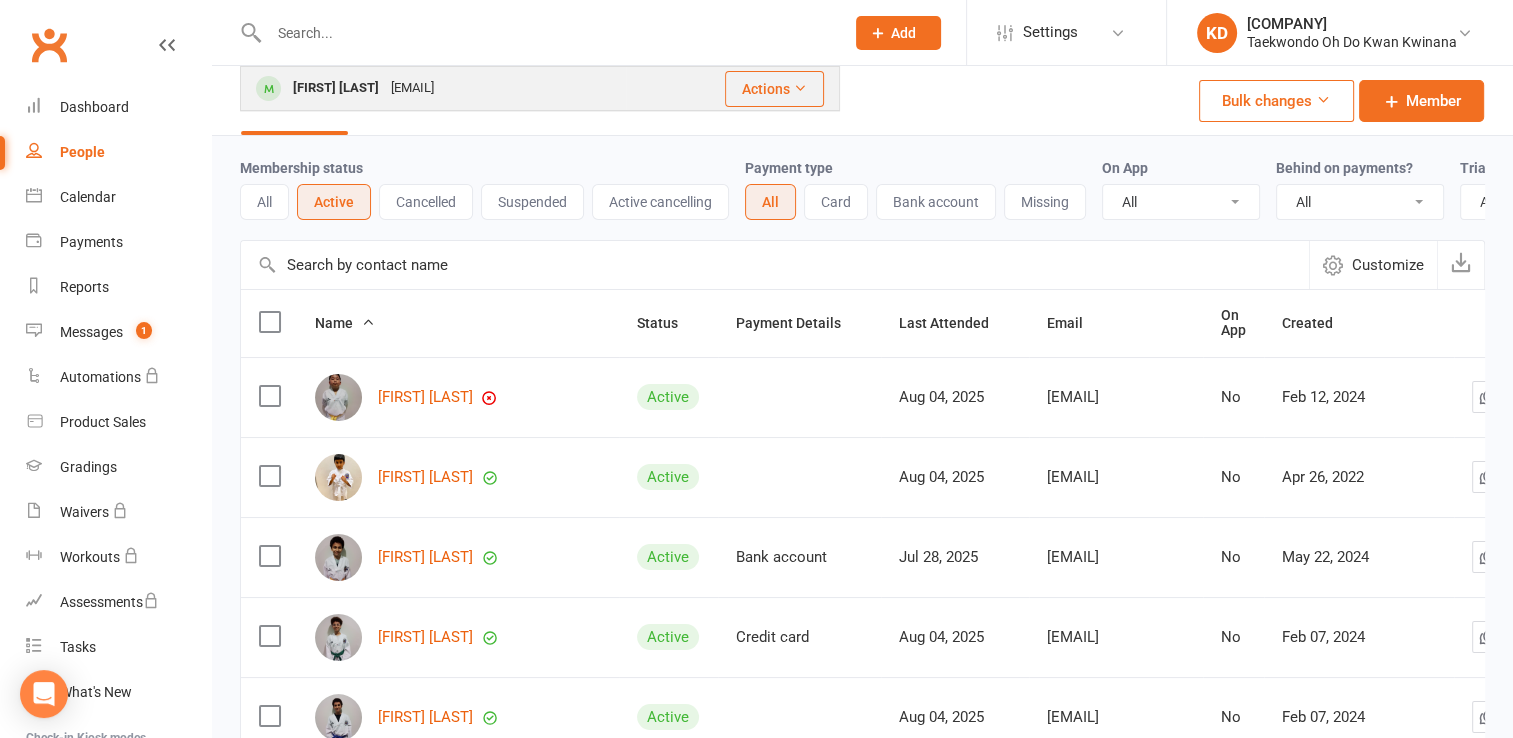 click on "Loading" at bounding box center [0, 0] 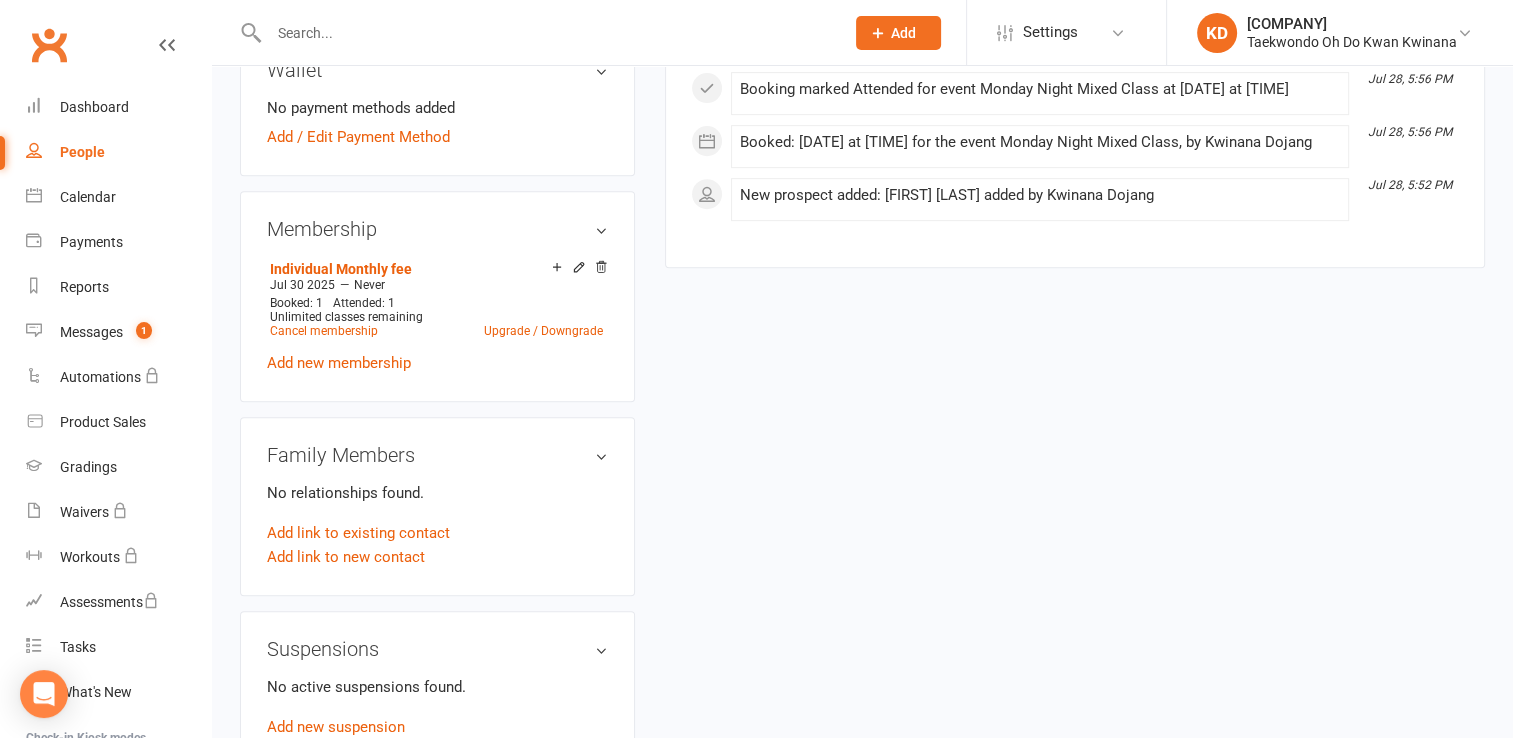 scroll, scrollTop: 799, scrollLeft: 0, axis: vertical 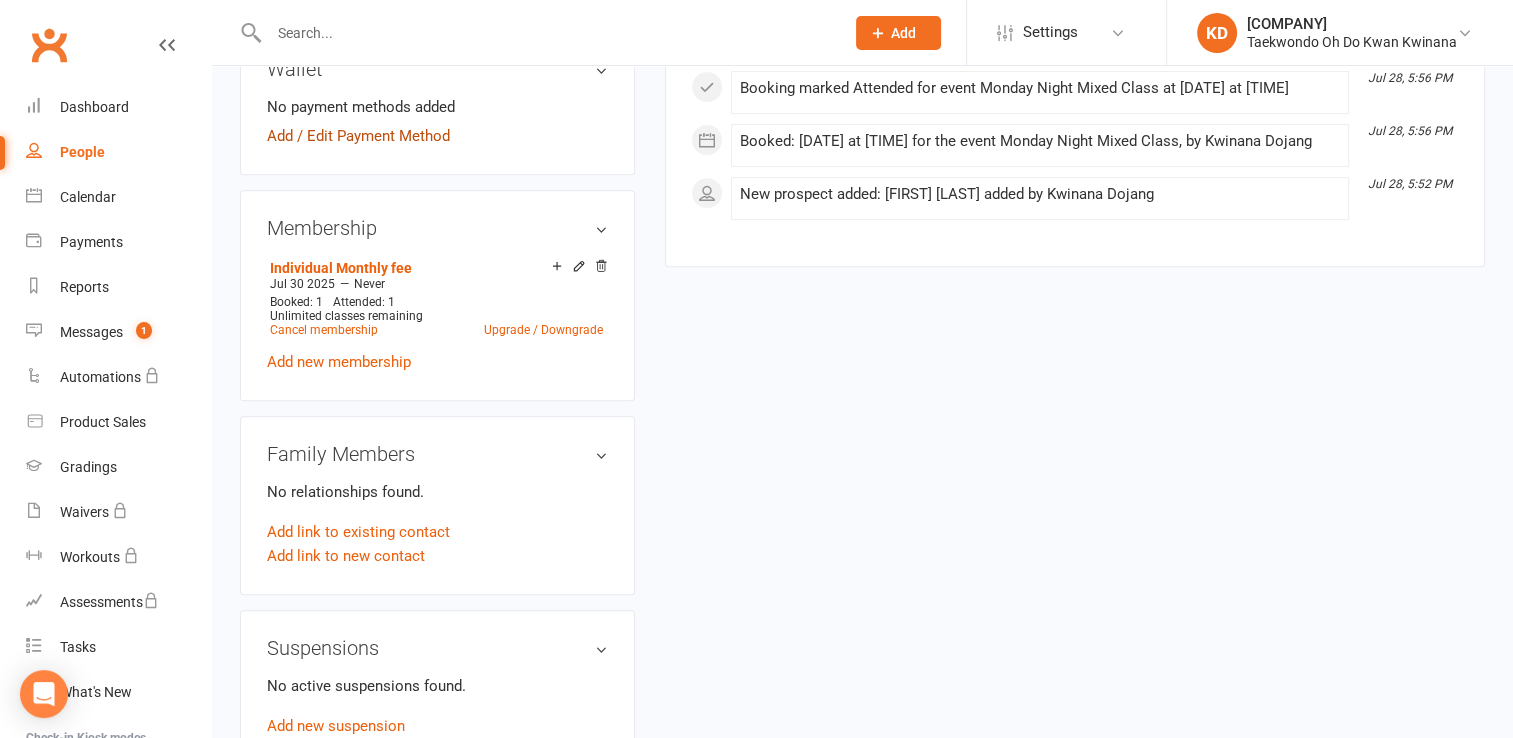 click on "Add / Edit Payment Method" at bounding box center (358, 136) 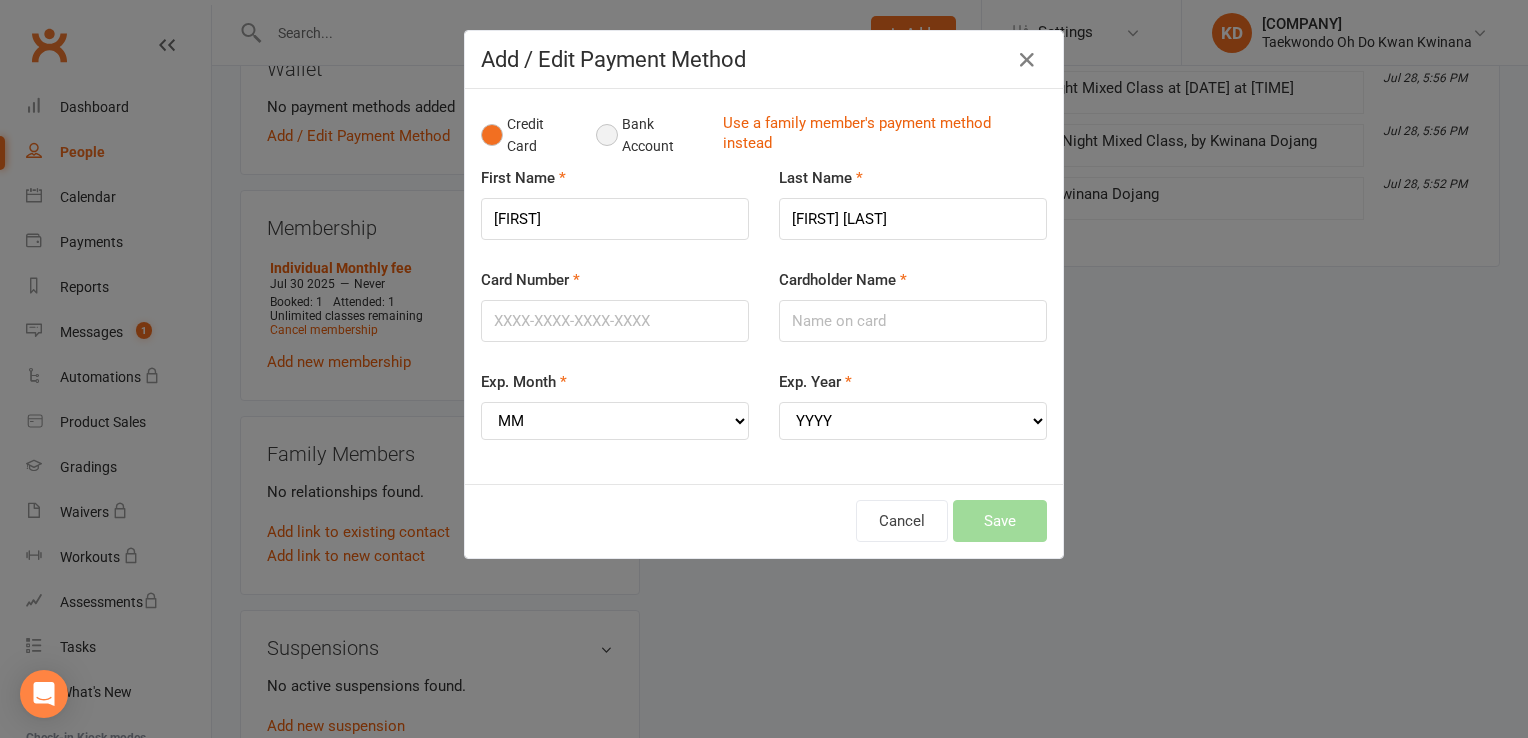 click on "Bank Account" at bounding box center [651, 135] 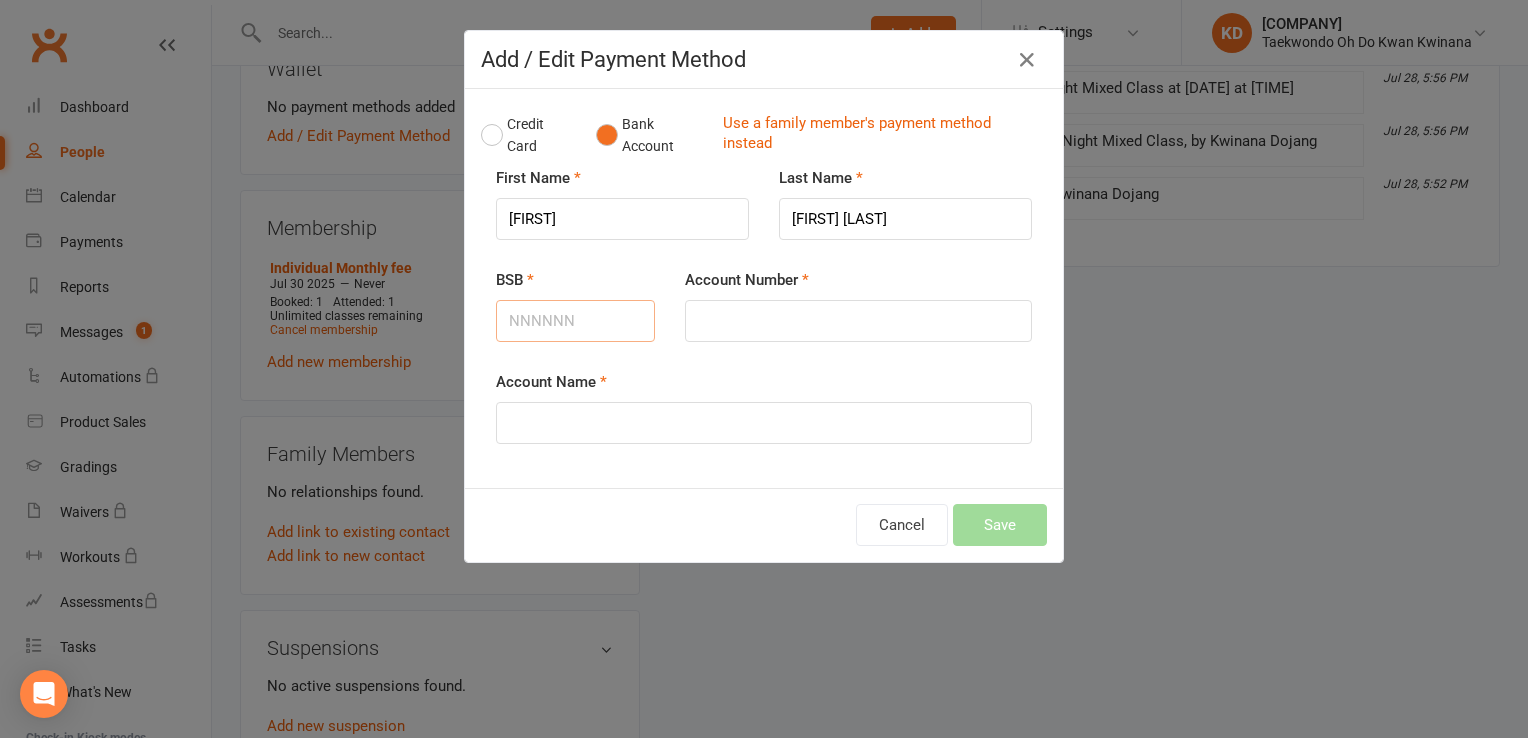 click on "BSB" at bounding box center [575, 321] 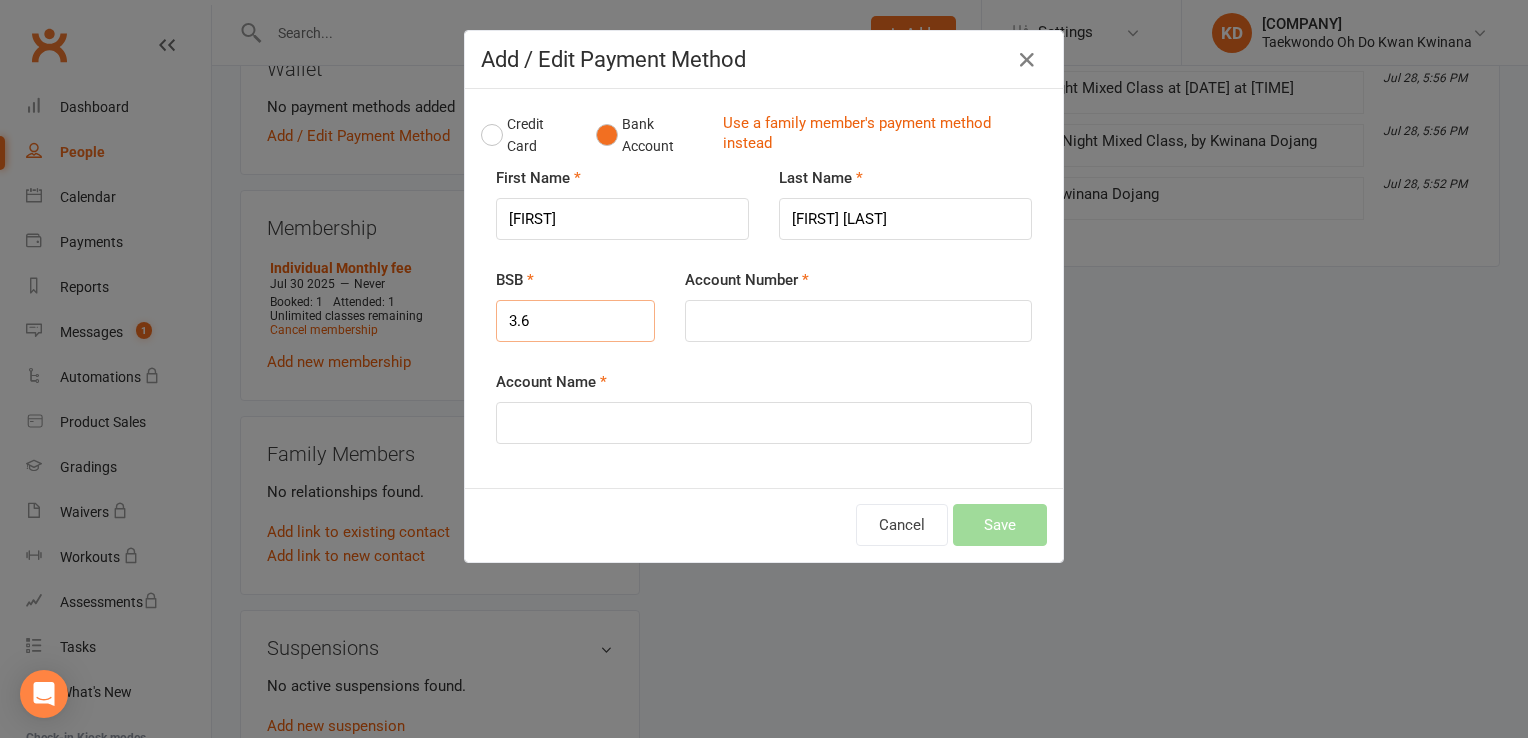 type on "3" 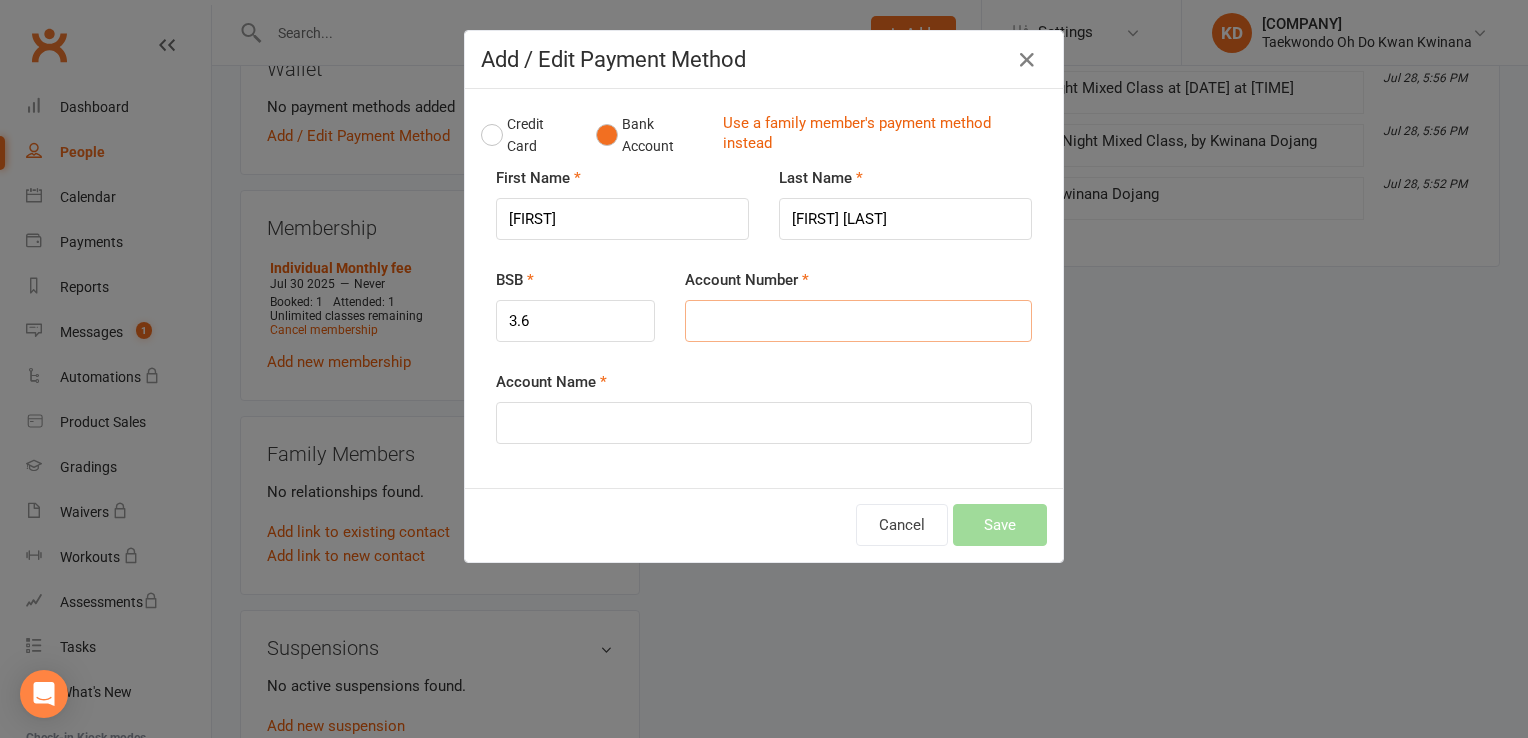 click on "Account Number" at bounding box center [858, 321] 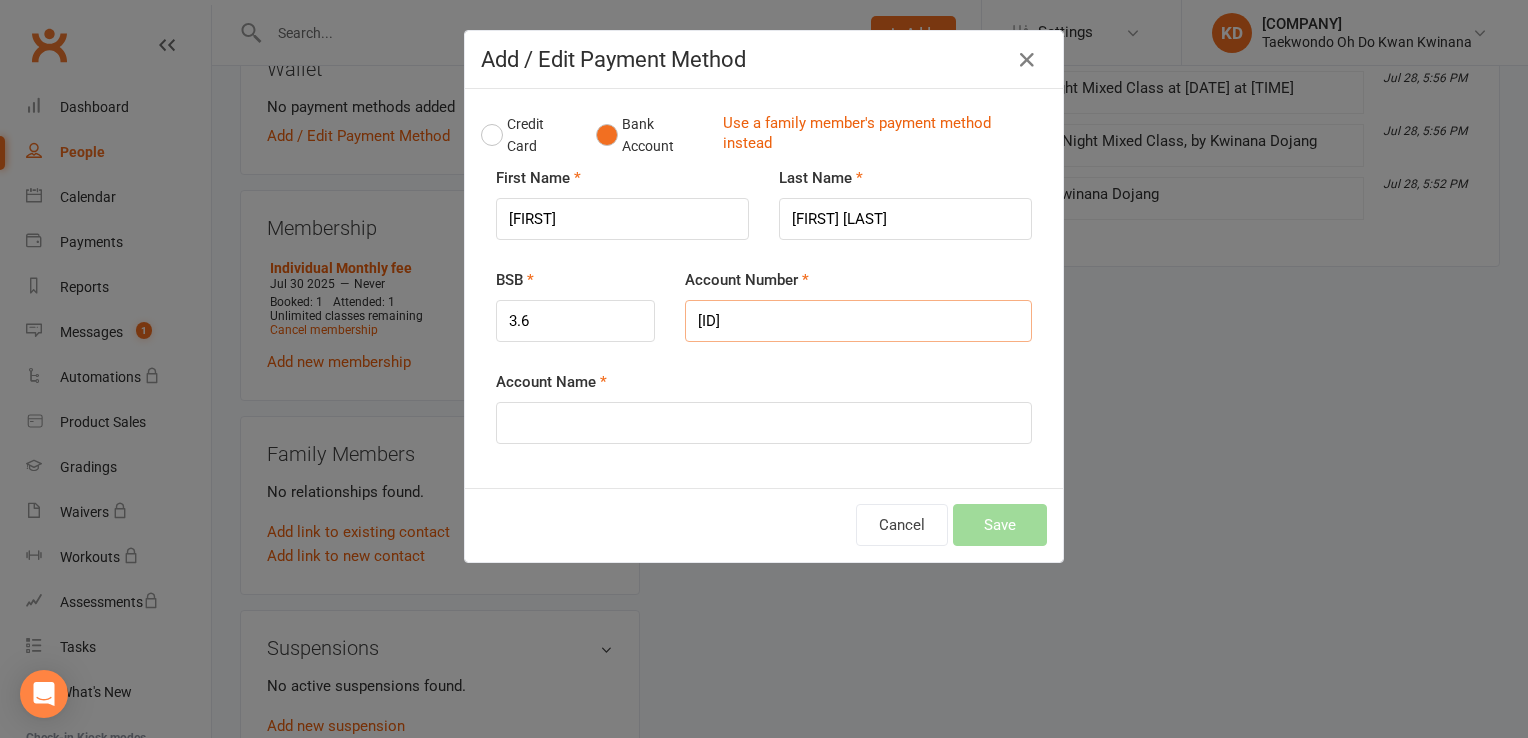 type on "[ID]" 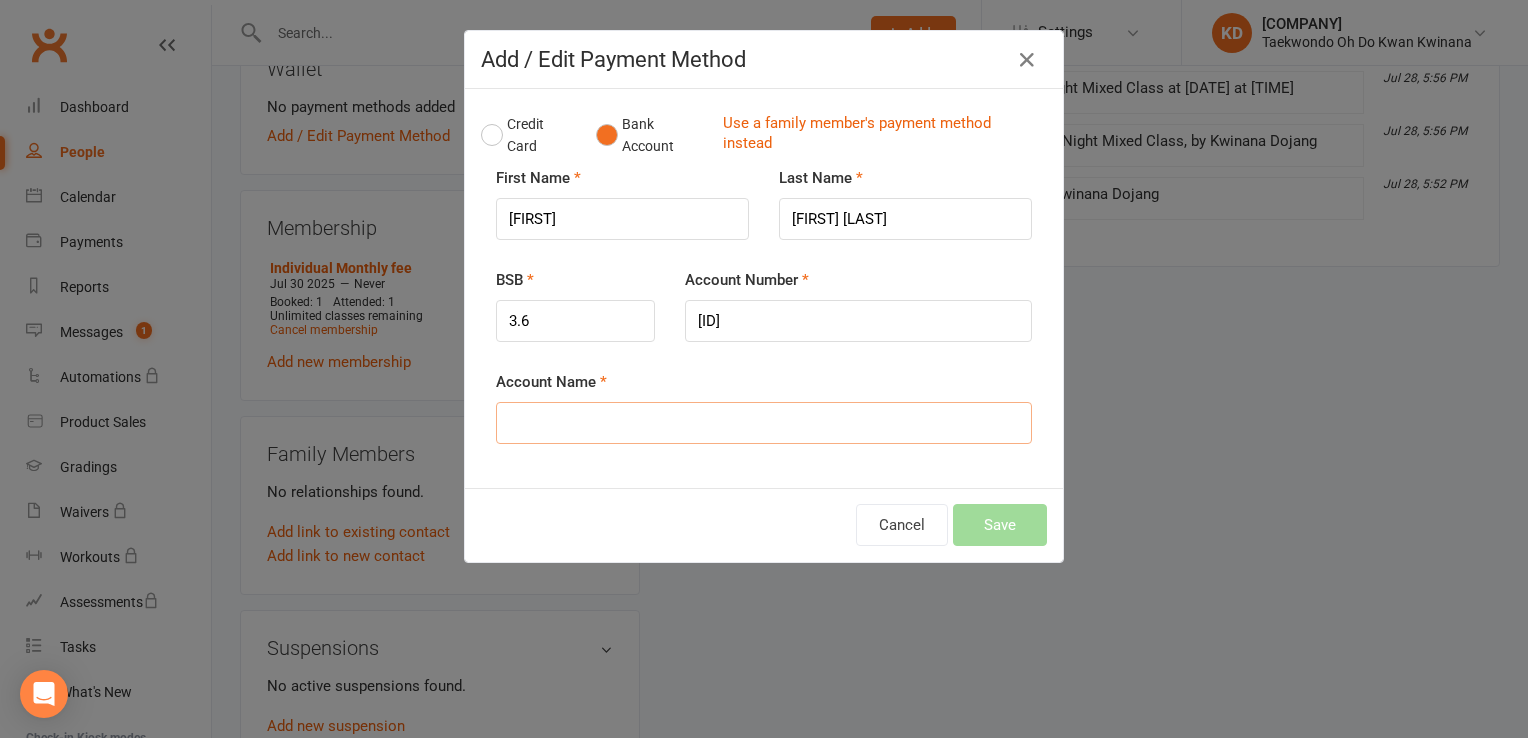 click on "Account Name" at bounding box center [764, 423] 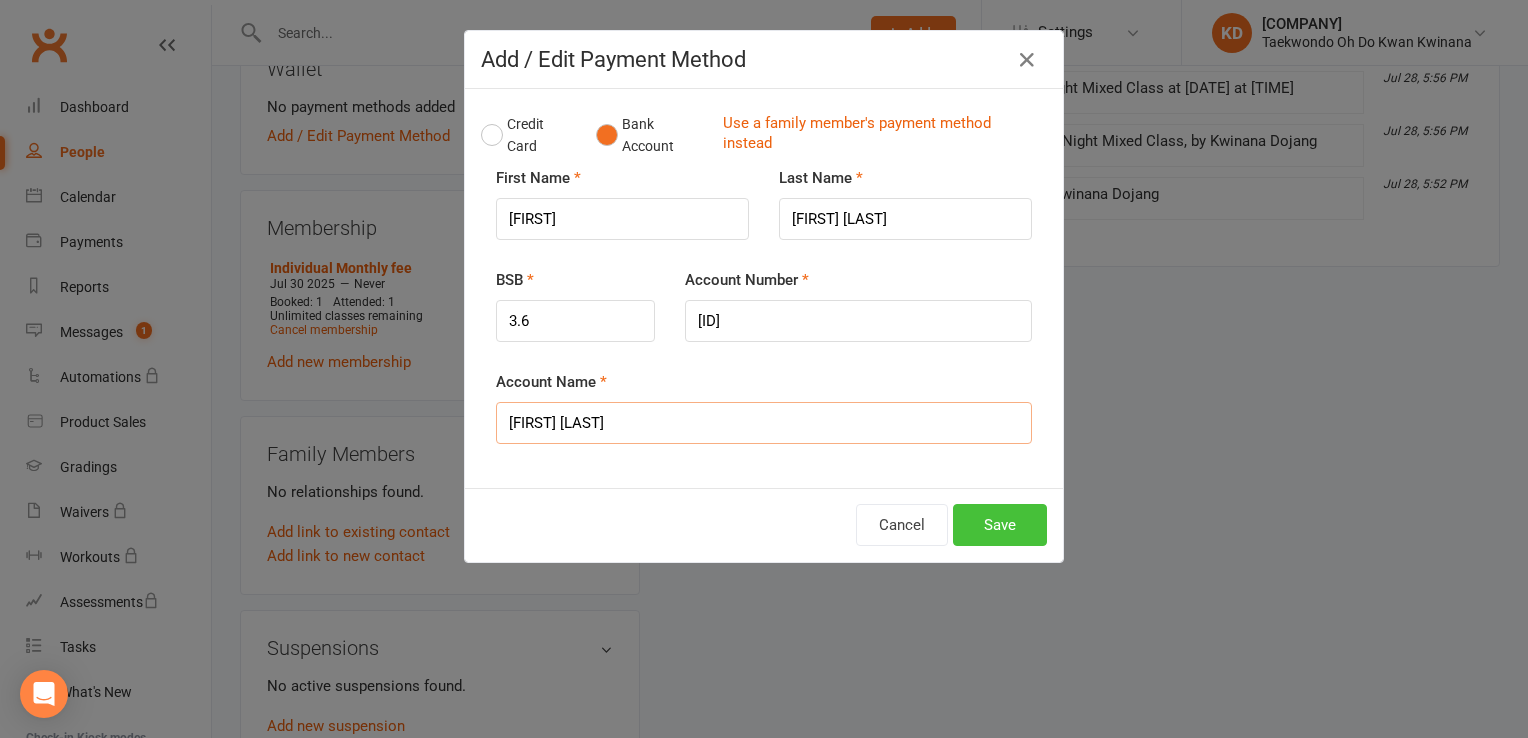 type on "[FIRST] [LAST]" 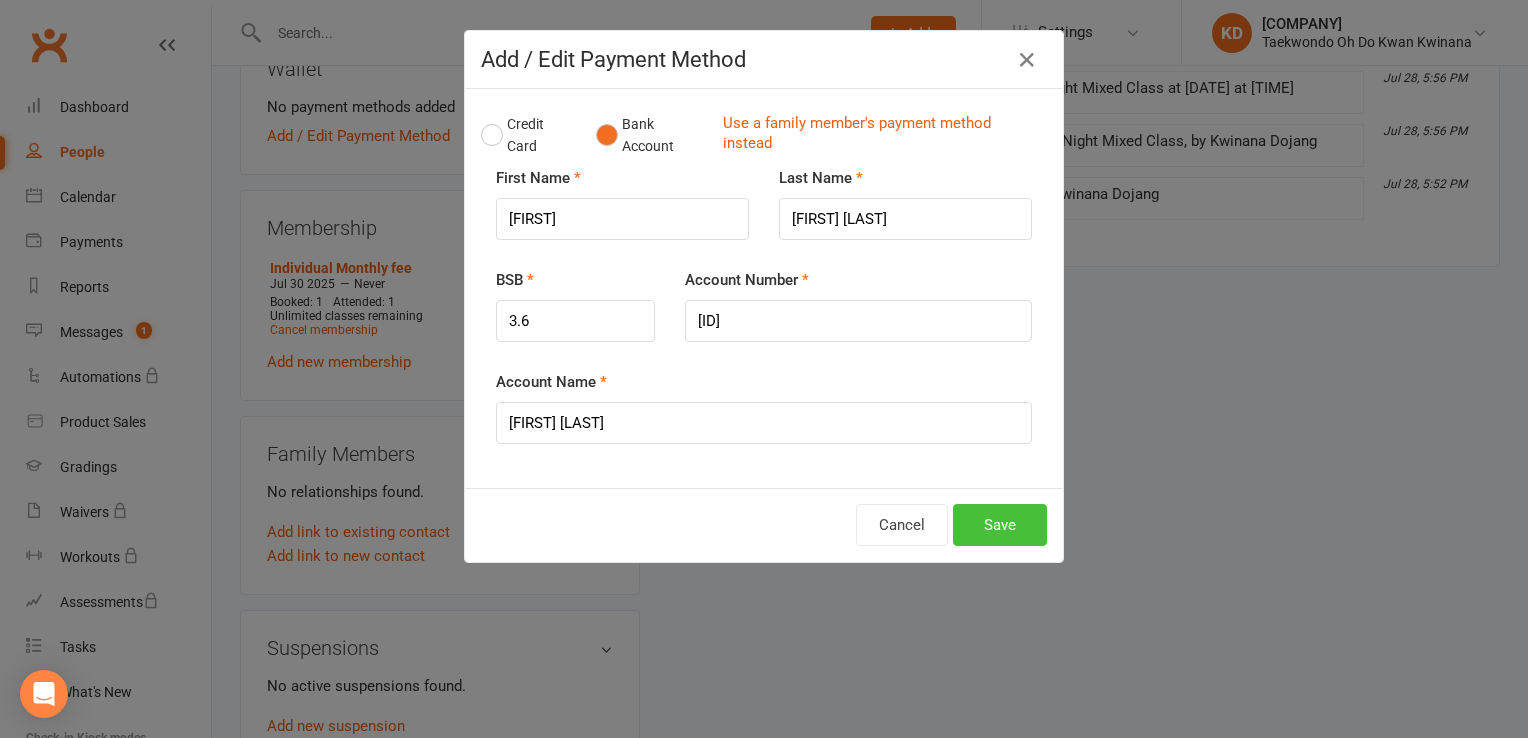 click on "Save" at bounding box center (1000, 525) 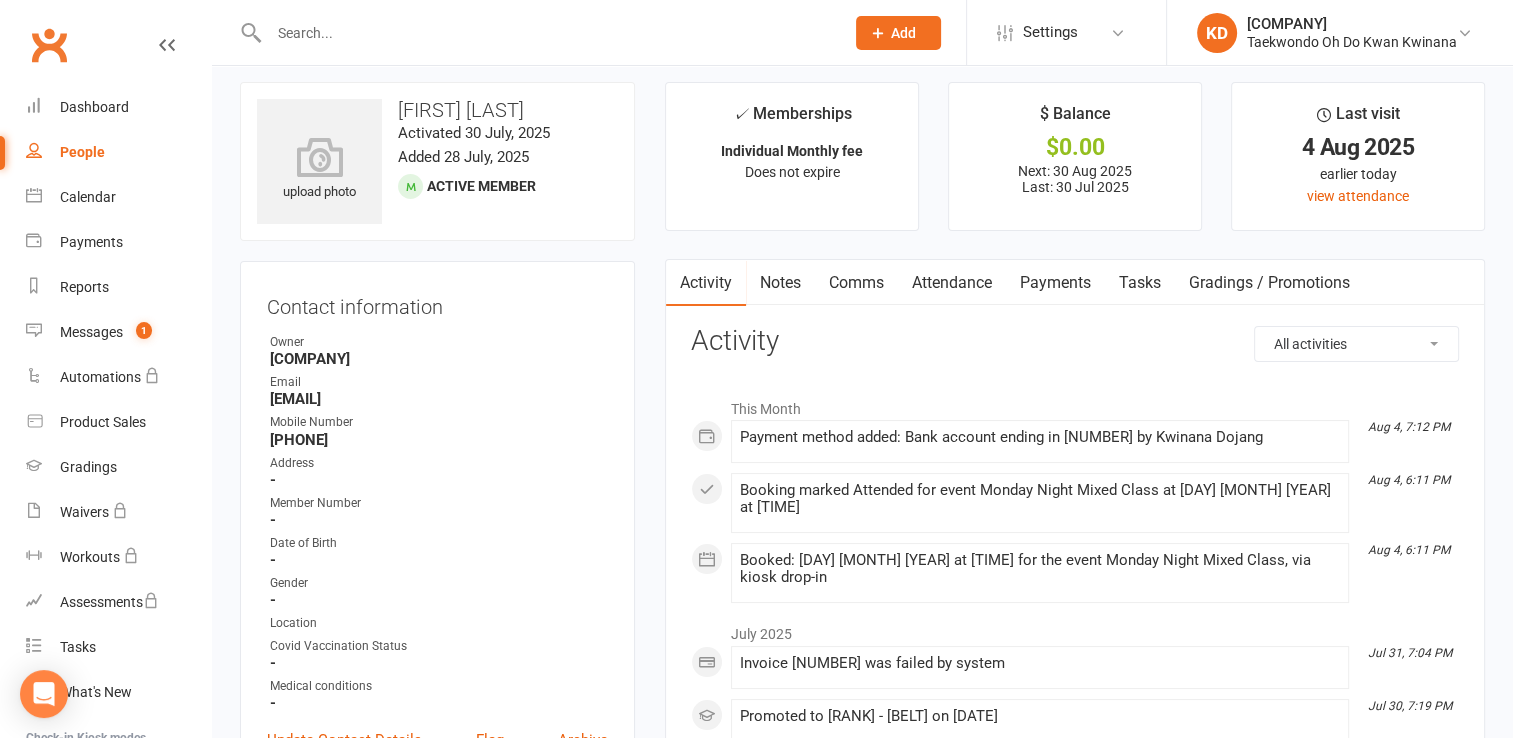 scroll, scrollTop: 0, scrollLeft: 0, axis: both 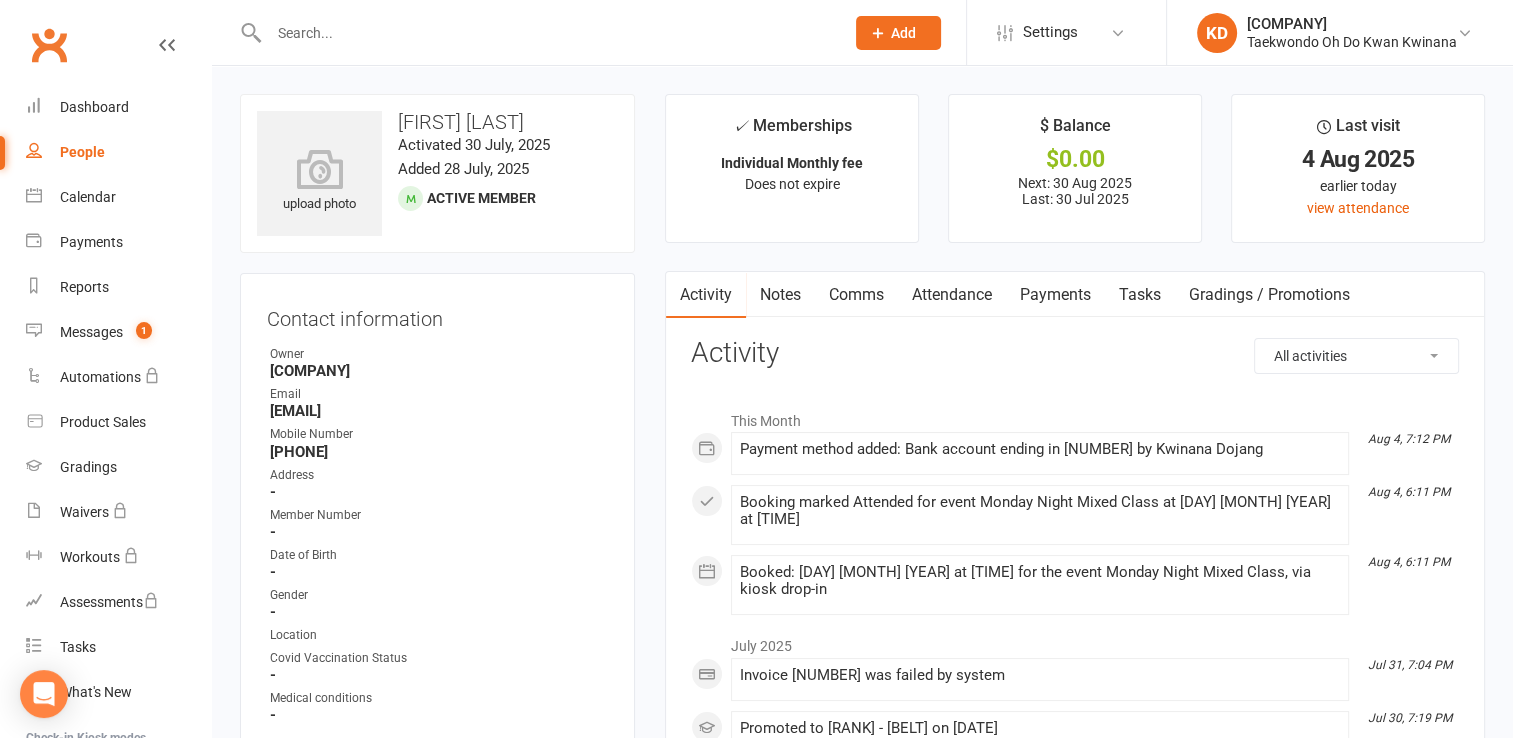 click on "Payments" at bounding box center (1055, 295) 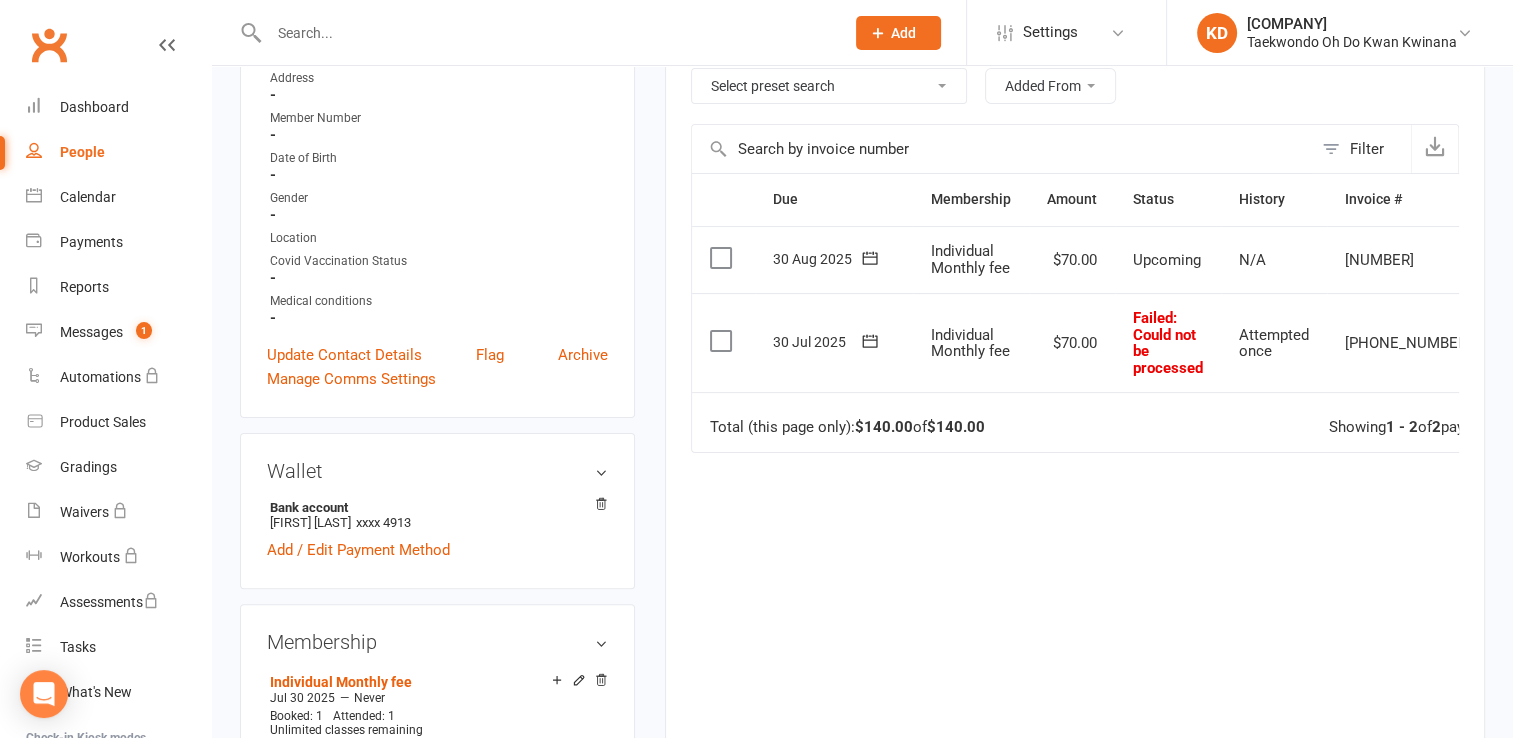 scroll, scrollTop: 398, scrollLeft: 0, axis: vertical 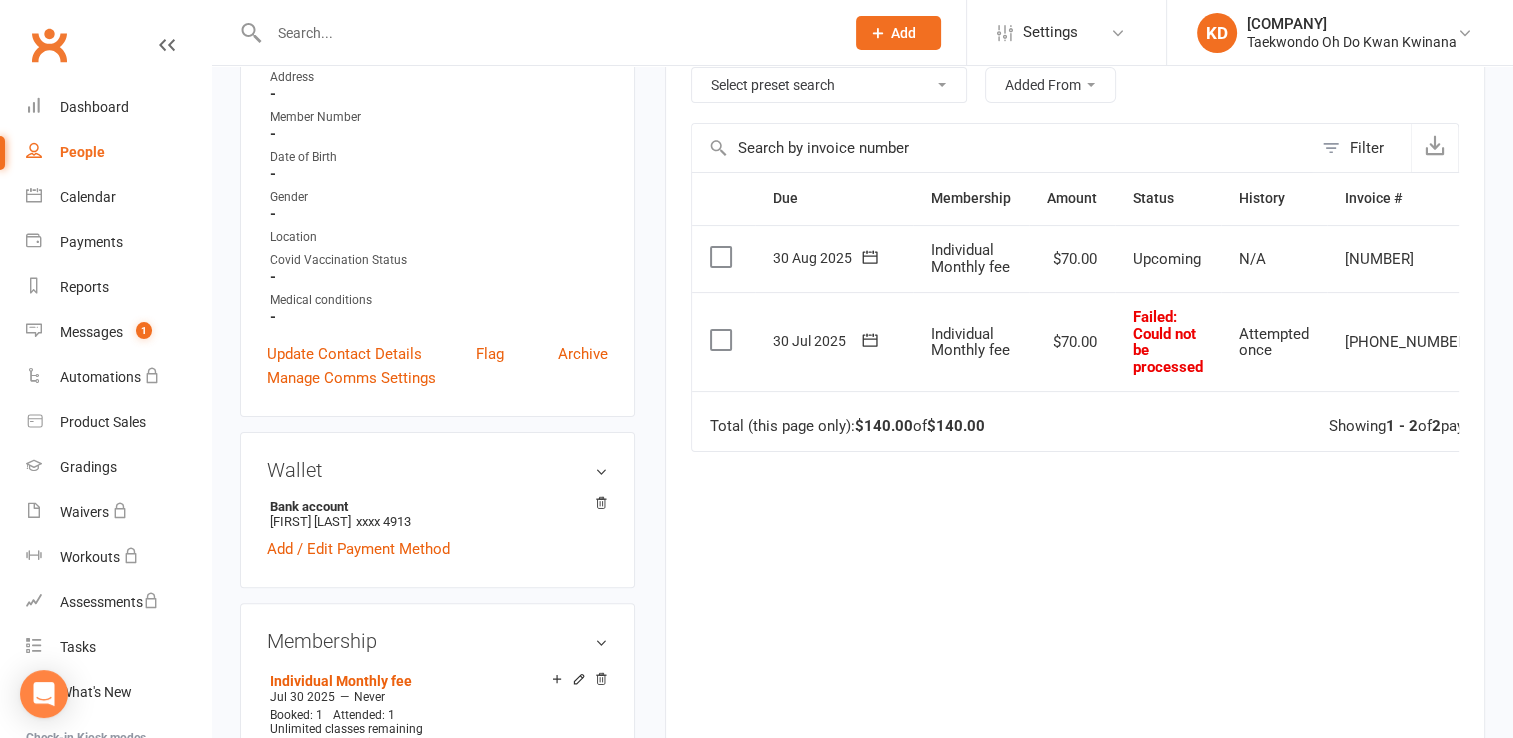 click at bounding box center [1519, 342] 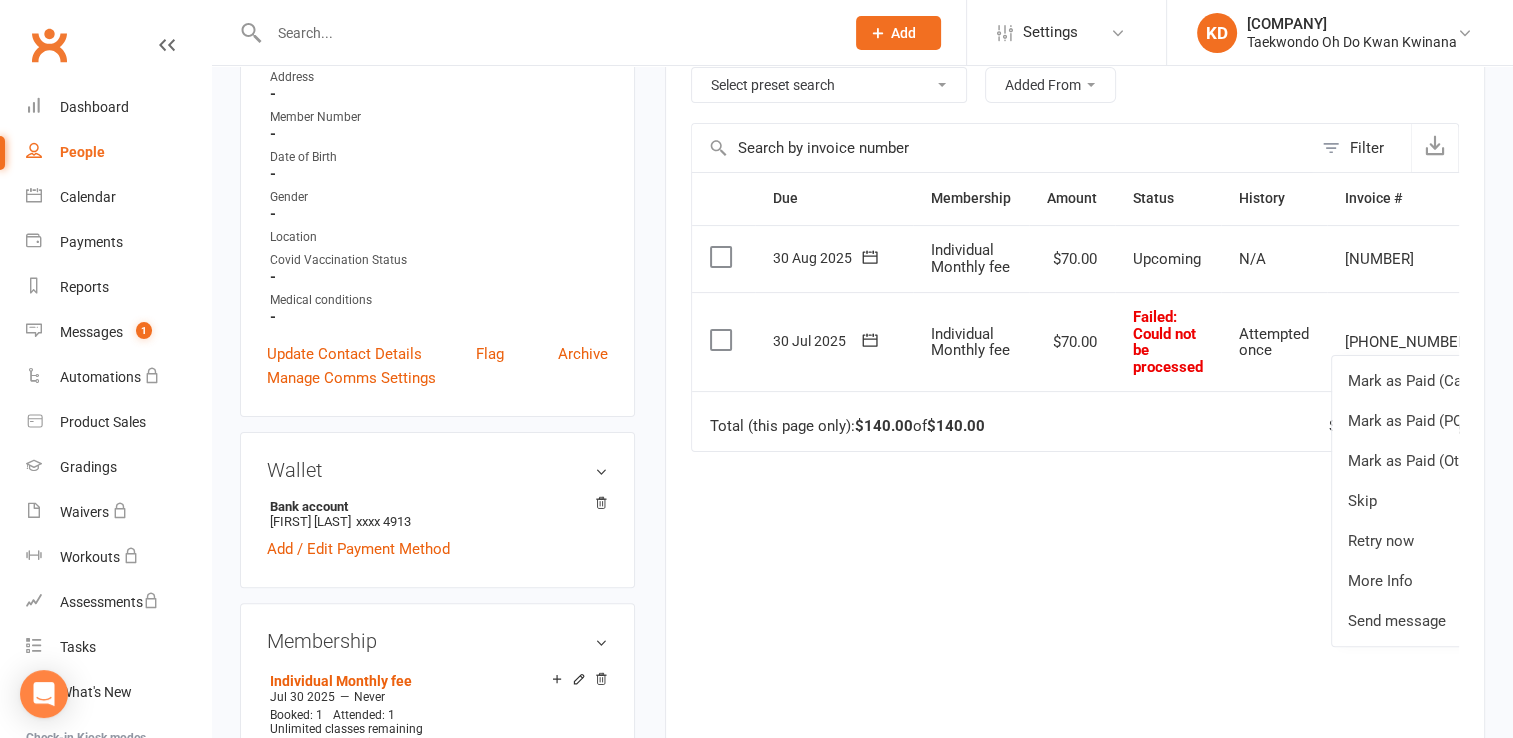 click 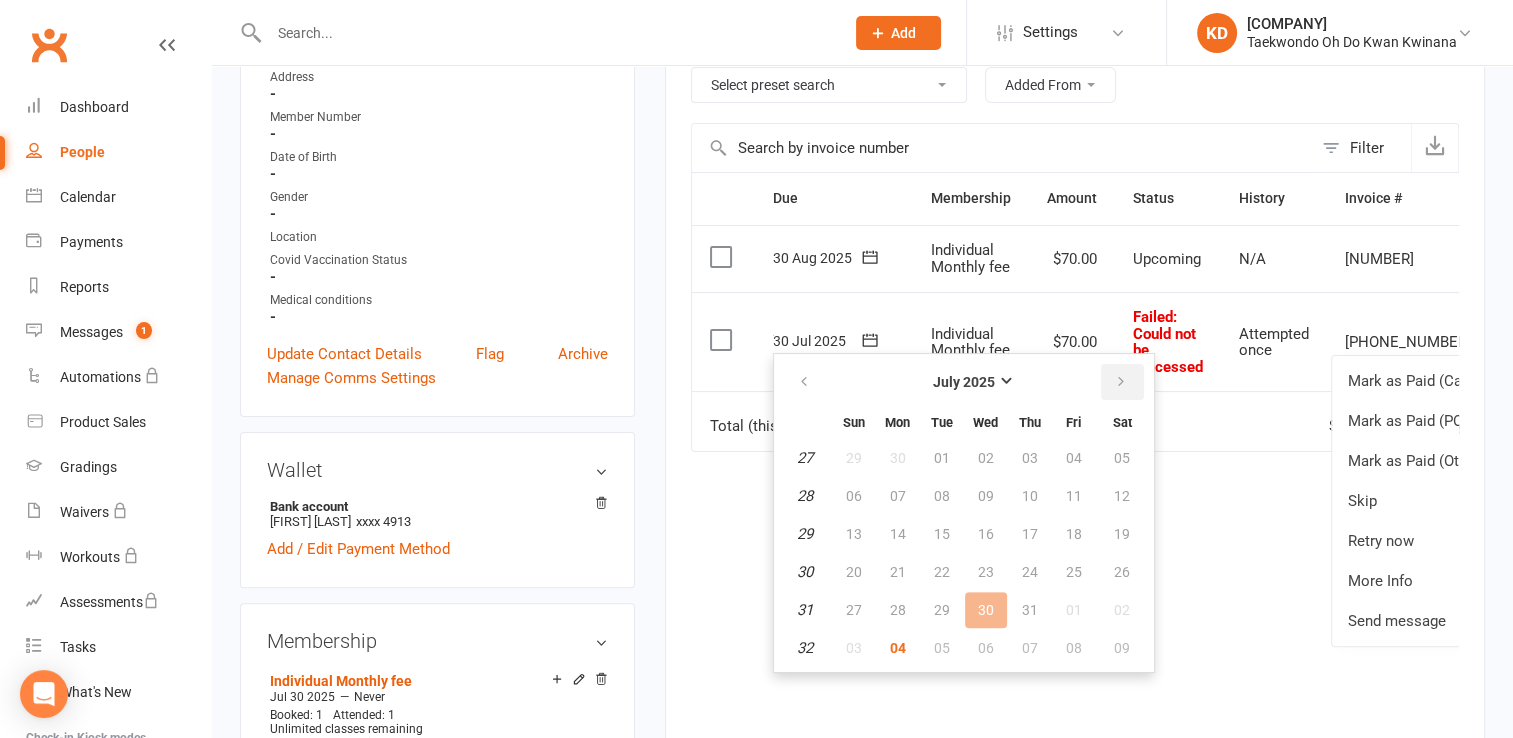 click at bounding box center (1121, 382) 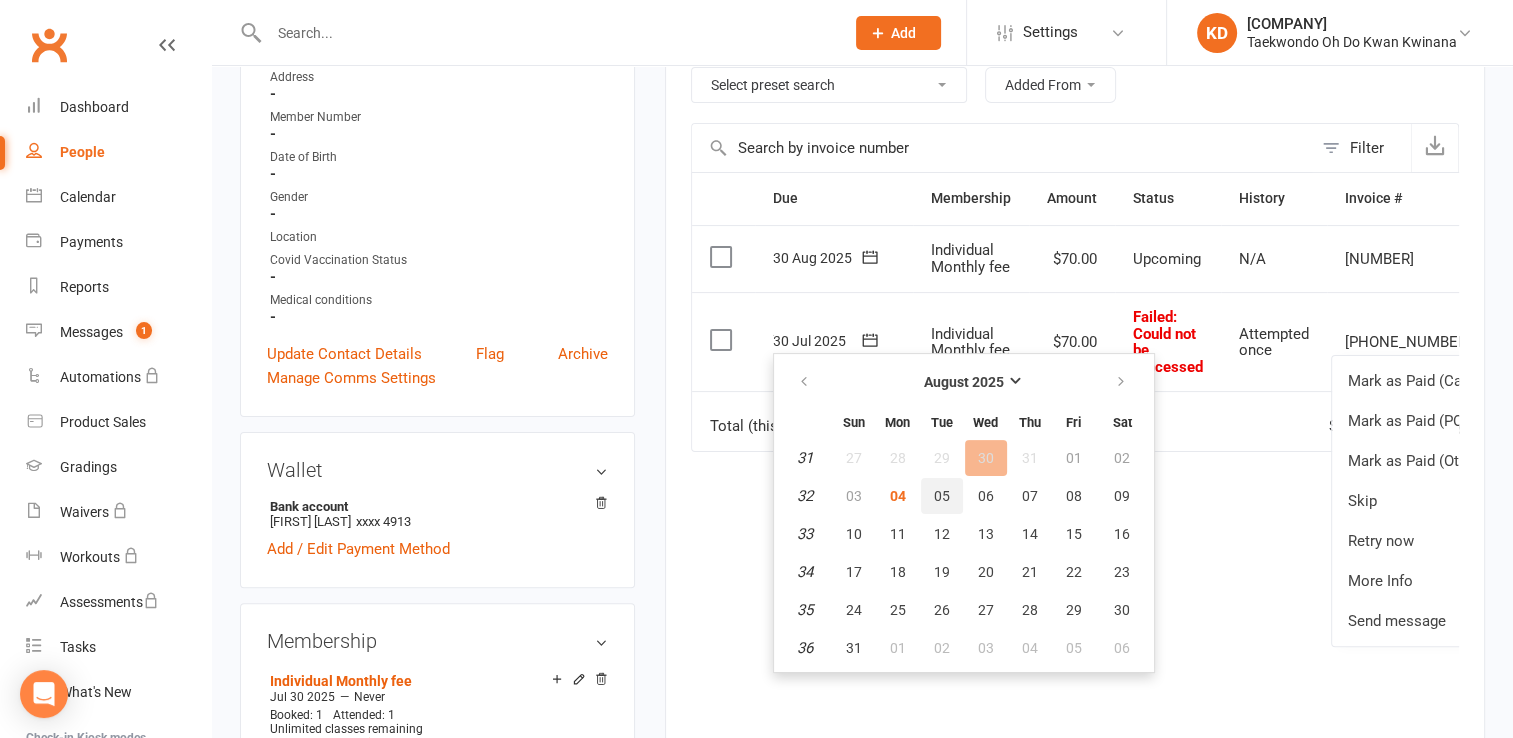 click on "05" at bounding box center (942, 496) 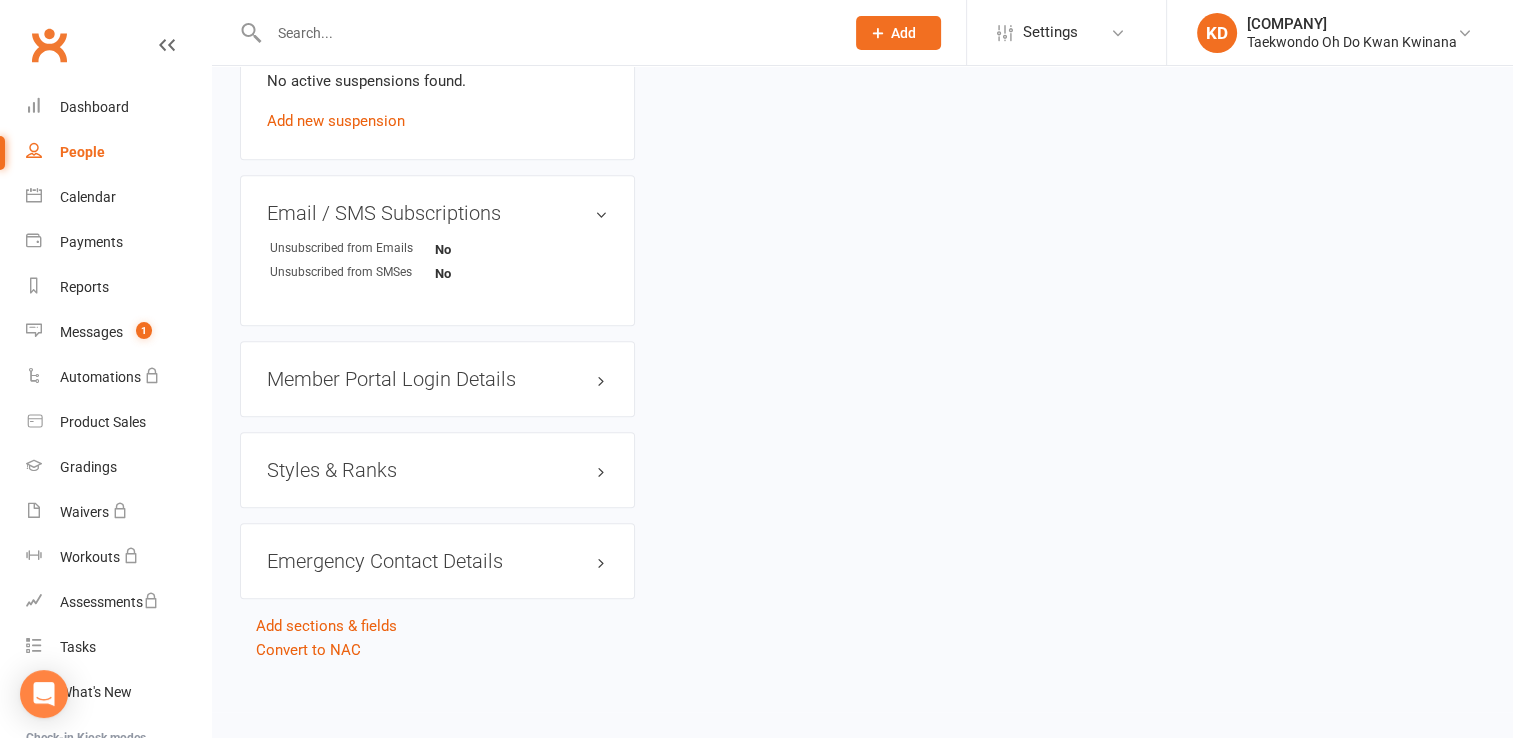 scroll, scrollTop: 1418, scrollLeft: 0, axis: vertical 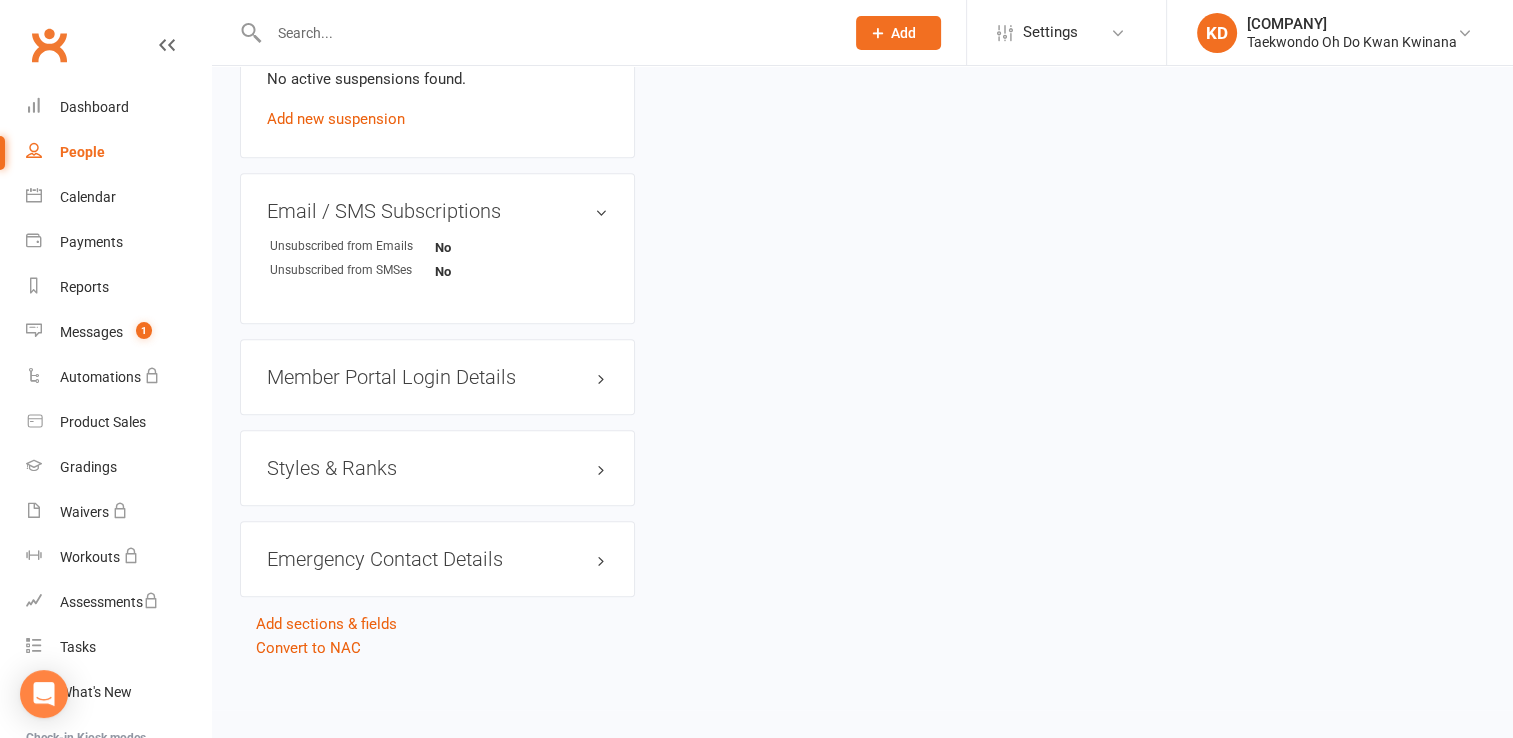 click on "Member Portal Login Details" at bounding box center (437, 377) 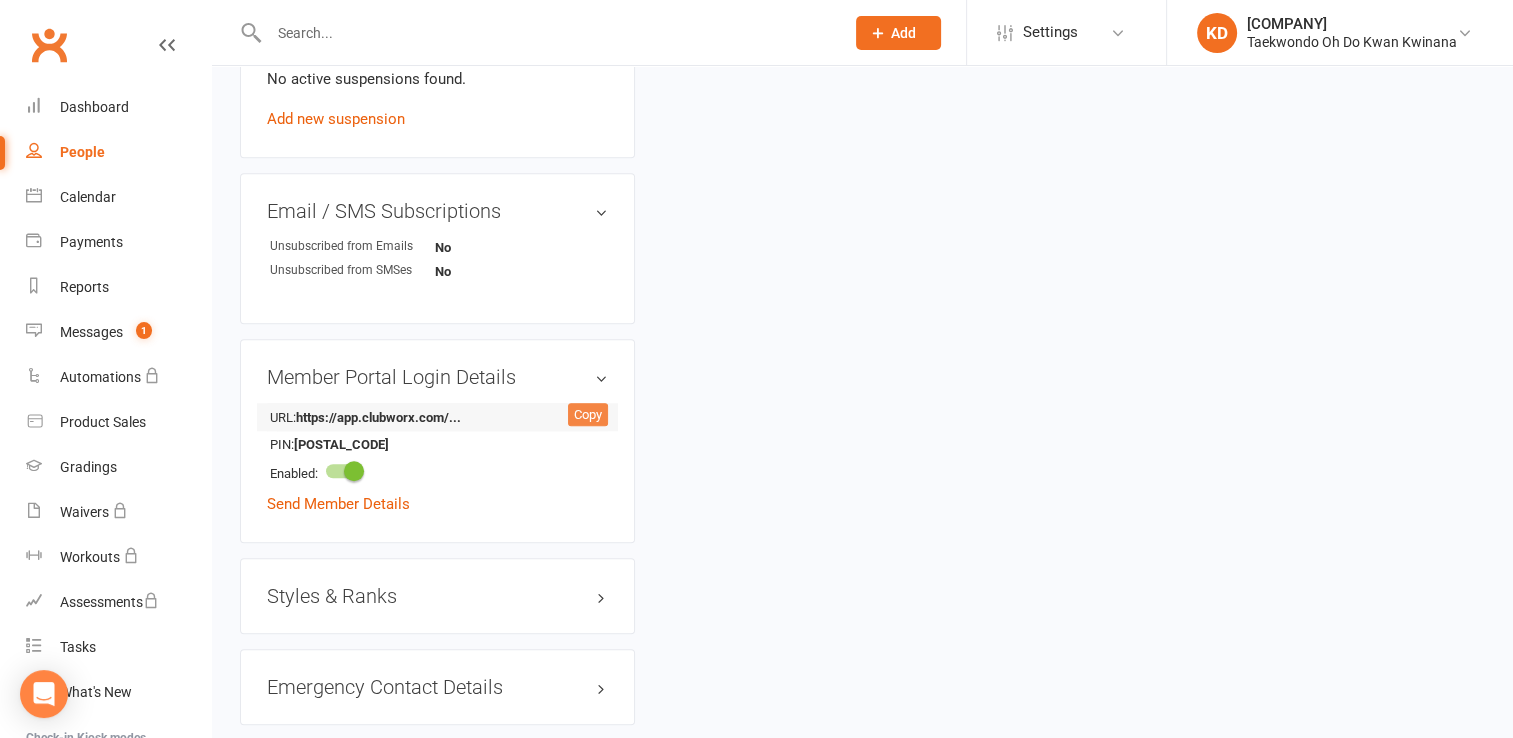 click on "Copy" at bounding box center (588, 415) 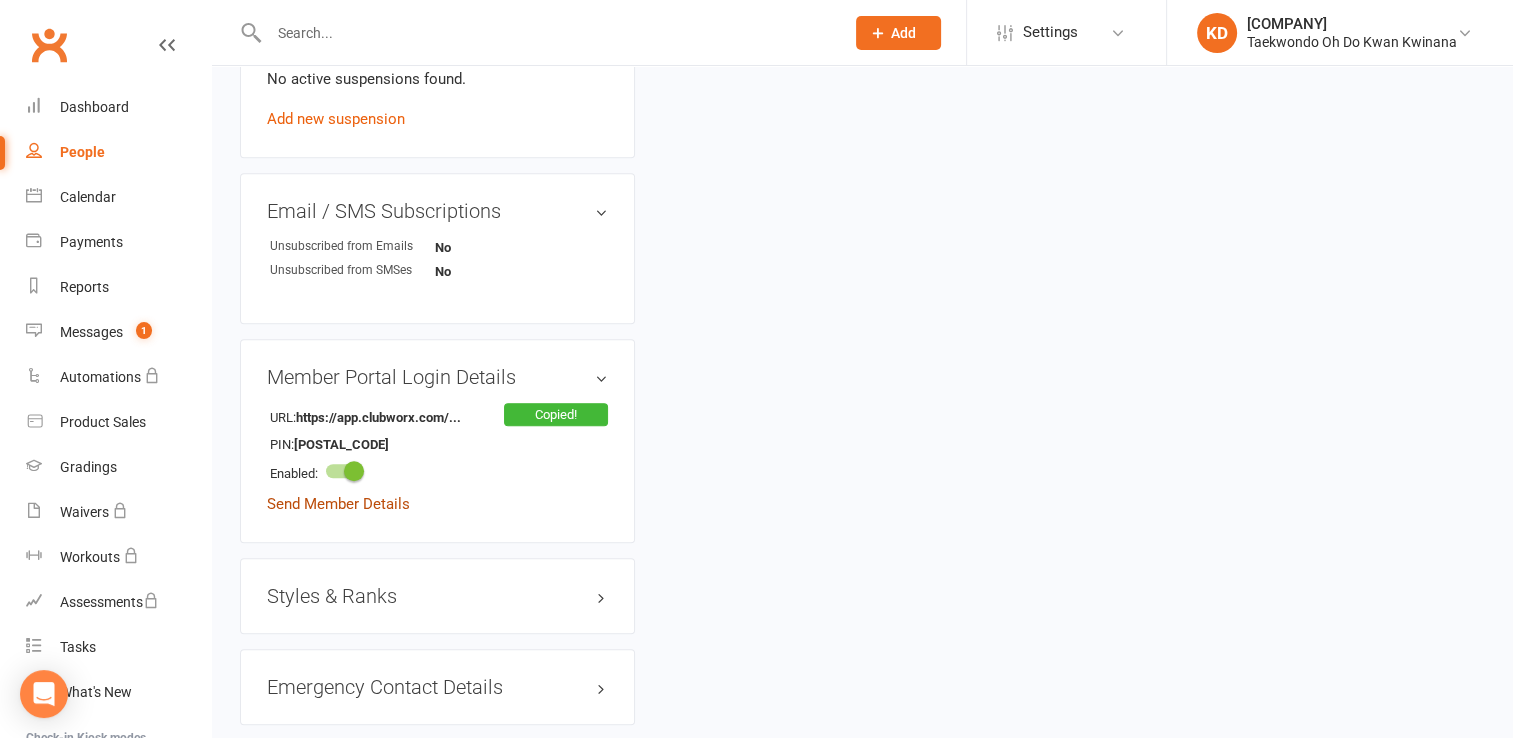 click on "Send Member Details" at bounding box center (338, 504) 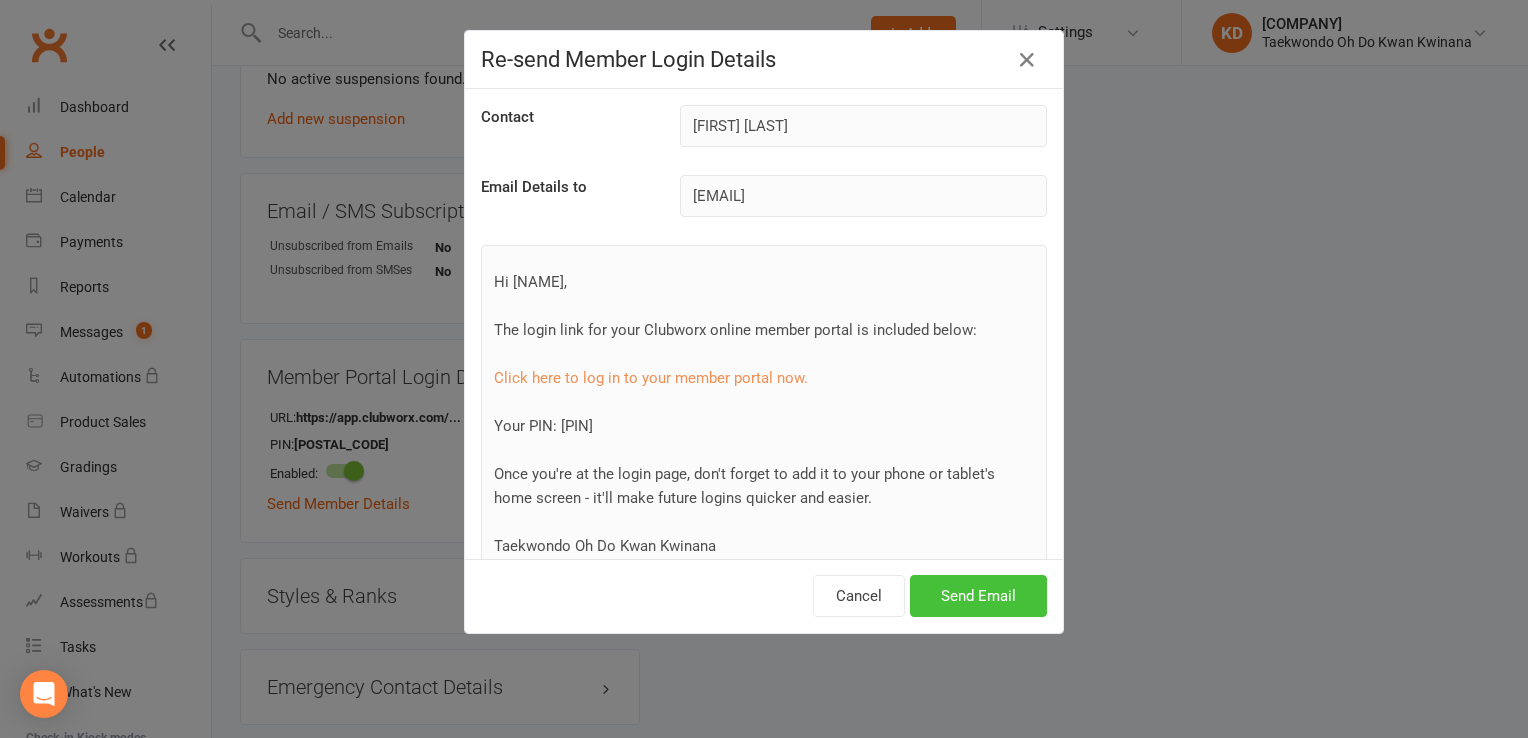 click on "Send Email" at bounding box center [978, 596] 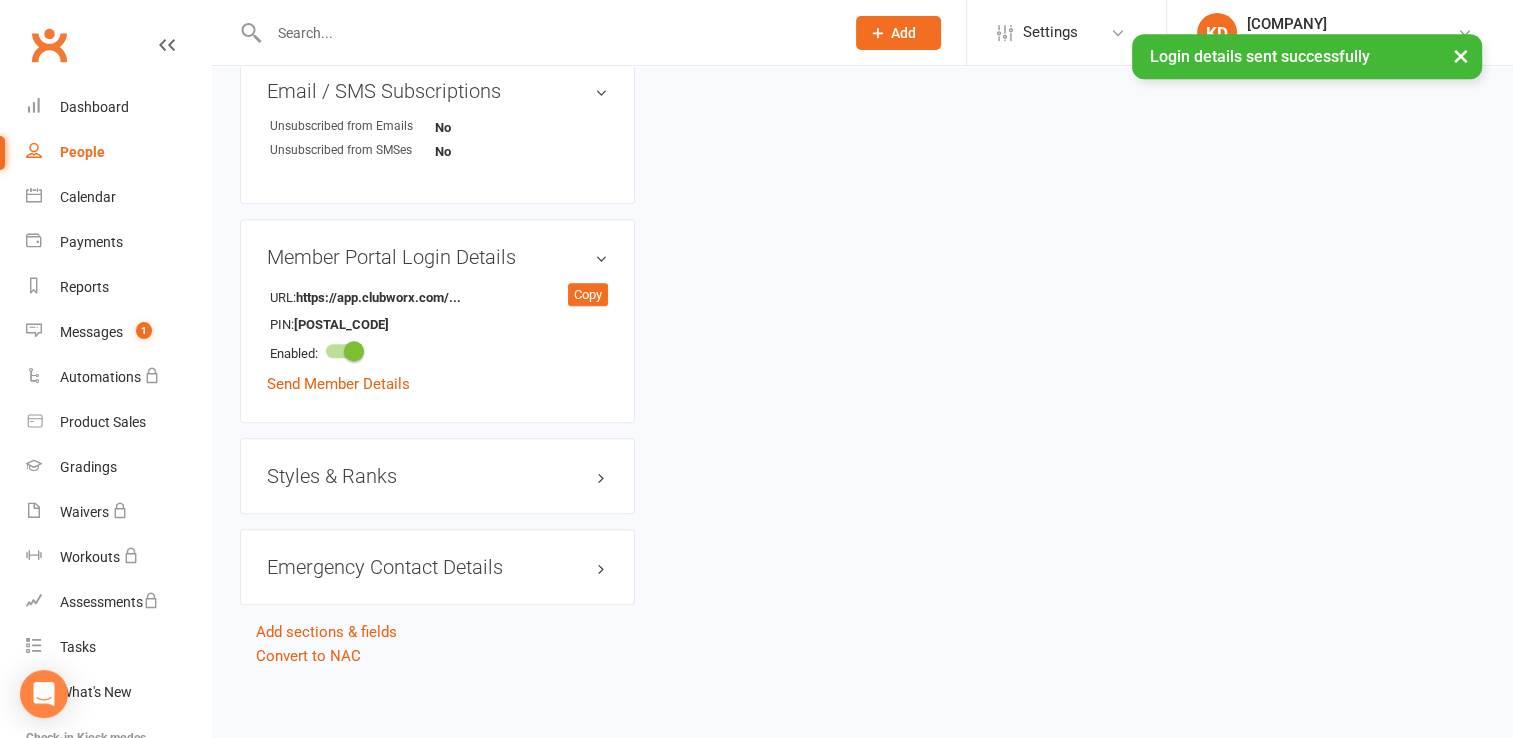 scroll, scrollTop: 1547, scrollLeft: 0, axis: vertical 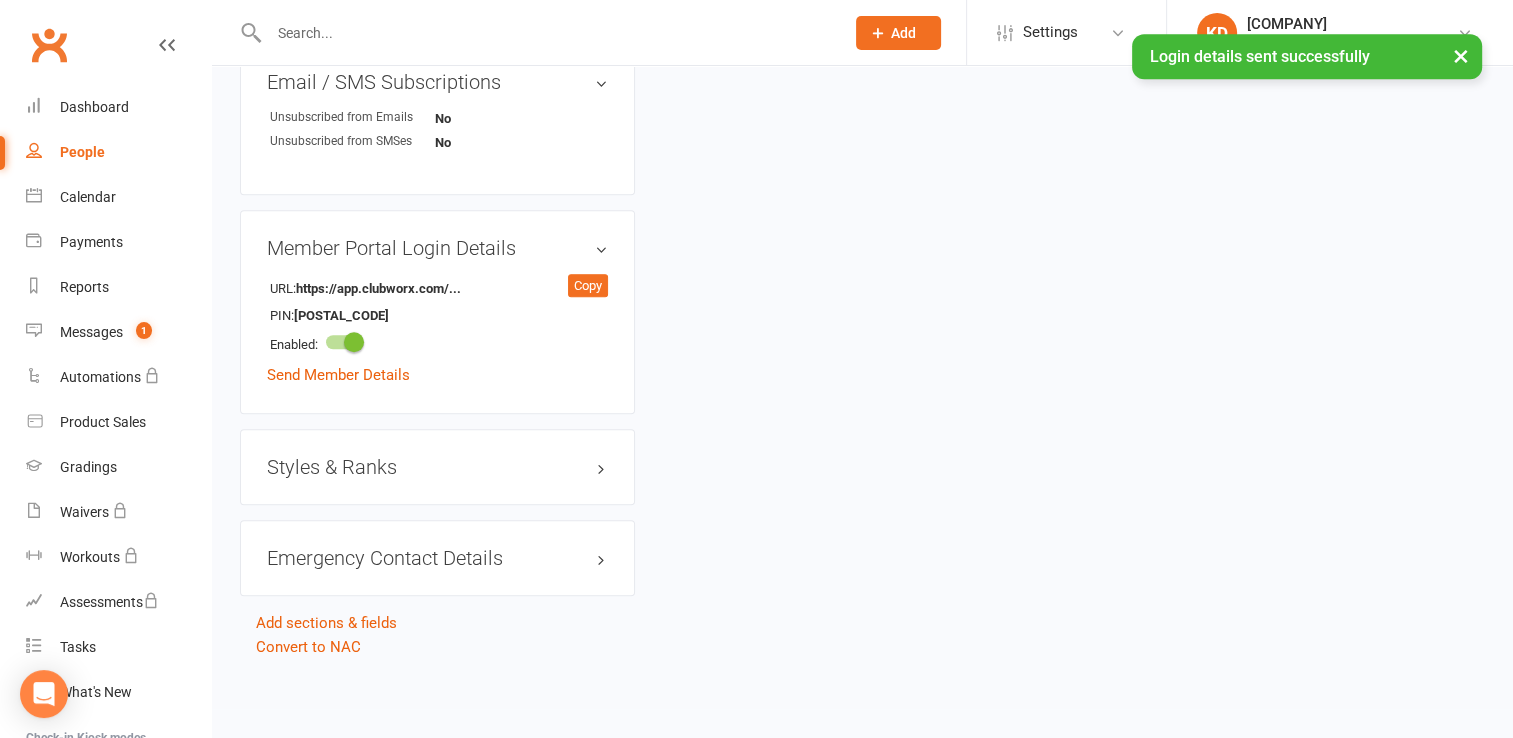 click on "Styles & Ranks" at bounding box center (437, 467) 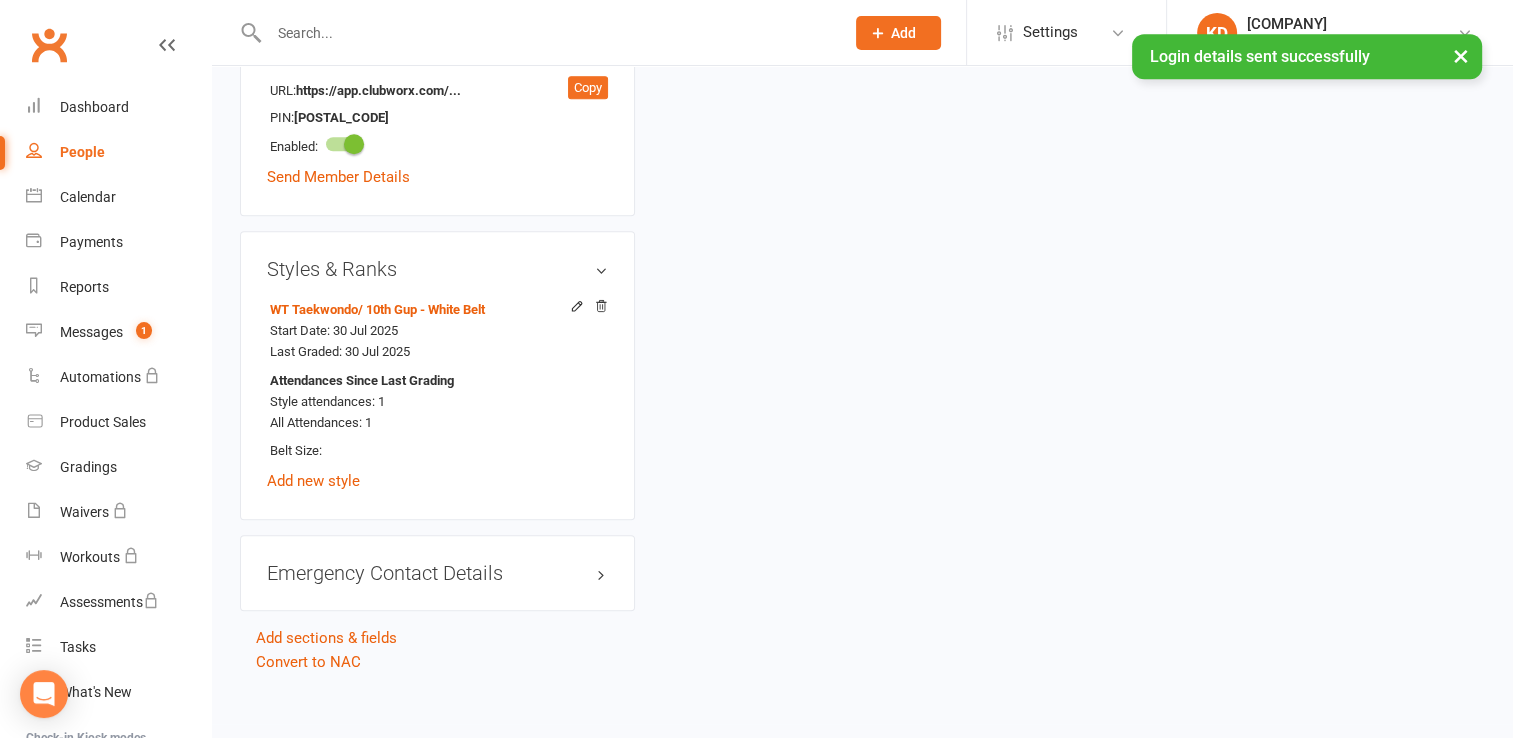 scroll, scrollTop: 1760, scrollLeft: 0, axis: vertical 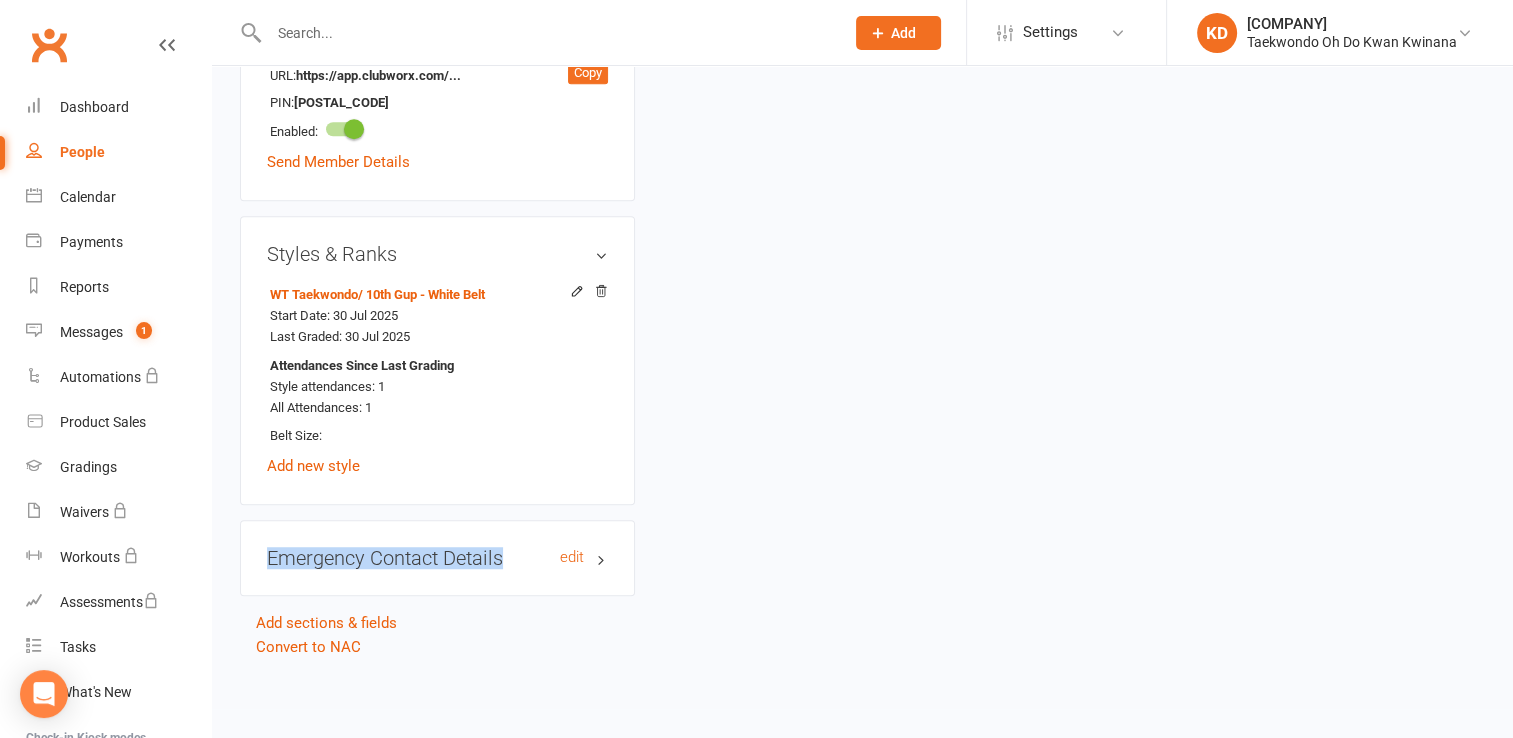 click on "Emergency Contact Details  edit" at bounding box center (437, 558) 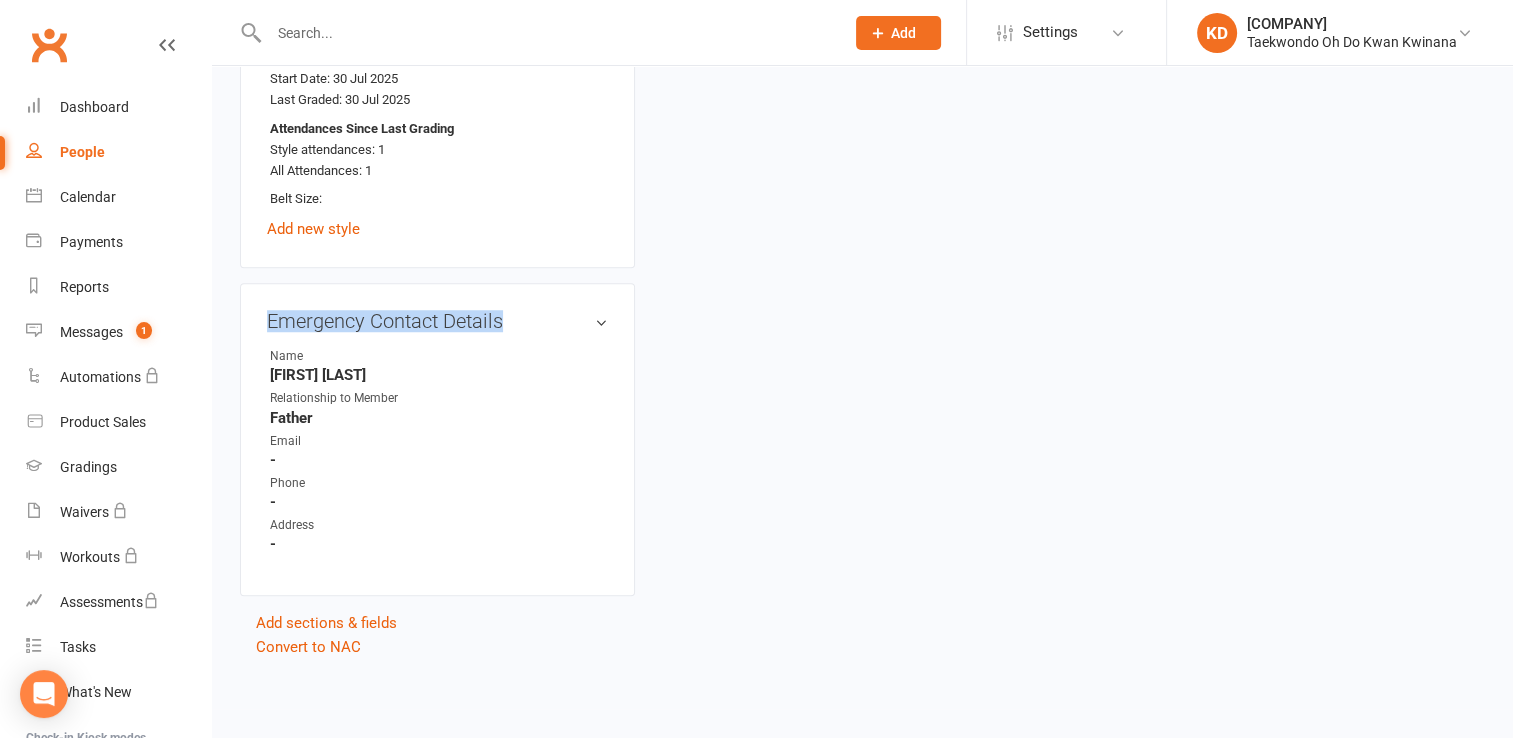 scroll, scrollTop: 2000, scrollLeft: 0, axis: vertical 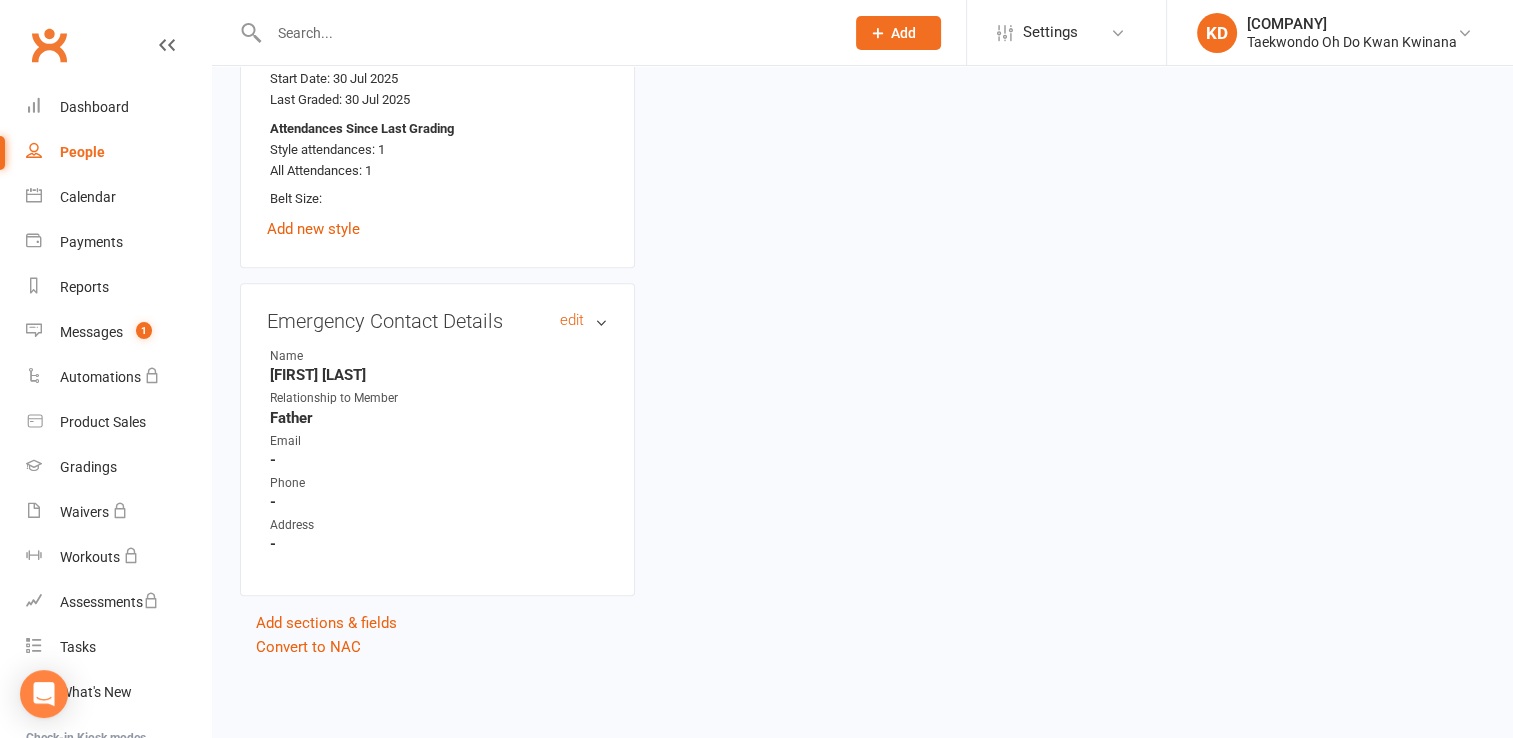 click on "Emergency Contact Details  edit" at bounding box center [437, 321] 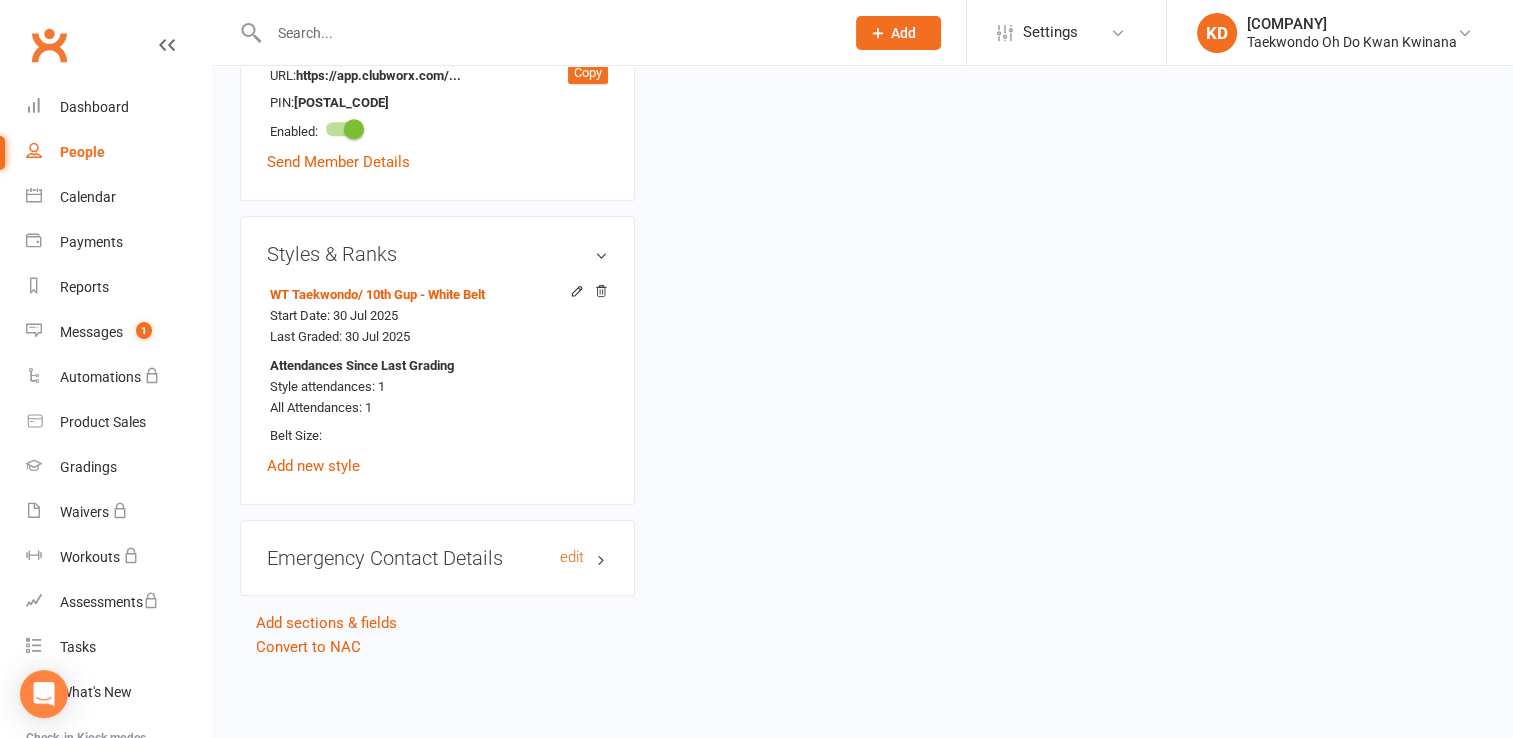 scroll, scrollTop: 1760, scrollLeft: 0, axis: vertical 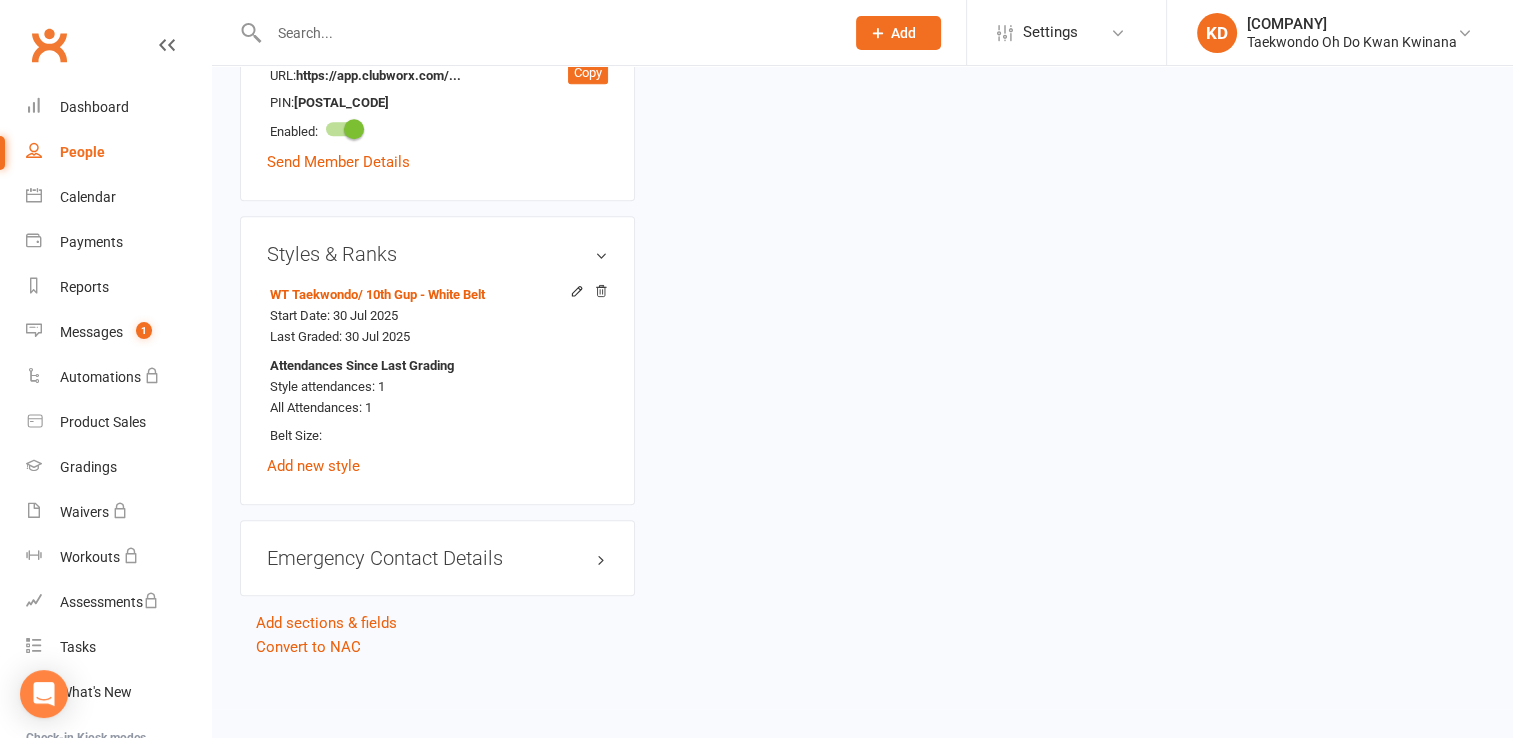 click on "Emergency Contact Details  edit" at bounding box center [437, 558] 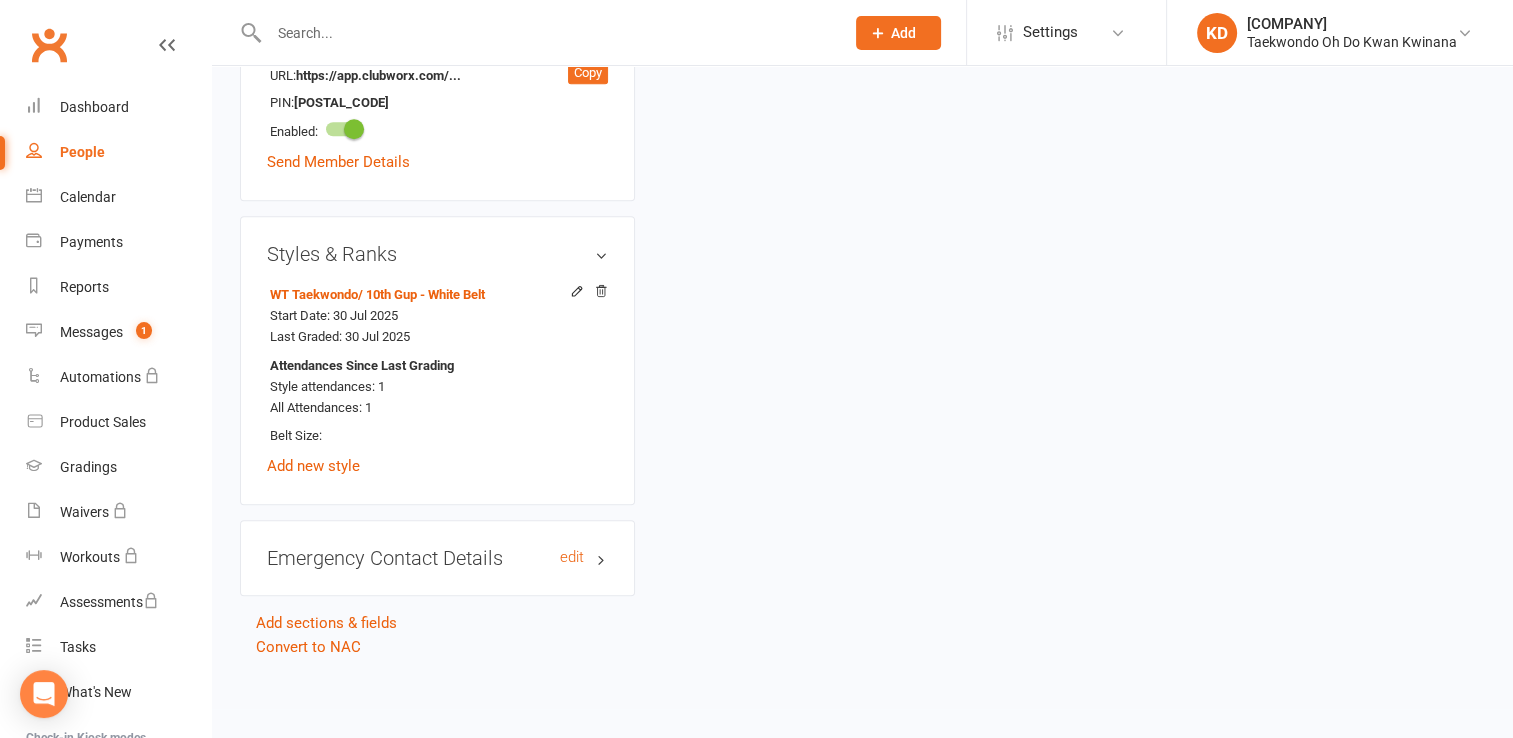 click on "Emergency Contact Details  edit" at bounding box center (437, 558) 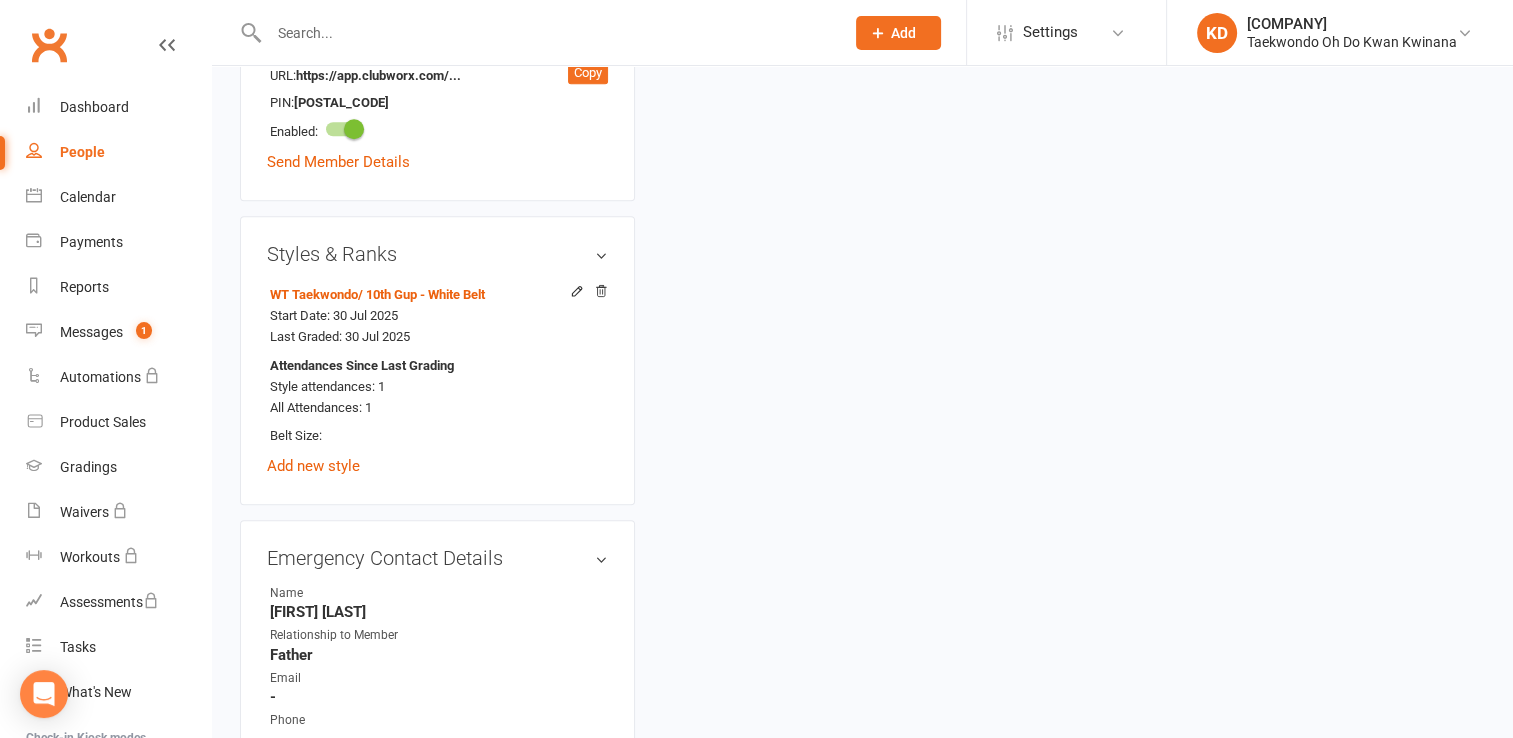 scroll, scrollTop: 2000, scrollLeft: 0, axis: vertical 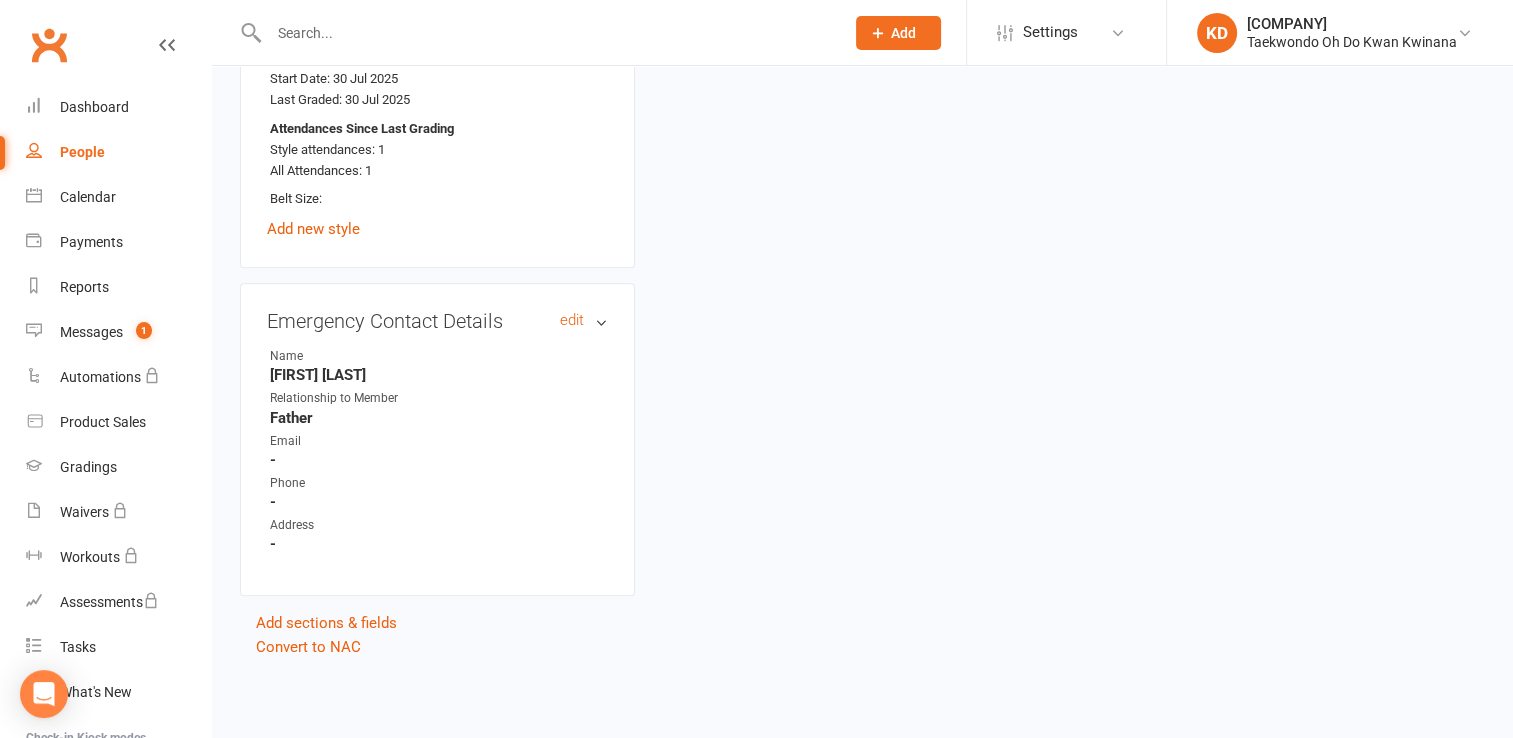 click on "Emergency Contact Details  edit" at bounding box center [437, 321] 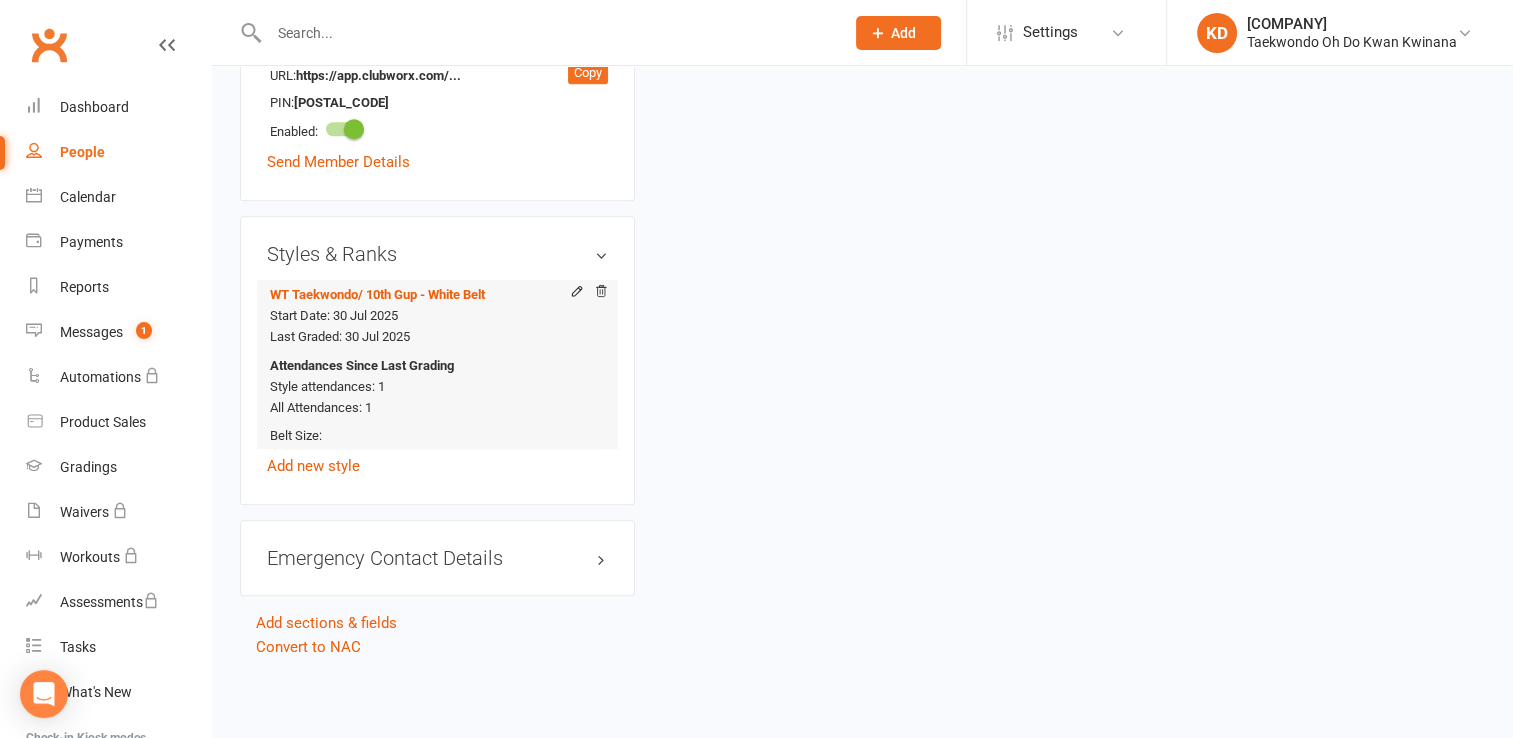 scroll, scrollTop: 1760, scrollLeft: 0, axis: vertical 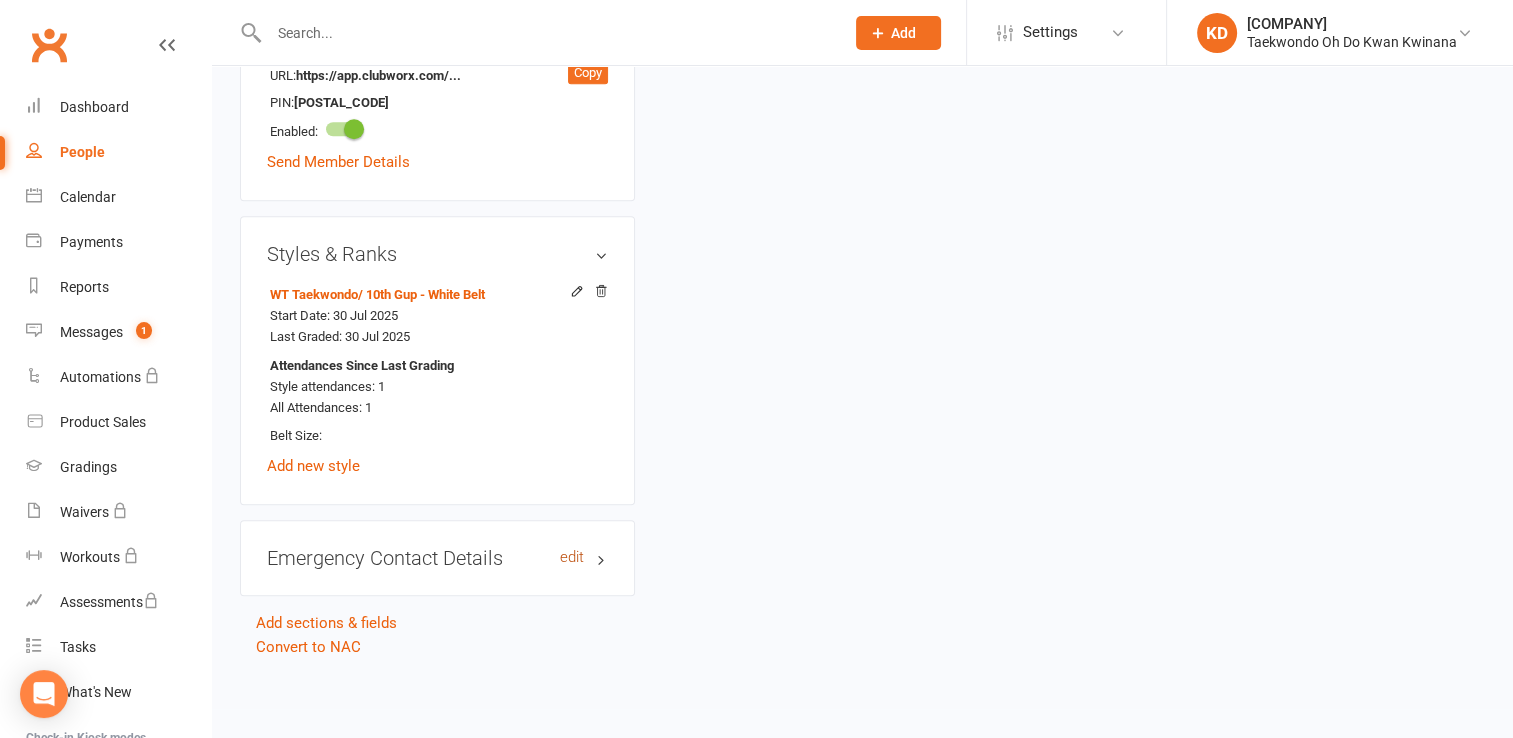 click on "edit" at bounding box center [572, 557] 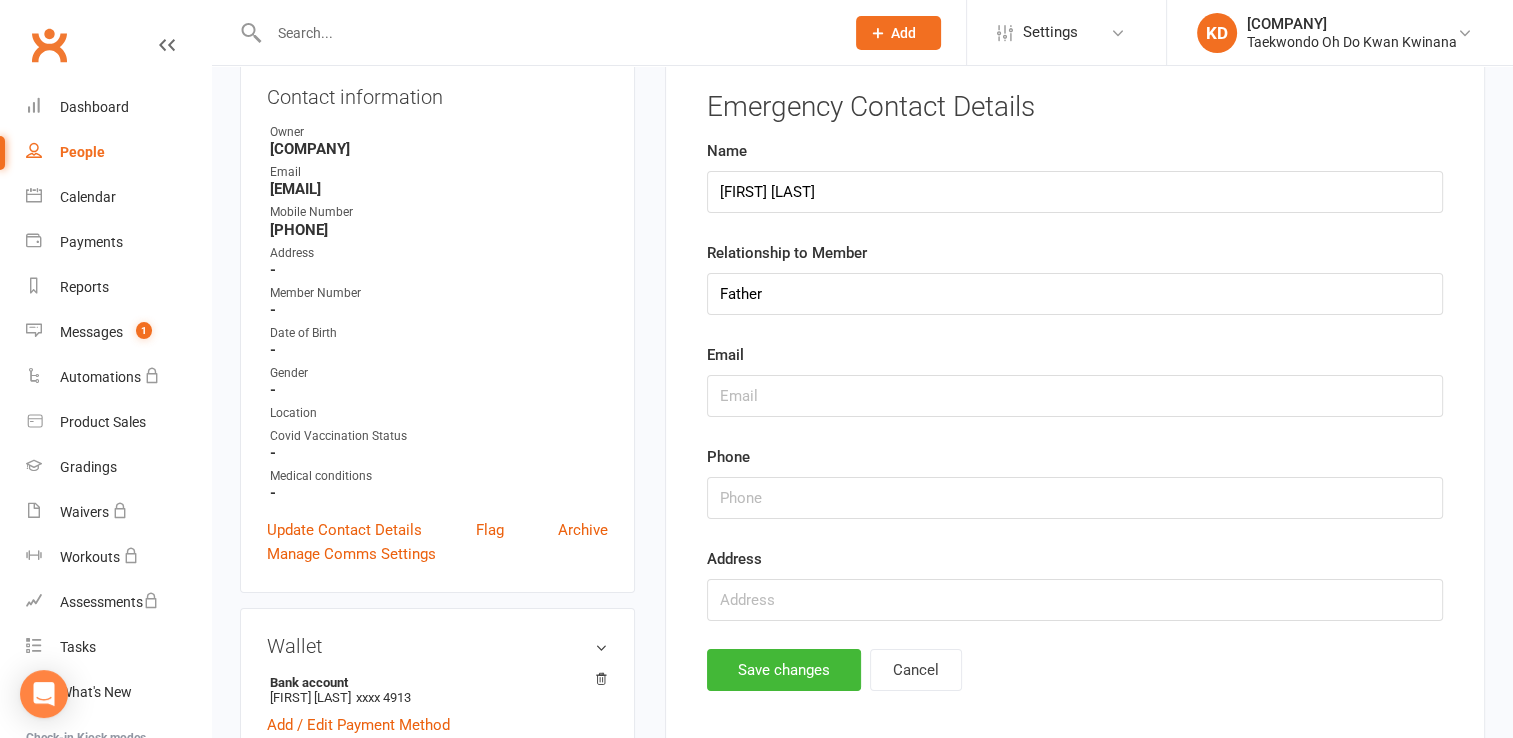 scroll, scrollTop: 171, scrollLeft: 0, axis: vertical 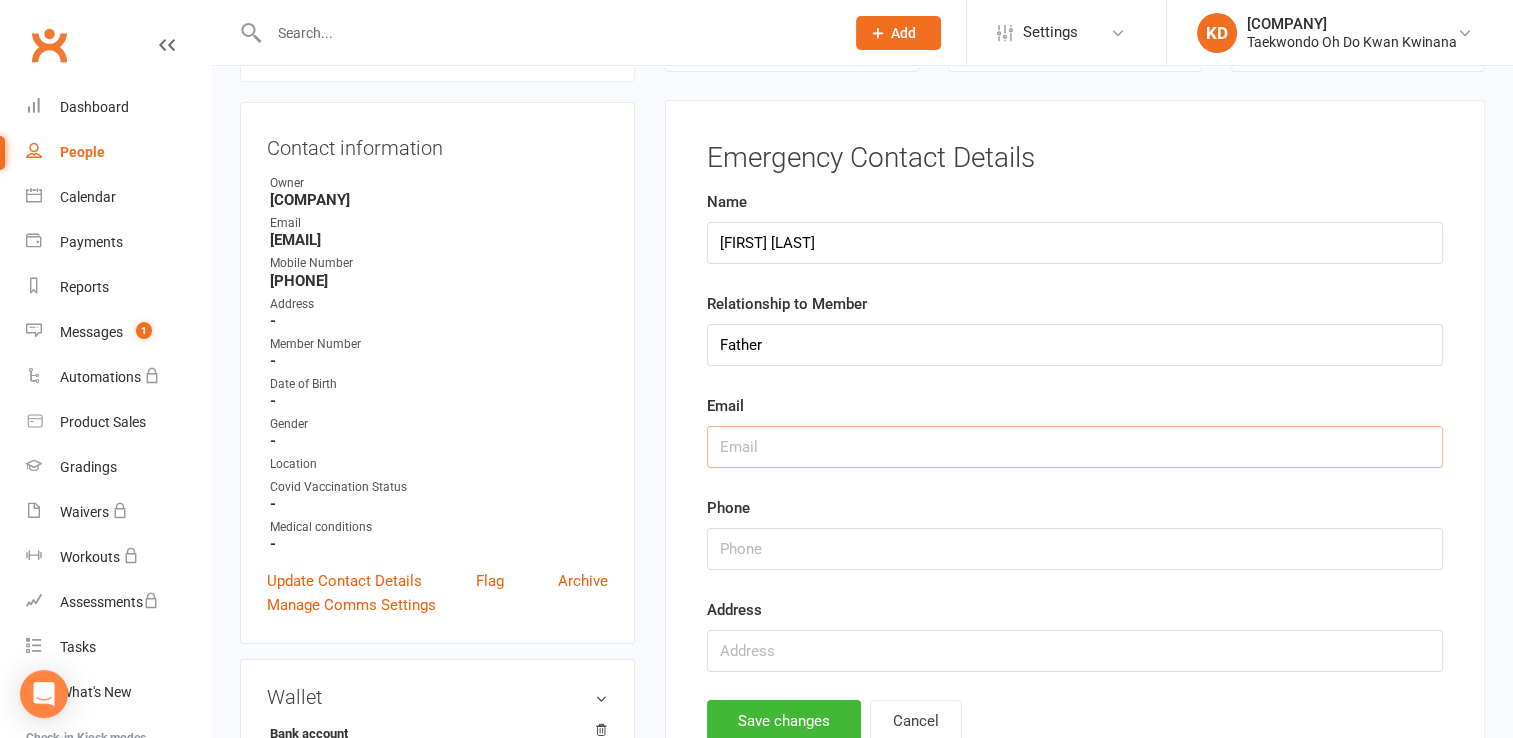 click at bounding box center (1075, 447) 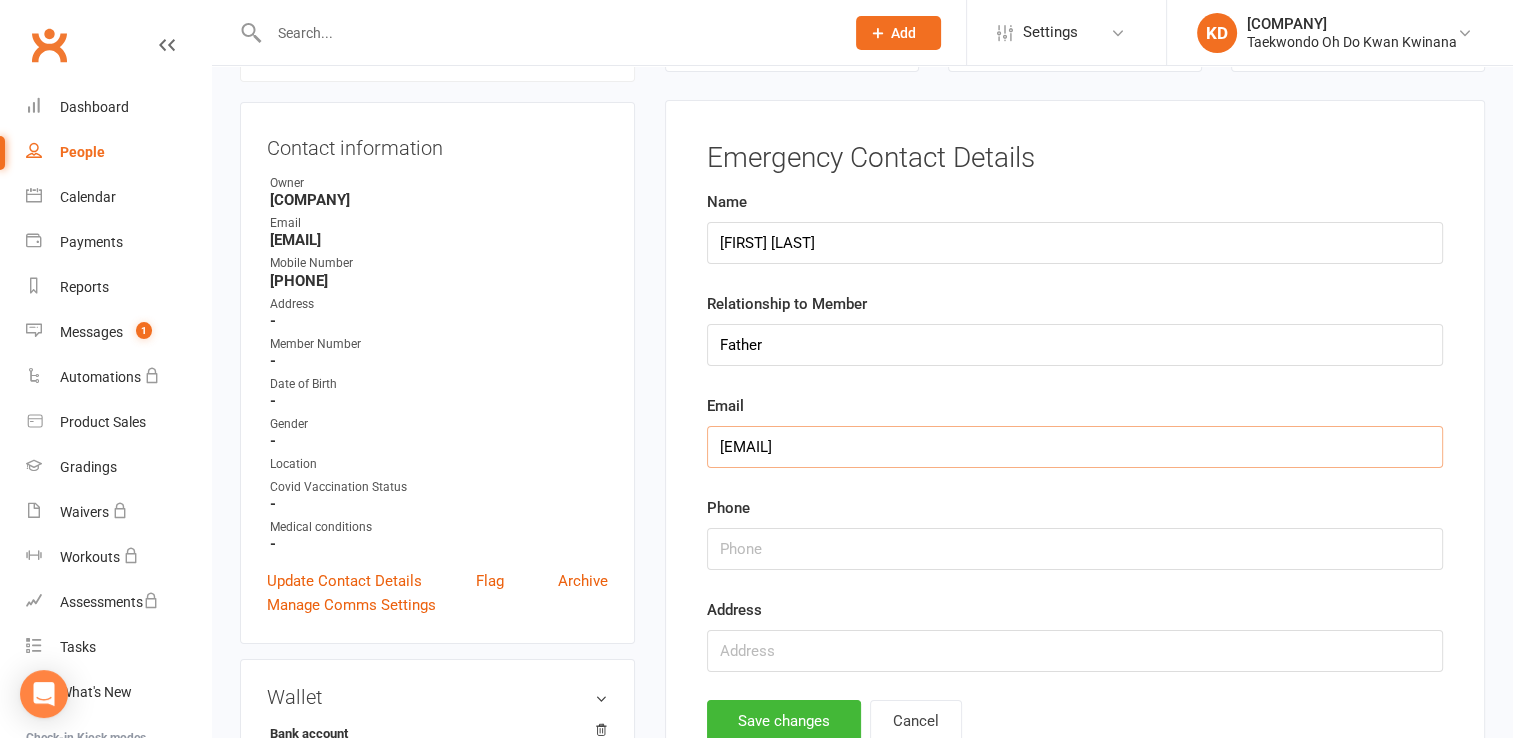 type on "[EMAIL]" 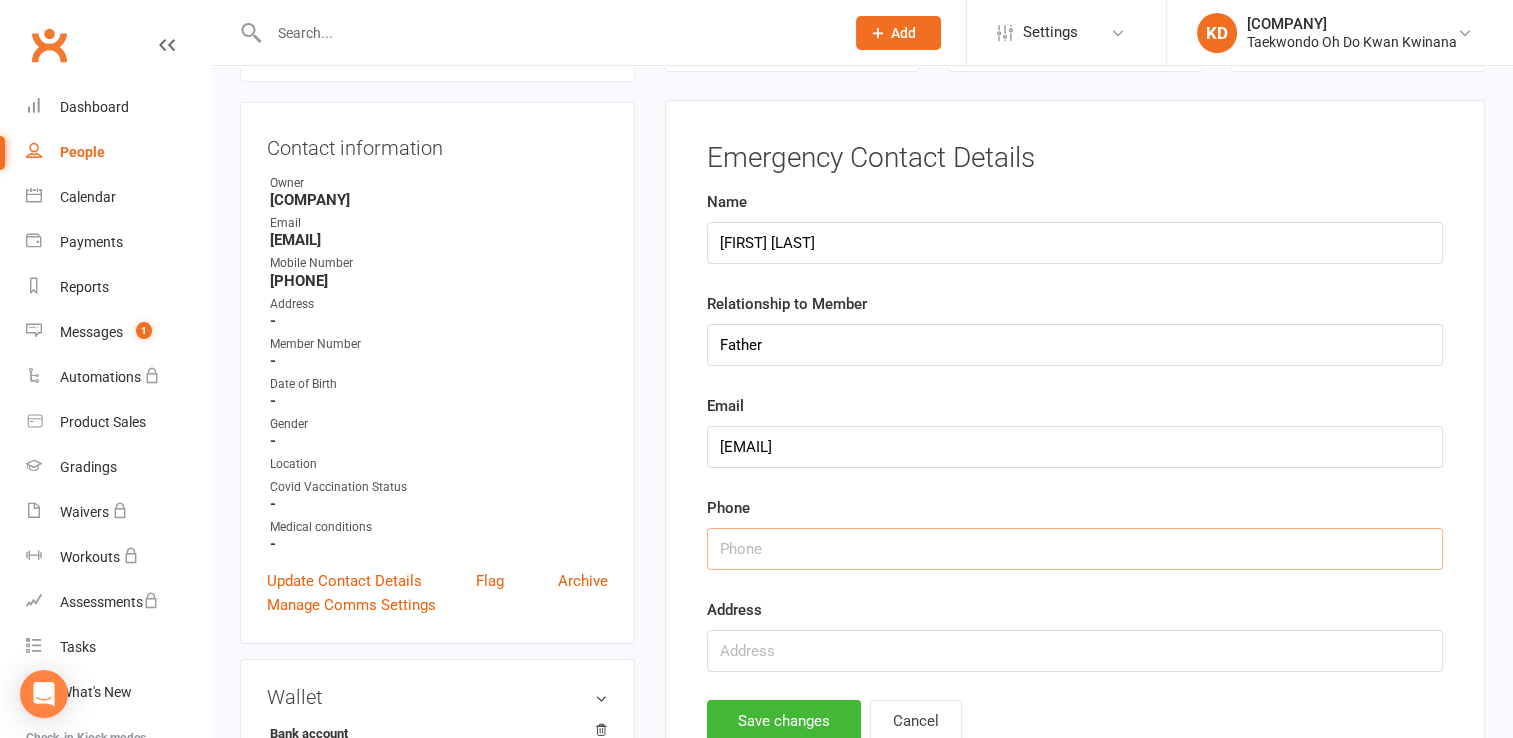 click at bounding box center [1075, 549] 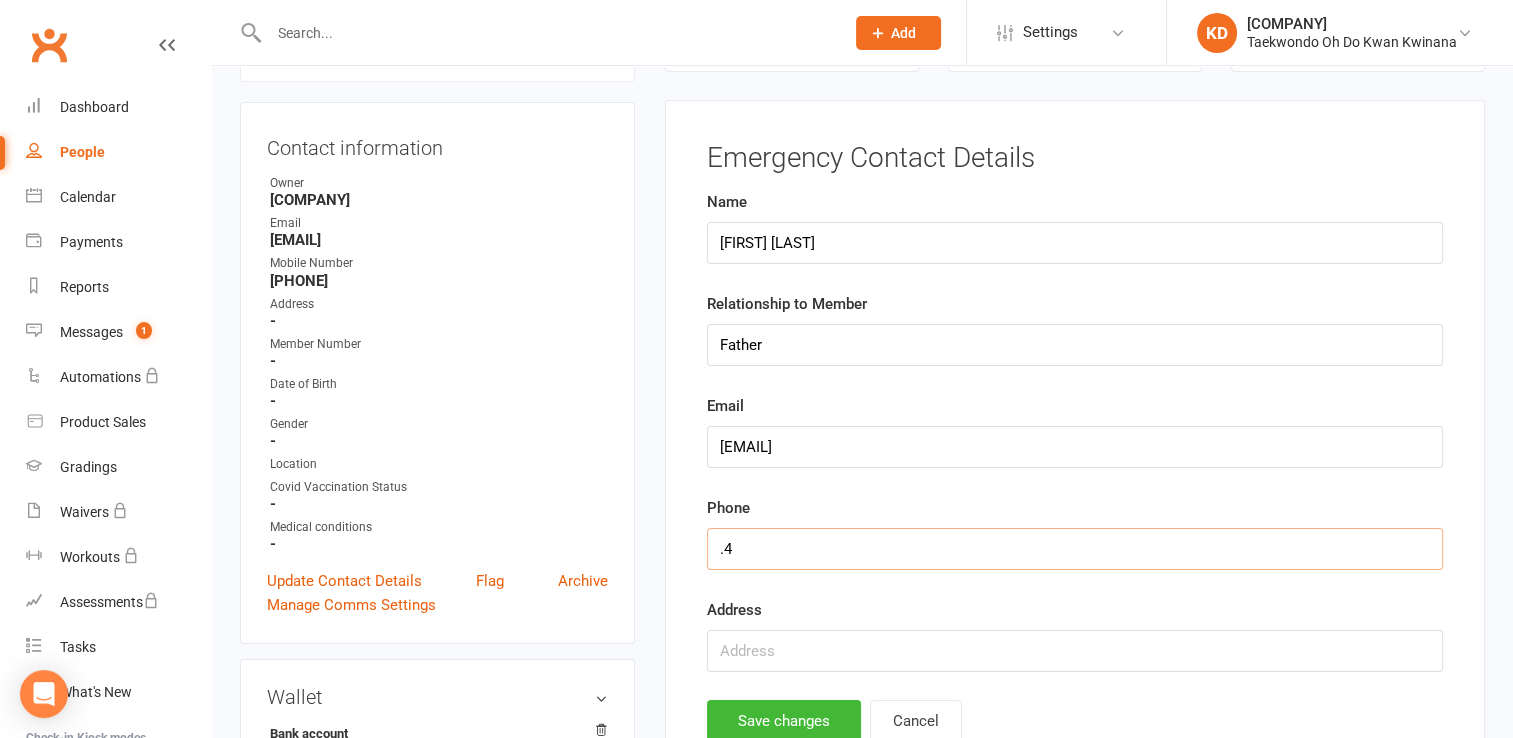 type on "." 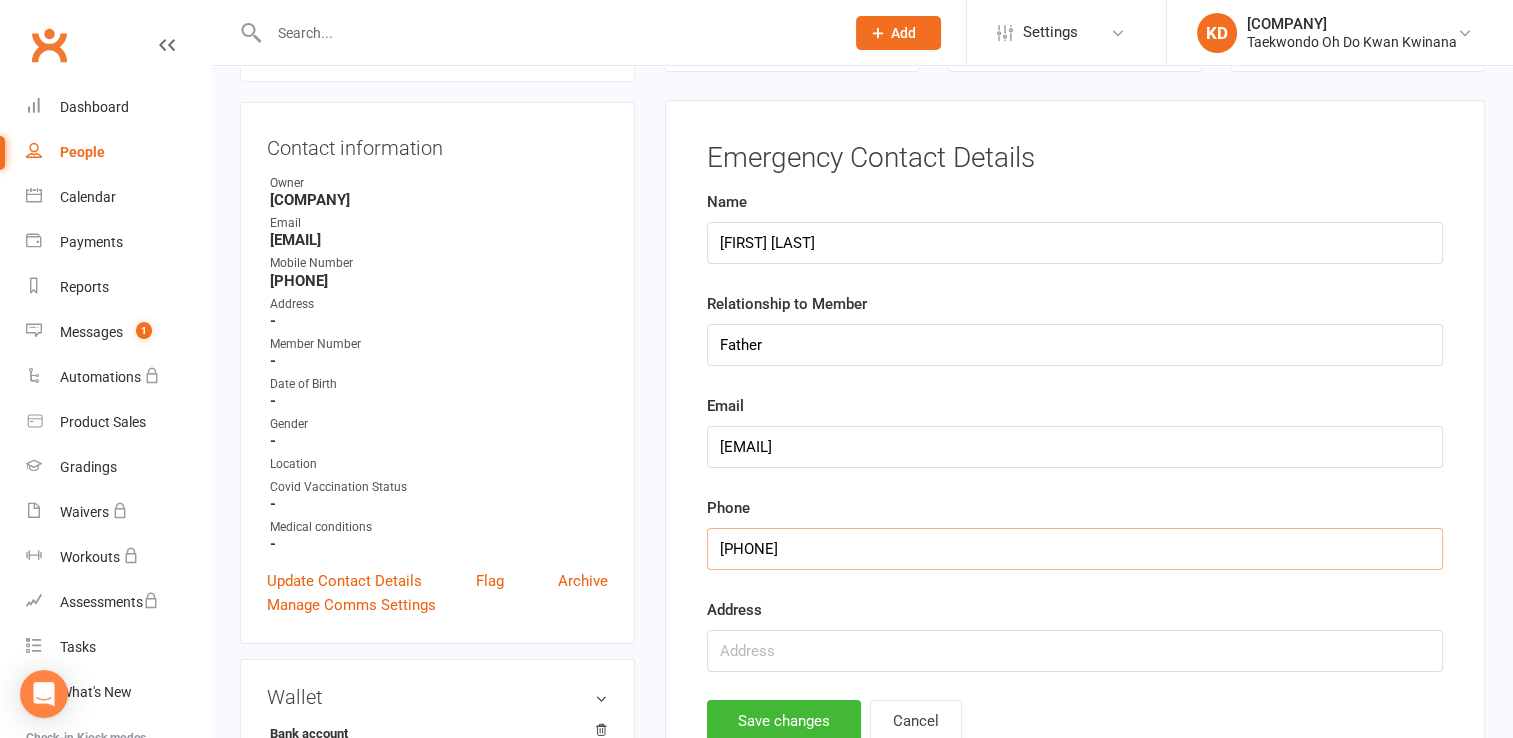type on "[PHONE]" 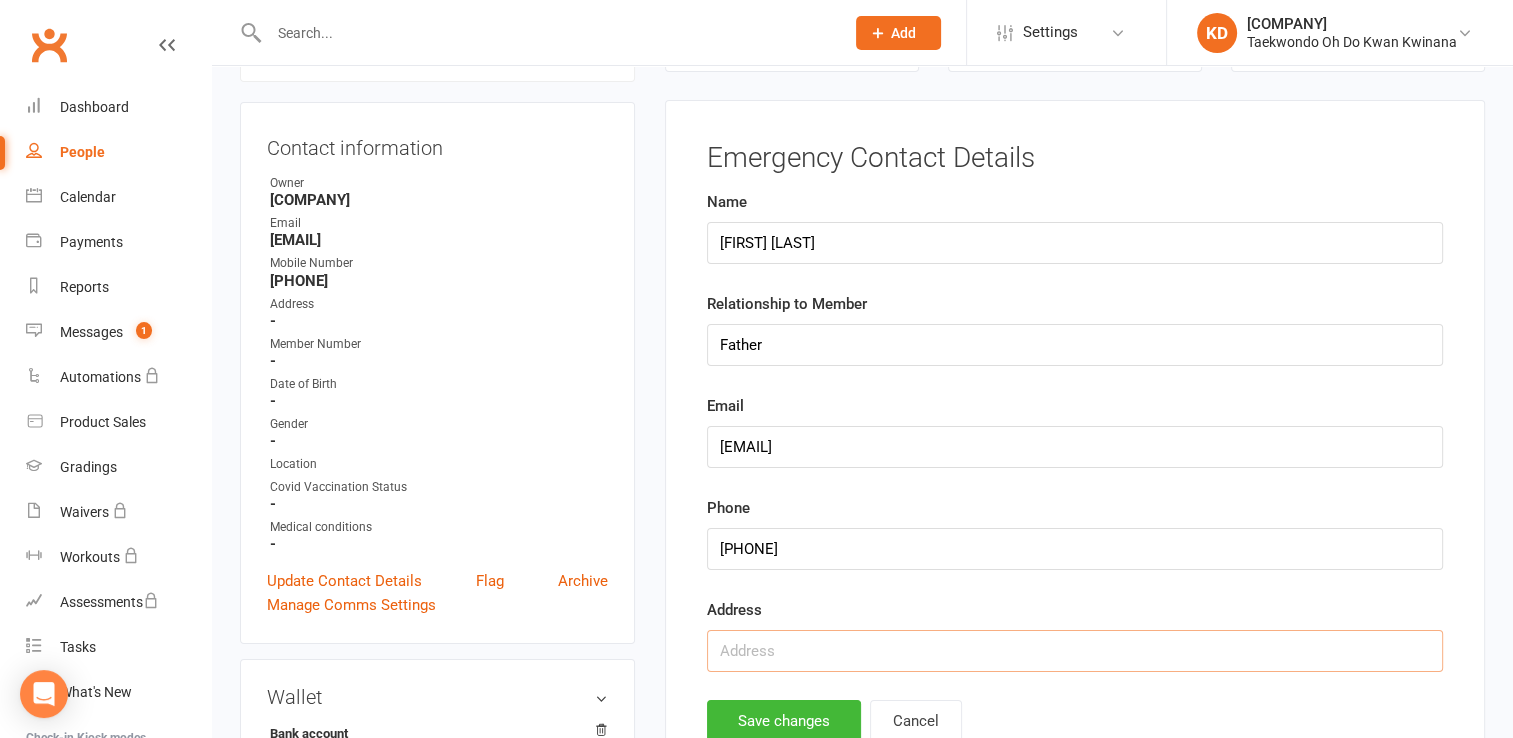 click at bounding box center (1075, 651) 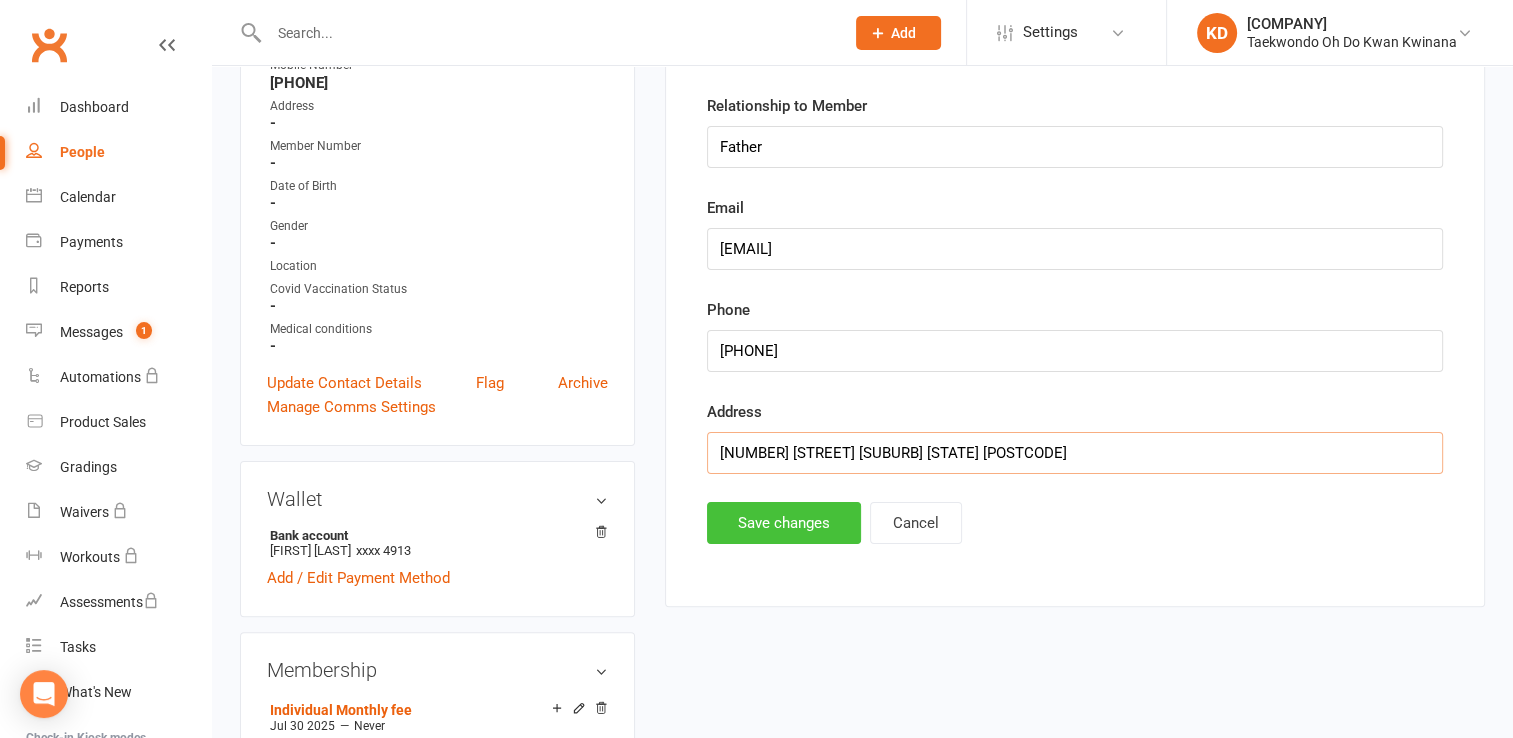 scroll, scrollTop: 370, scrollLeft: 0, axis: vertical 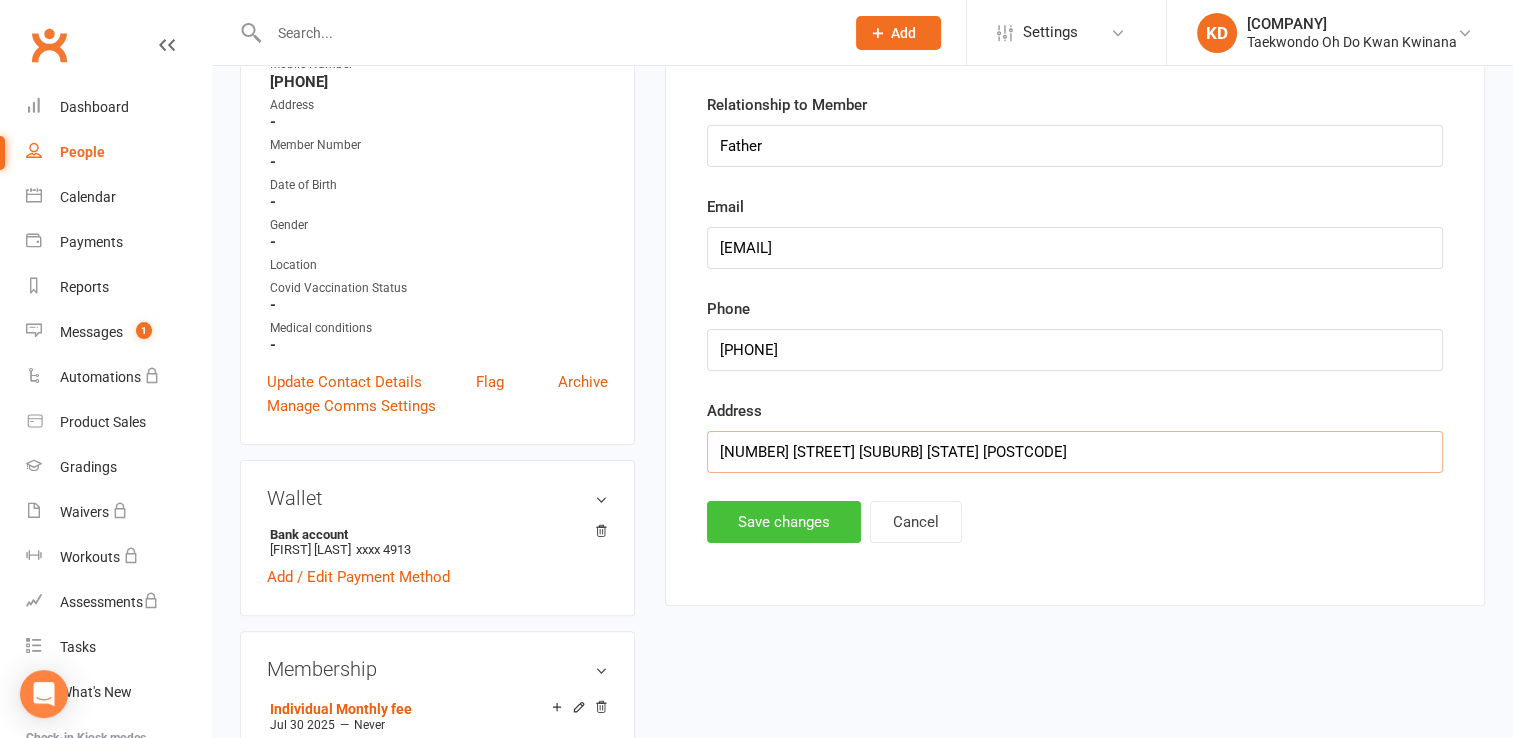 type on "[NUMBER] [STREET] [SUBURB] [STATE] [POSTCODE]" 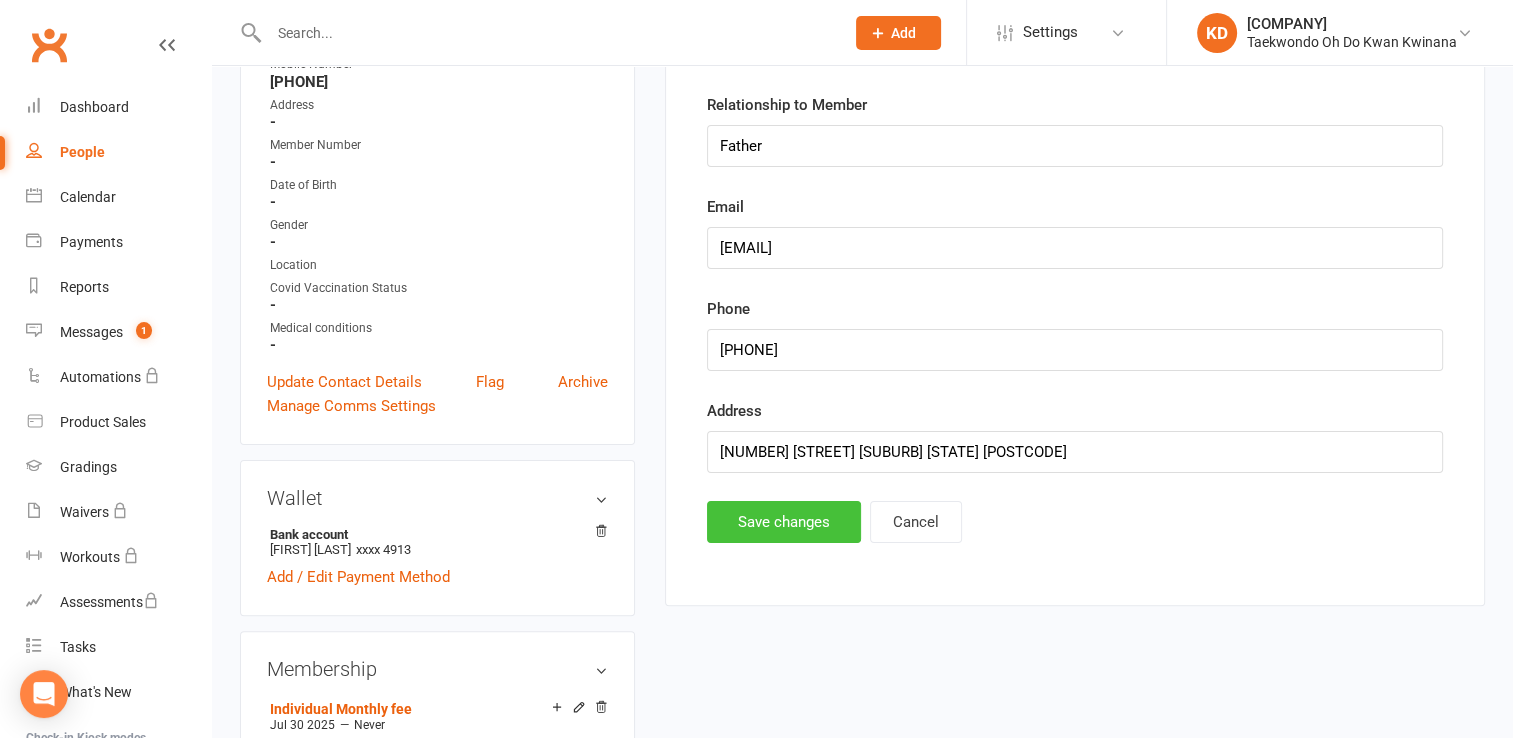 click on "Save changes" at bounding box center [784, 522] 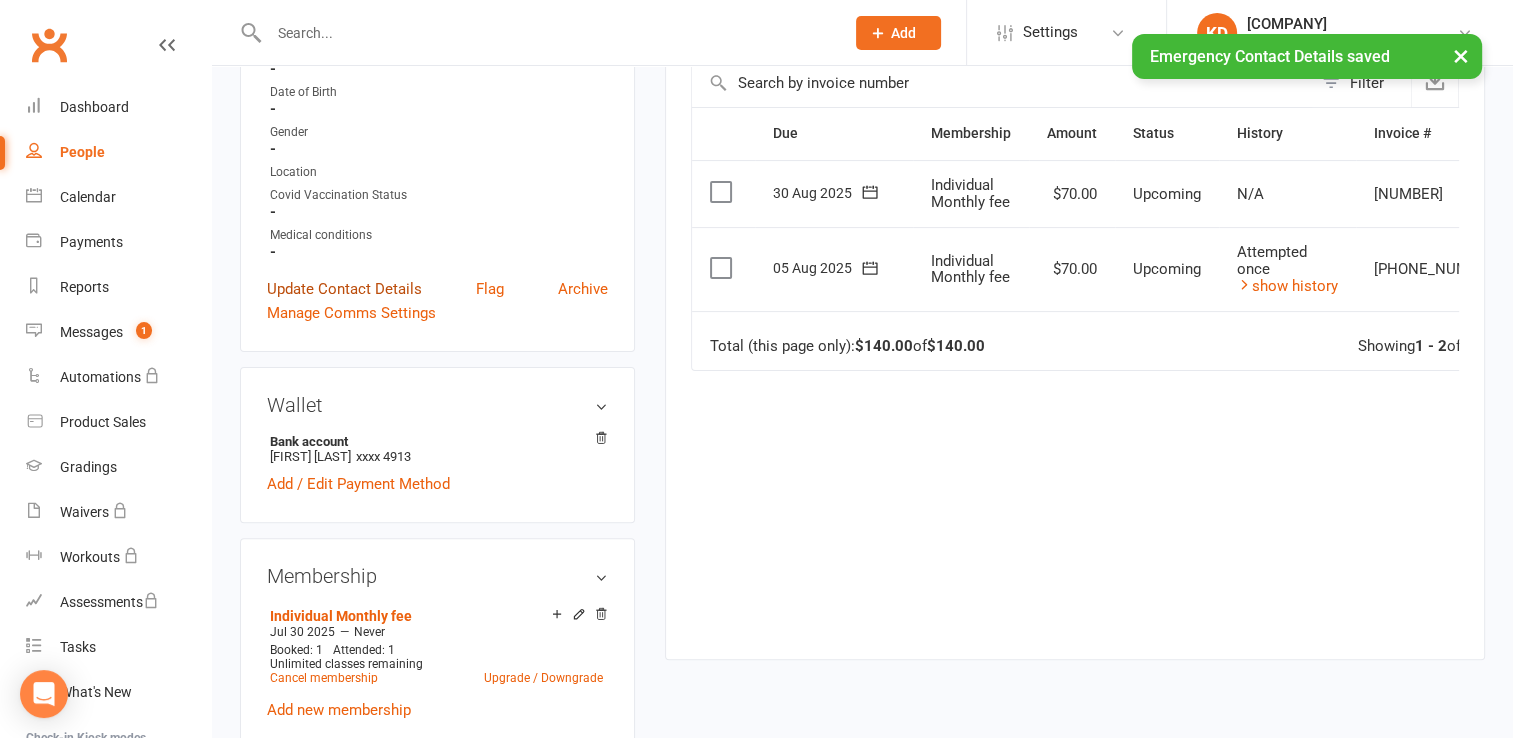 click on "Update Contact Details" at bounding box center (344, 289) 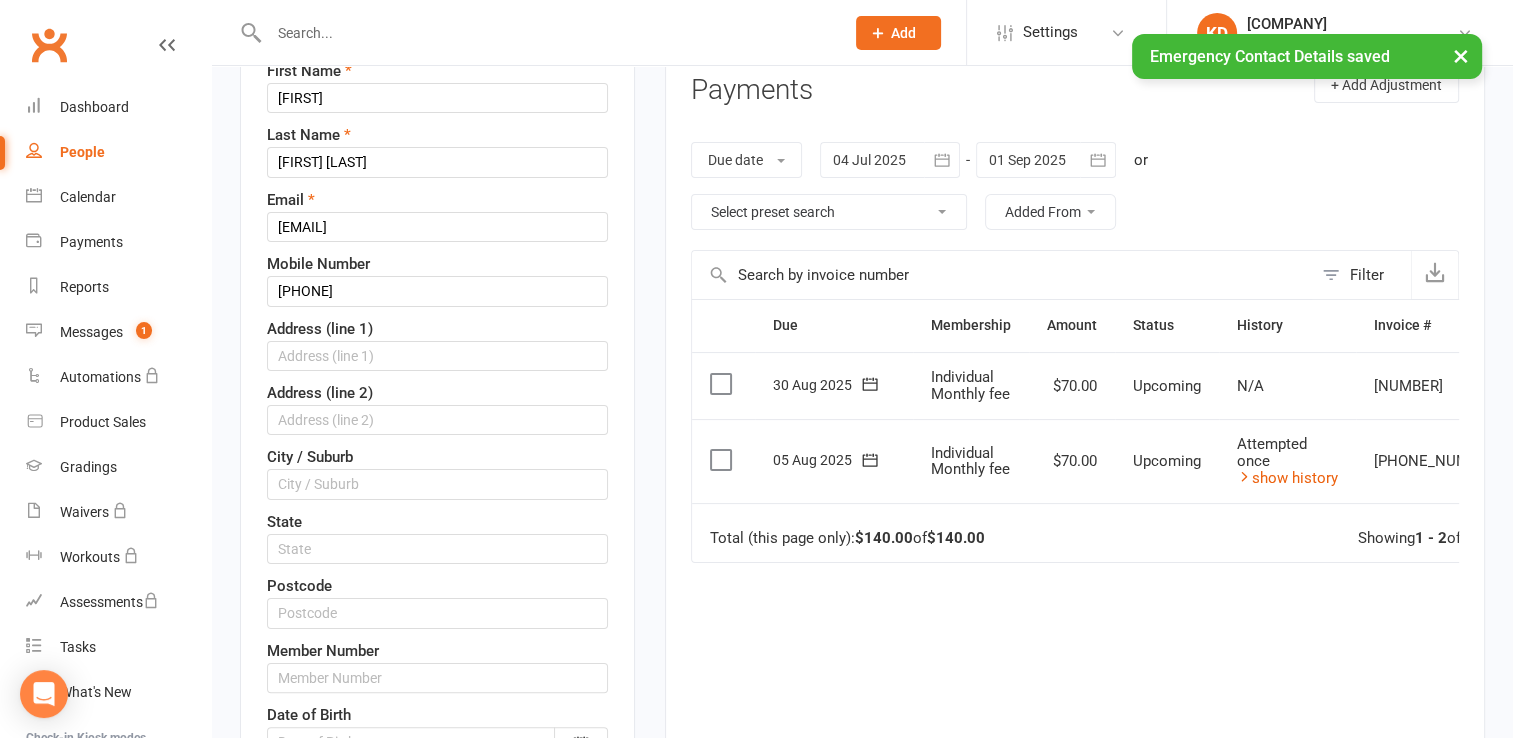 scroll, scrollTop: 269, scrollLeft: 0, axis: vertical 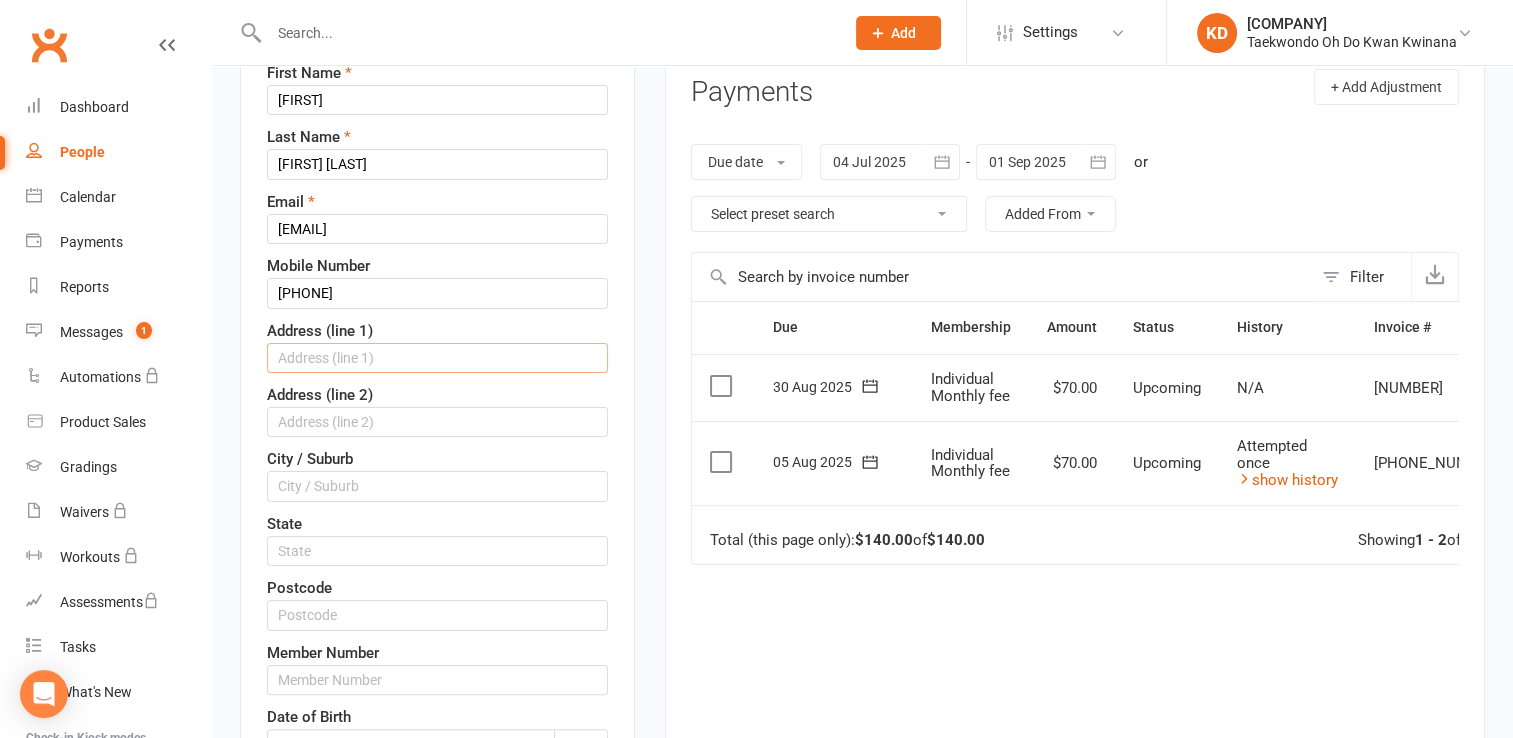 click at bounding box center [437, 358] 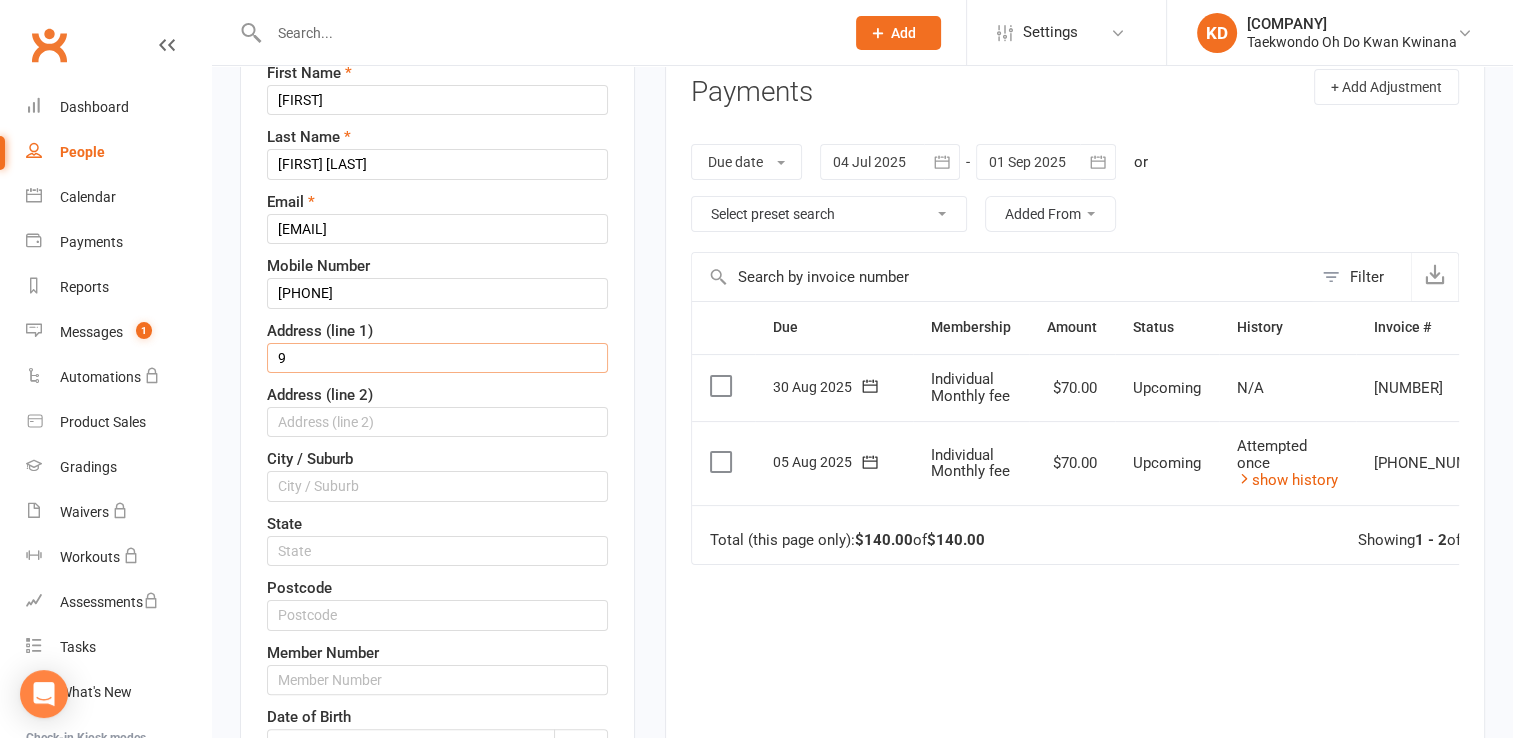 type on "[NUMBER] [STREET] [SUBURB] [STATE] [POSTCODE]" 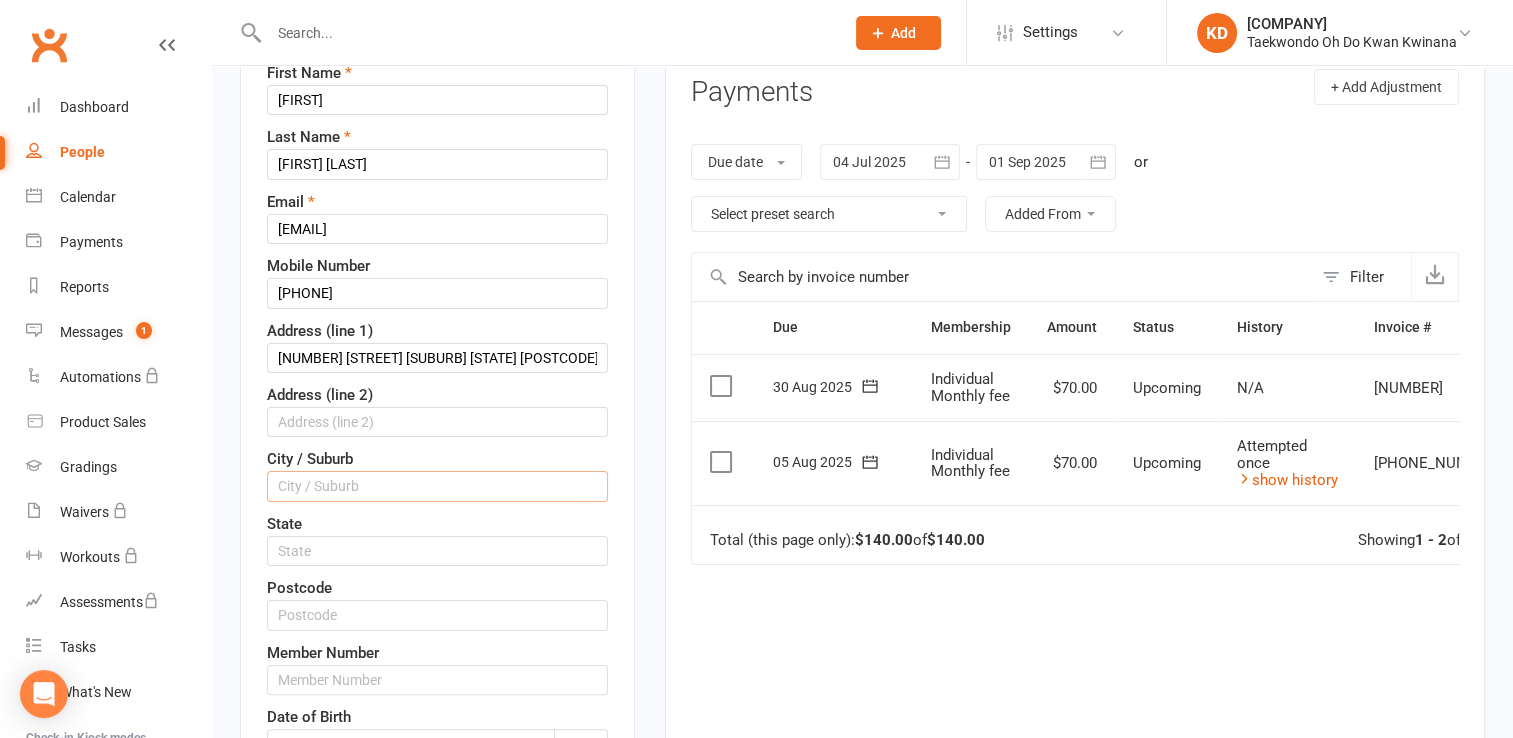 click at bounding box center [437, 486] 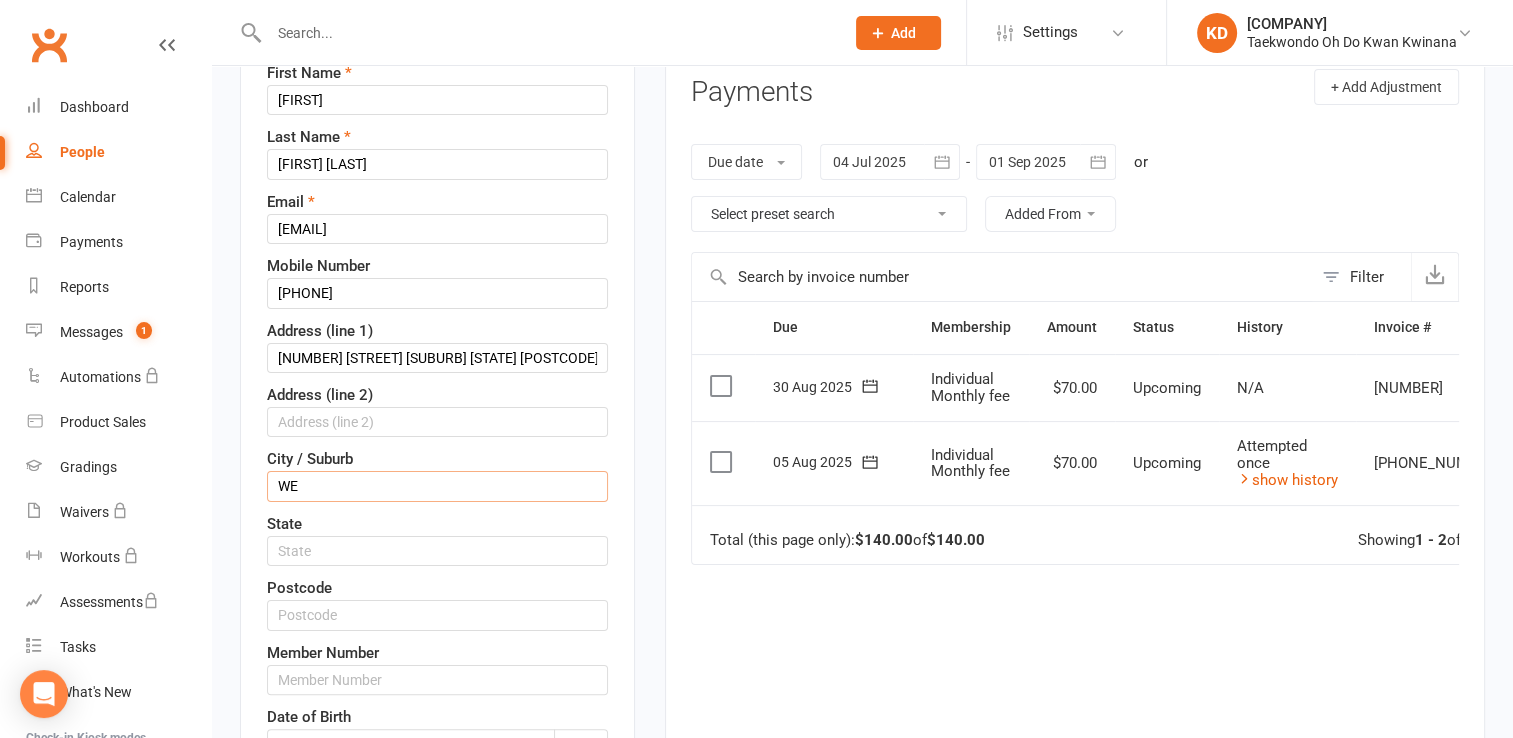 type on "Wellard" 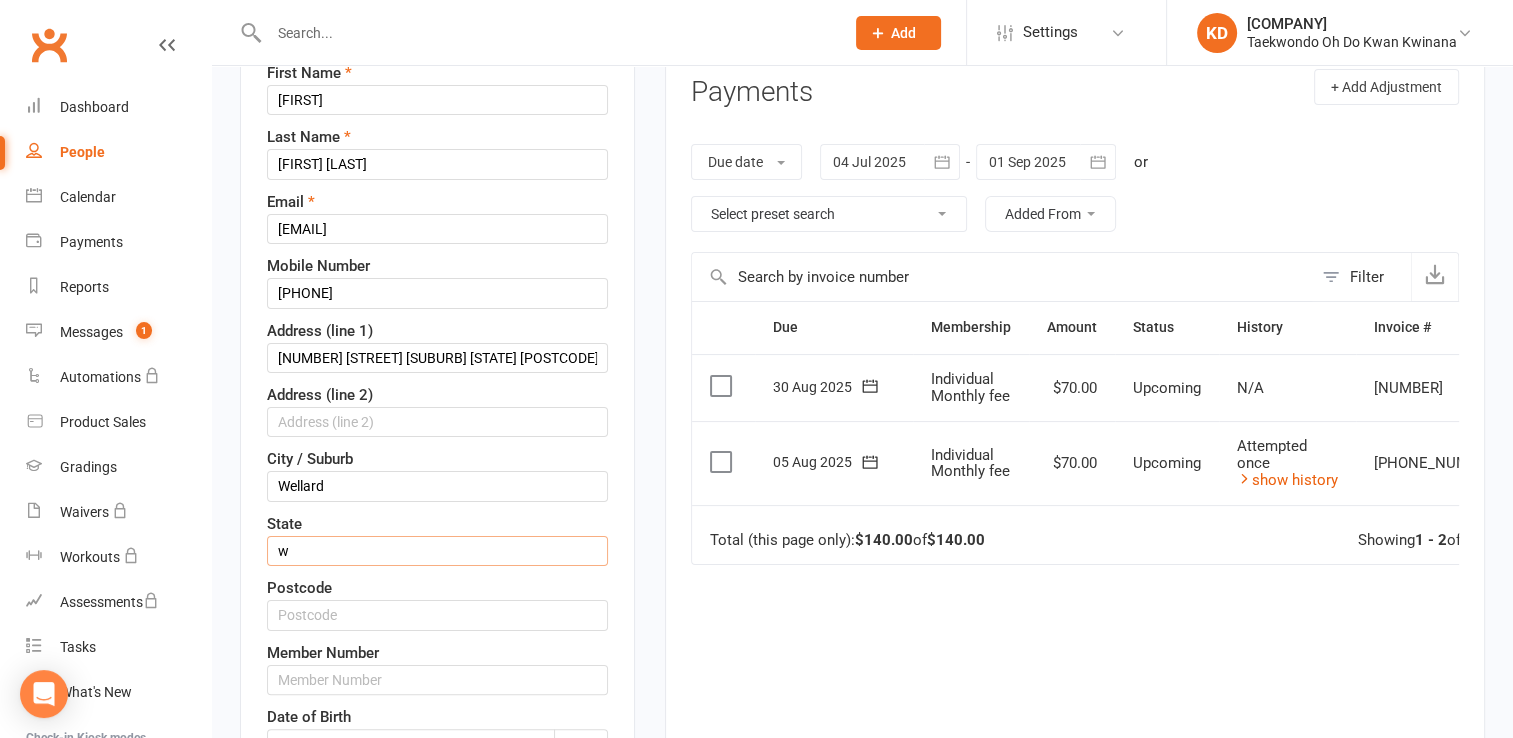 type on "WA" 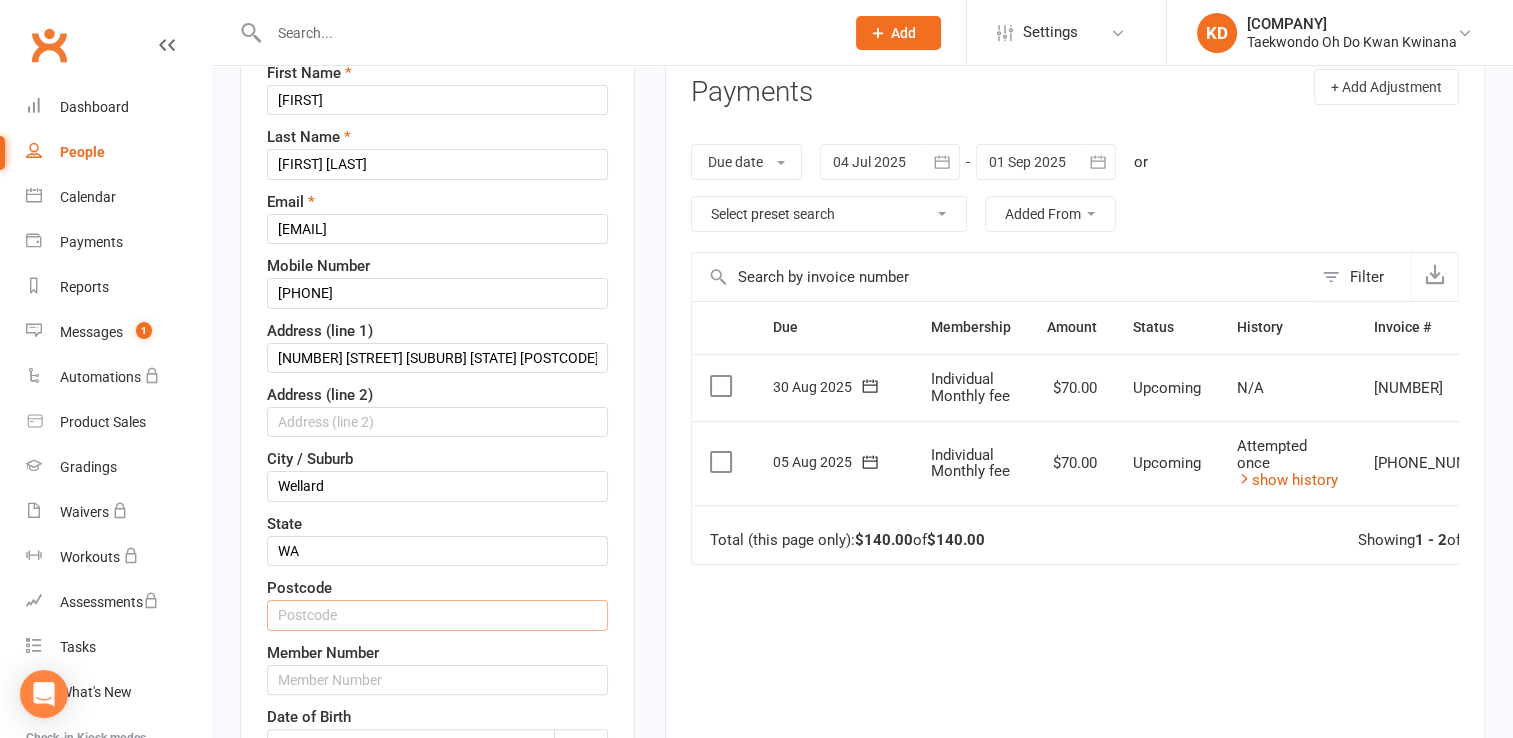 click at bounding box center [437, 615] 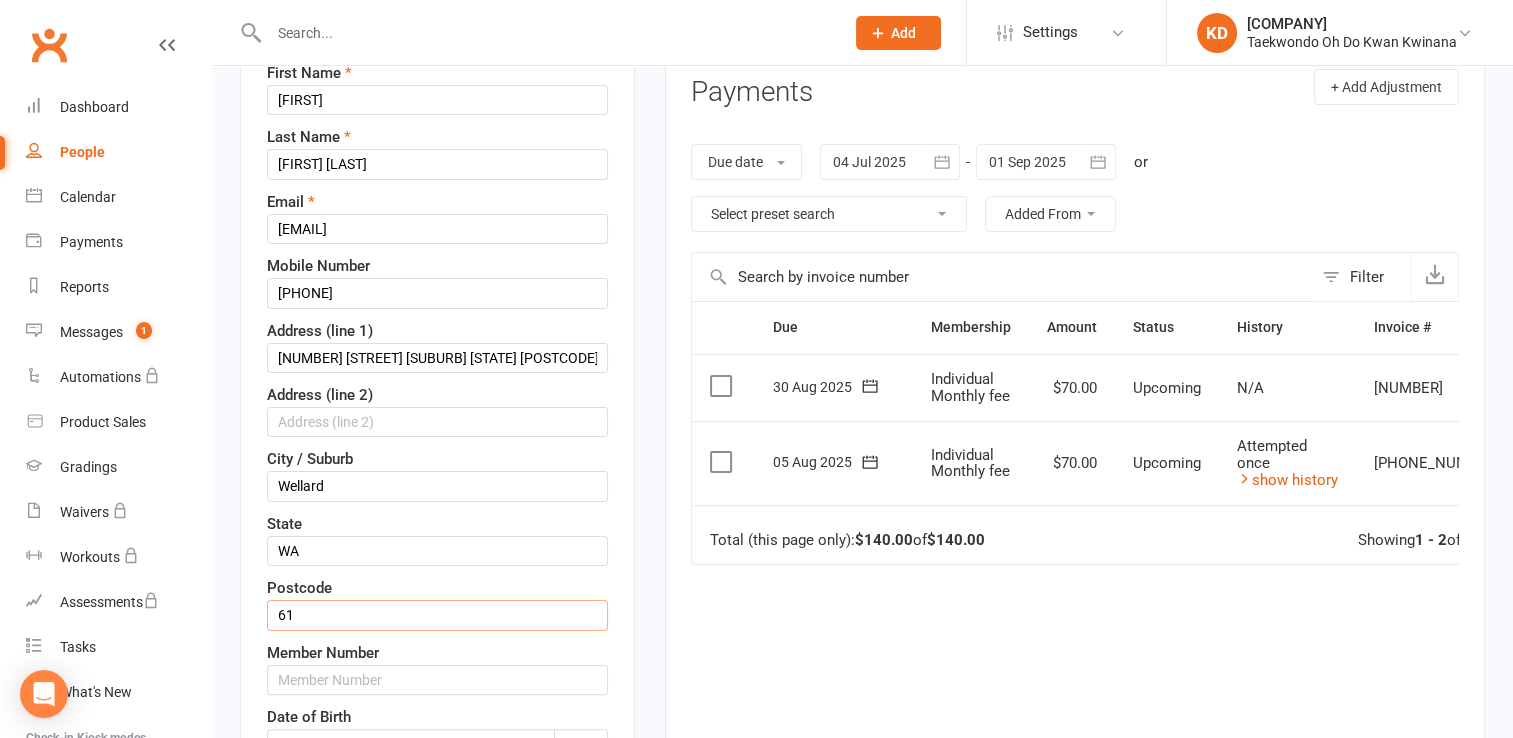 type on "6170" 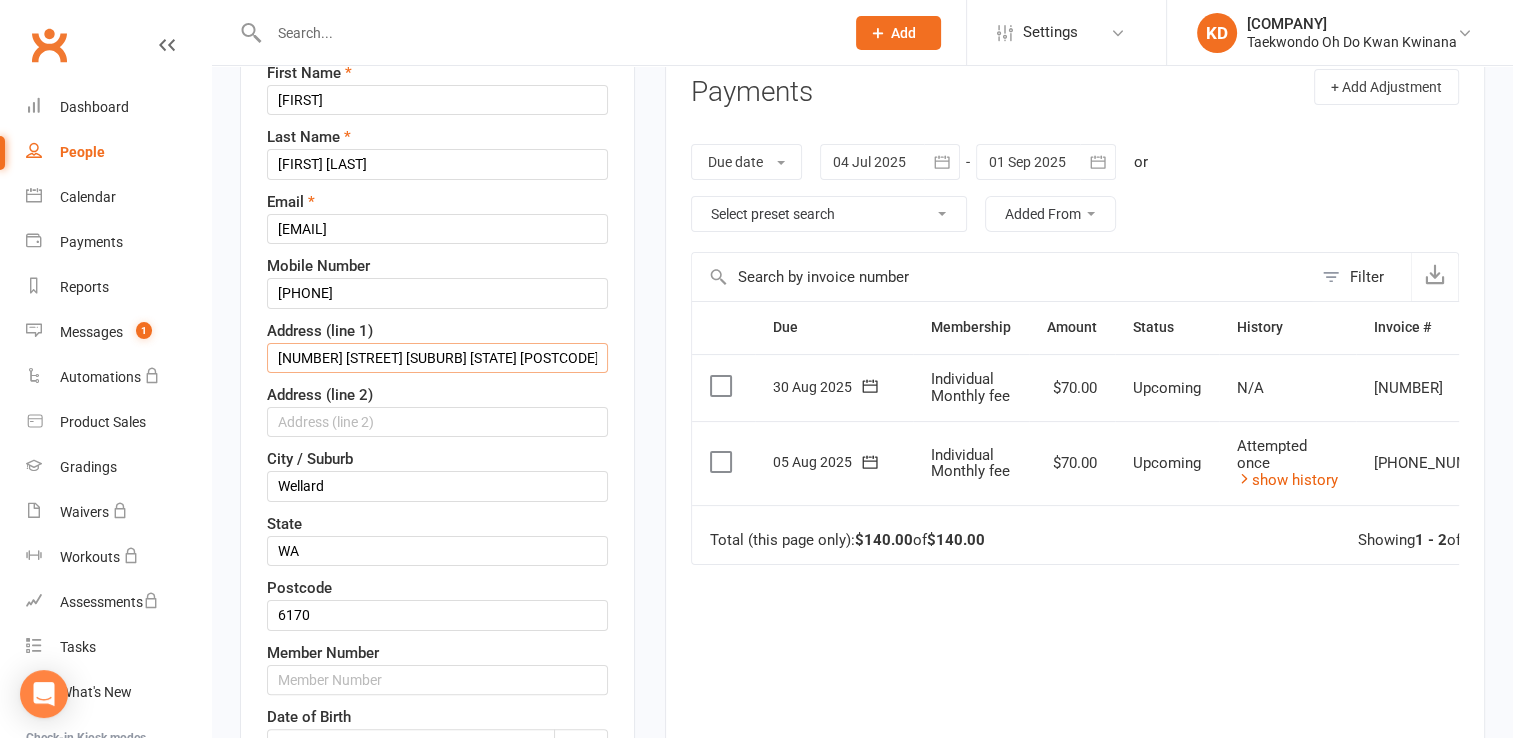 drag, startPoint x: 380, startPoint y: 355, endPoint x: 492, endPoint y: 358, distance: 112.04017 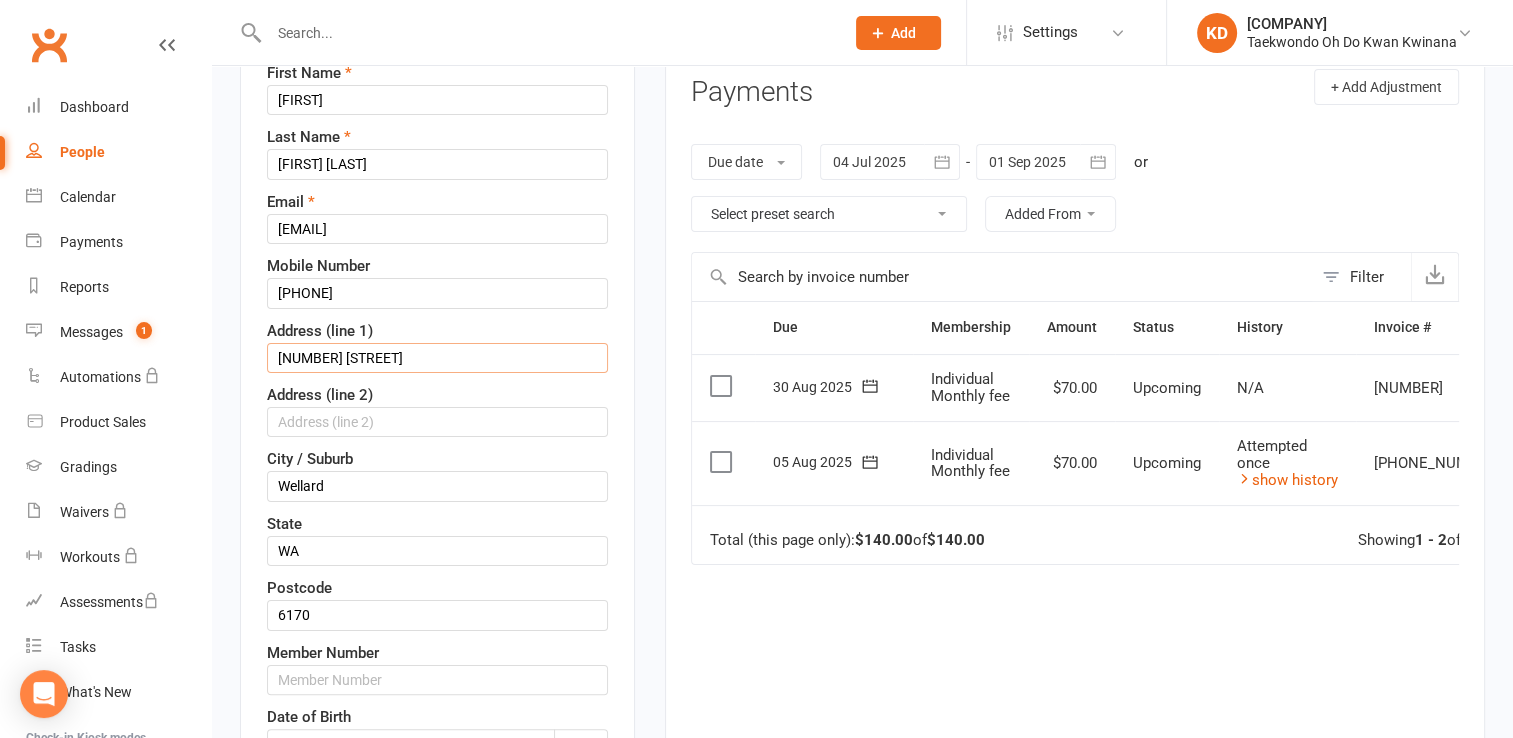type on "[NUMBER] [STREET]" 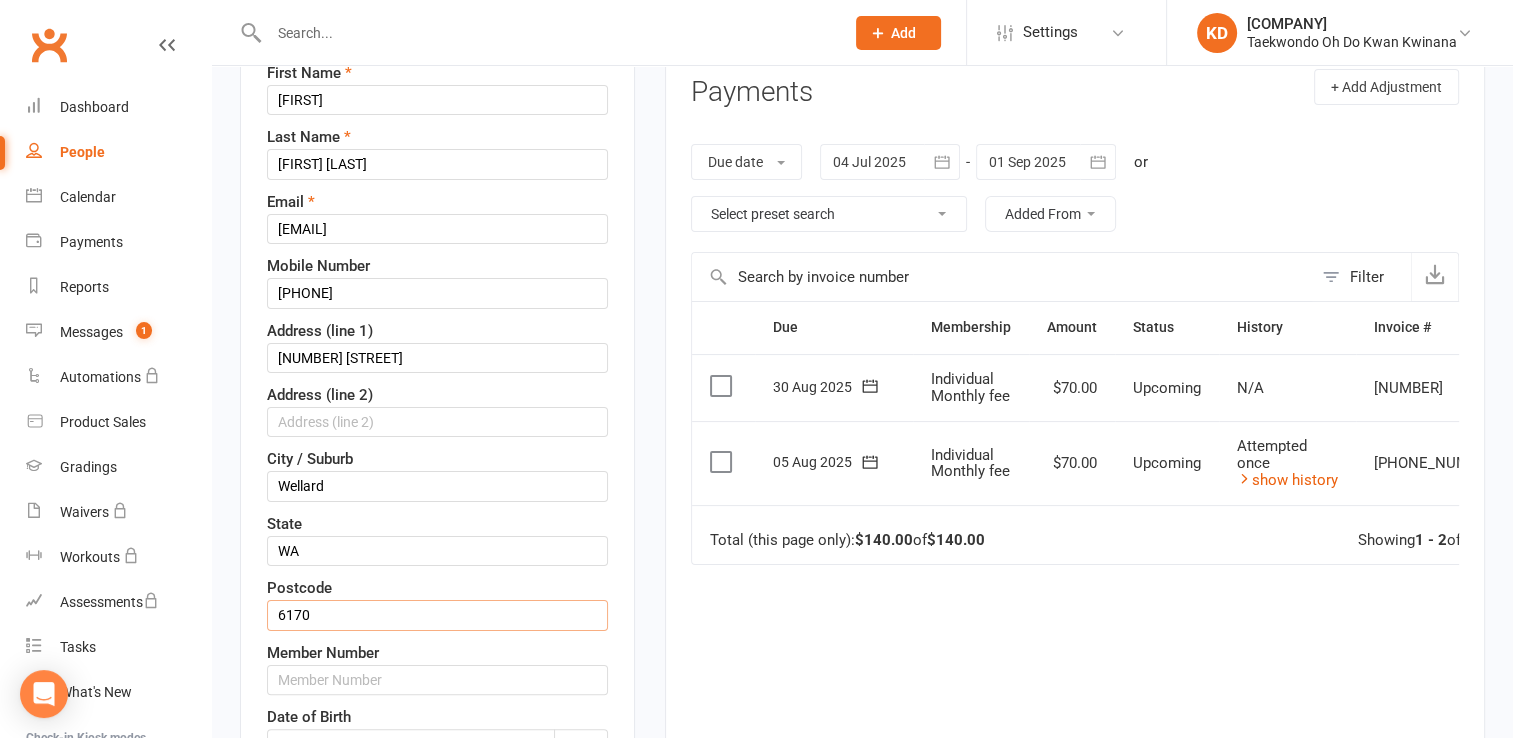 click on "6170" at bounding box center (437, 615) 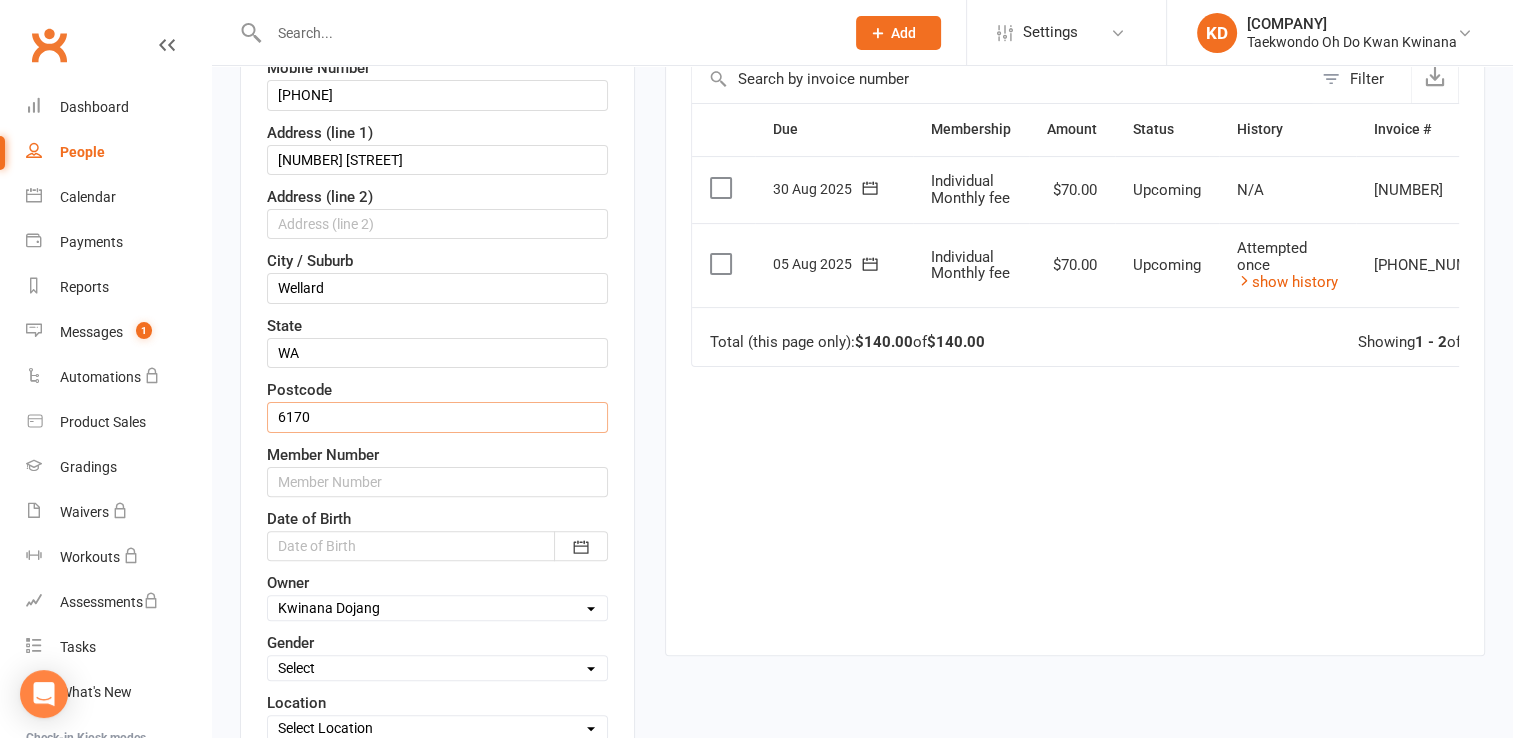 scroll, scrollTop: 468, scrollLeft: 0, axis: vertical 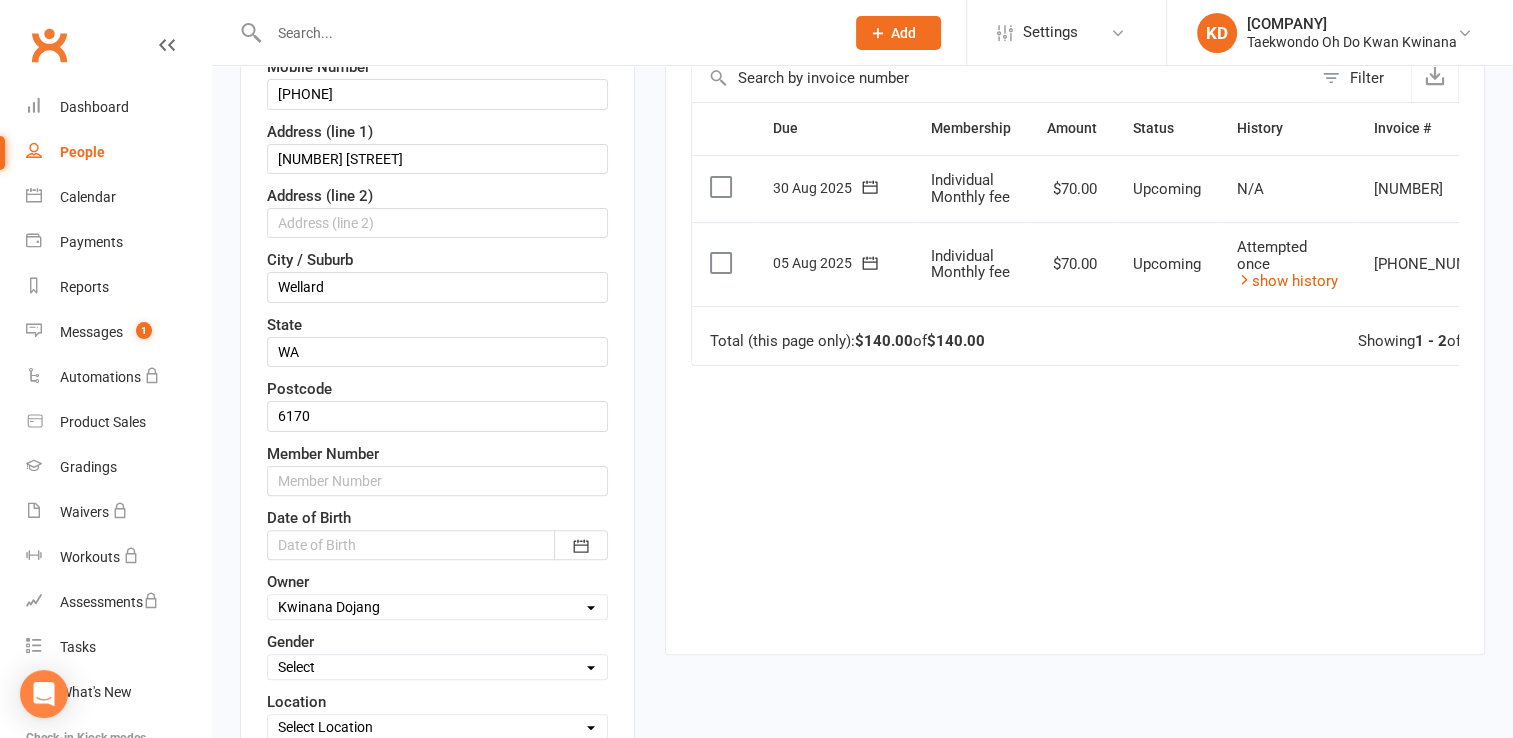click at bounding box center [437, 545] 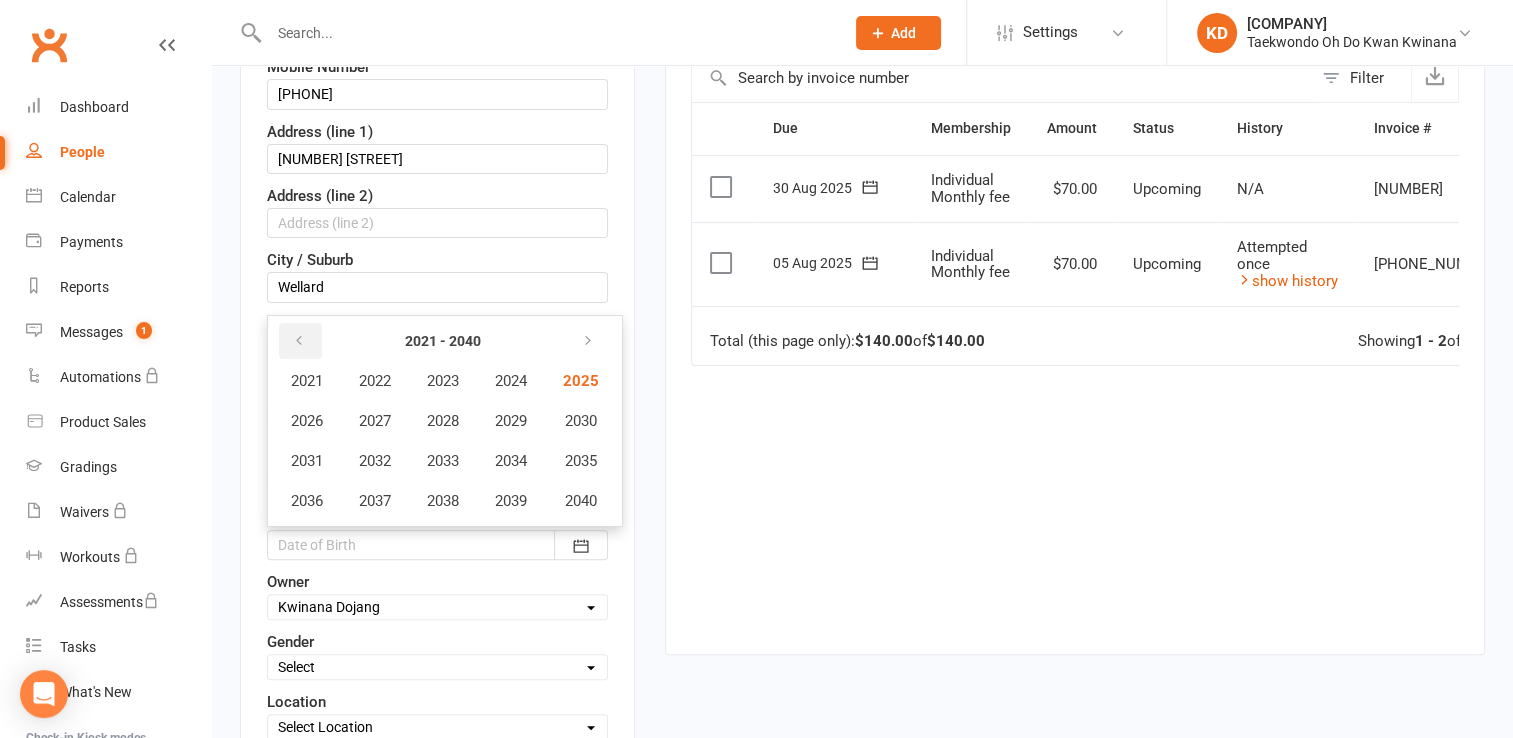 click at bounding box center (300, 341) 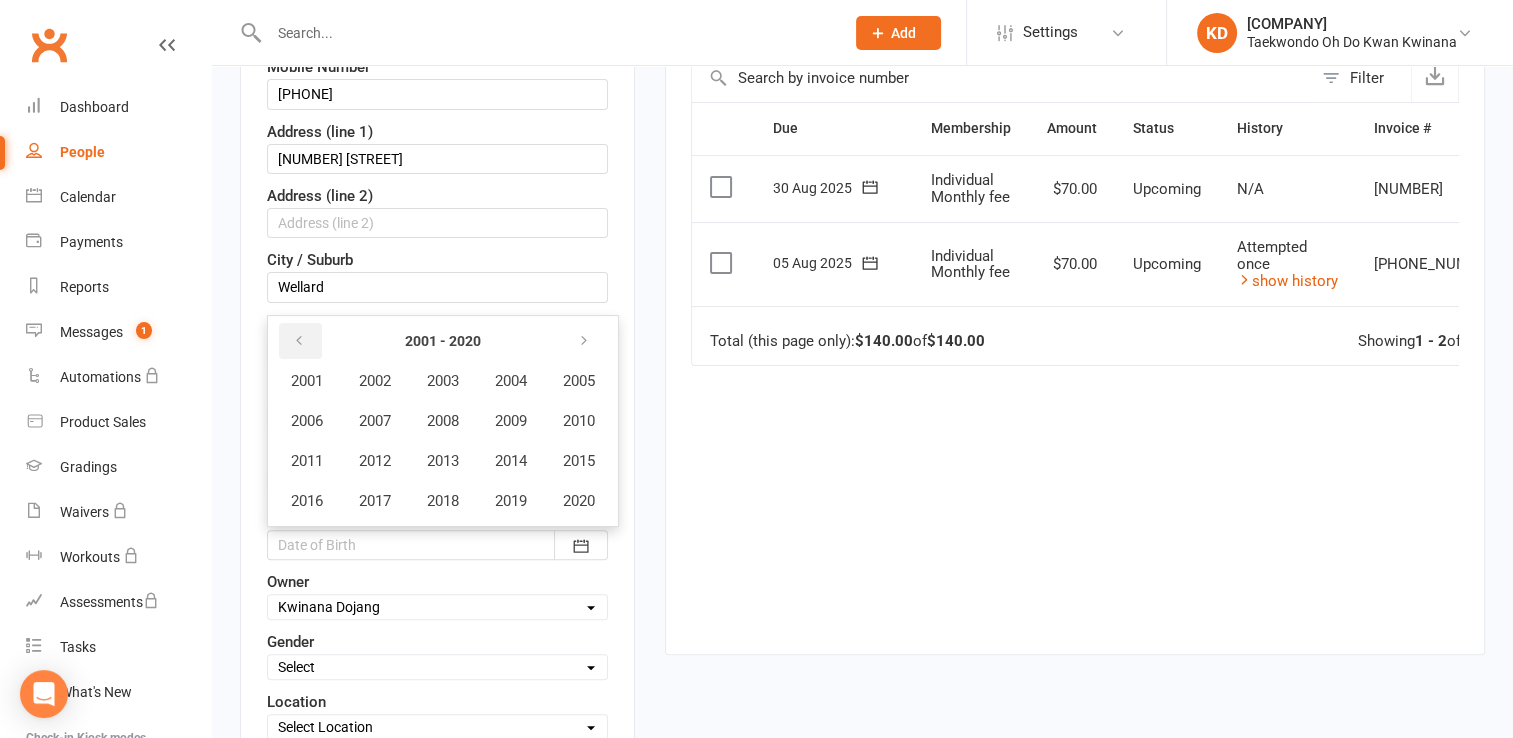 click at bounding box center (299, 341) 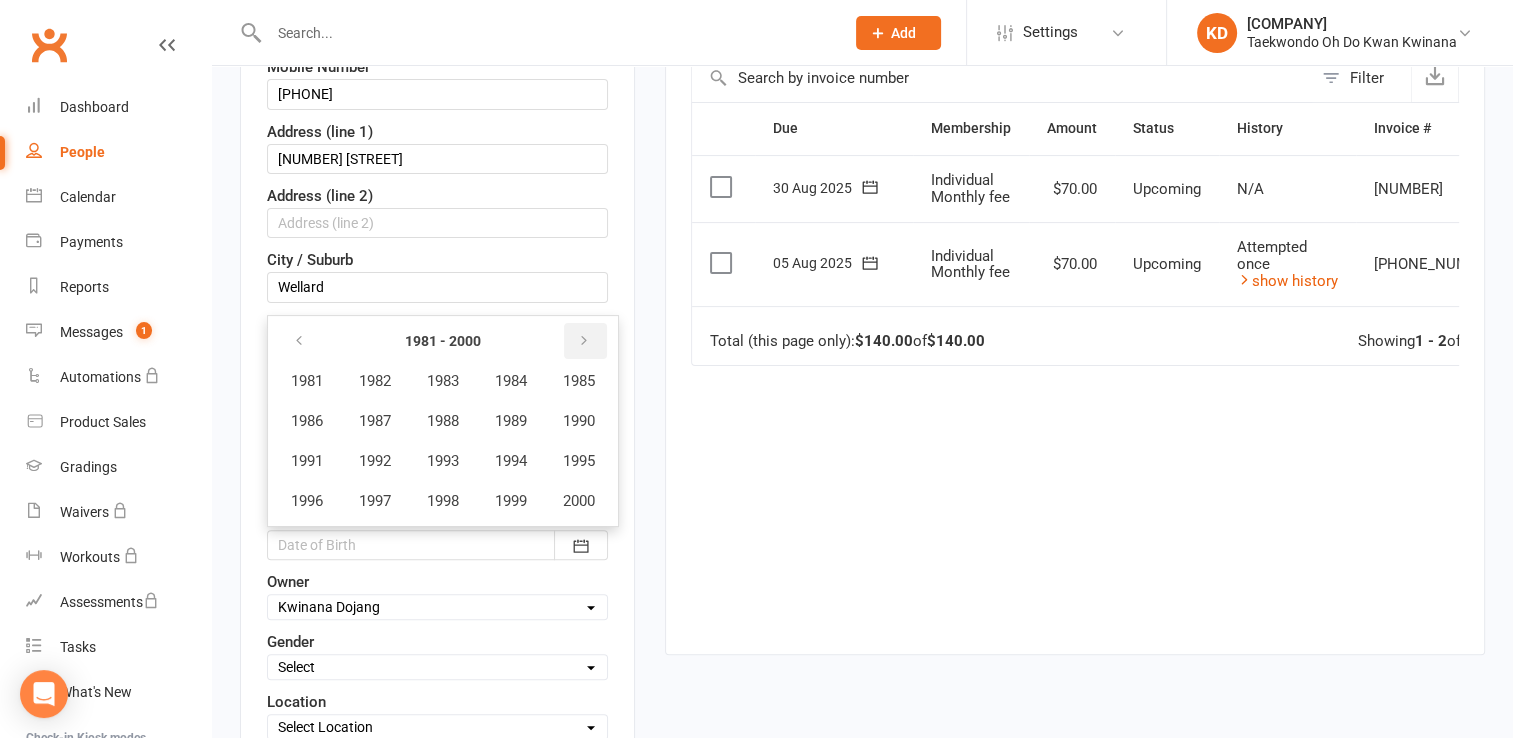 click at bounding box center [584, 341] 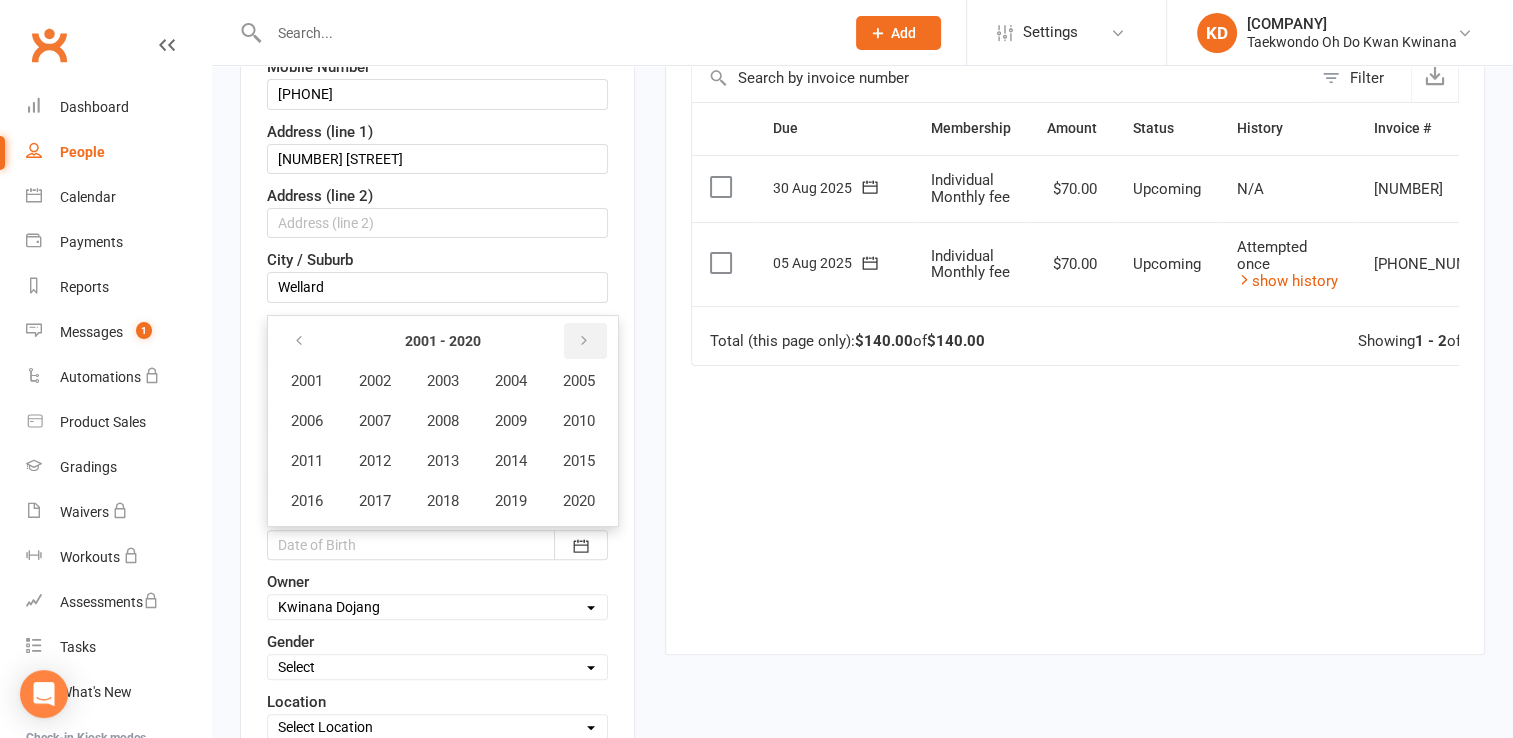 click at bounding box center [584, 341] 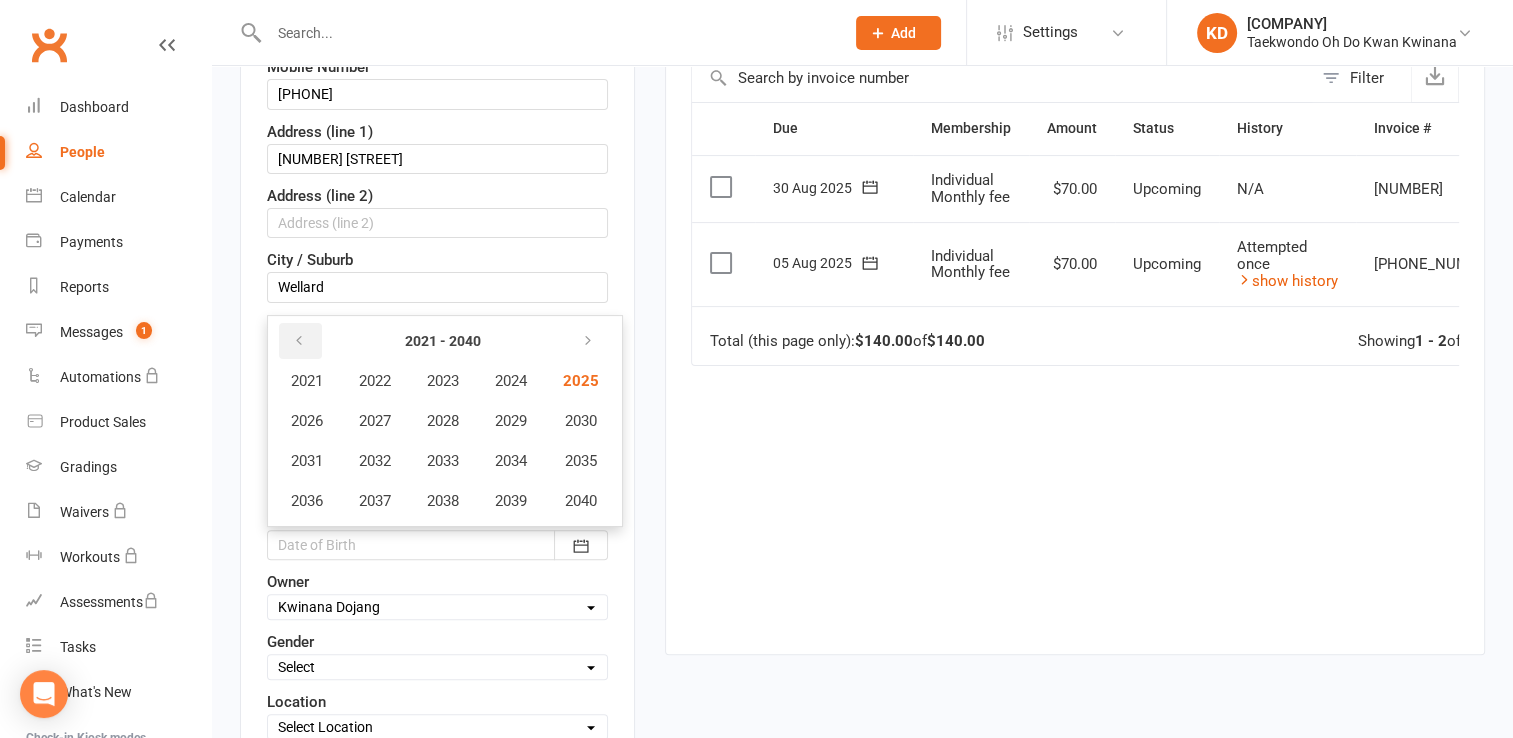 click at bounding box center (299, 341) 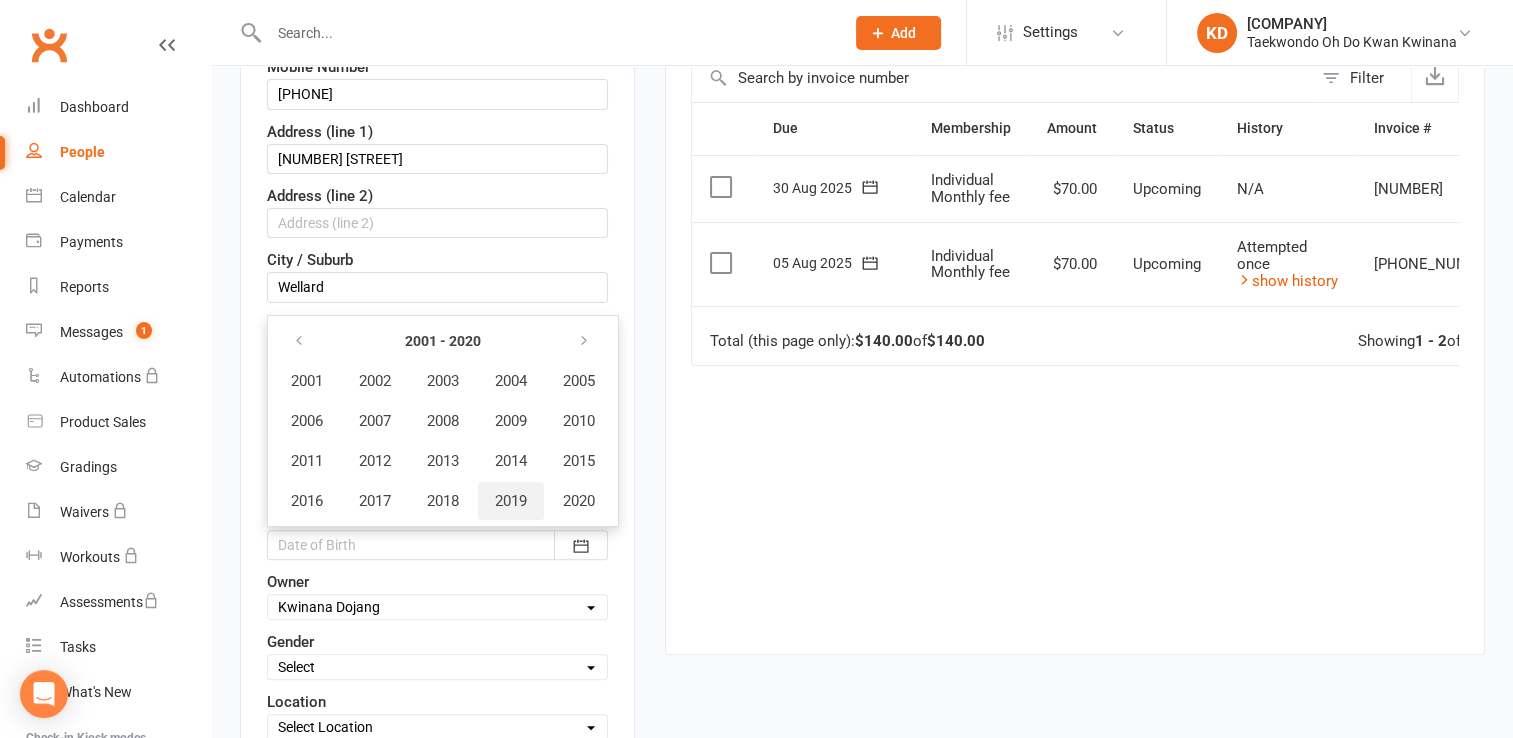 click on "2019" at bounding box center (511, 501) 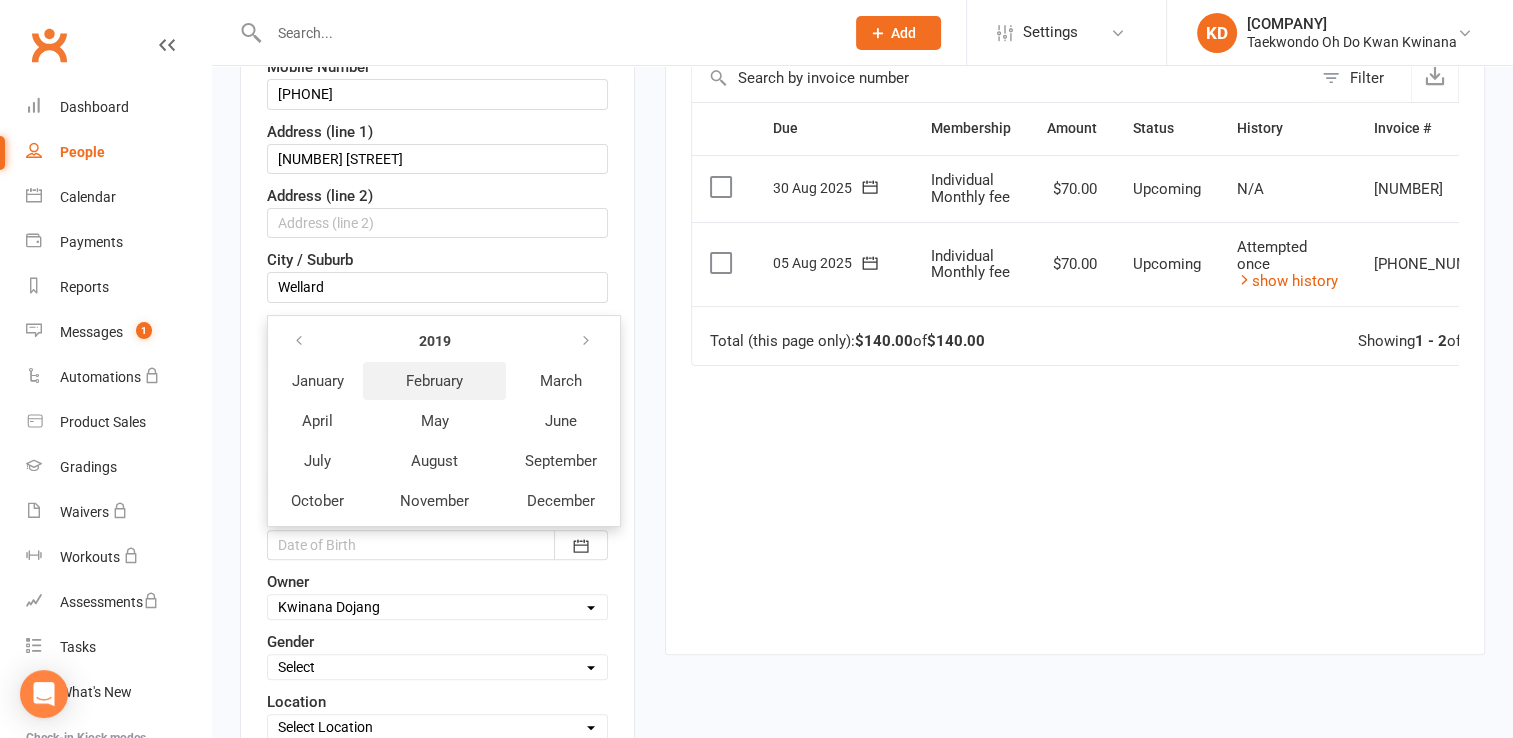 click on "February" at bounding box center (434, 381) 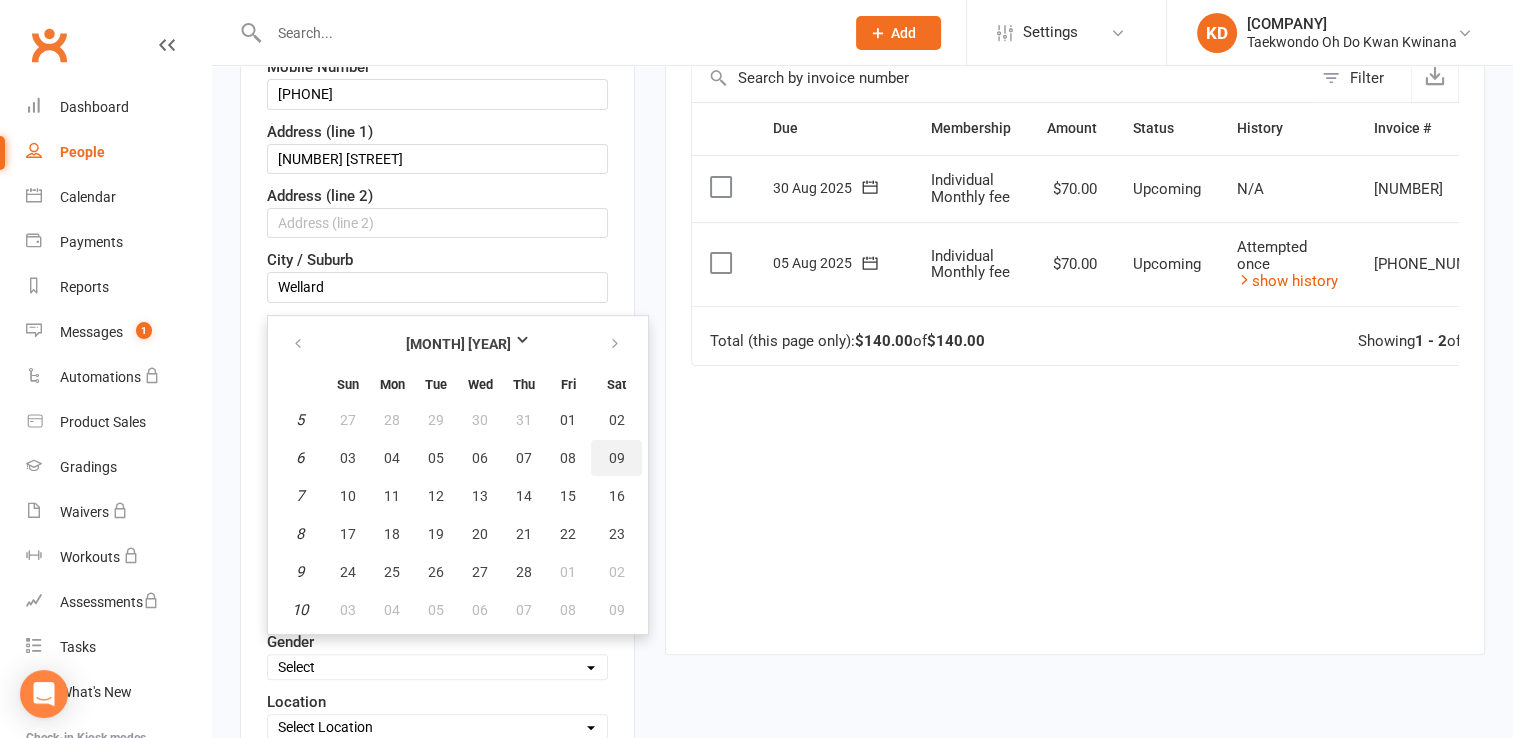 click on "09" at bounding box center (617, 458) 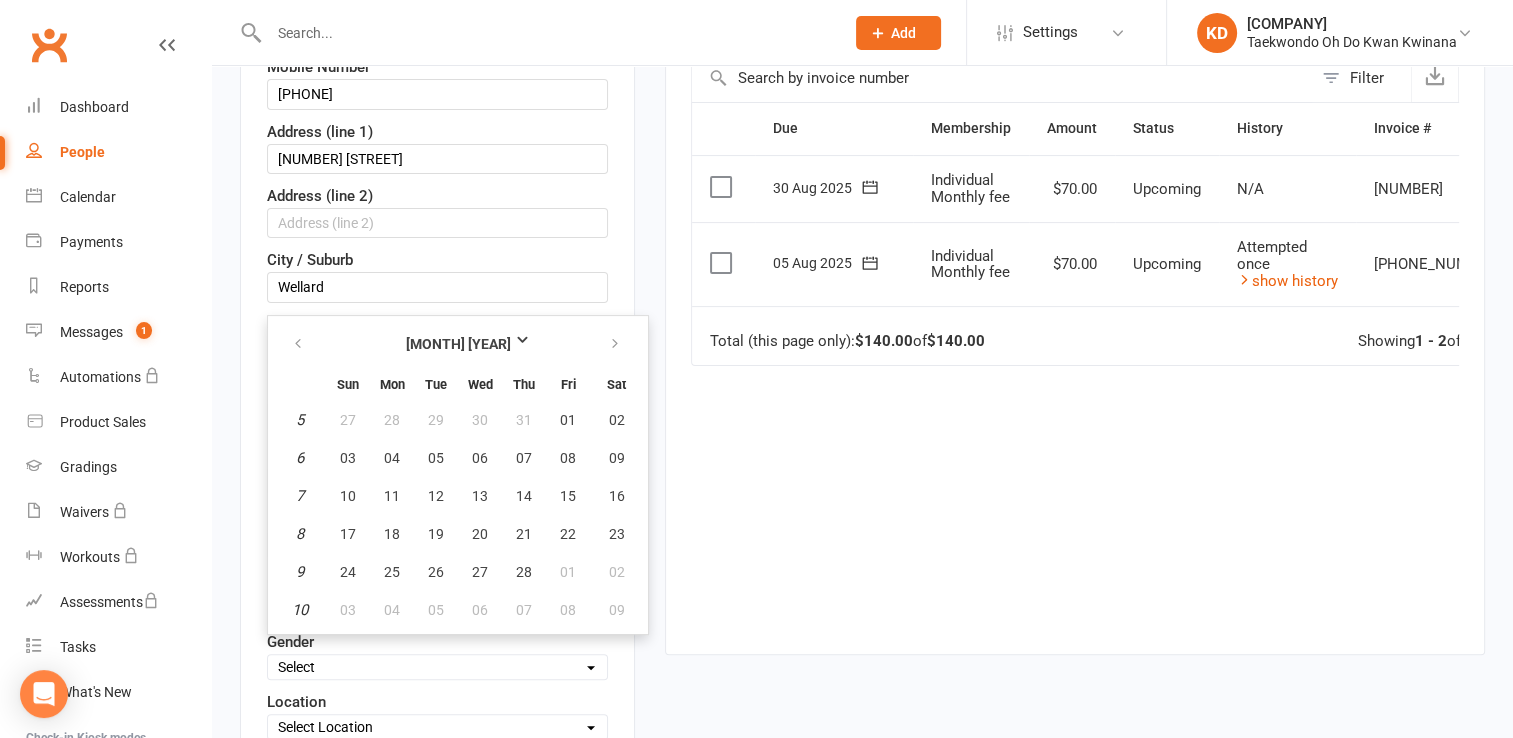 type on "[DAY] [MONTH] [YEAR]" 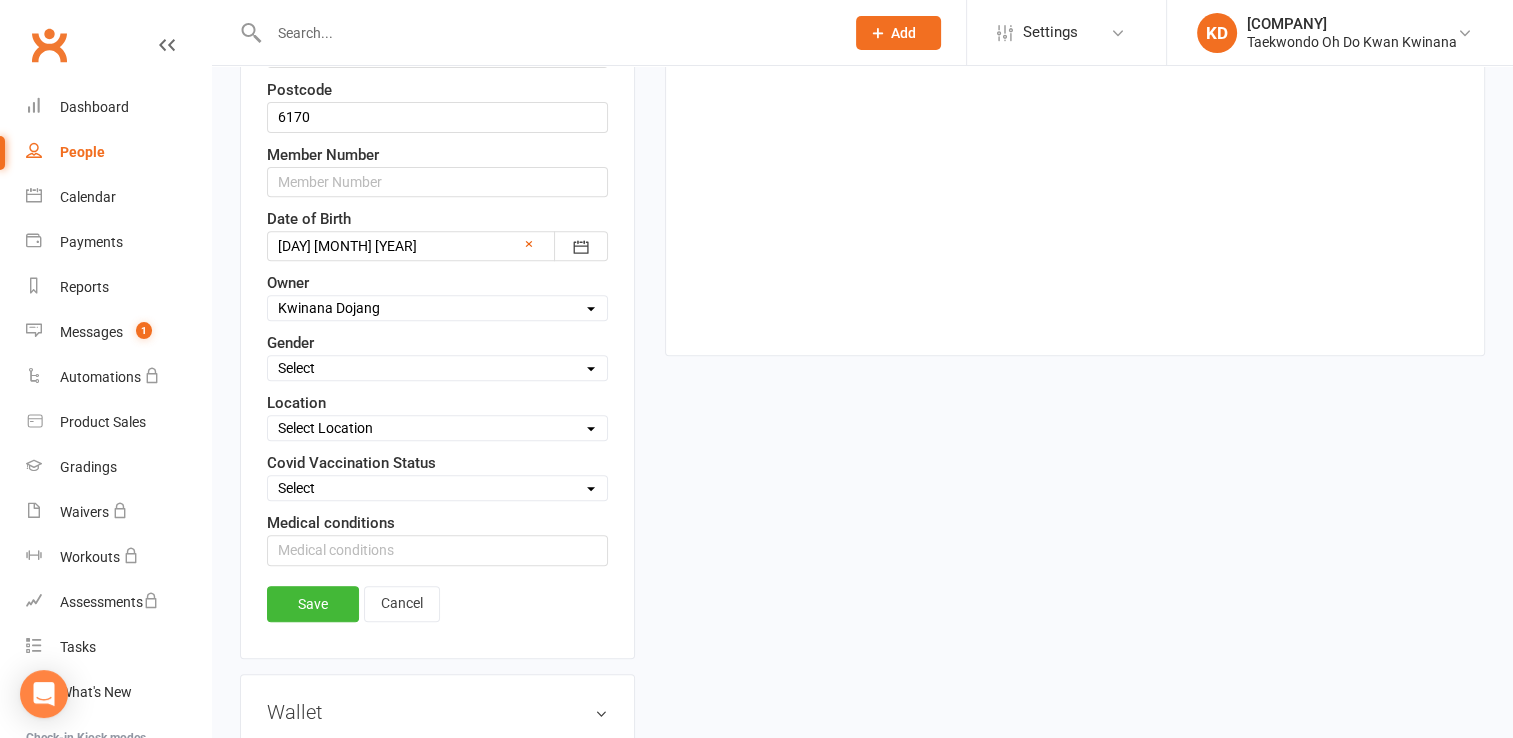 scroll, scrollTop: 768, scrollLeft: 0, axis: vertical 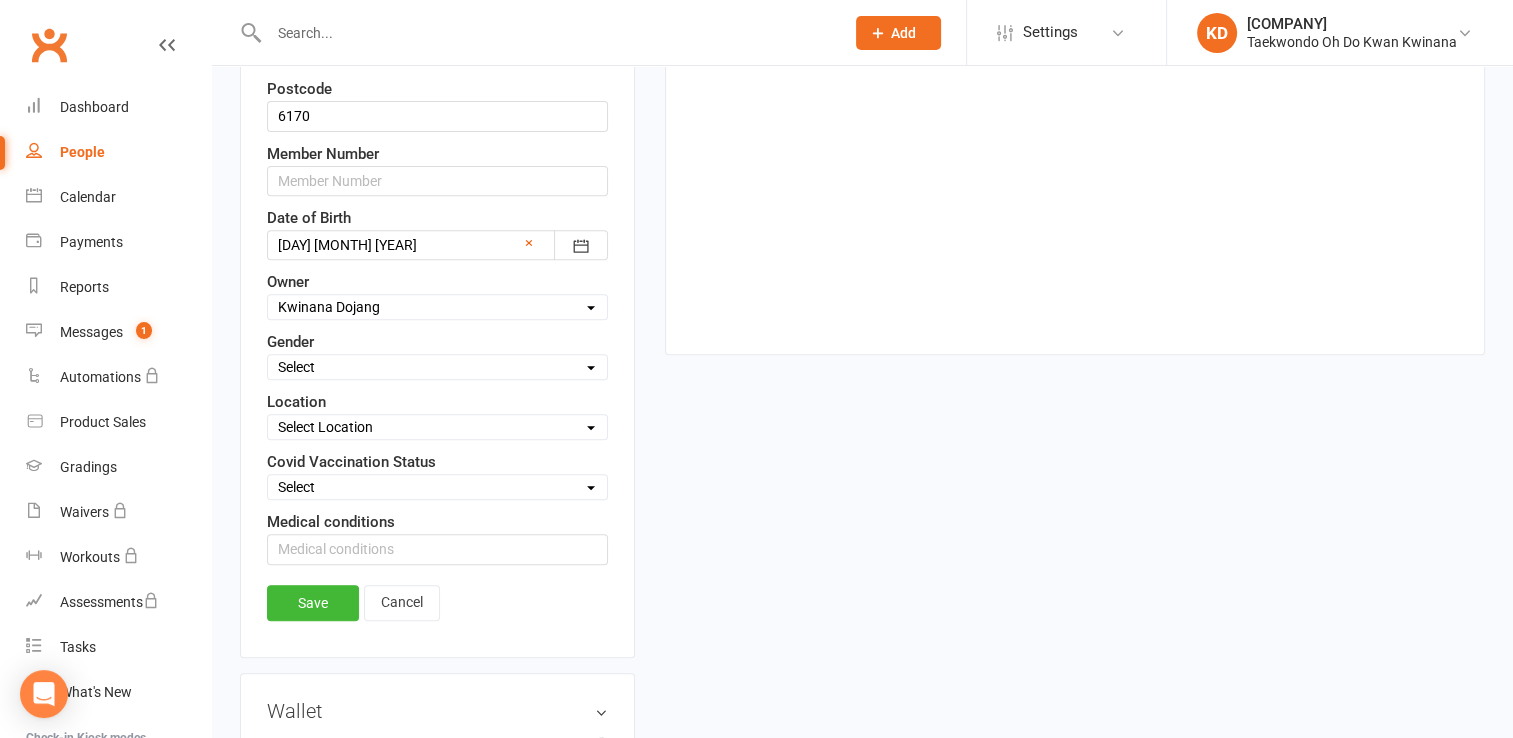 click on "Select Owner Kwinana Dojang Kwinana Dojang" at bounding box center (437, 307) 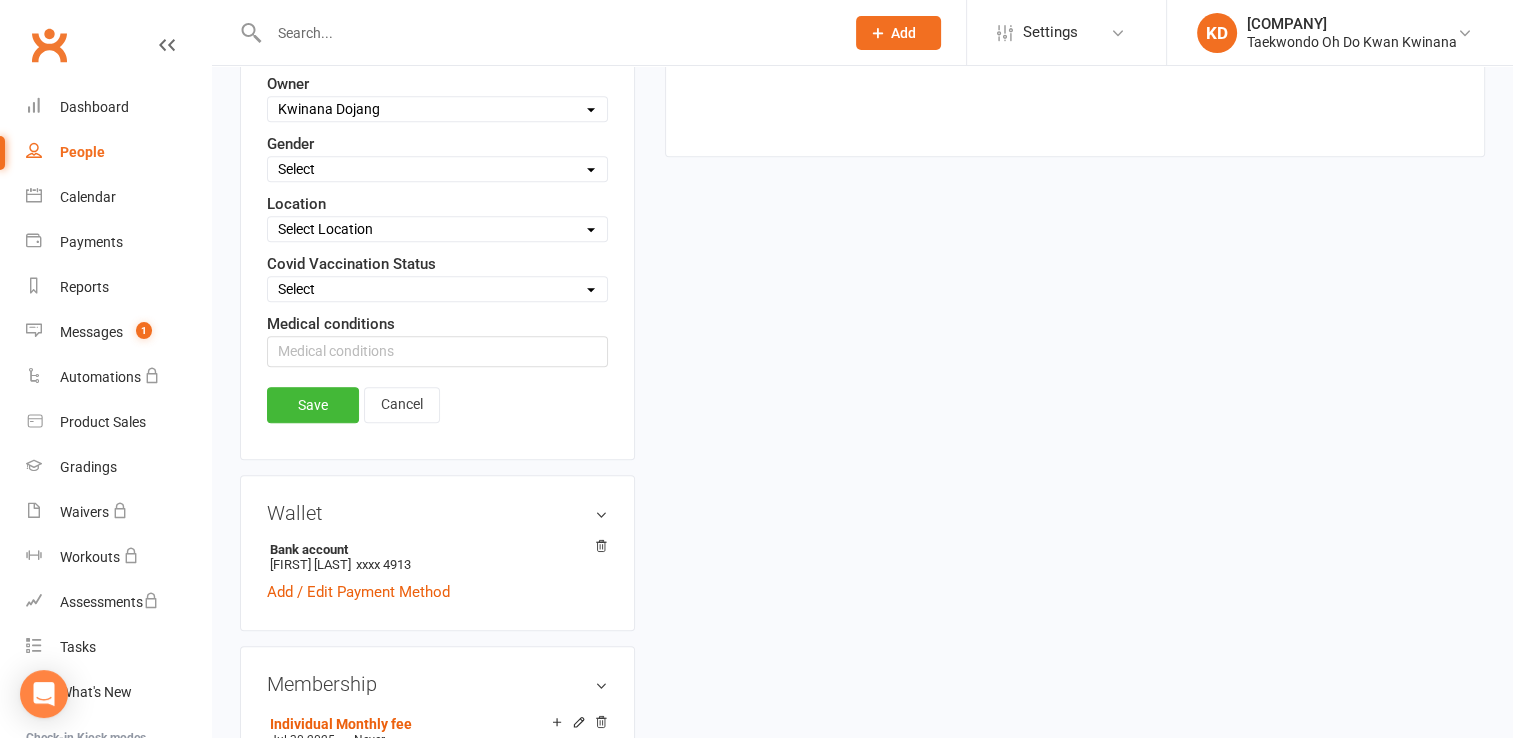 scroll, scrollTop: 967, scrollLeft: 0, axis: vertical 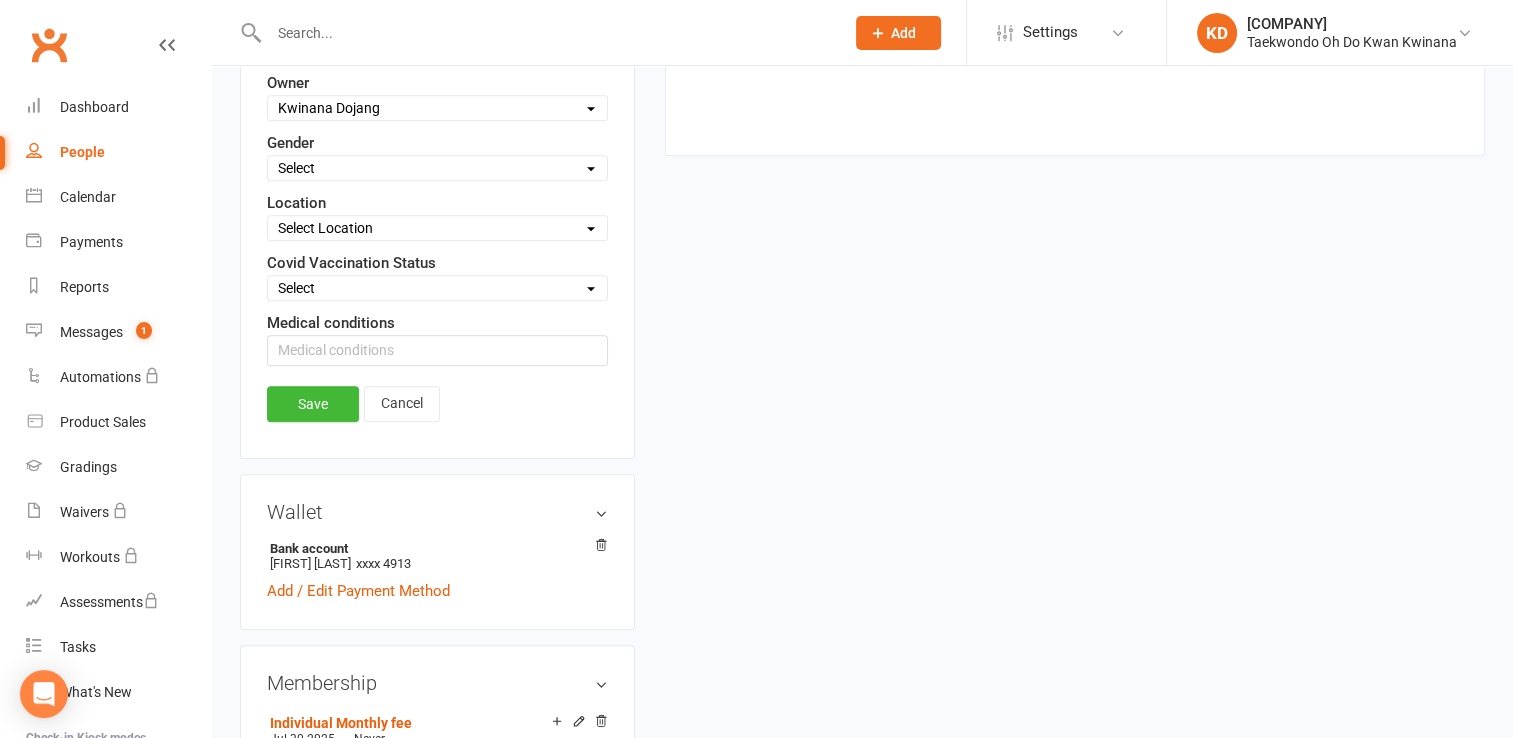 click on "Select Location [NAME] Pavilion - [STREET] [CITY] [NAME] Hall - [CITY] [LOCATION] [NAME] Hall - [STREET] [CITY] [NAME] - [STREET] [CITY]" at bounding box center [437, 228] 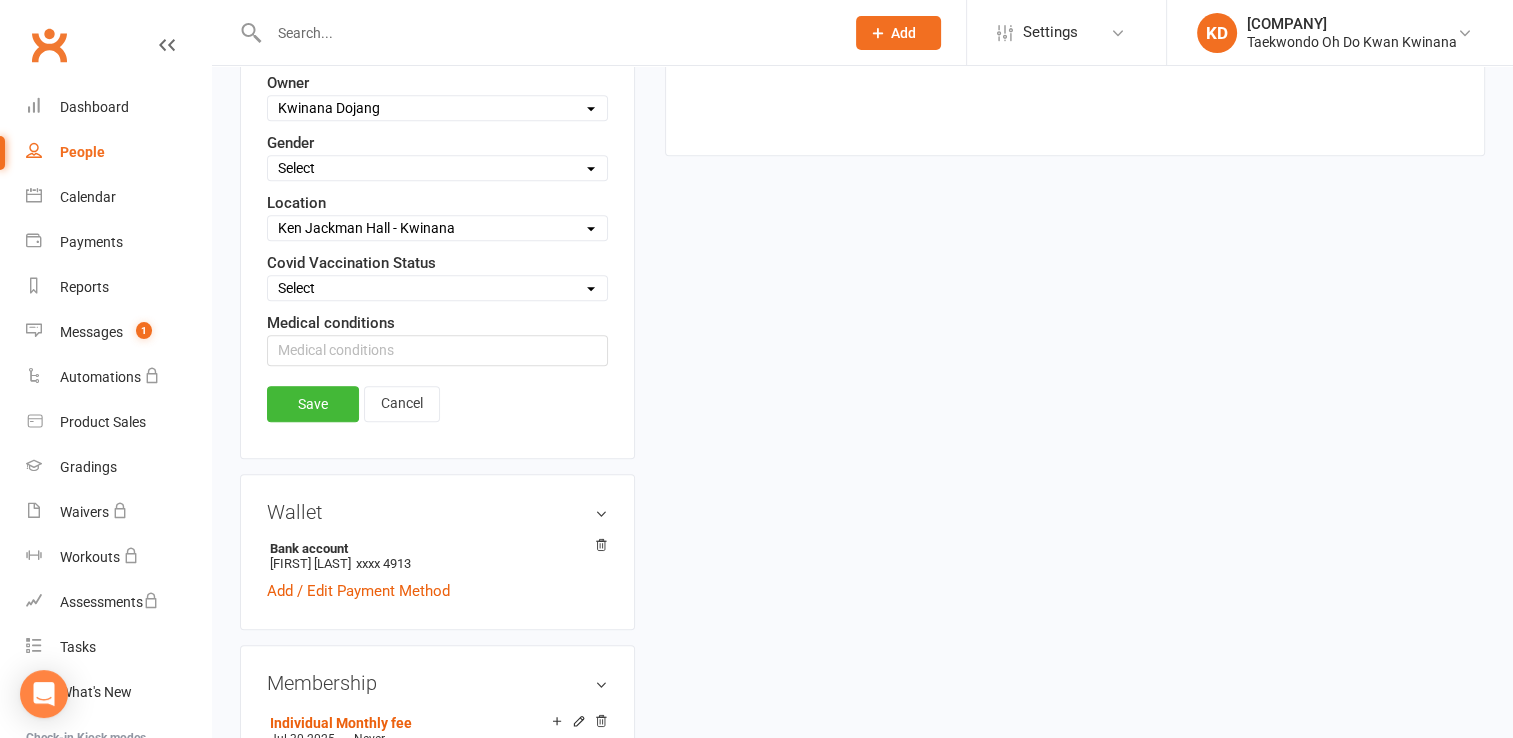 click on "Select Location [NAME] Pavilion - [STREET] [CITY] [NAME] Hall - [CITY] [LOCATION] [NAME] Hall - [STREET] [CITY] [NAME] - [STREET] [CITY]" at bounding box center [437, 228] 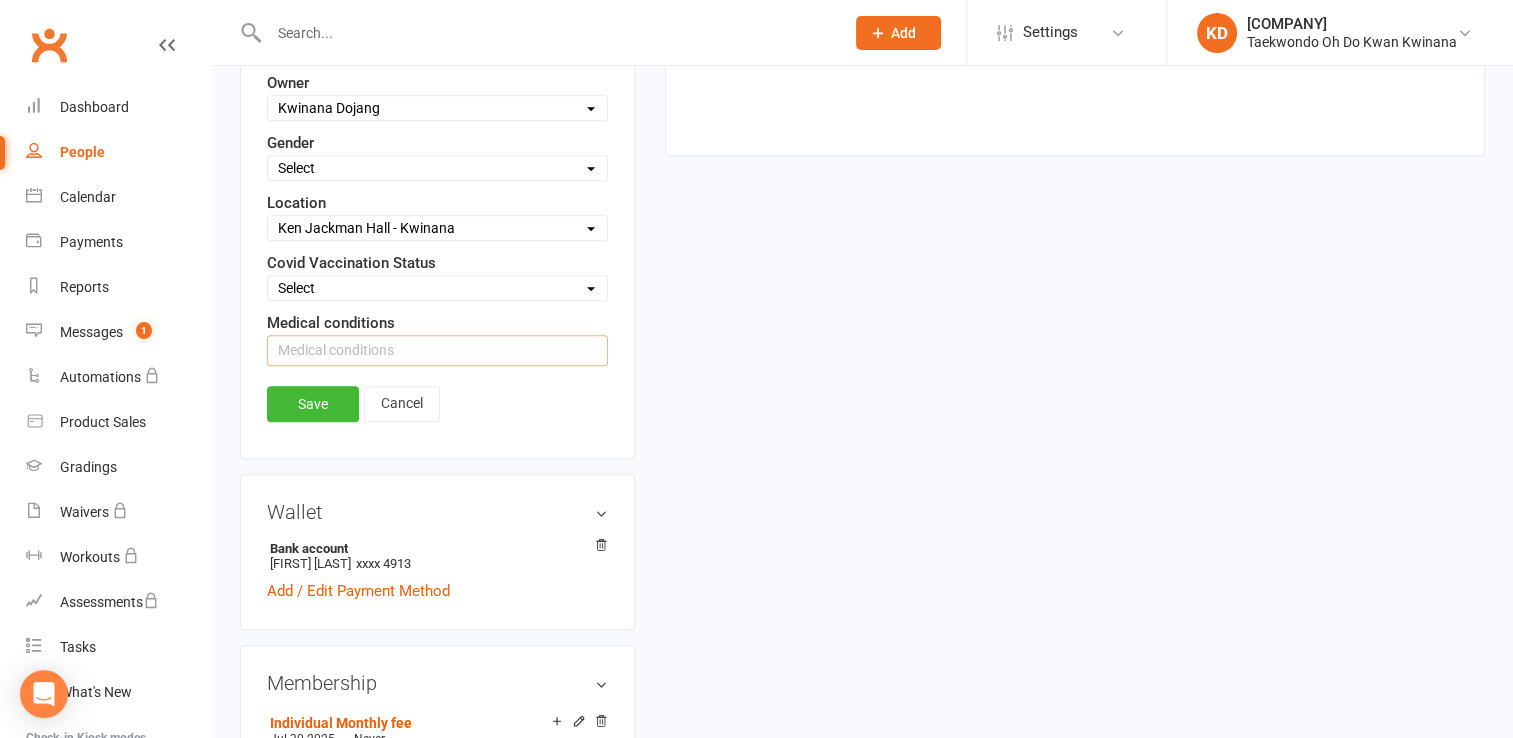 click at bounding box center [437, 350] 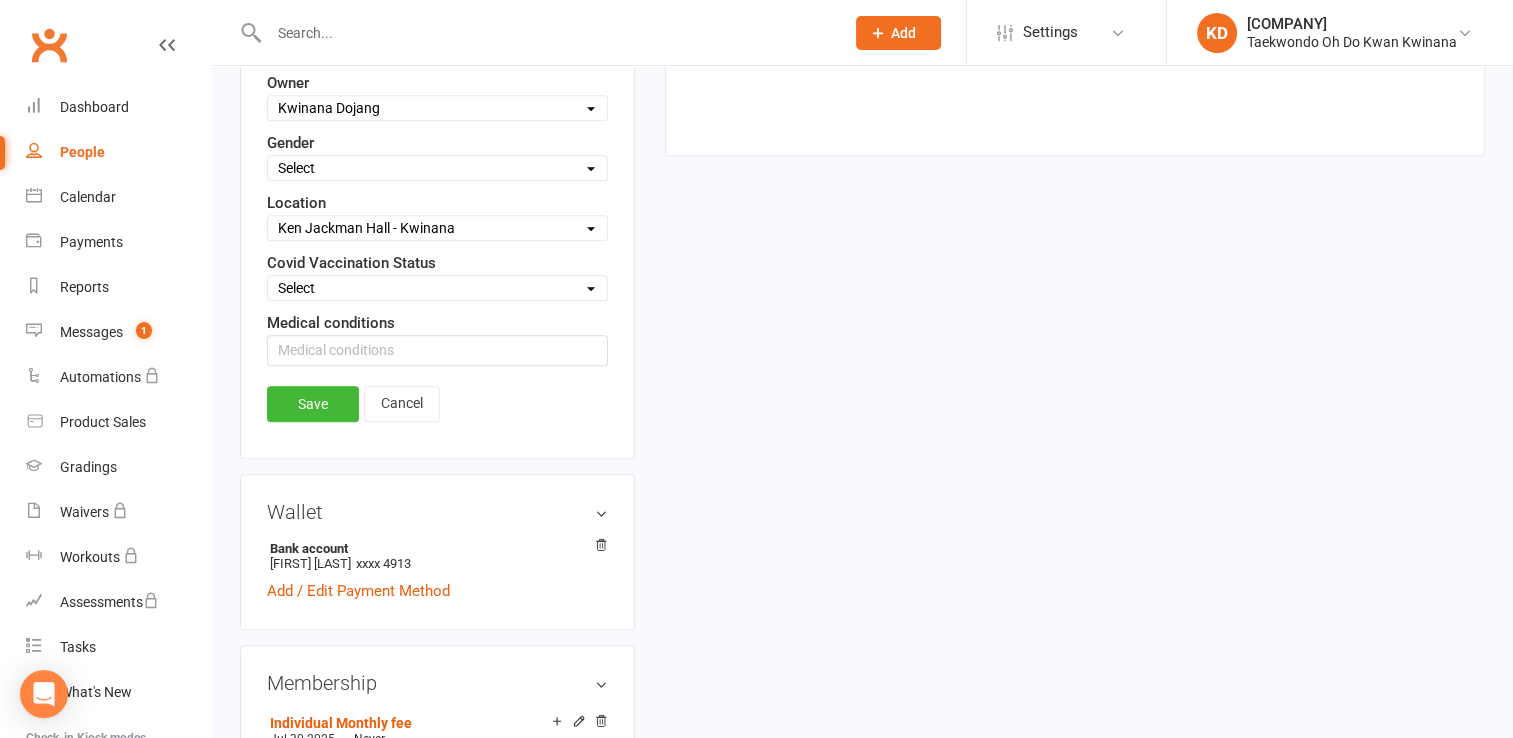 click on "Select Unknown Not Vaccinated Vaccinated" at bounding box center (437, 288) 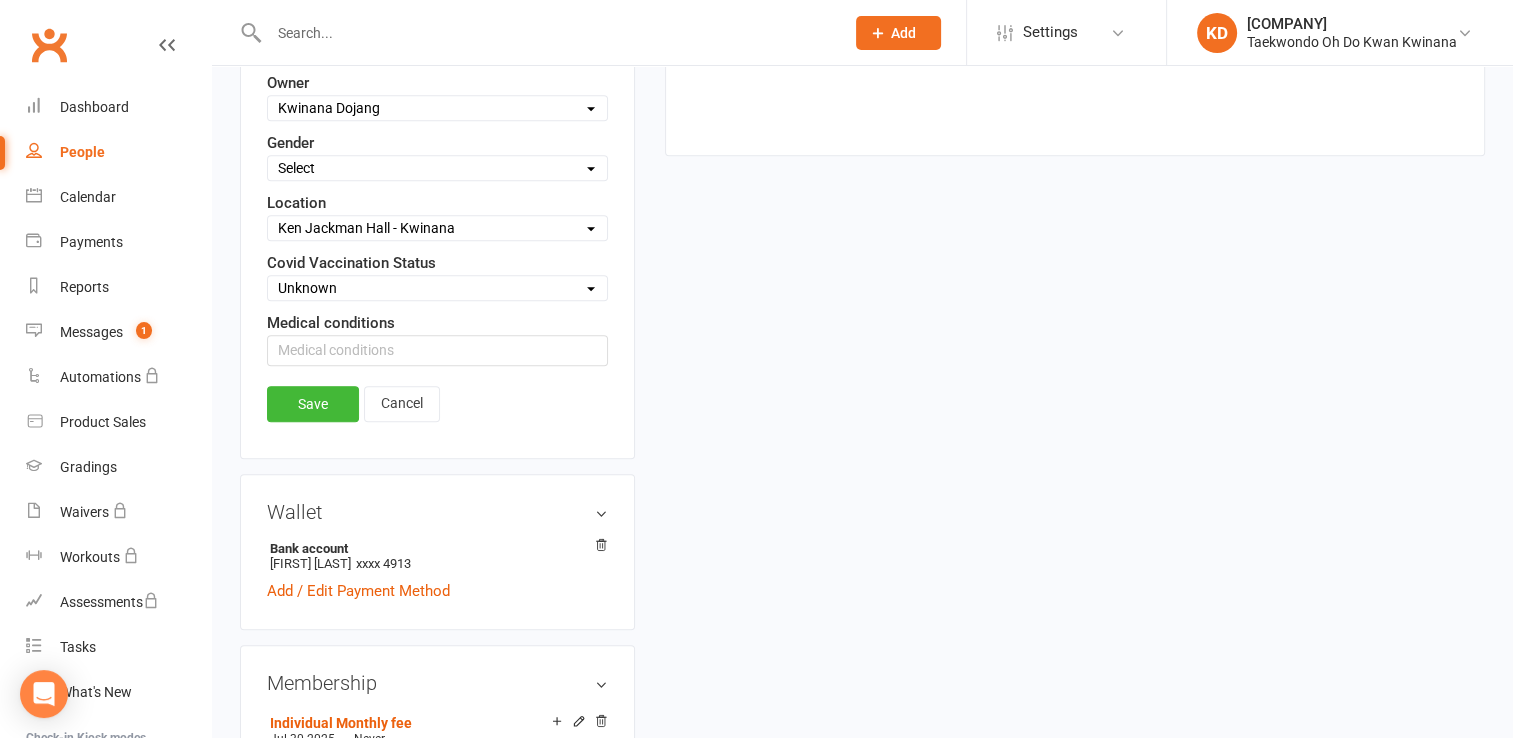click on "Select Unknown Not Vaccinated Vaccinated" at bounding box center (437, 288) 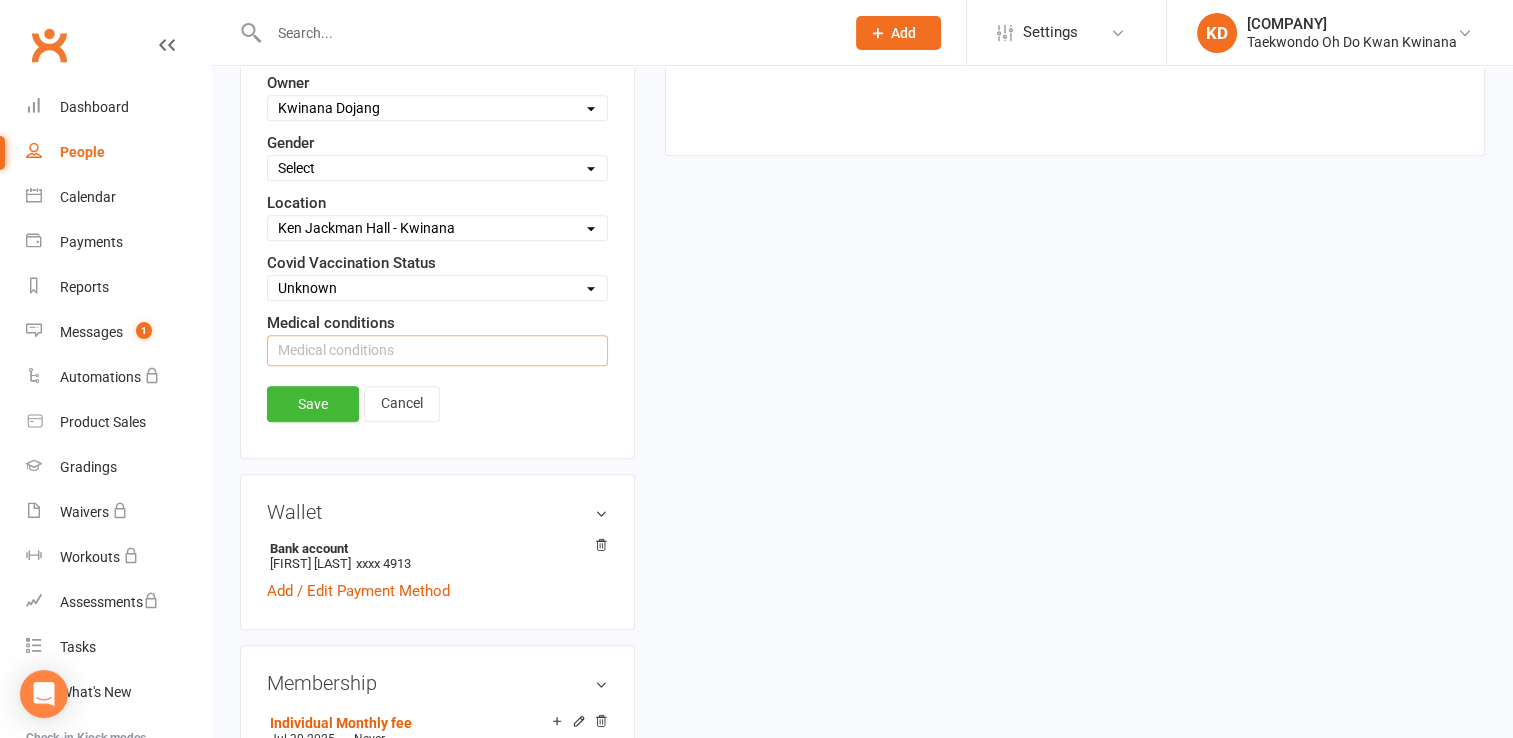 click at bounding box center [437, 350] 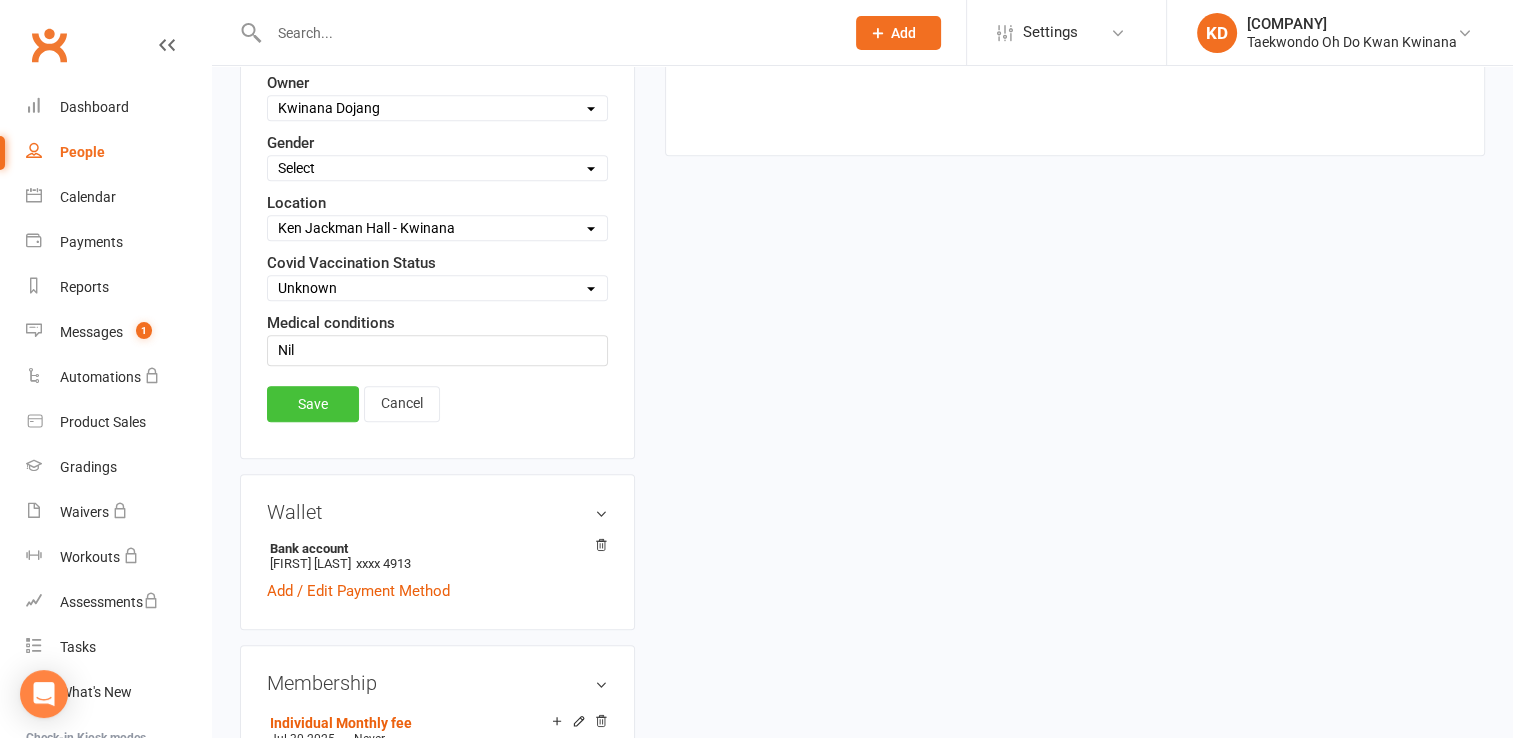 click on "Save" at bounding box center [313, 404] 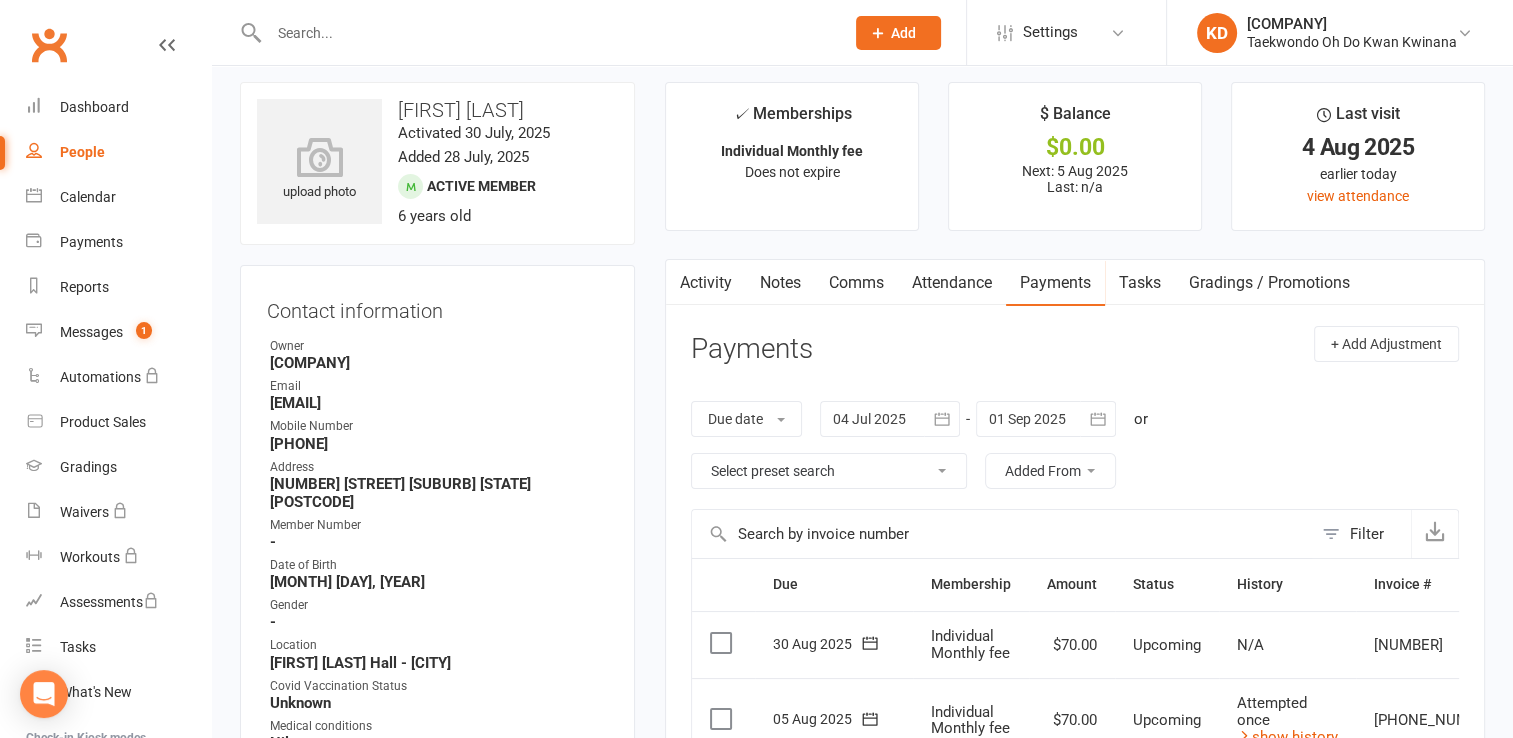 scroll, scrollTop: 0, scrollLeft: 0, axis: both 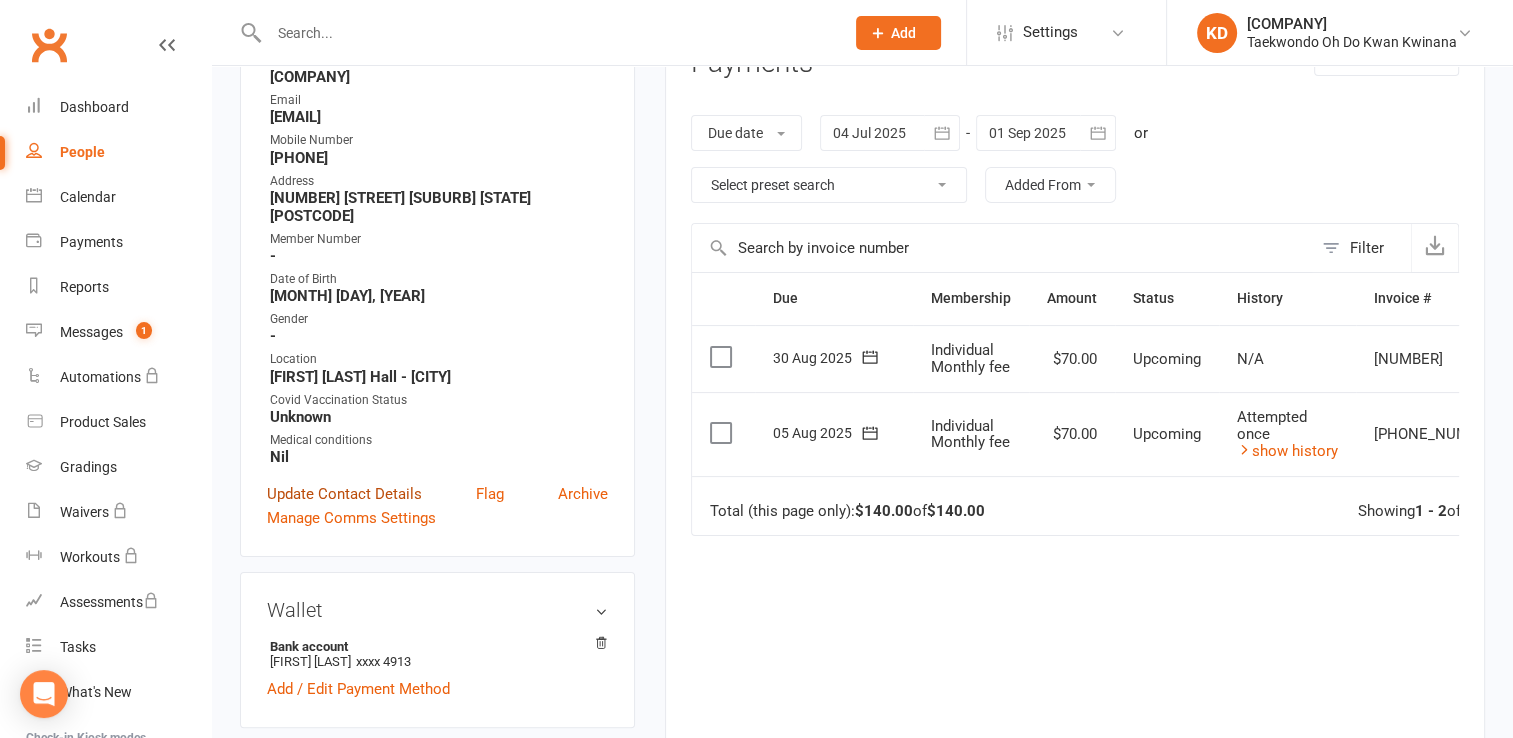 click on "Update Contact Details" at bounding box center [344, 494] 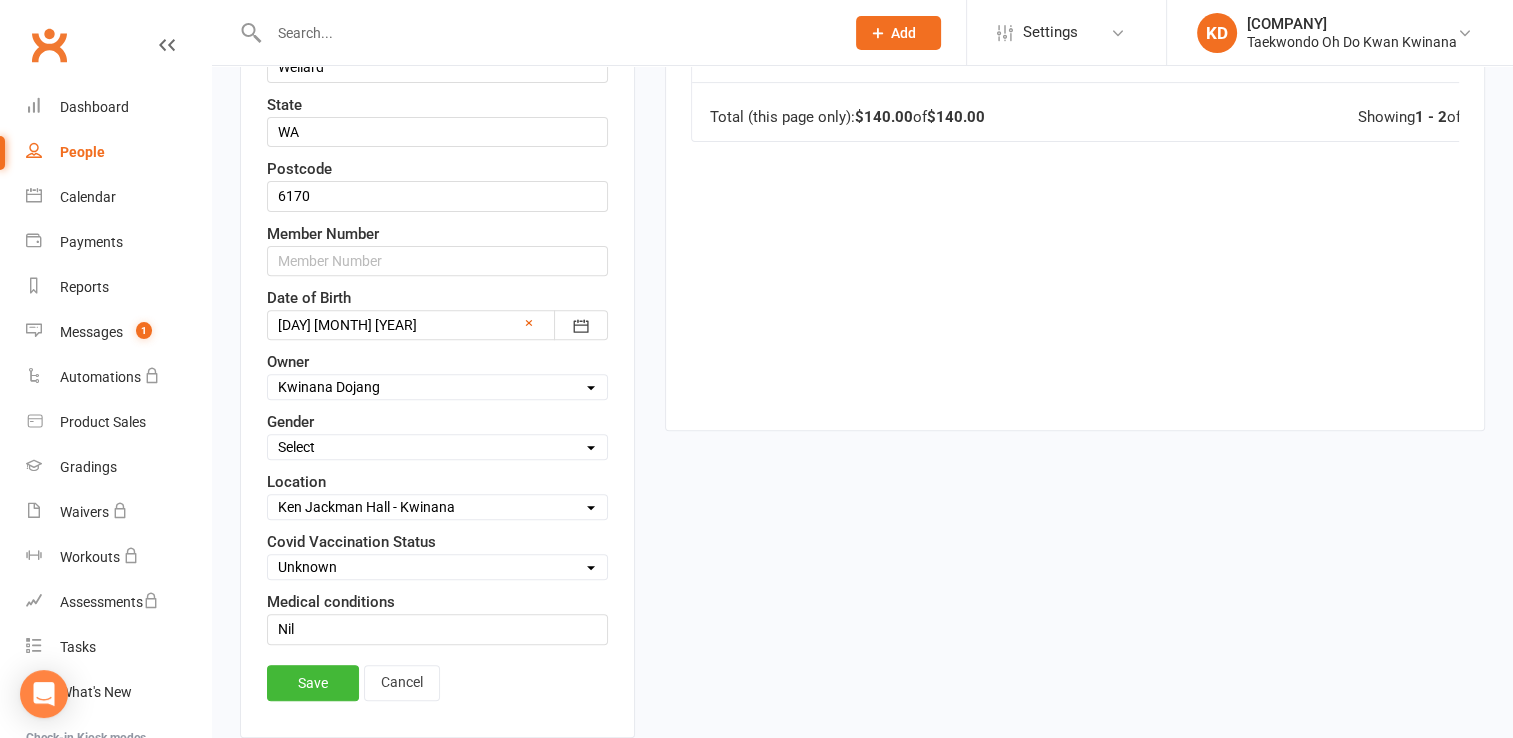 scroll, scrollTop: 693, scrollLeft: 0, axis: vertical 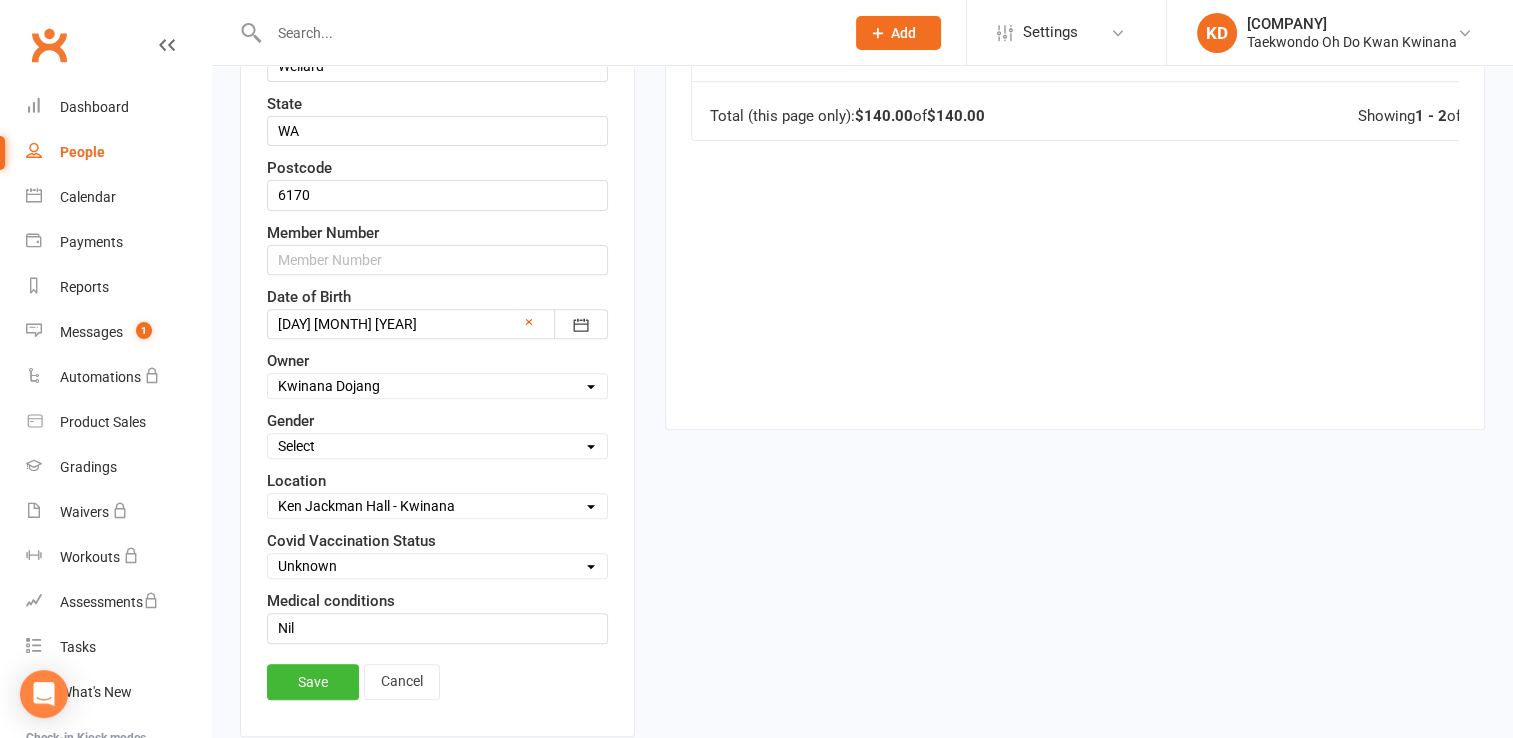click on "Select Female Male" at bounding box center [437, 446] 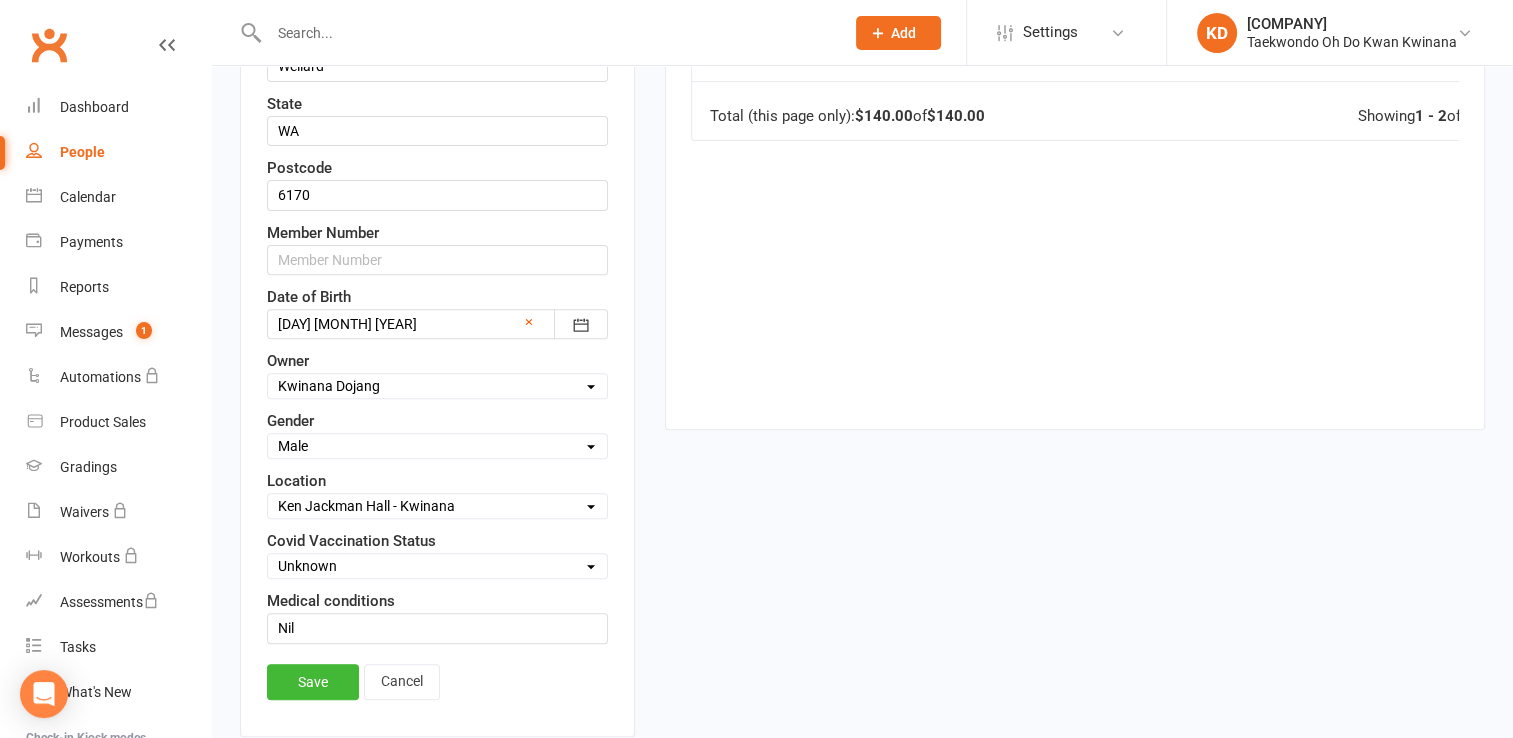 click on "Select Female Male" at bounding box center [437, 446] 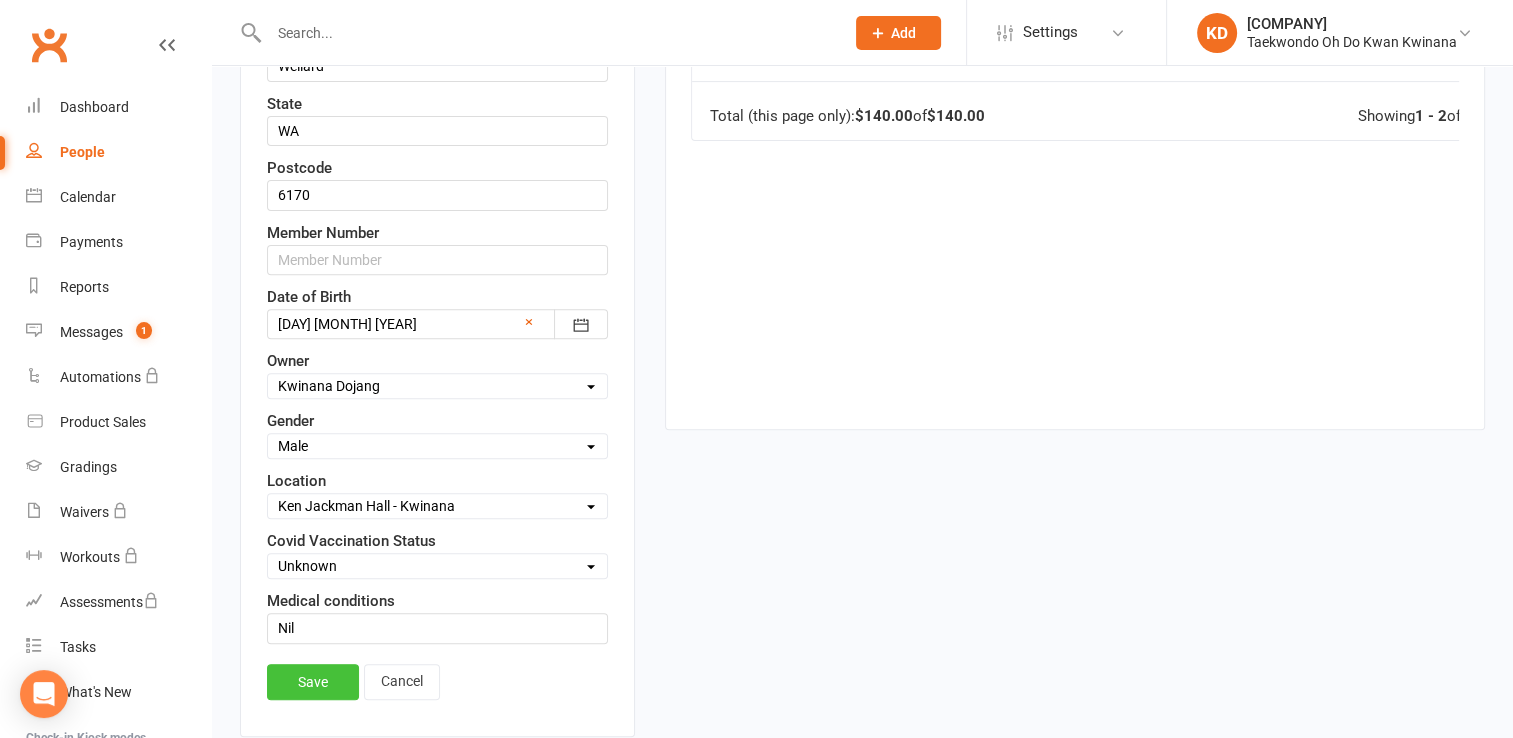 click on "Save" at bounding box center [313, 682] 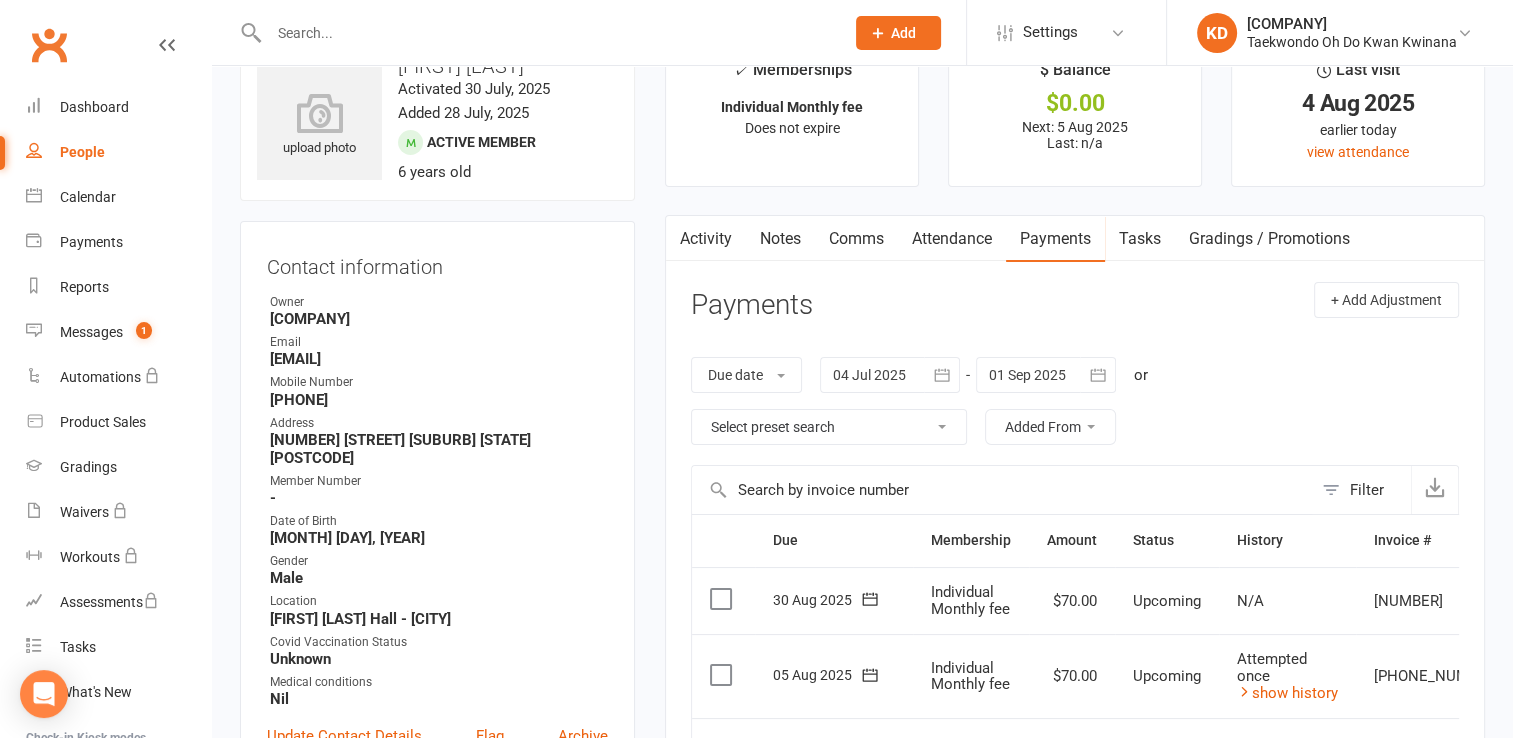 scroll, scrollTop: 0, scrollLeft: 0, axis: both 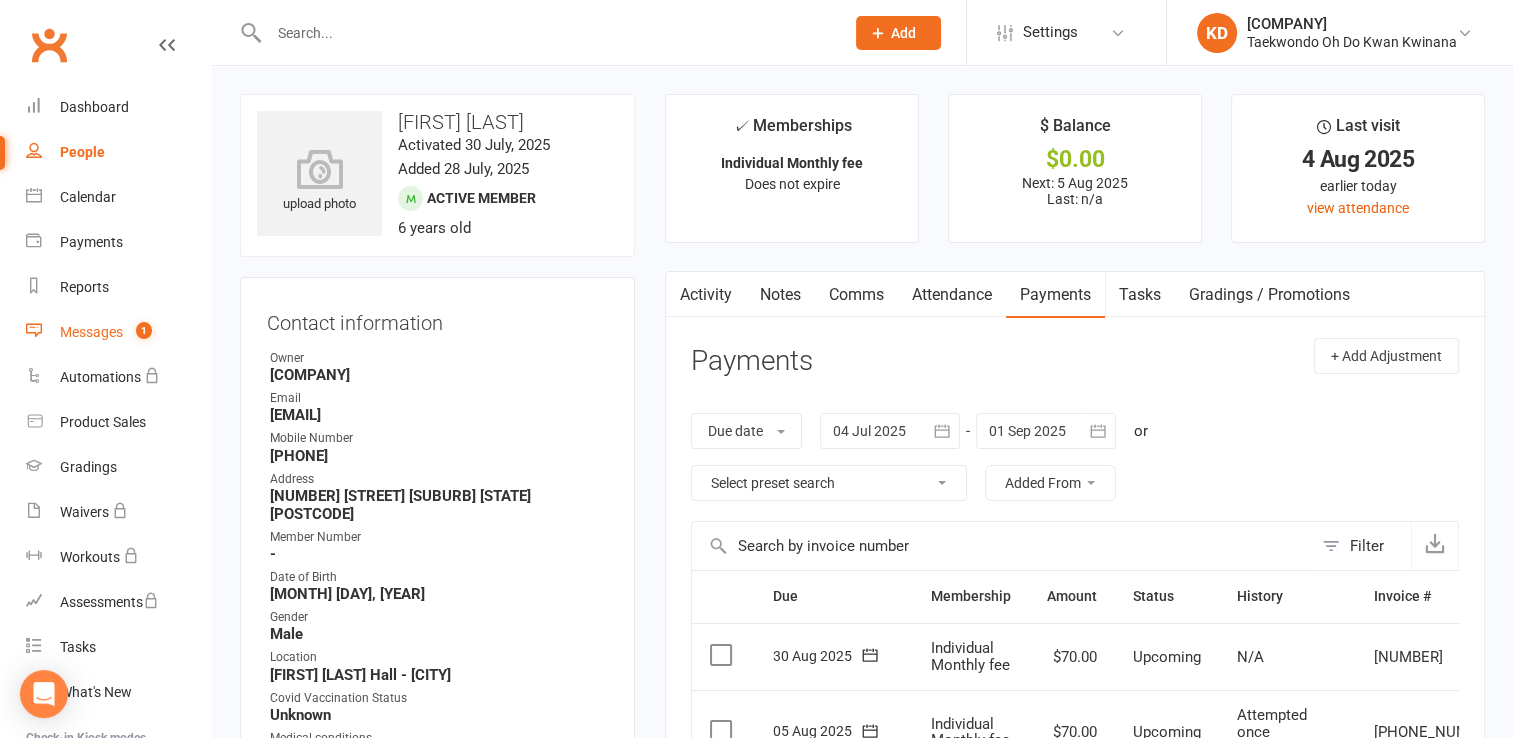 click on "Messages" at bounding box center [91, 332] 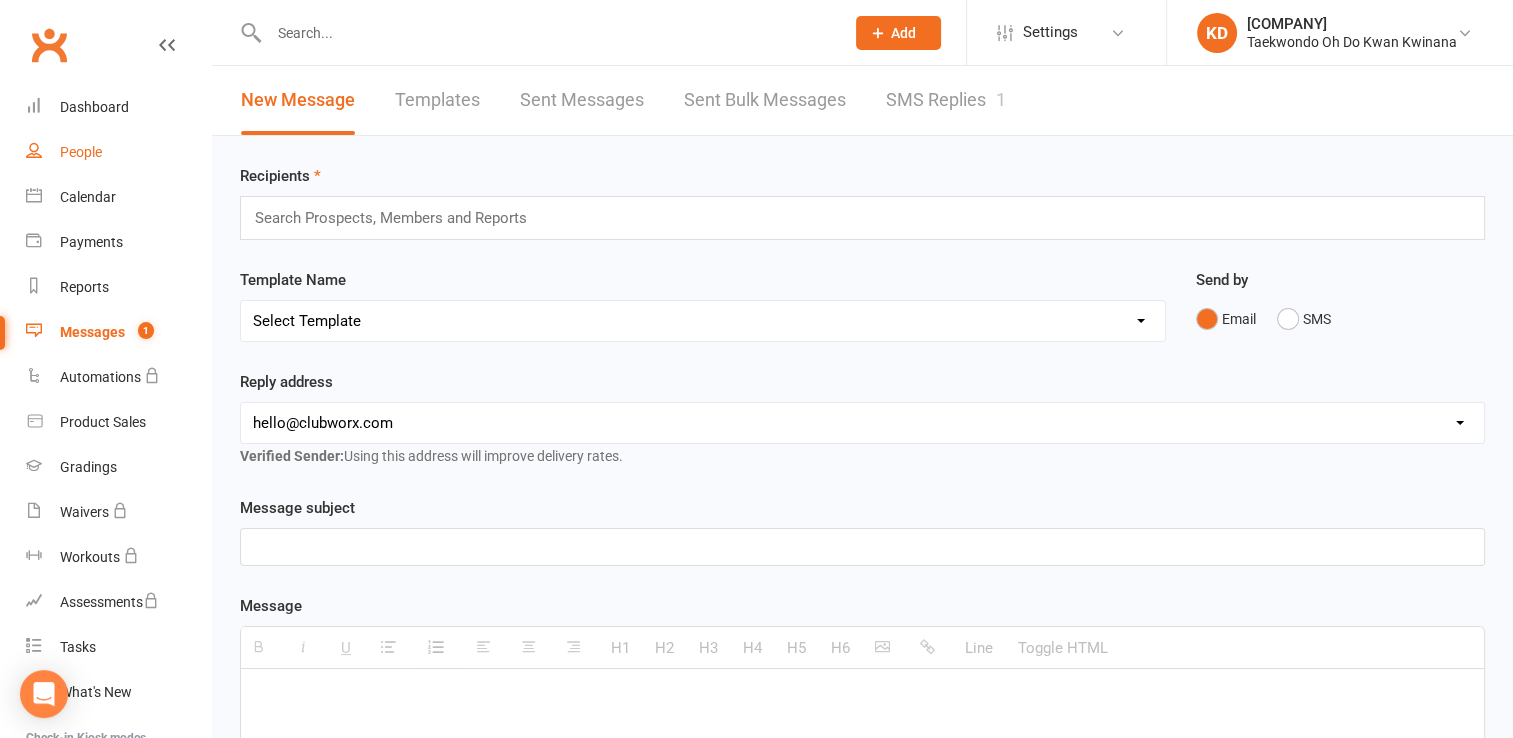 click on "People" at bounding box center (81, 152) 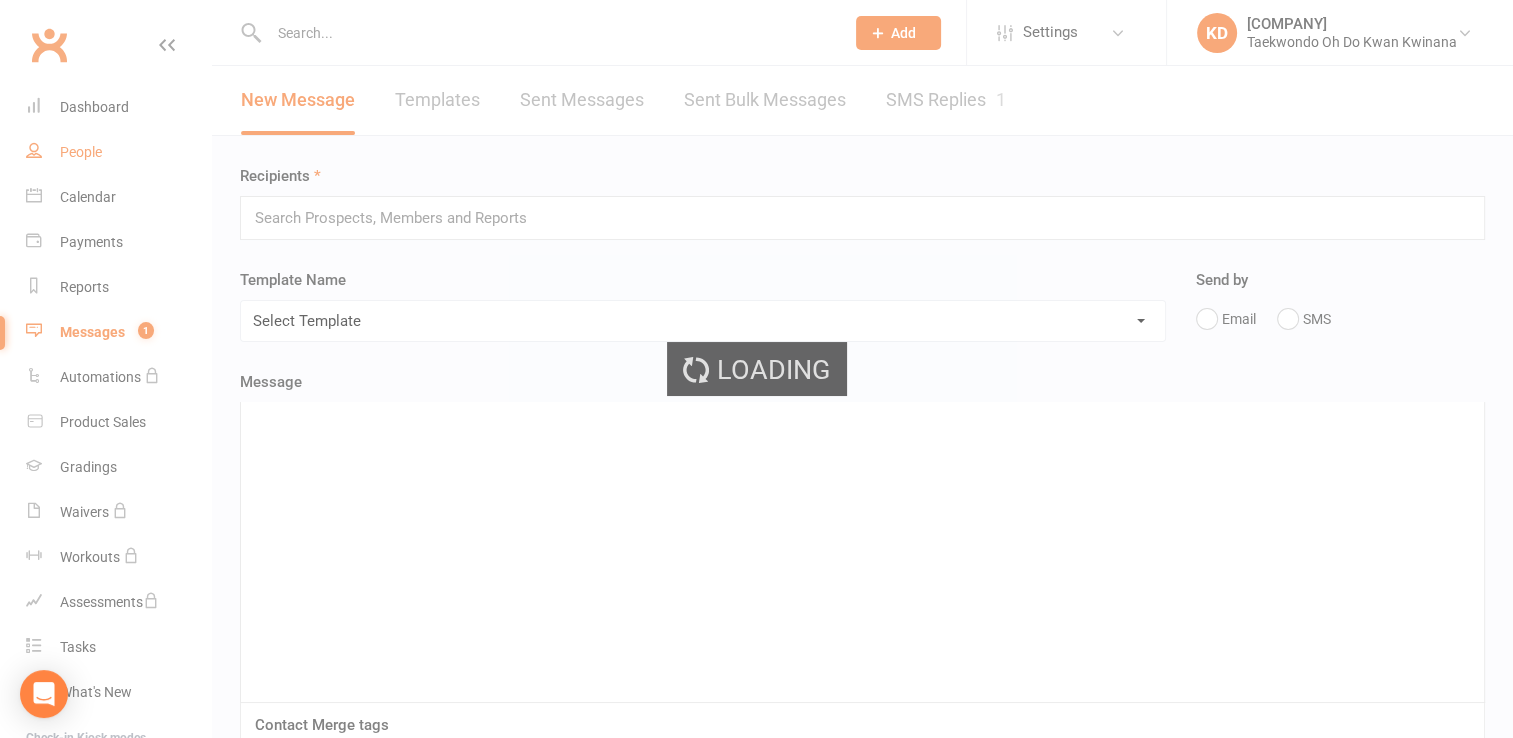 select on "100" 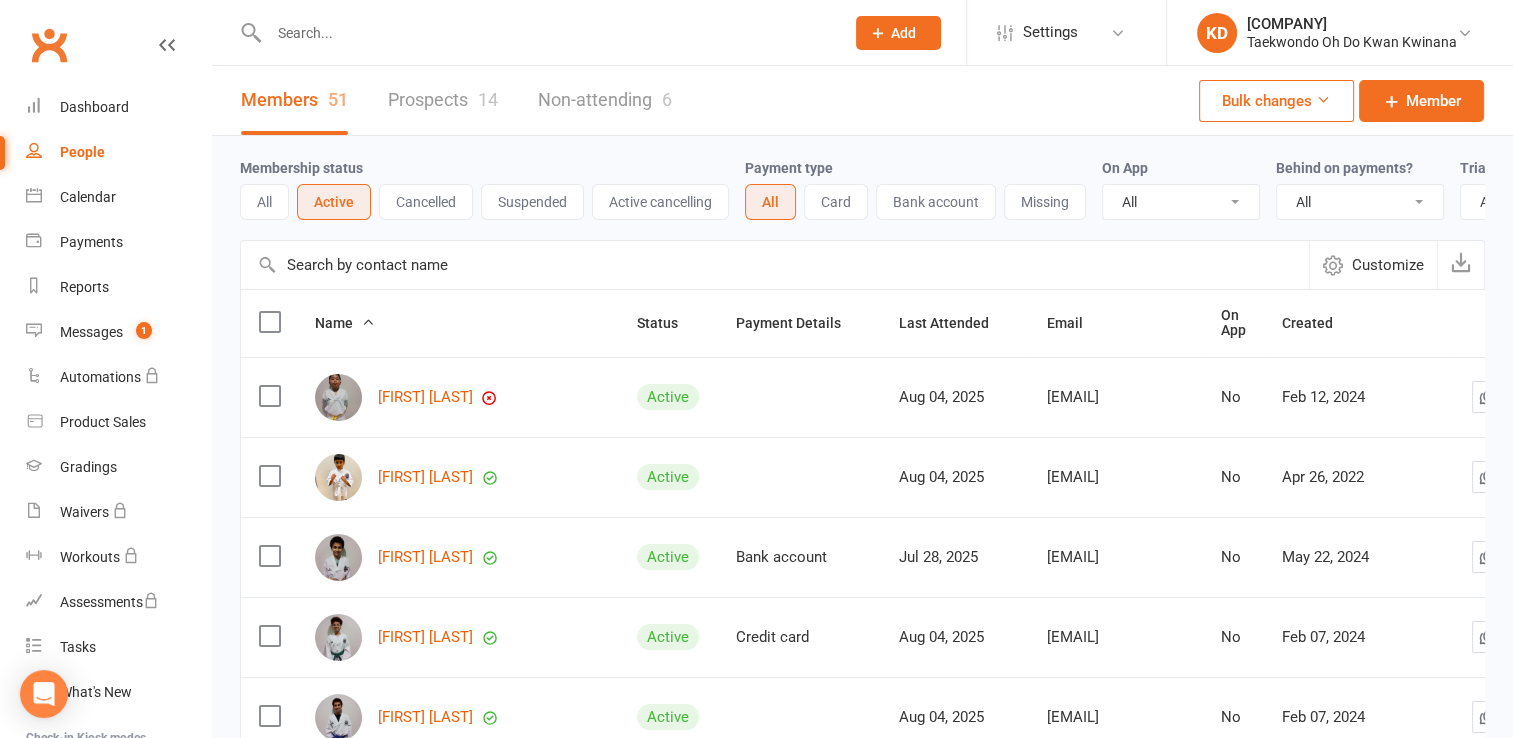 click on "Members [NUMBER]" at bounding box center (294, 100) 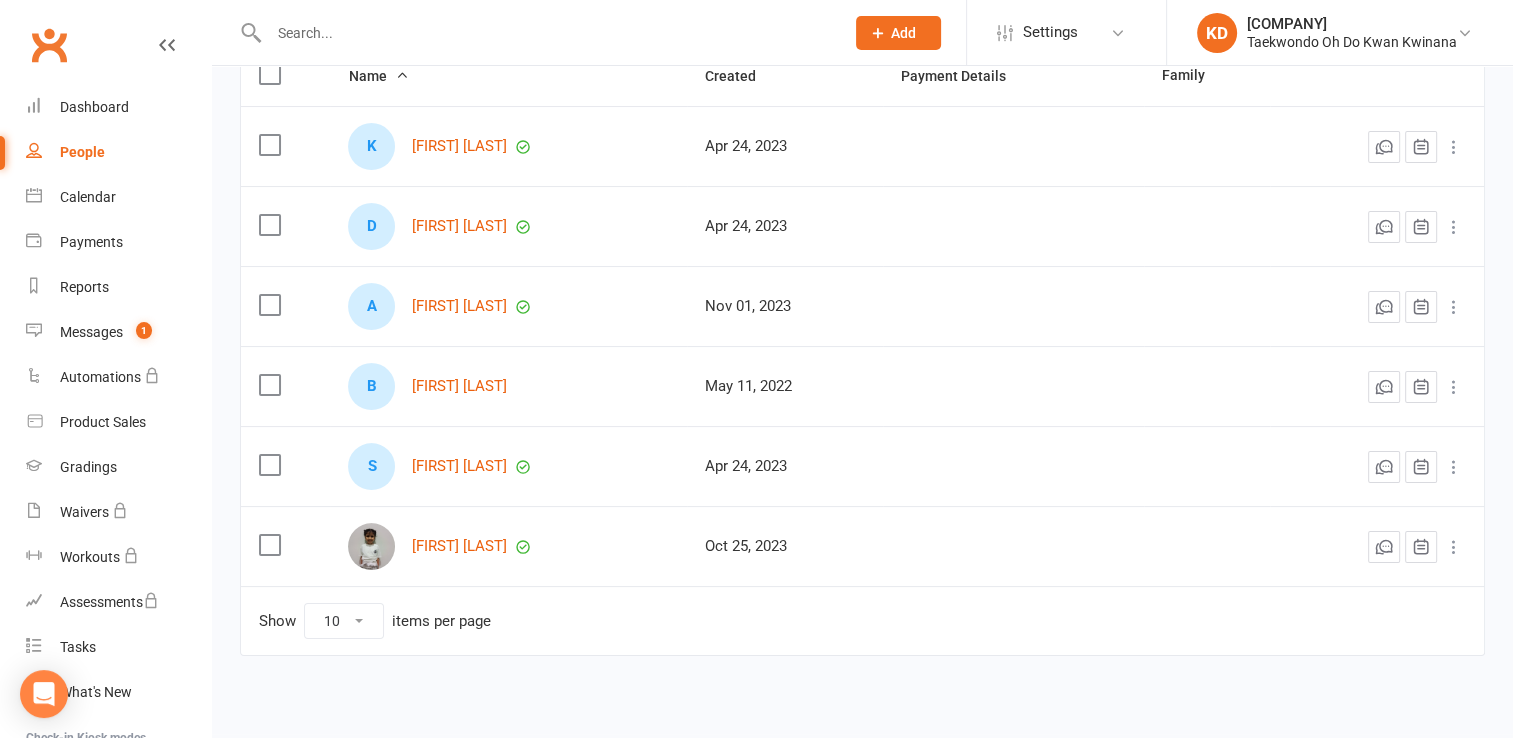 scroll, scrollTop: 0, scrollLeft: 0, axis: both 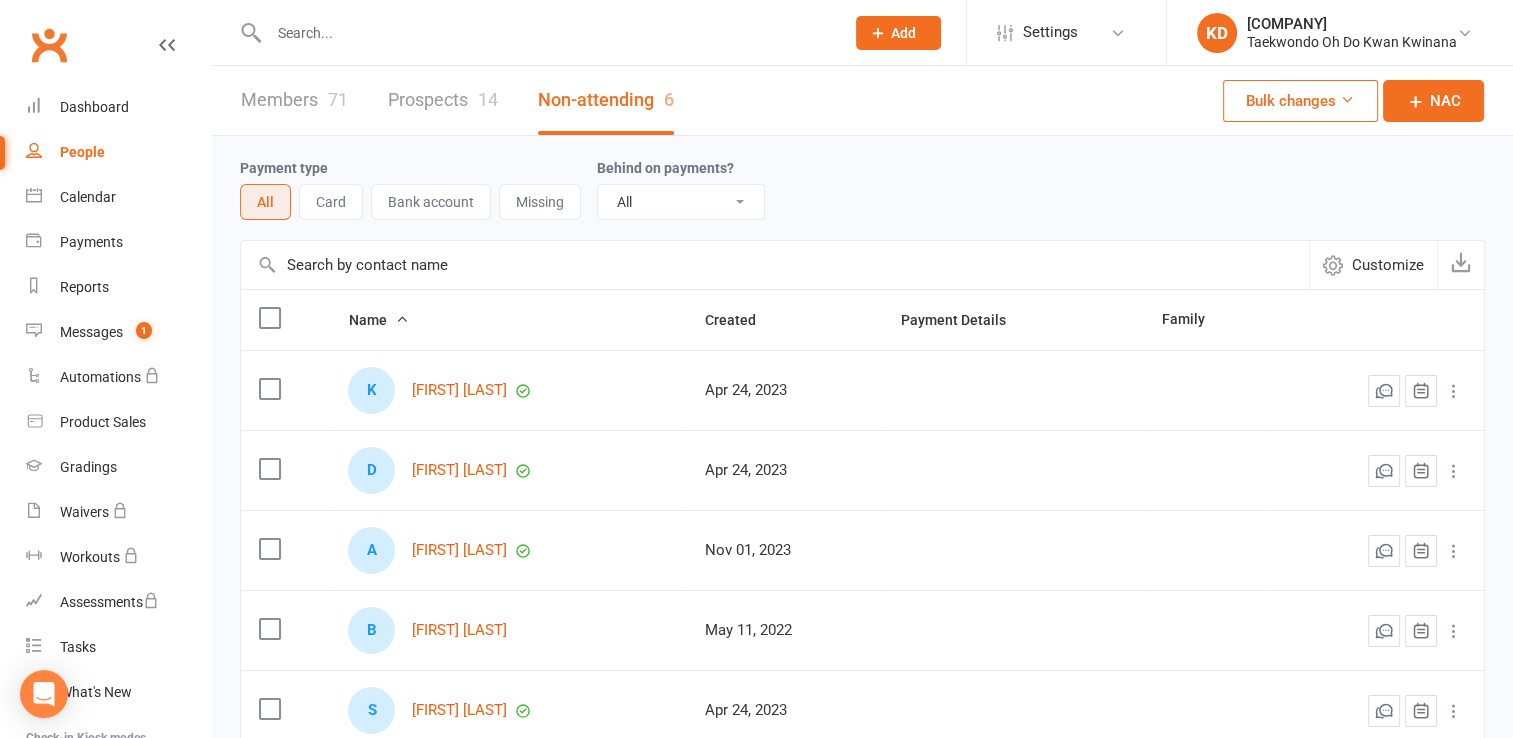 click on "Prospects 14" at bounding box center (443, 100) 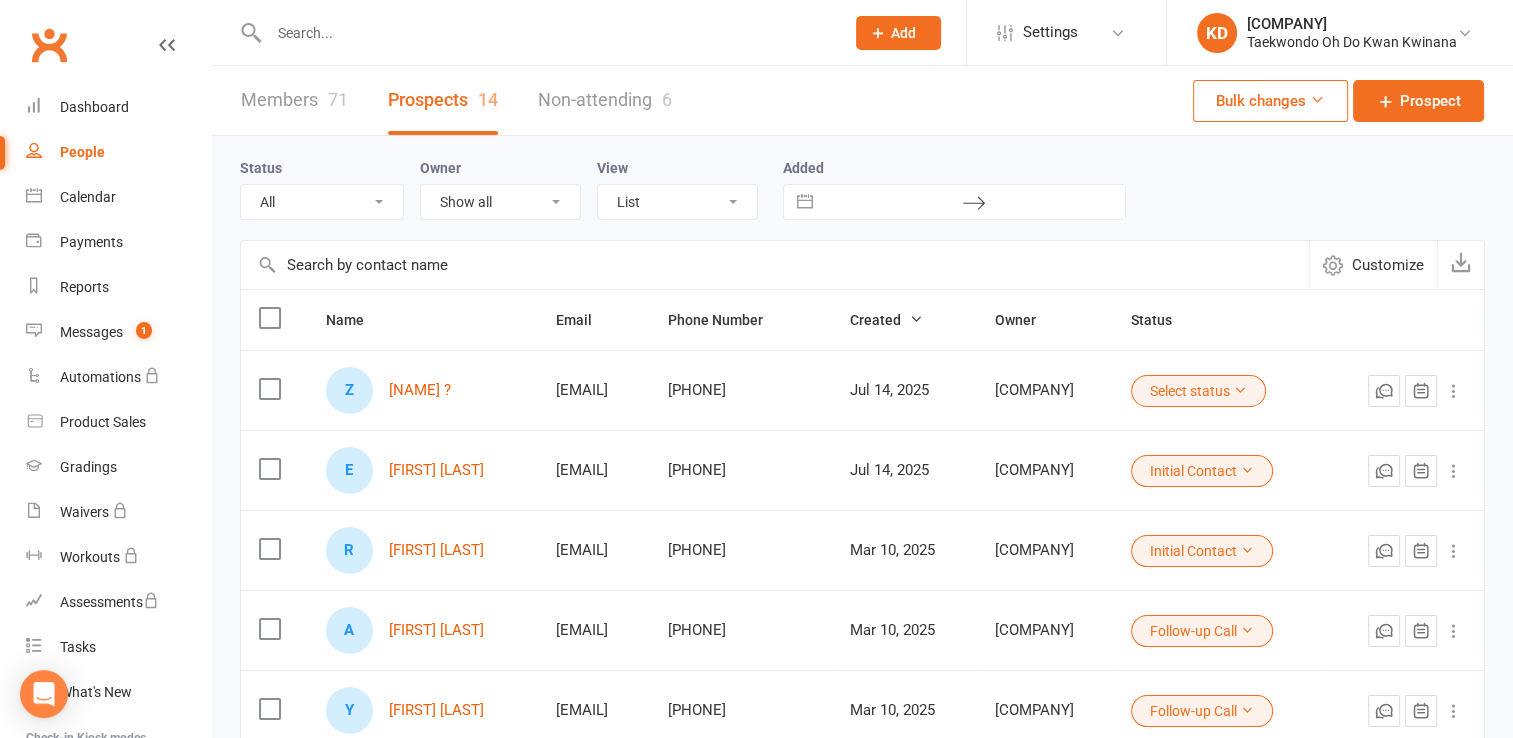 click on "Members [NUMBER]" at bounding box center (294, 100) 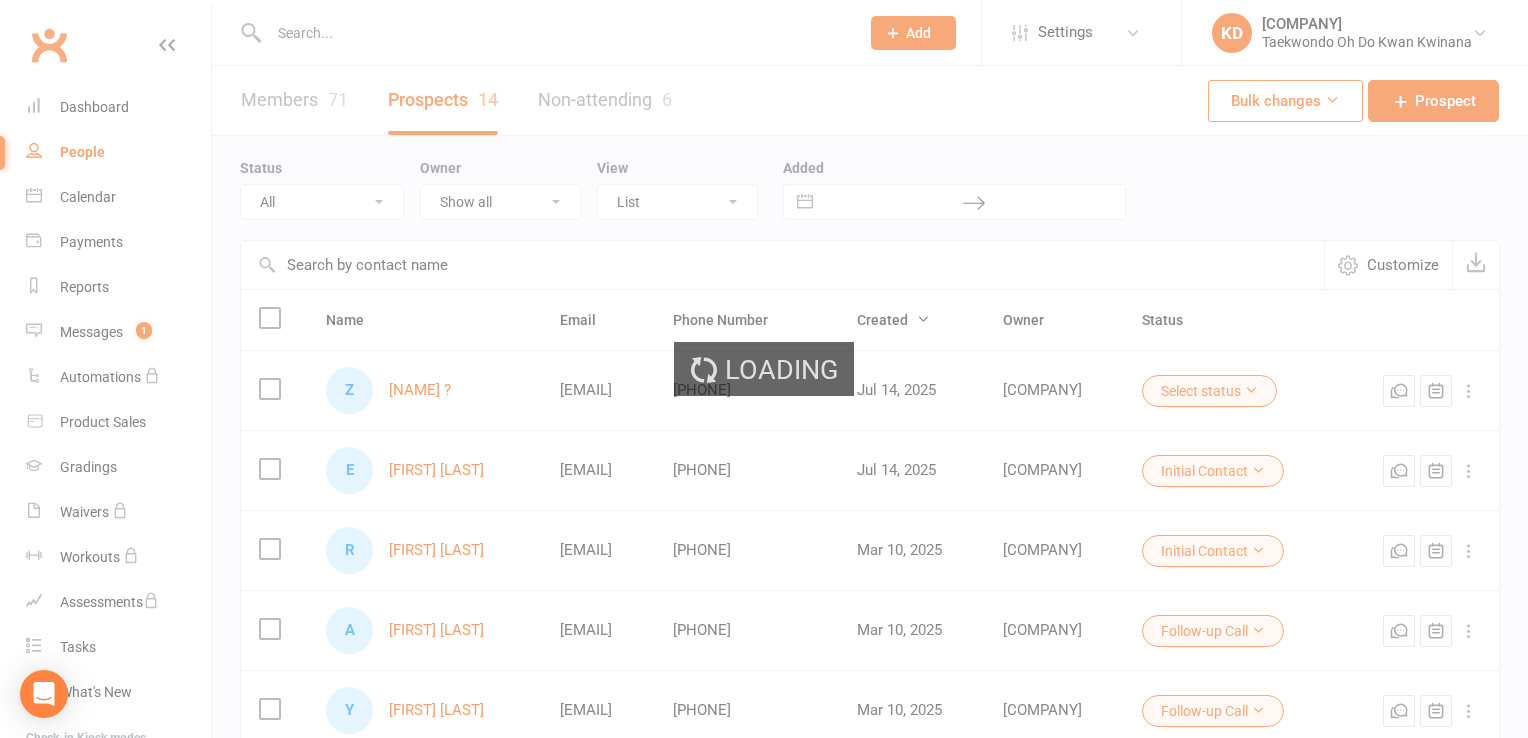 select on "100" 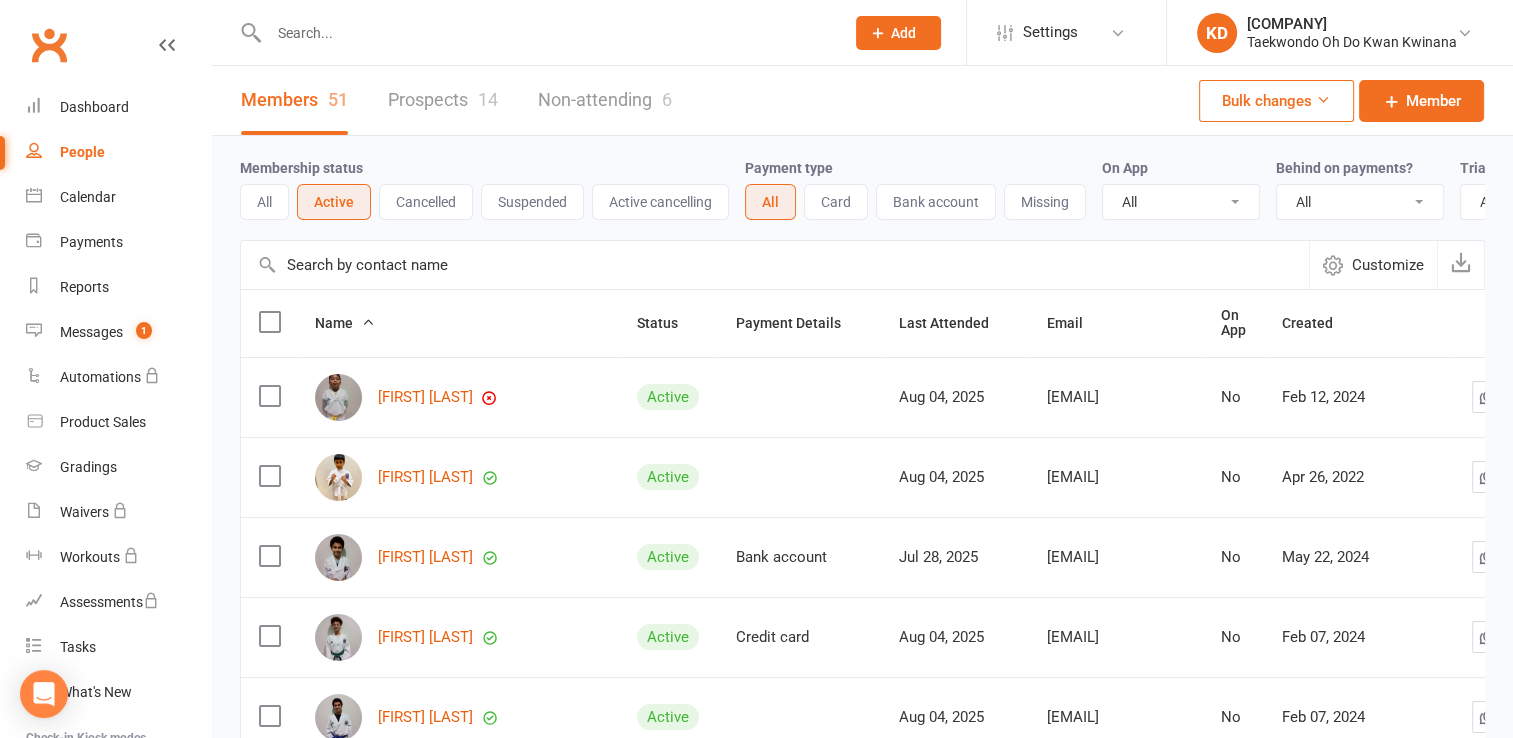 click on "Prospects 14" at bounding box center [443, 100] 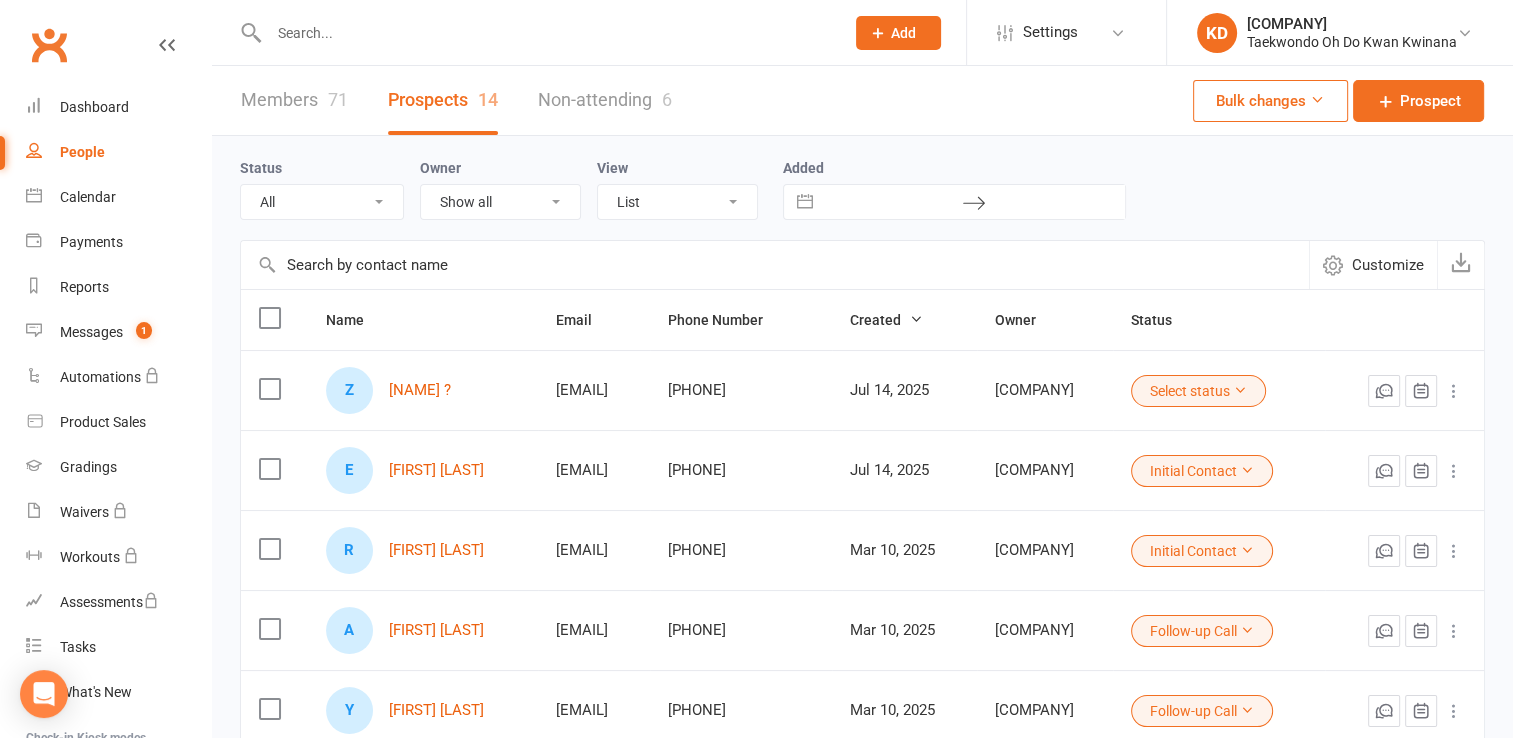 click on "Members [NUMBER]" at bounding box center (294, 100) 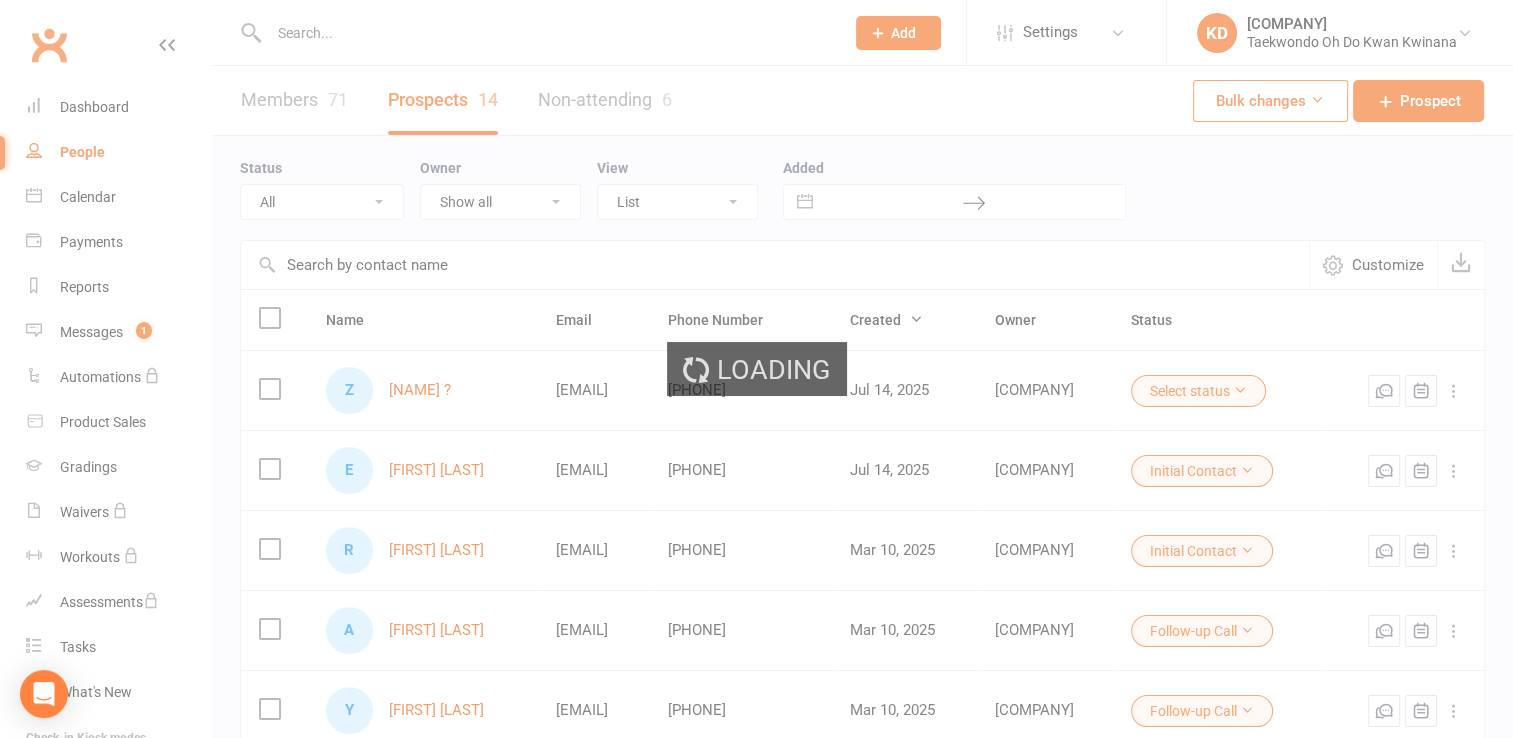 select on "100" 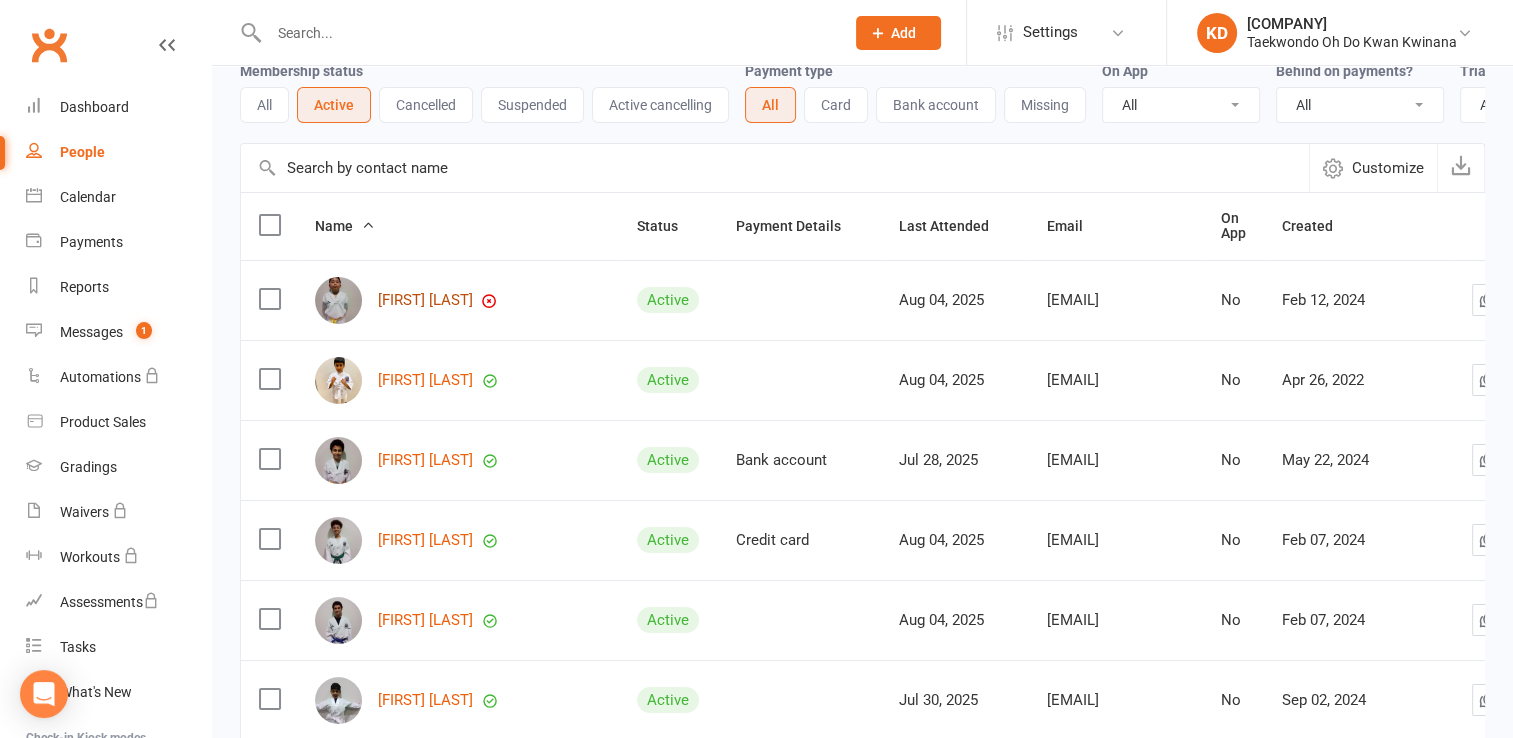 scroll, scrollTop: 98, scrollLeft: 0, axis: vertical 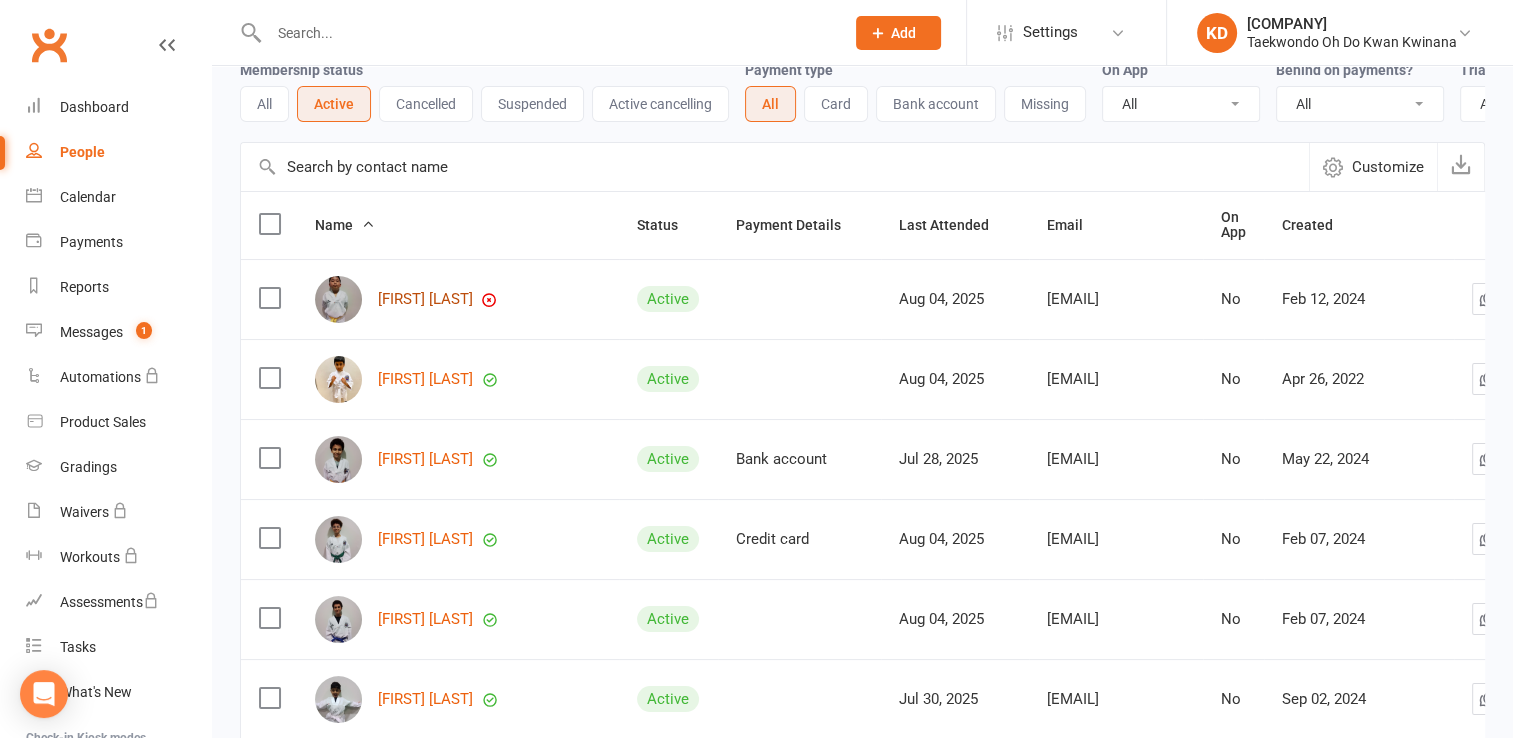 click on "[FIRST] [LAST]" at bounding box center [425, 299] 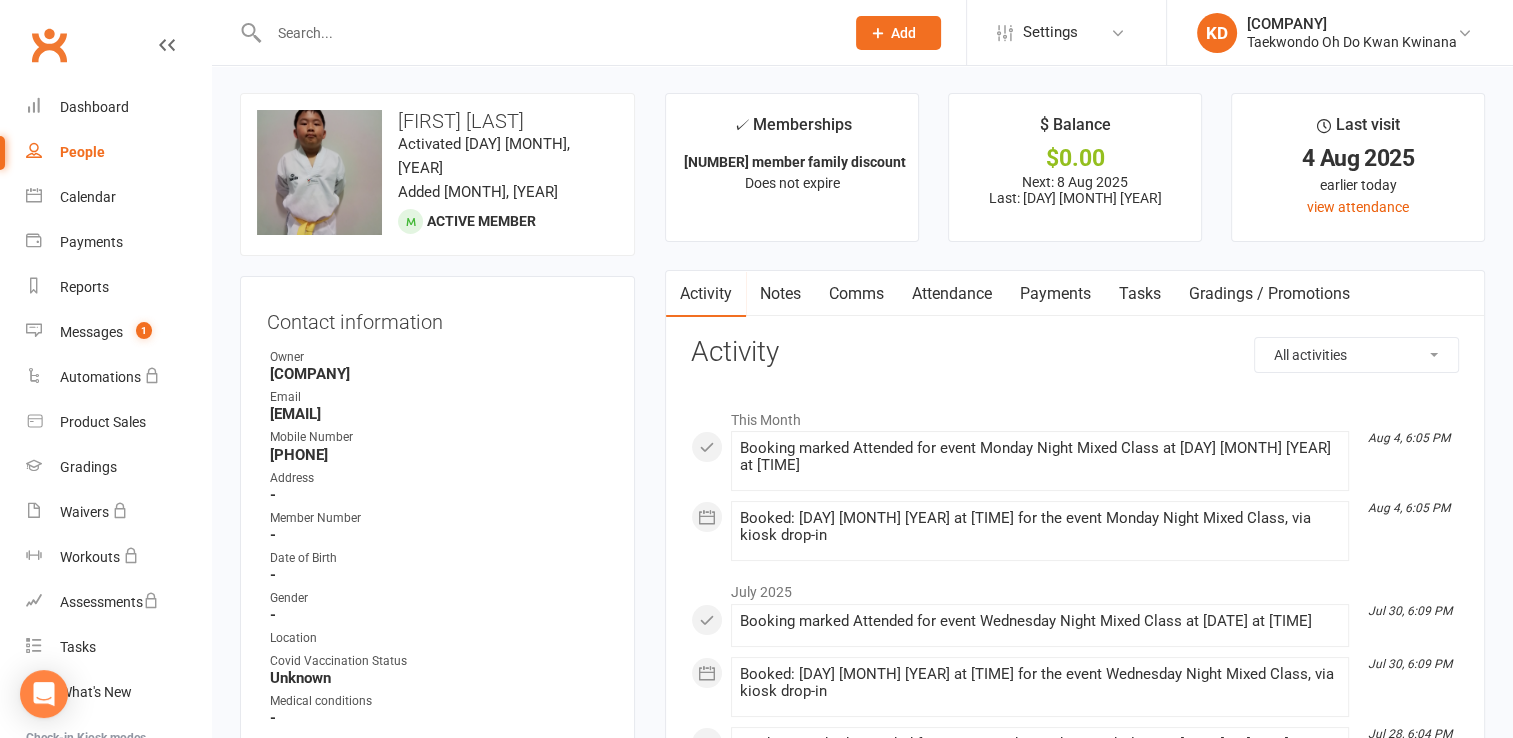 scroll, scrollTop: 0, scrollLeft: 0, axis: both 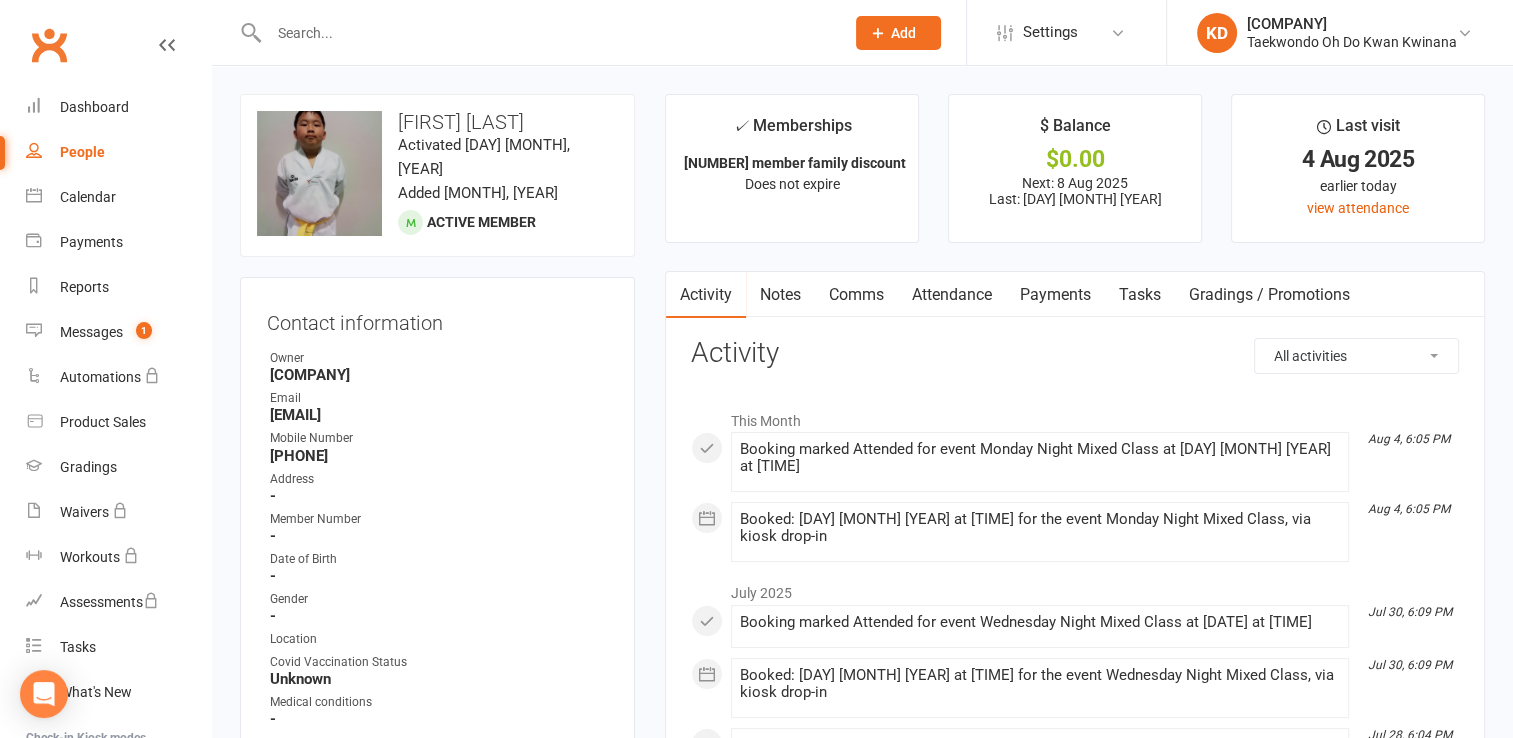 click on "Payments" at bounding box center [1055, 295] 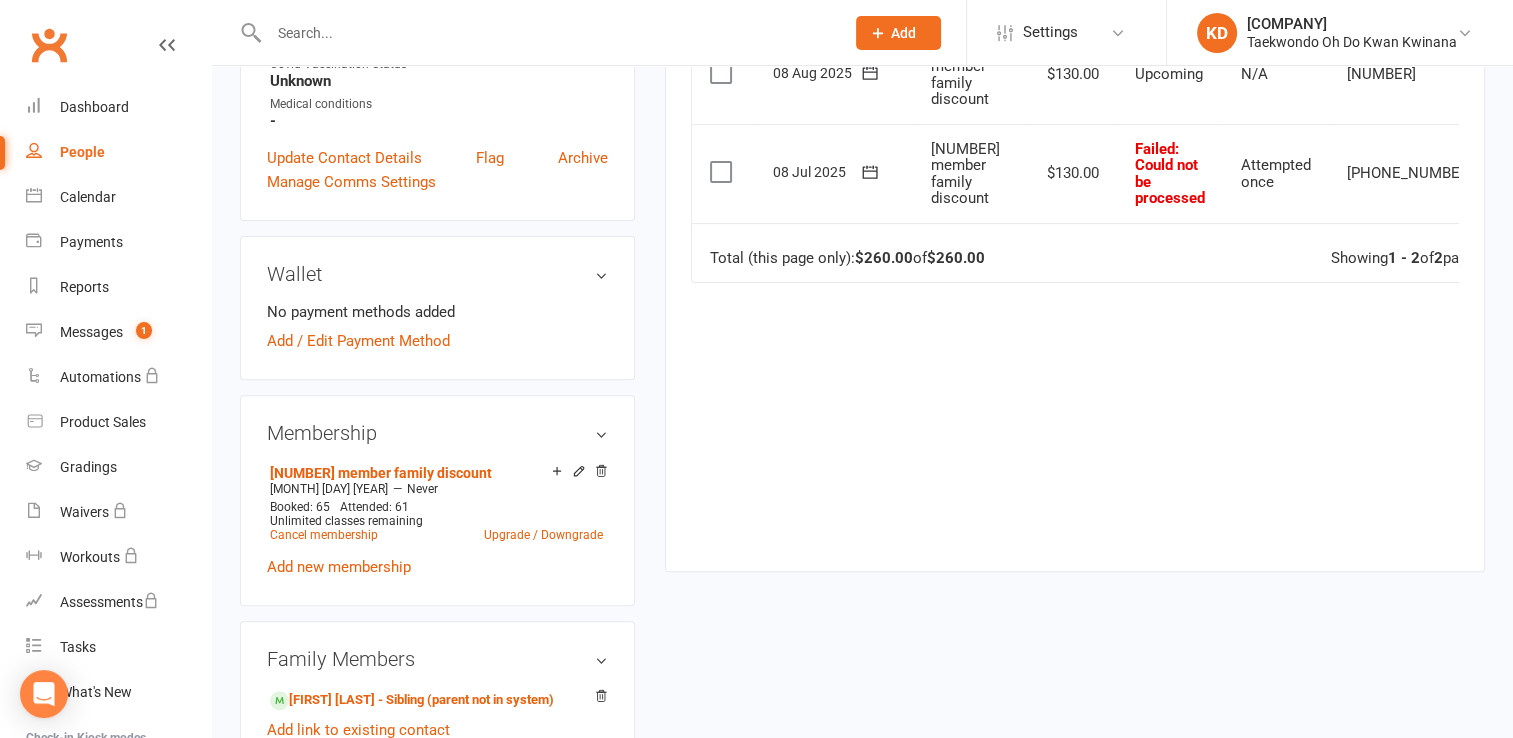 scroll, scrollTop: 599, scrollLeft: 0, axis: vertical 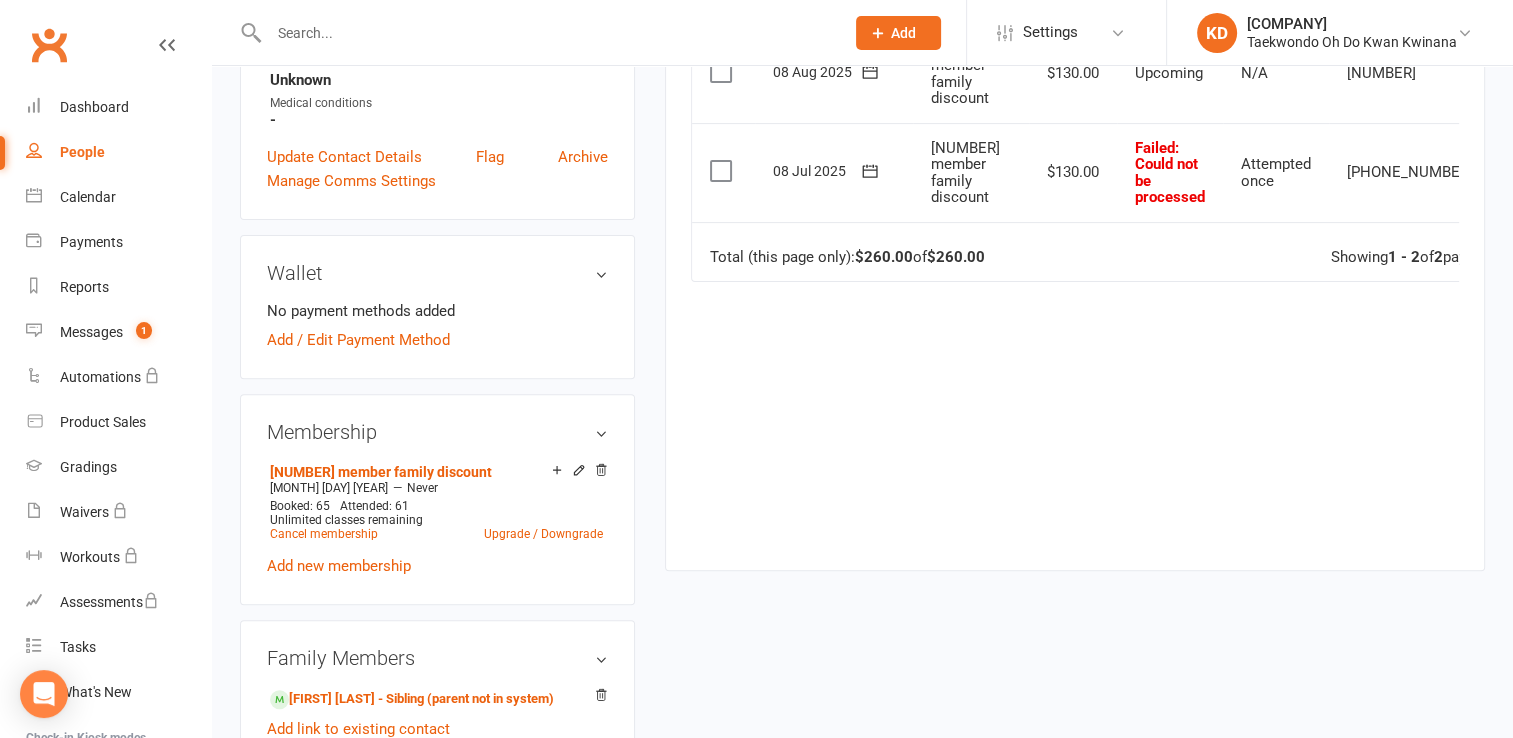 click at bounding box center (1521, 173) 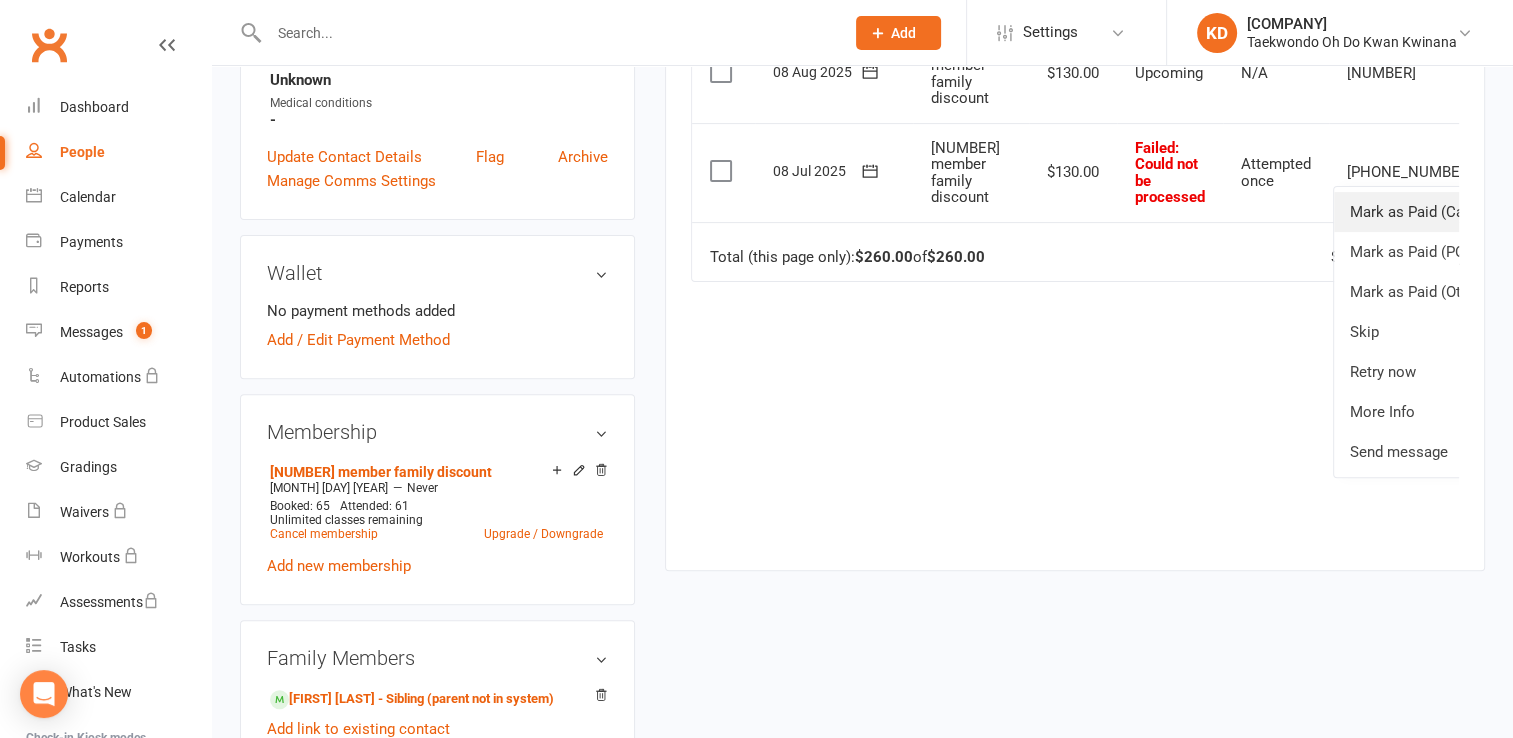 click on "Mark as Paid (Cash)" at bounding box center (1433, 212) 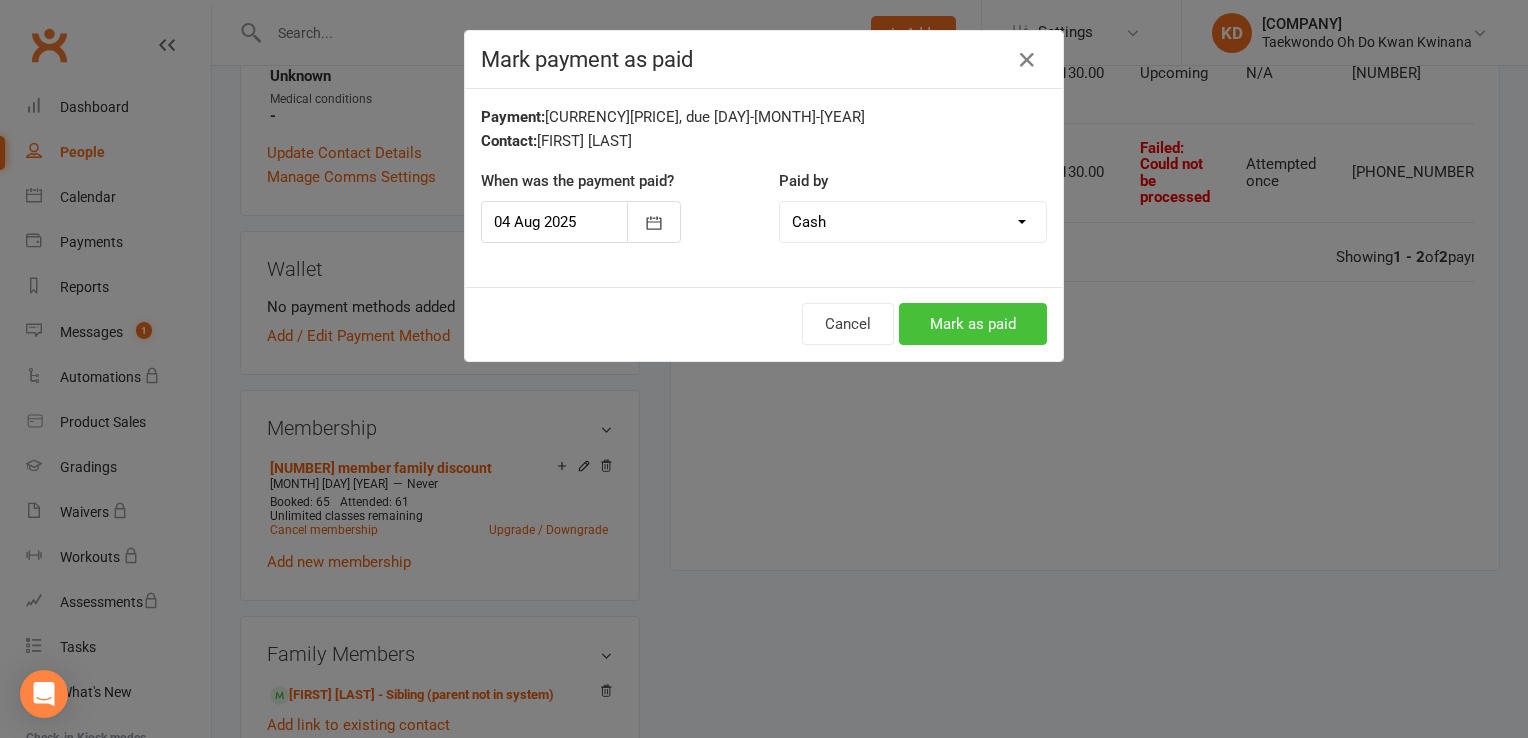 click on "Mark as paid" at bounding box center (973, 324) 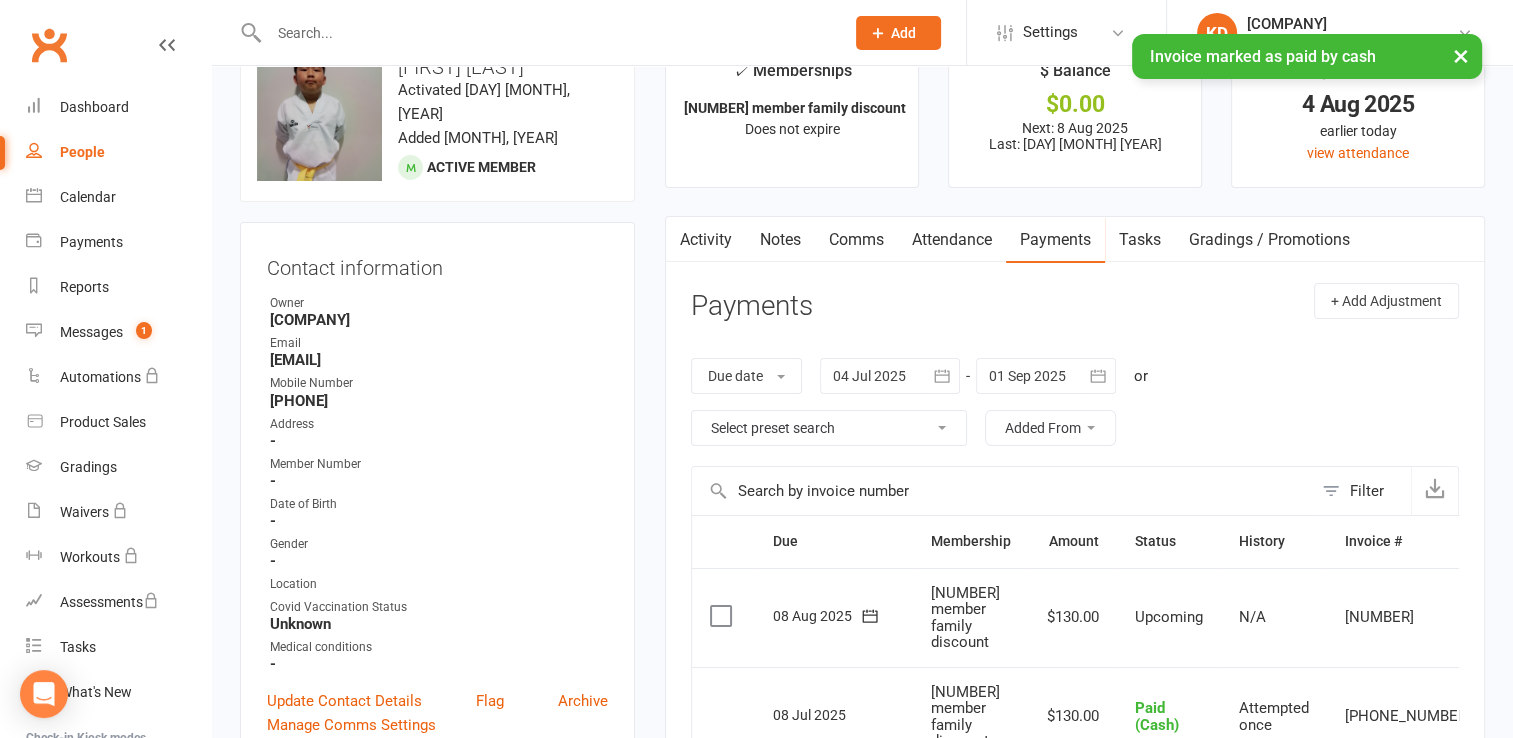 scroll, scrollTop: 0, scrollLeft: 0, axis: both 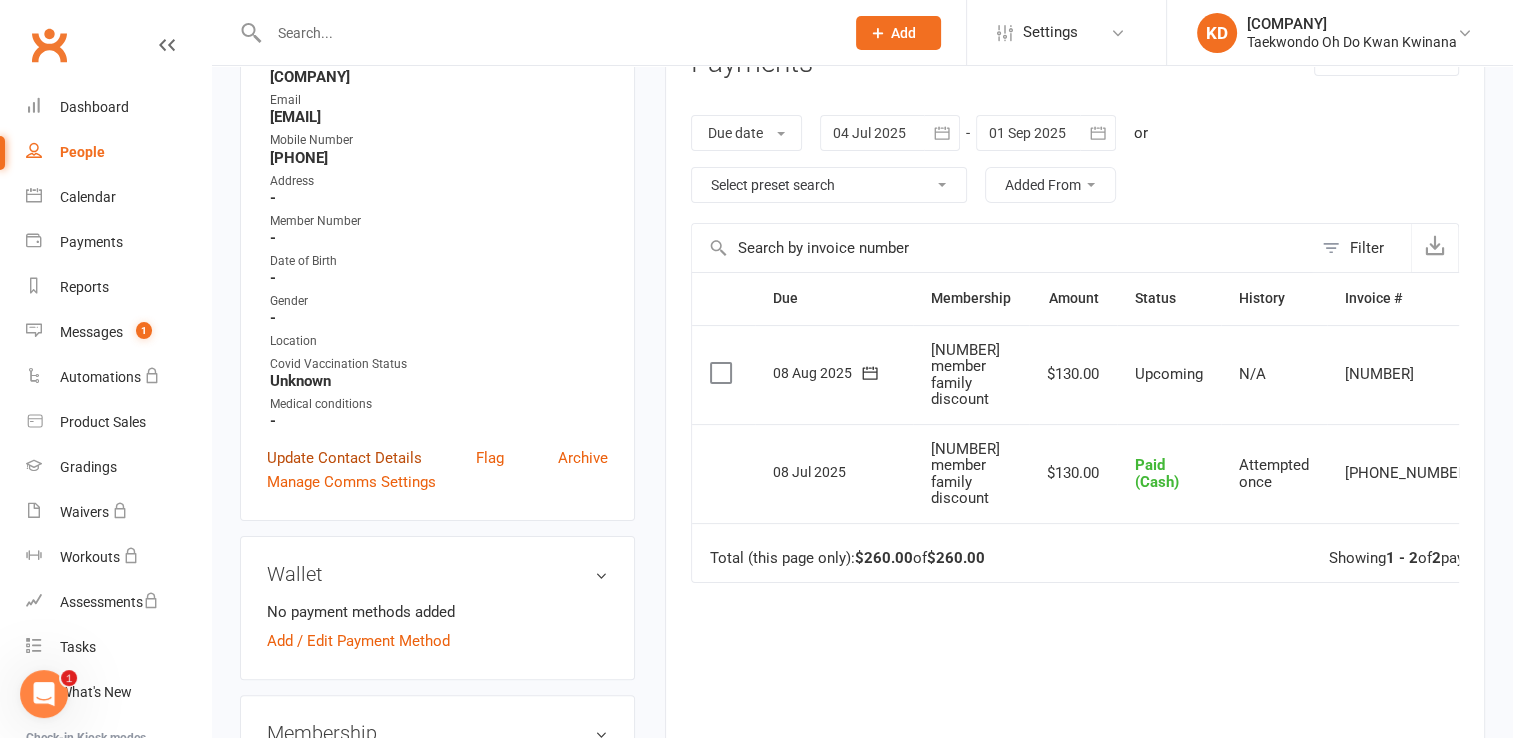 click on "Update Contact Details" at bounding box center [344, 458] 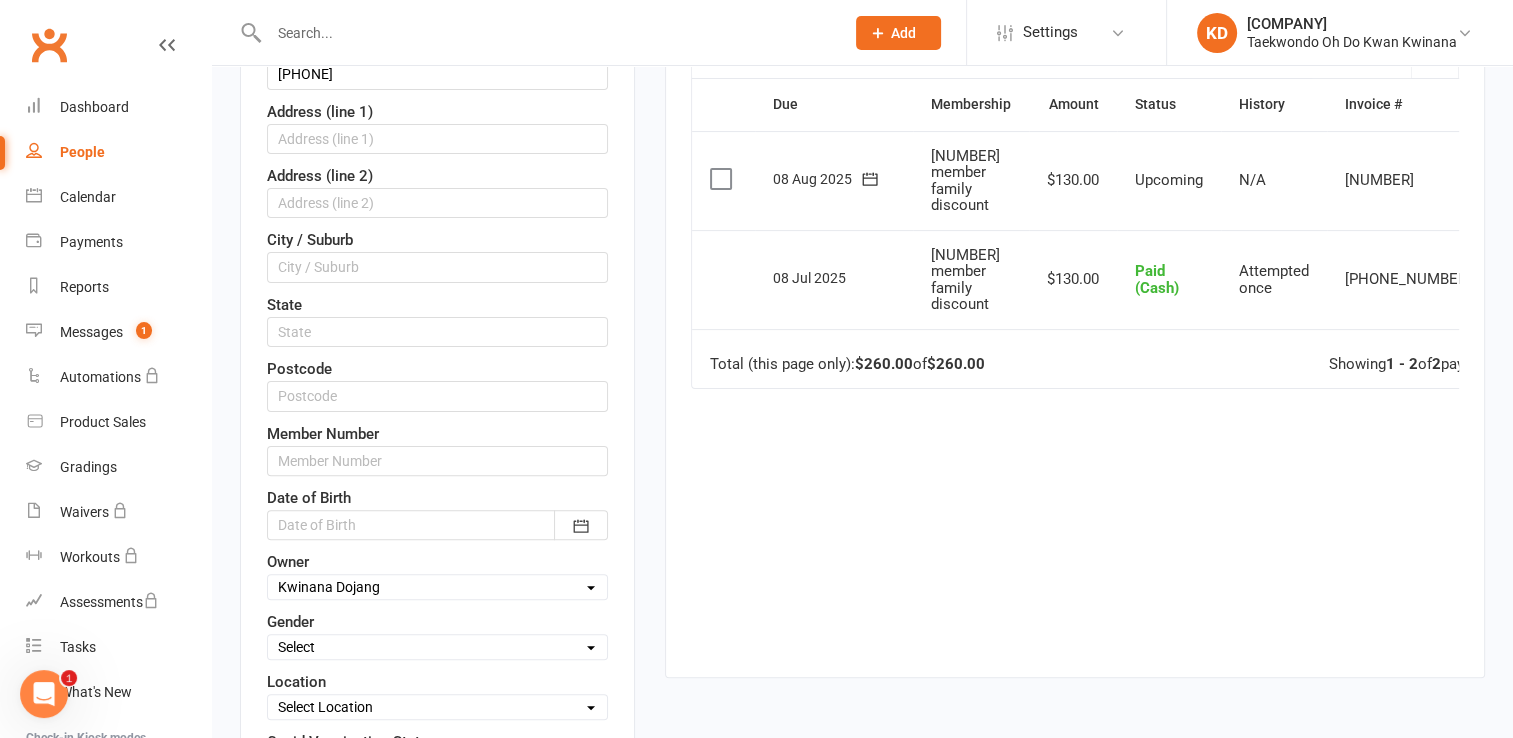 scroll, scrollTop: 493, scrollLeft: 0, axis: vertical 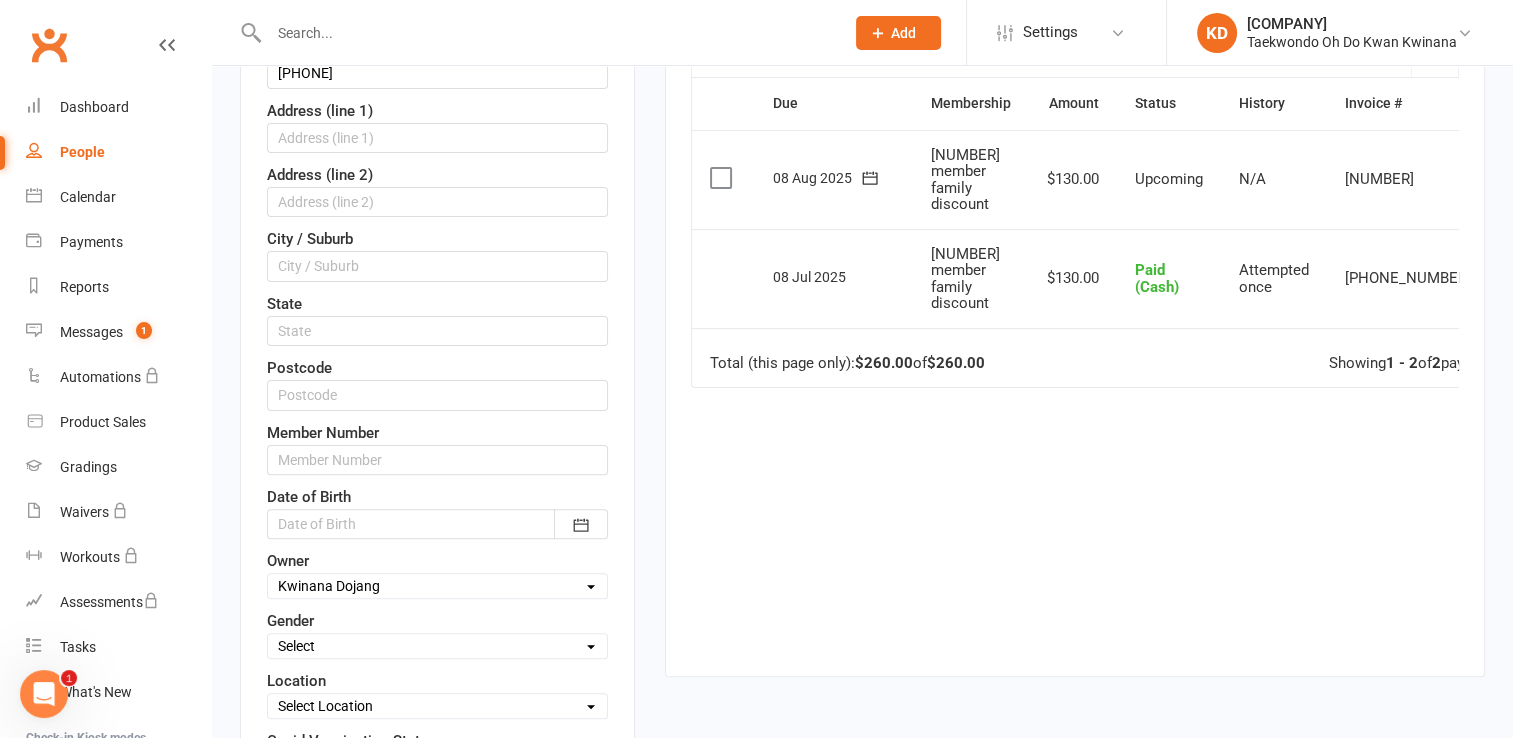 click on "Select Female Male" at bounding box center [437, 646] 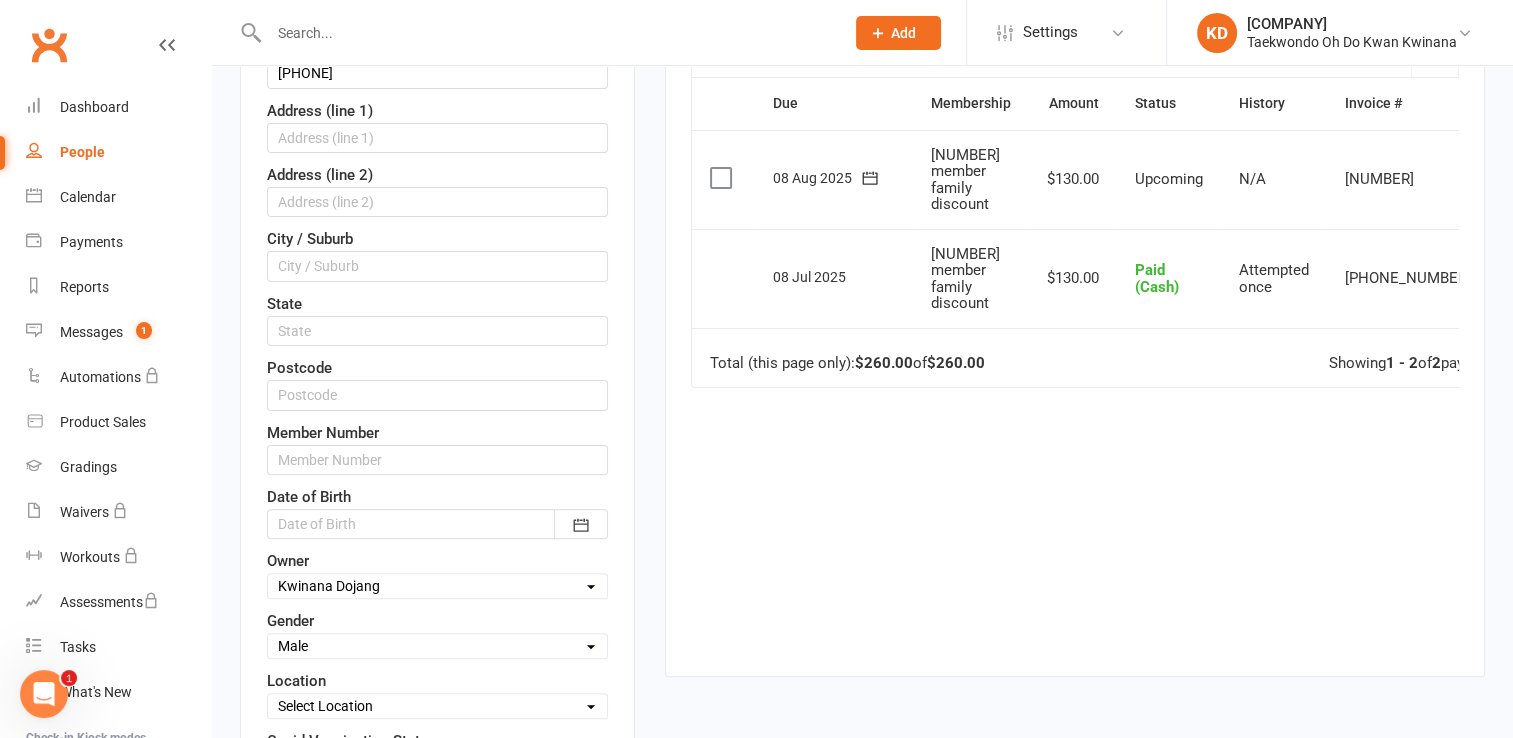 click on "Select Female Male" at bounding box center [437, 646] 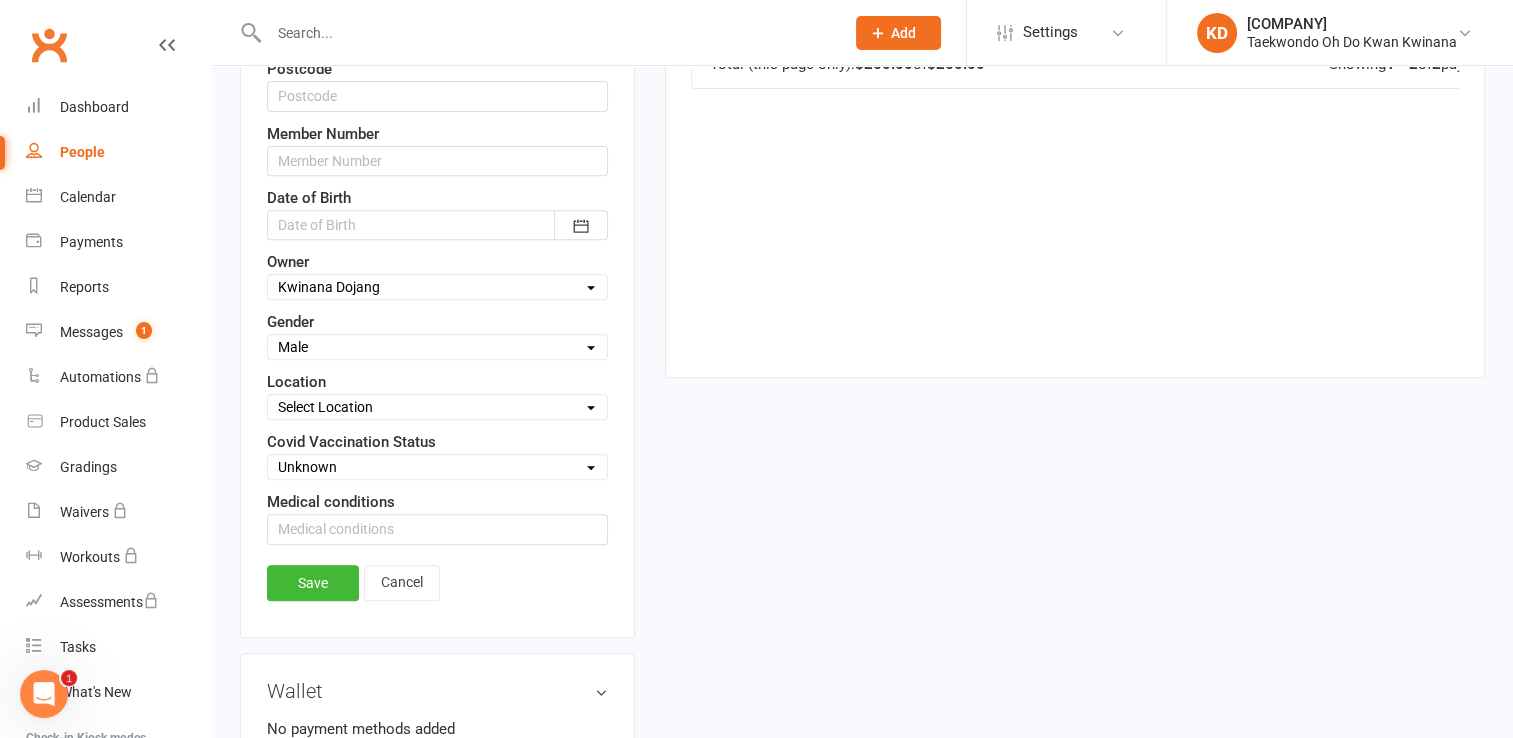 click on "Select Location [NAME] Pavilion - [STREET] [CITY] [NAME] Hall - [CITY] [LOCATION] [NAME] Hall - [STREET] [CITY] [NAME] - [STREET] [CITY]" at bounding box center (437, 407) 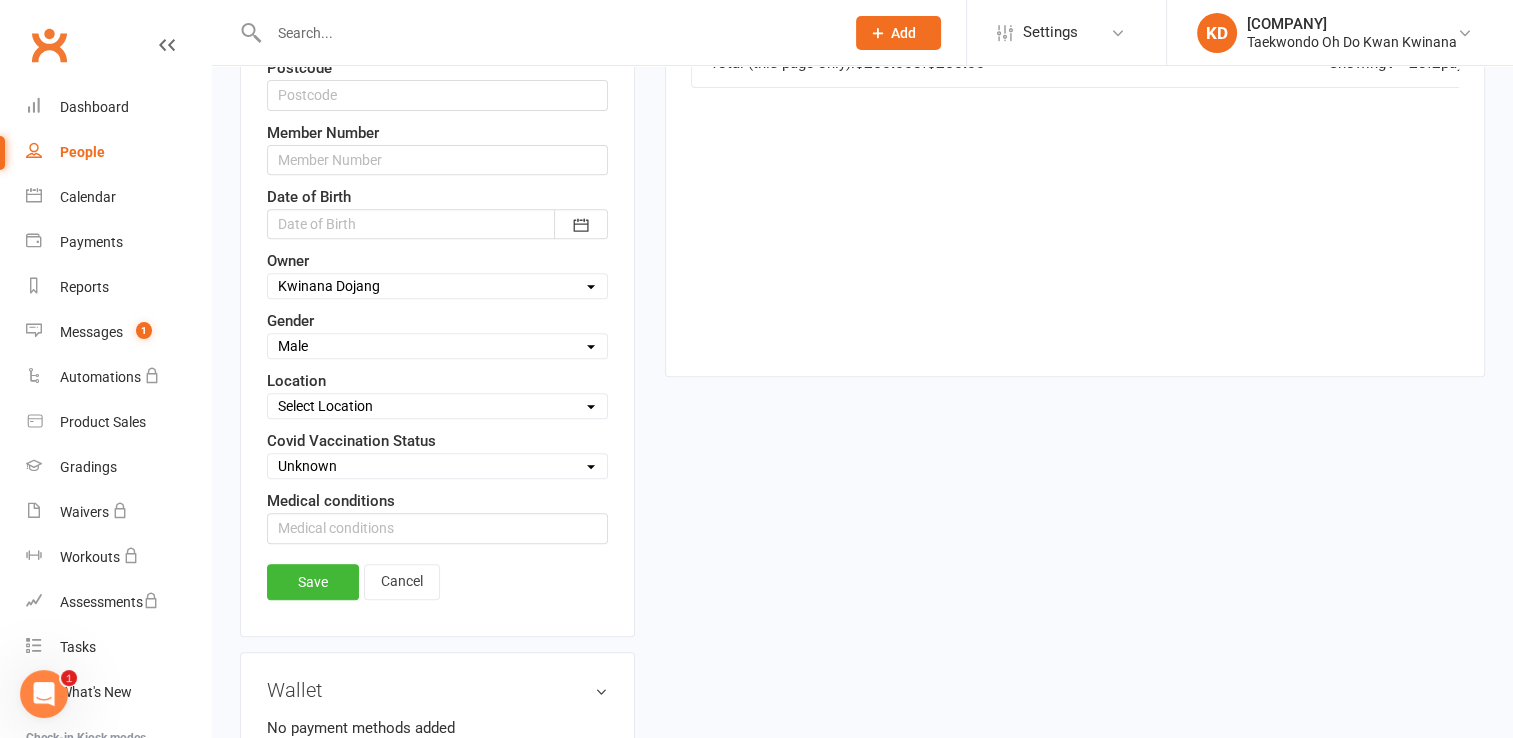 click on "Select Location [NAME] Pavilion - [STREET] [CITY] [NAME] Hall - [CITY] [LOCATION] [NAME] Hall - [STREET] [CITY] [NAME] - [STREET] [CITY]" at bounding box center [437, 406] 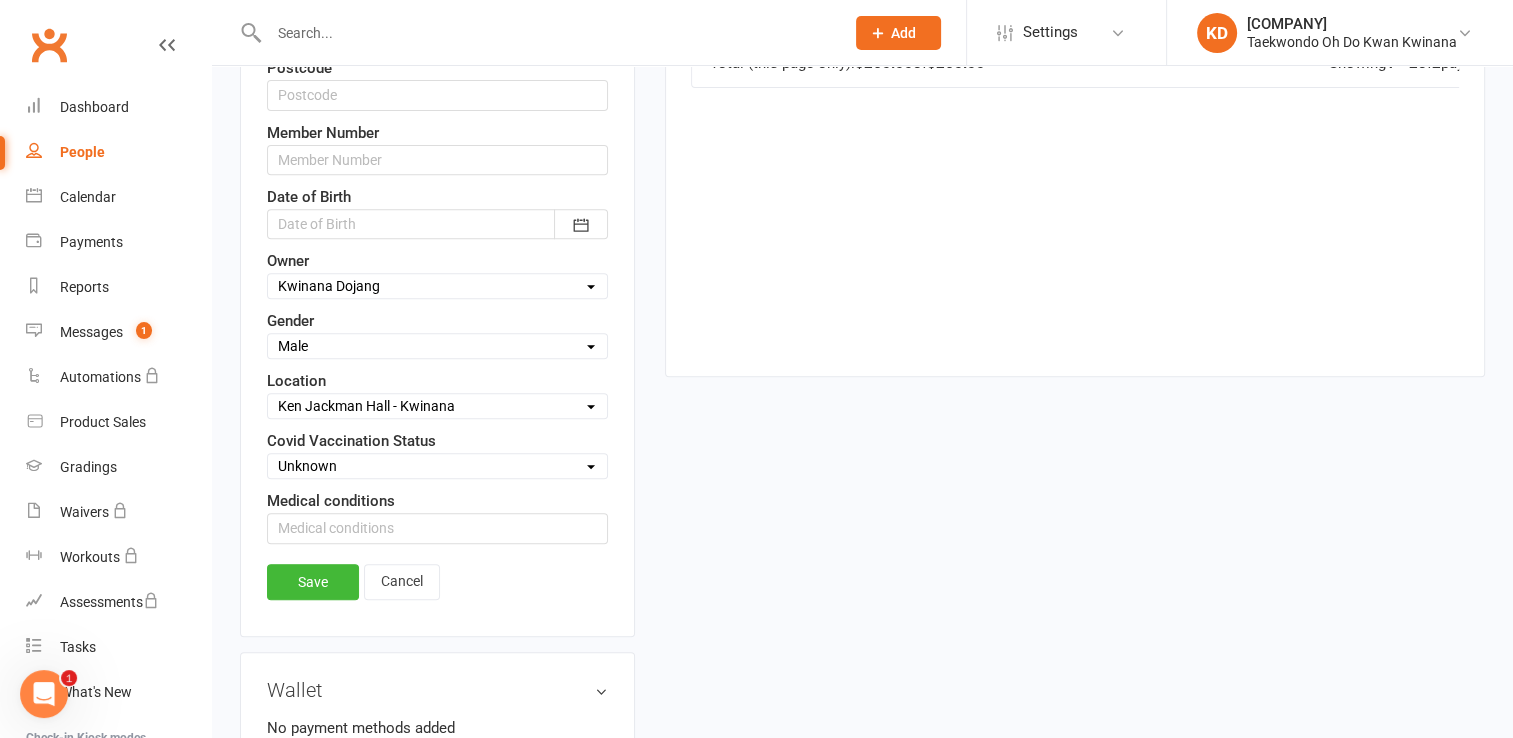 click on "Select Location [NAME] Pavilion - [STREET] [CITY] [NAME] Hall - [CITY] [LOCATION] [NAME] Hall - [STREET] [CITY] [NAME] - [STREET] [CITY]" at bounding box center (437, 406) 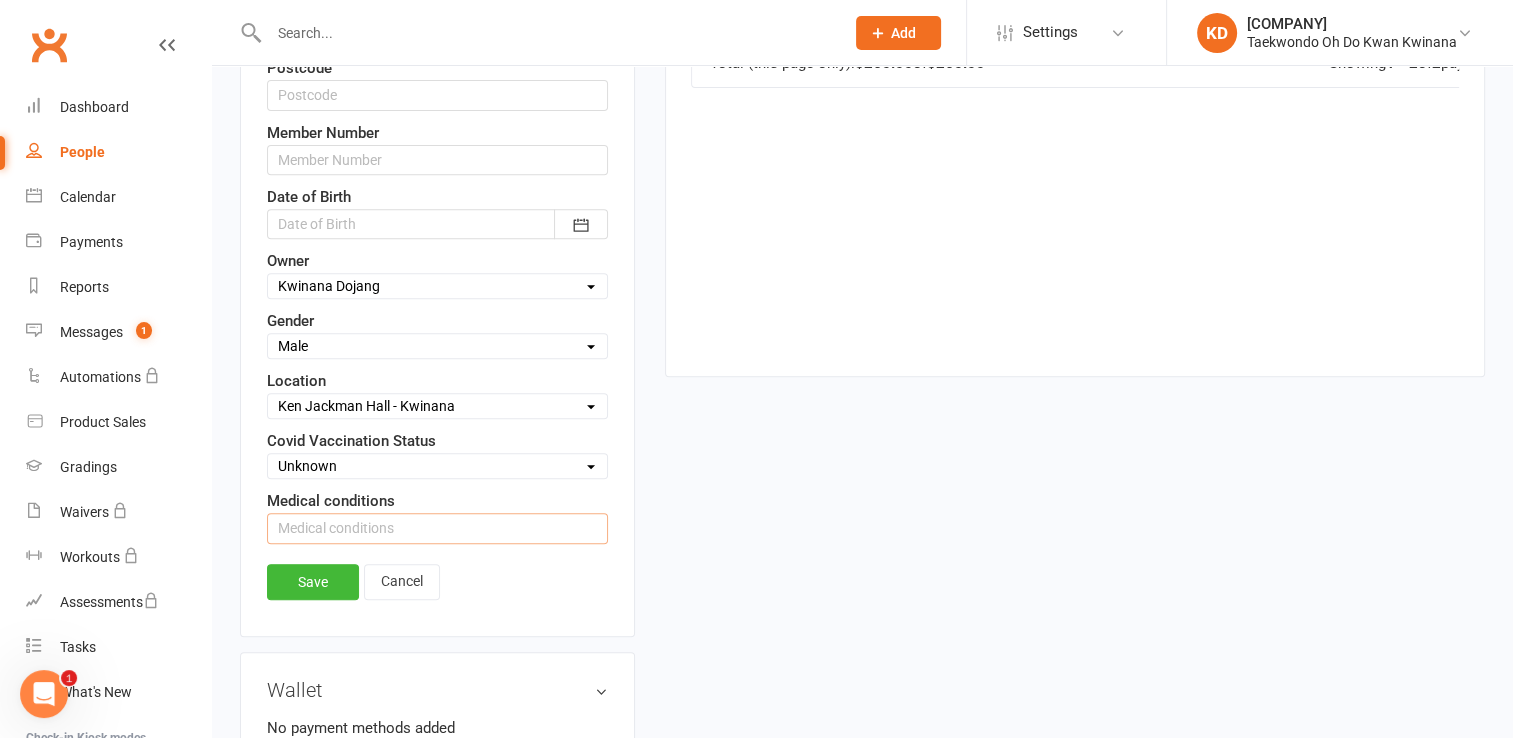 click at bounding box center (437, 528) 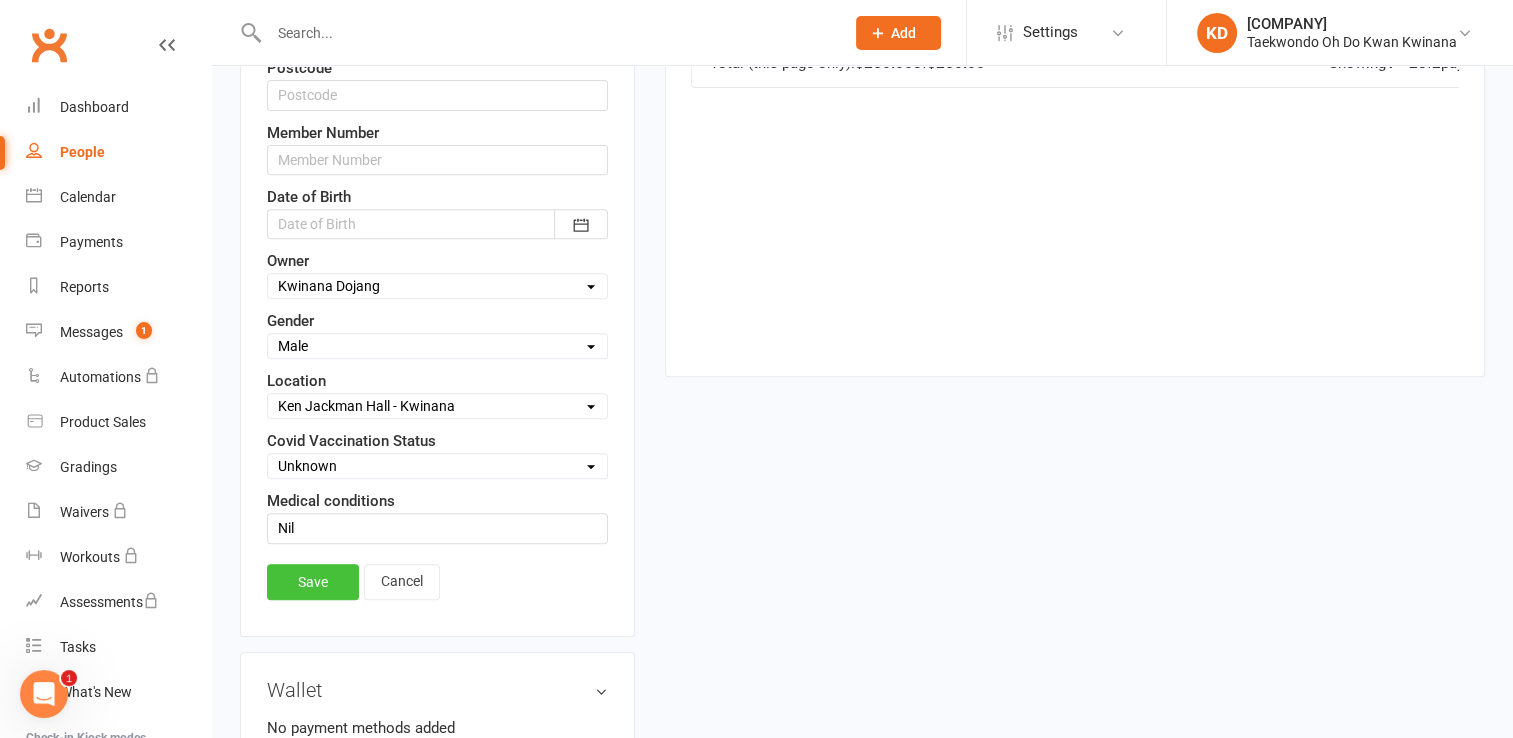 click on "Save" at bounding box center (313, 582) 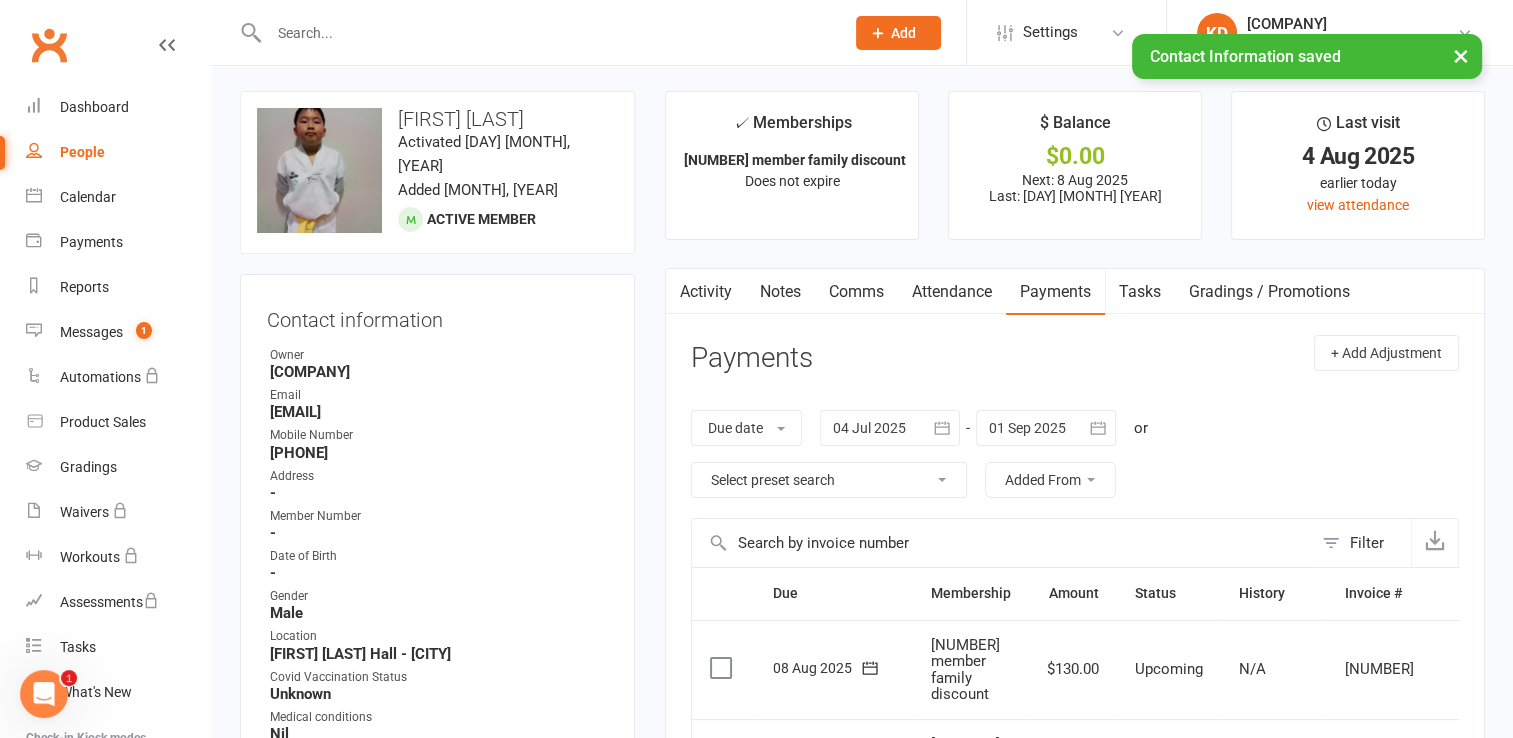 scroll, scrollTop: 0, scrollLeft: 0, axis: both 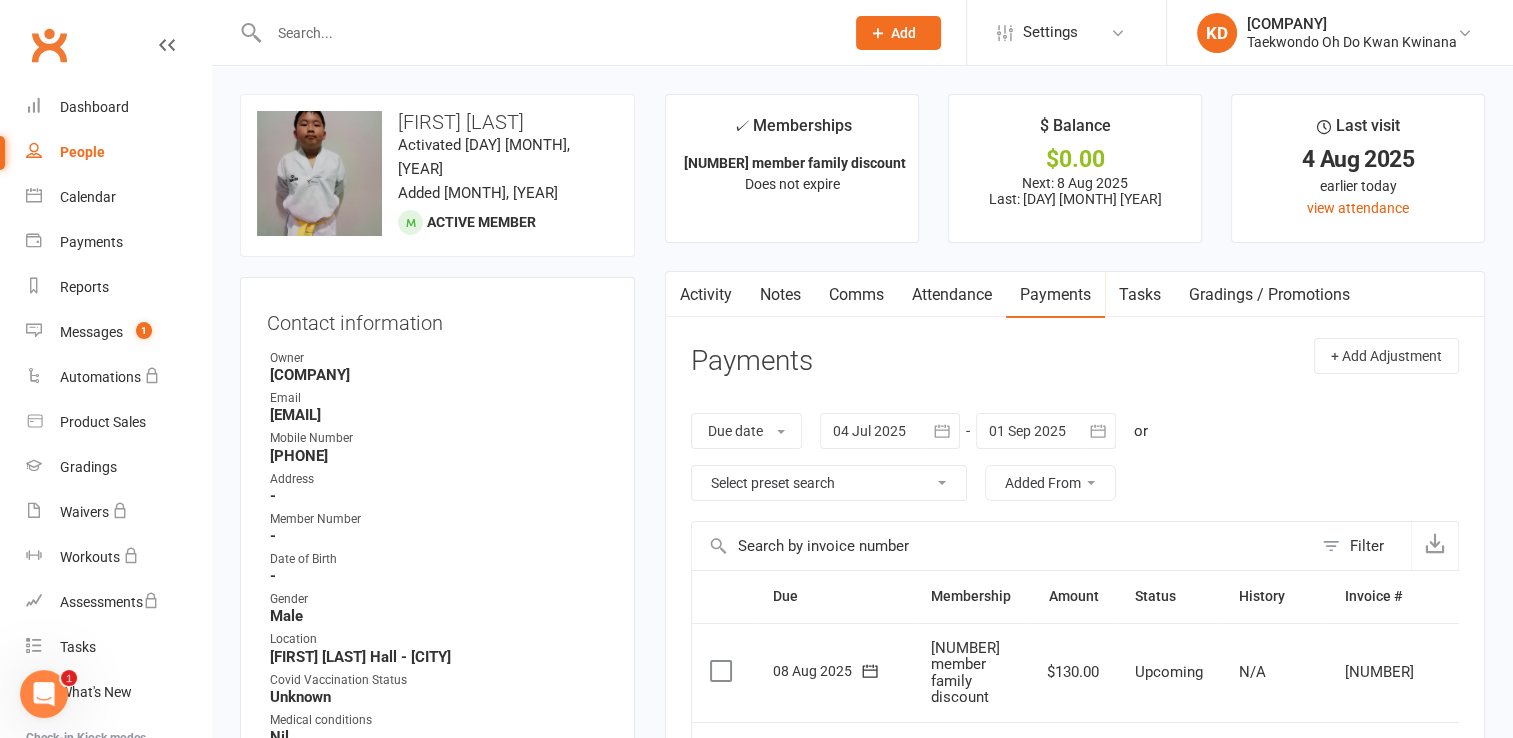 click at bounding box center [546, 33] 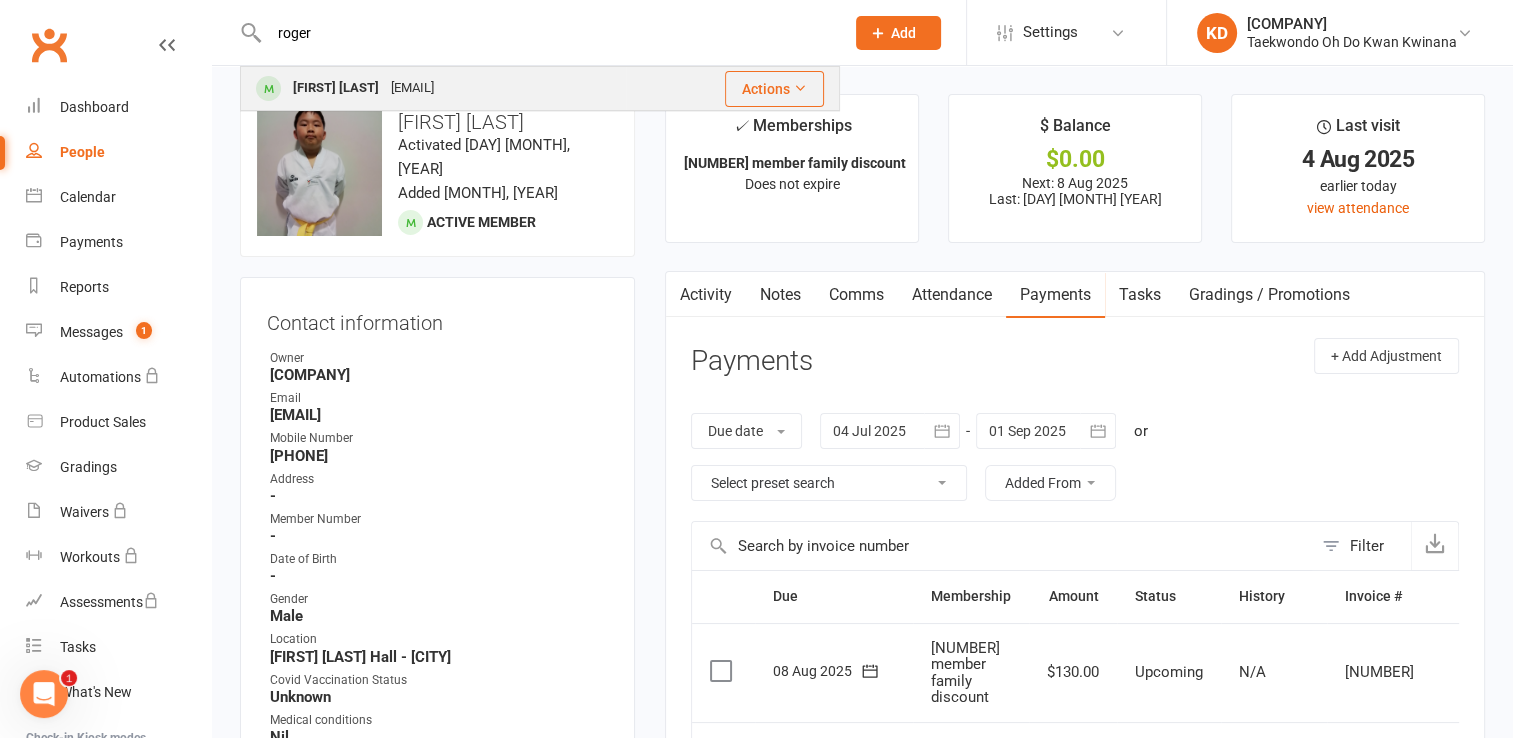 type on "roger" 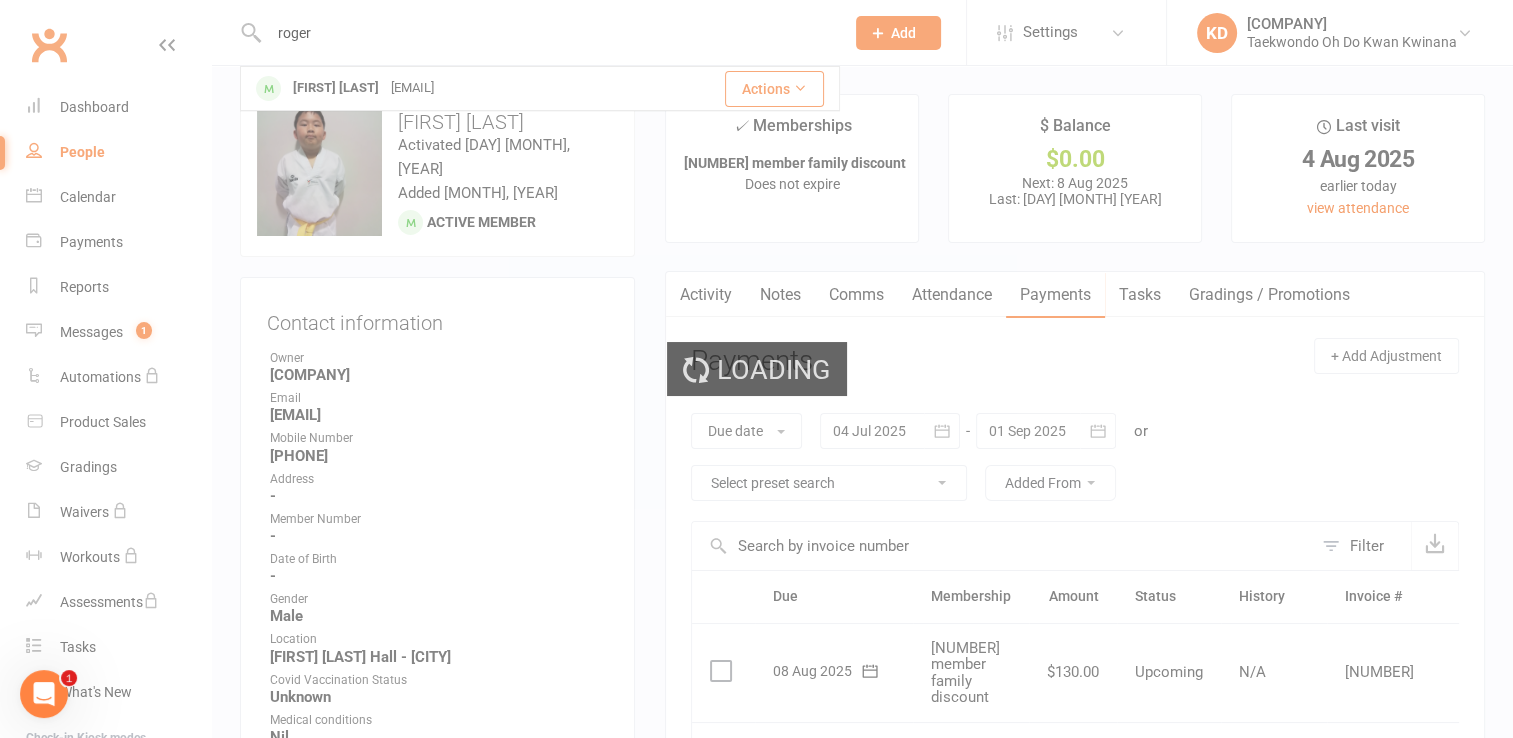 type 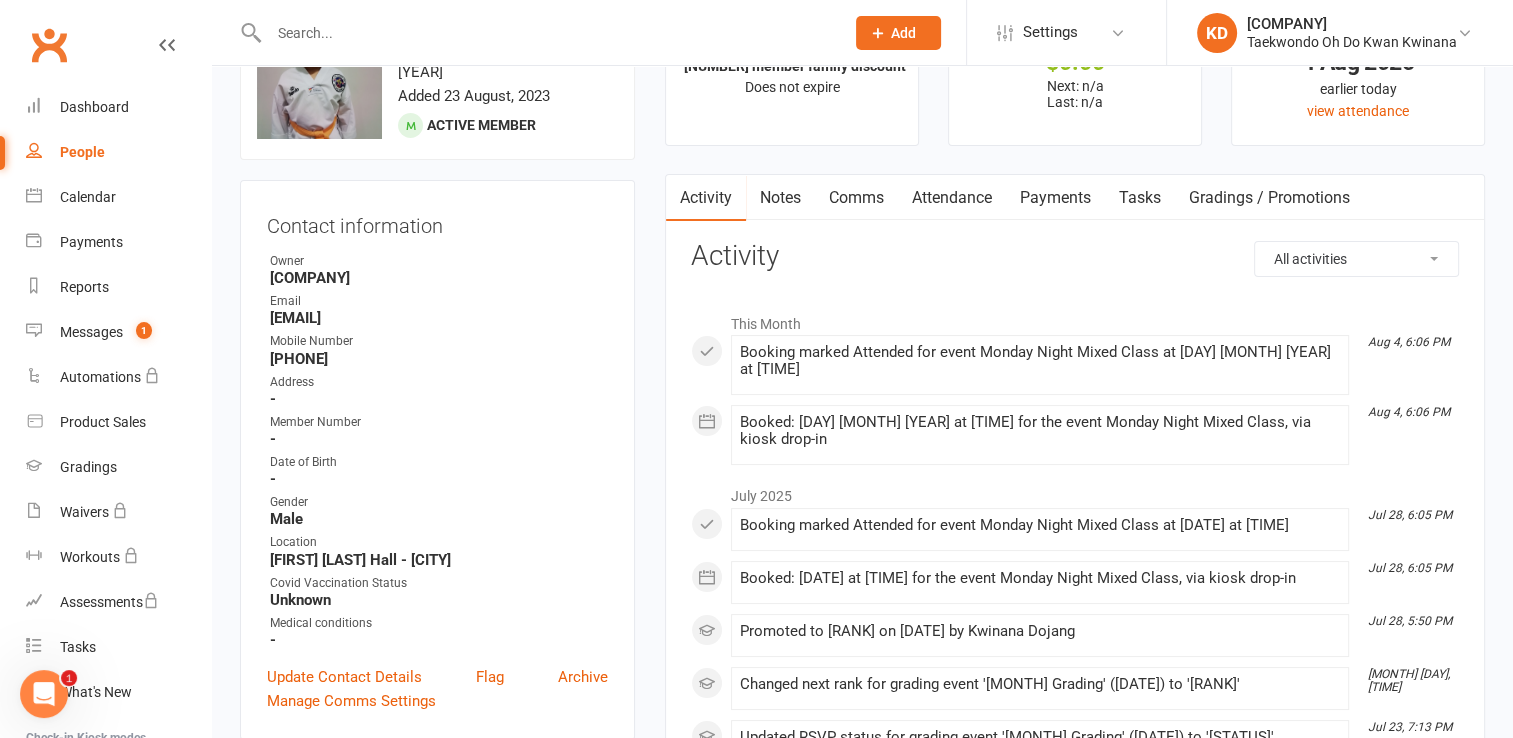 scroll, scrollTop: 98, scrollLeft: 0, axis: vertical 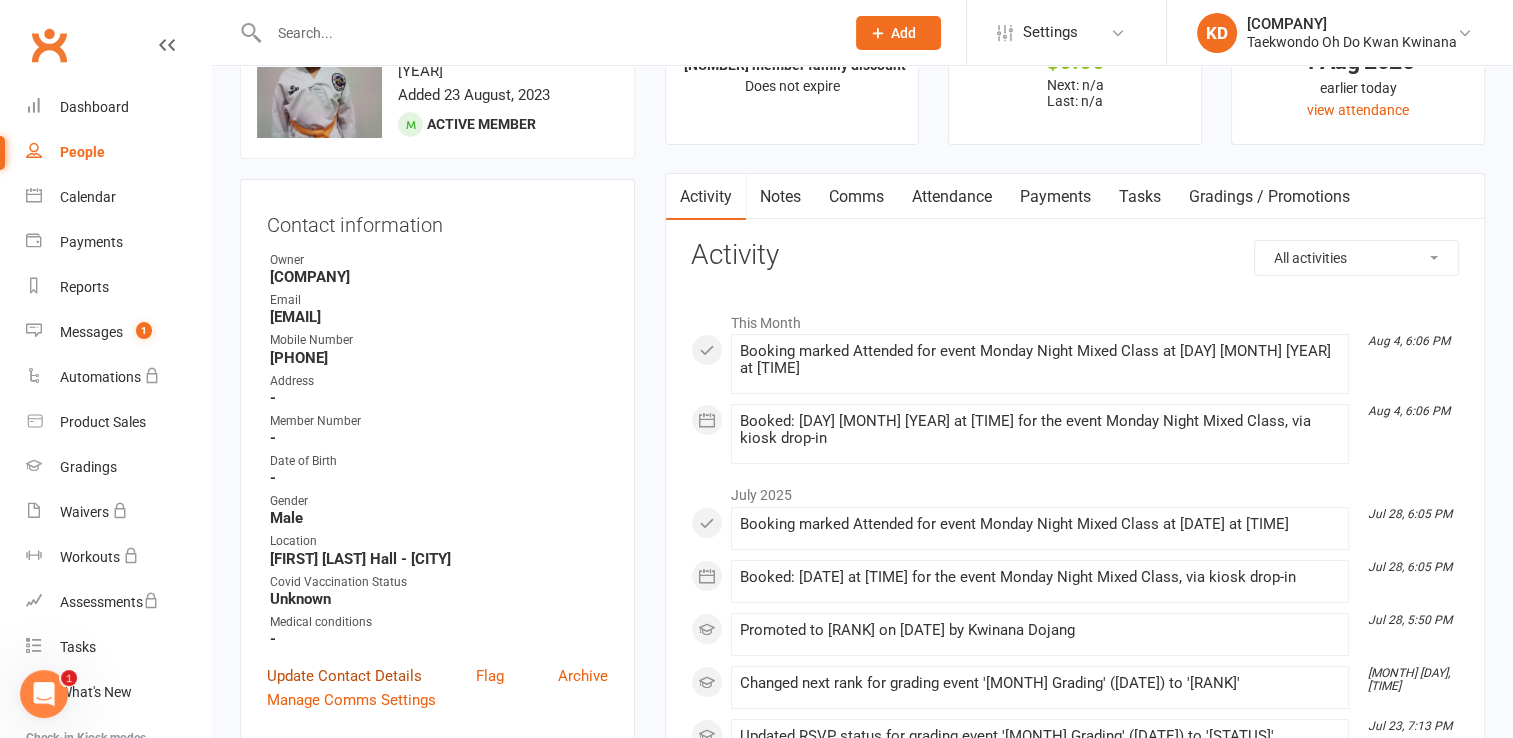 click on "Update Contact Details" at bounding box center [344, 676] 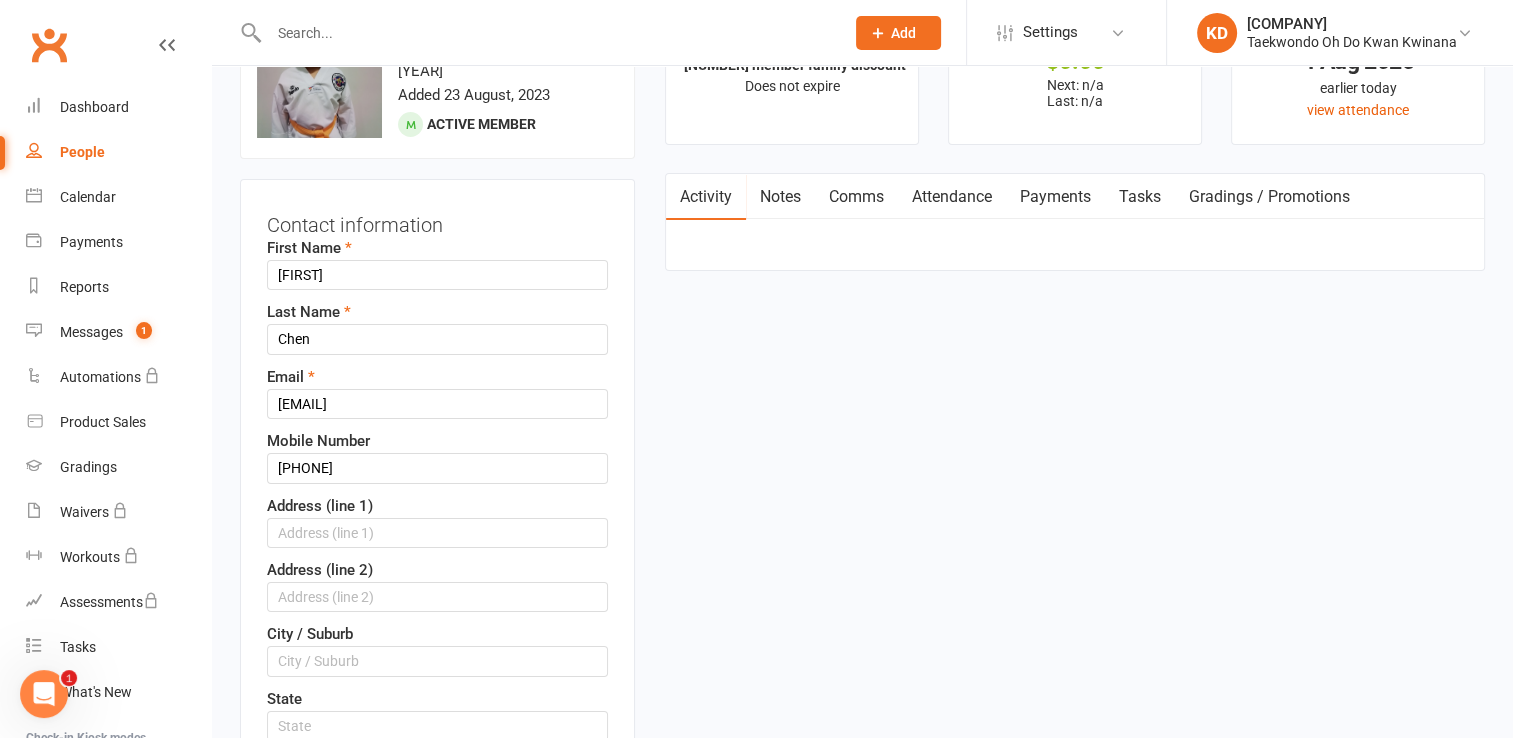 scroll, scrollTop: 94, scrollLeft: 0, axis: vertical 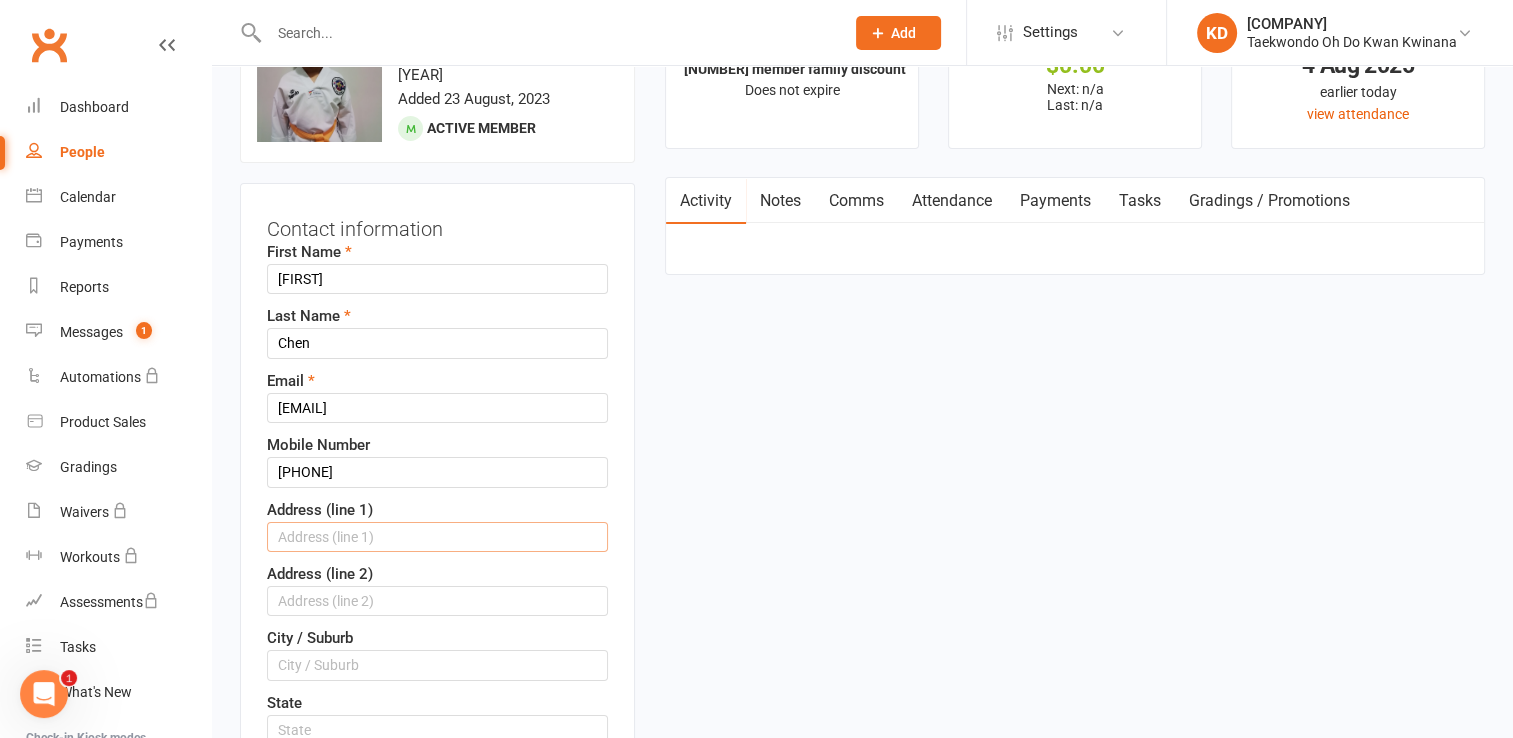 click at bounding box center (437, 537) 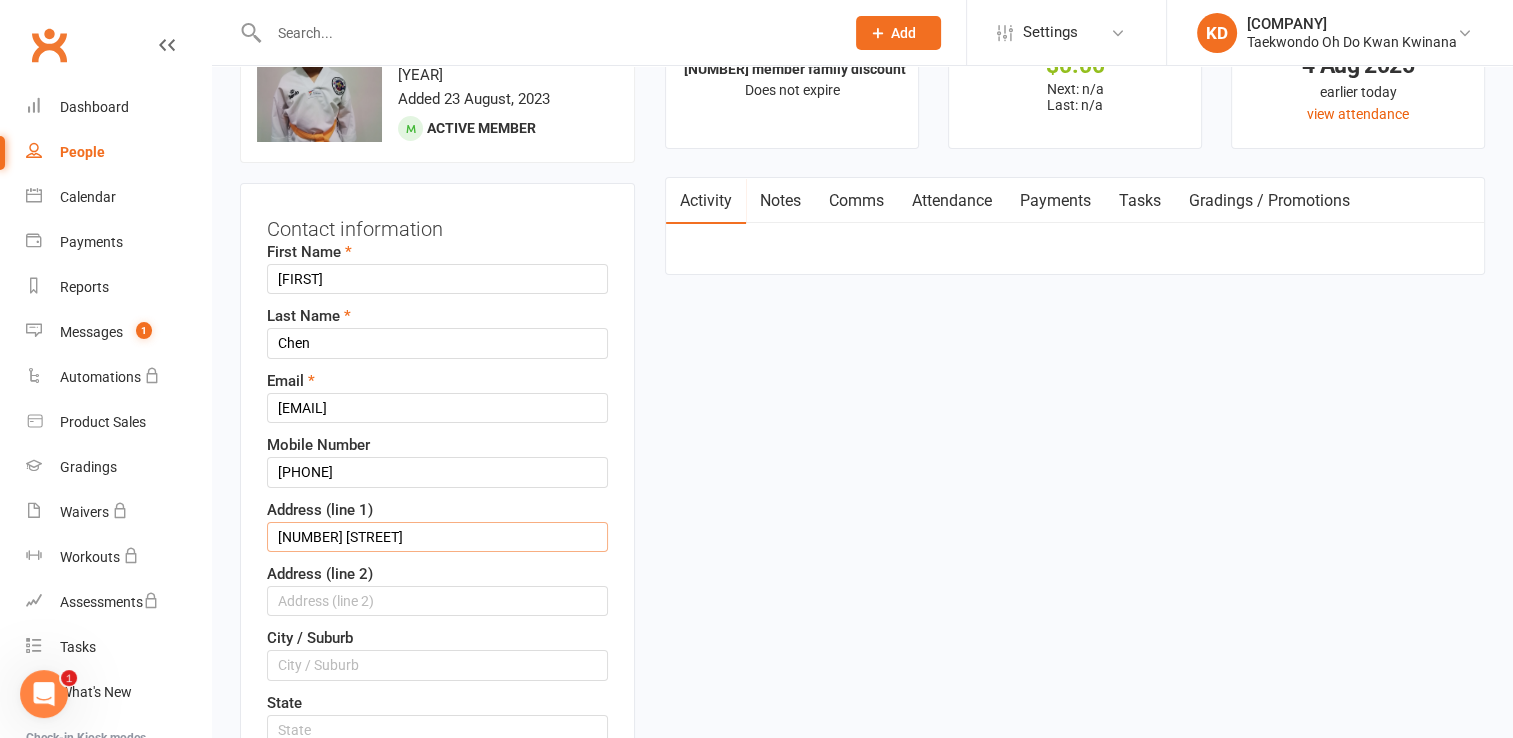 type on "[NUMBER] [STREET]" 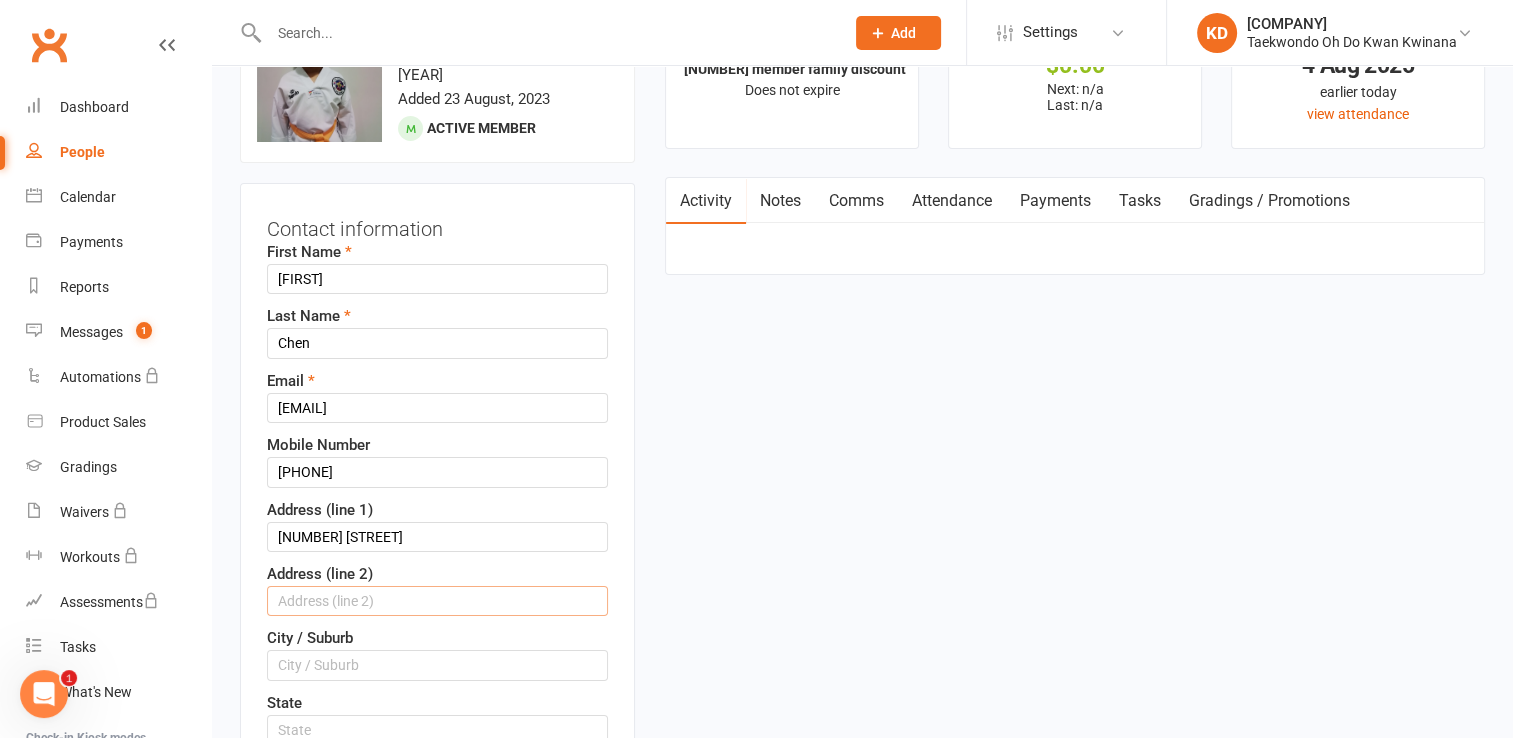 click at bounding box center (437, 601) 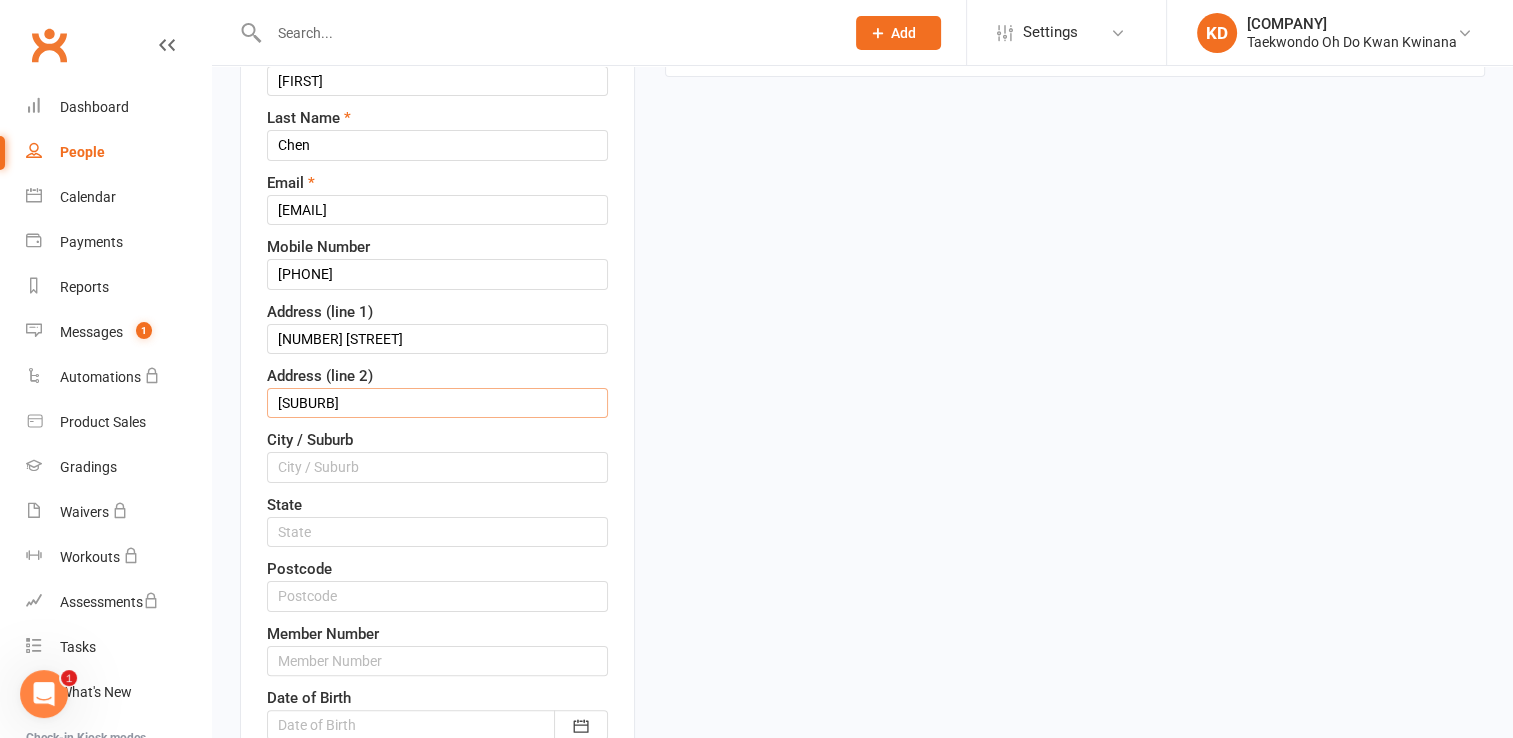 type on "[SUBURB]" 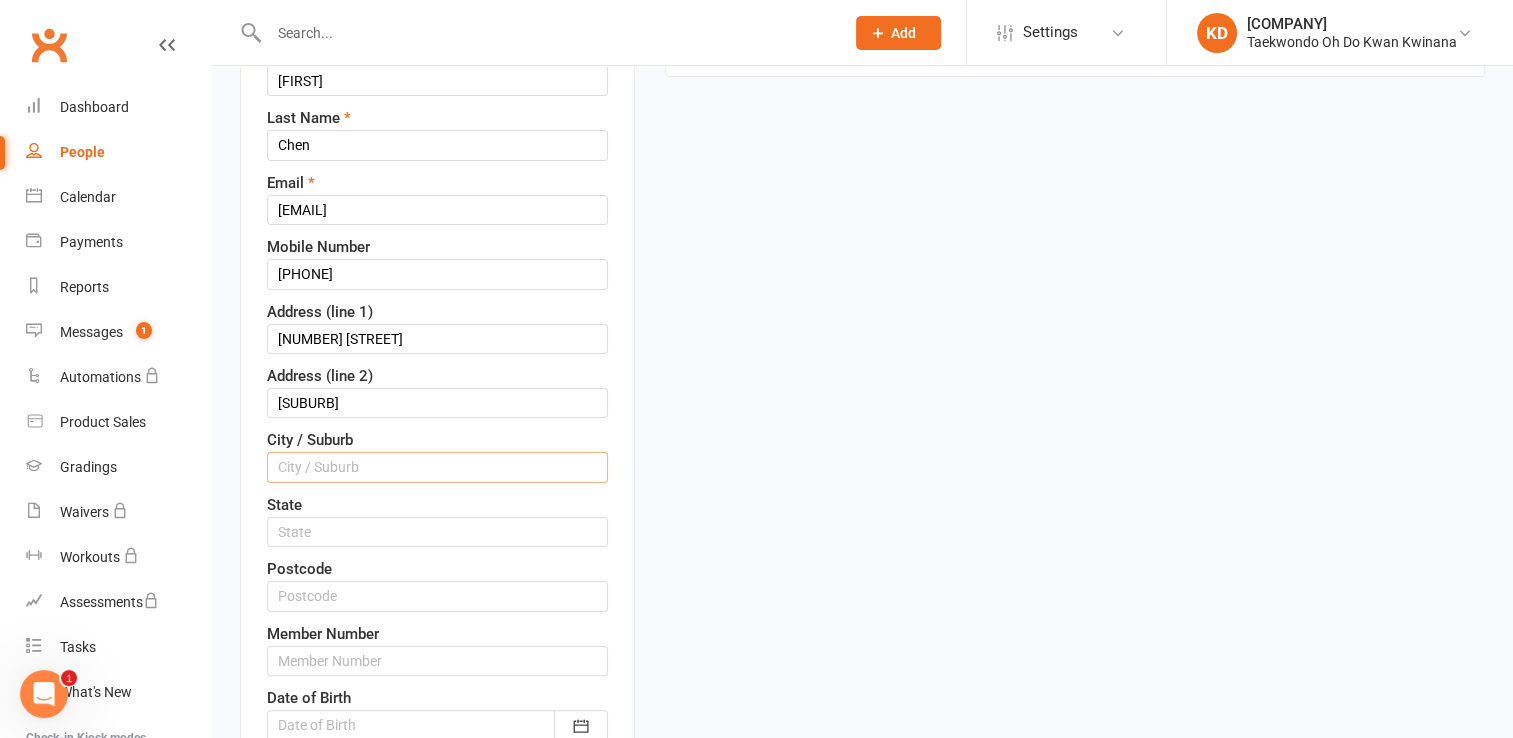 scroll, scrollTop: 293, scrollLeft: 0, axis: vertical 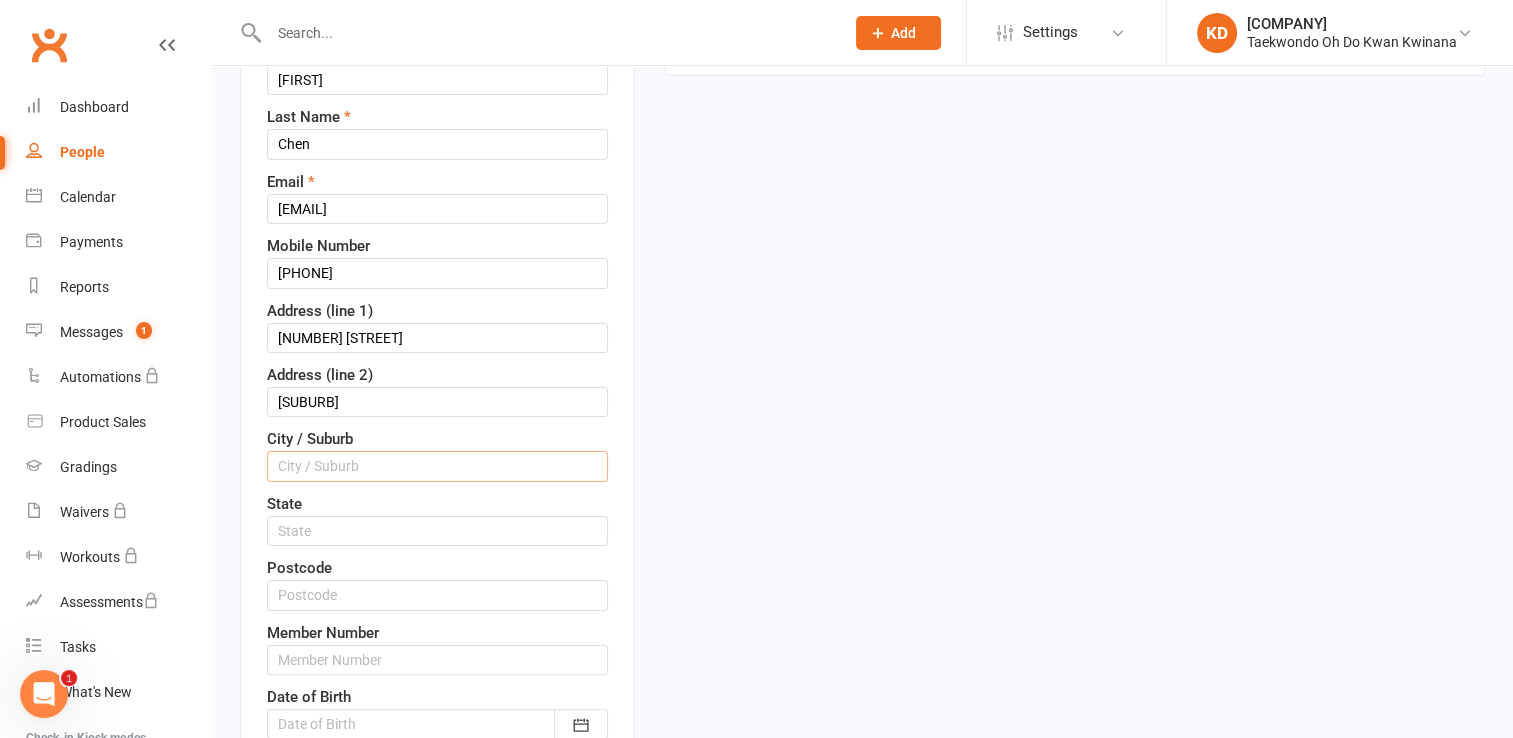 click at bounding box center (437, 466) 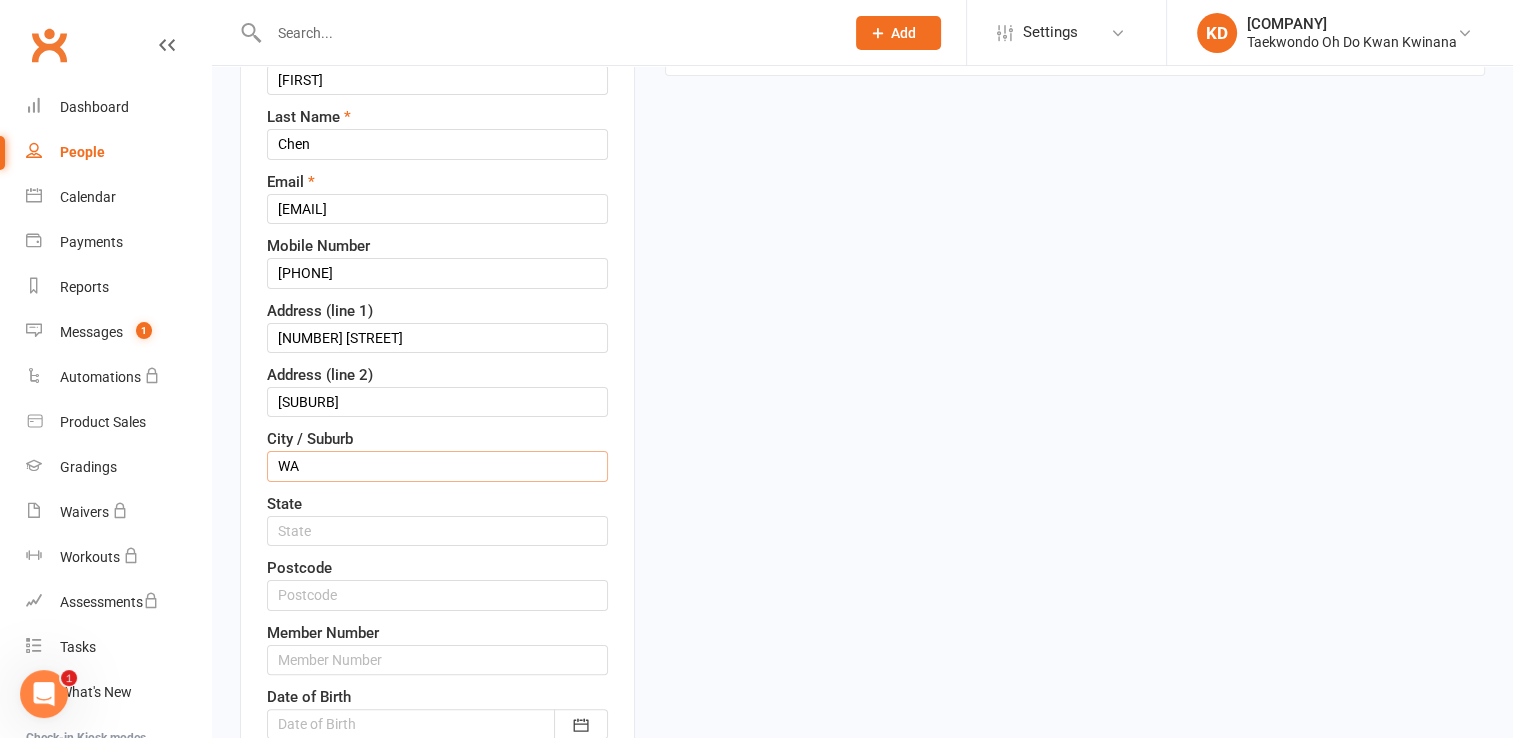 type on "WA" 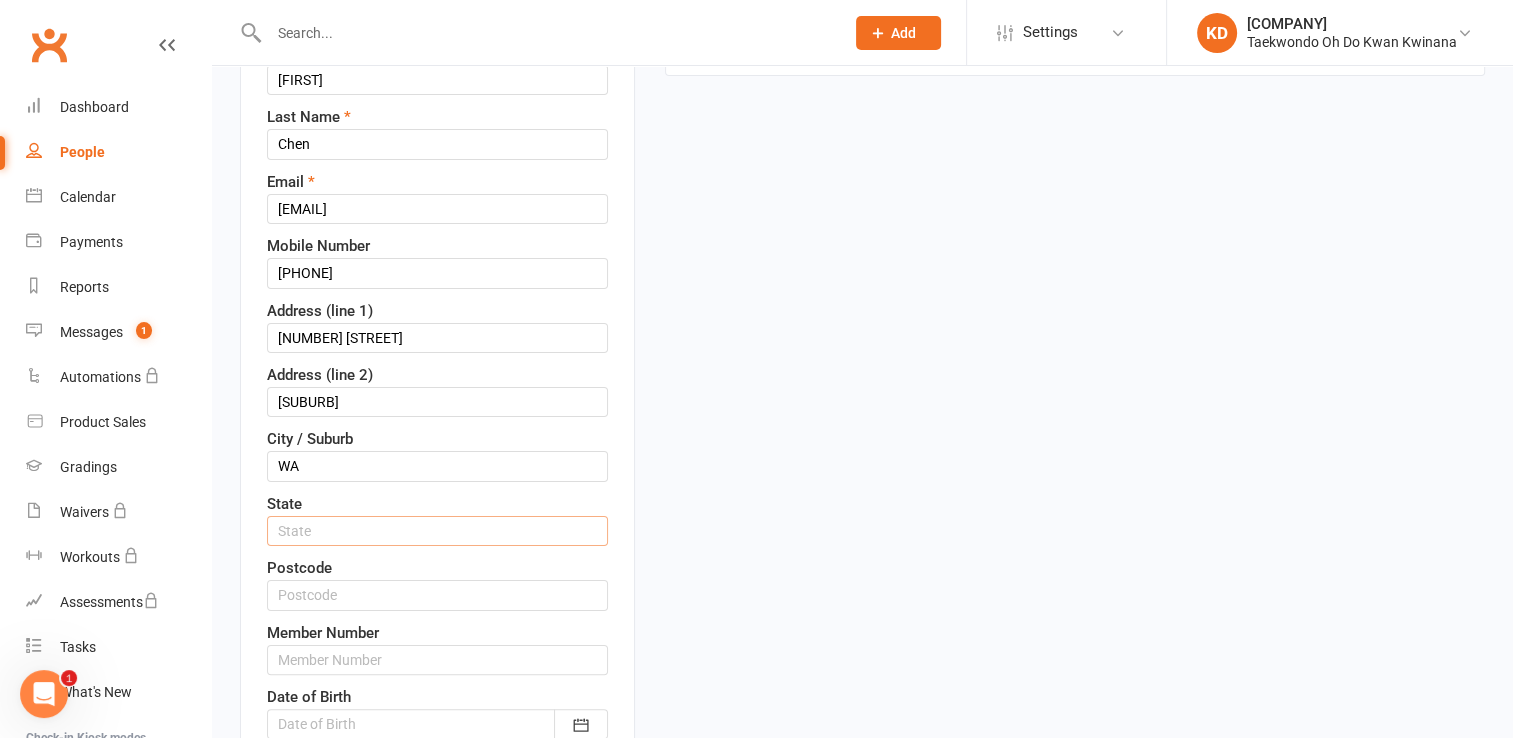 click at bounding box center (437, 531) 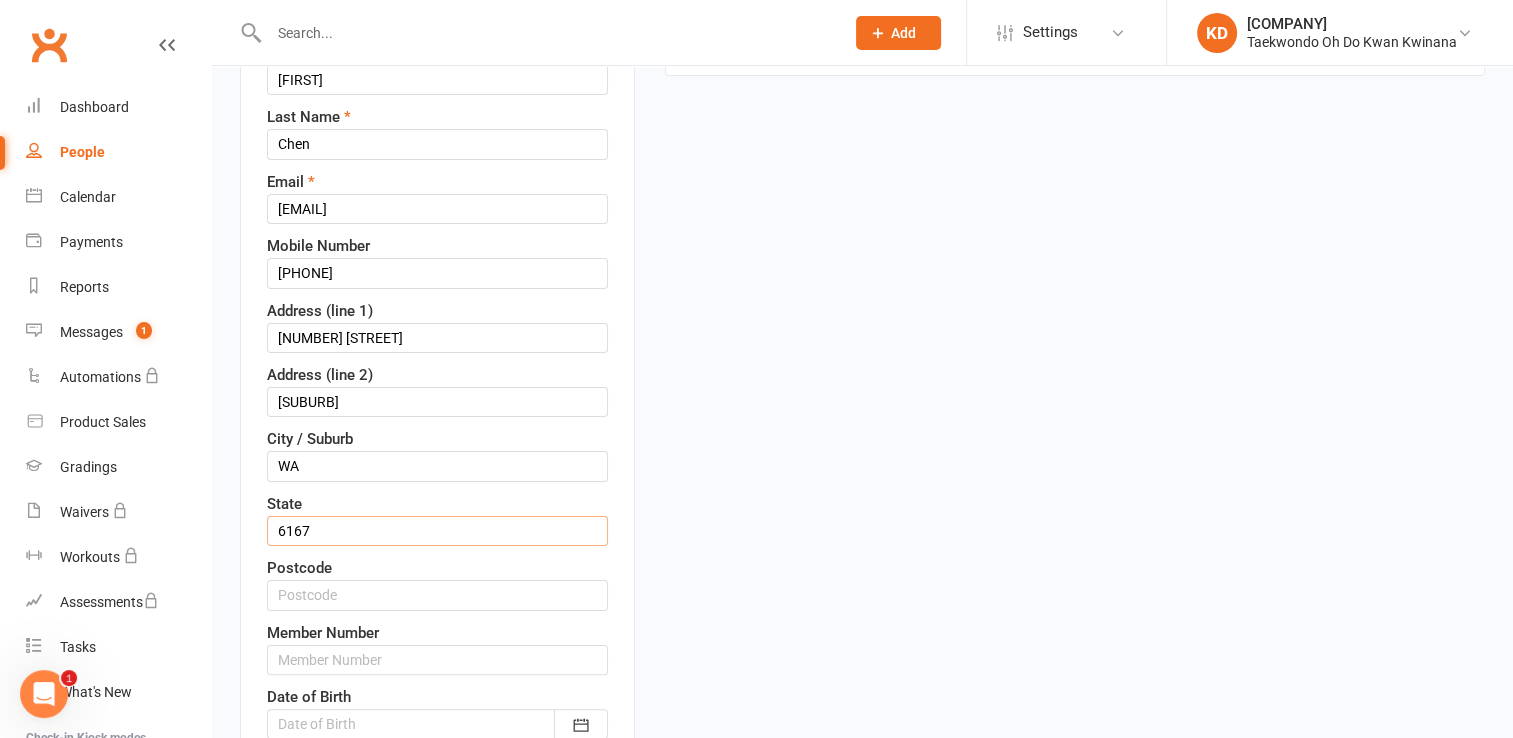 type on "6167" 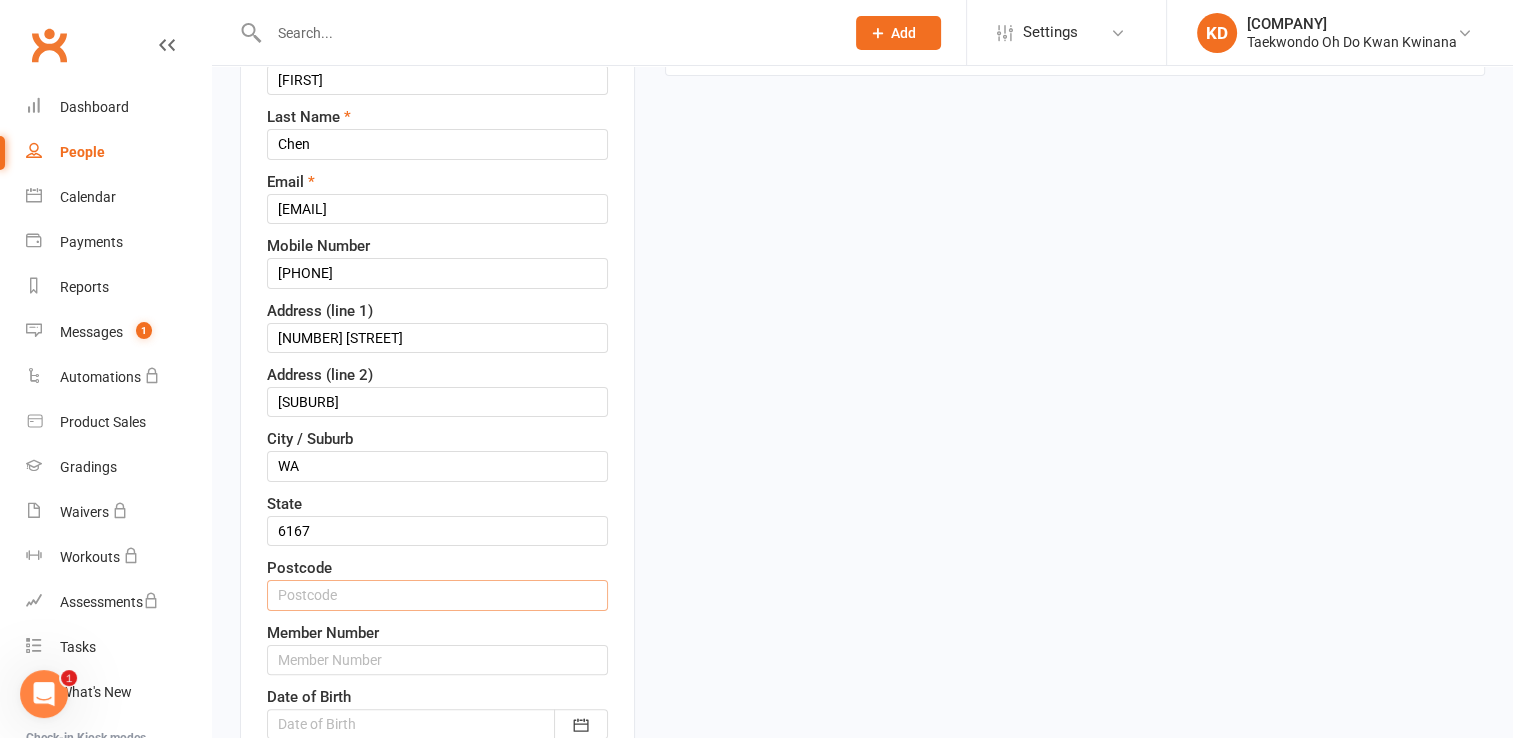 click at bounding box center (437, 595) 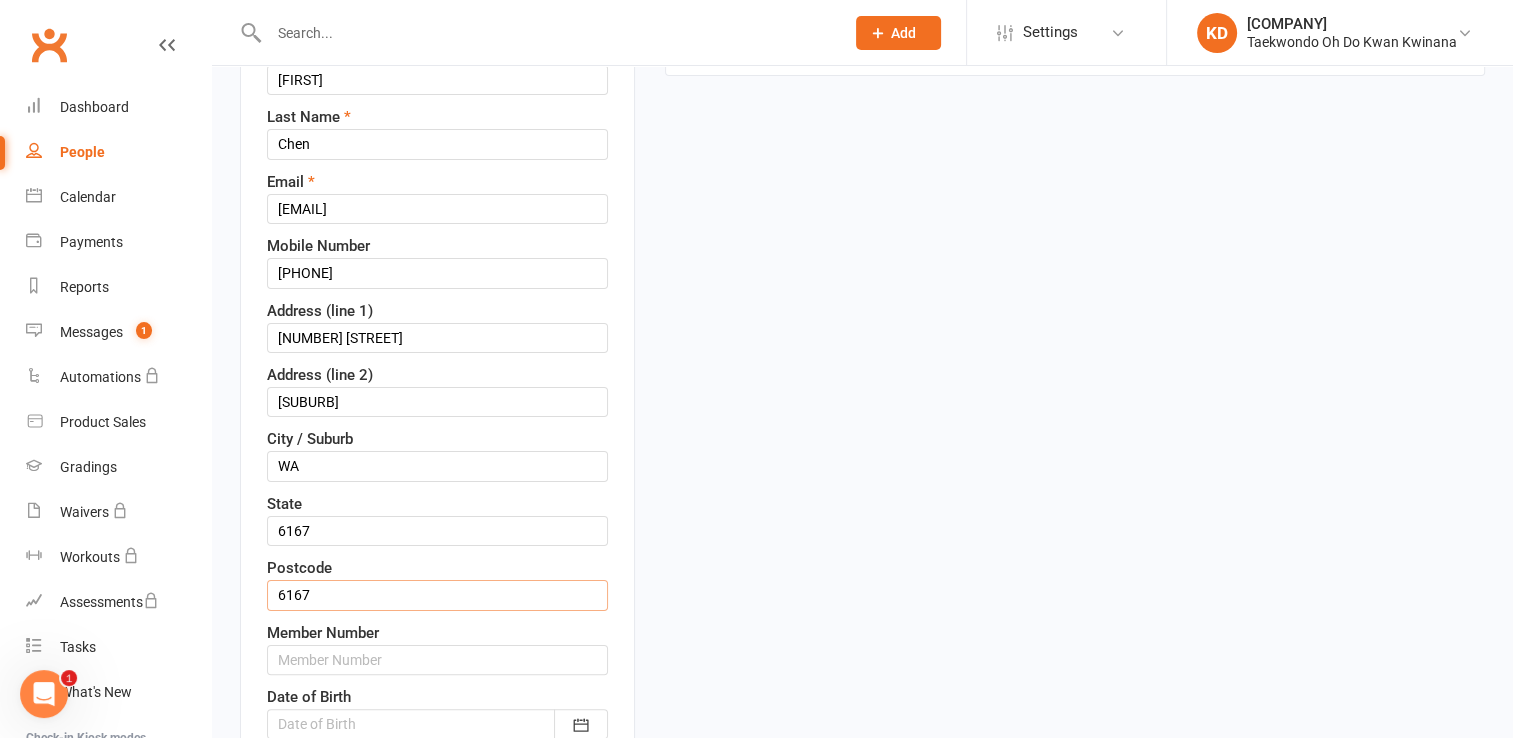 type on "6167" 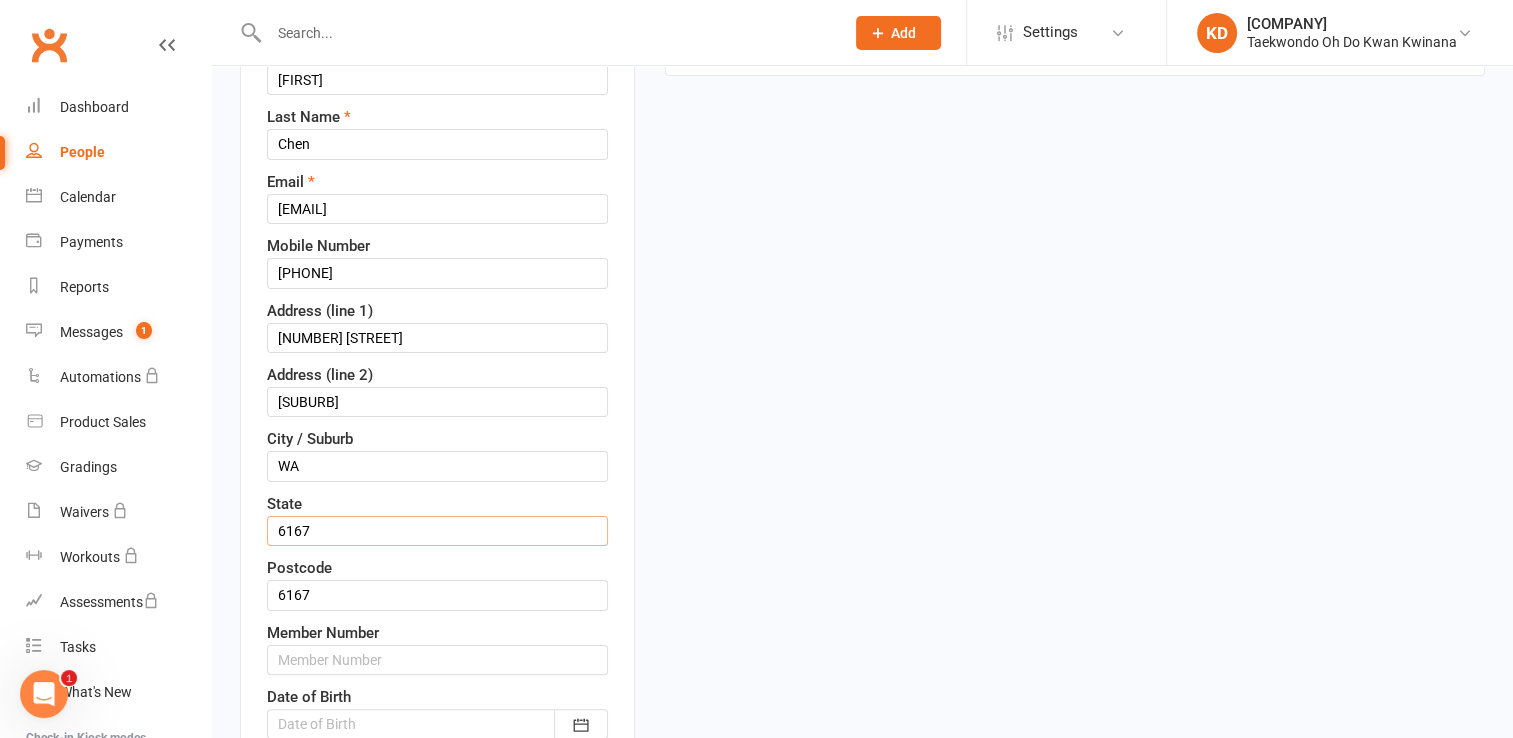 click on "6167" at bounding box center [437, 531] 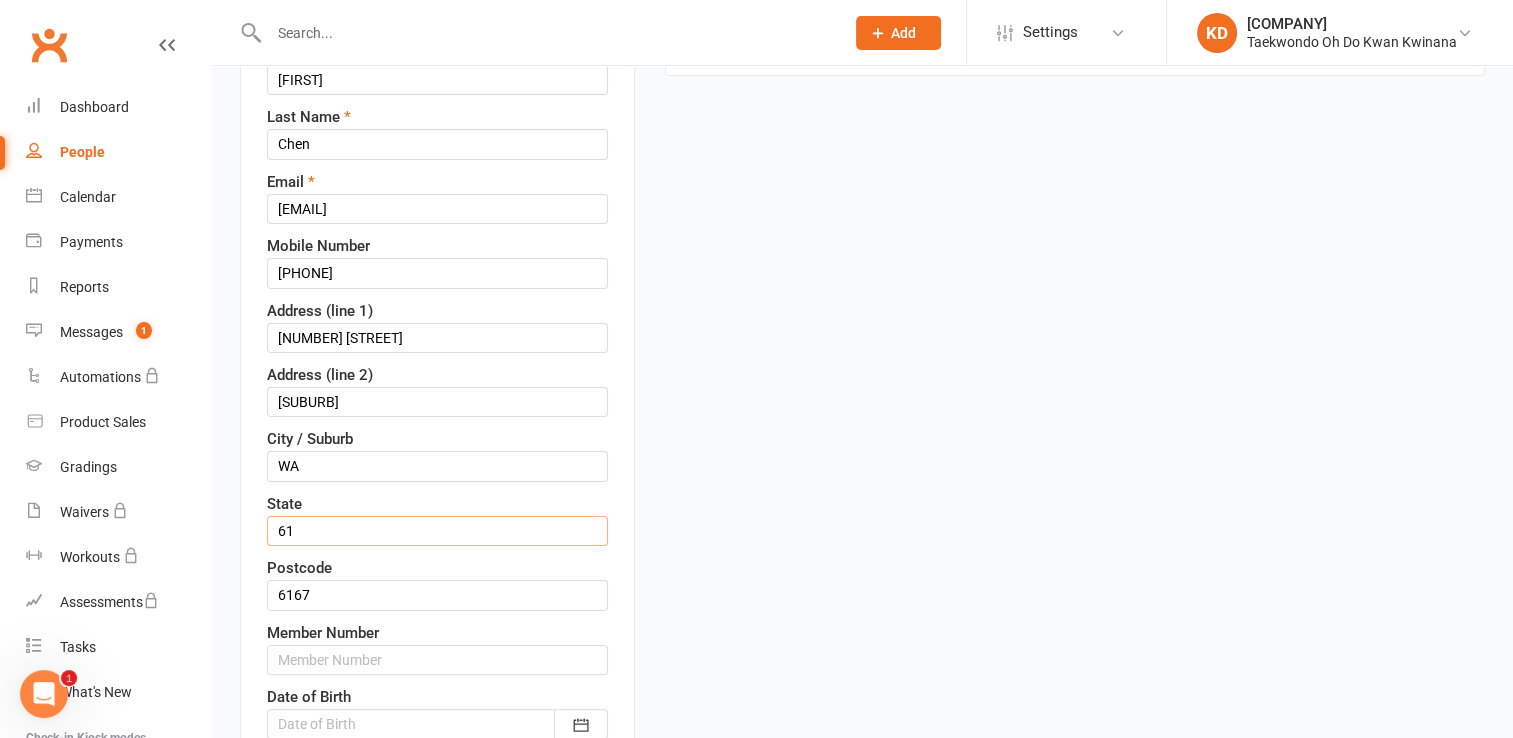 type on "6" 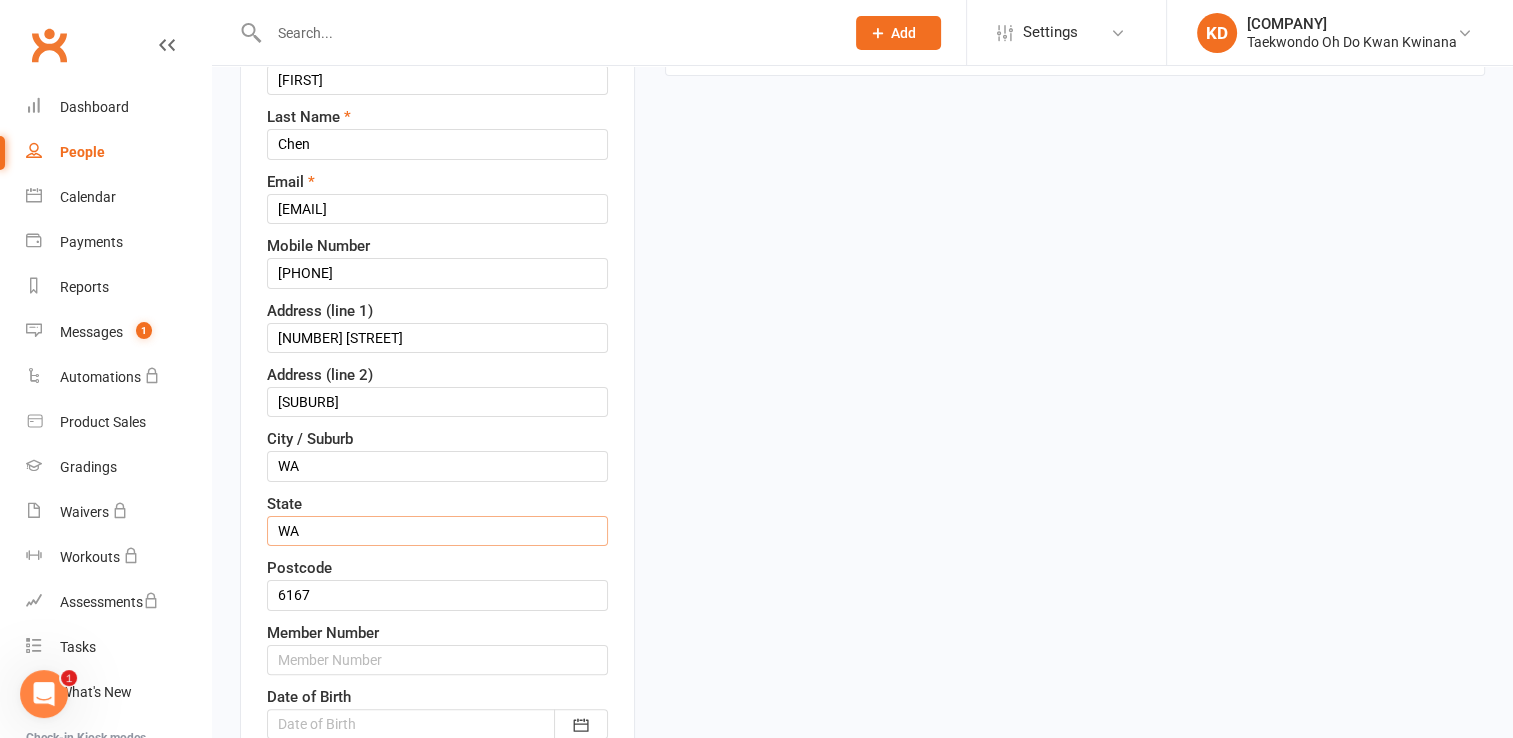 type on "WA" 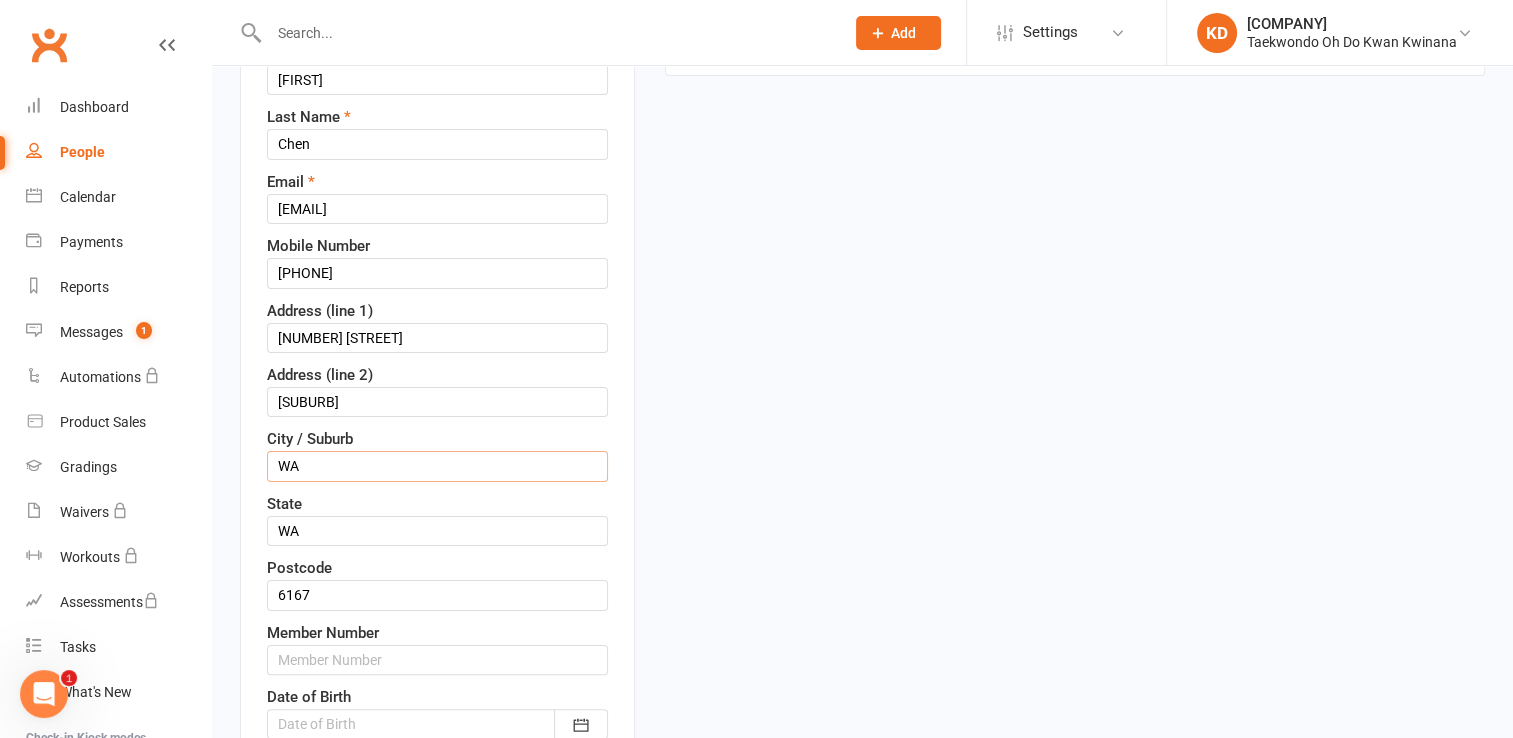 click on "WA" at bounding box center [437, 466] 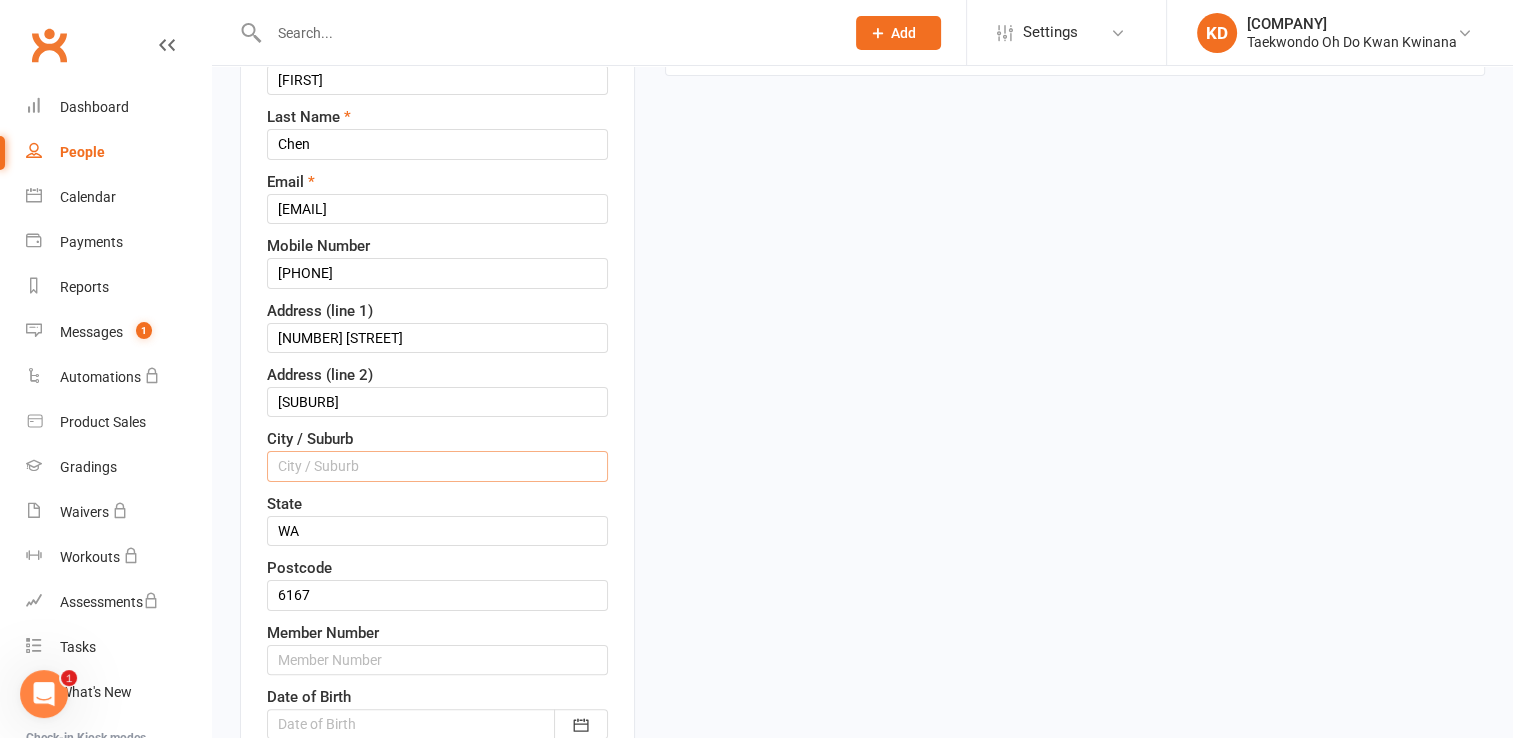 click at bounding box center (437, 466) 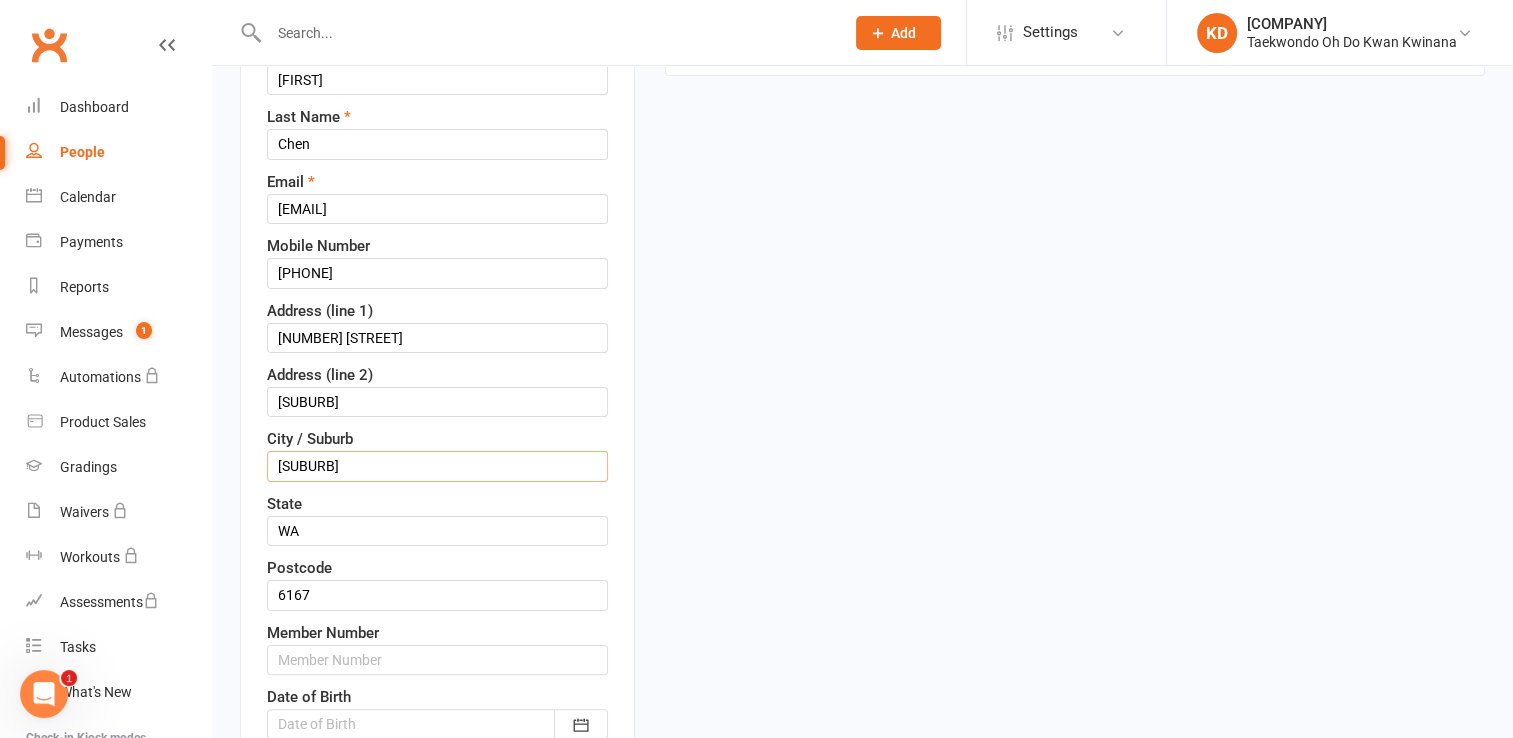 type on "[SUBURB]" 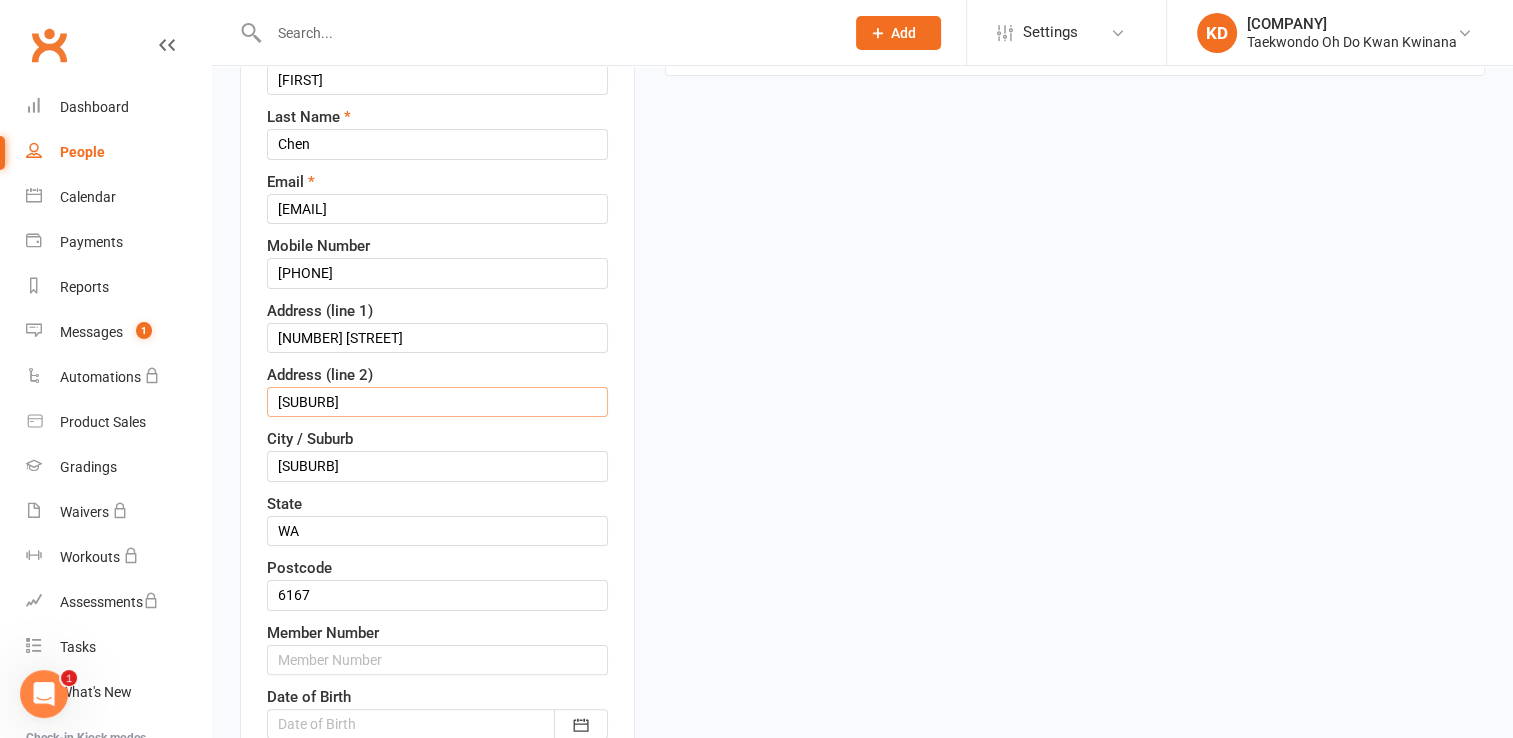 click on "[SUBURB]" at bounding box center [437, 402] 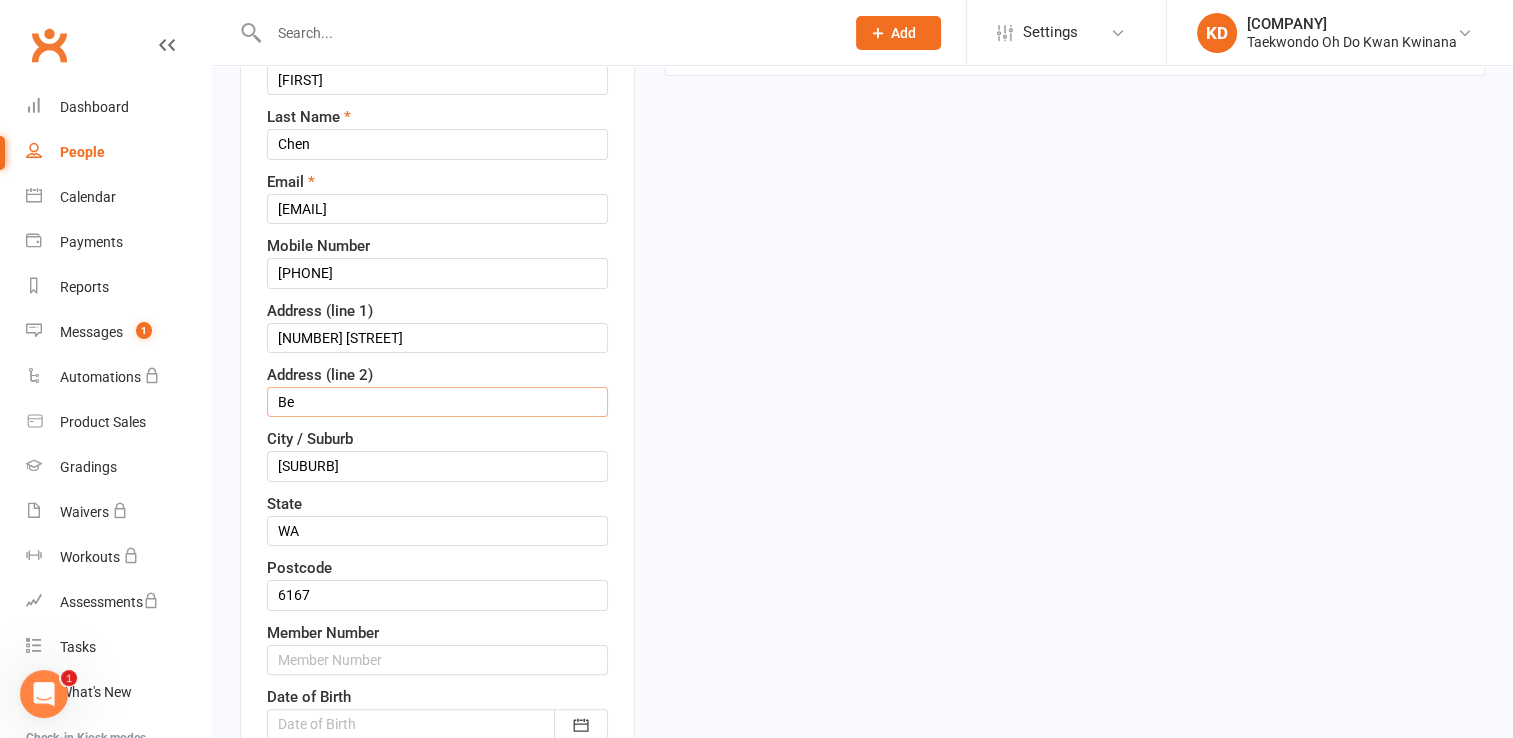 type on "B" 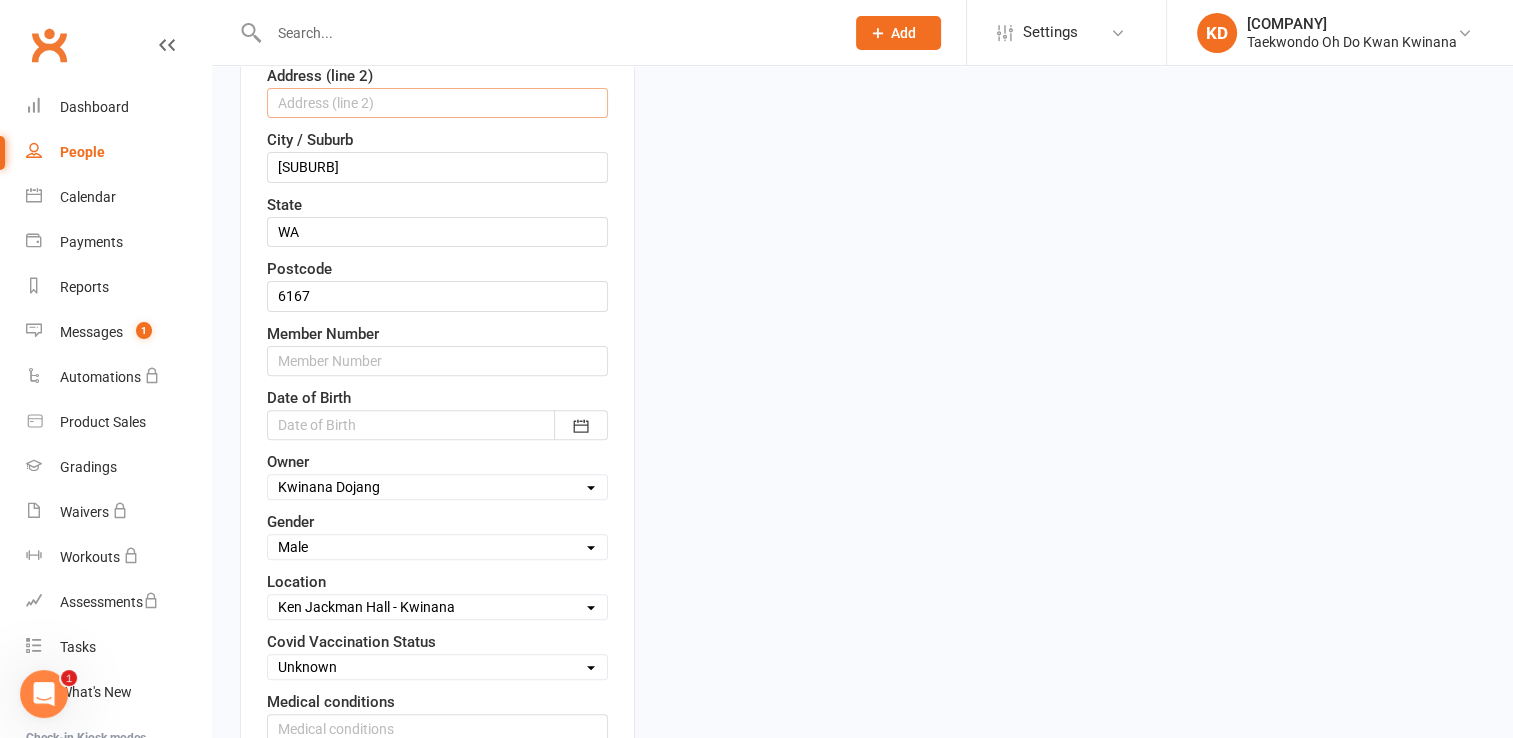 scroll, scrollTop: 592, scrollLeft: 0, axis: vertical 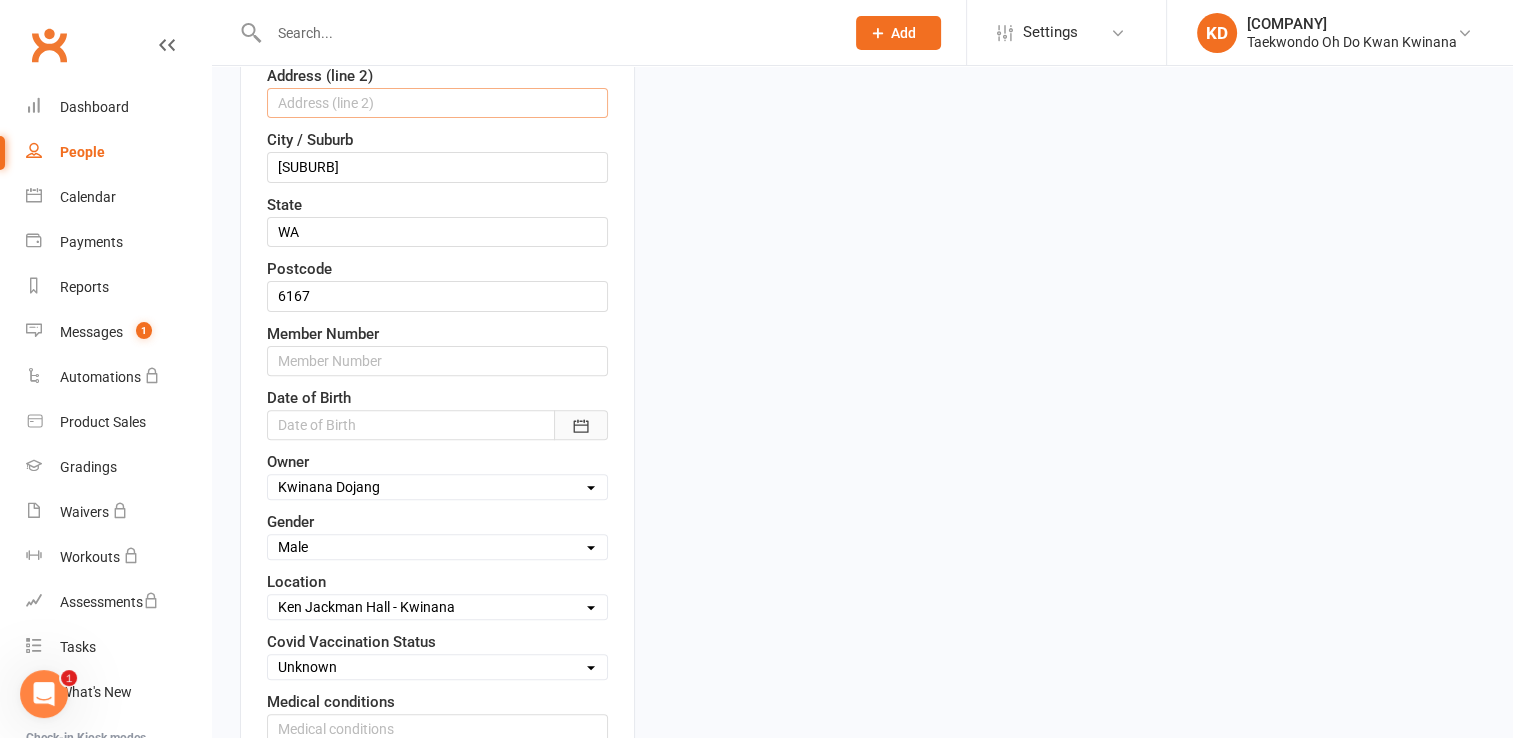 type 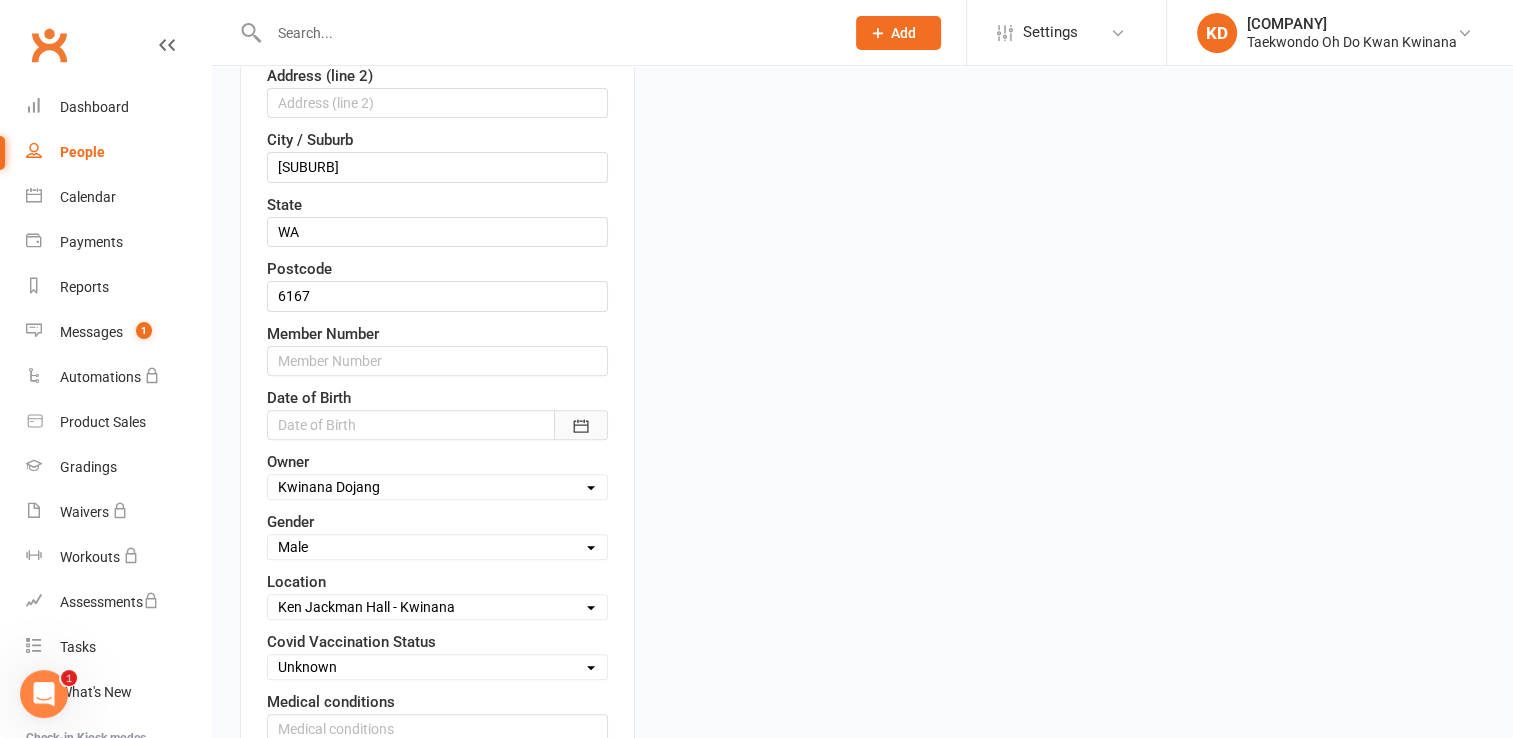 click 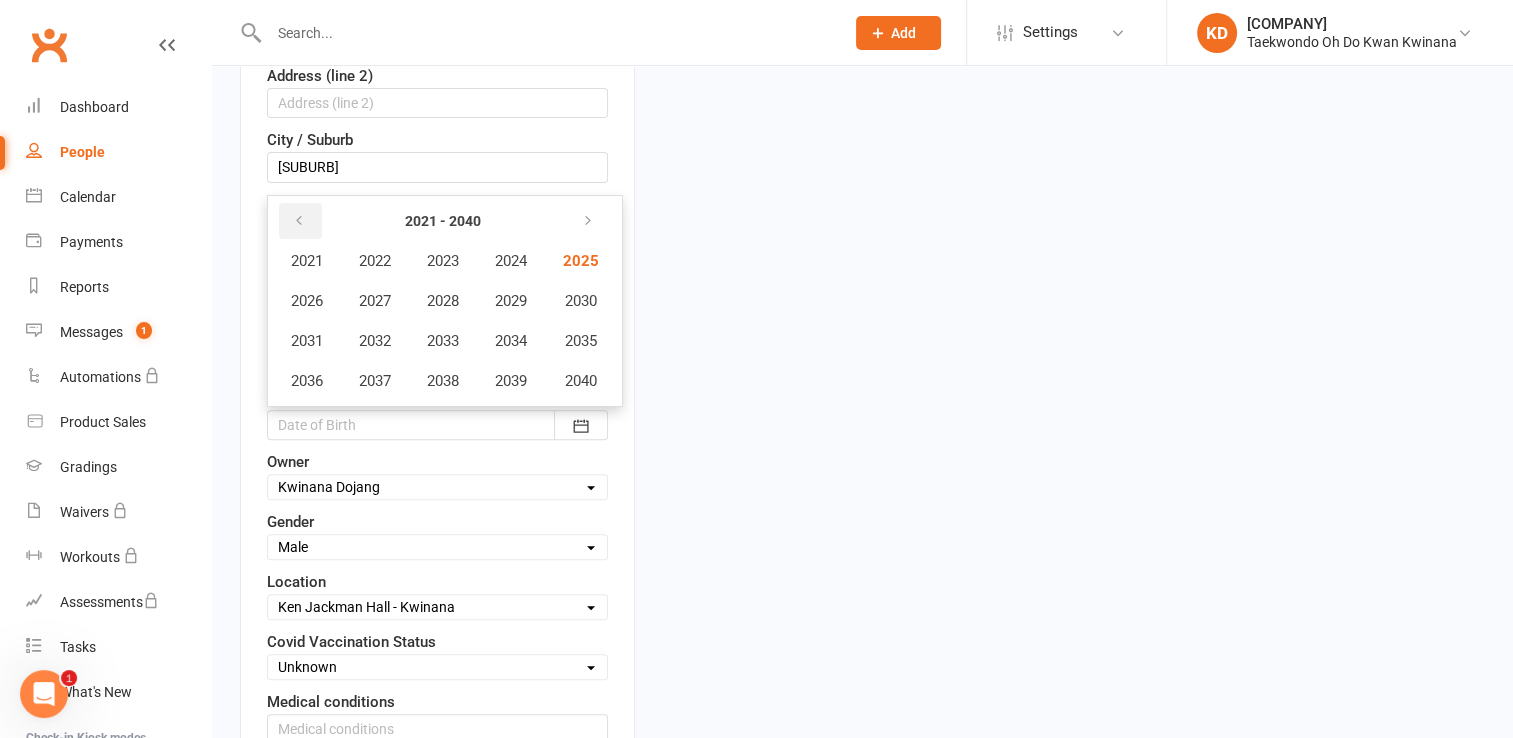 click at bounding box center [299, 221] 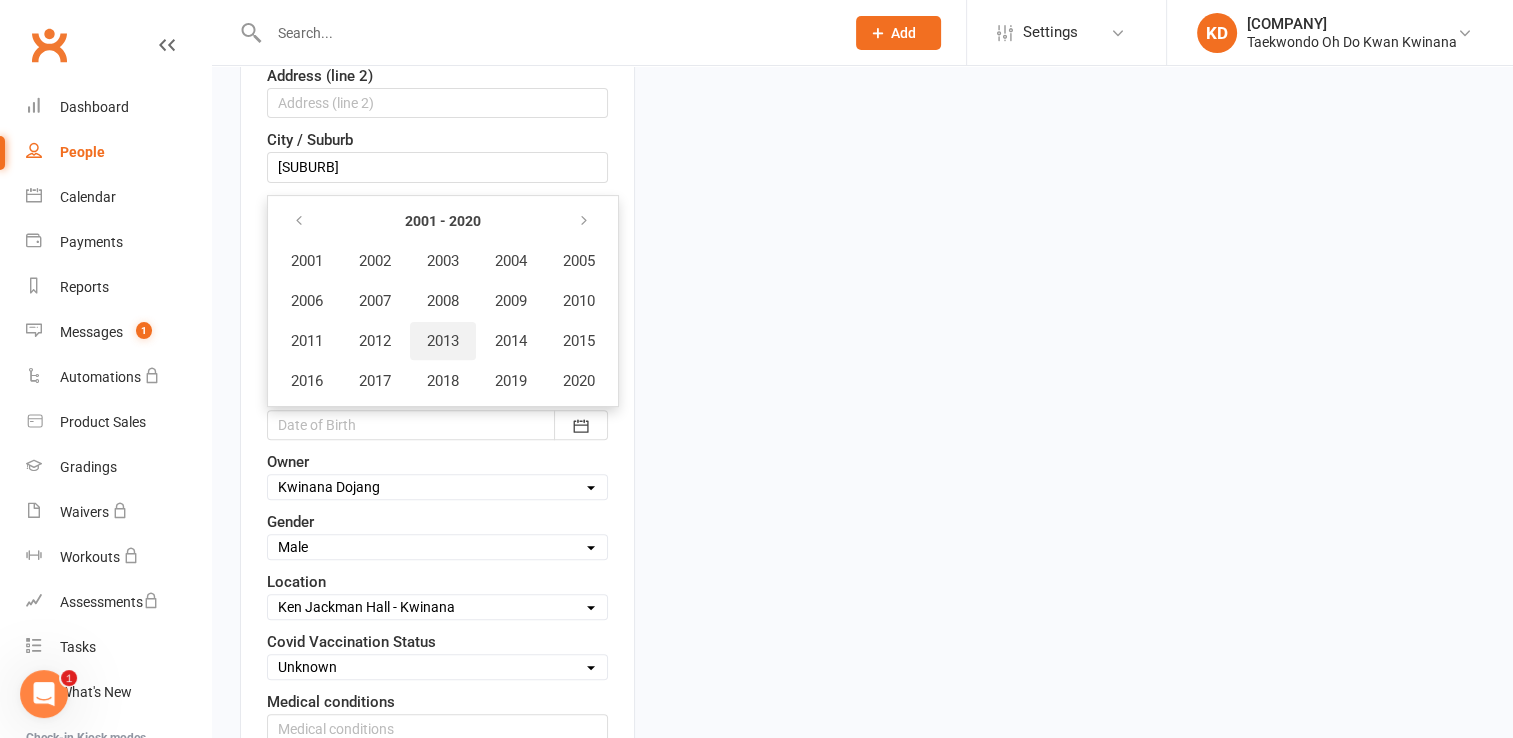 click on "2013" at bounding box center [443, 341] 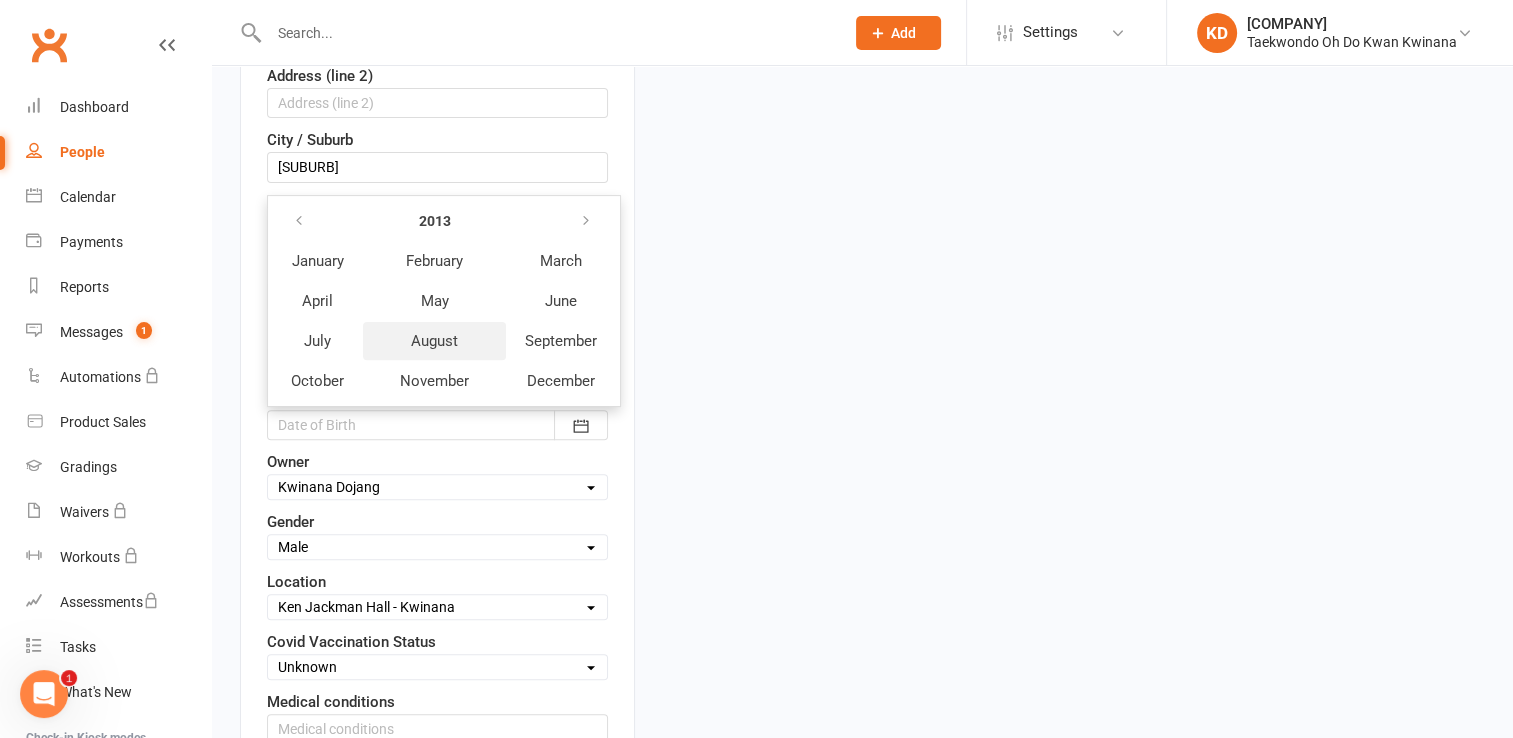 click on "August" at bounding box center [434, 341] 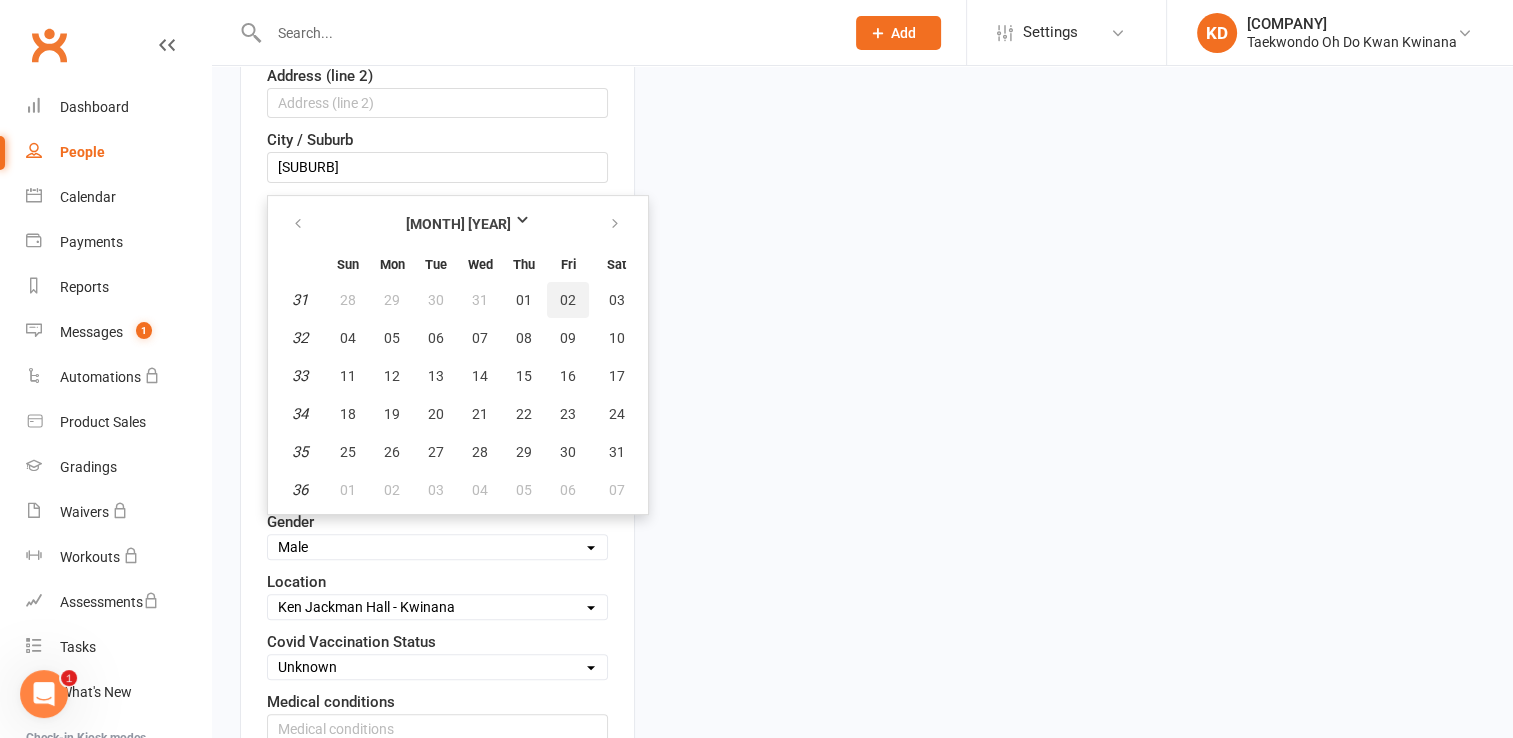 click on "02" at bounding box center [568, 300] 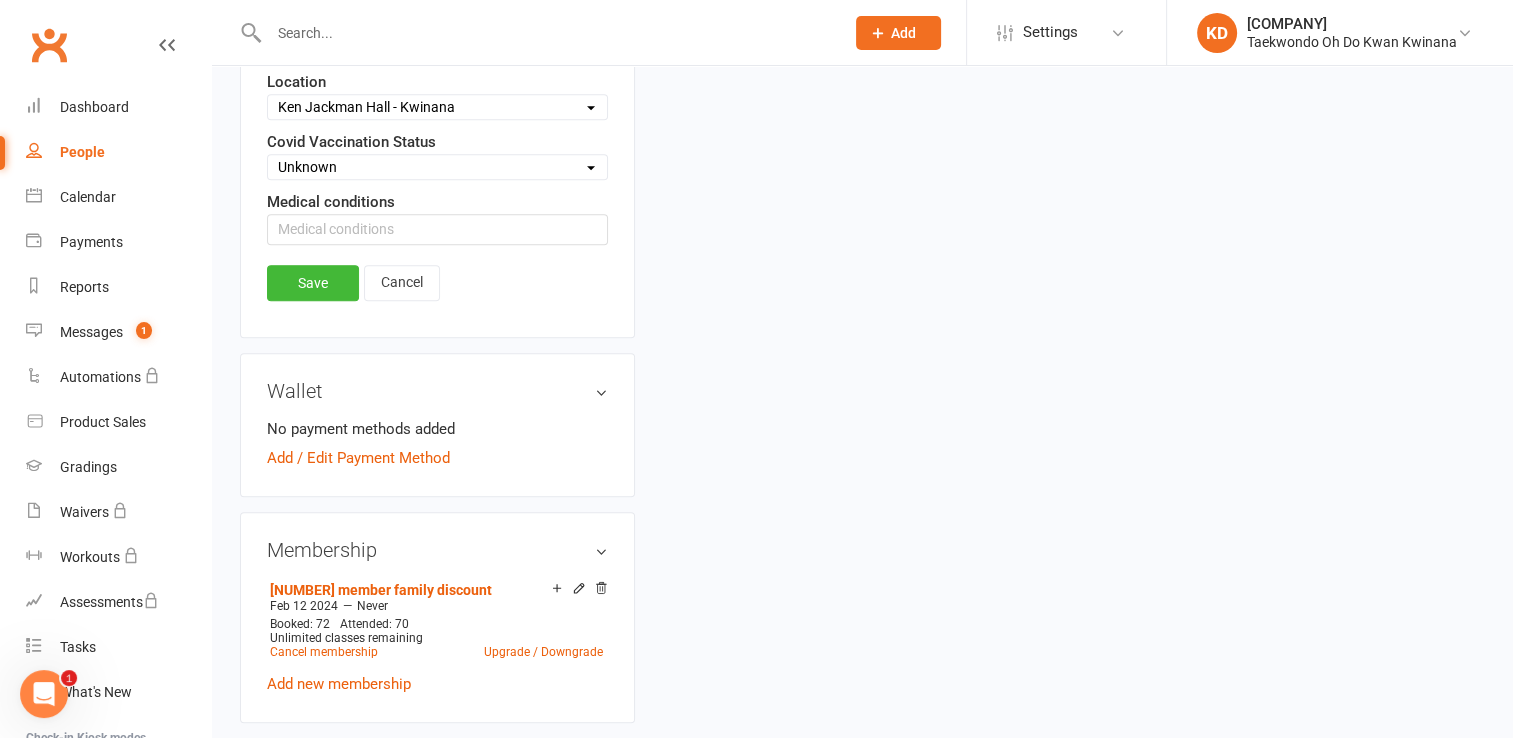 scroll, scrollTop: 1092, scrollLeft: 0, axis: vertical 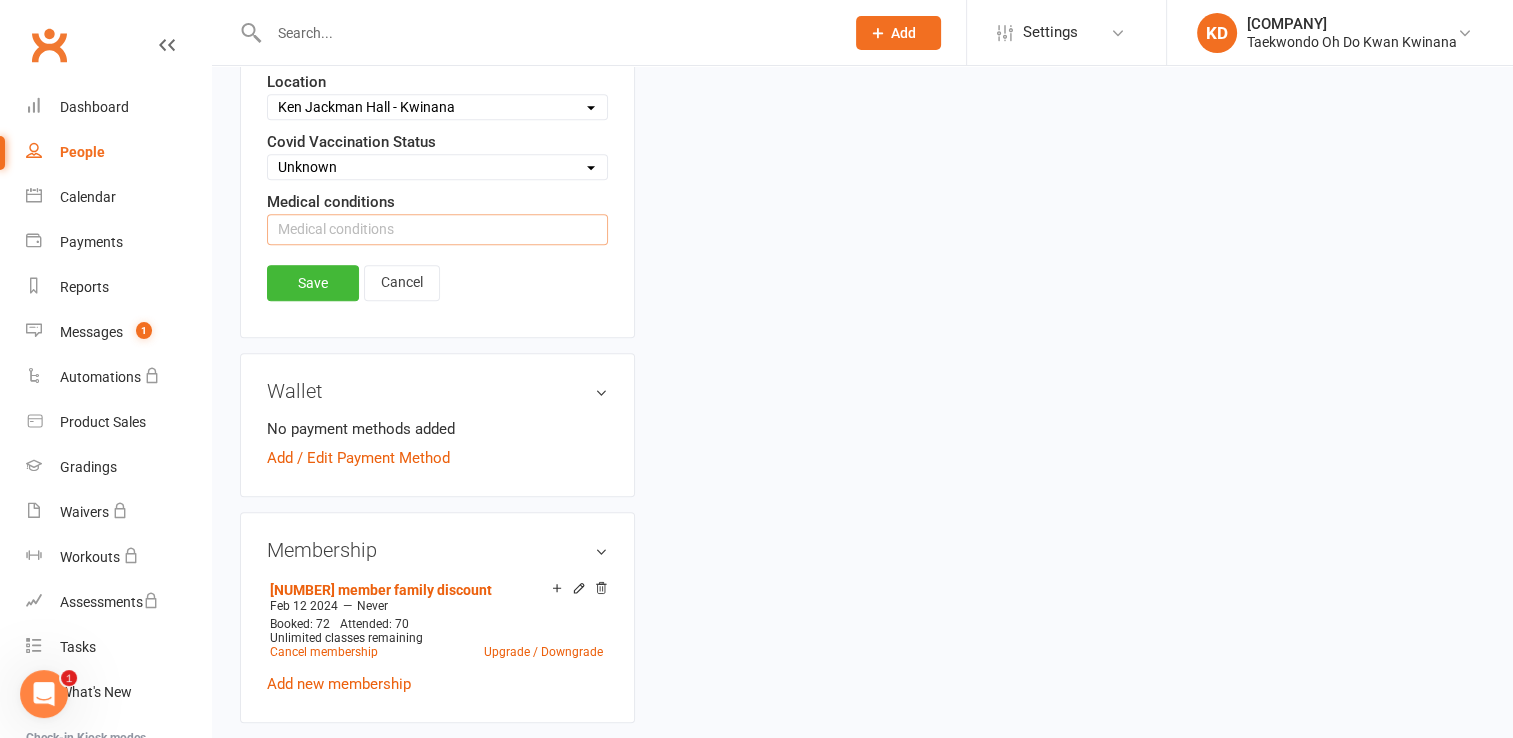 click at bounding box center (437, 229) 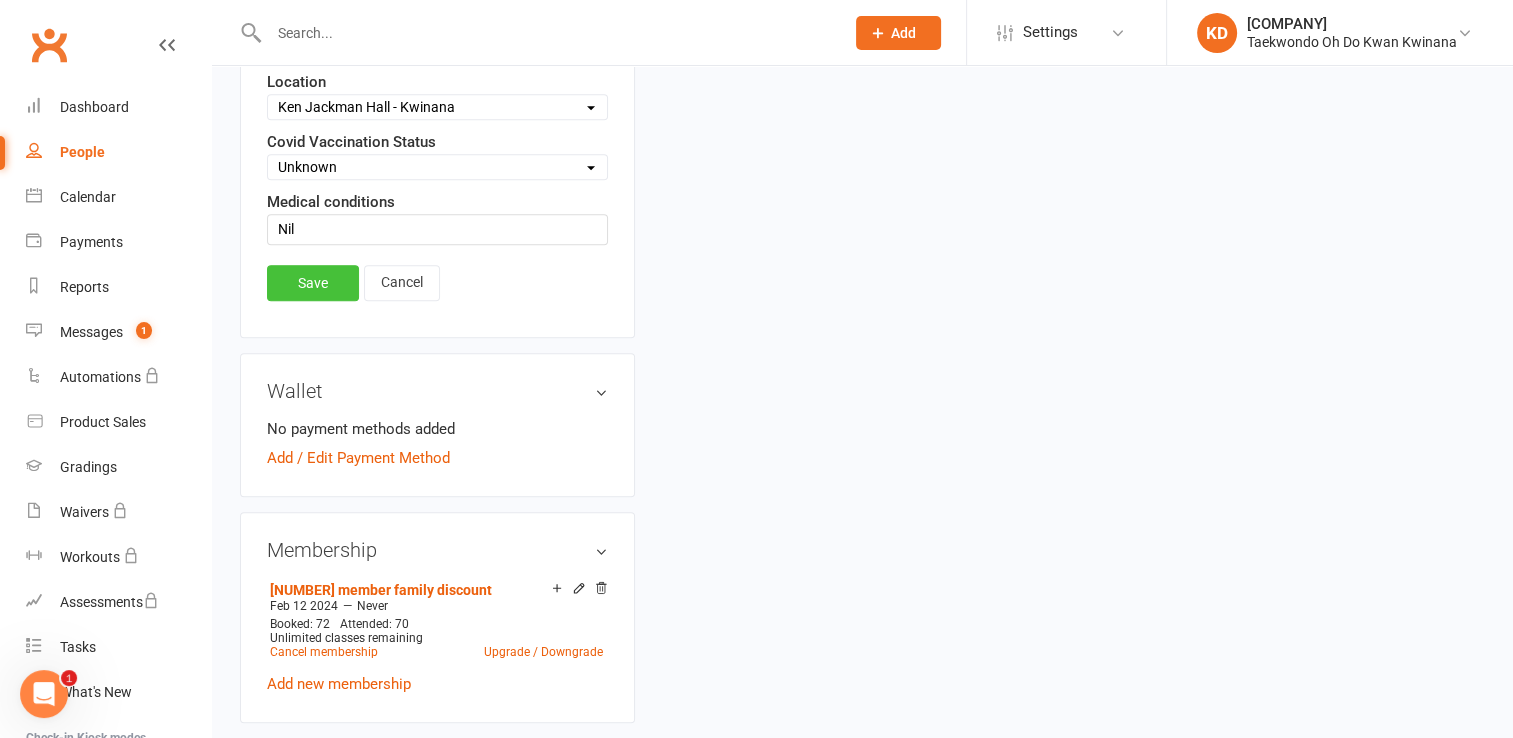 click on "Save" at bounding box center [313, 283] 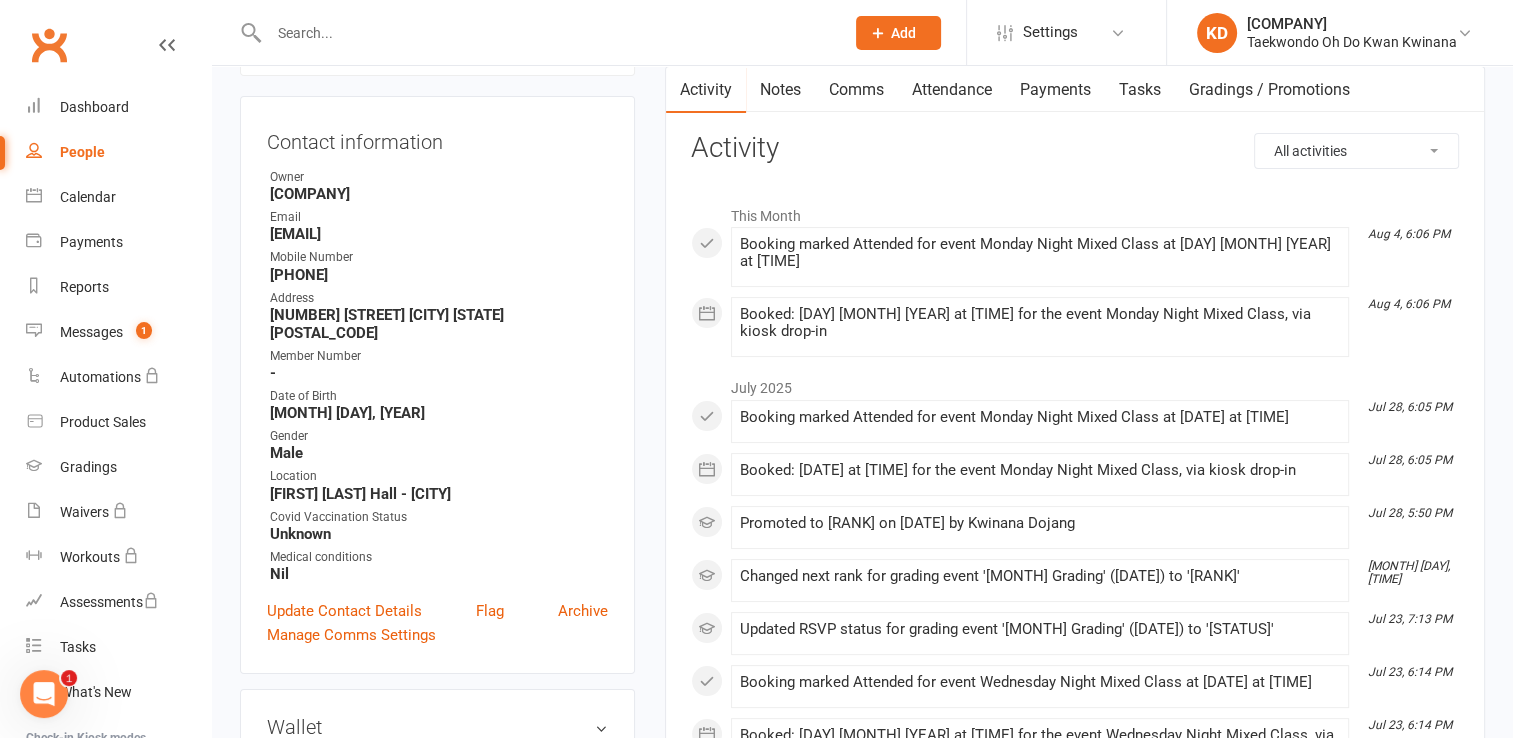 scroll, scrollTop: 0, scrollLeft: 0, axis: both 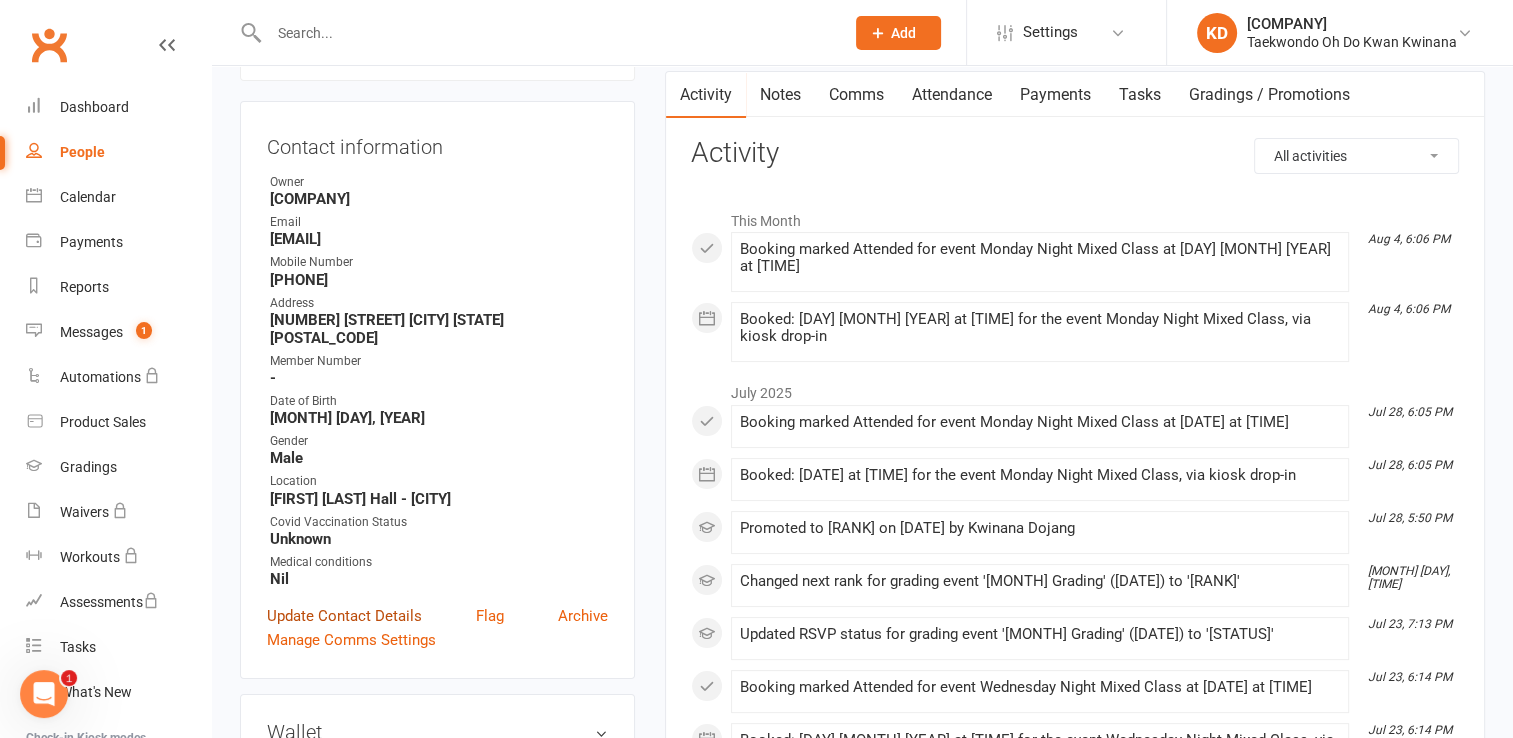click on "Update Contact Details" at bounding box center (344, 616) 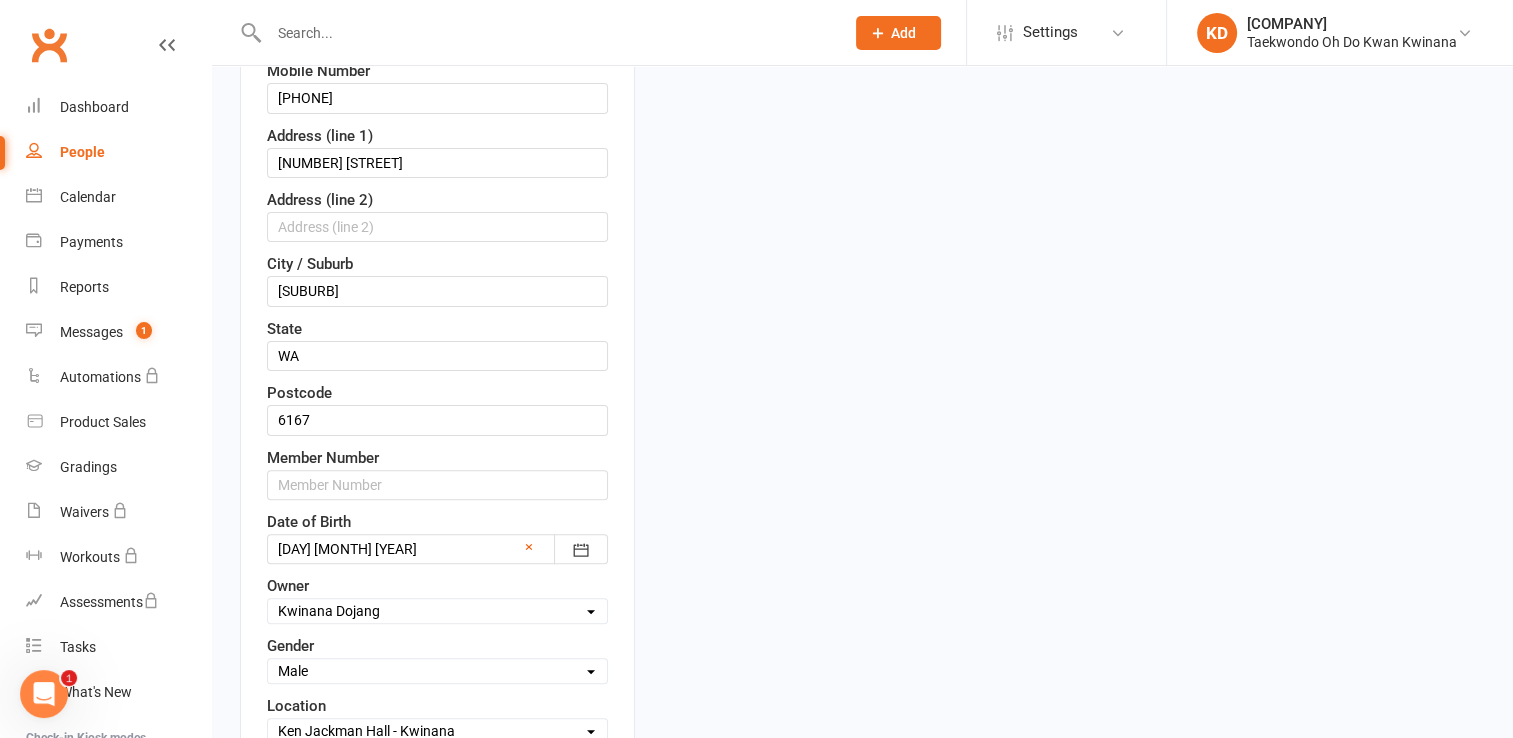 scroll, scrollTop: 493, scrollLeft: 0, axis: vertical 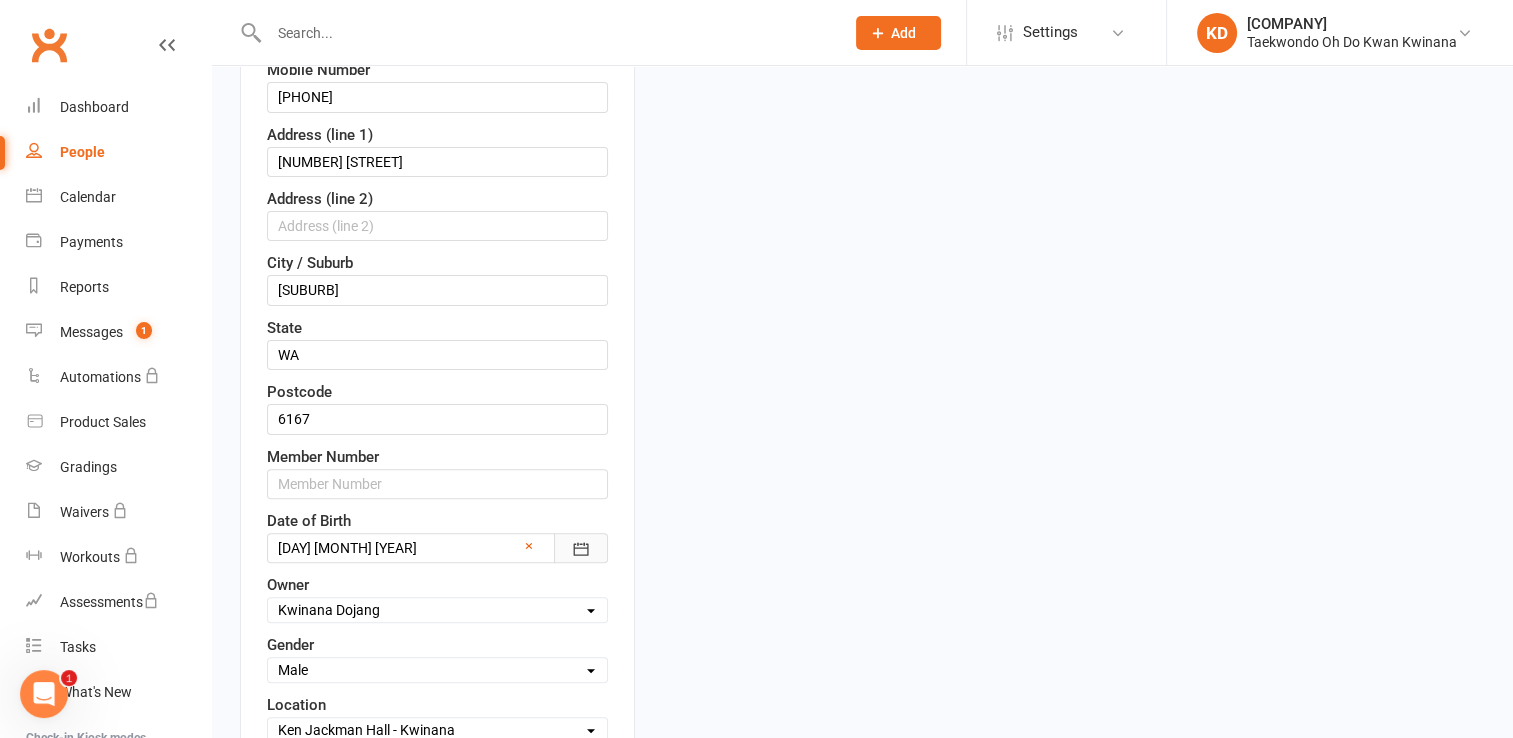 click 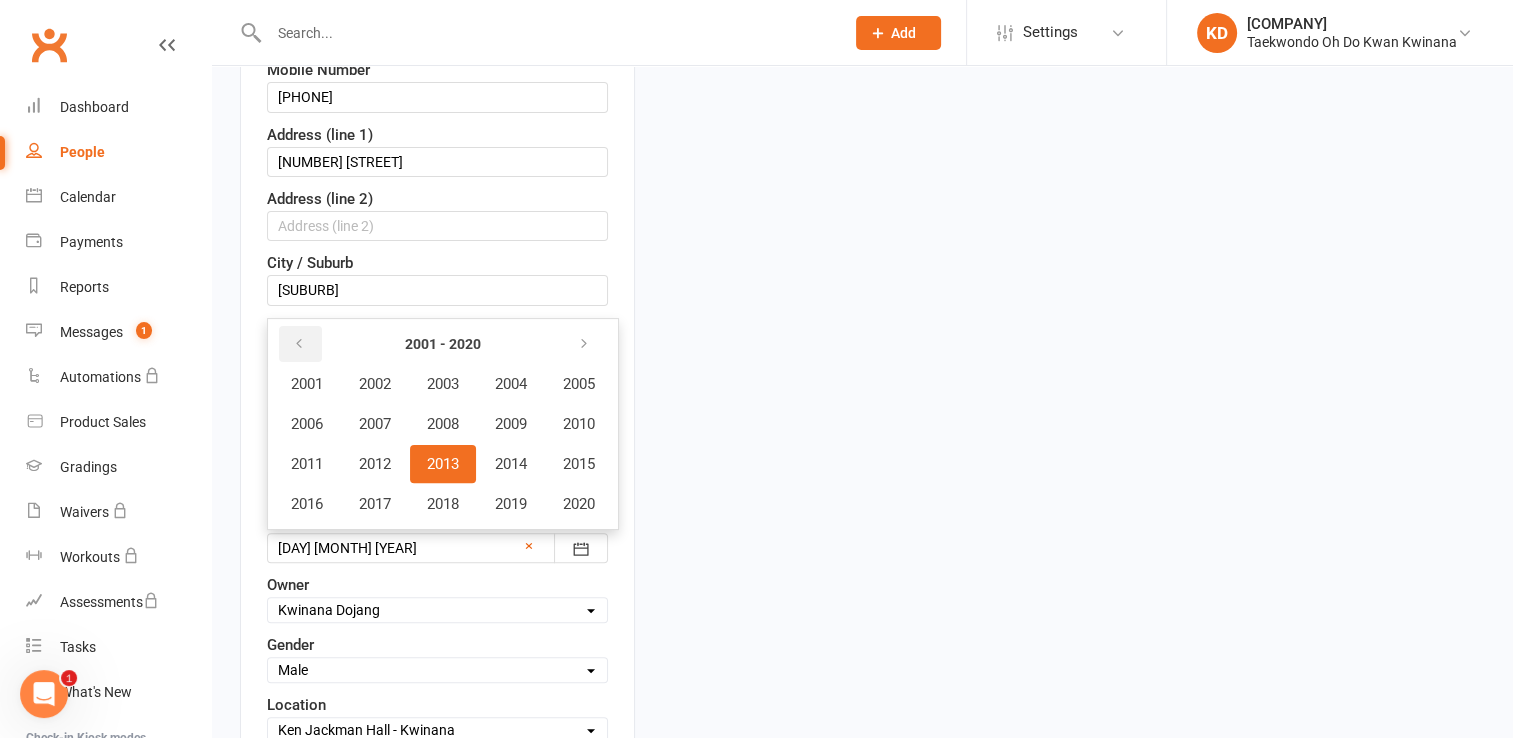 click at bounding box center [300, 344] 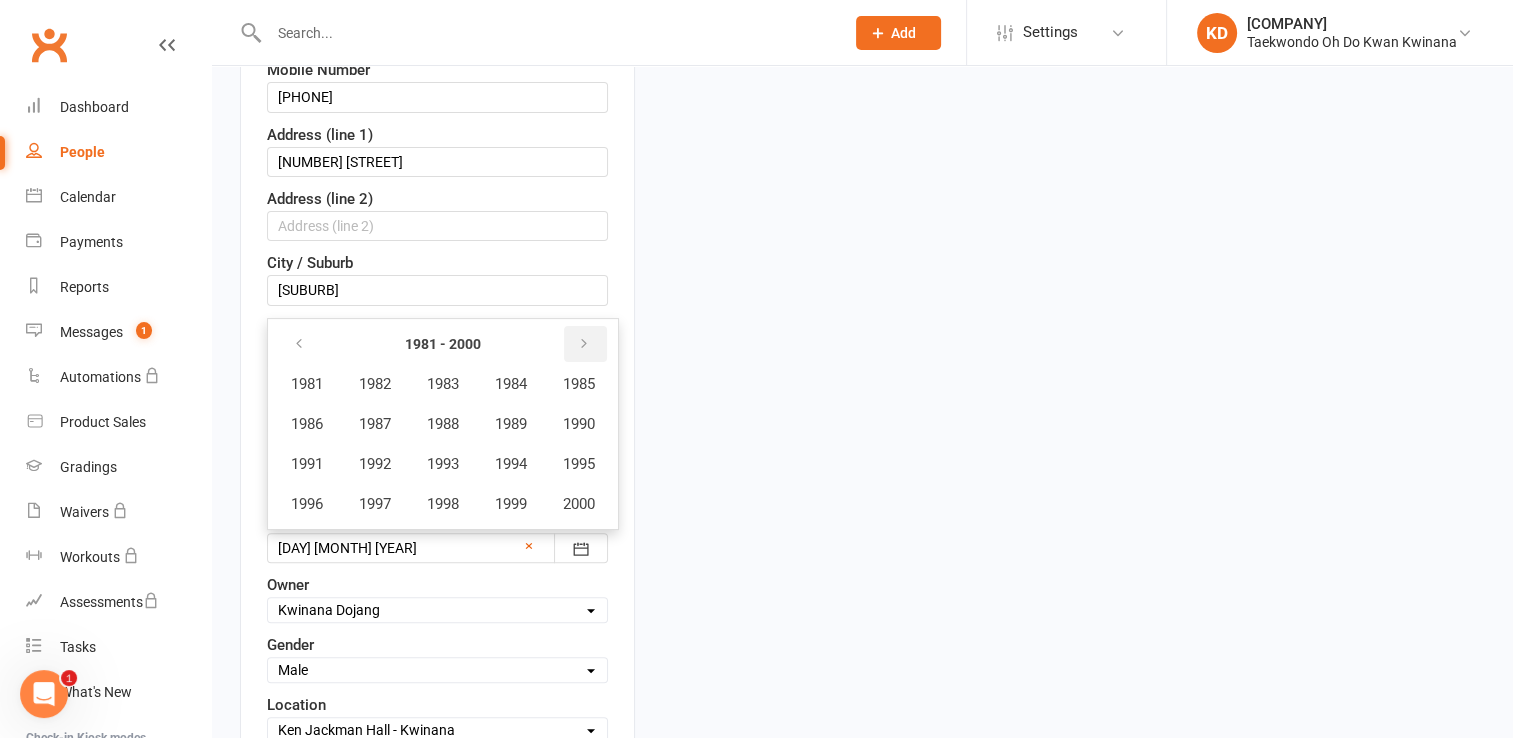 click at bounding box center [584, 344] 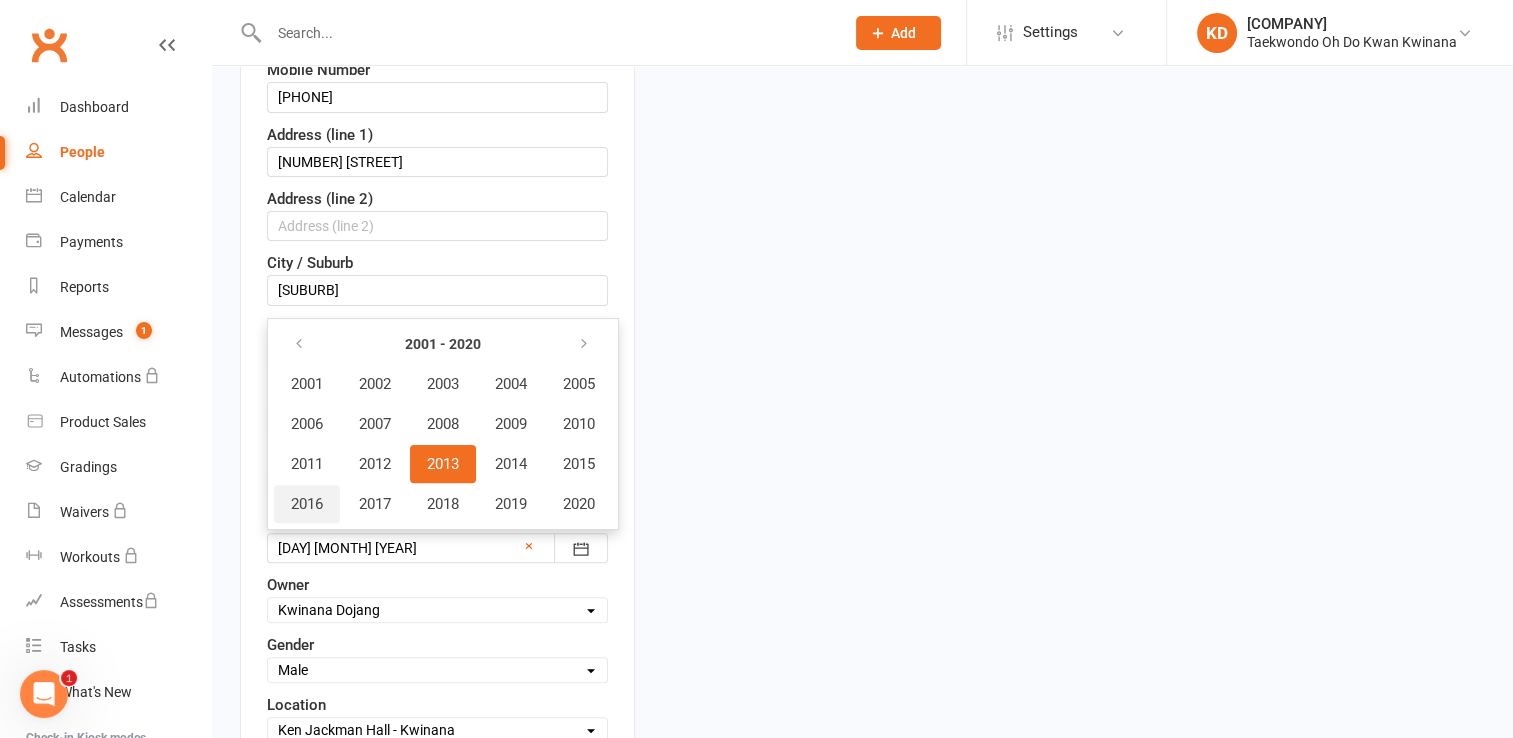 click on "2016" at bounding box center (307, 504) 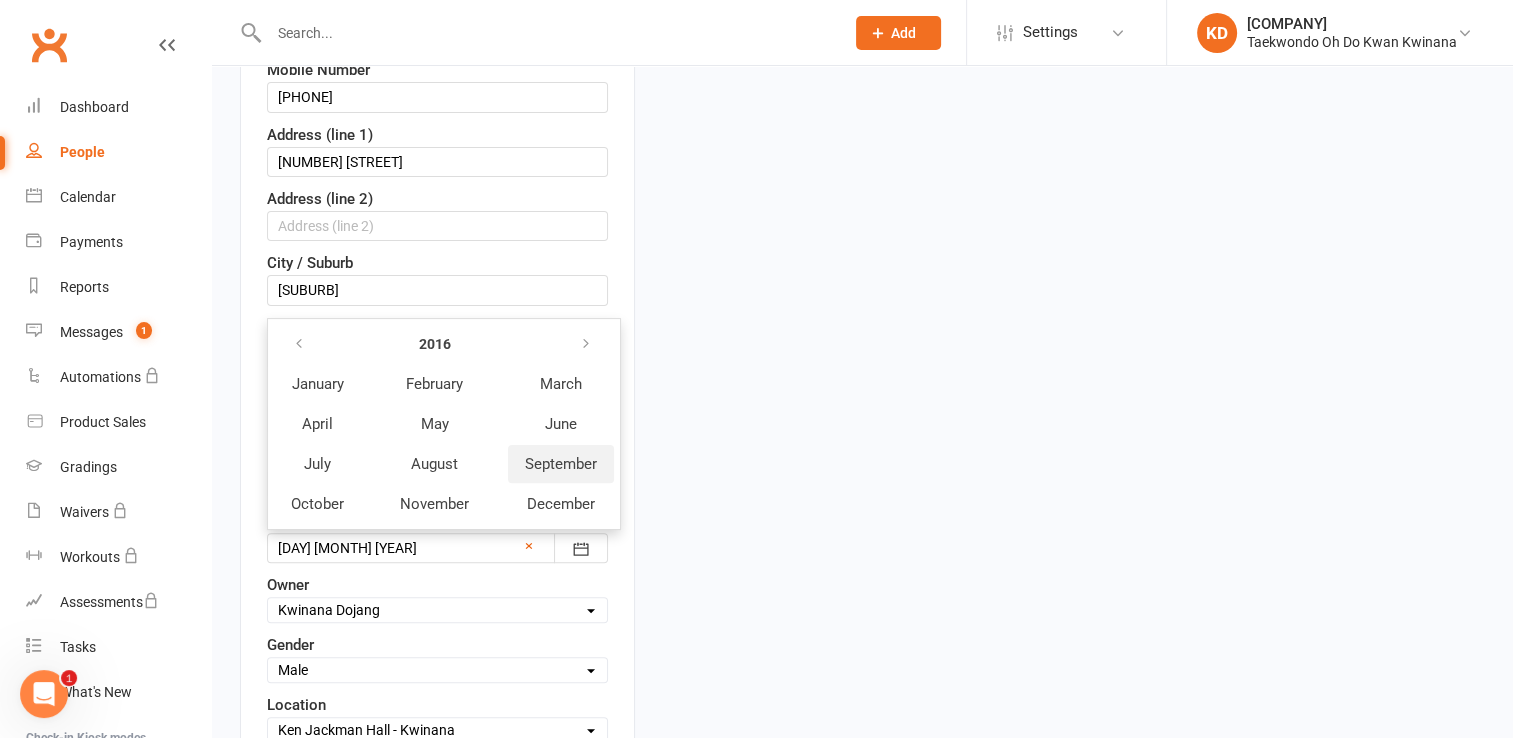 click on "September" at bounding box center [561, 464] 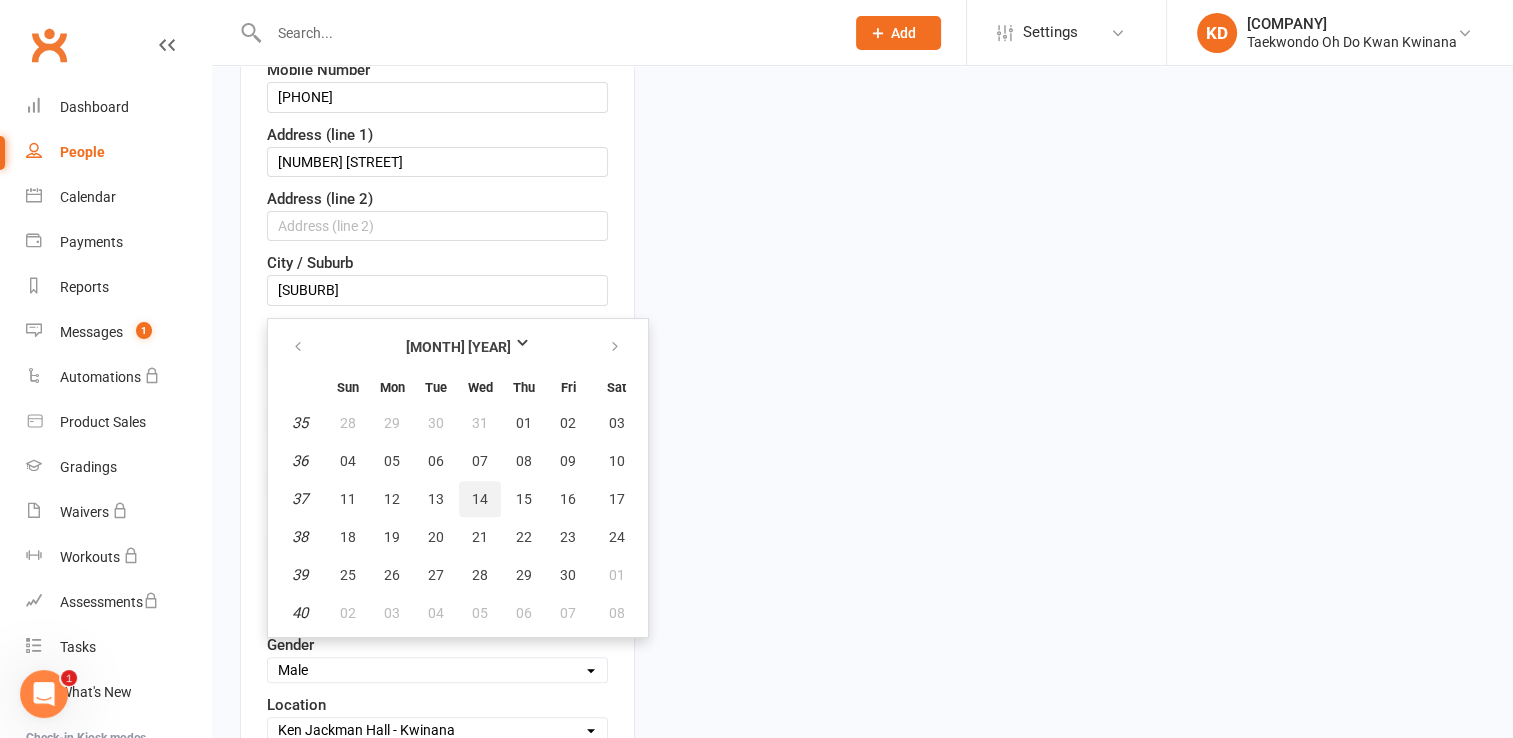 click on "14" at bounding box center [480, 499] 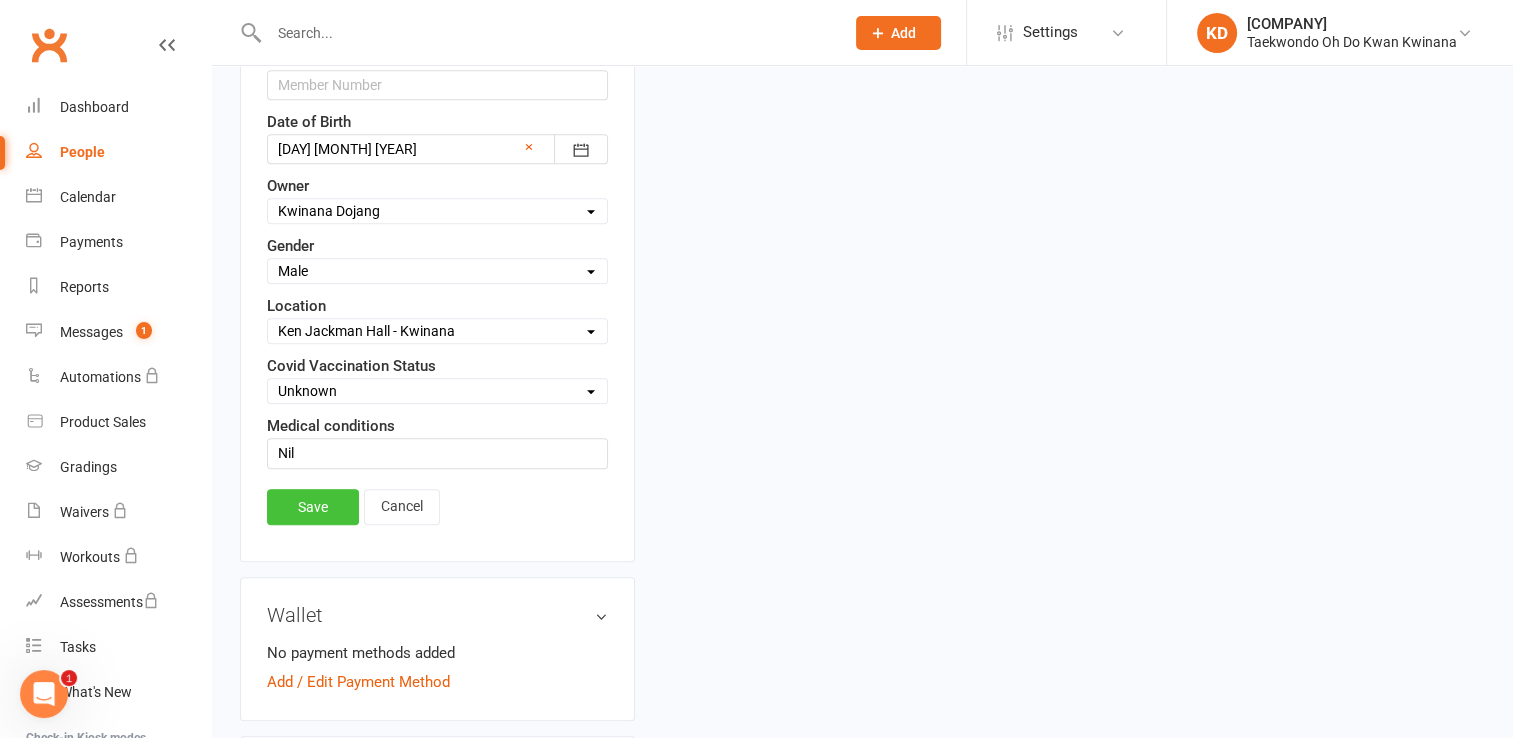 scroll, scrollTop: 893, scrollLeft: 0, axis: vertical 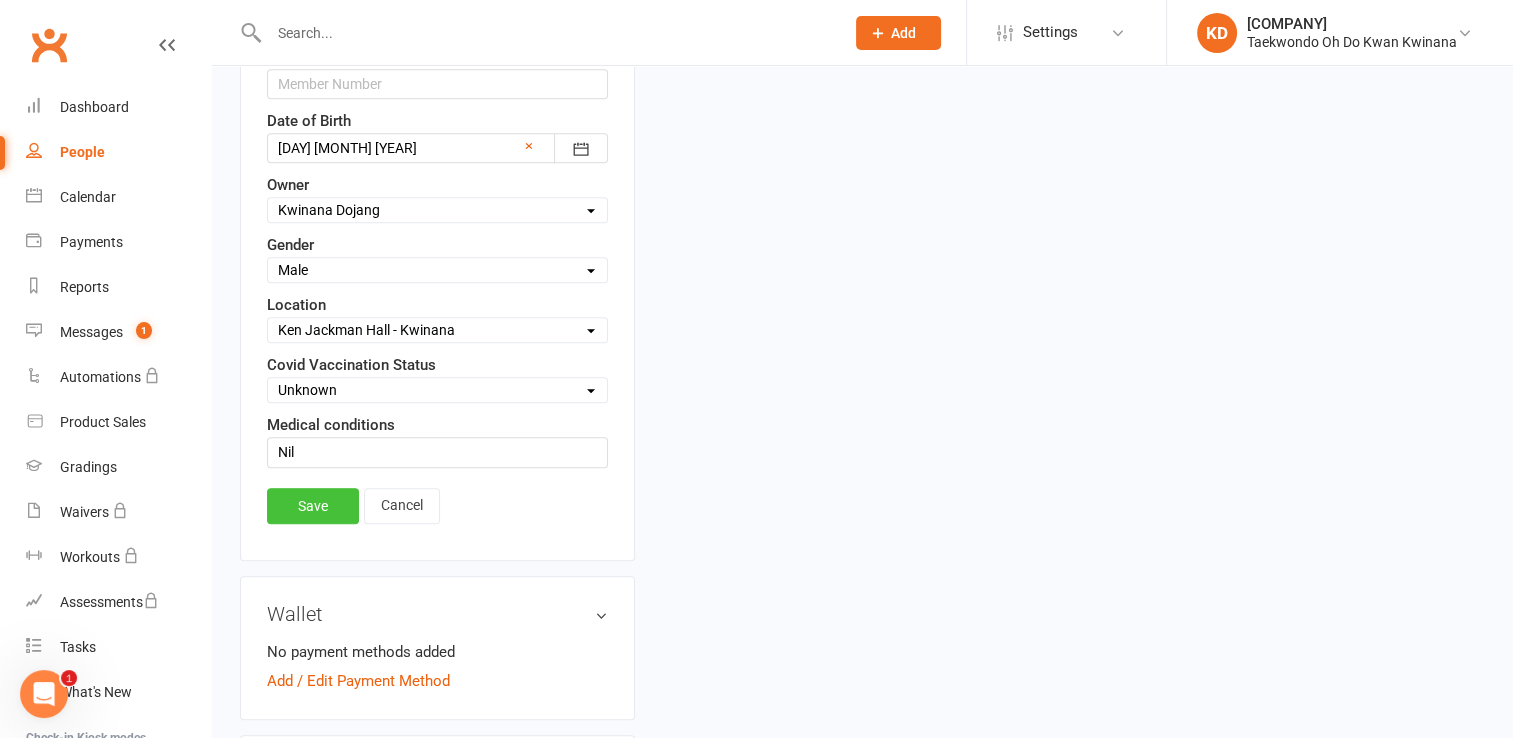 click on "Save" at bounding box center (313, 506) 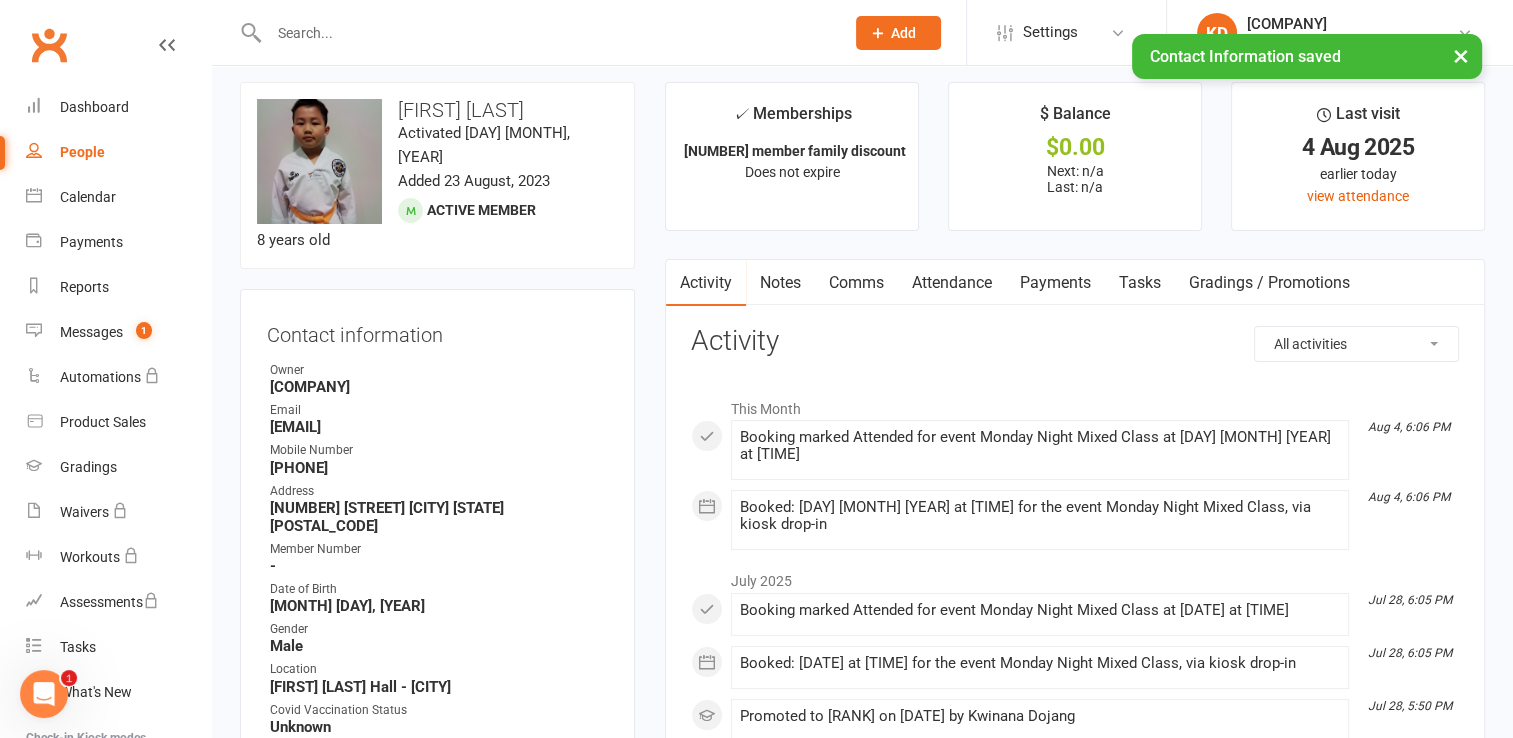 scroll, scrollTop: 0, scrollLeft: 0, axis: both 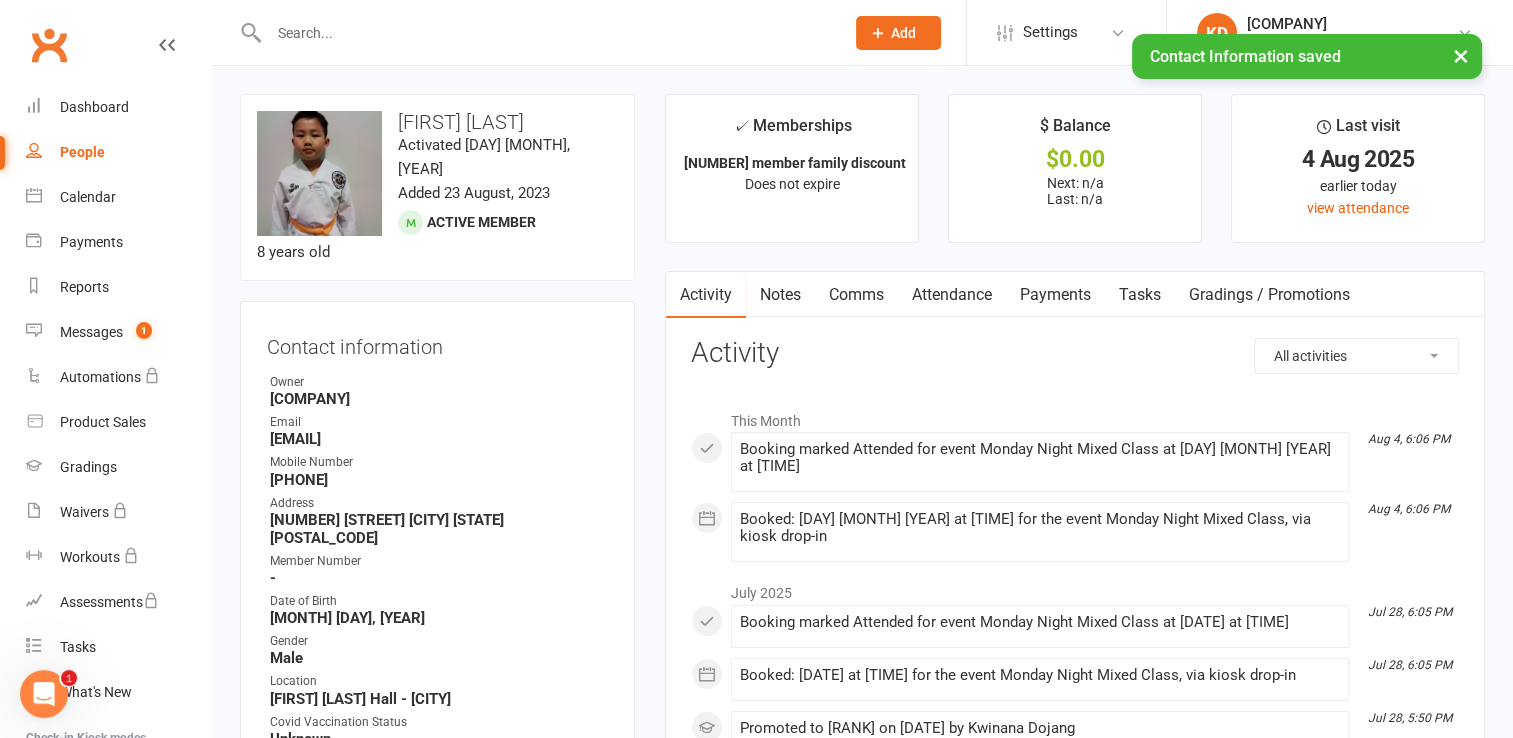 click on "× Contact Information saved" at bounding box center [743, 34] 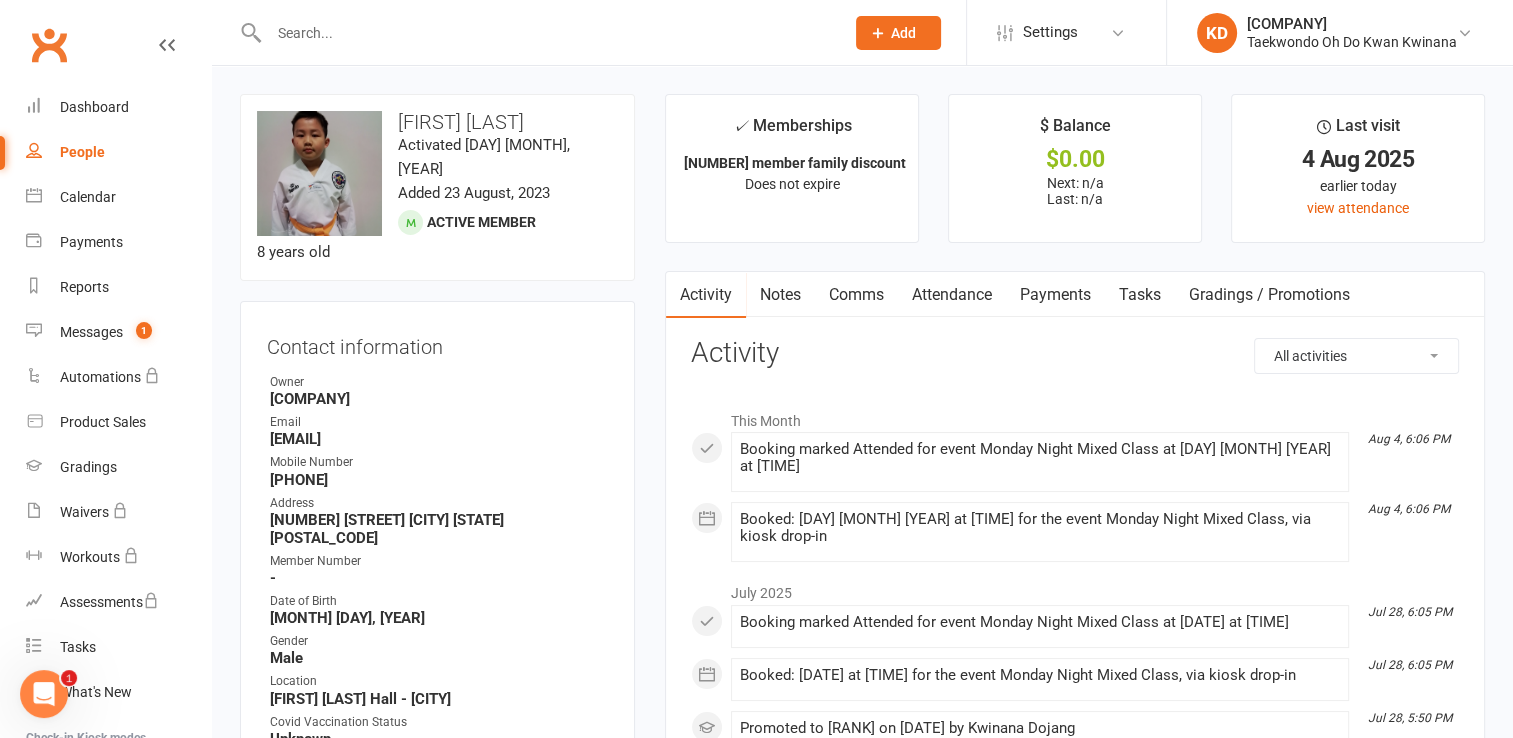 click at bounding box center (546, 33) 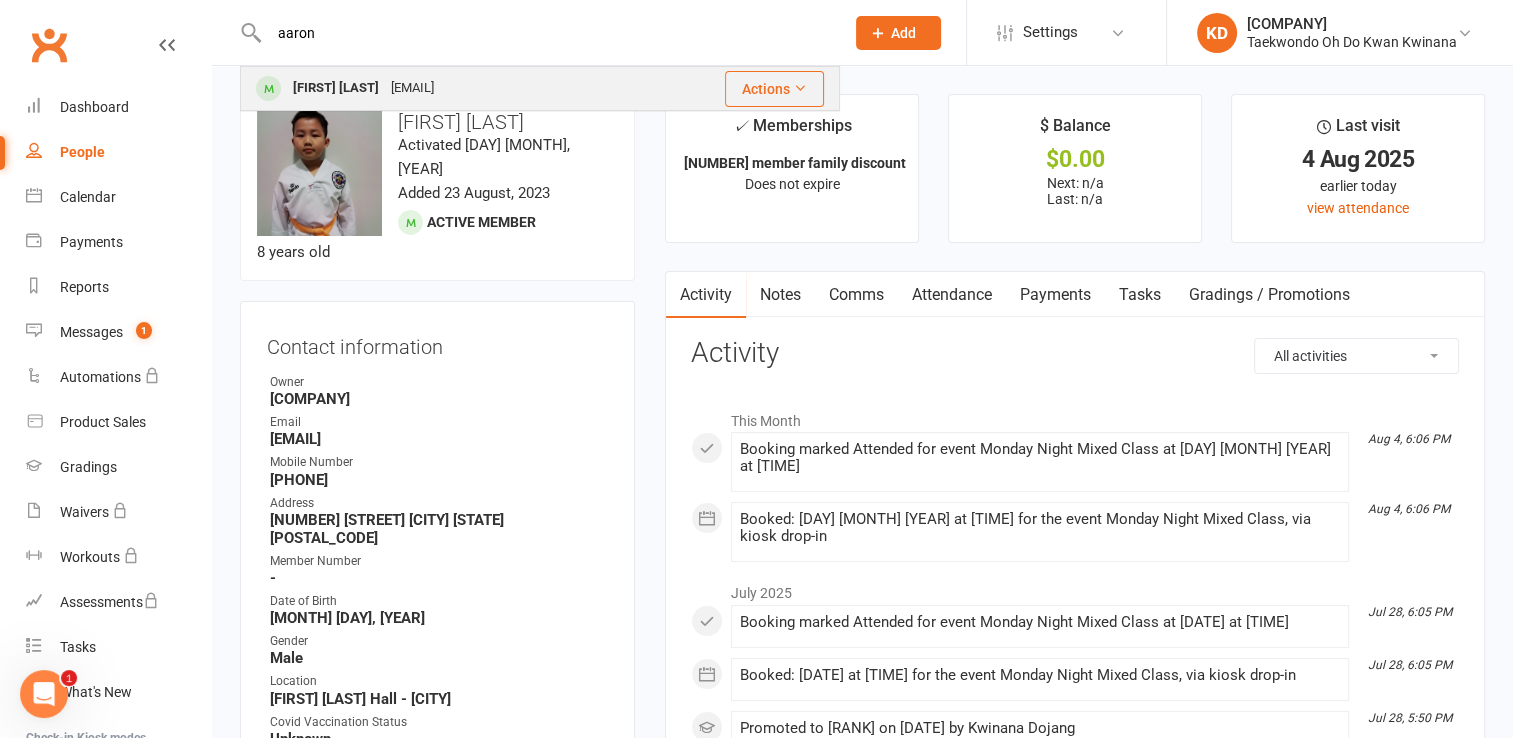 type on "aaron" 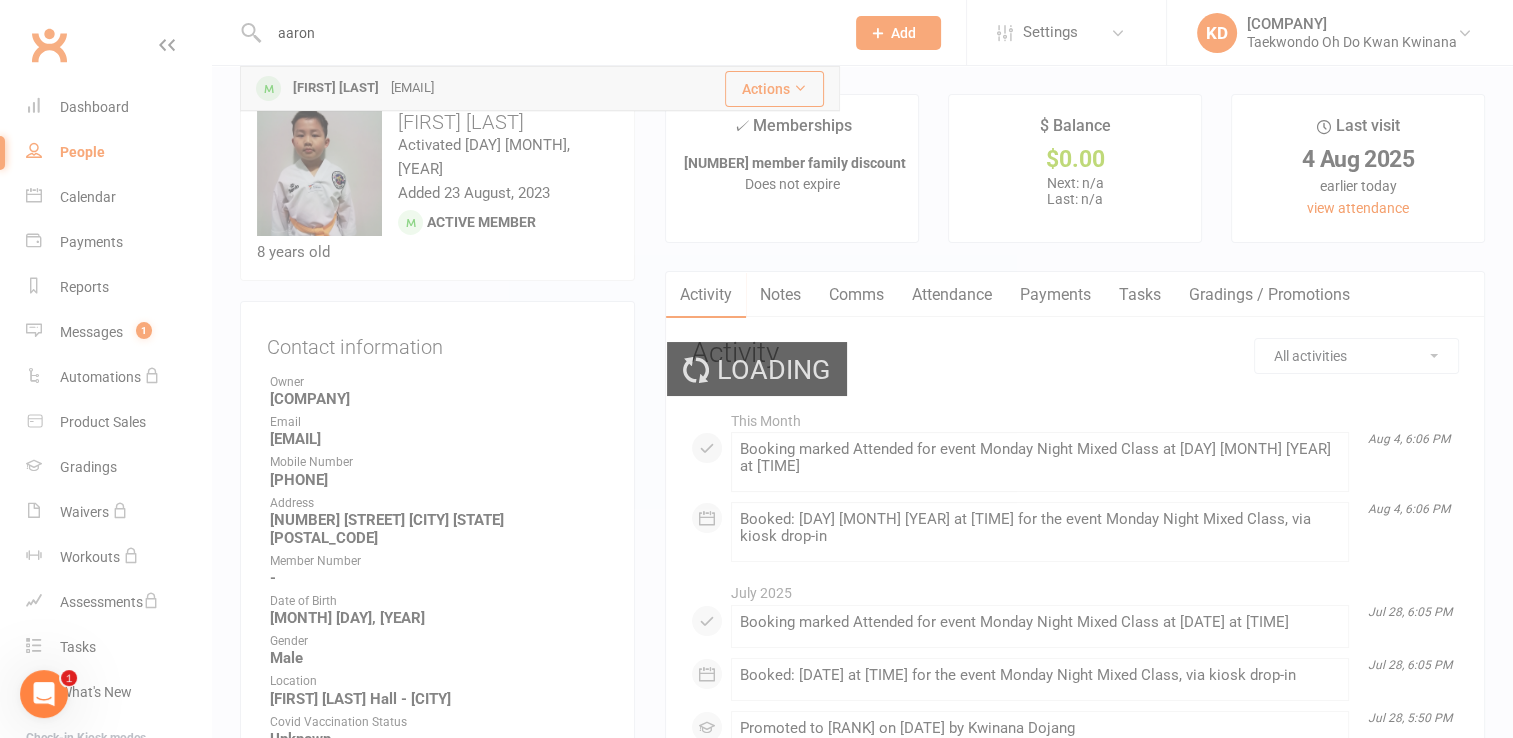 type 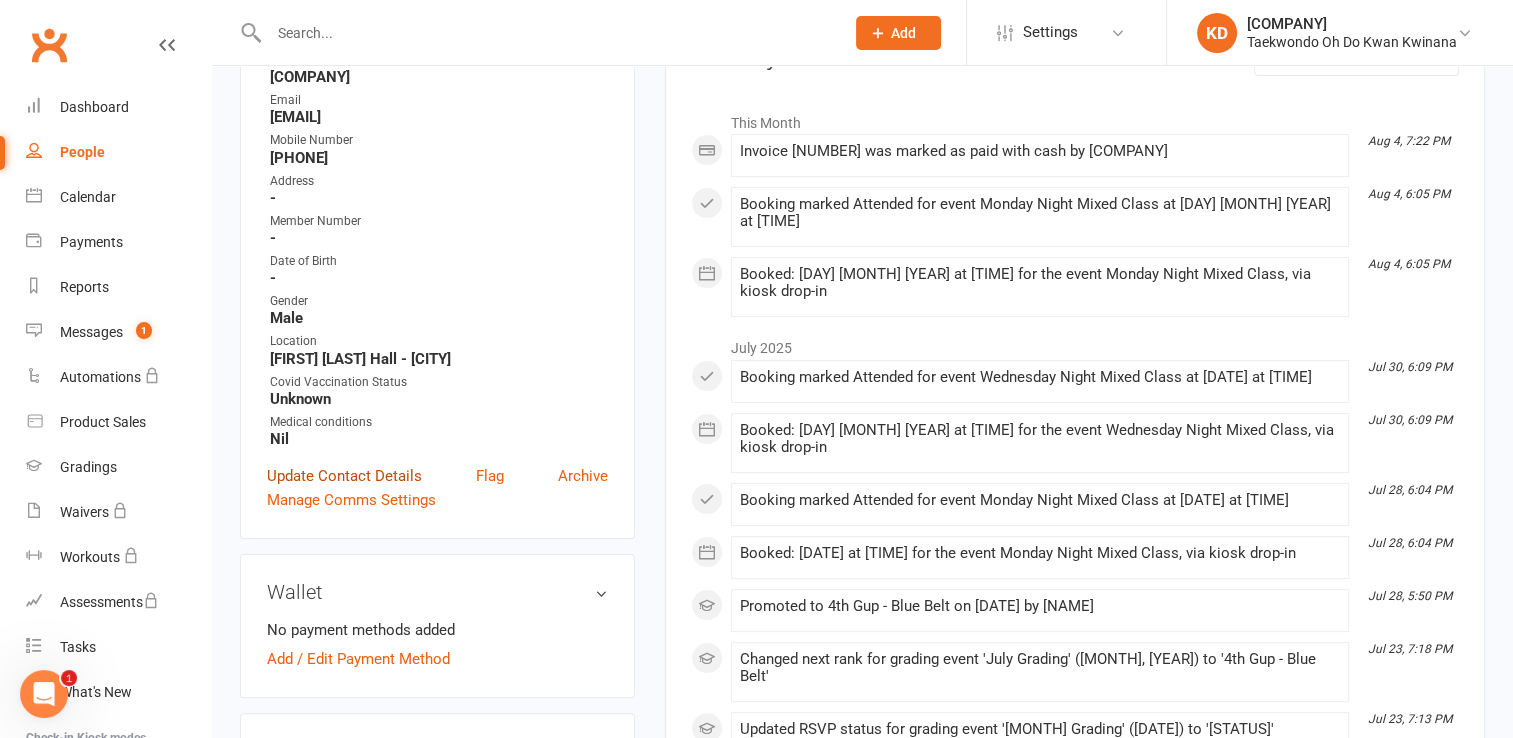 click on "Update Contact Details" at bounding box center [344, 476] 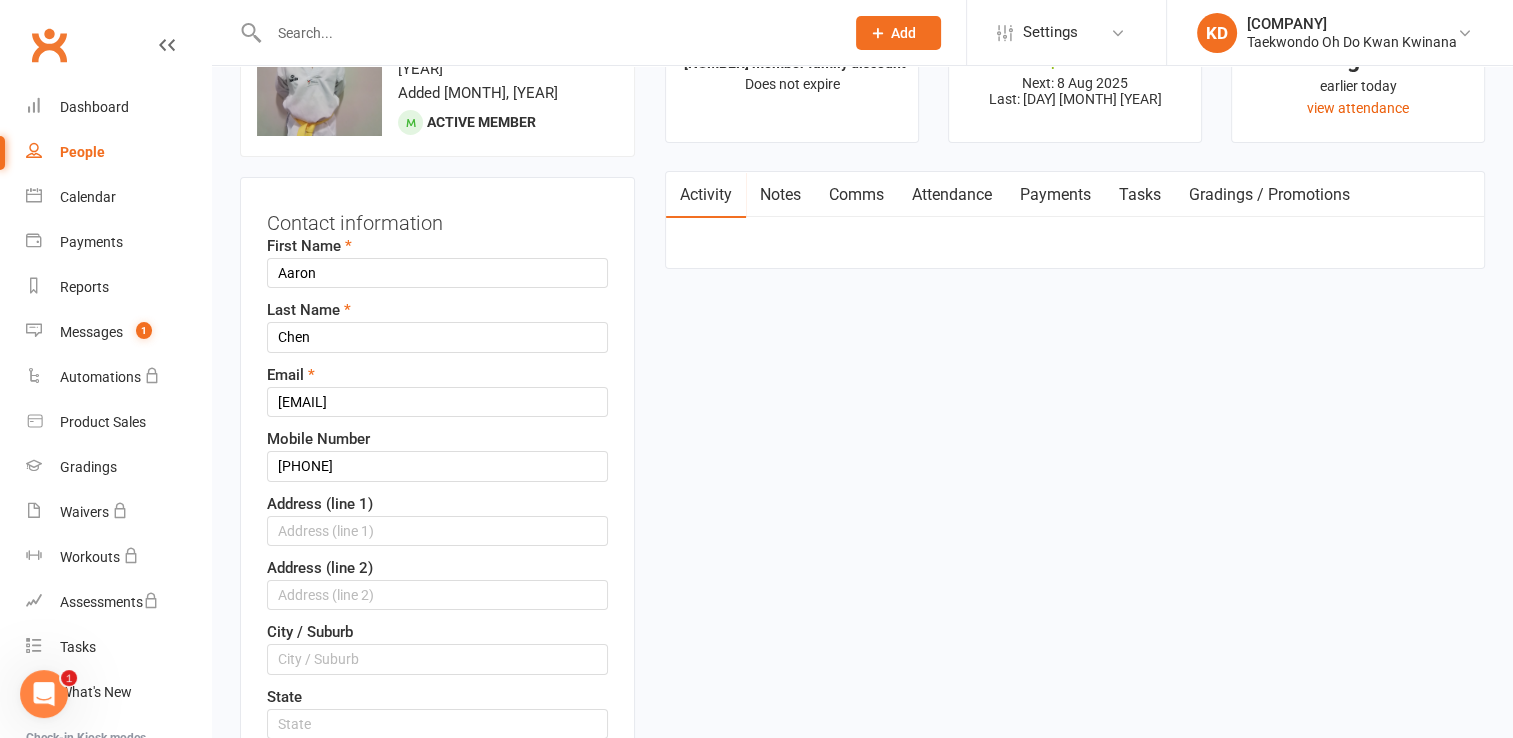 scroll, scrollTop: 93, scrollLeft: 0, axis: vertical 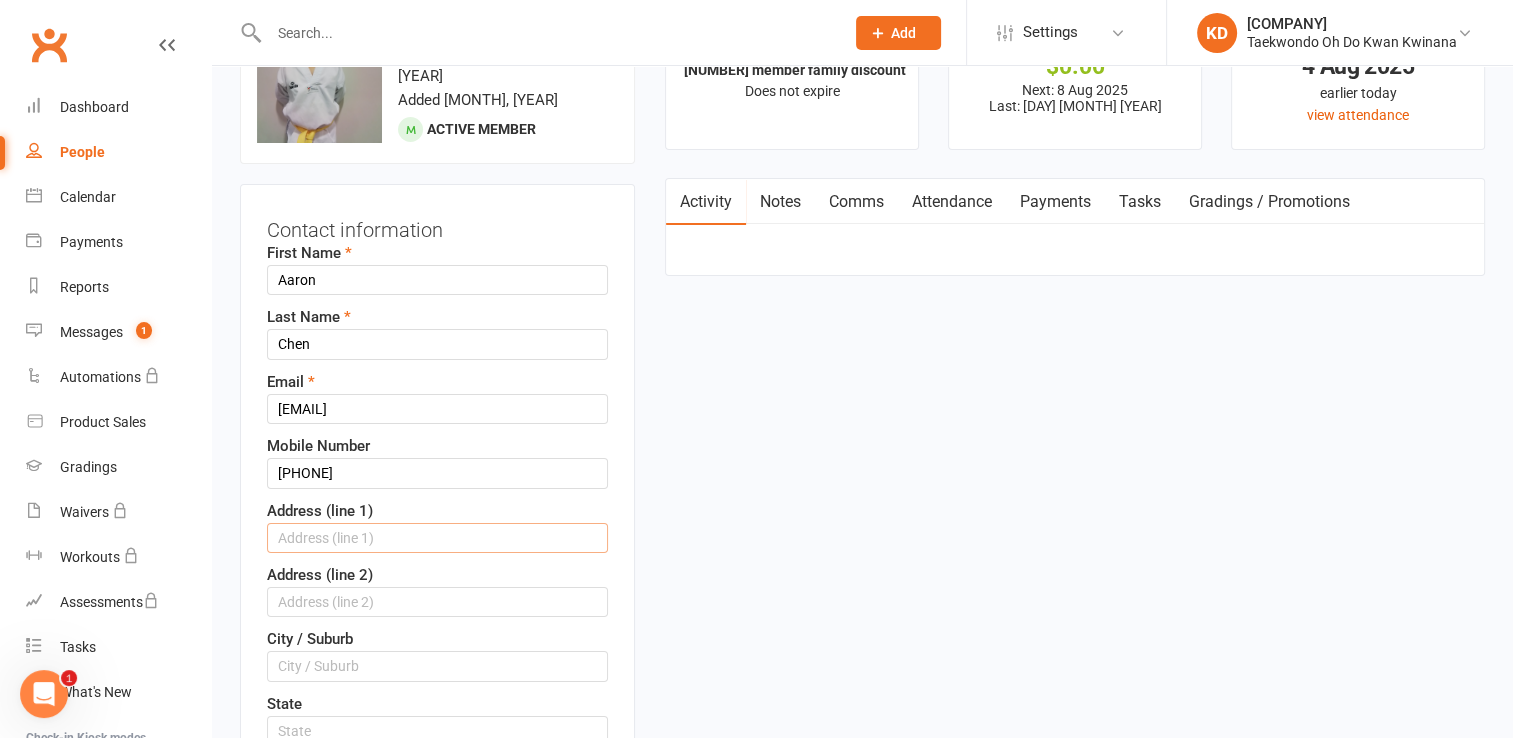 click at bounding box center (437, 538) 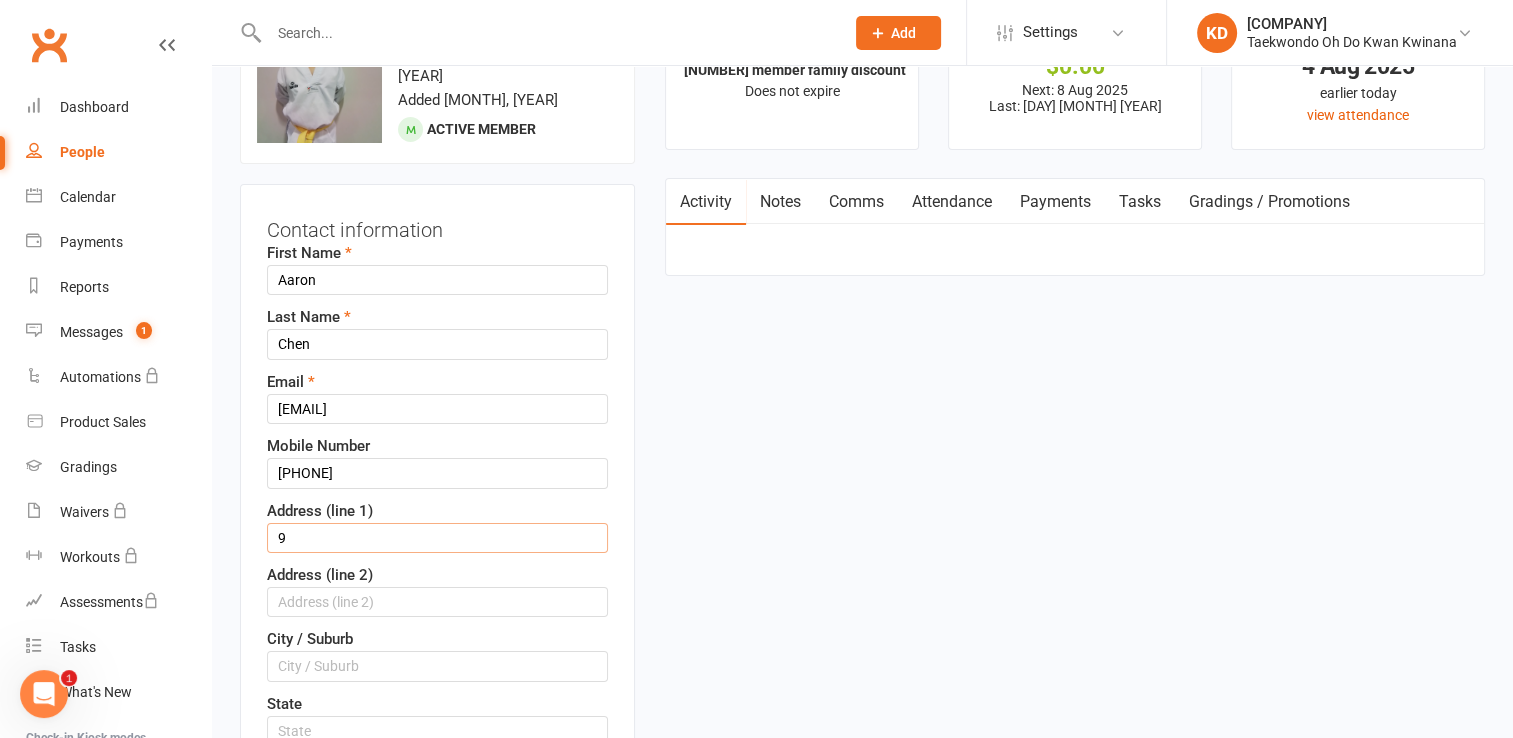 type on "[NUMBER] [STREET]" 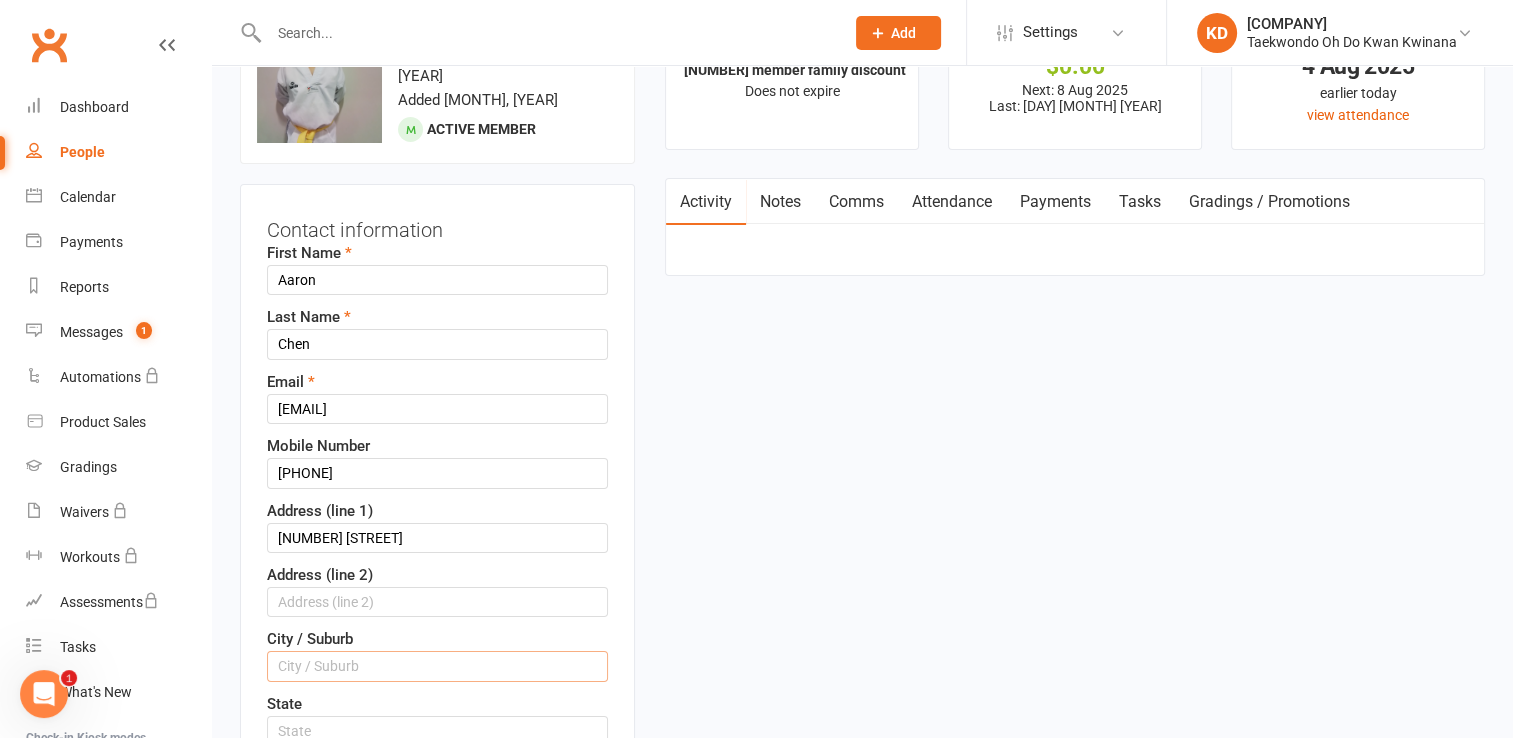 type on "[SUBURB]" 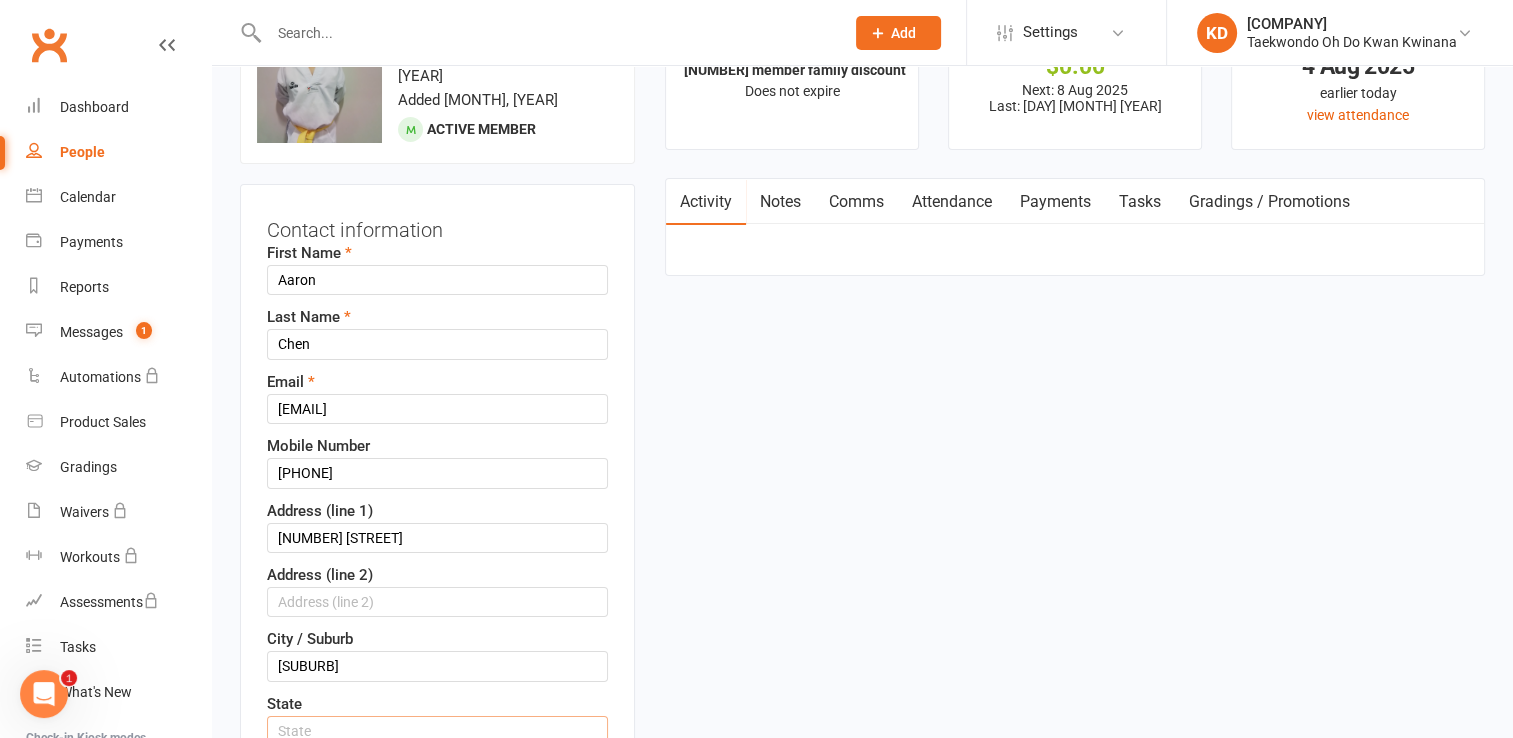 type on "WA" 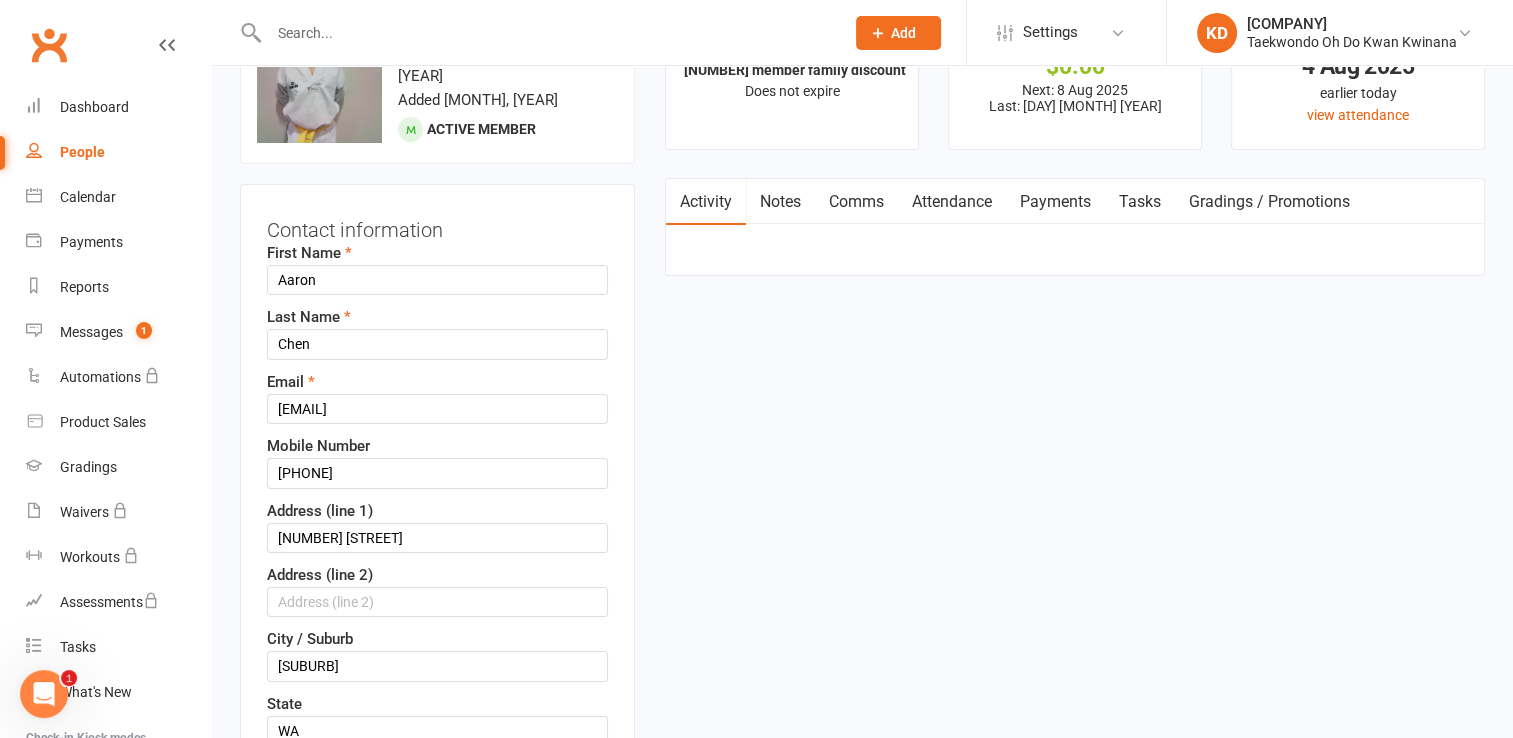 type on "6167" 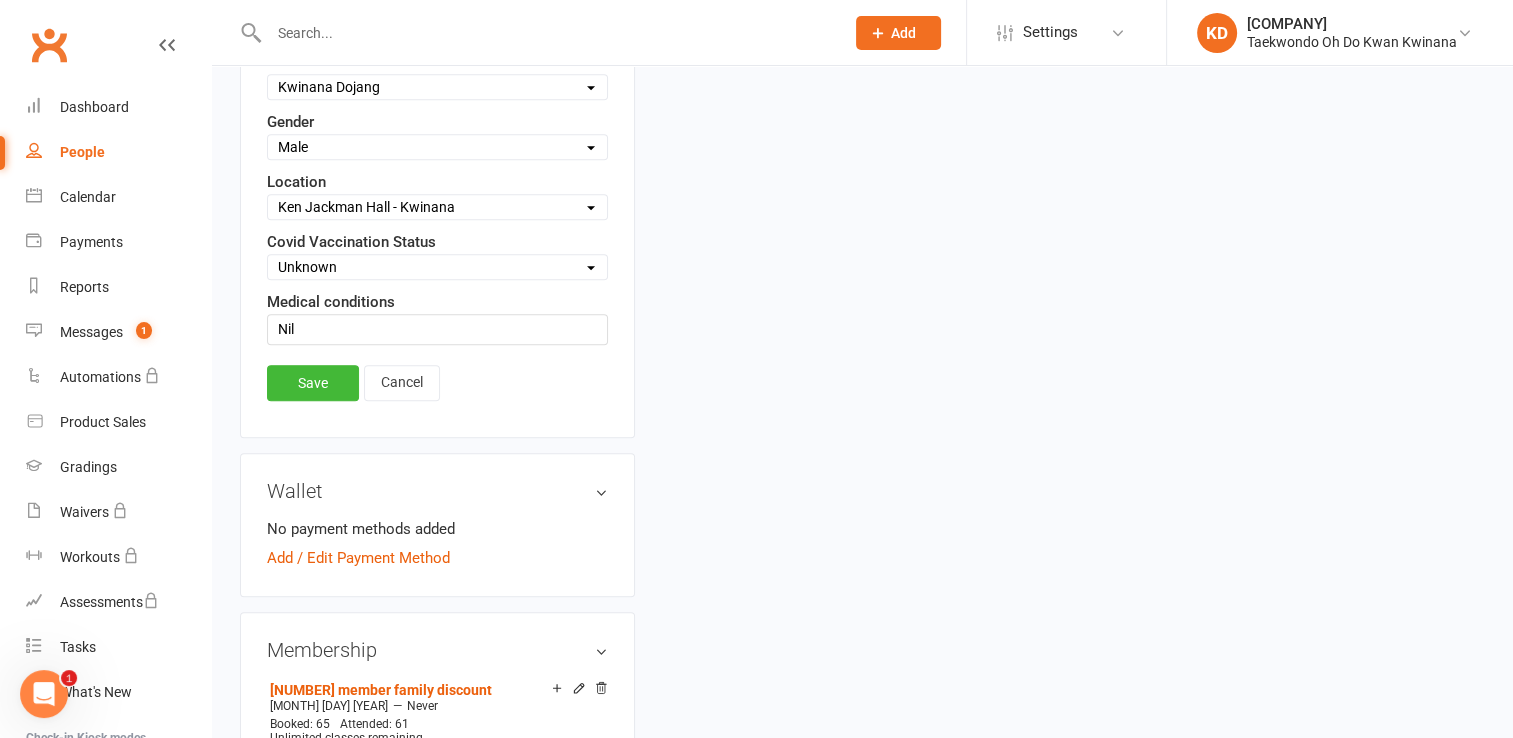 scroll, scrollTop: 993, scrollLeft: 0, axis: vertical 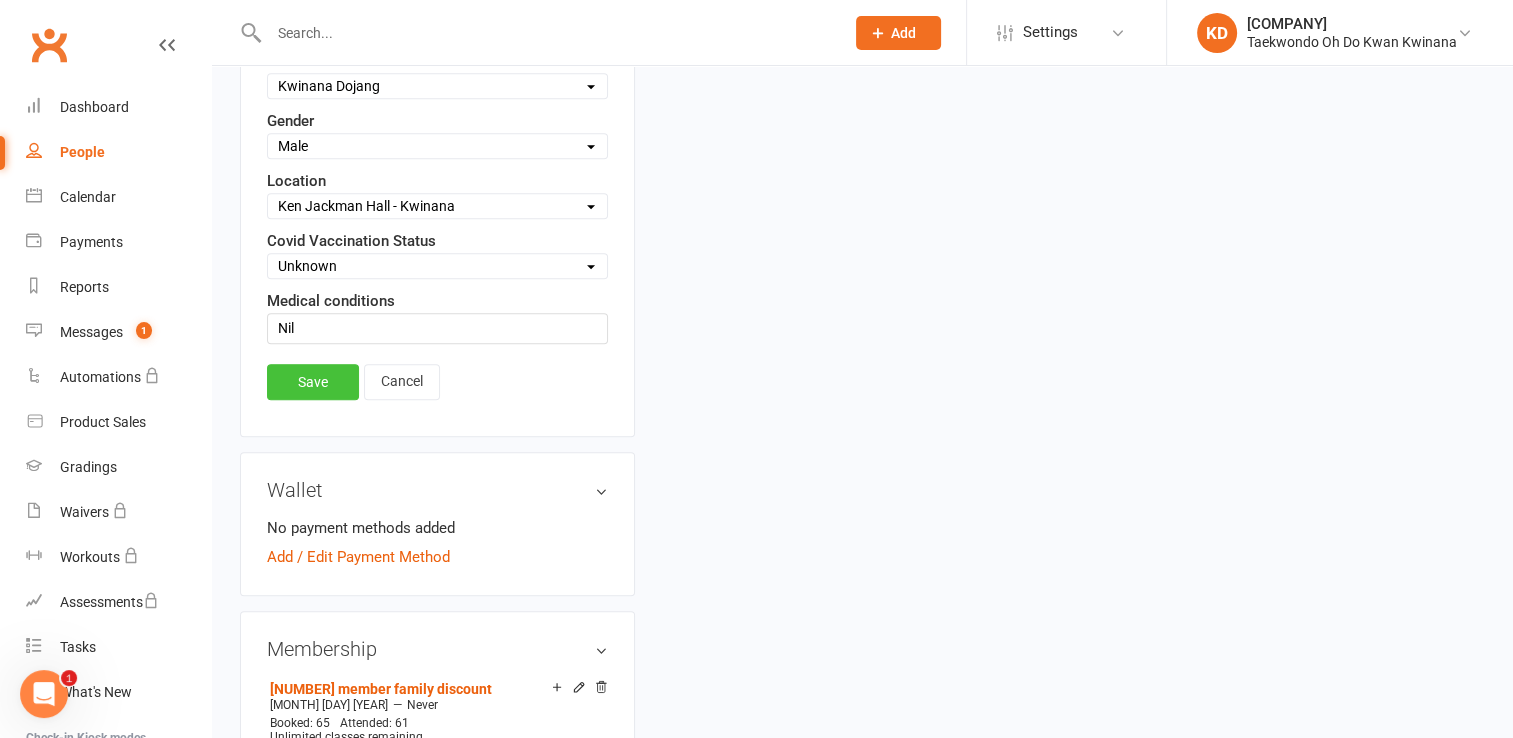 click on "Save" at bounding box center [313, 382] 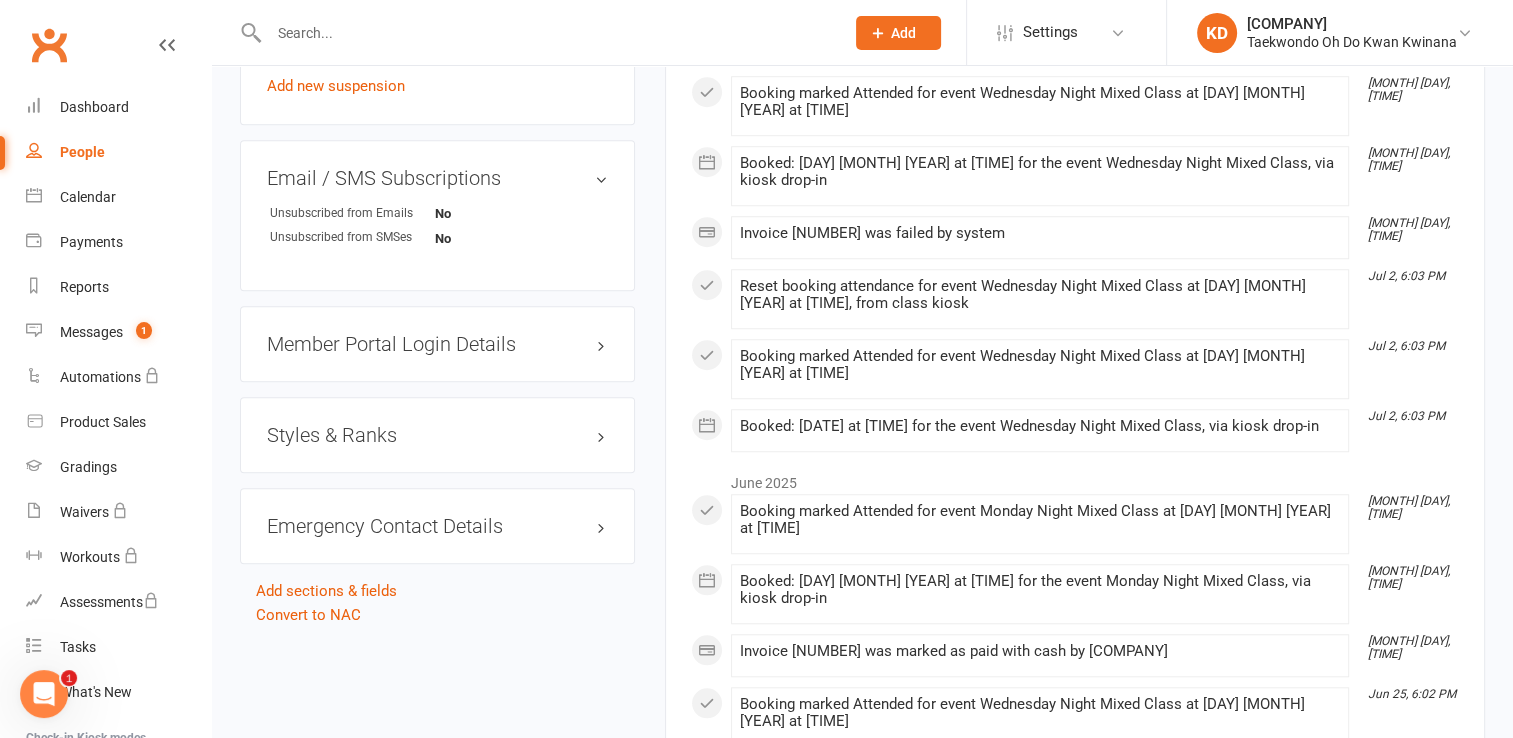 scroll, scrollTop: 1496, scrollLeft: 0, axis: vertical 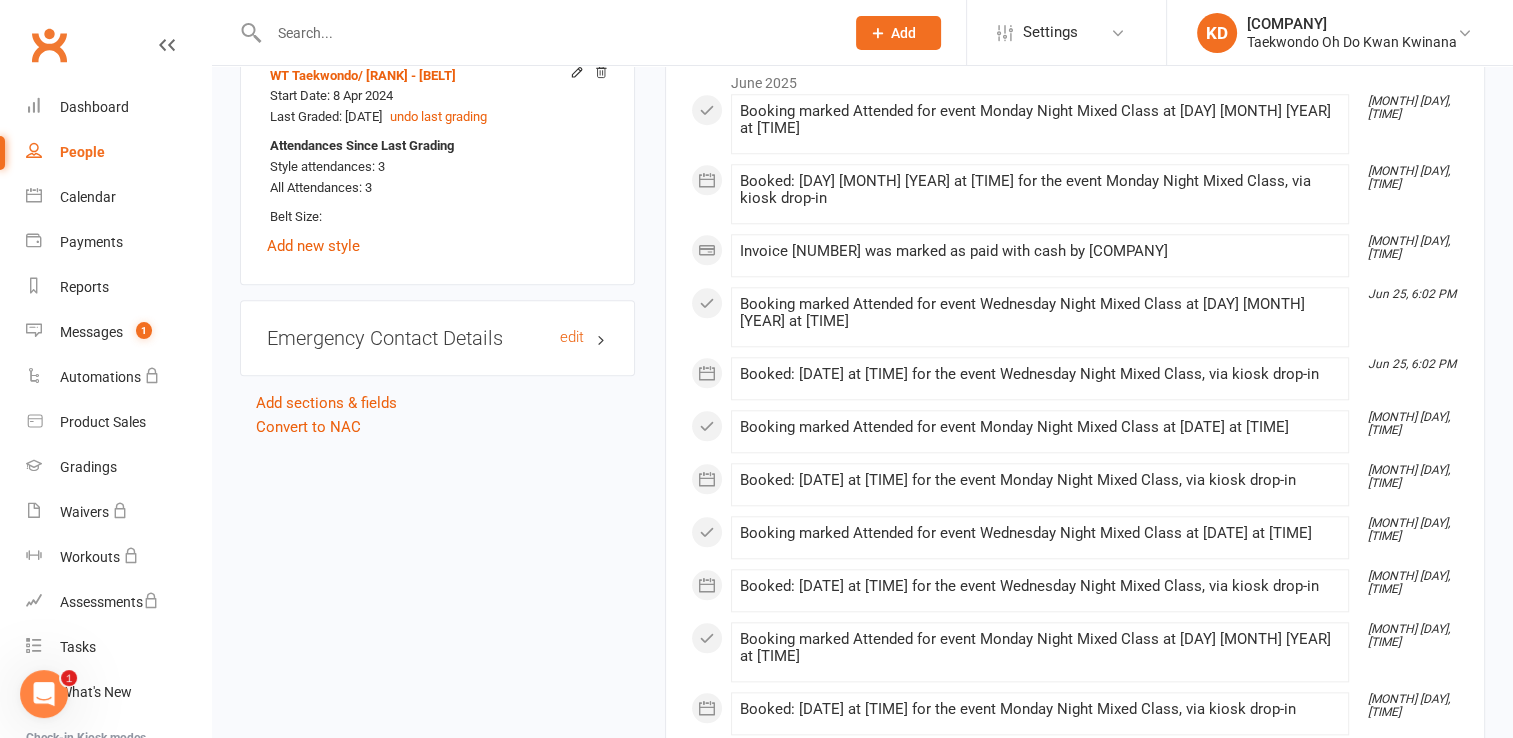 click on "Emergency Contact Details  edit" at bounding box center (437, 338) 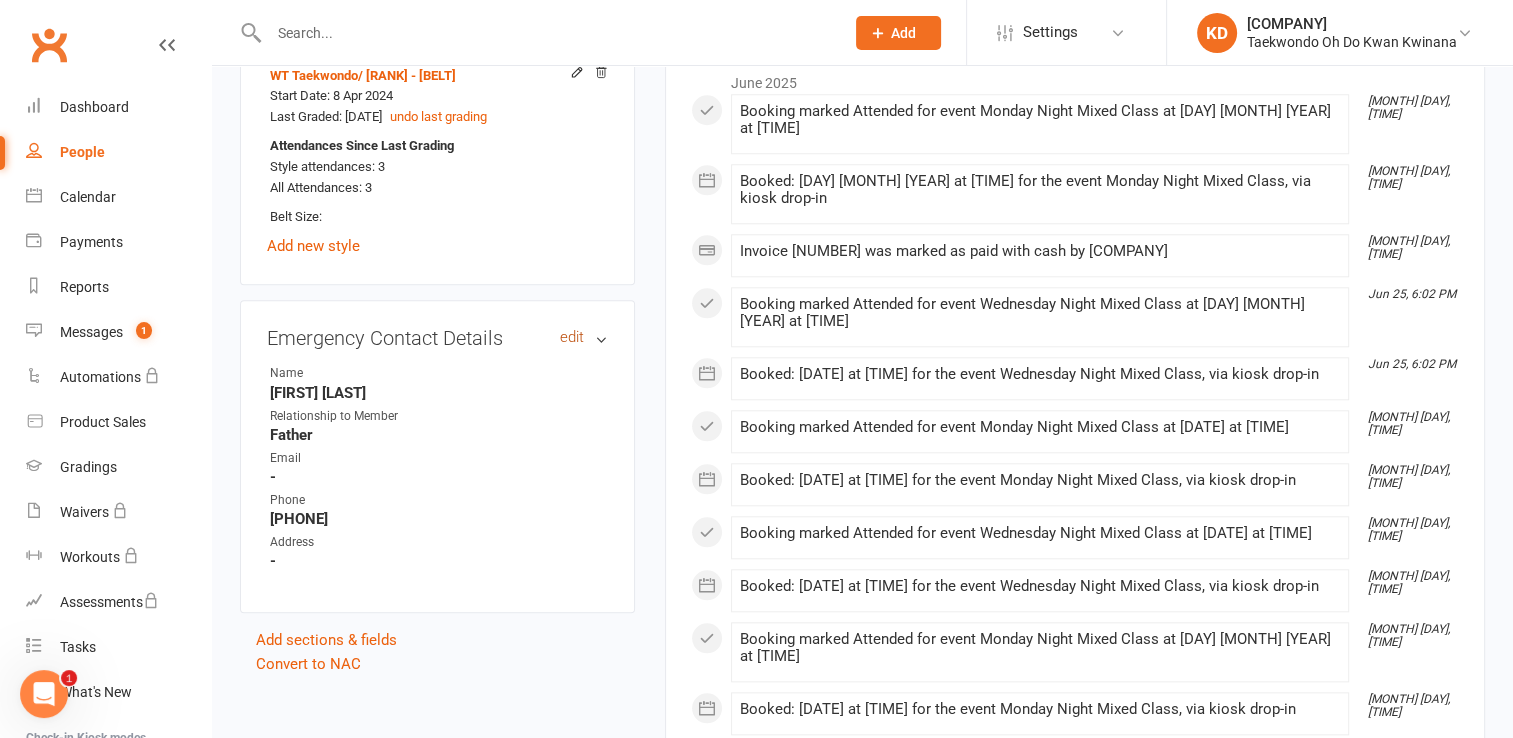 click on "edit" at bounding box center (572, 337) 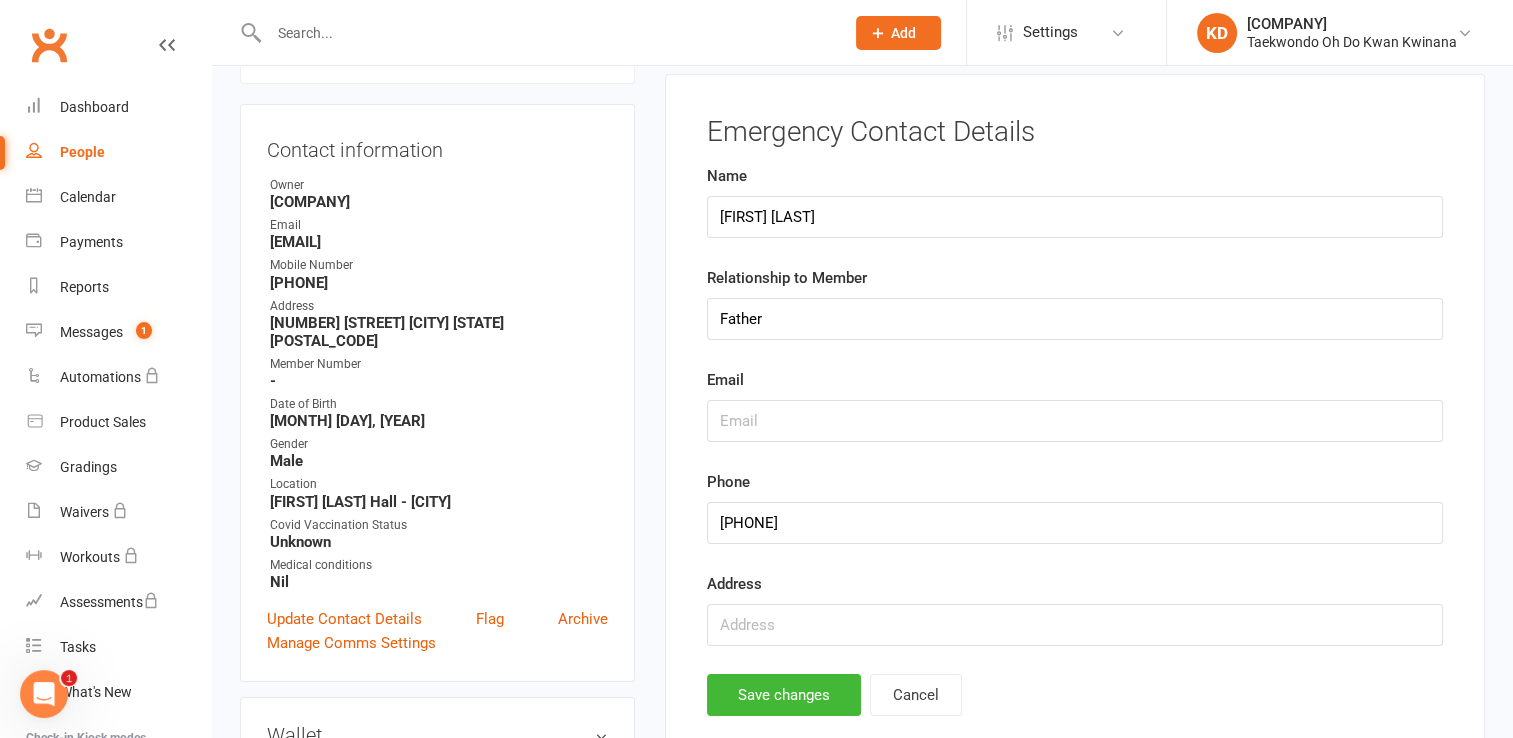 scroll, scrollTop: 171, scrollLeft: 0, axis: vertical 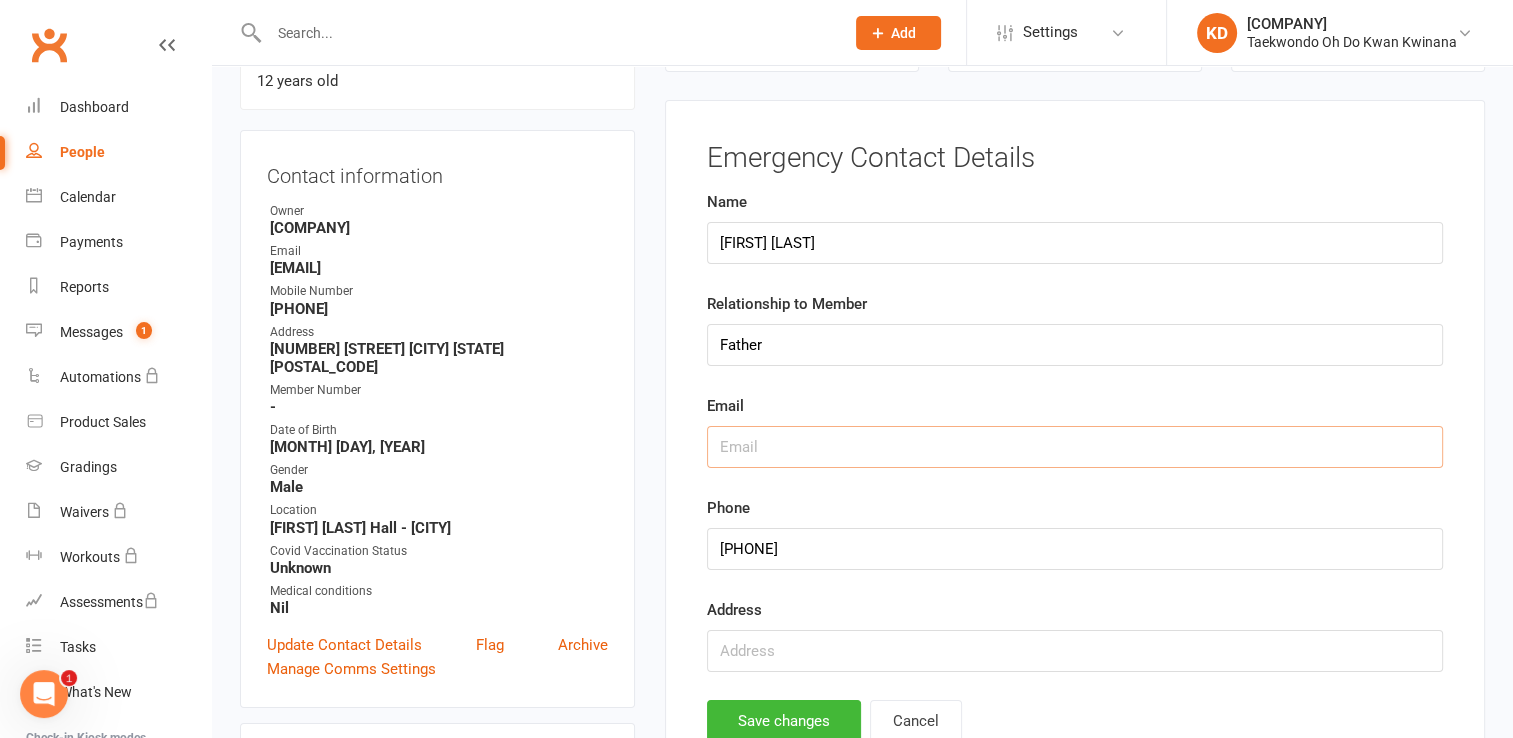 click at bounding box center [1075, 447] 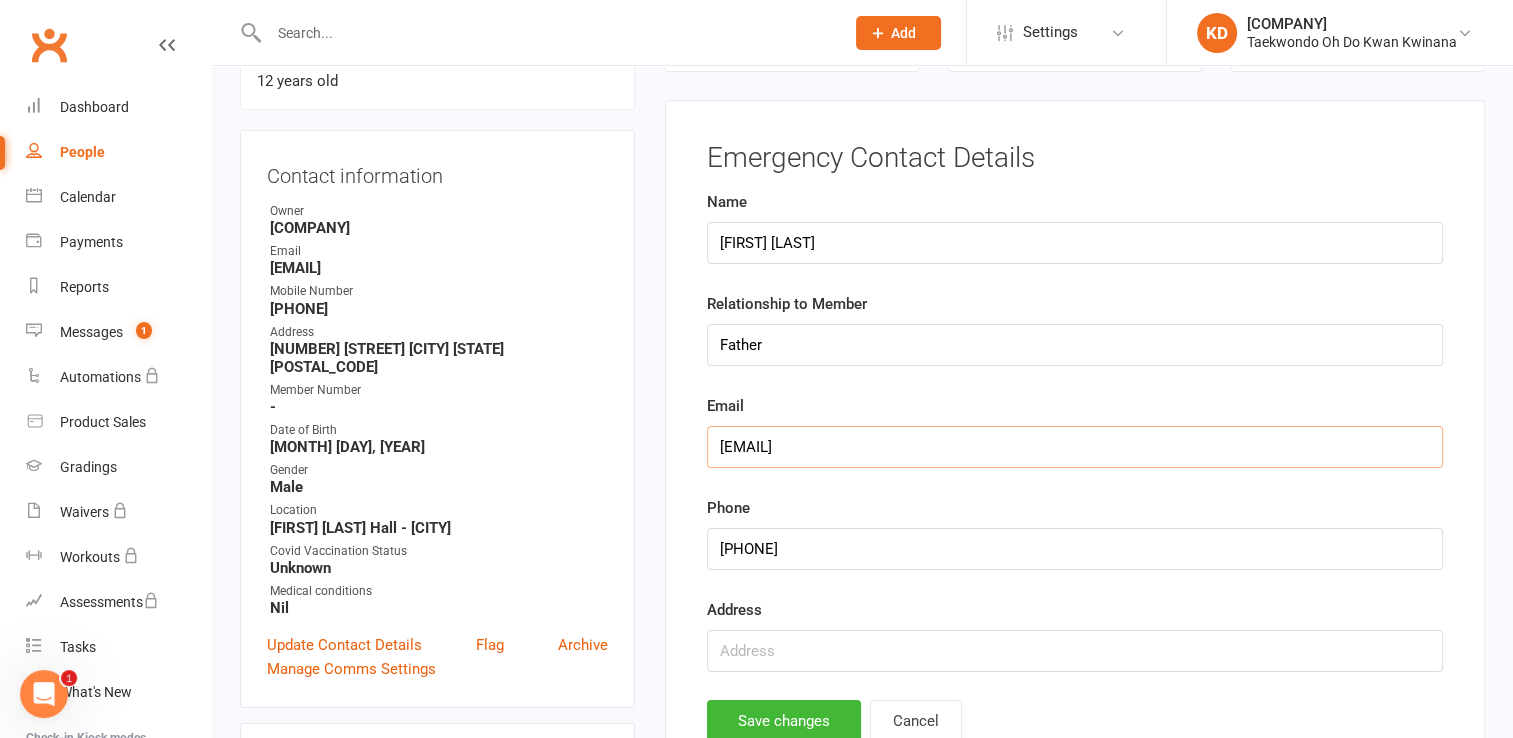 type on "[EMAIL]" 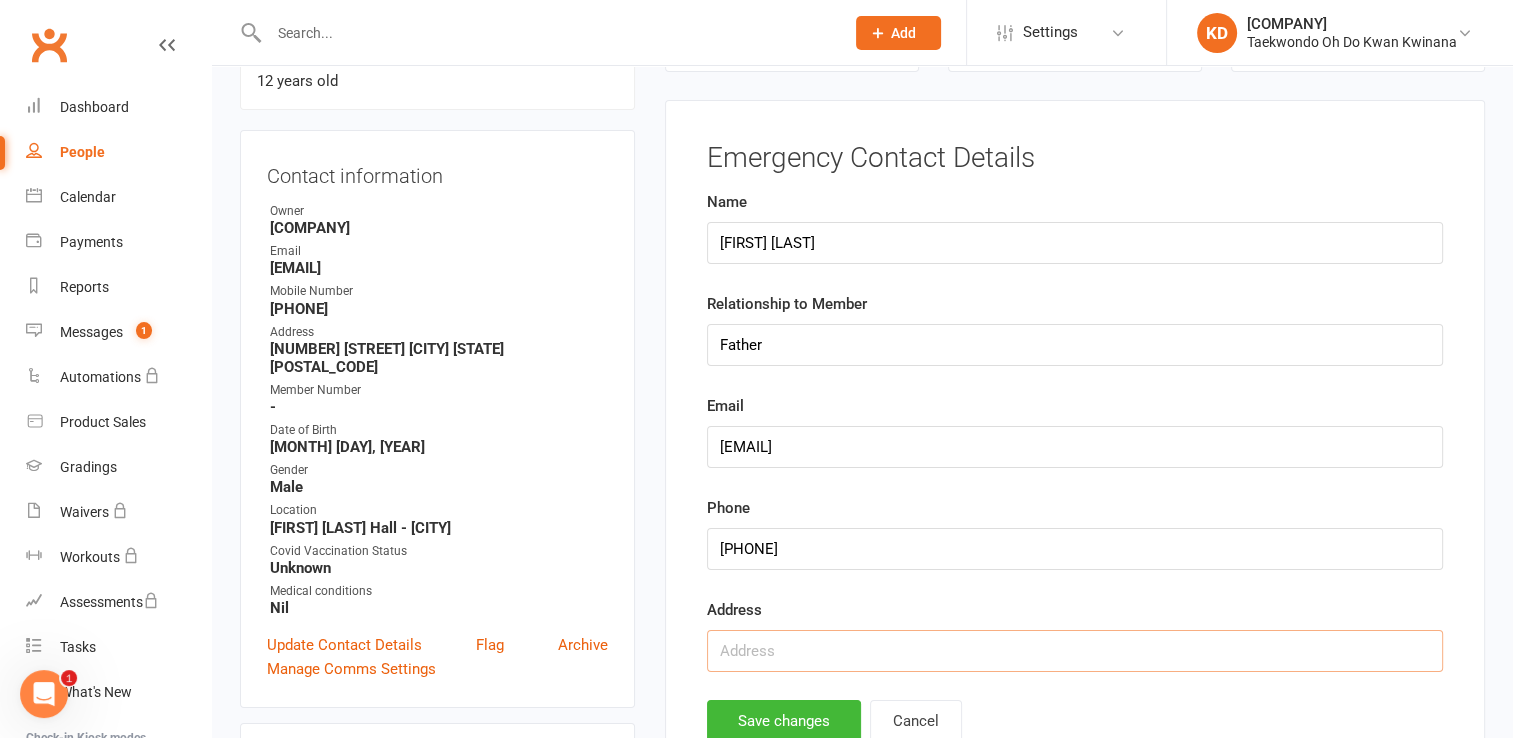 click at bounding box center [1075, 651] 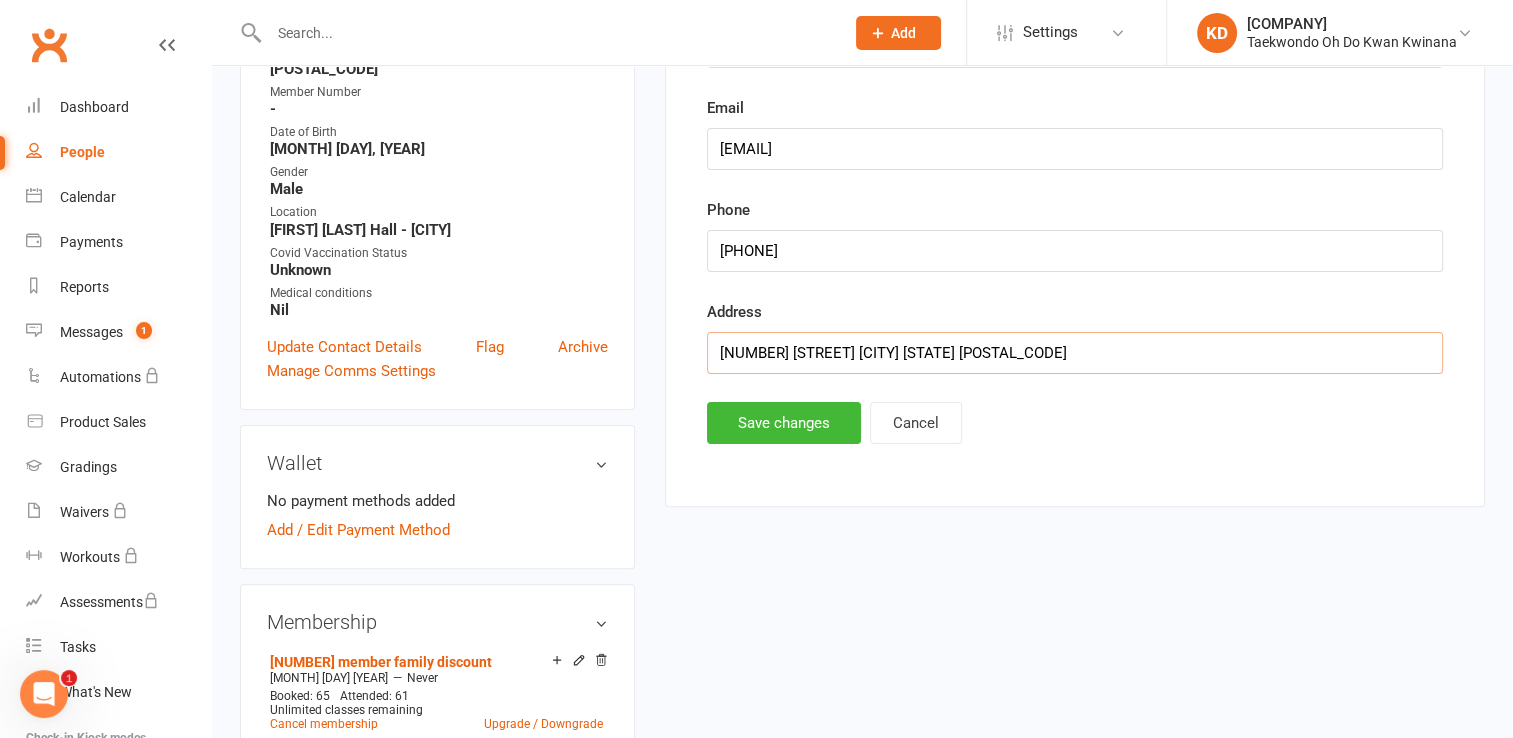 scroll, scrollTop: 470, scrollLeft: 0, axis: vertical 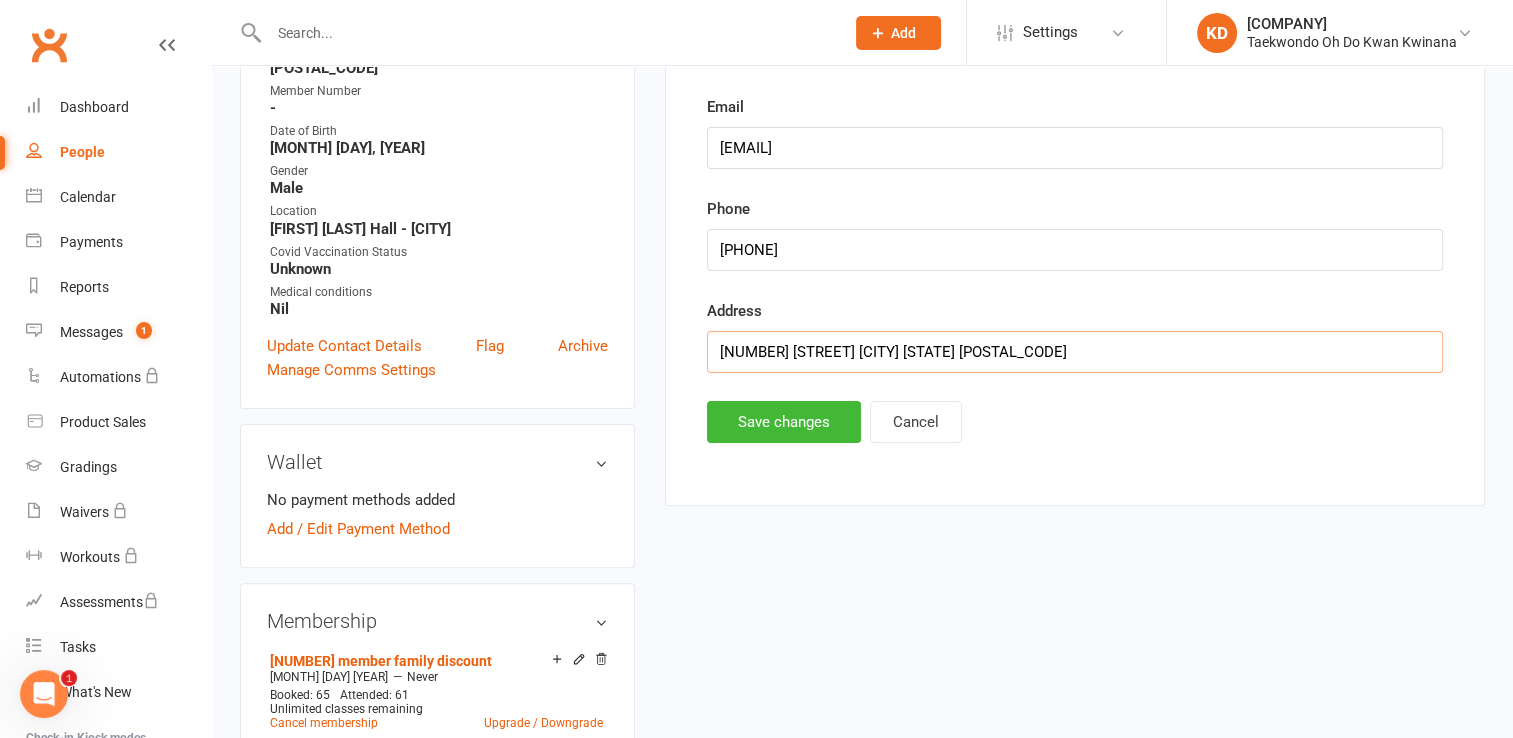 type on "[NUMBER] [STREET] [CITY] [STATE] [POSTAL_CODE]" 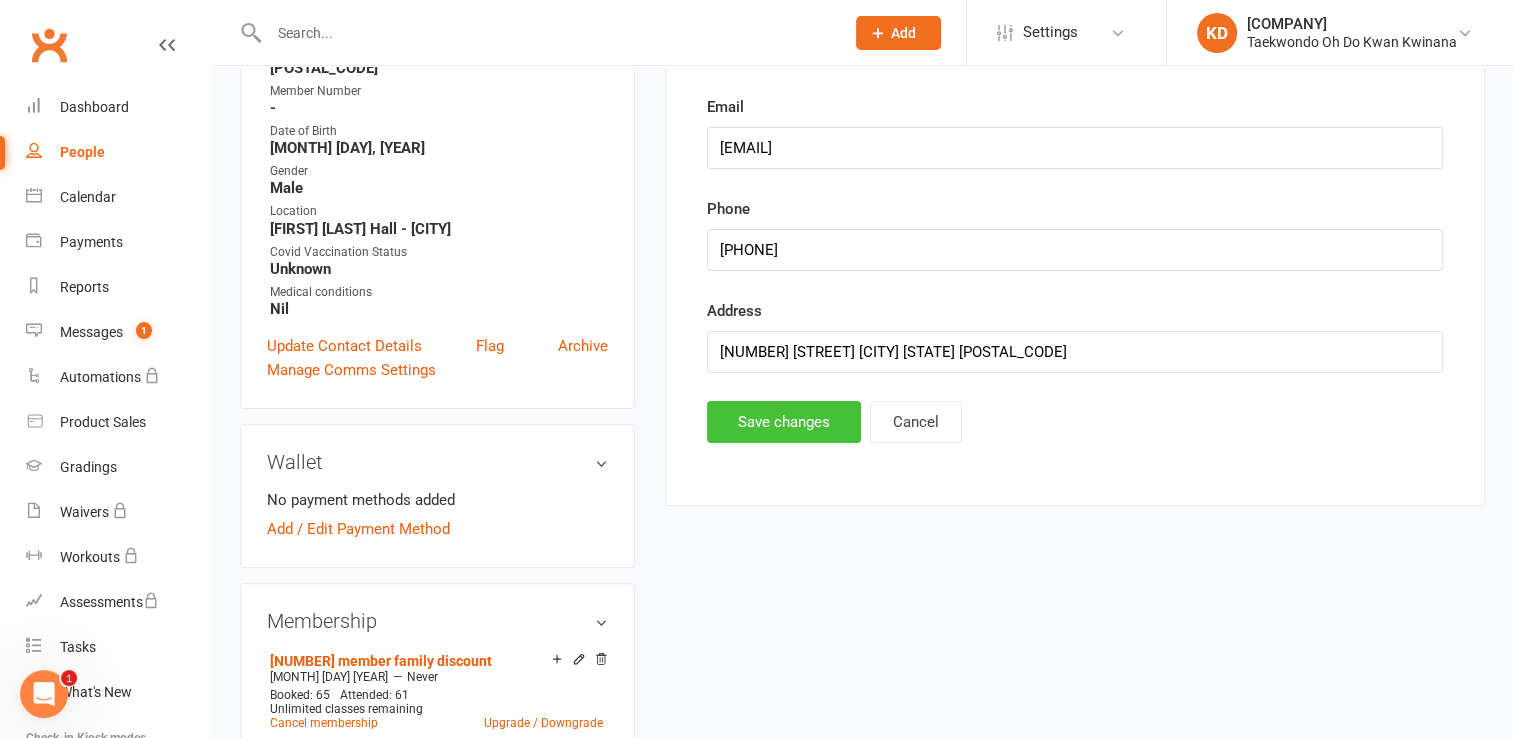 click on "Save changes" at bounding box center [784, 422] 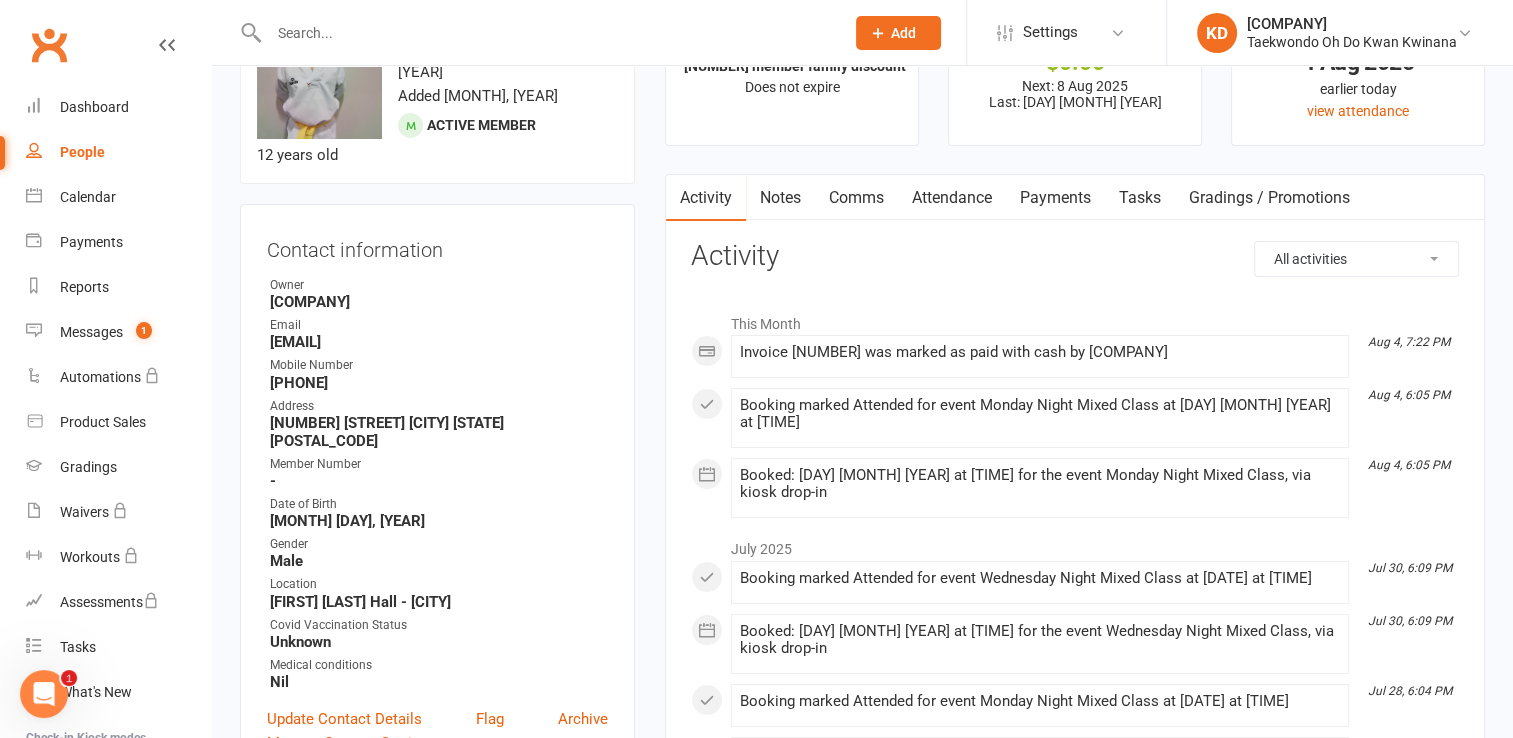 scroll, scrollTop: 98, scrollLeft: 0, axis: vertical 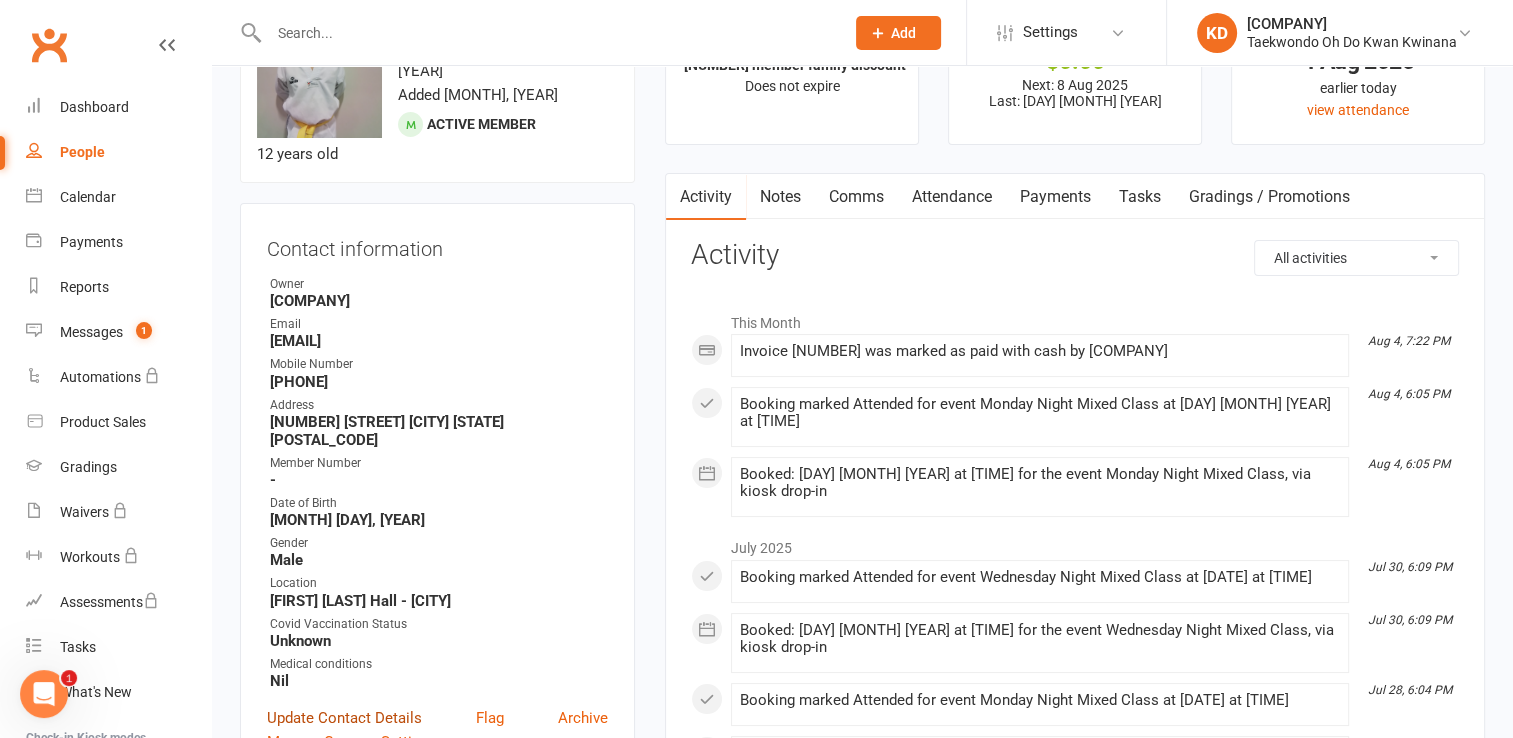 click on "Update Contact Details" at bounding box center (344, 718) 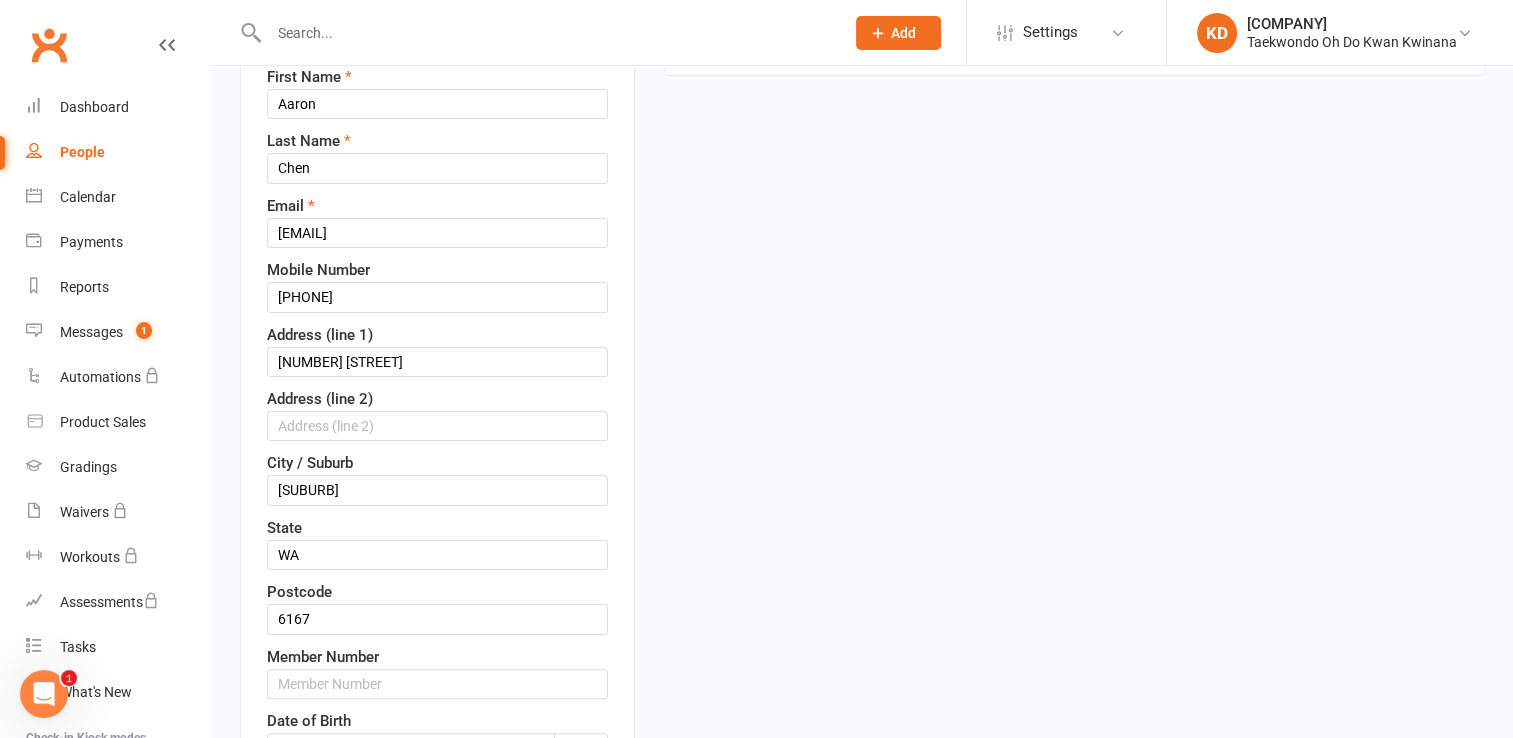 scroll, scrollTop: 294, scrollLeft: 0, axis: vertical 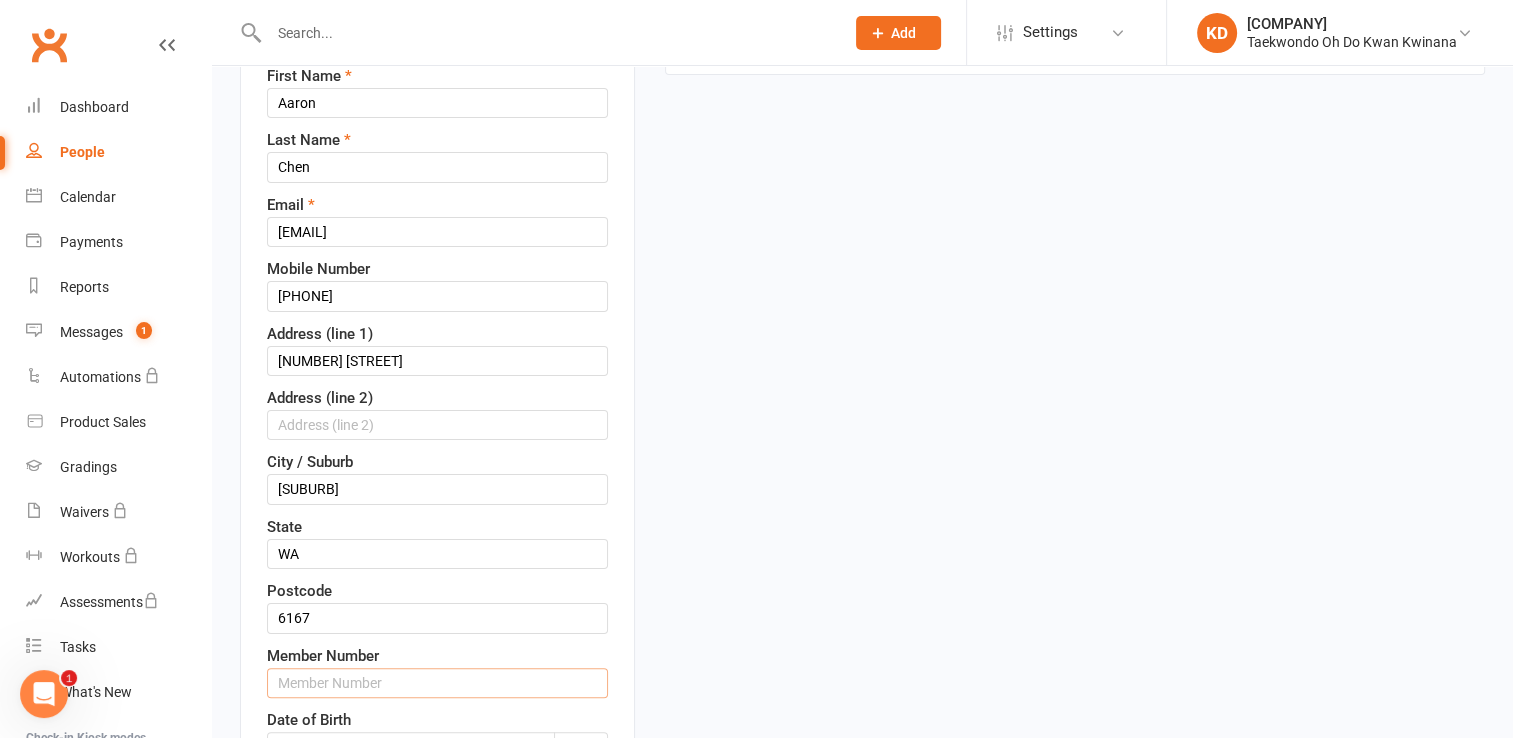 click at bounding box center (437, 683) 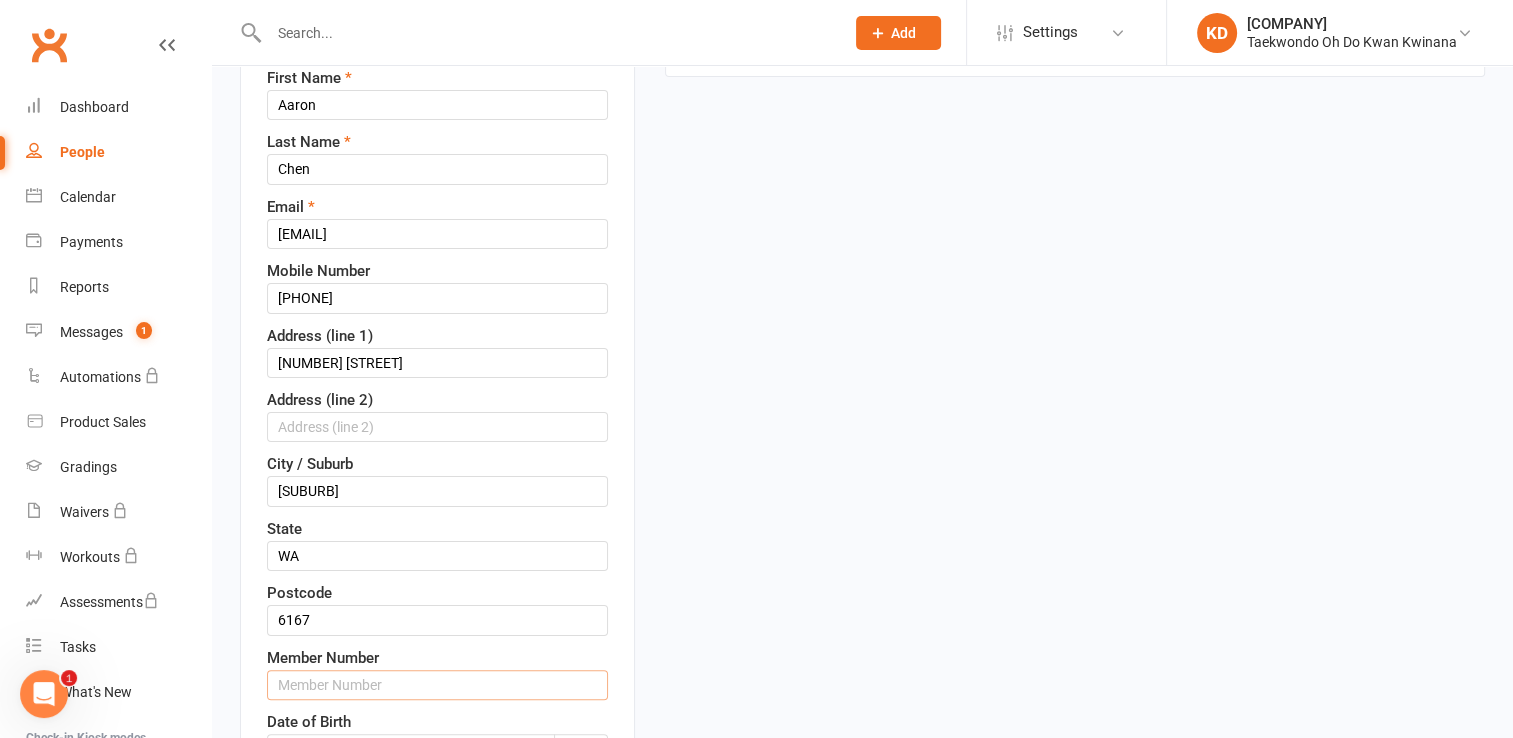 scroll, scrollTop: 293, scrollLeft: 0, axis: vertical 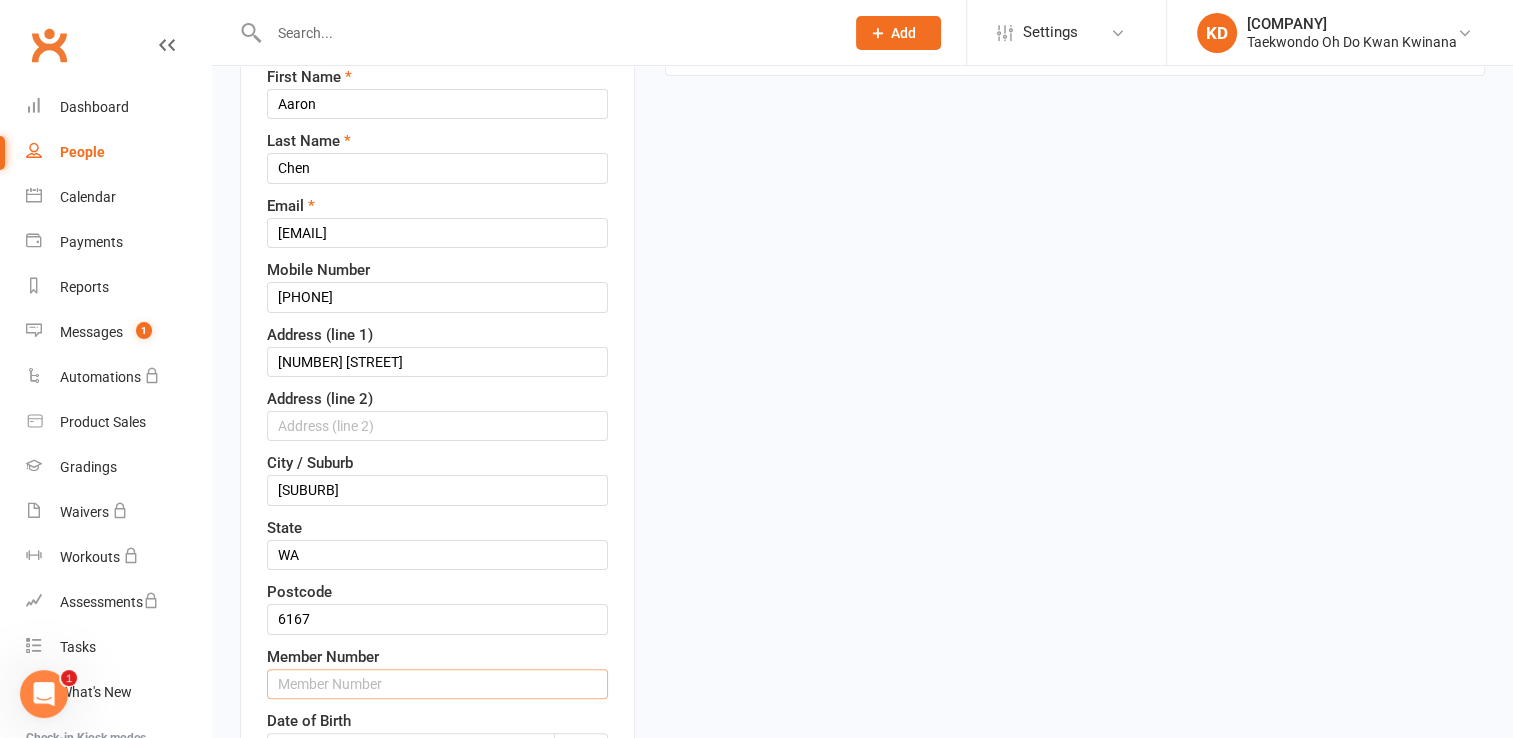 click at bounding box center [437, 684] 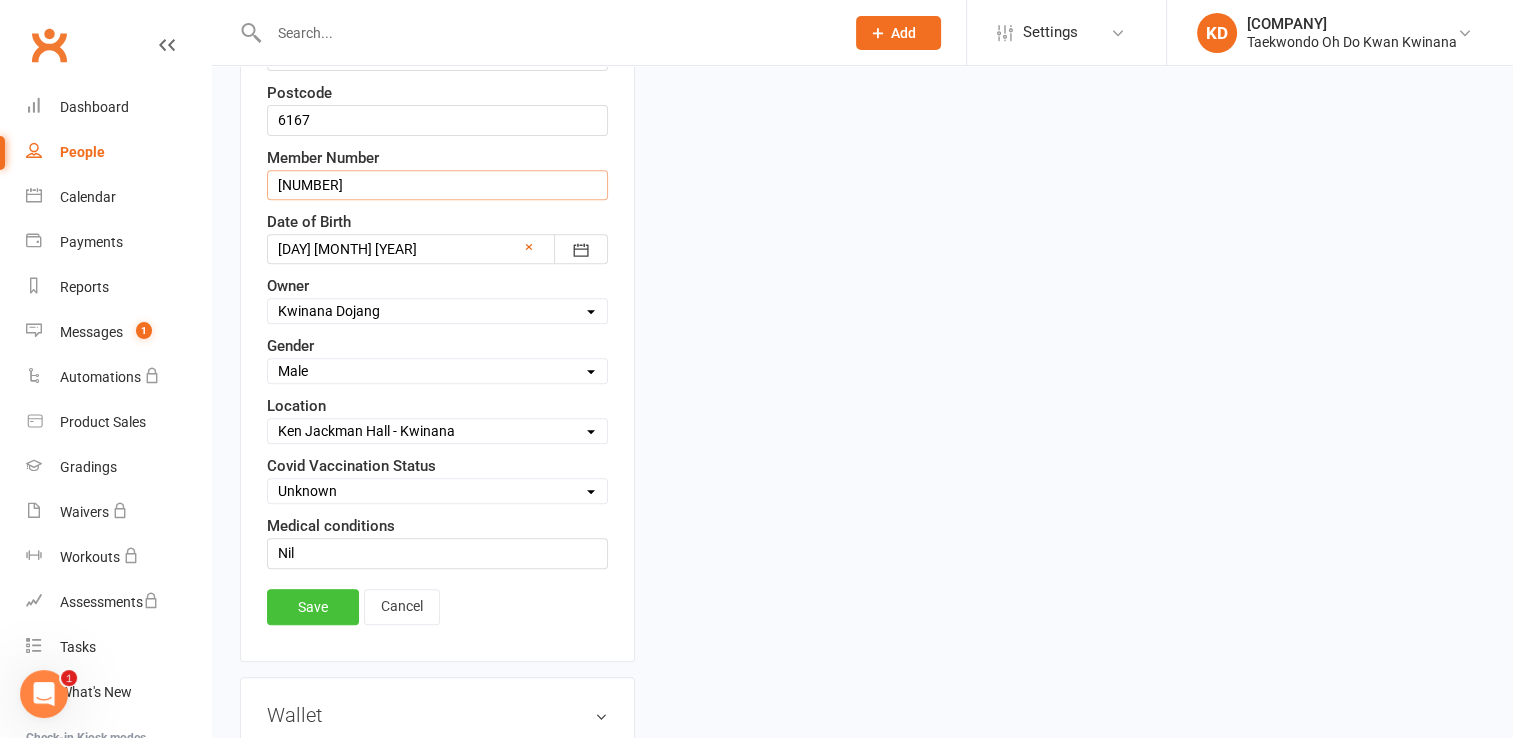 scroll, scrollTop: 793, scrollLeft: 0, axis: vertical 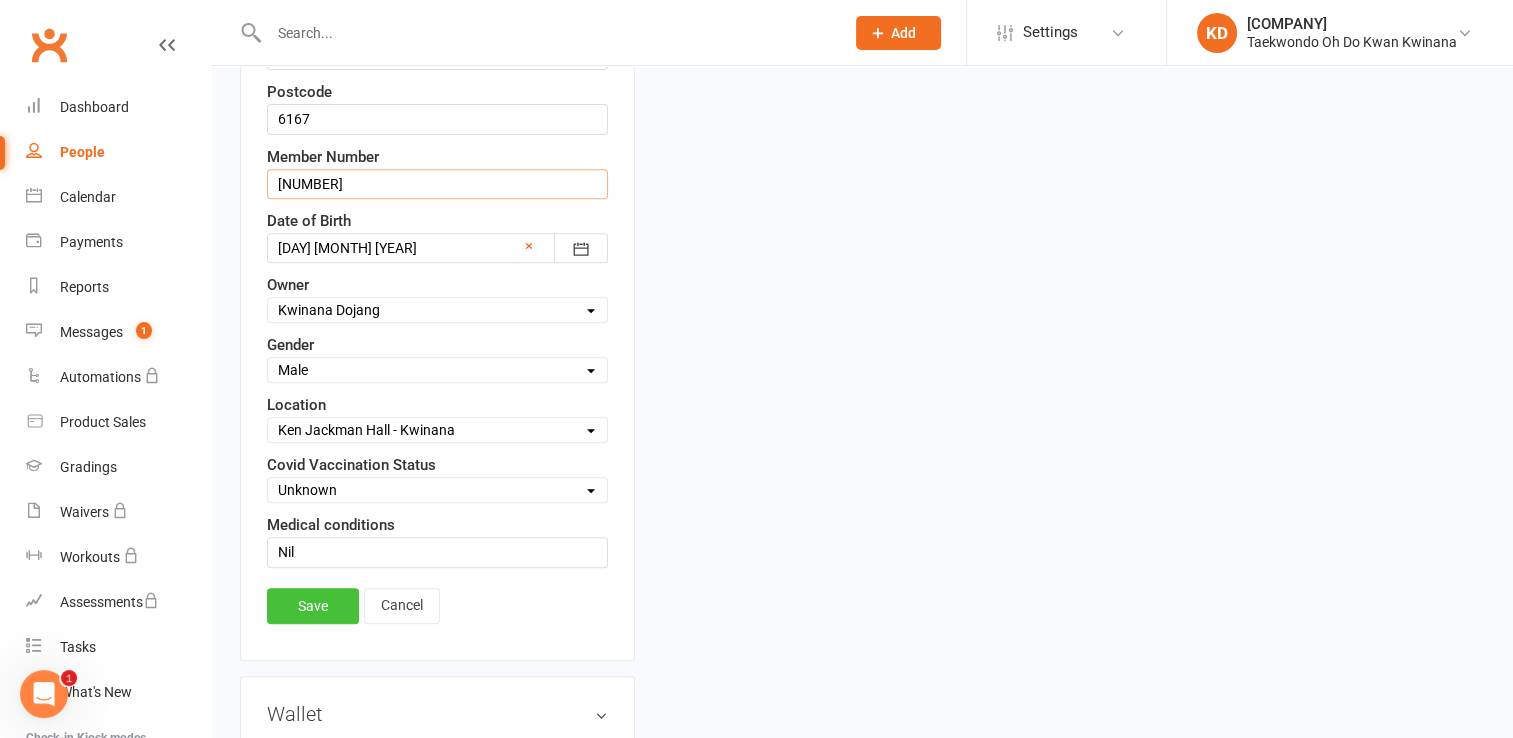 type on "[NUMBER]" 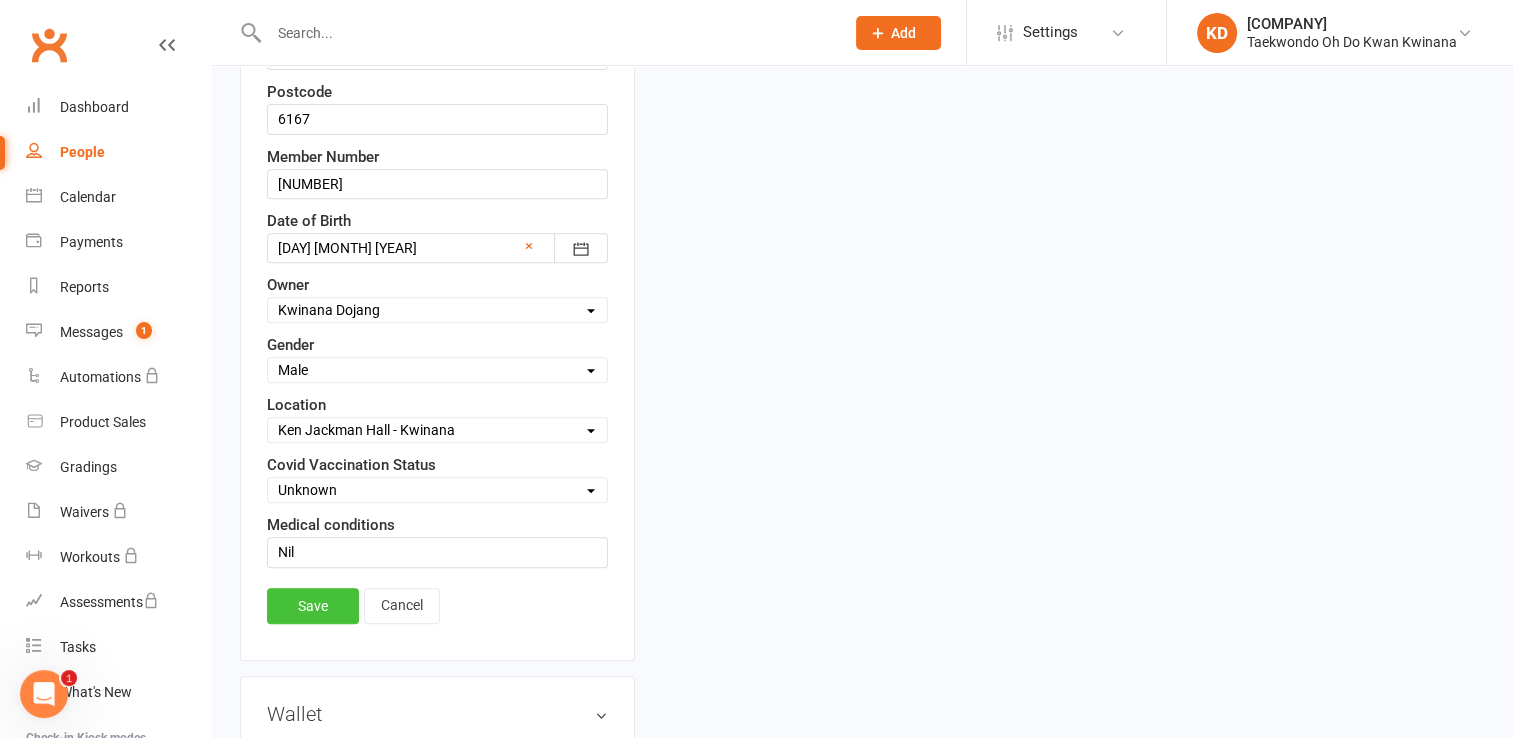 click on "Save" at bounding box center (313, 606) 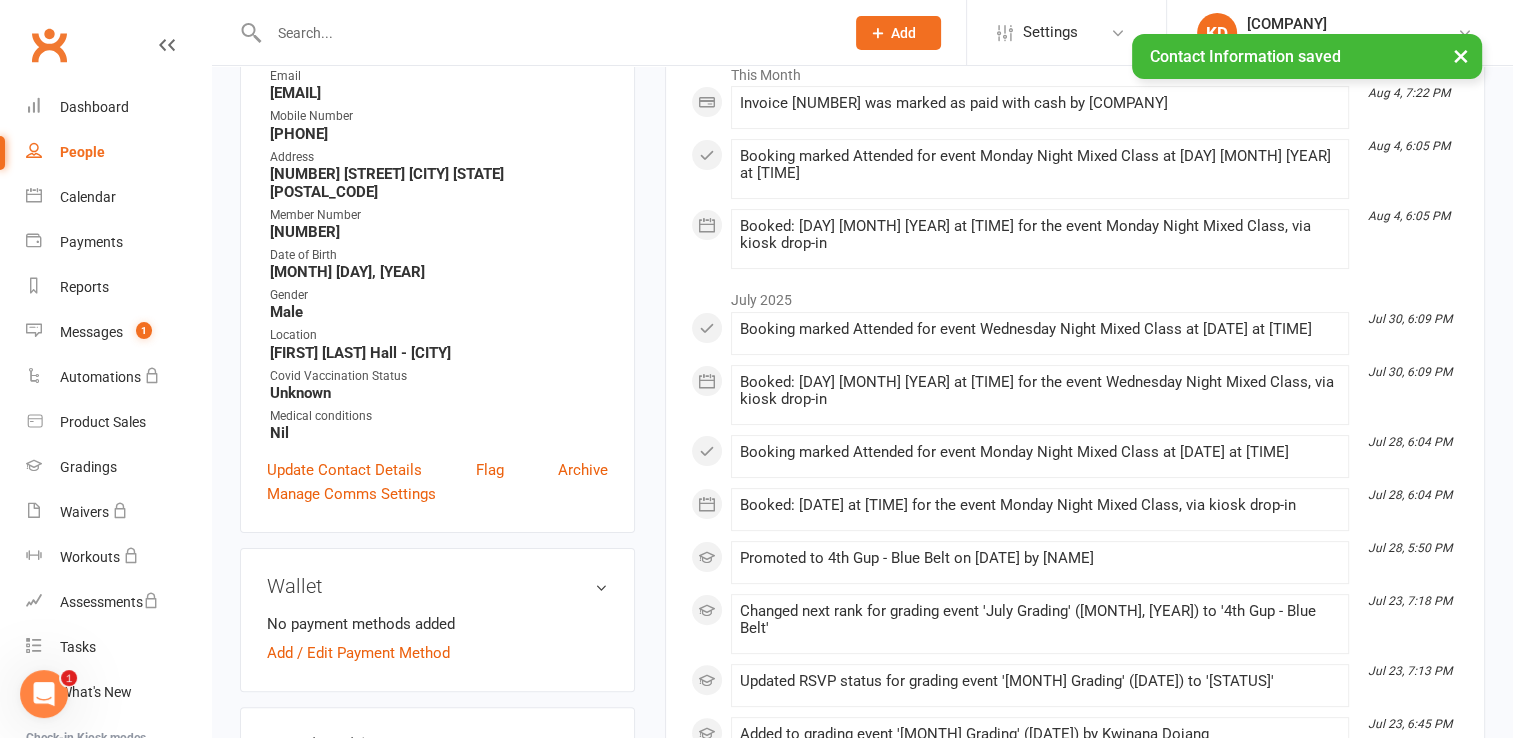 scroll, scrollTop: 0, scrollLeft: 0, axis: both 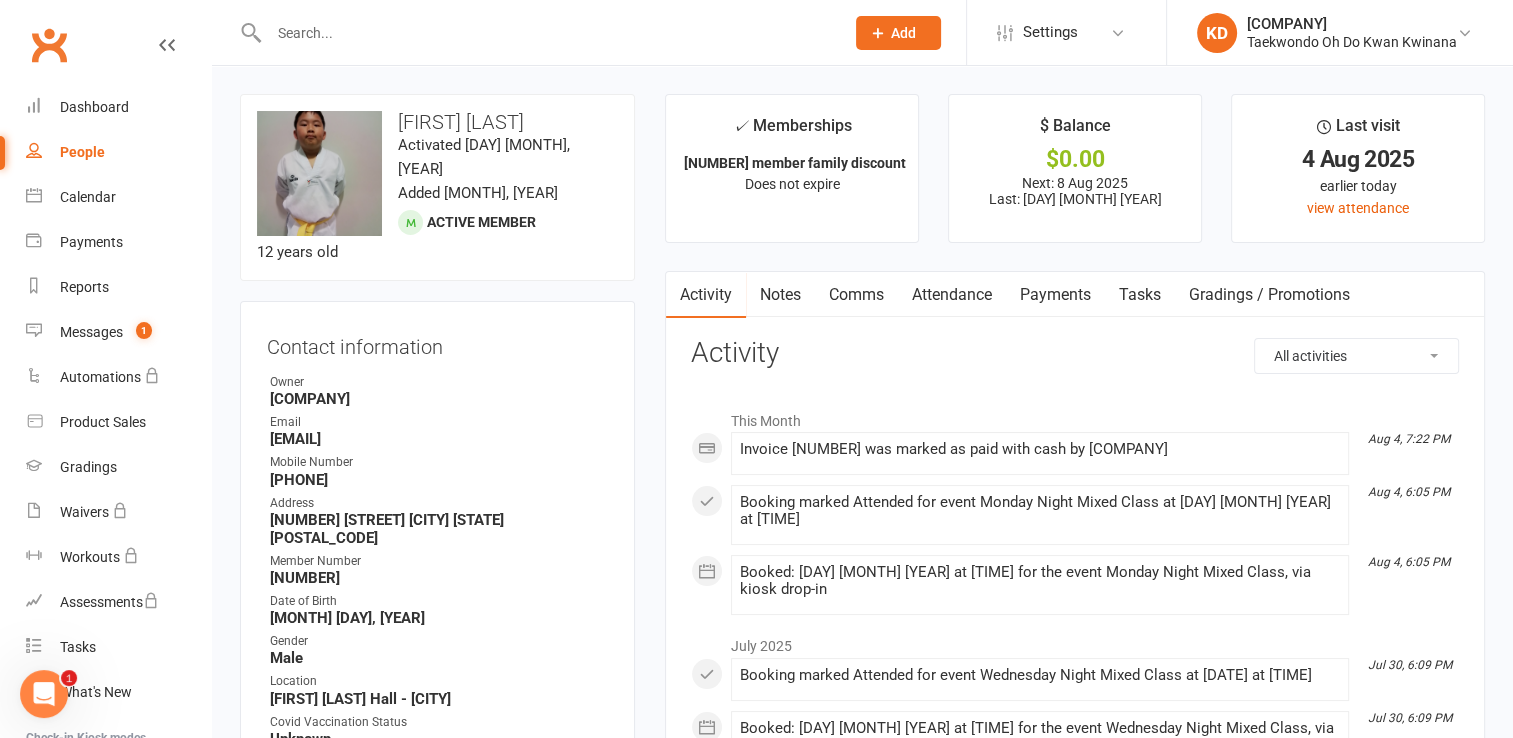 click at bounding box center (546, 33) 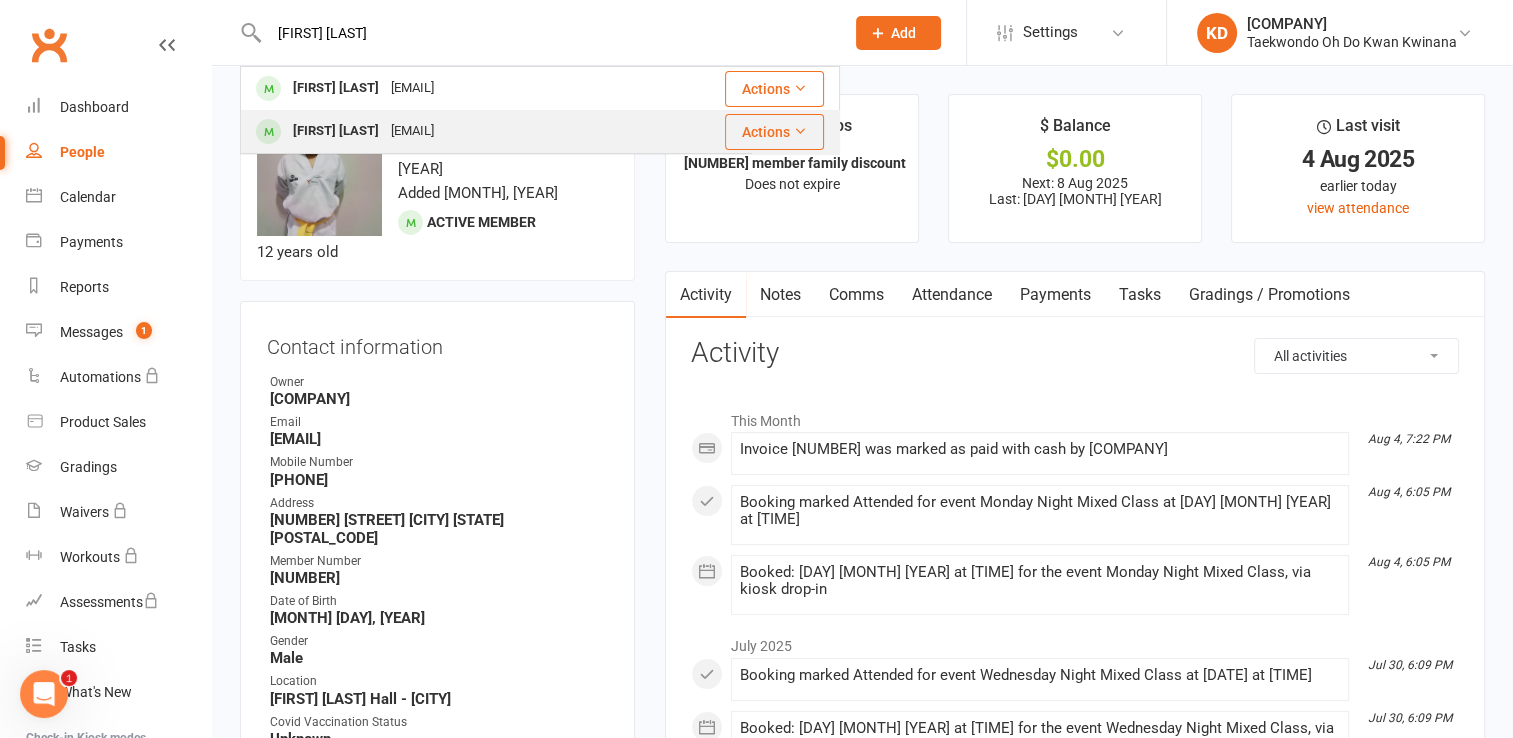 type on "[FIRST] [LAST]" 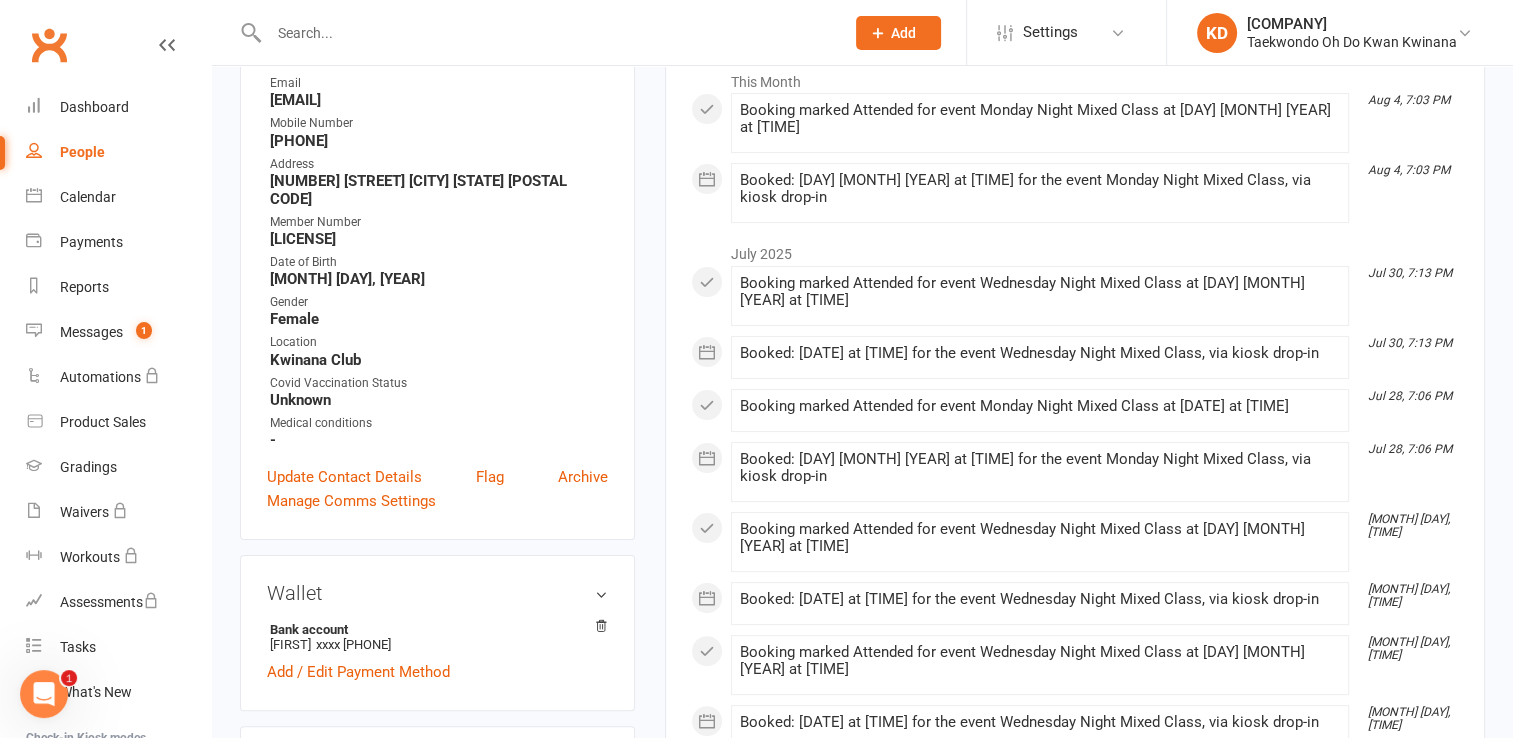 scroll, scrollTop: 341, scrollLeft: 0, axis: vertical 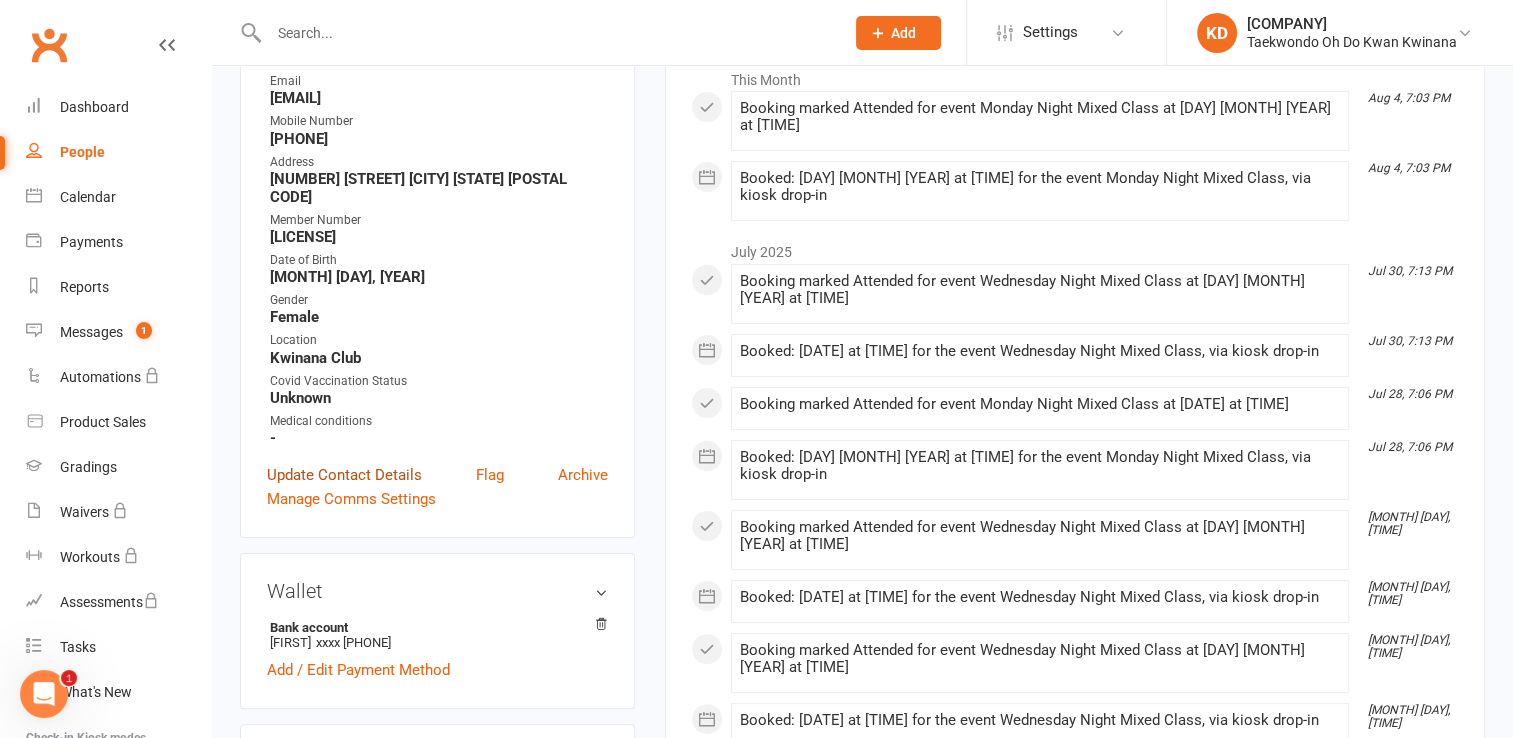 click on "Update Contact Details" at bounding box center (344, 475) 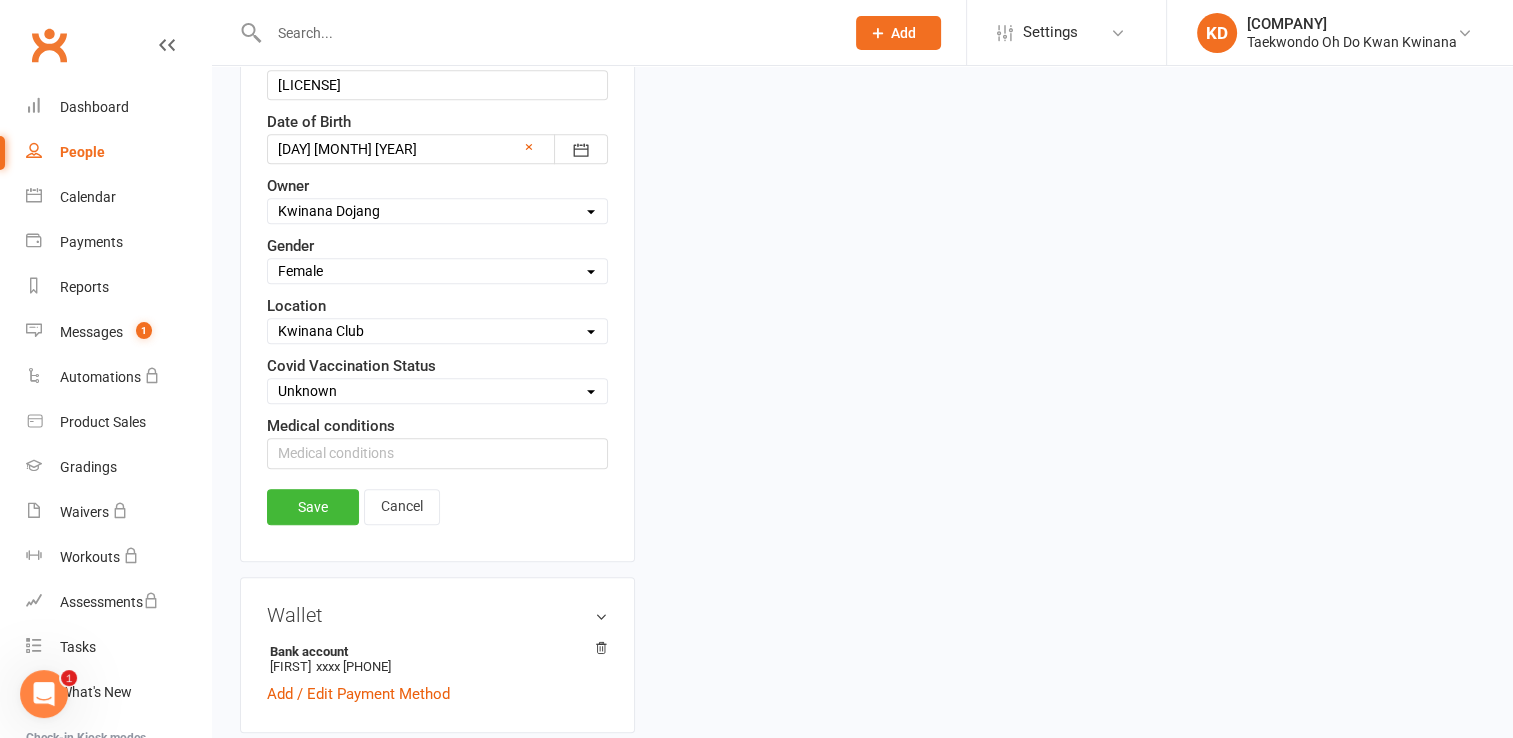 scroll, scrollTop: 893, scrollLeft: 0, axis: vertical 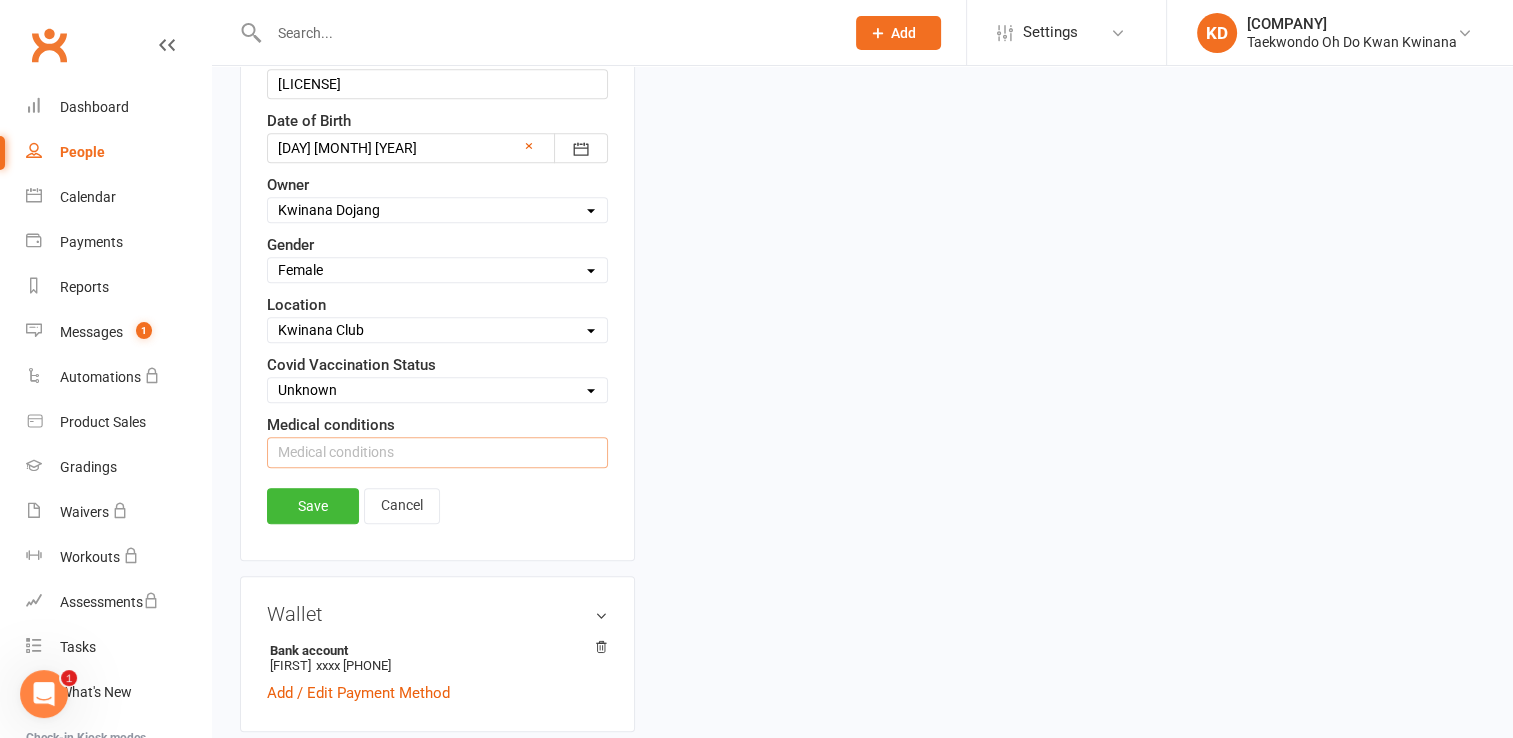 click at bounding box center (437, 452) 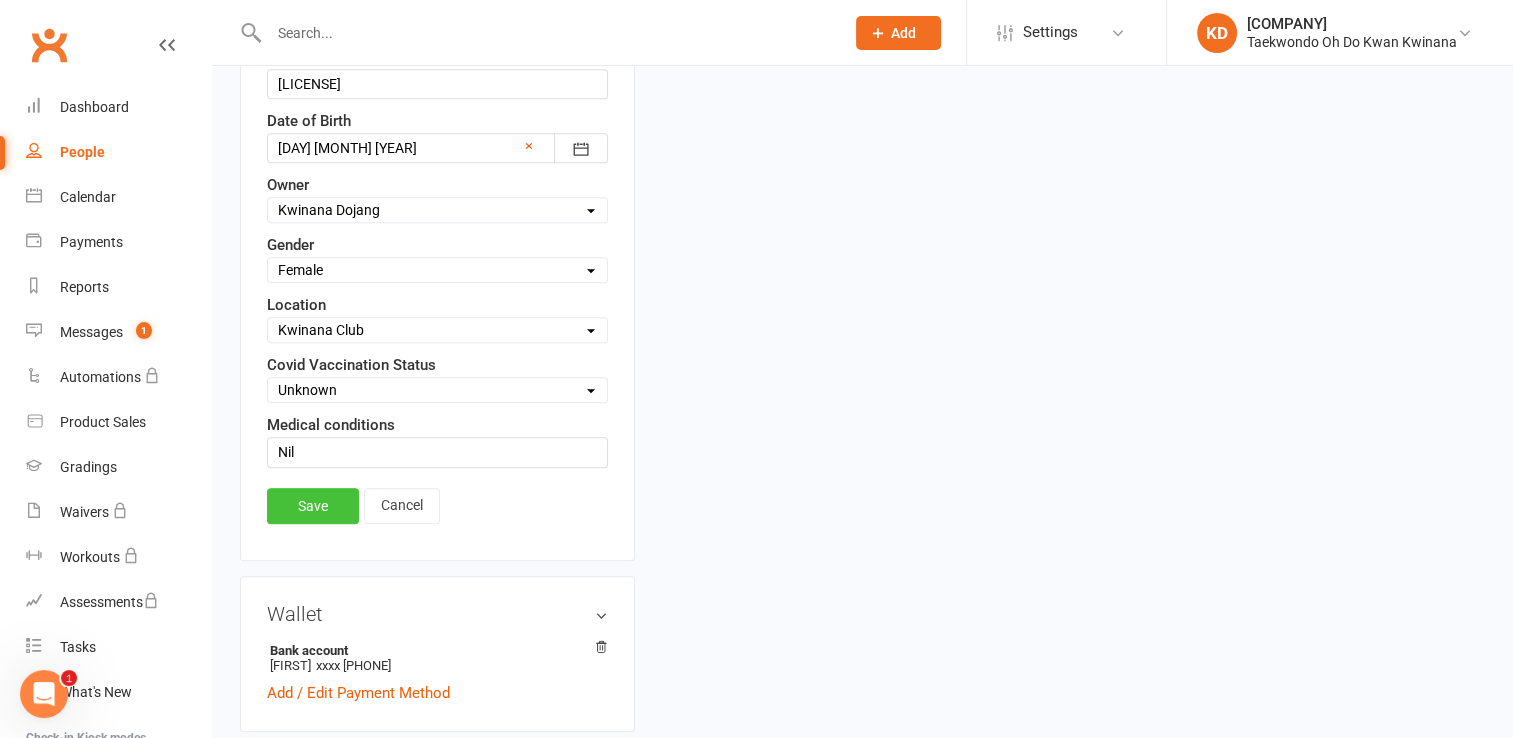 click on "Save" at bounding box center [313, 506] 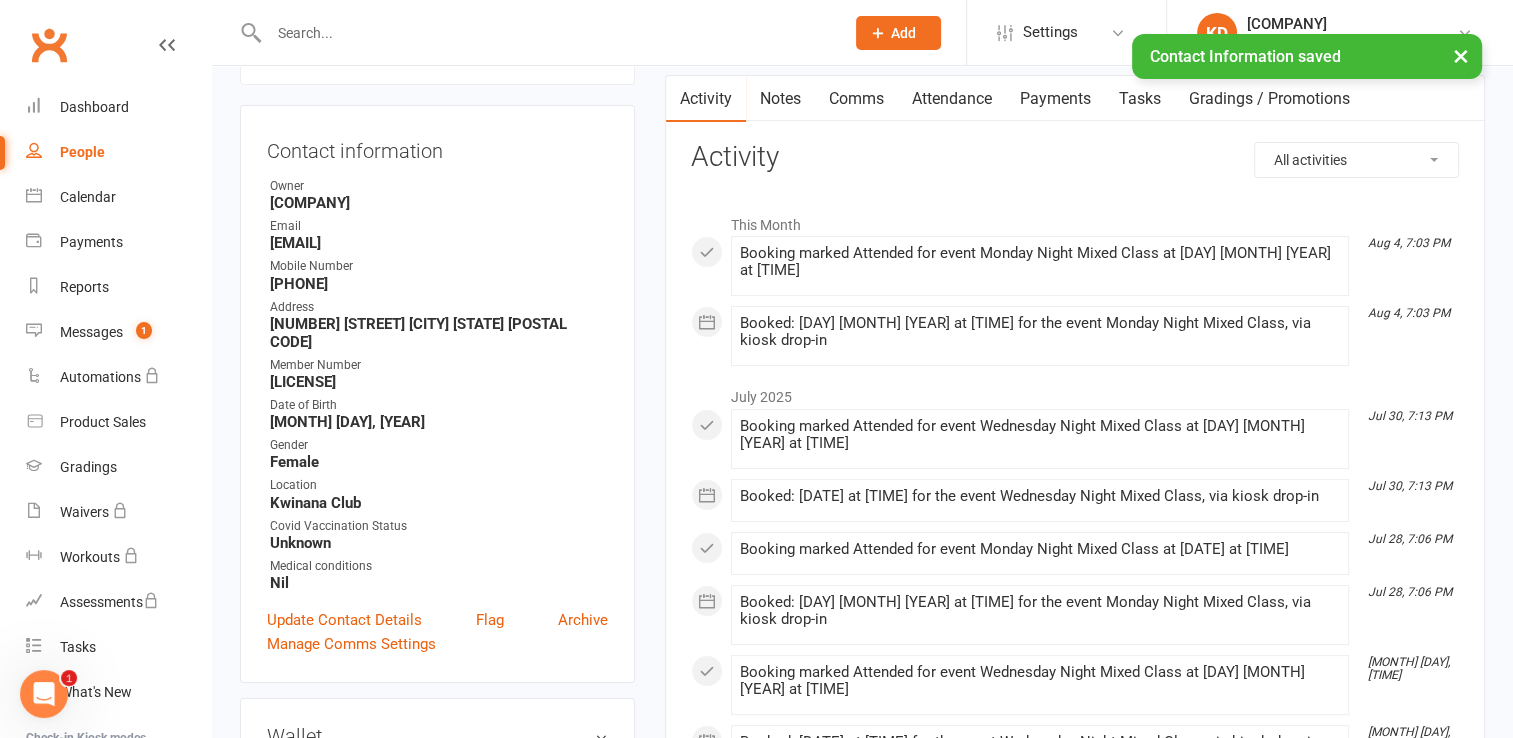 scroll, scrollTop: 195, scrollLeft: 0, axis: vertical 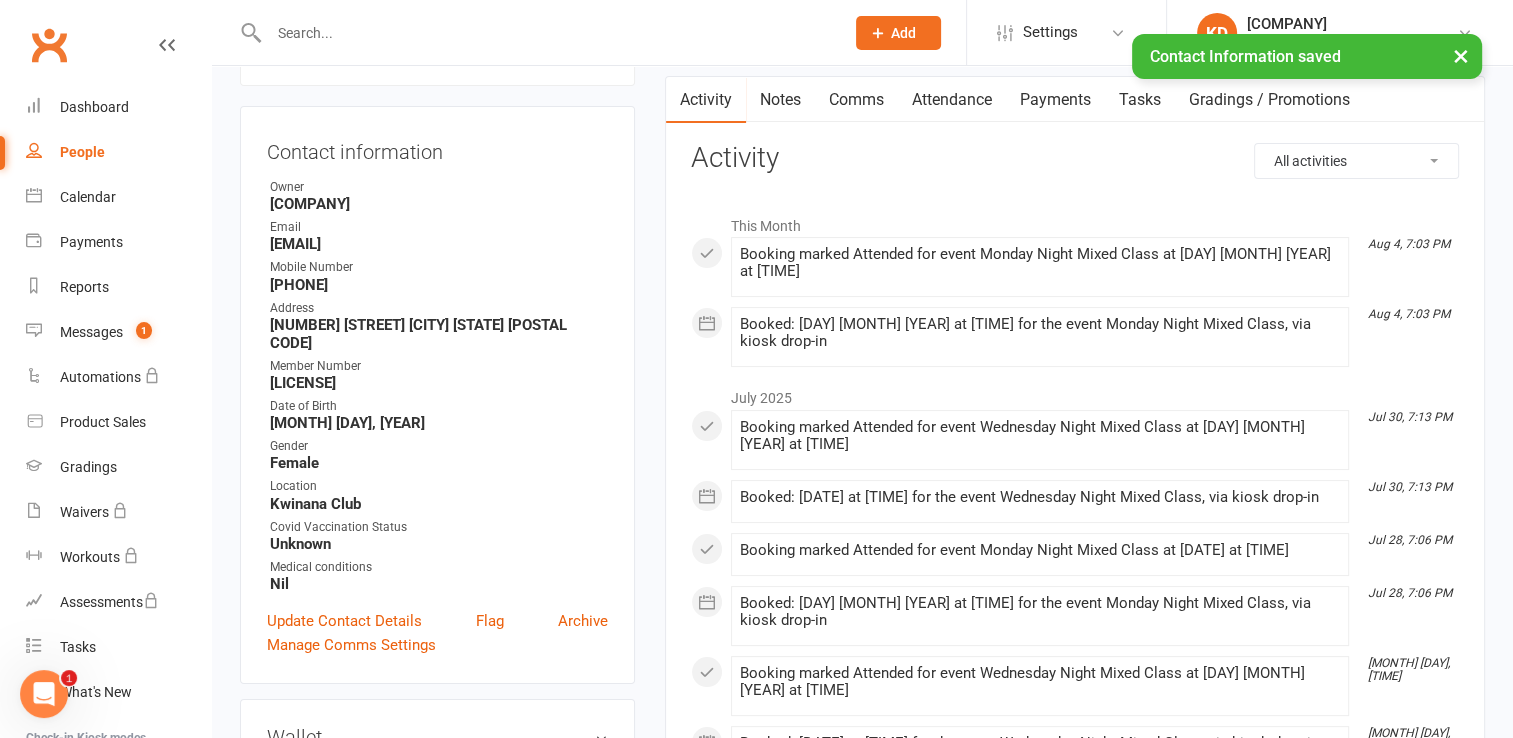 click on "× Contact Information saved" at bounding box center [743, 34] 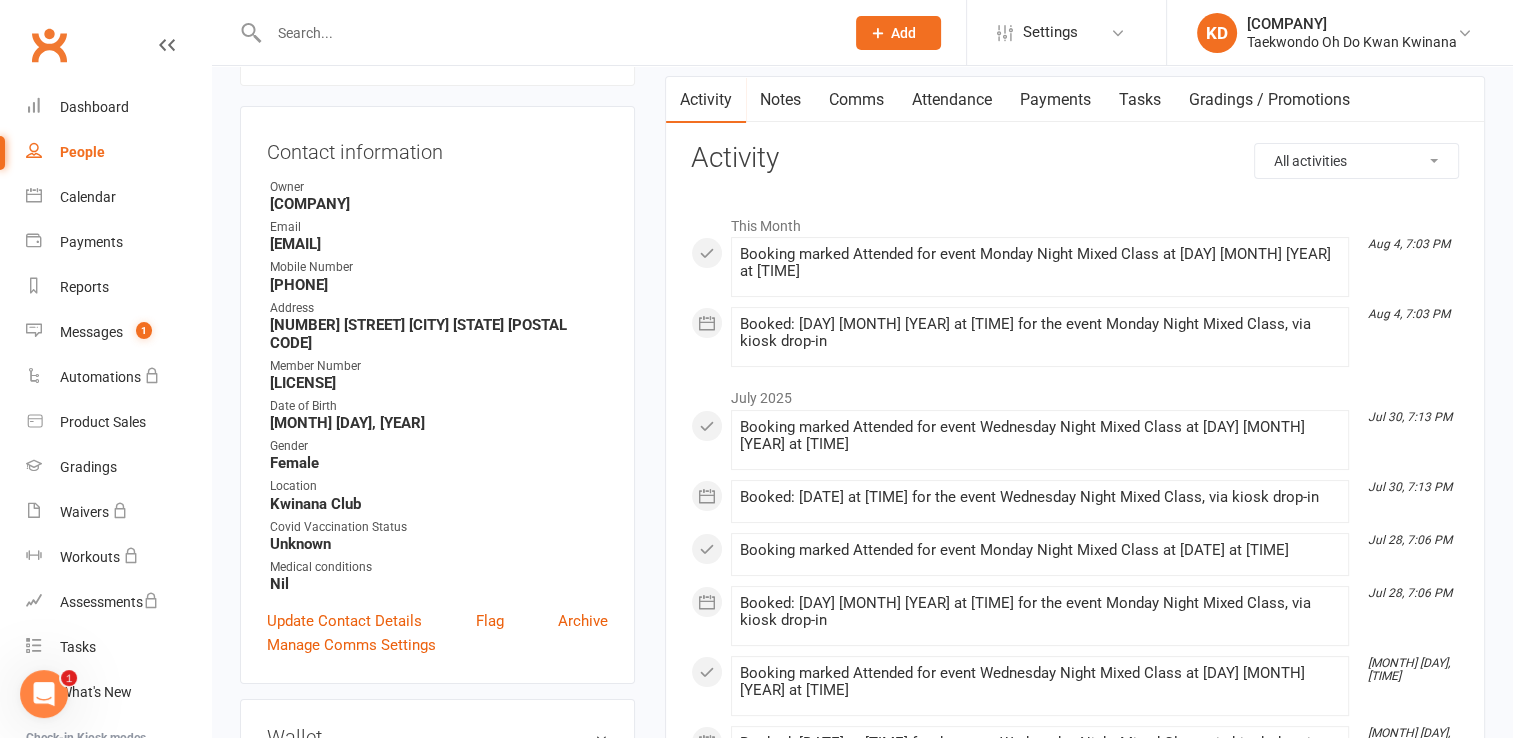 click at bounding box center [546, 33] 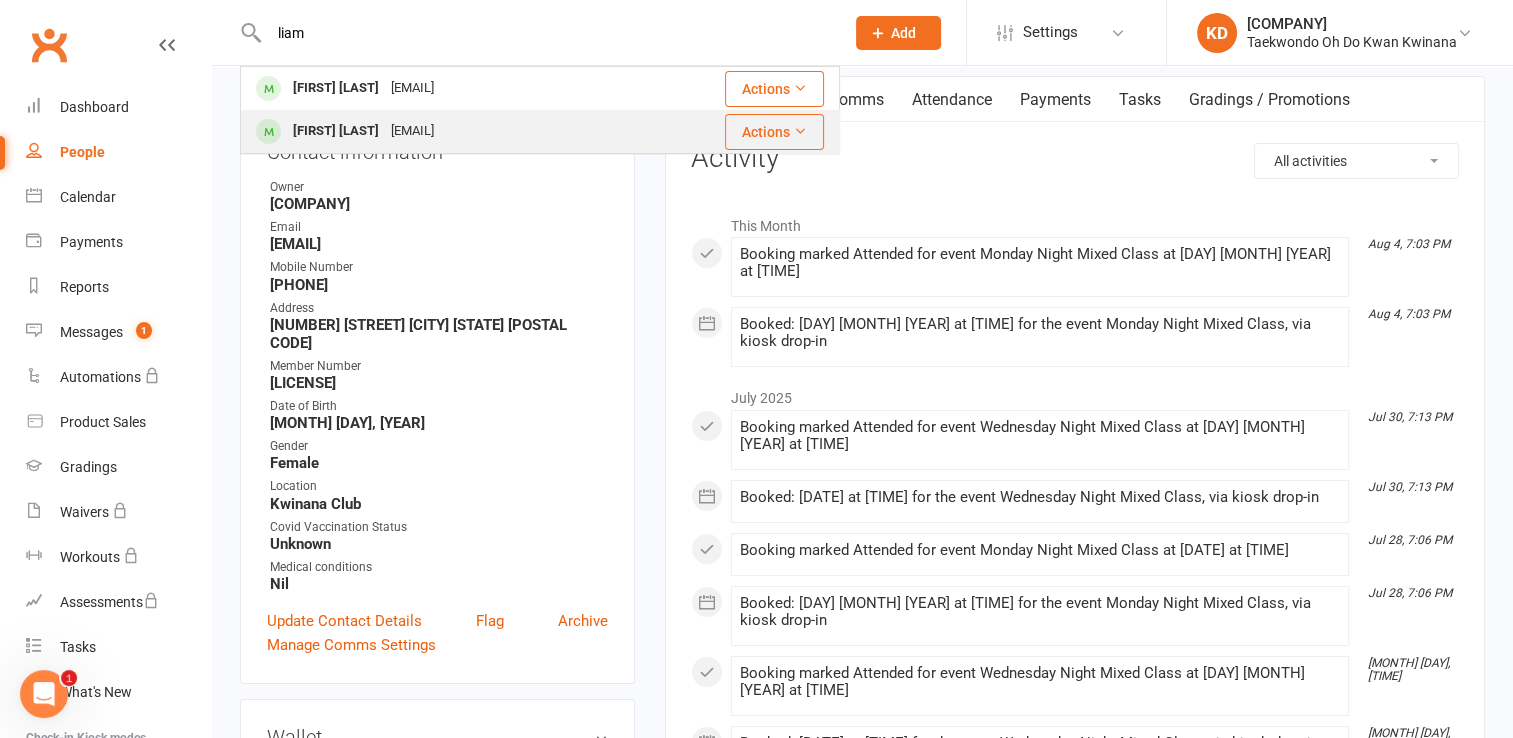 type on "liam" 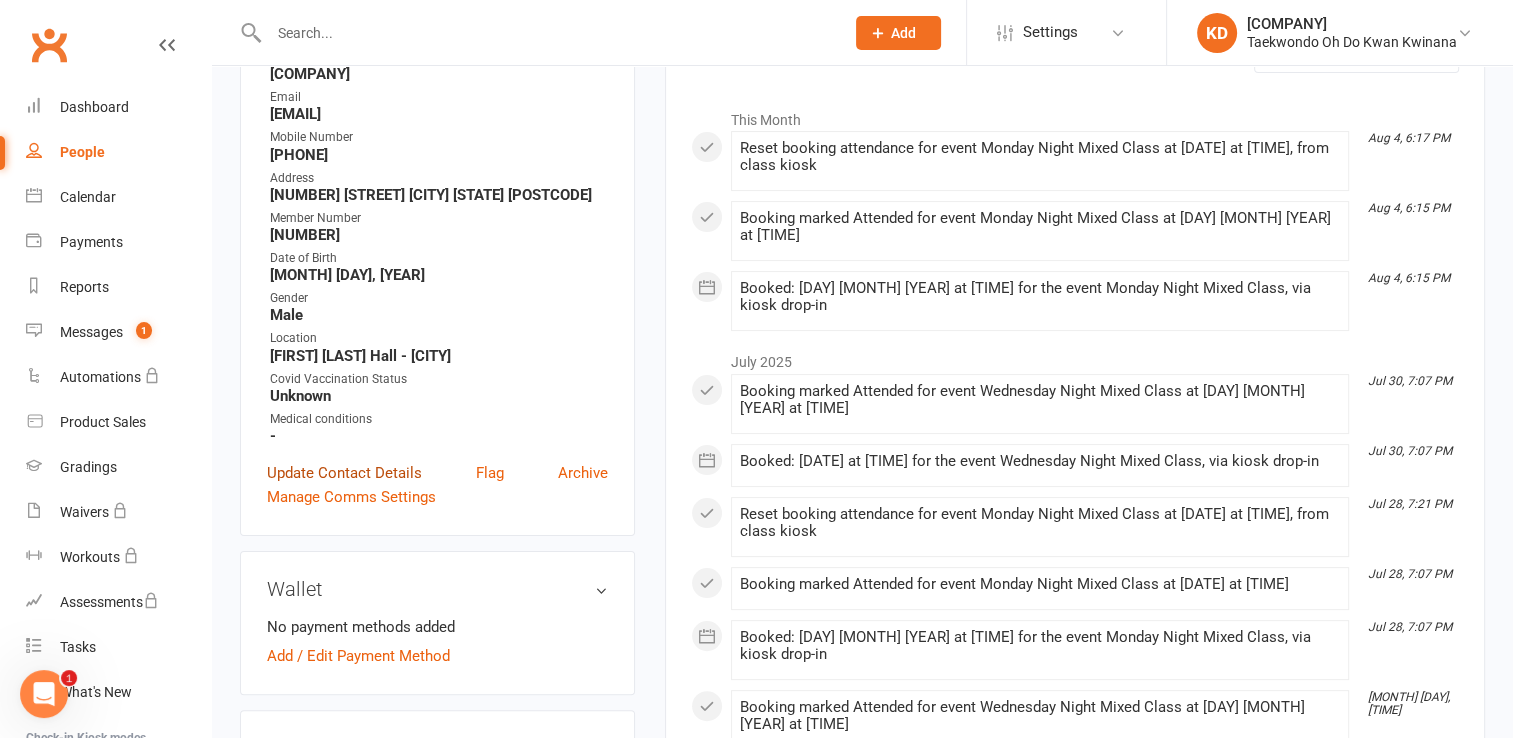 scroll, scrollTop: 300, scrollLeft: 0, axis: vertical 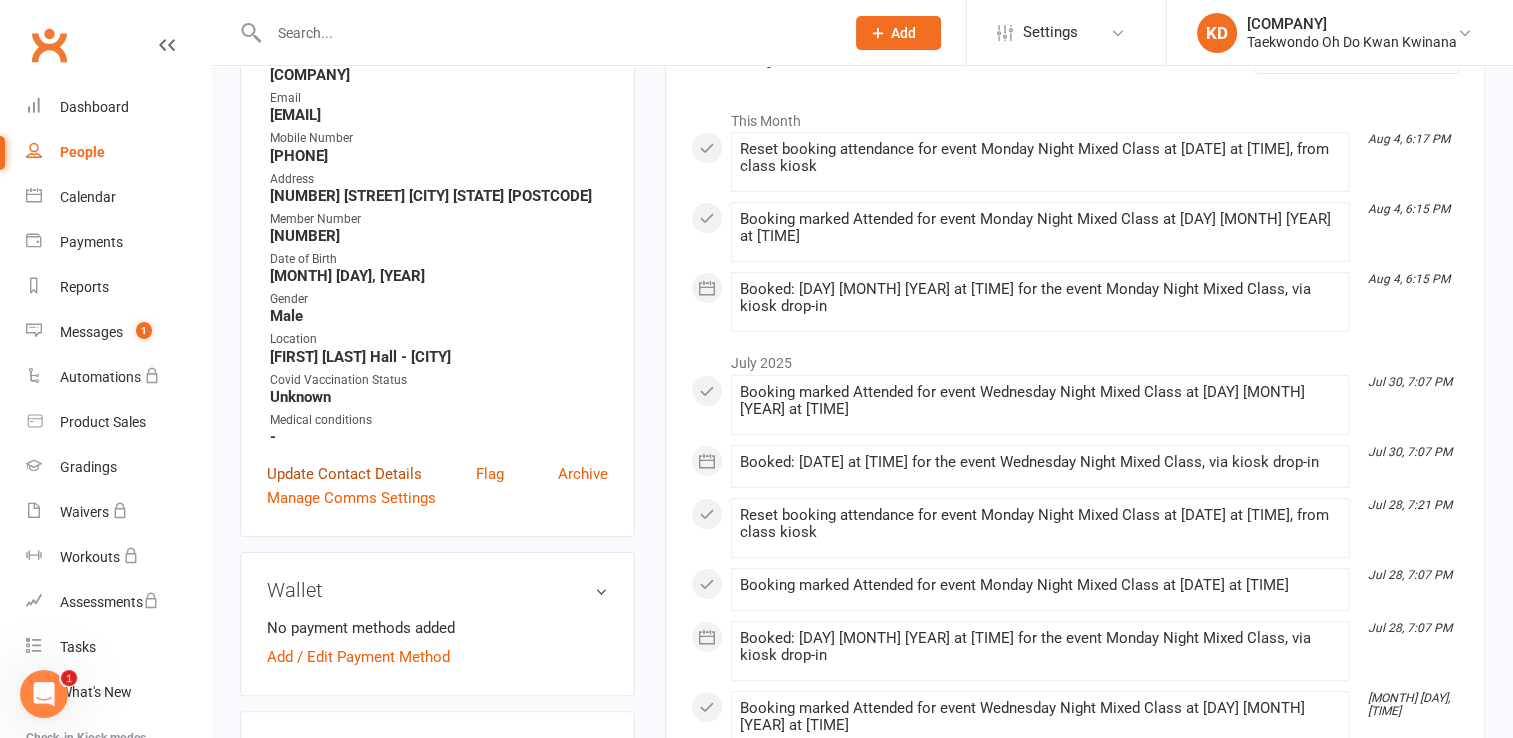 click on "Update Contact Details" at bounding box center (344, 474) 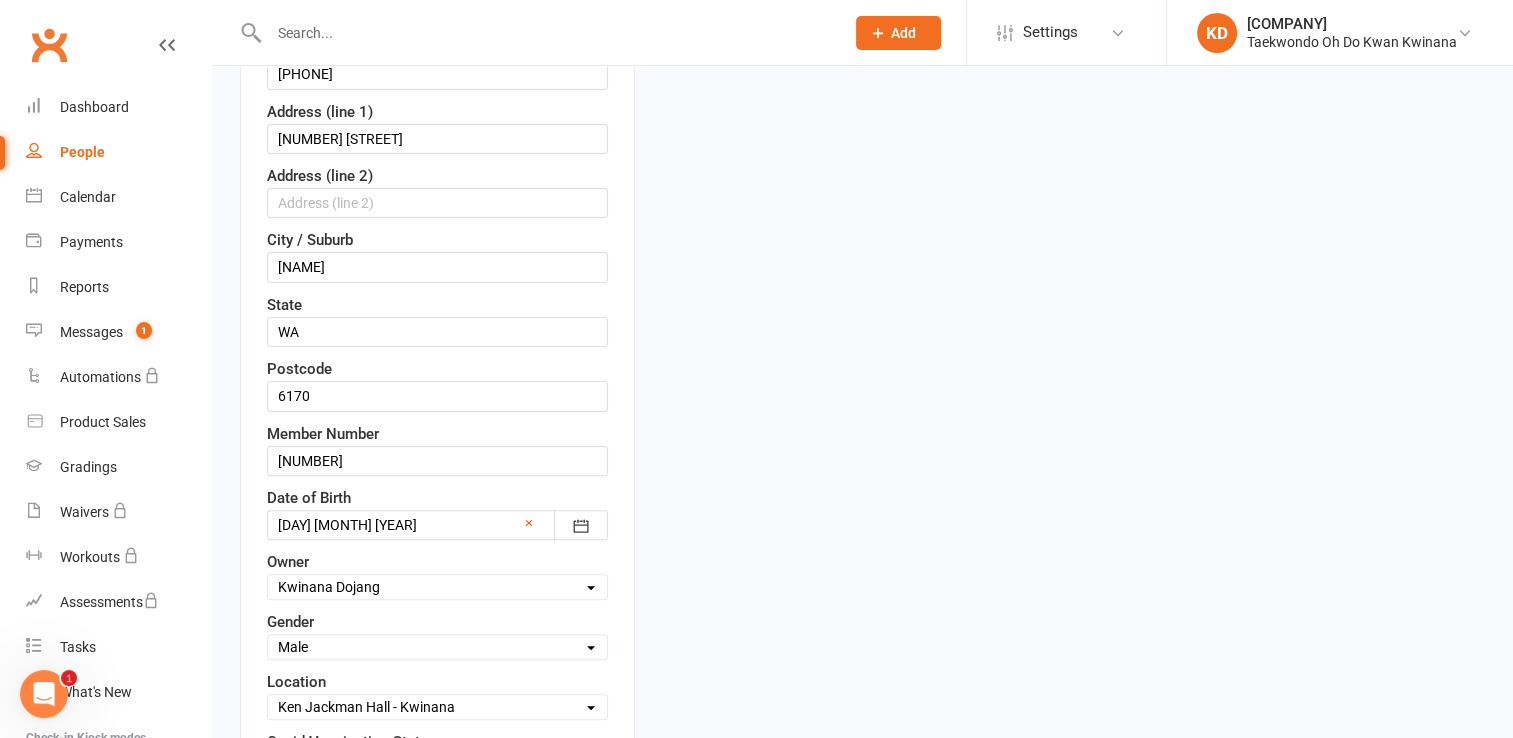 scroll, scrollTop: 492, scrollLeft: 0, axis: vertical 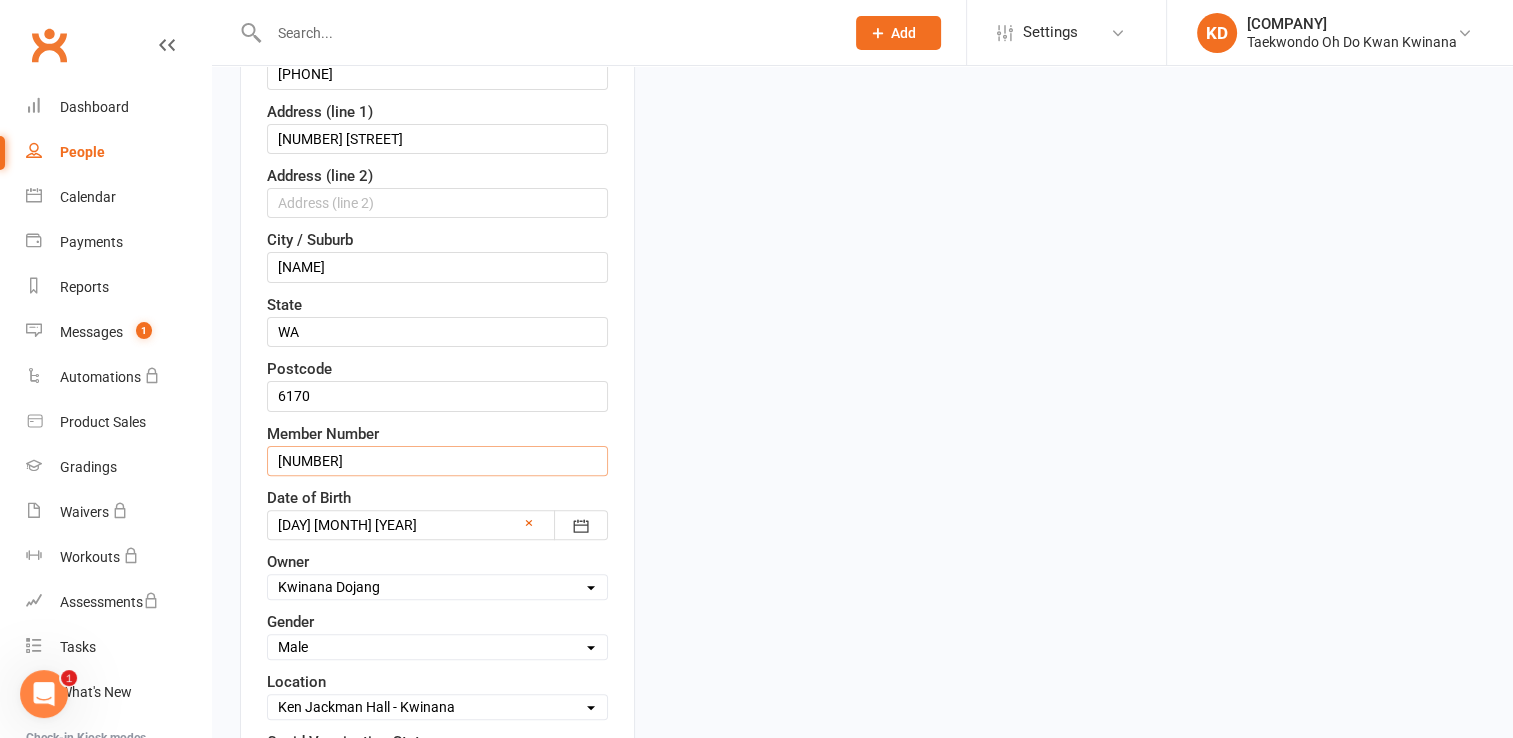 click on "[NUMBER]" at bounding box center [437, 461] 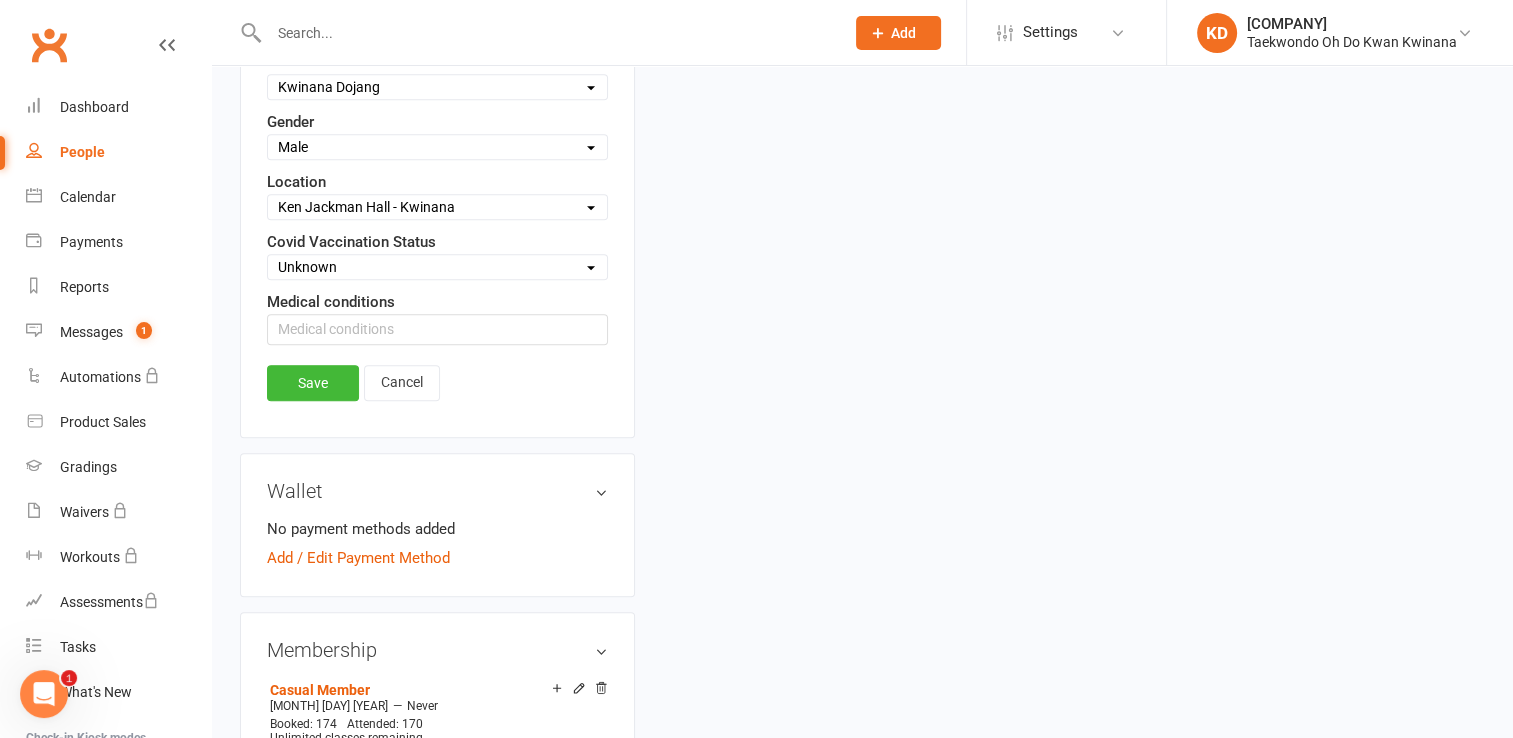 scroll, scrollTop: 992, scrollLeft: 0, axis: vertical 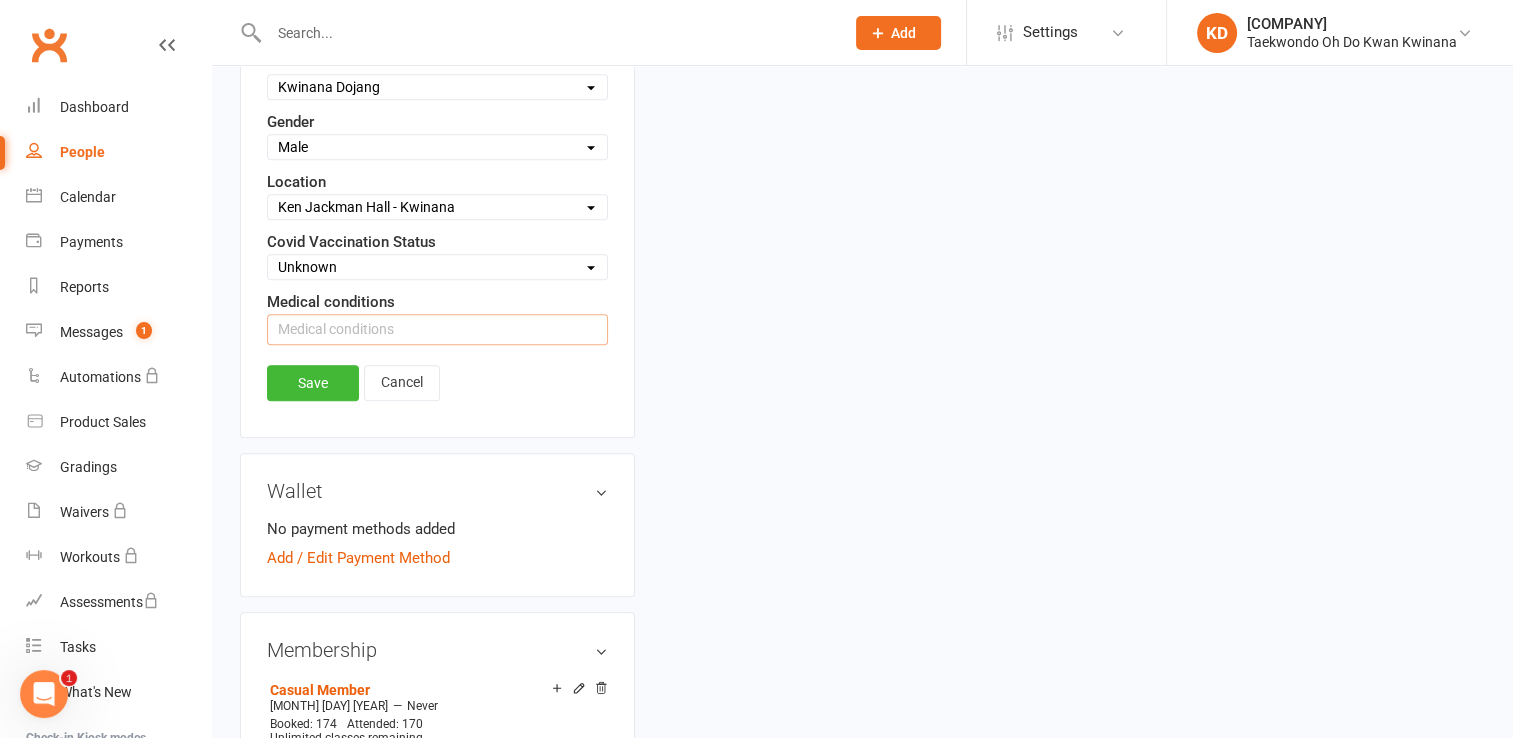 click at bounding box center [437, 329] 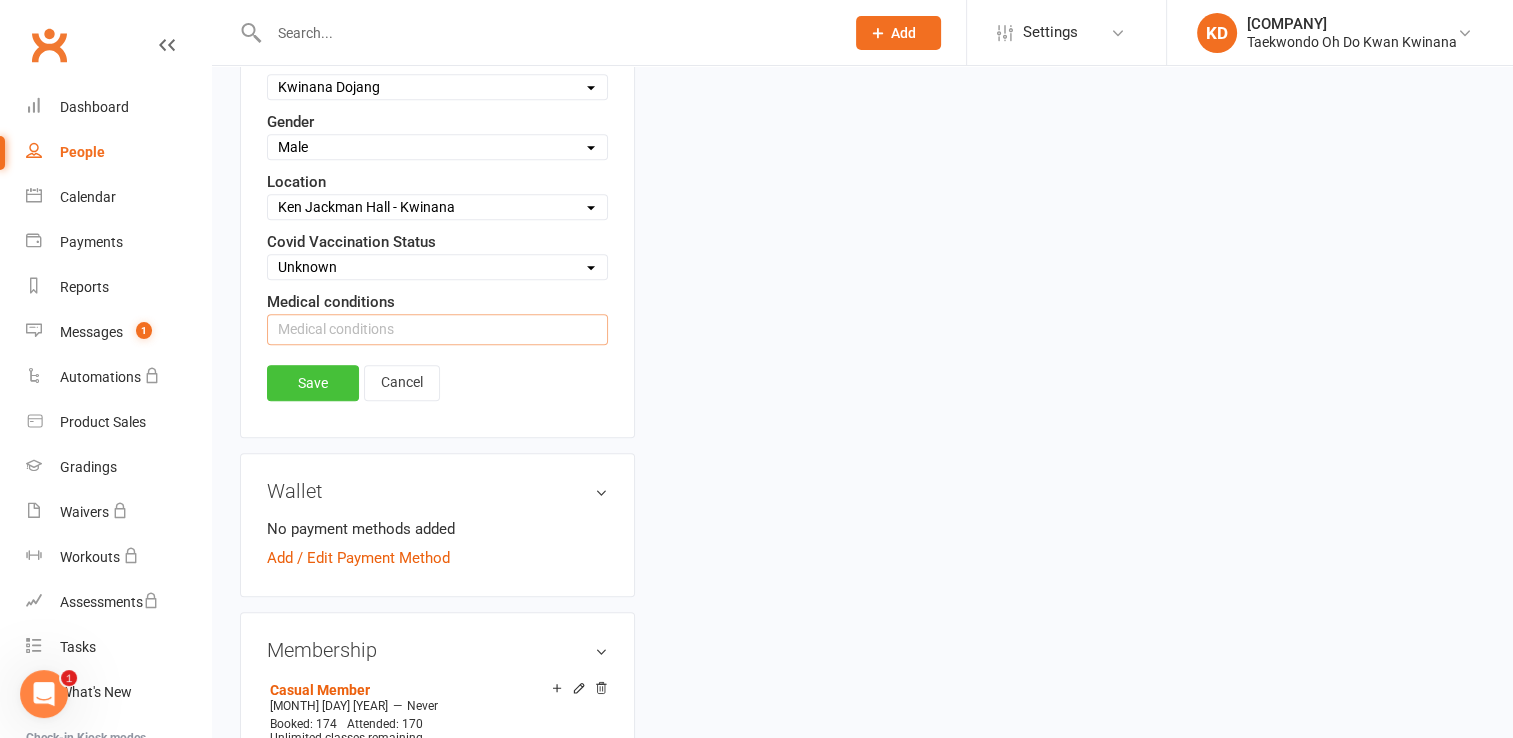 type on "Nil" 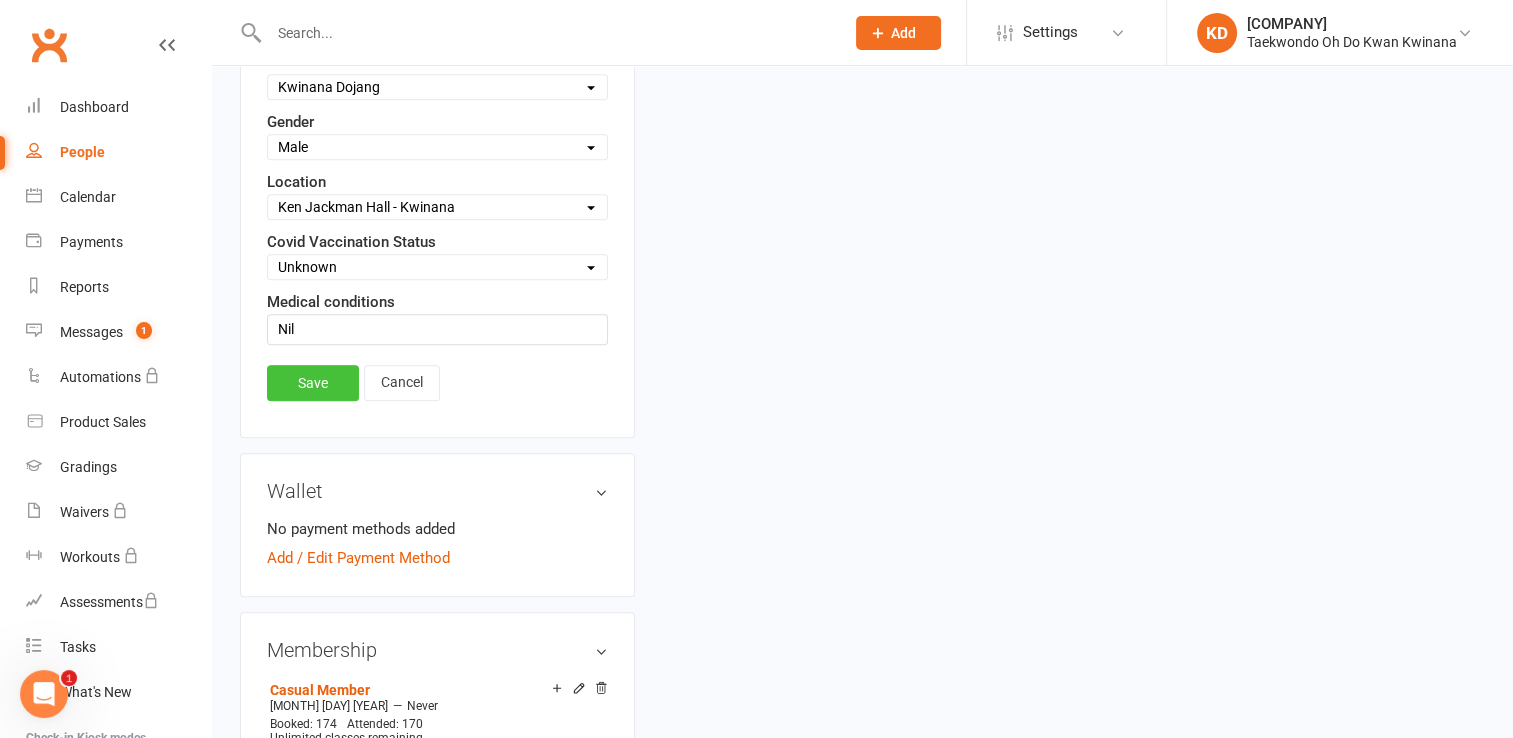 click on "Save" at bounding box center [313, 383] 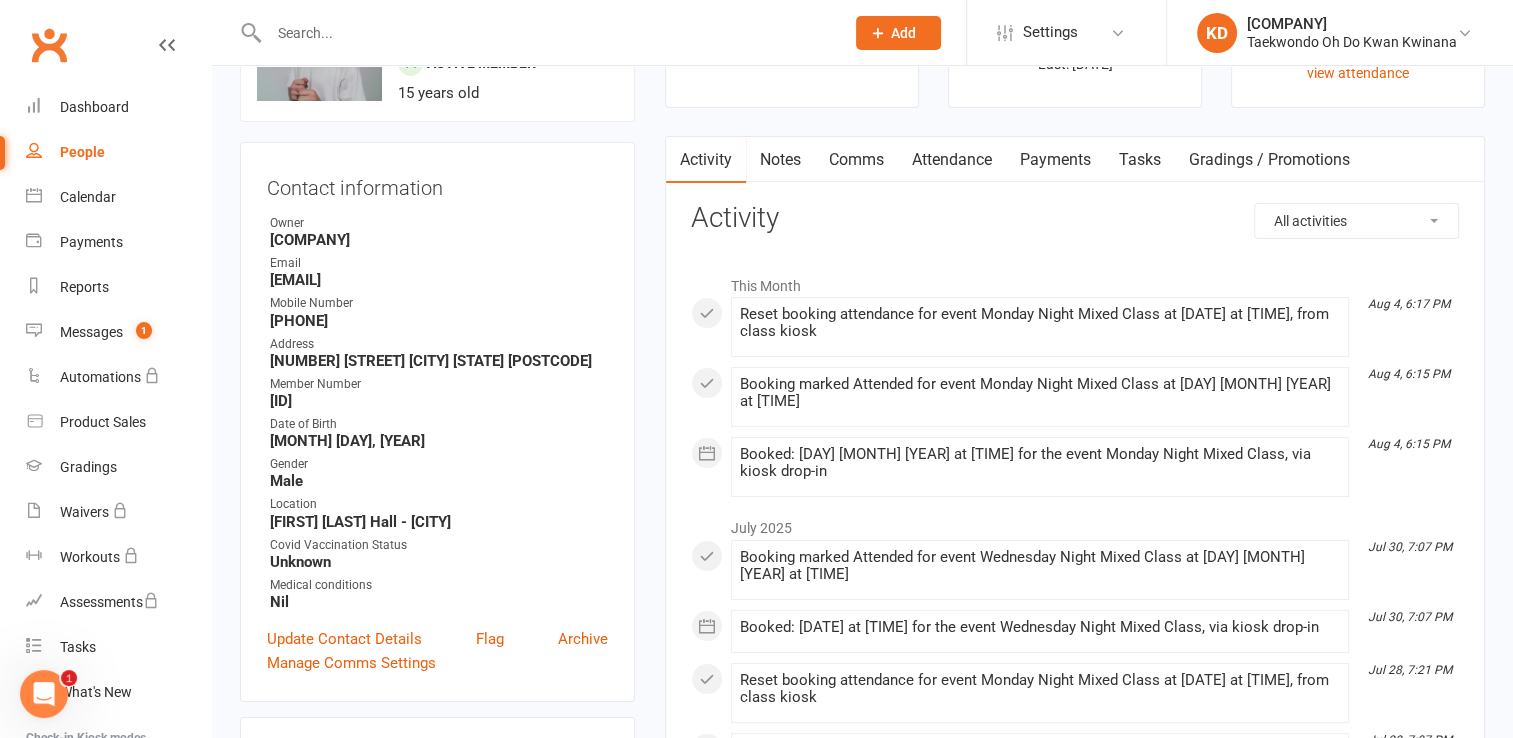 scroll, scrollTop: 134, scrollLeft: 0, axis: vertical 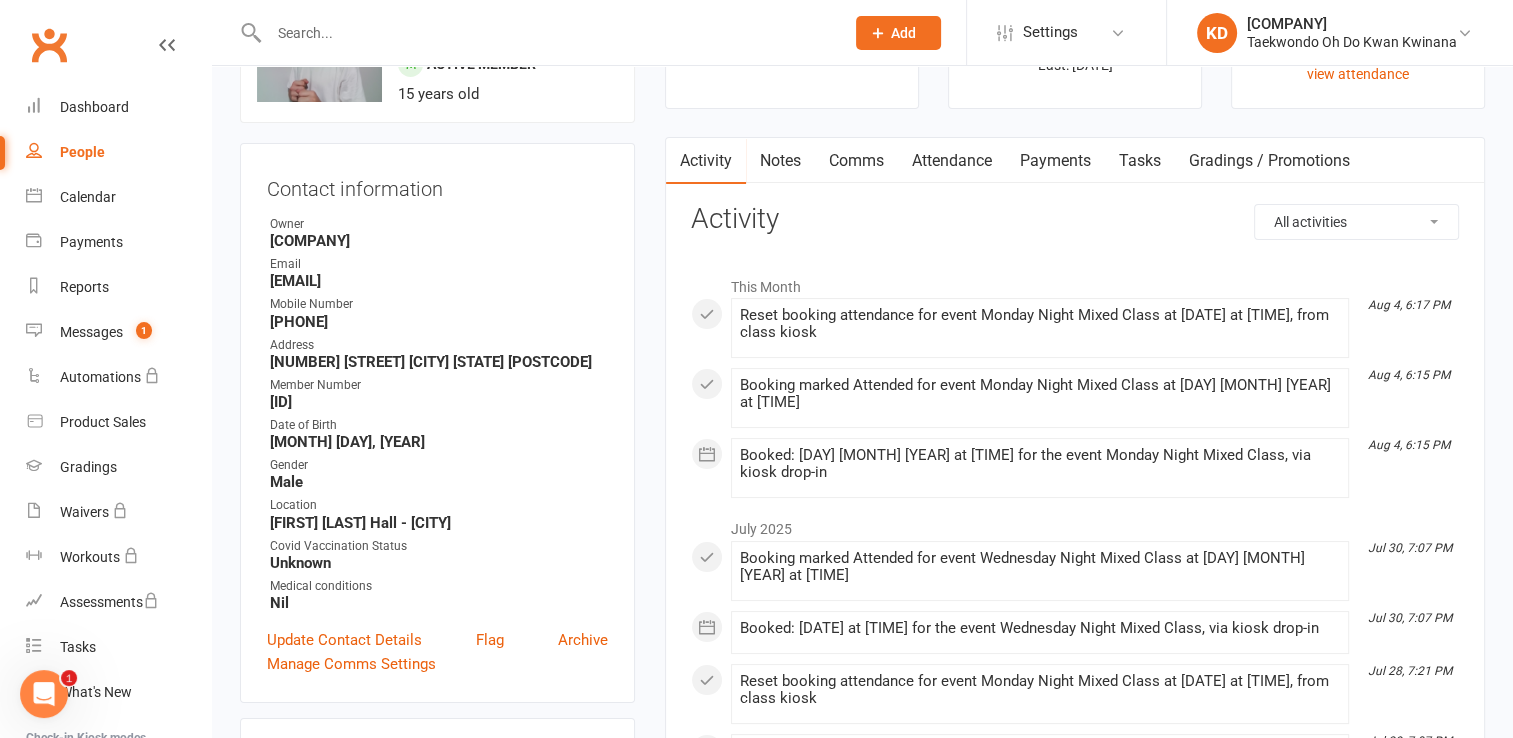 click at bounding box center (546, 33) 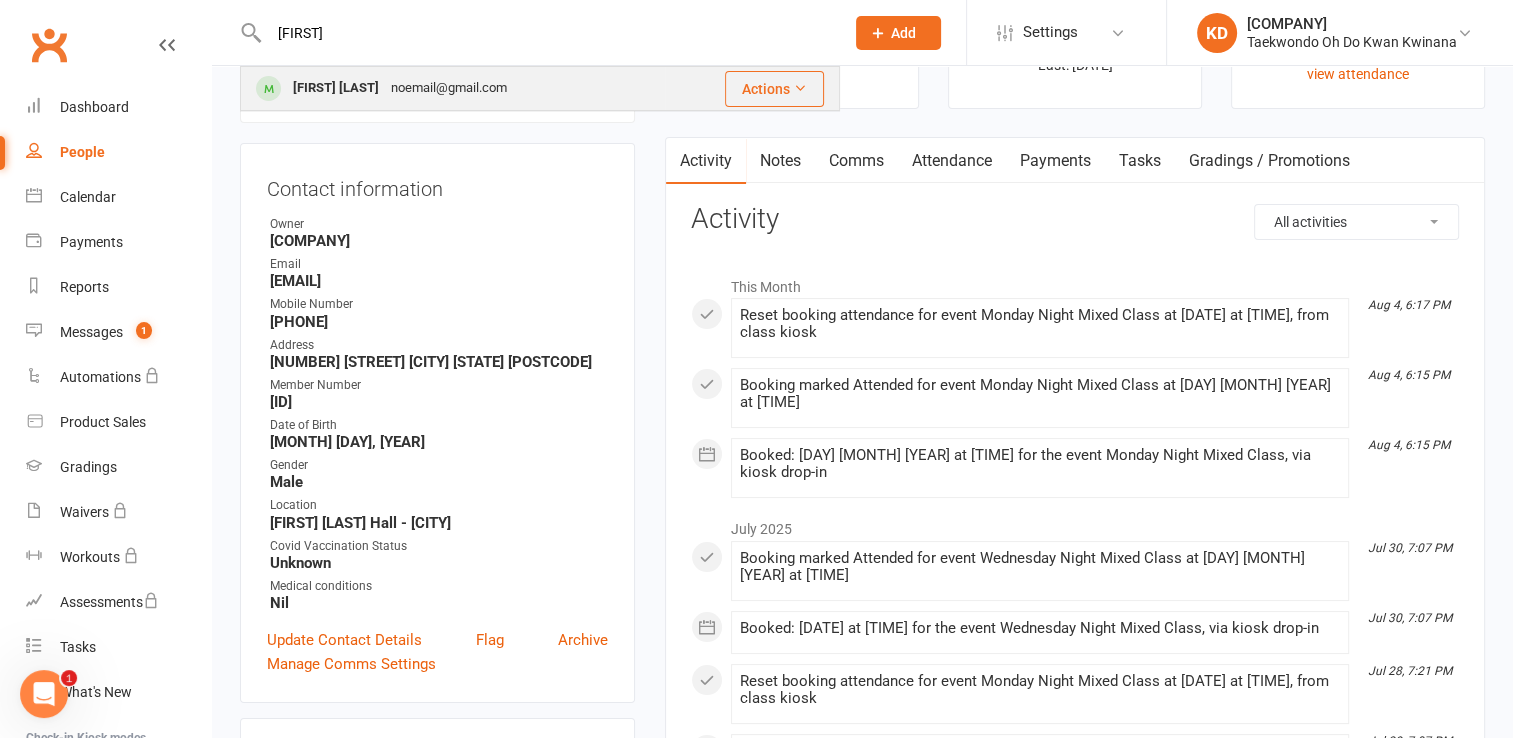 type on "[FIRST]" 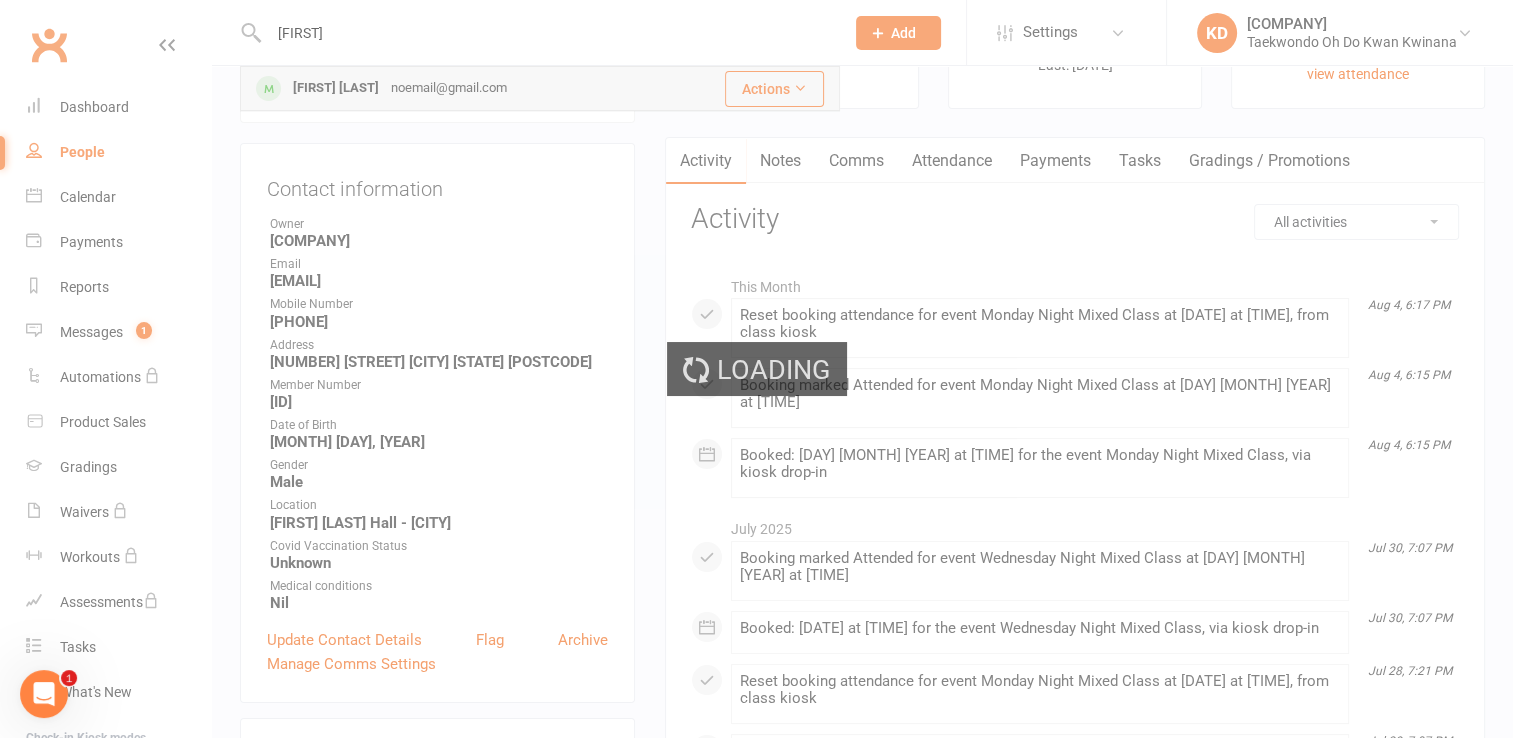type 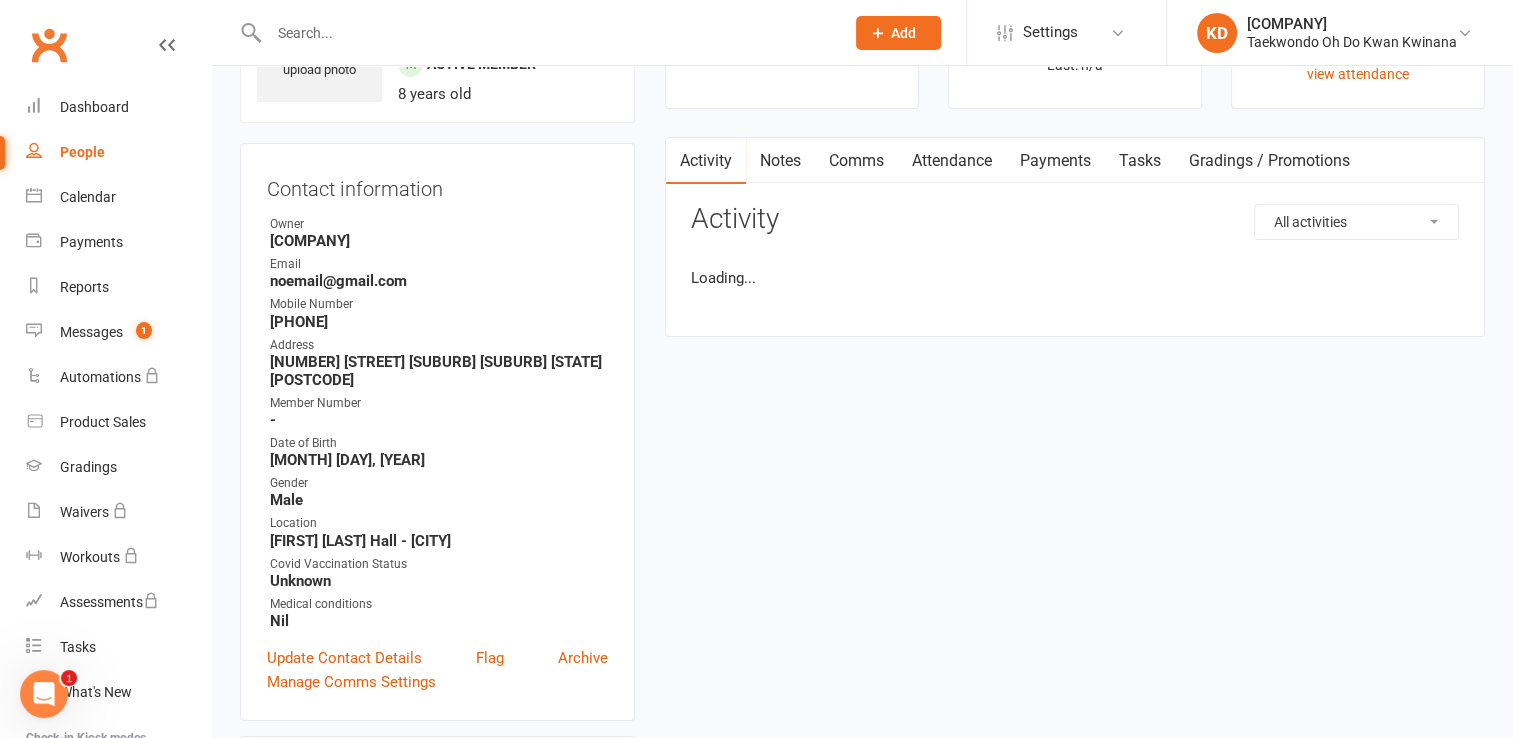 scroll, scrollTop: 0, scrollLeft: 0, axis: both 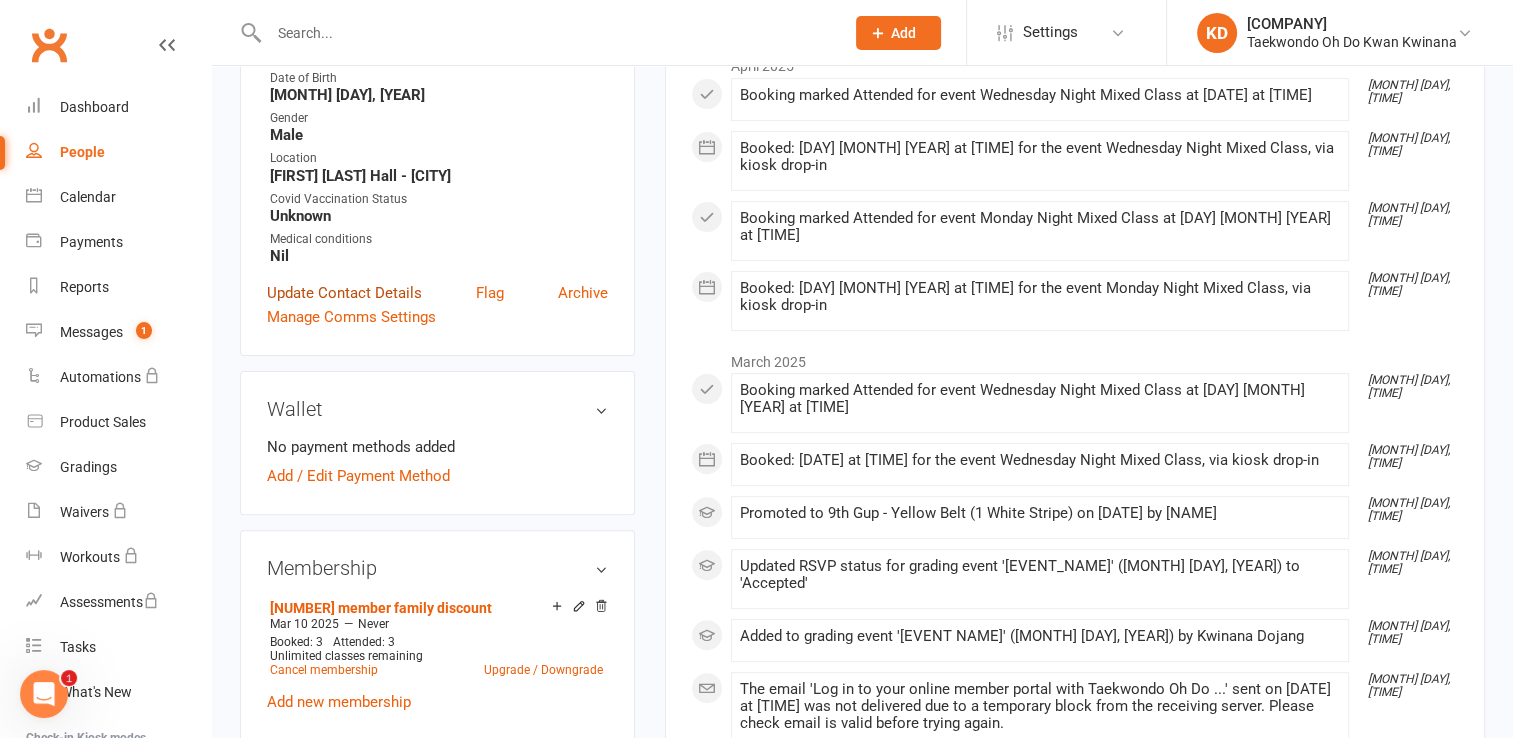 click on "Update Contact Details" at bounding box center (344, 293) 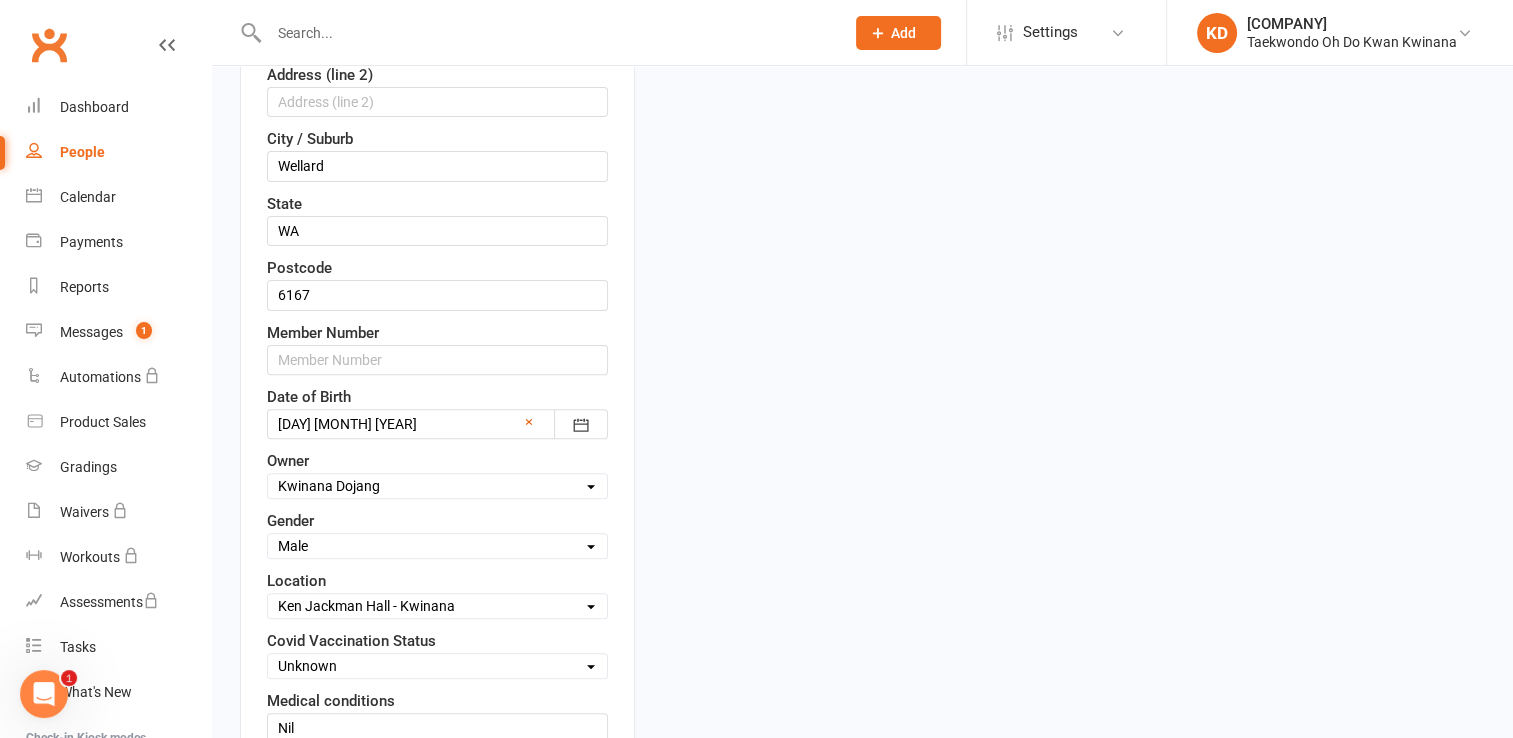 scroll, scrollTop: 594, scrollLeft: 0, axis: vertical 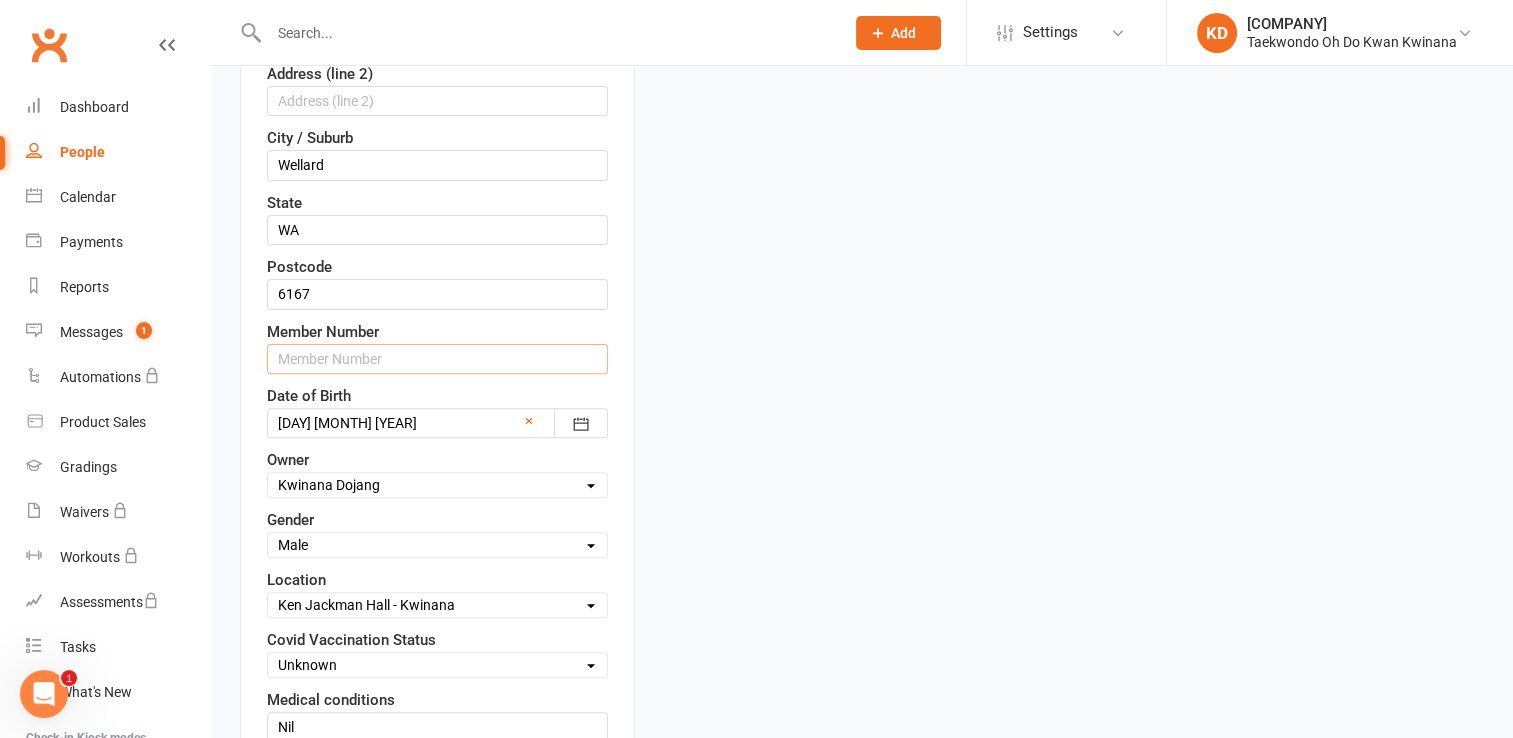 click at bounding box center [437, 359] 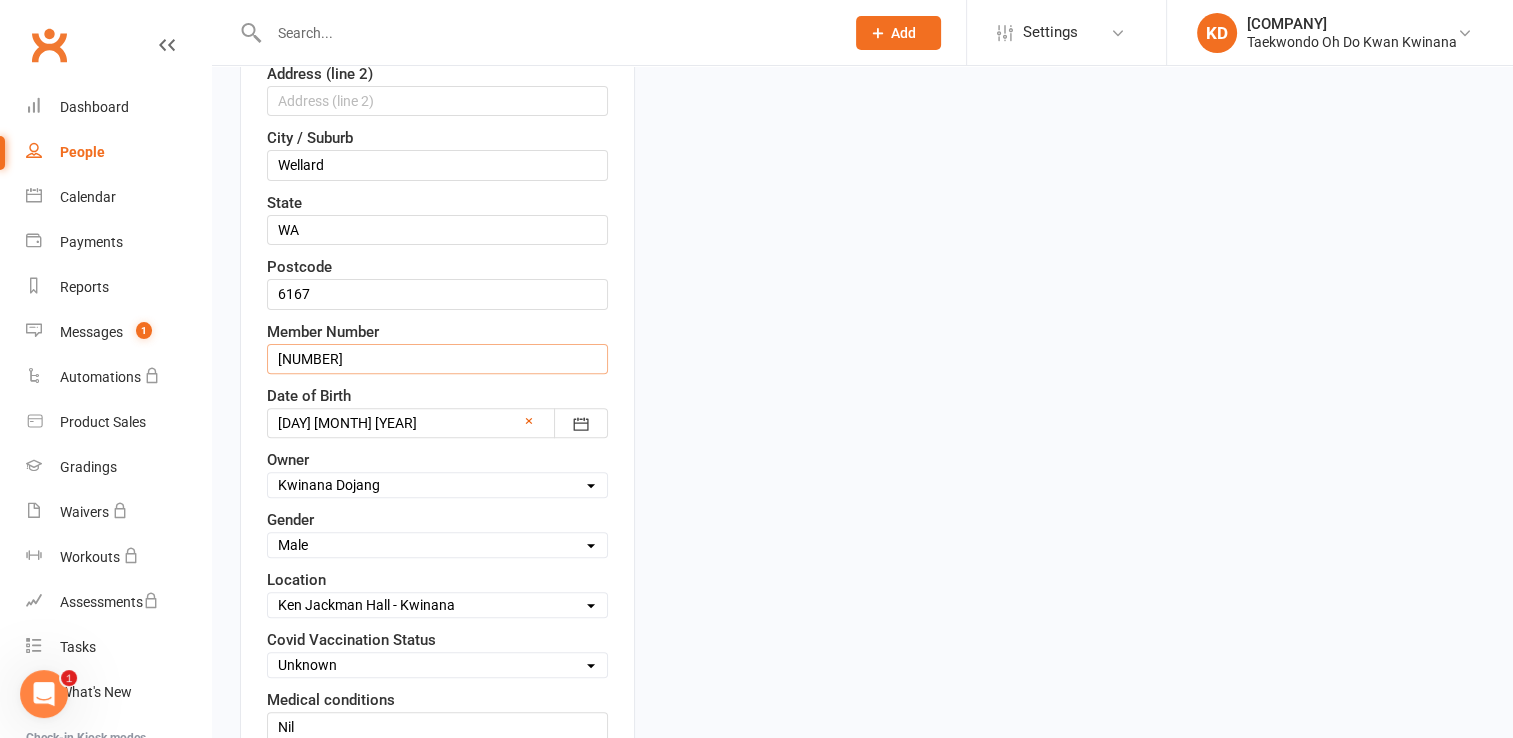 click on "[NUMBER]" at bounding box center (437, 359) 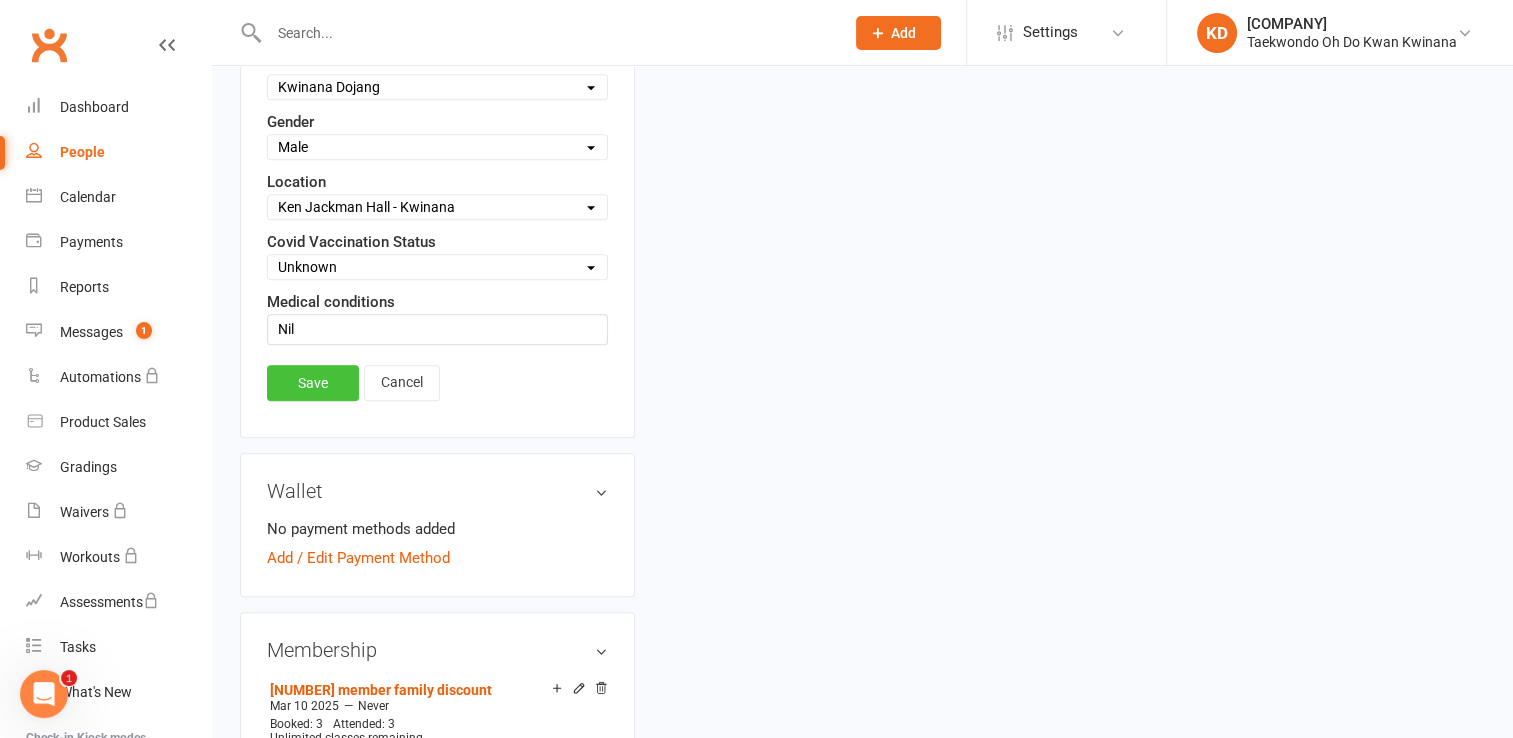 type on "[LICENSE]" 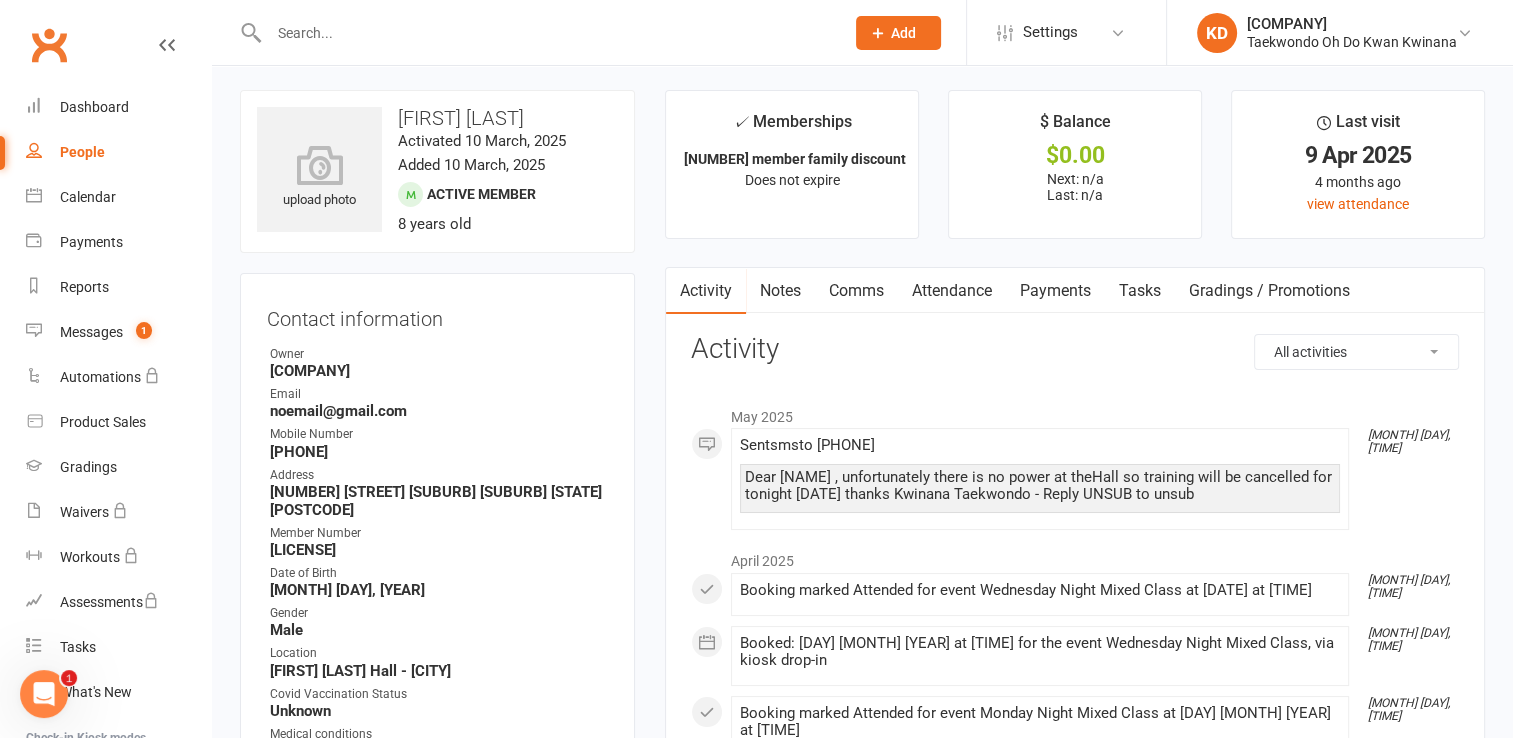 scroll, scrollTop: 0, scrollLeft: 0, axis: both 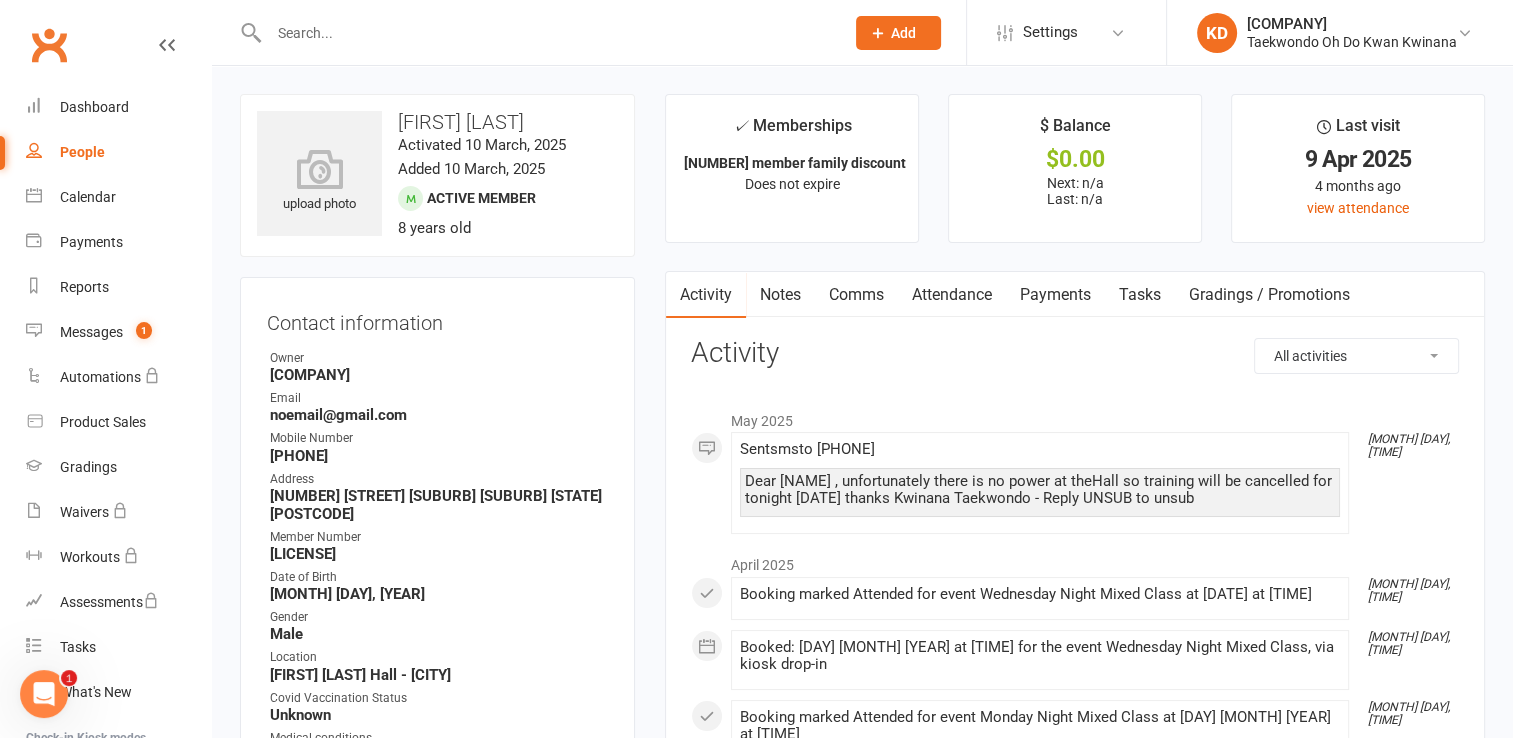 click at bounding box center (546, 33) 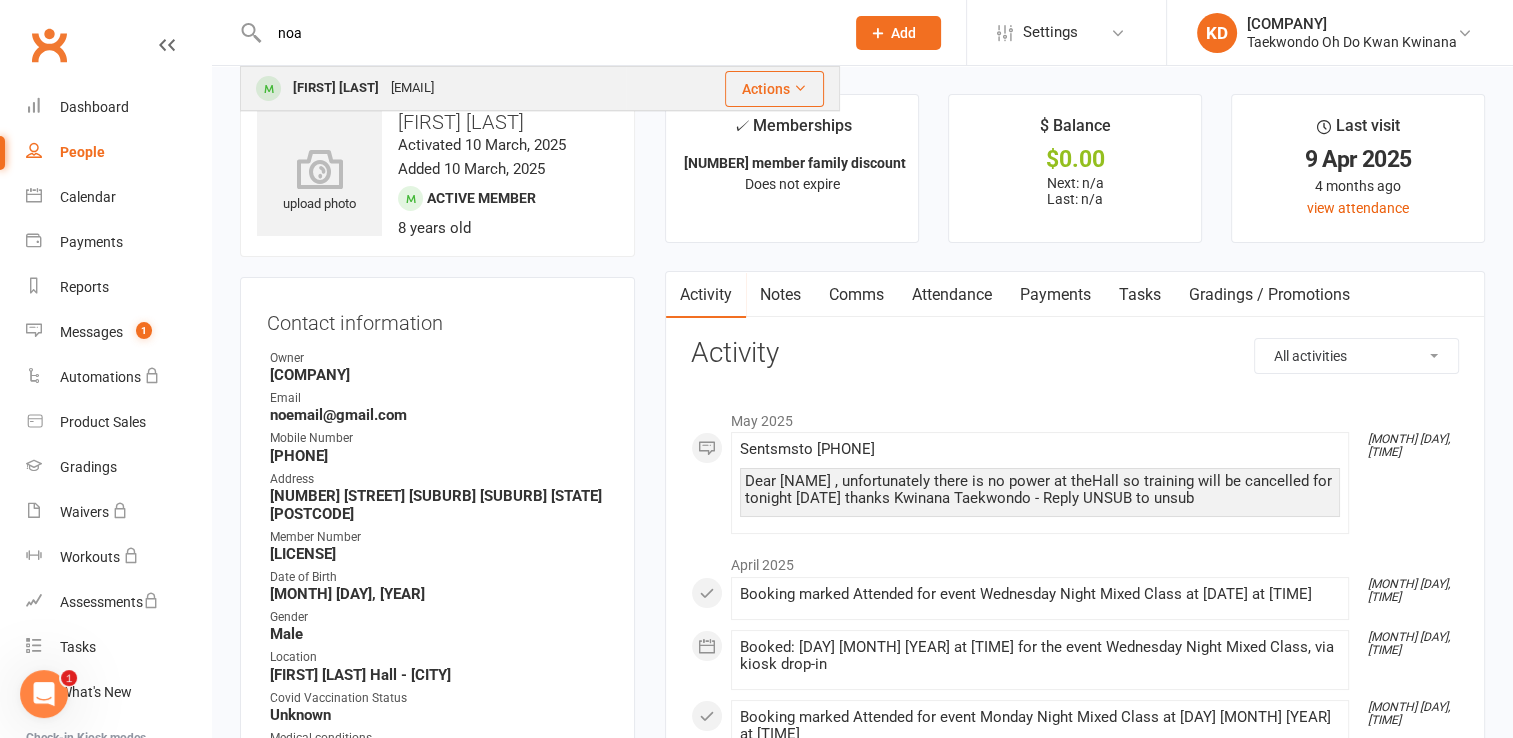 type on "noa" 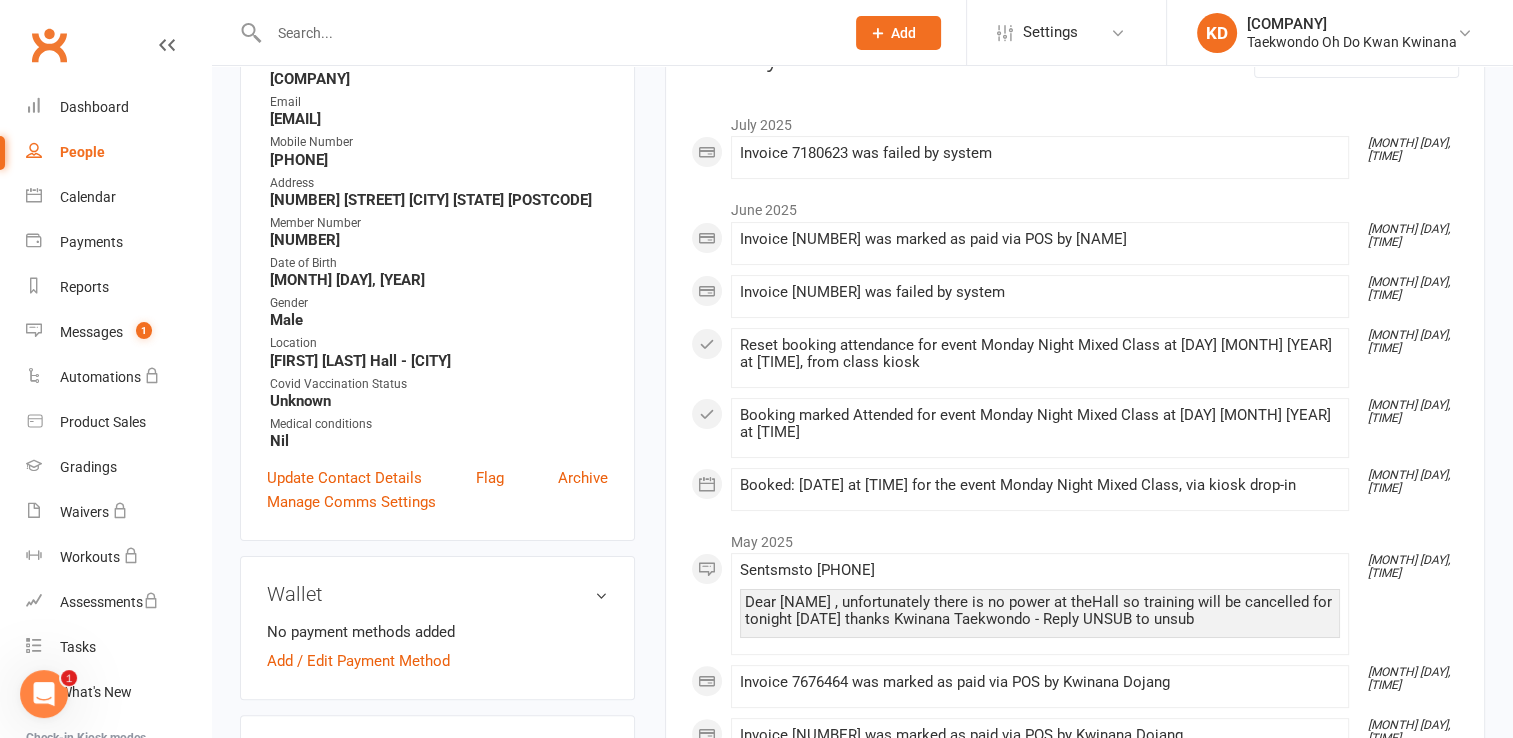 scroll, scrollTop: 298, scrollLeft: 0, axis: vertical 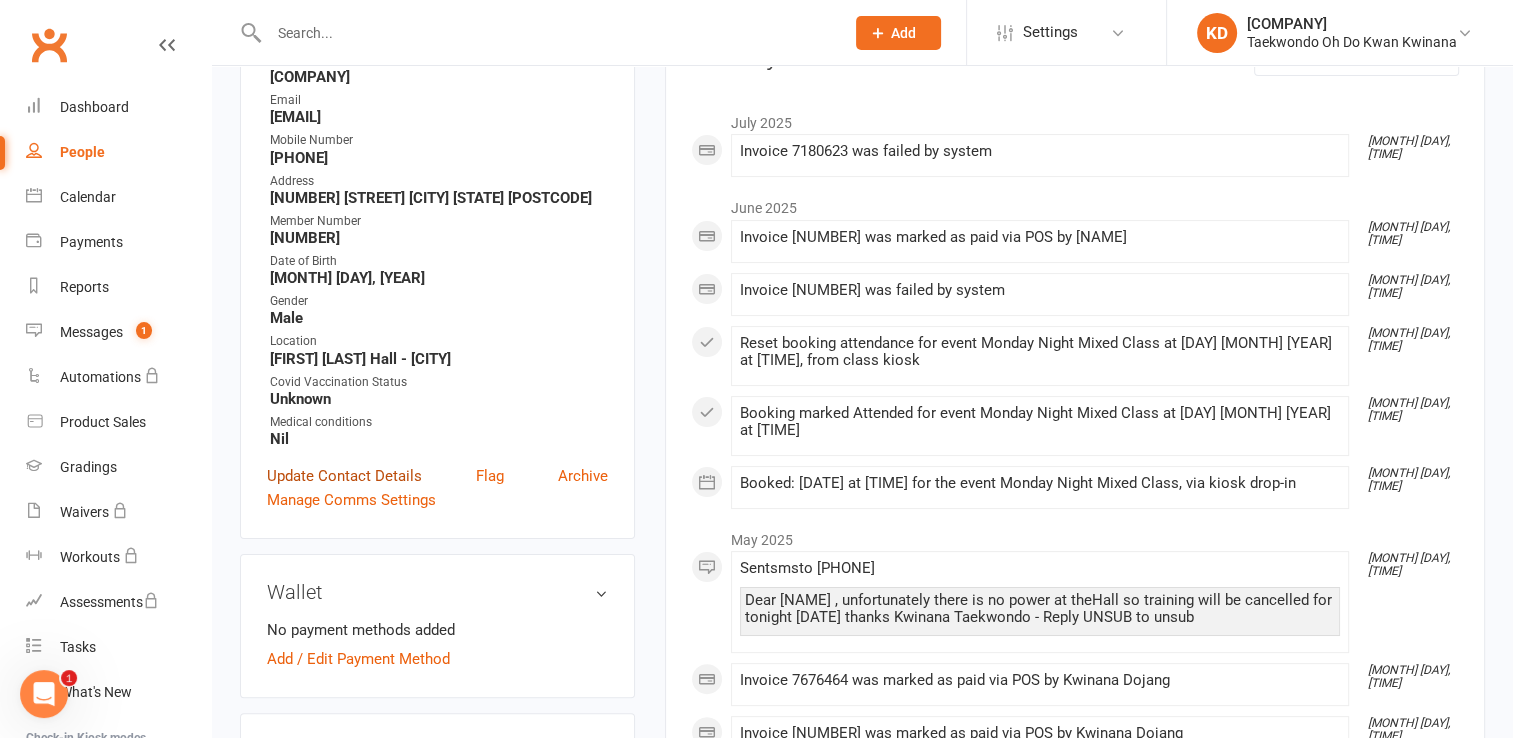 click on "Update Contact Details" at bounding box center (344, 476) 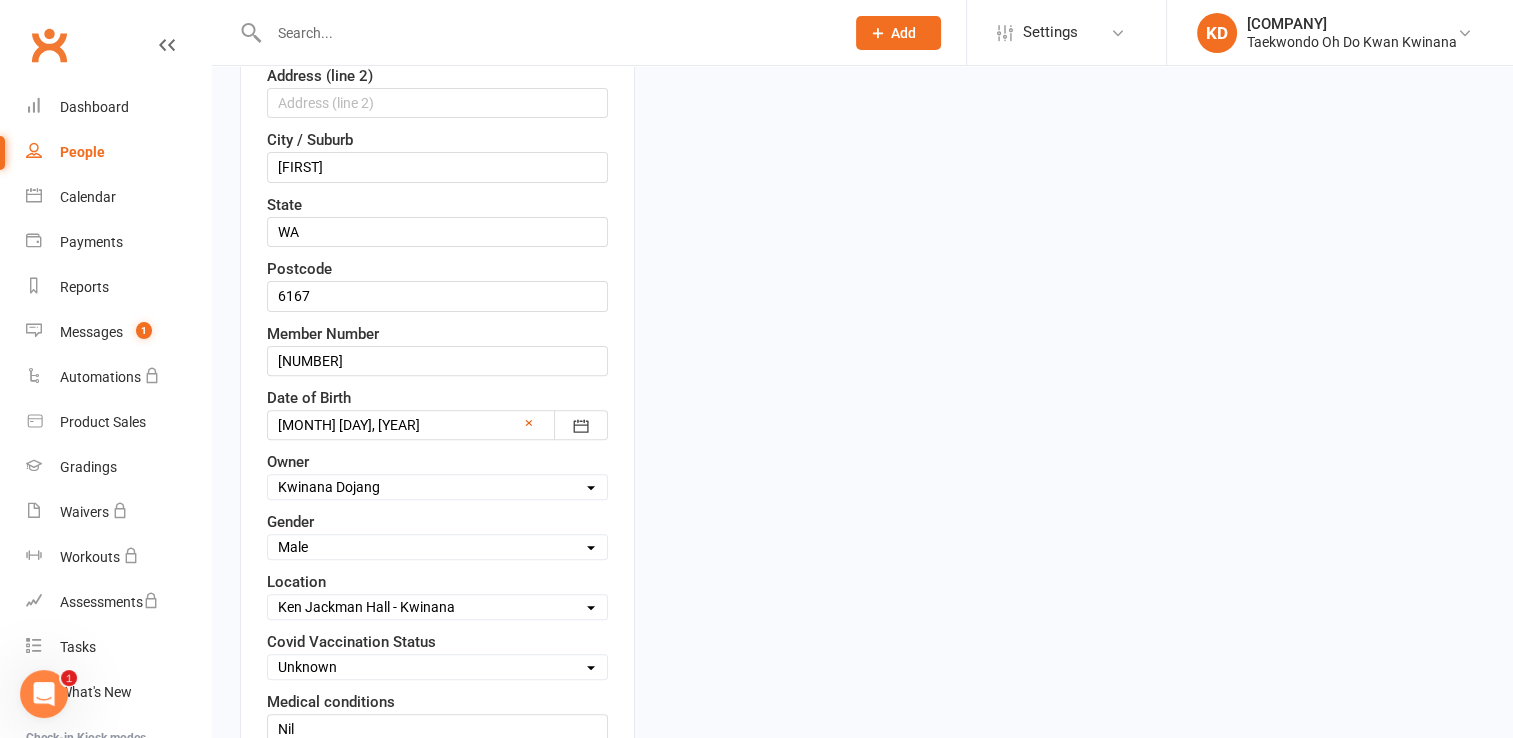 scroll, scrollTop: 593, scrollLeft: 0, axis: vertical 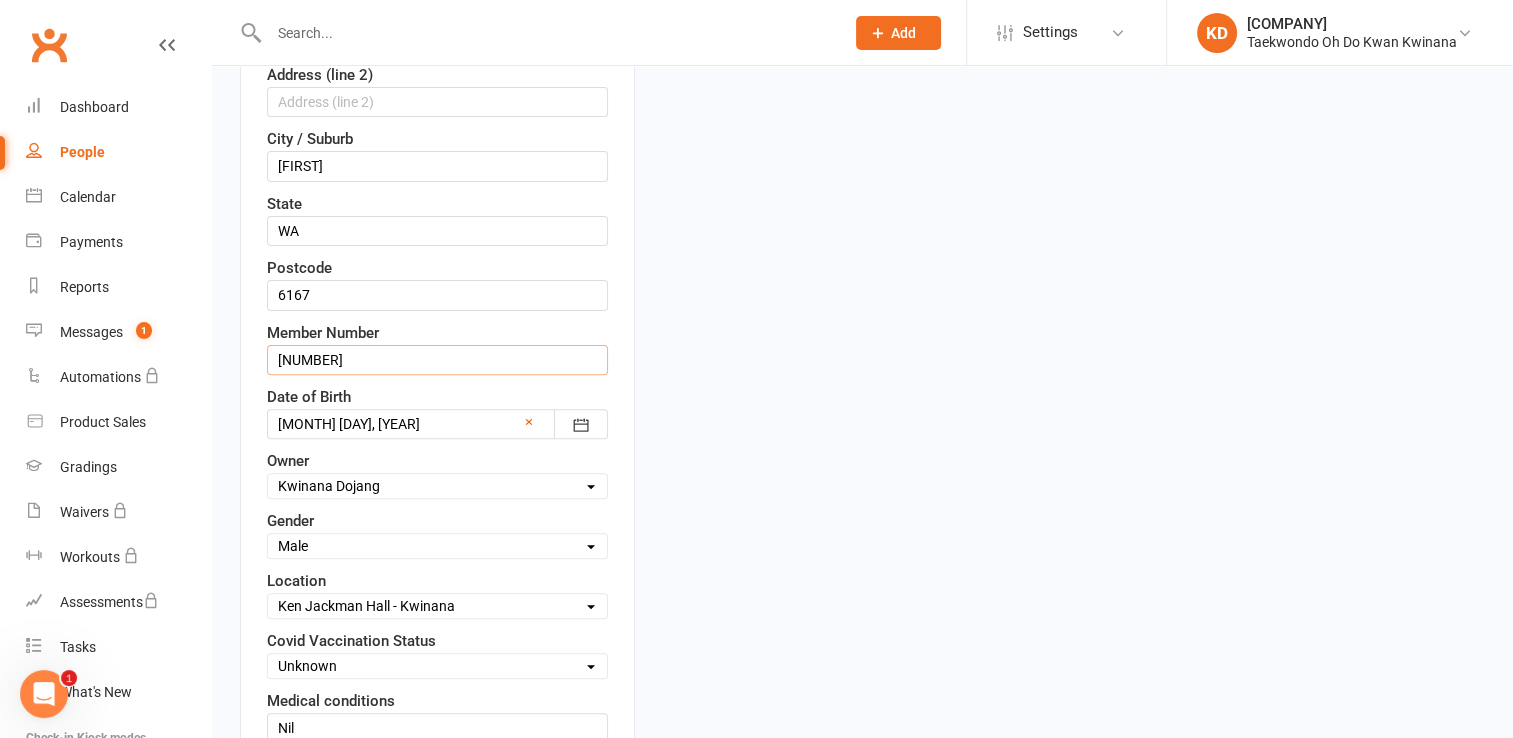 click on "[NUMBER]" at bounding box center [437, 360] 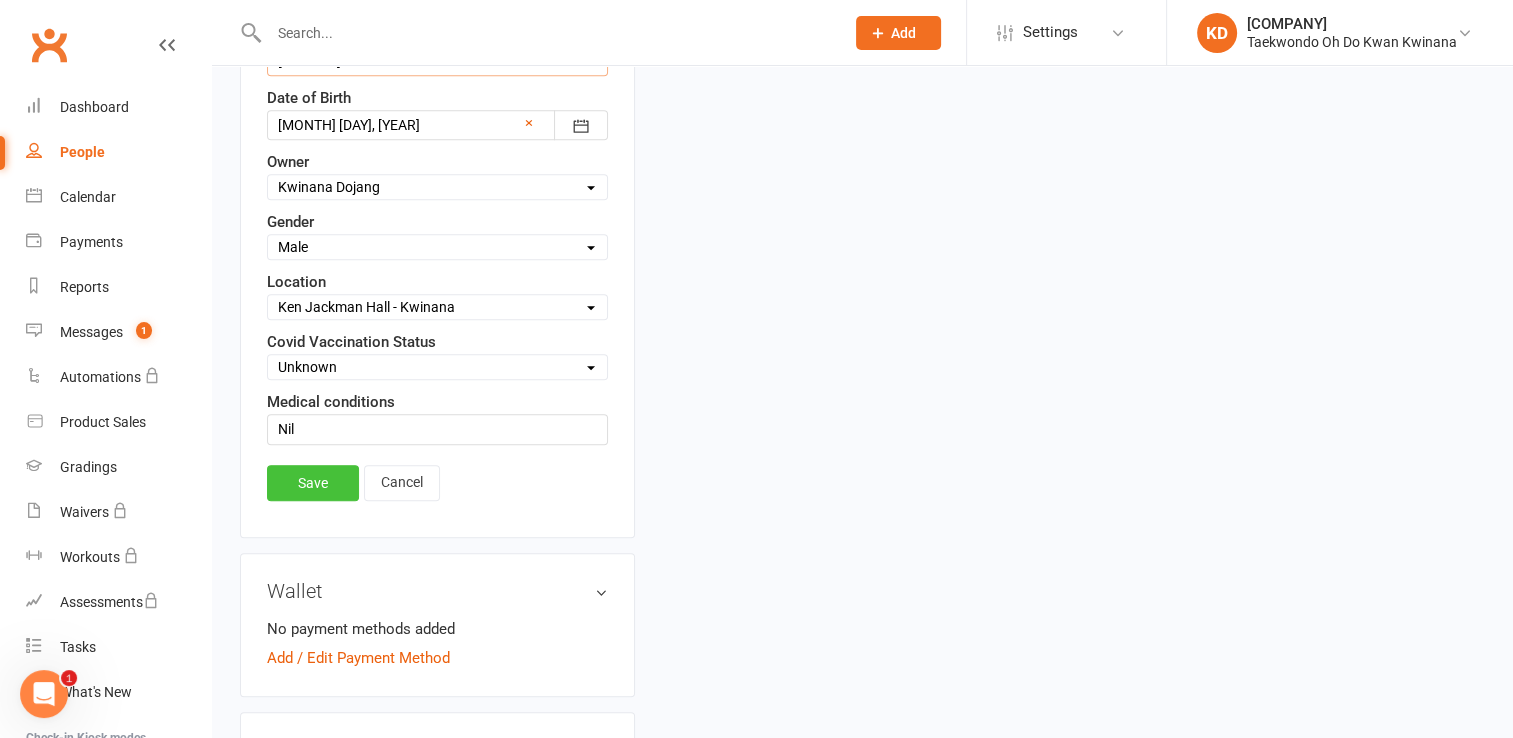 scroll, scrollTop: 893, scrollLeft: 0, axis: vertical 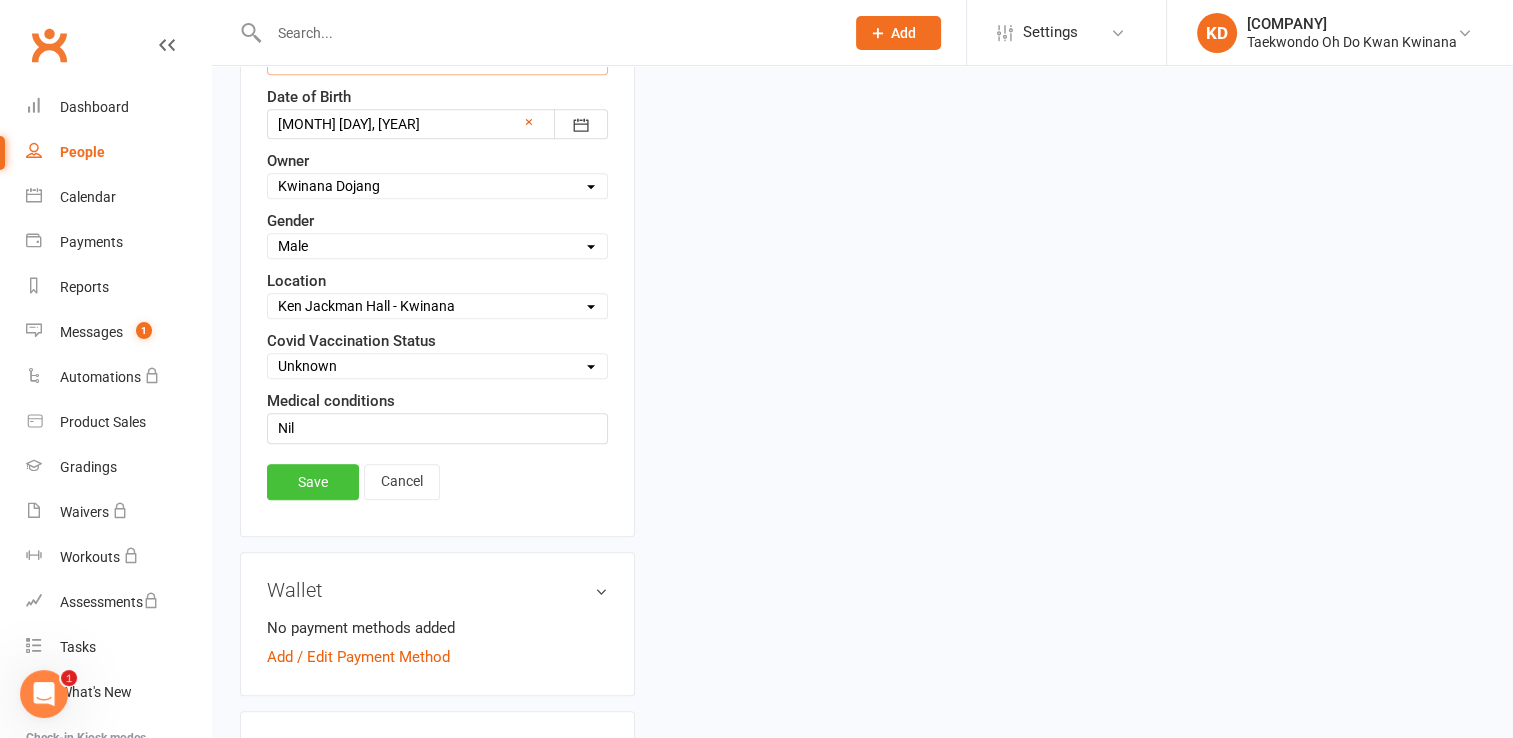 type on "[LICENSE]" 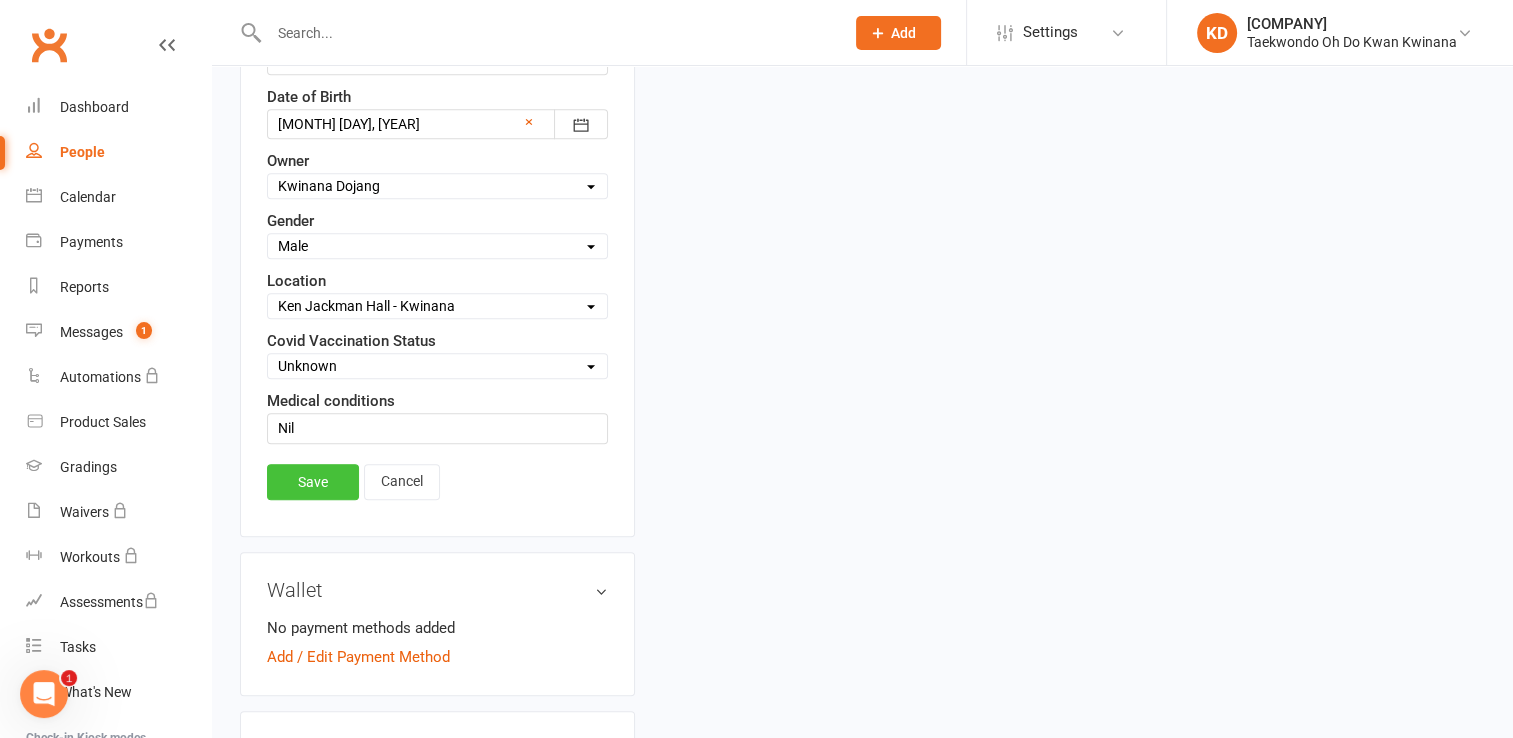 click on "Save" at bounding box center (313, 482) 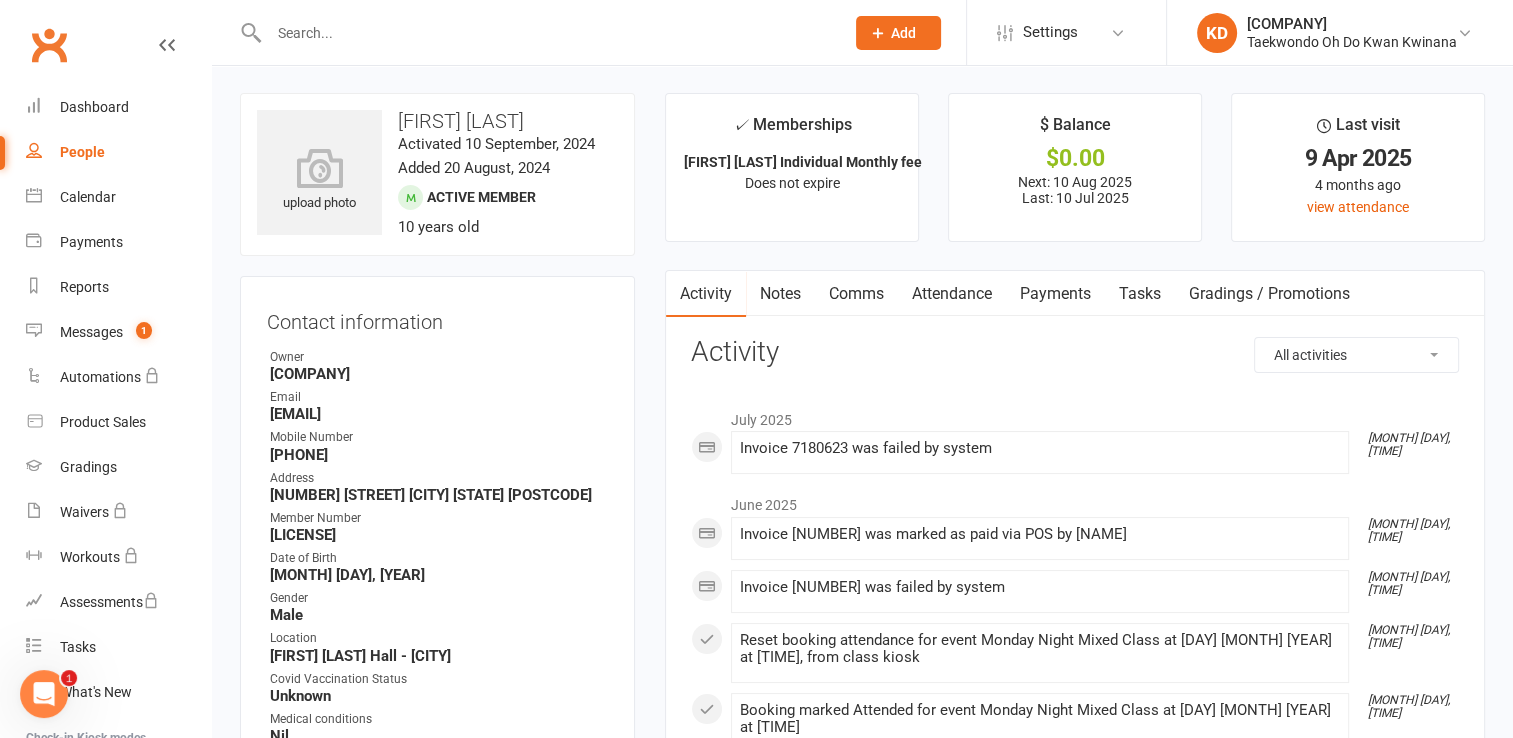 scroll, scrollTop: 0, scrollLeft: 0, axis: both 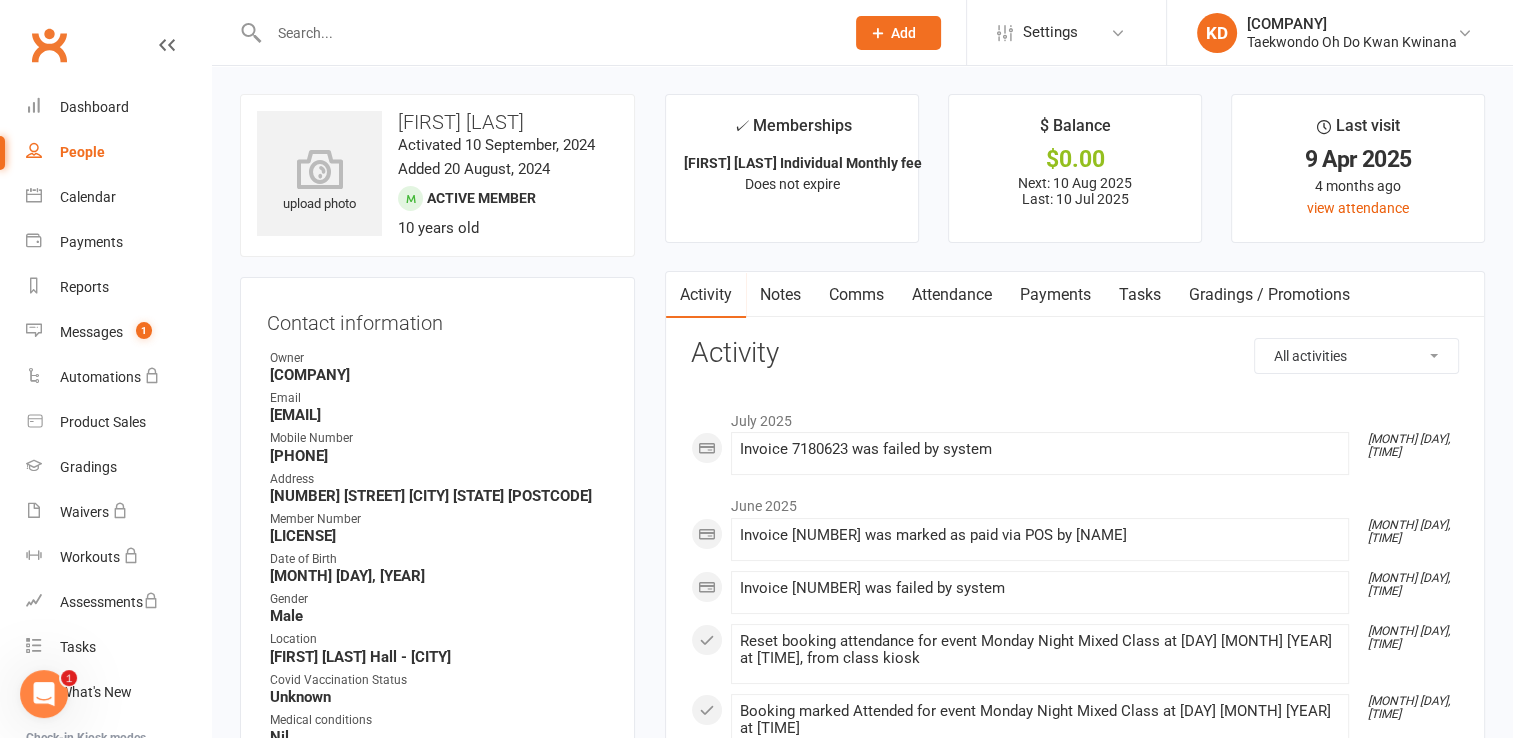 click at bounding box center (546, 33) 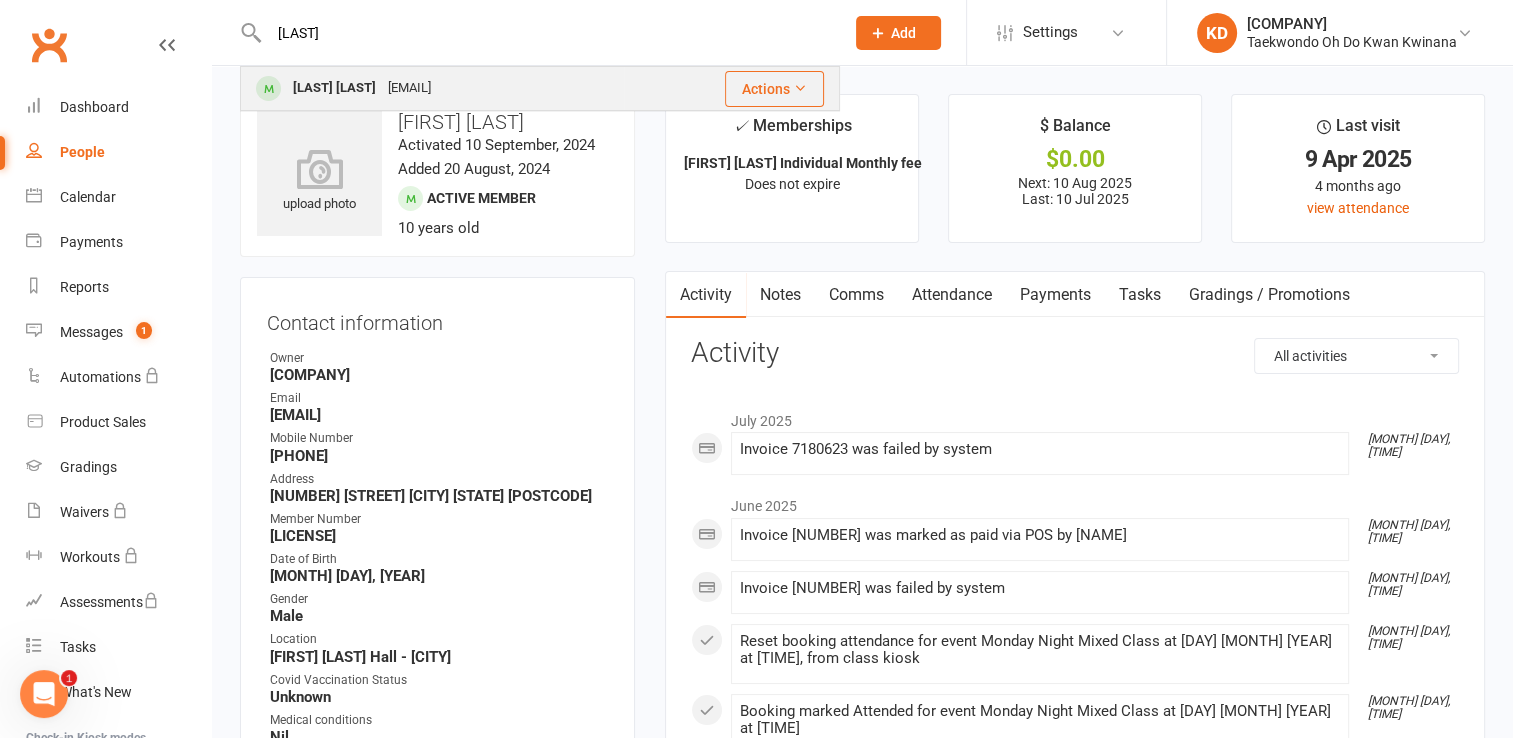 type on "[LAST]" 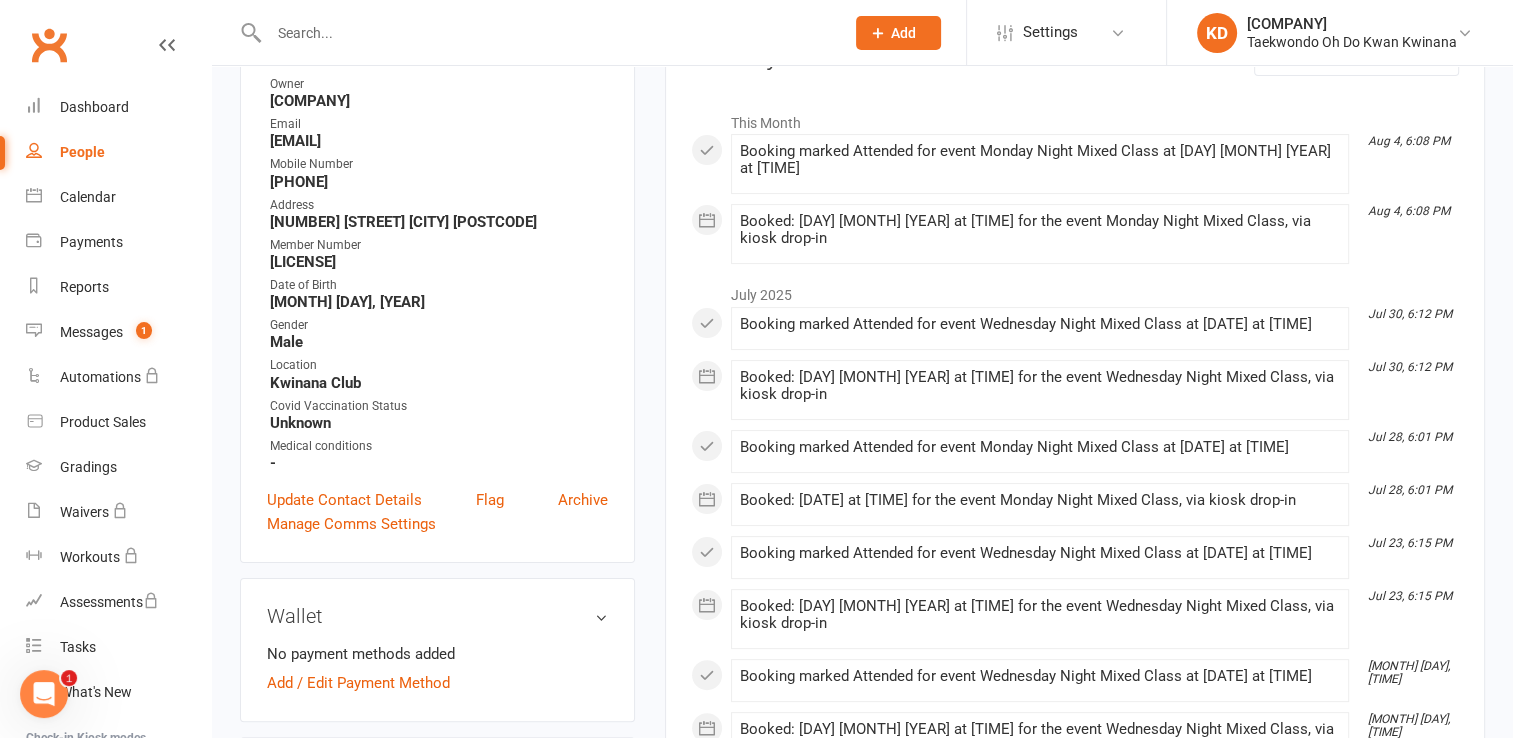 scroll, scrollTop: 299, scrollLeft: 0, axis: vertical 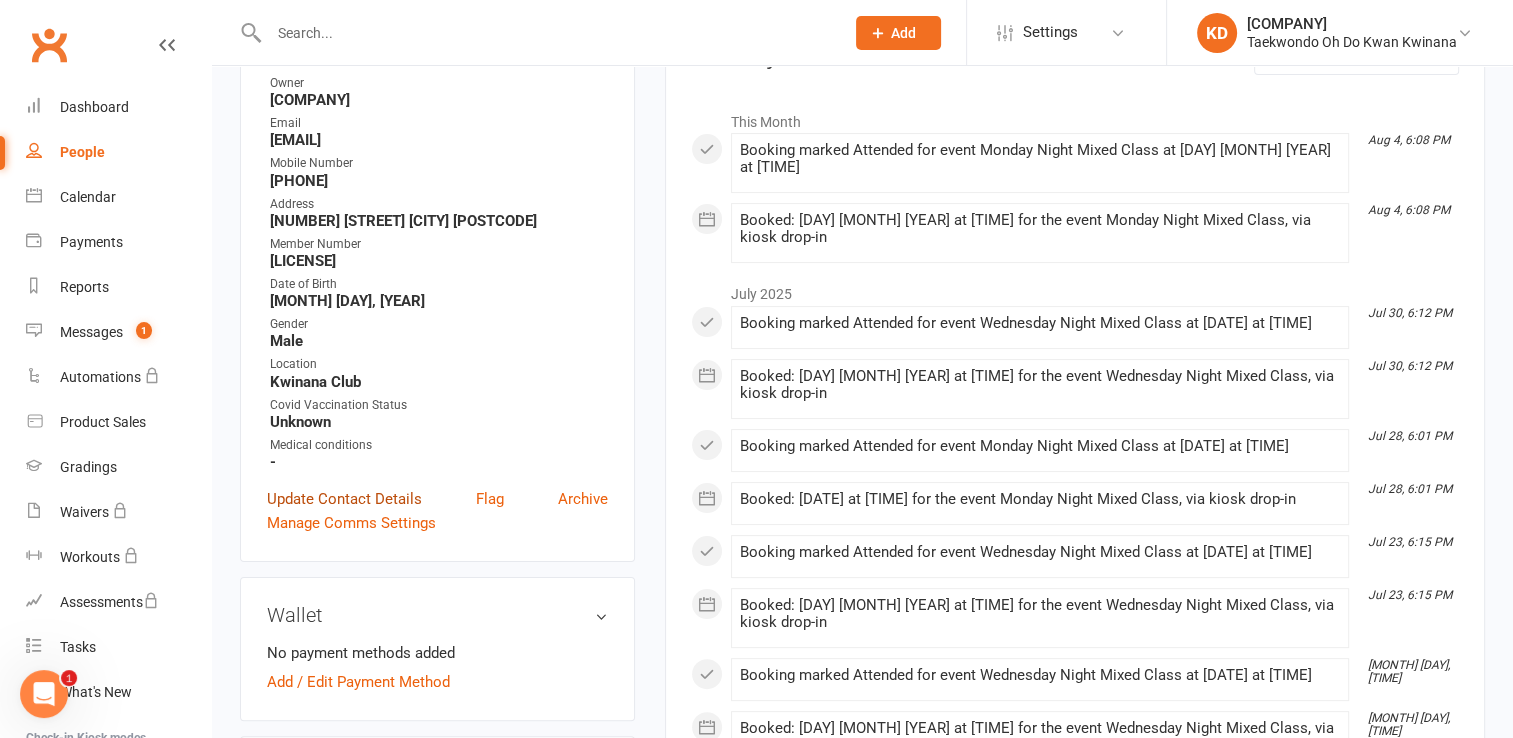 click on "Update Contact Details" at bounding box center (344, 499) 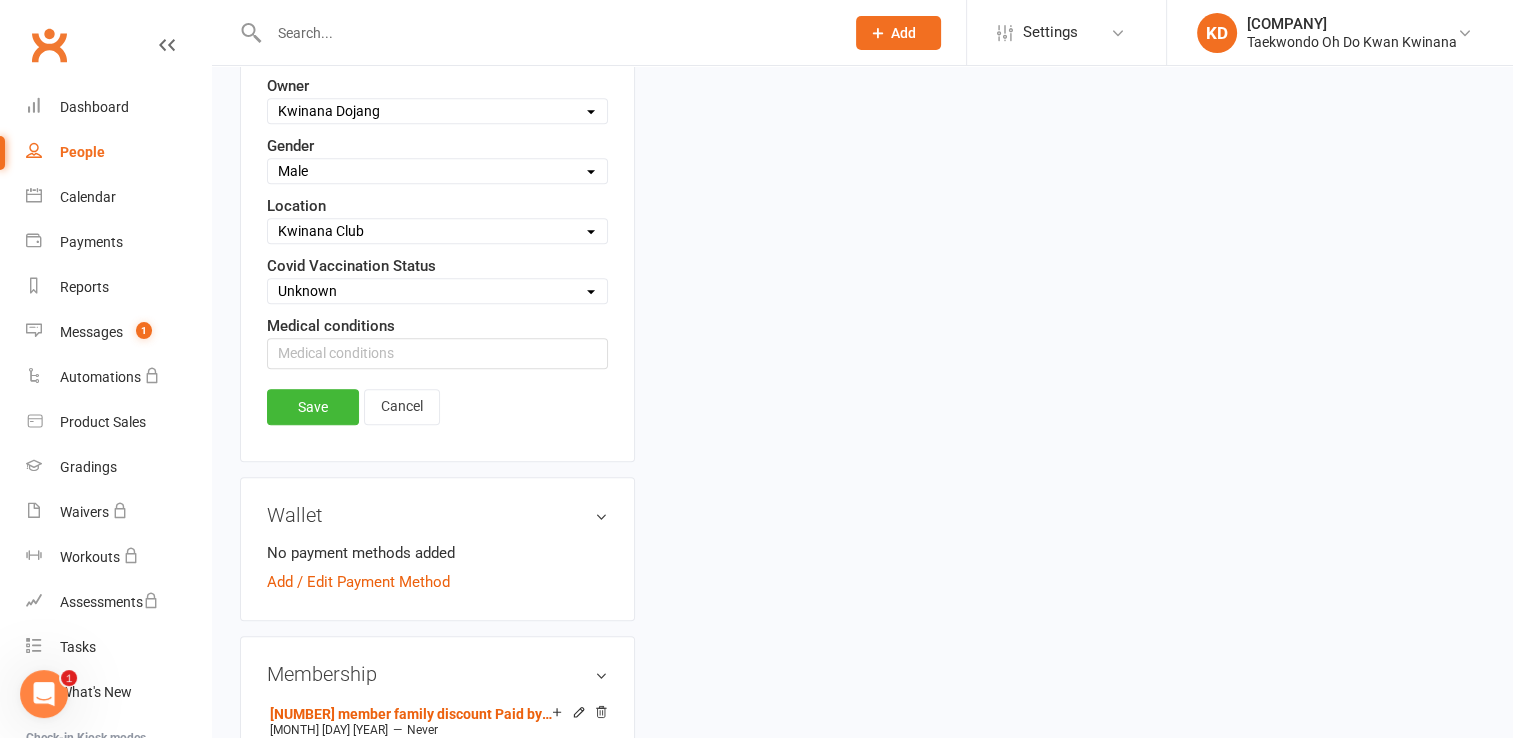 scroll, scrollTop: 993, scrollLeft: 0, axis: vertical 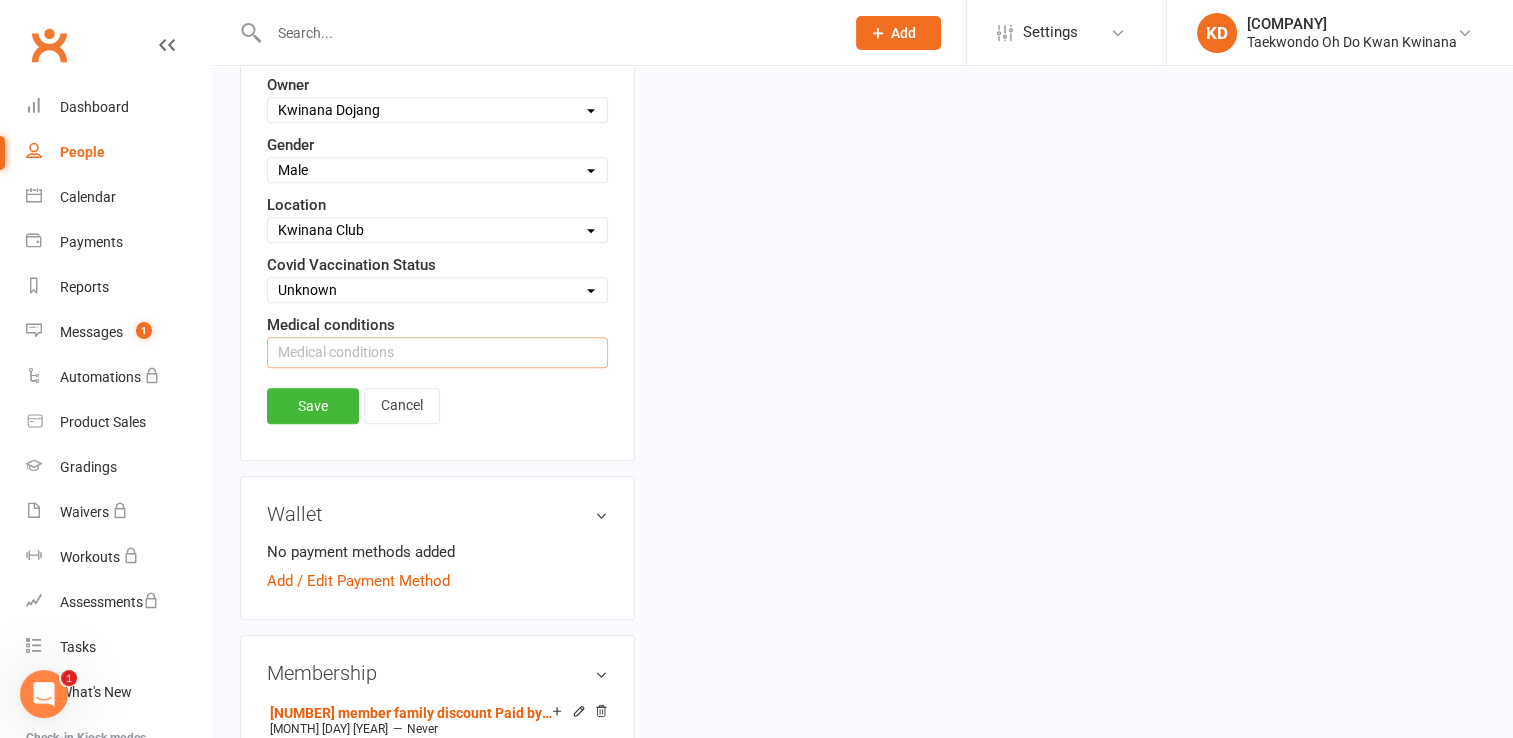 click at bounding box center [437, 352] 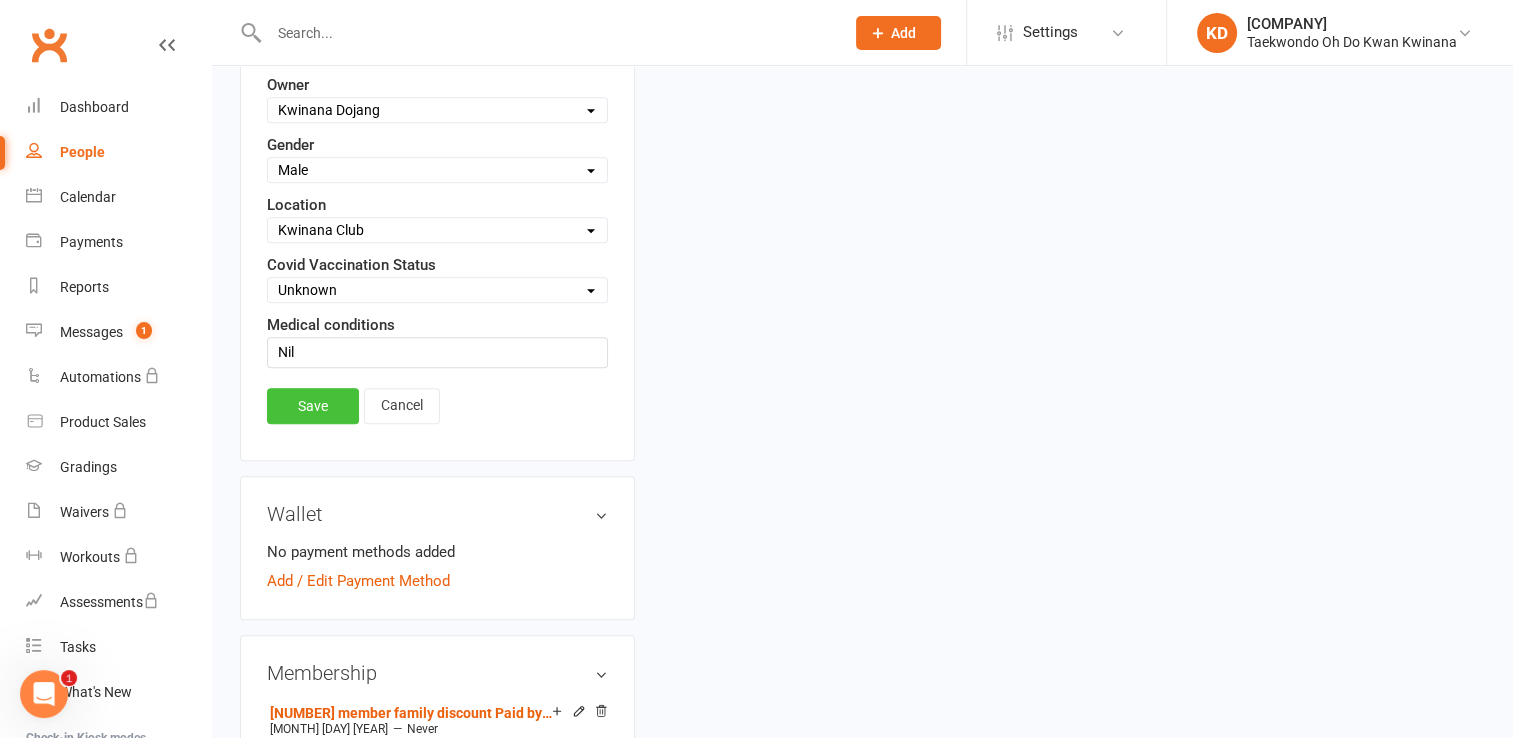 click on "Save" at bounding box center (313, 406) 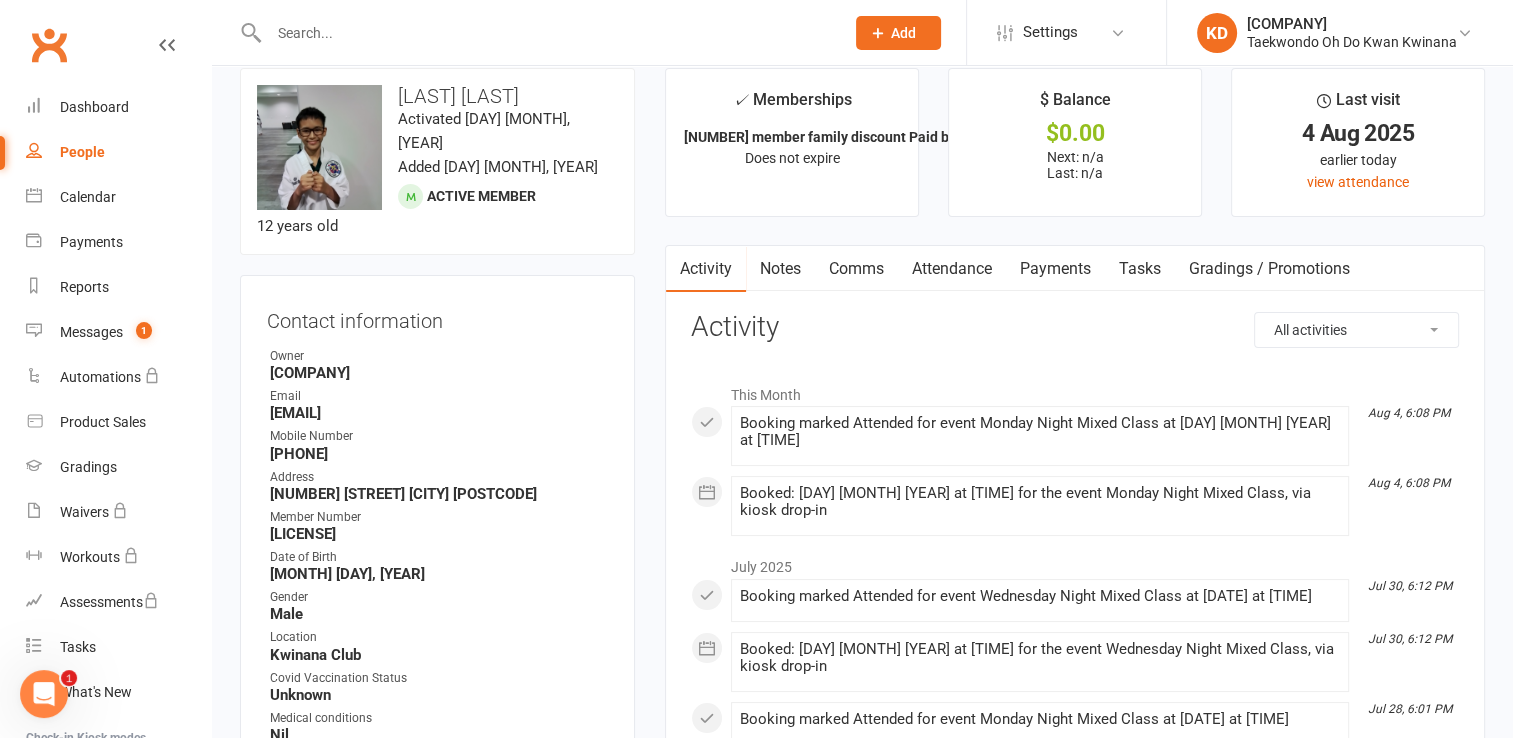 scroll, scrollTop: 0, scrollLeft: 0, axis: both 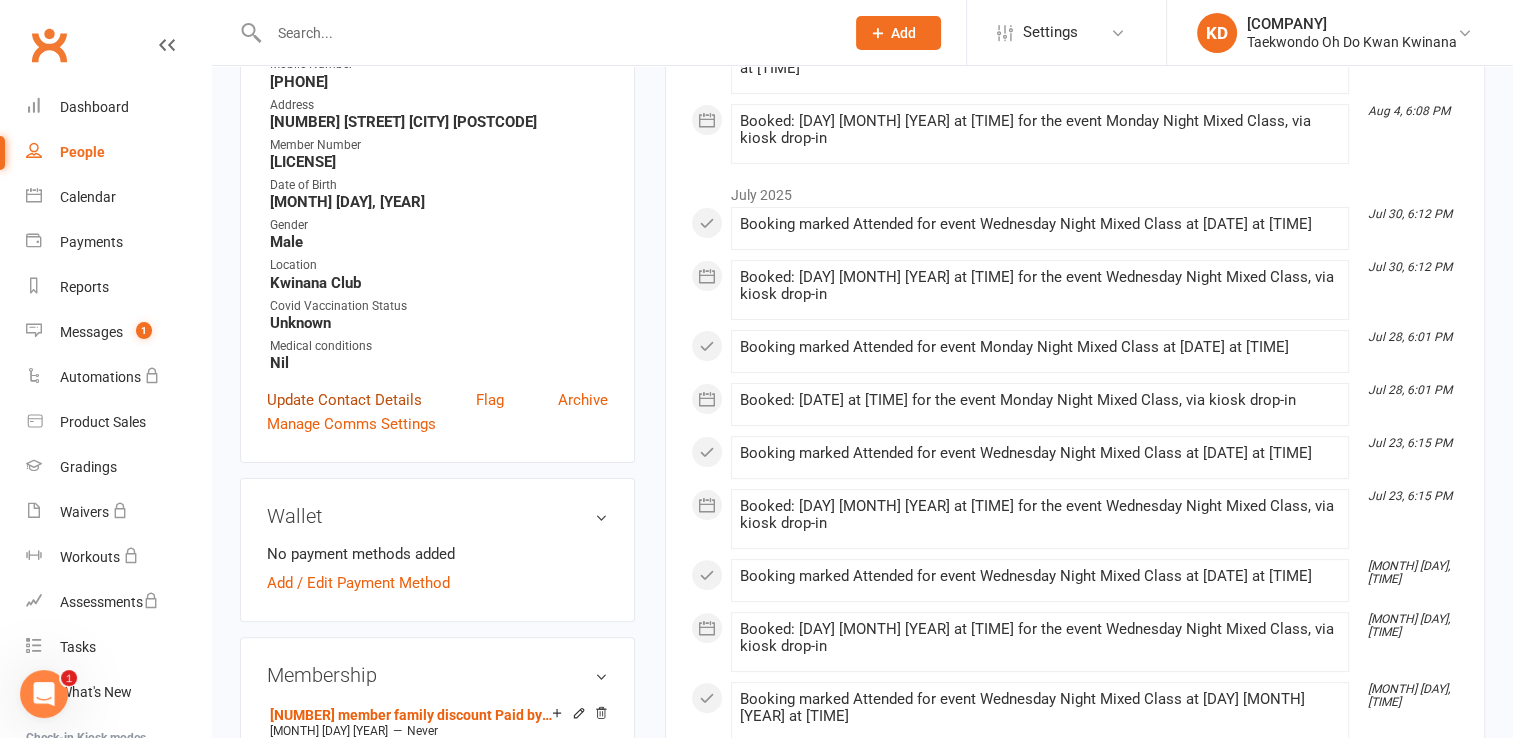 click on "Update Contact Details" at bounding box center [344, 400] 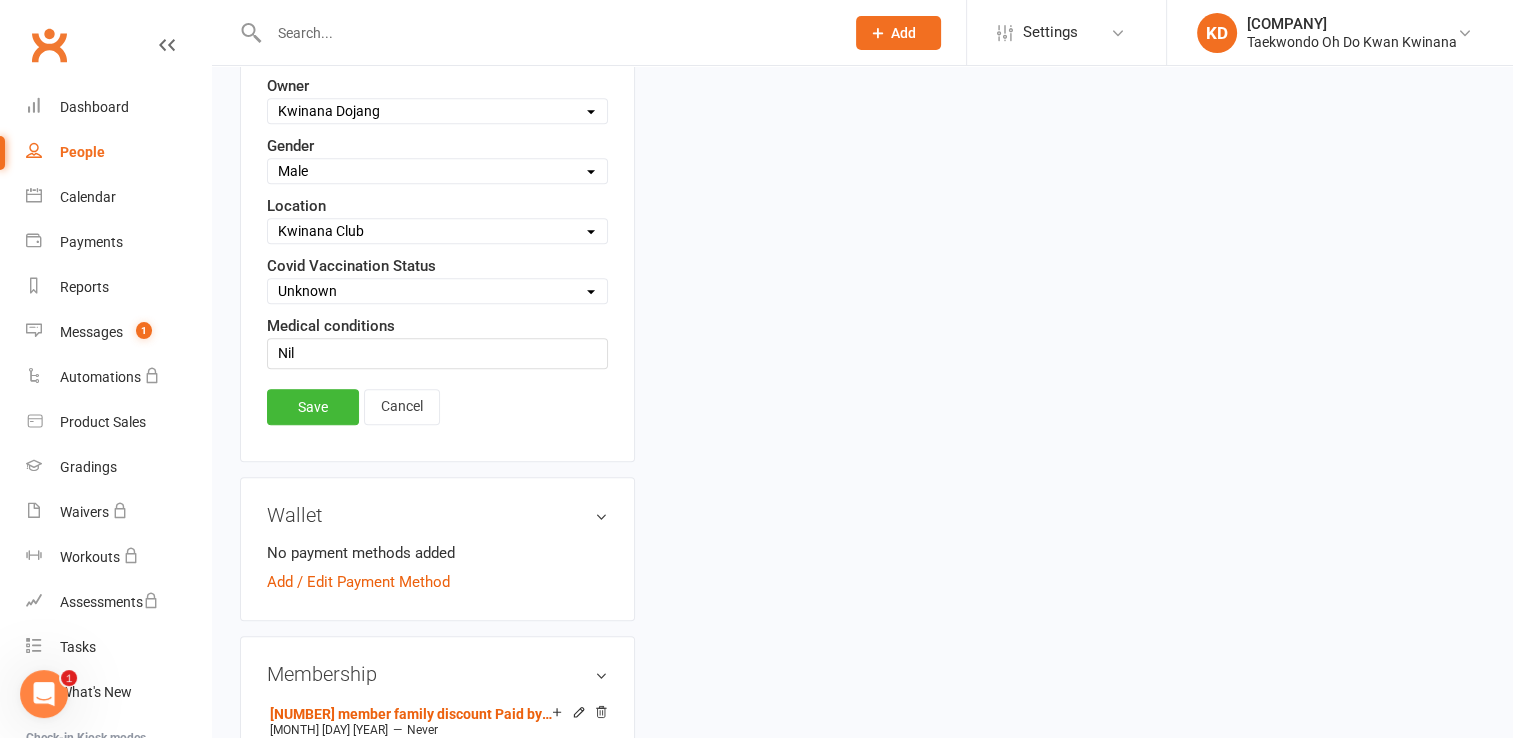 scroll, scrollTop: 993, scrollLeft: 0, axis: vertical 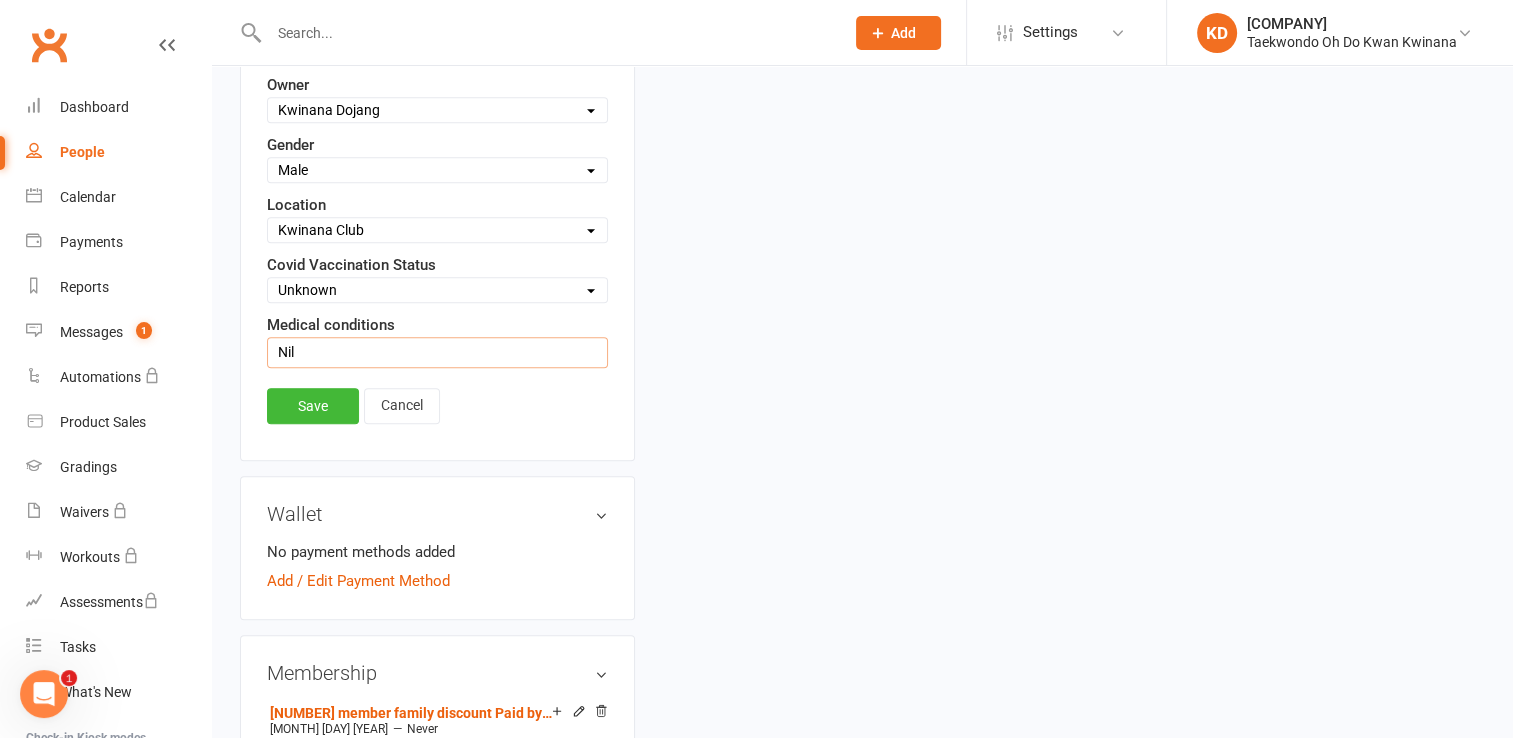 click on "Nil" at bounding box center (437, 352) 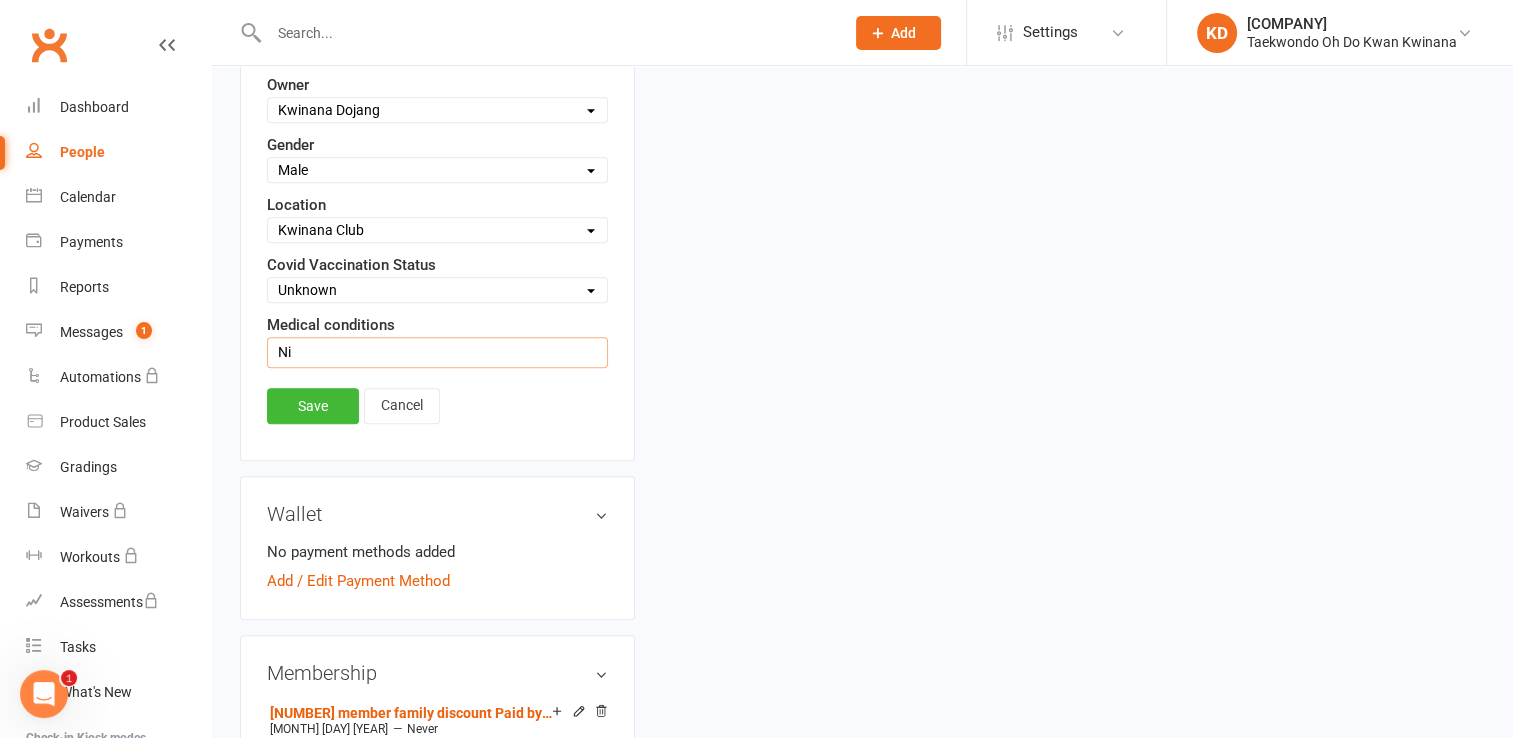 type on "N" 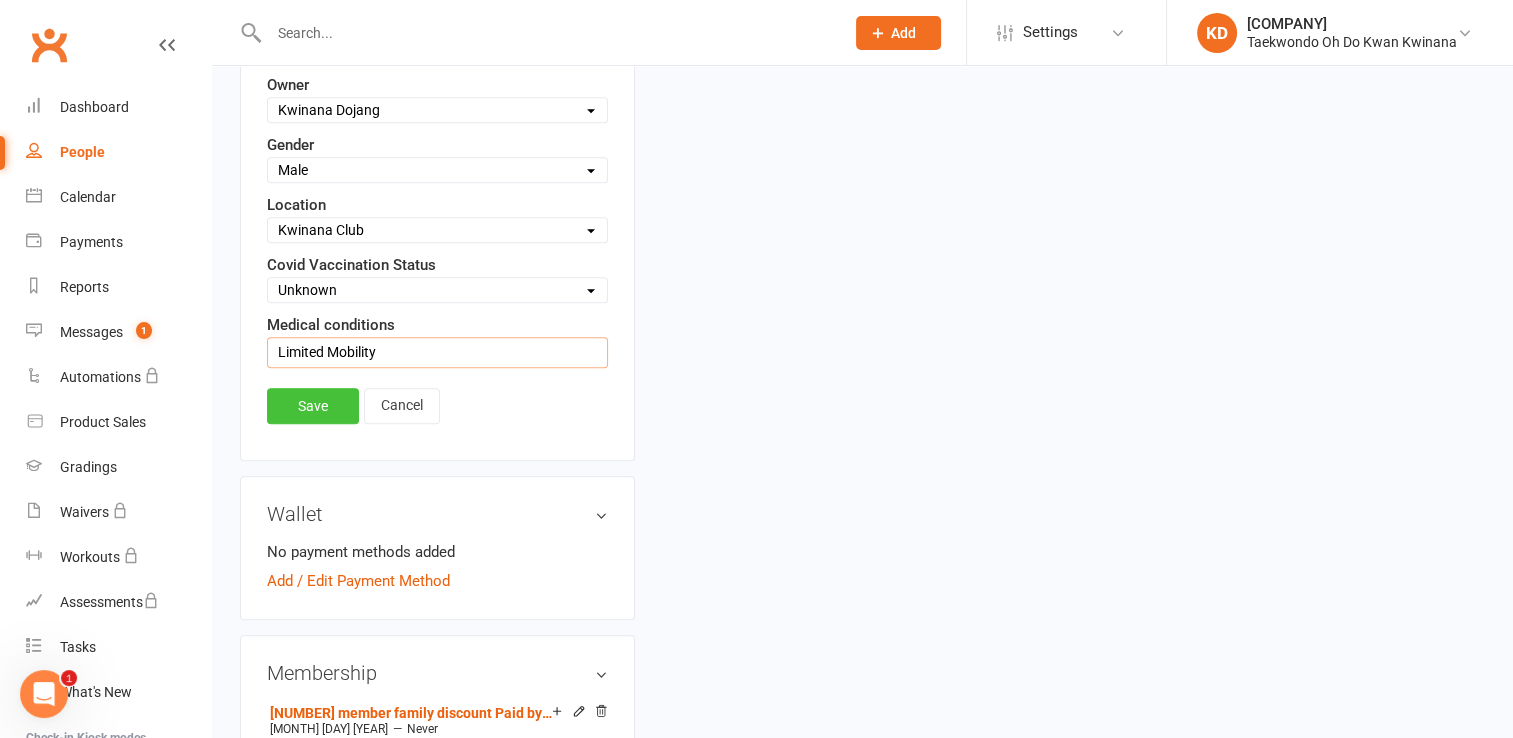 type on "Limited Mobility" 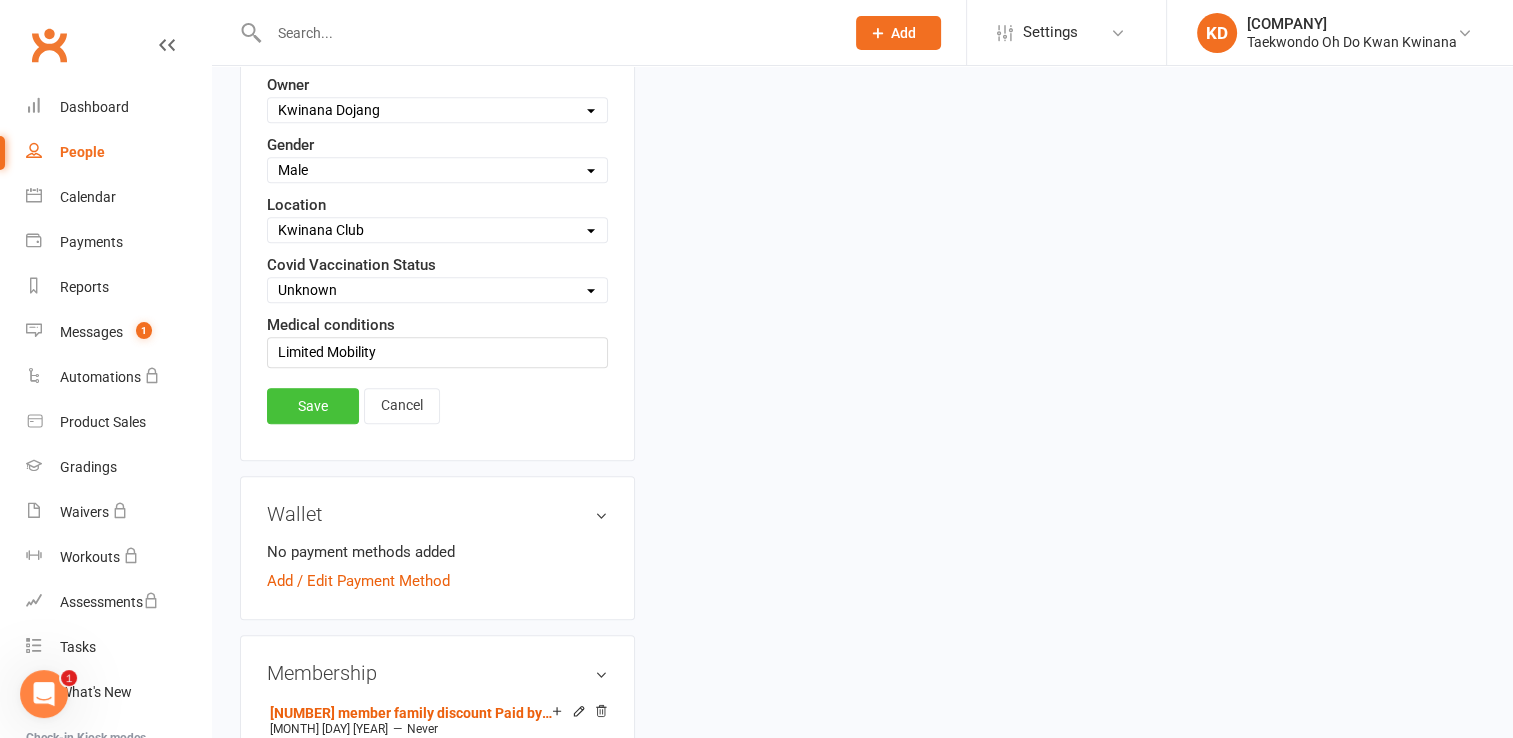 click on "Save" at bounding box center (313, 406) 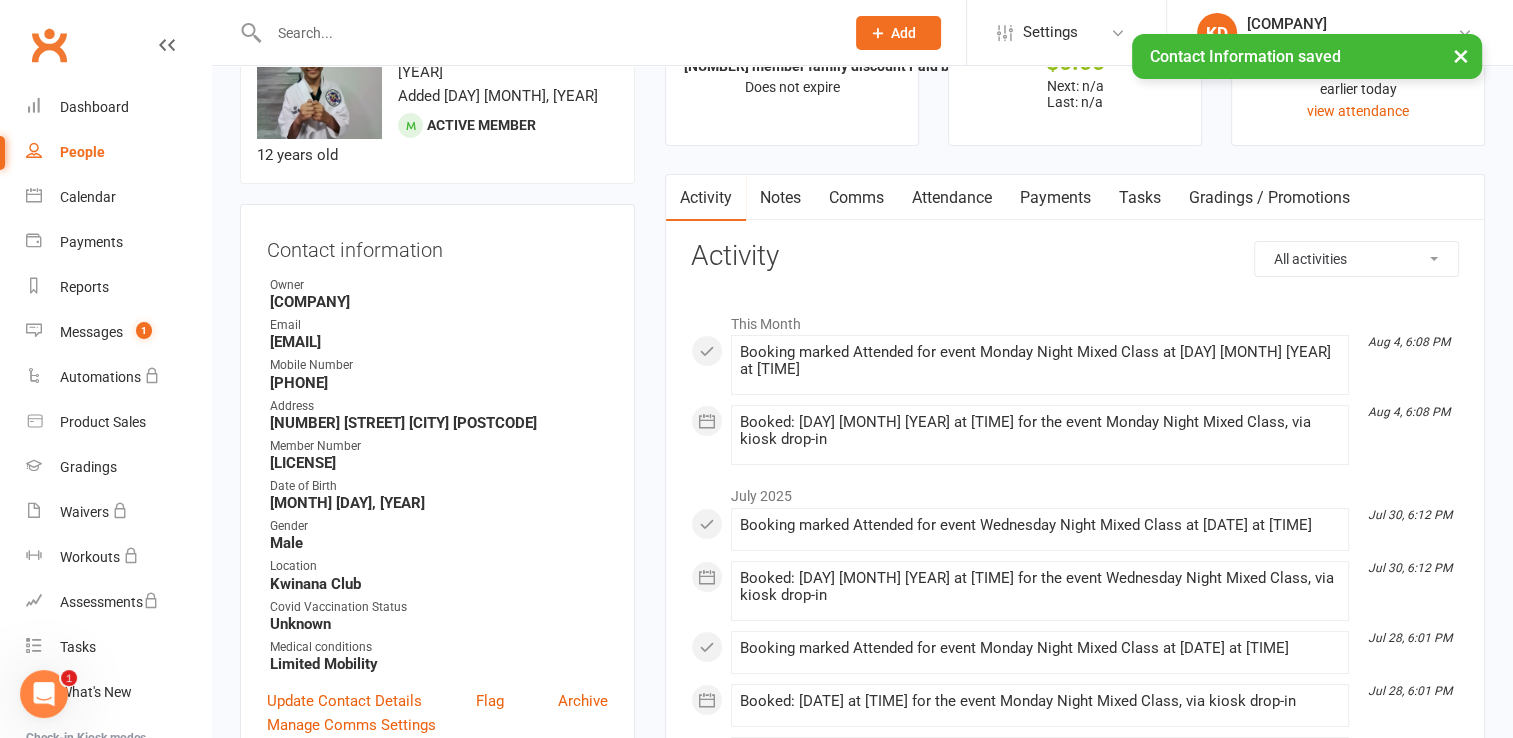 scroll, scrollTop: 0, scrollLeft: 0, axis: both 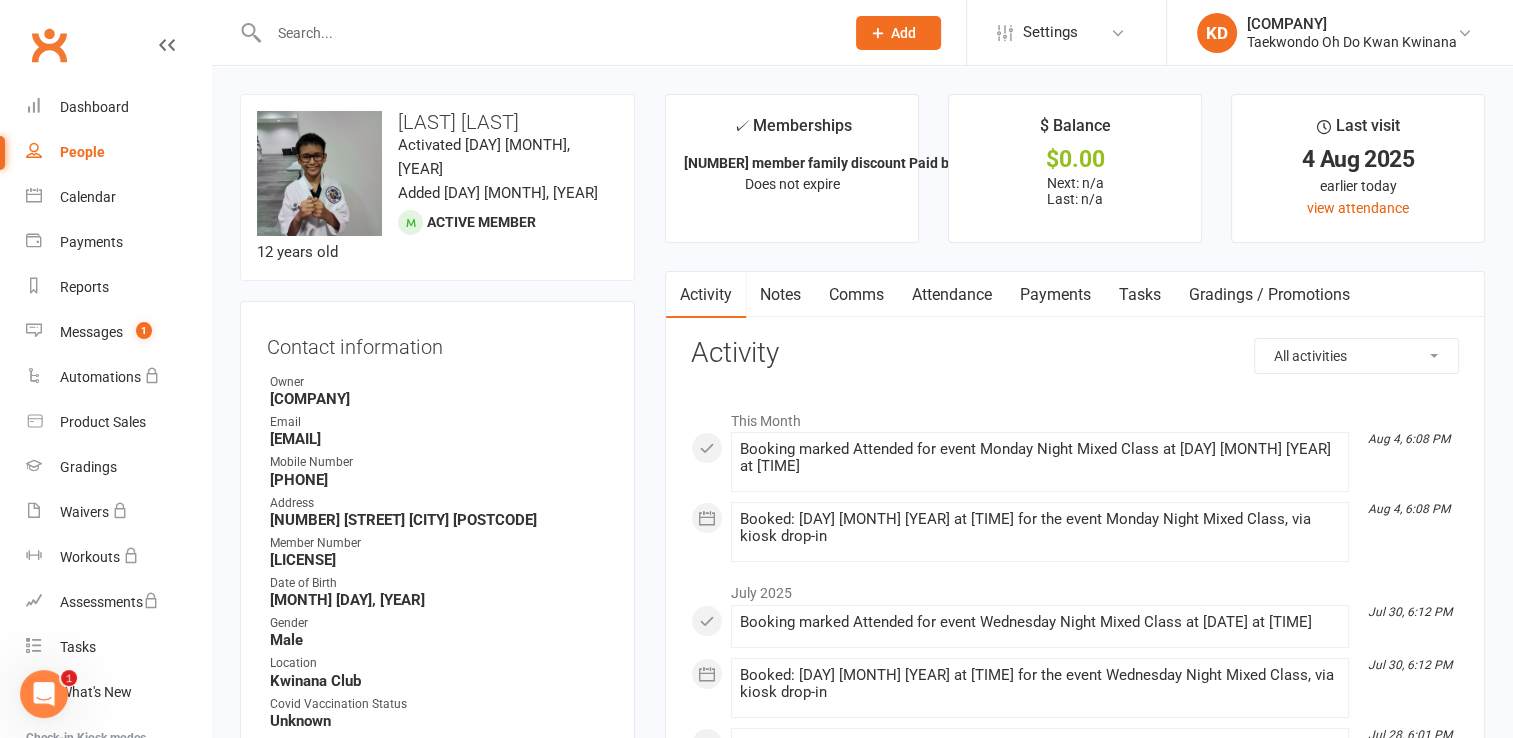 click at bounding box center (546, 33) 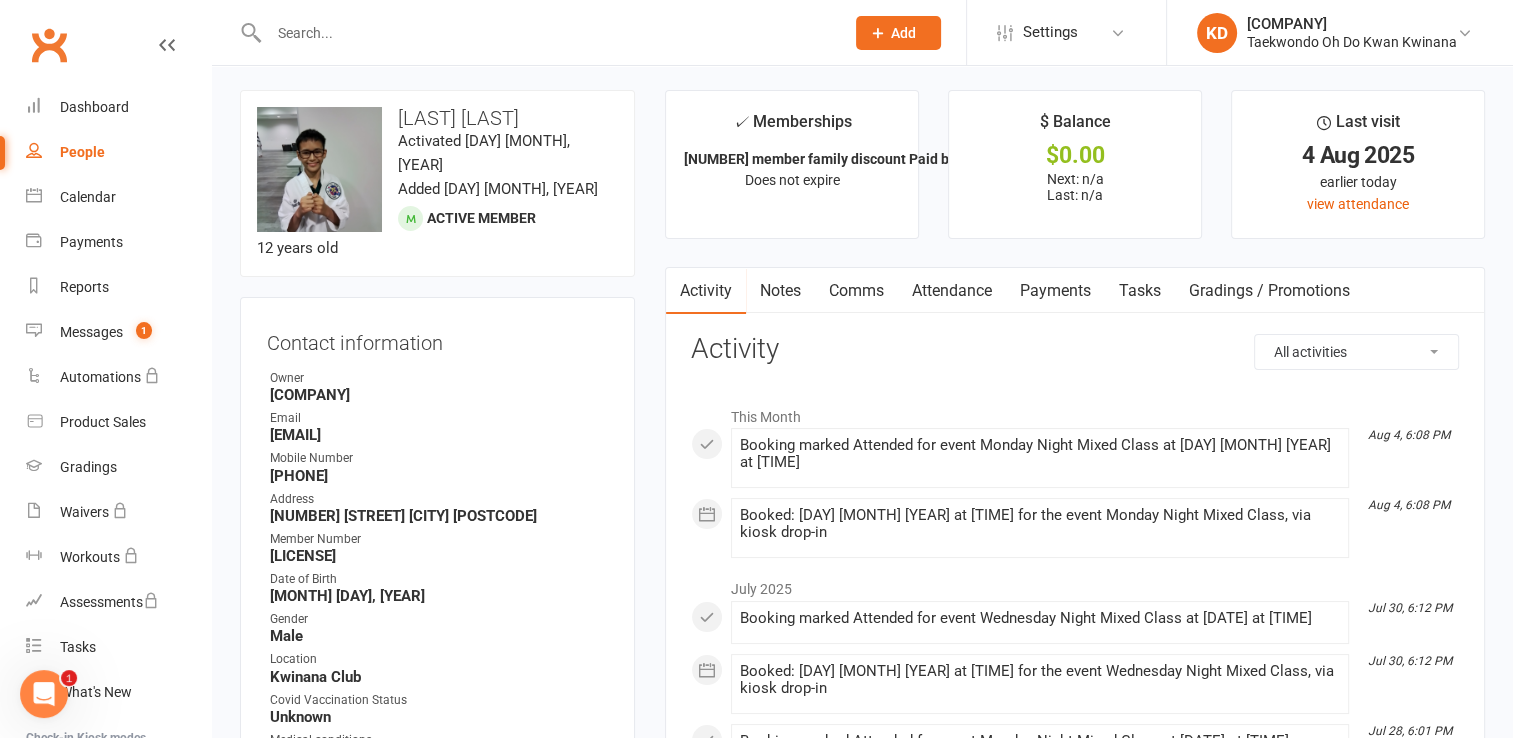 scroll, scrollTop: 0, scrollLeft: 0, axis: both 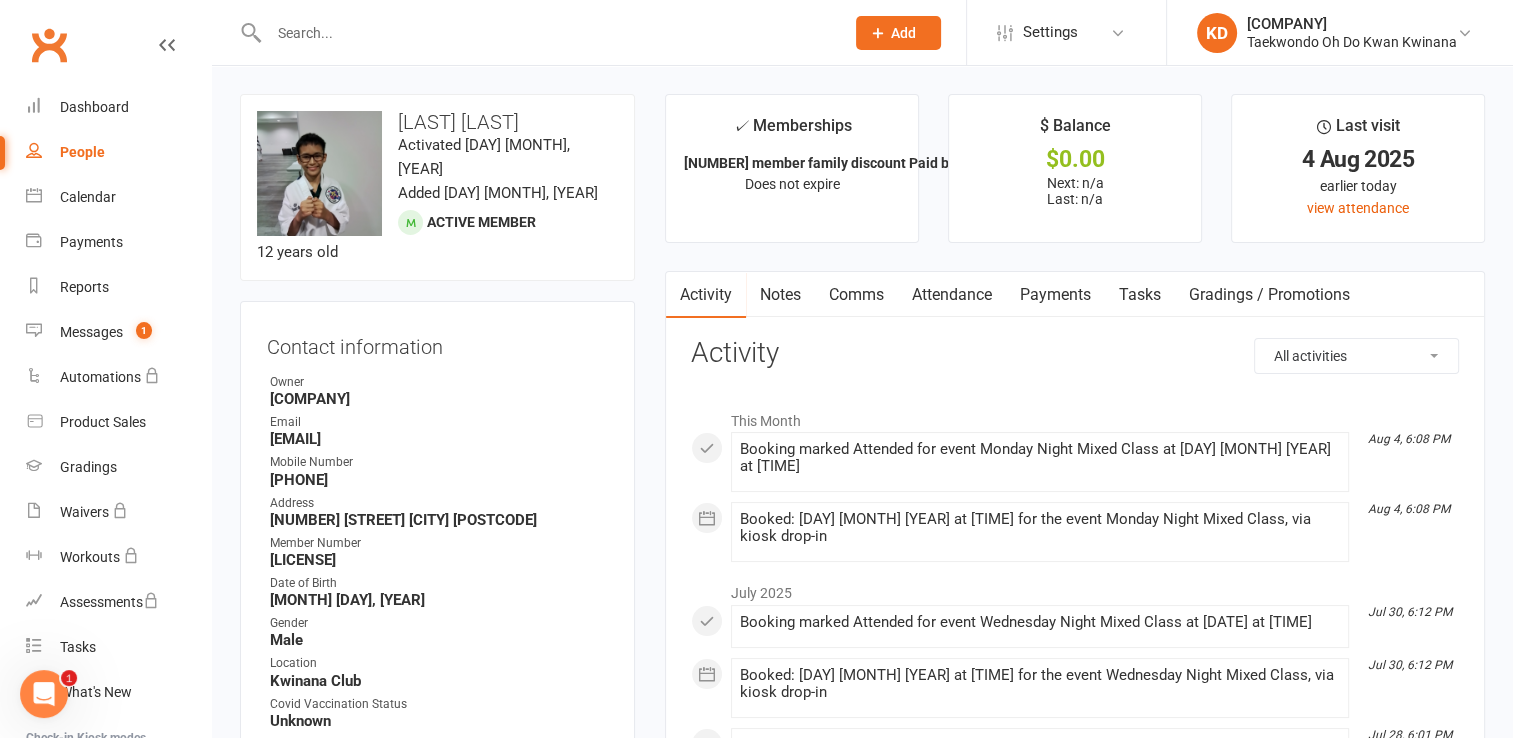 click at bounding box center [546, 33] 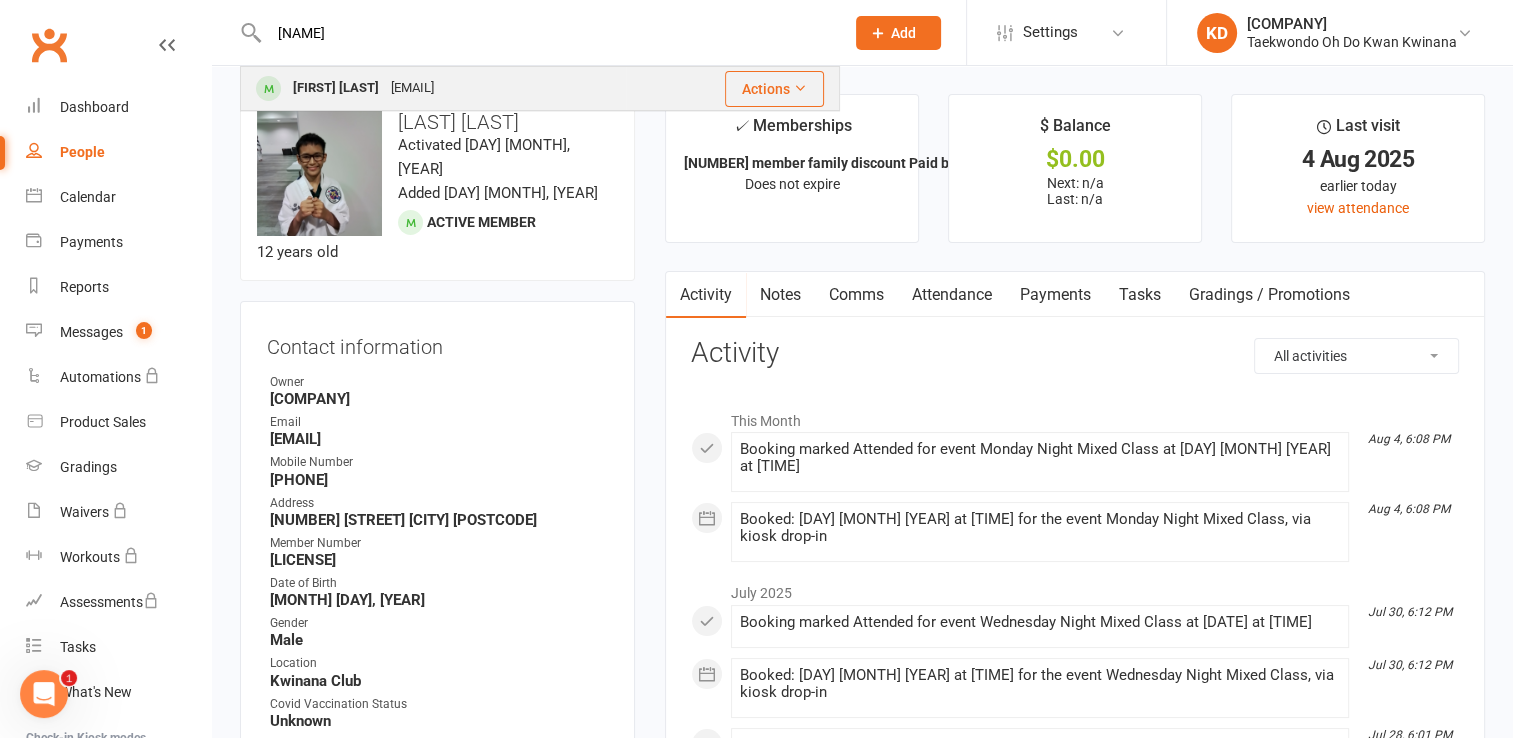 type on "[NAME]" 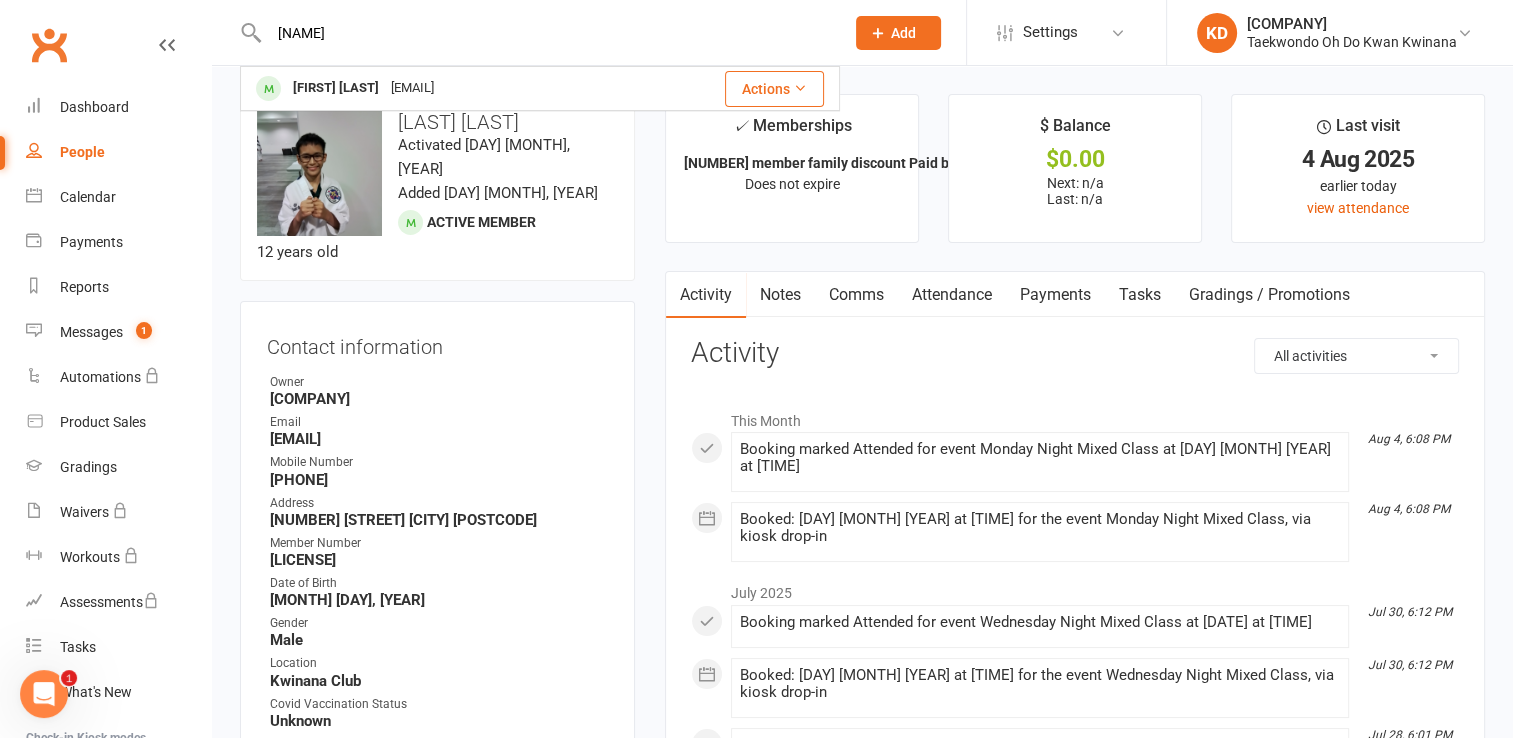type 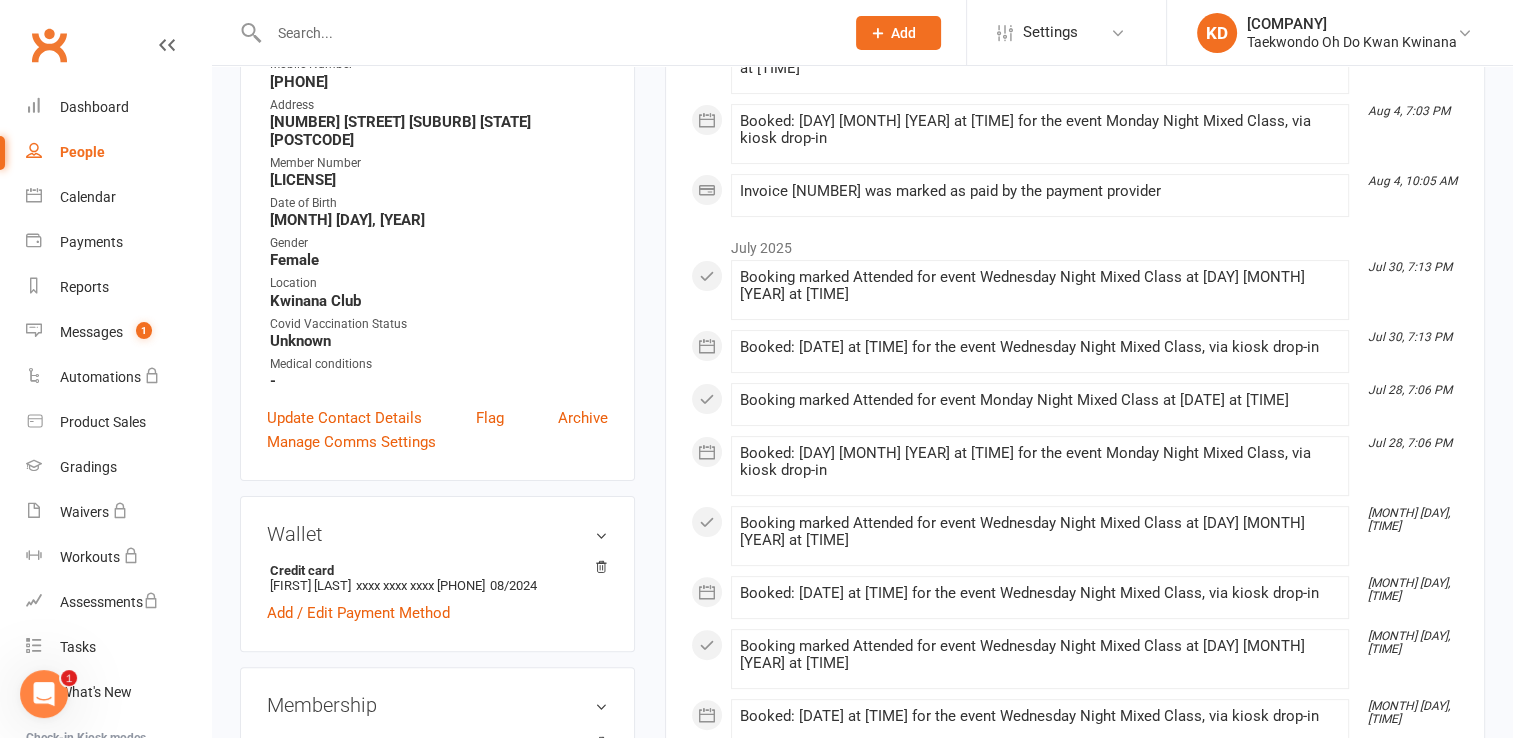 scroll, scrollTop: 399, scrollLeft: 0, axis: vertical 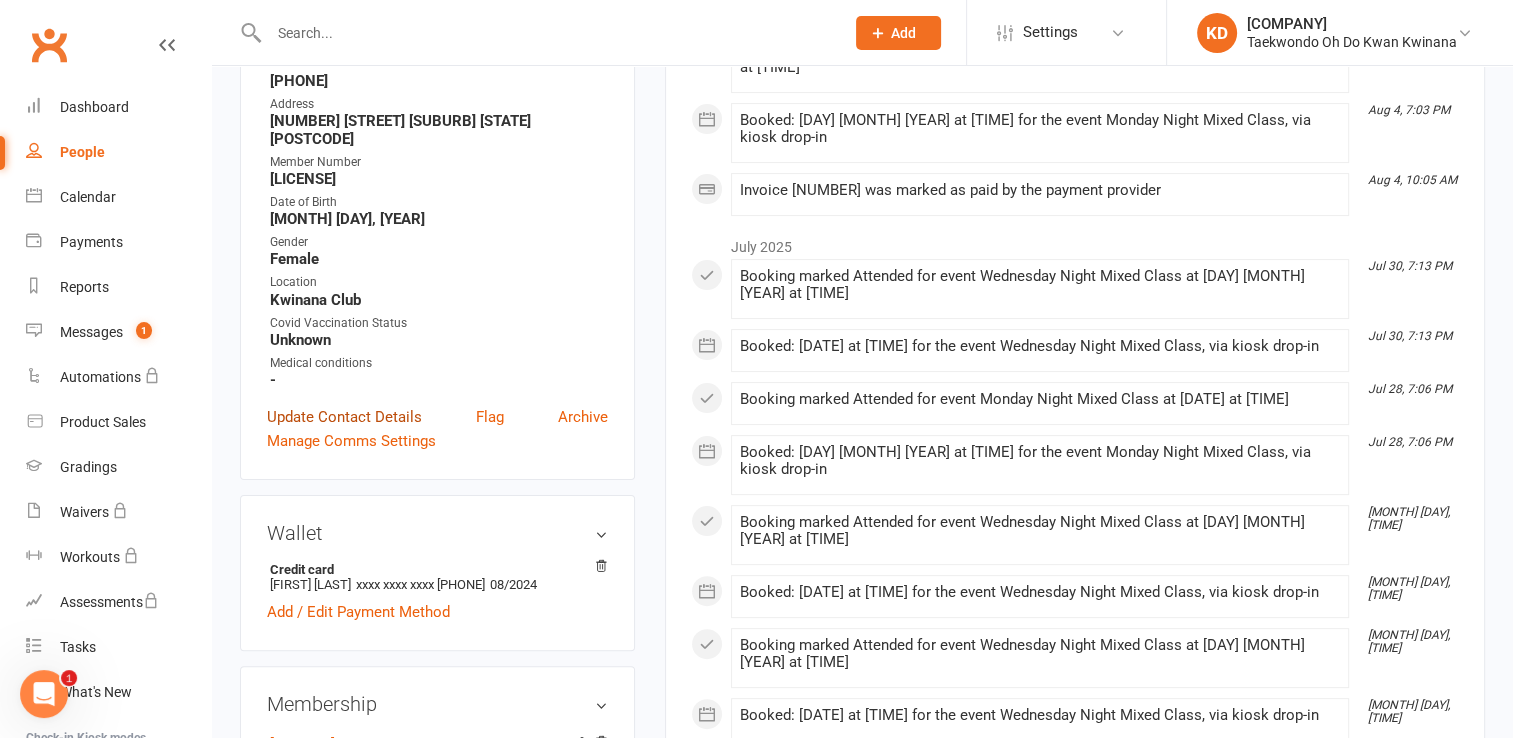 click on "Update Contact Details" at bounding box center [344, 417] 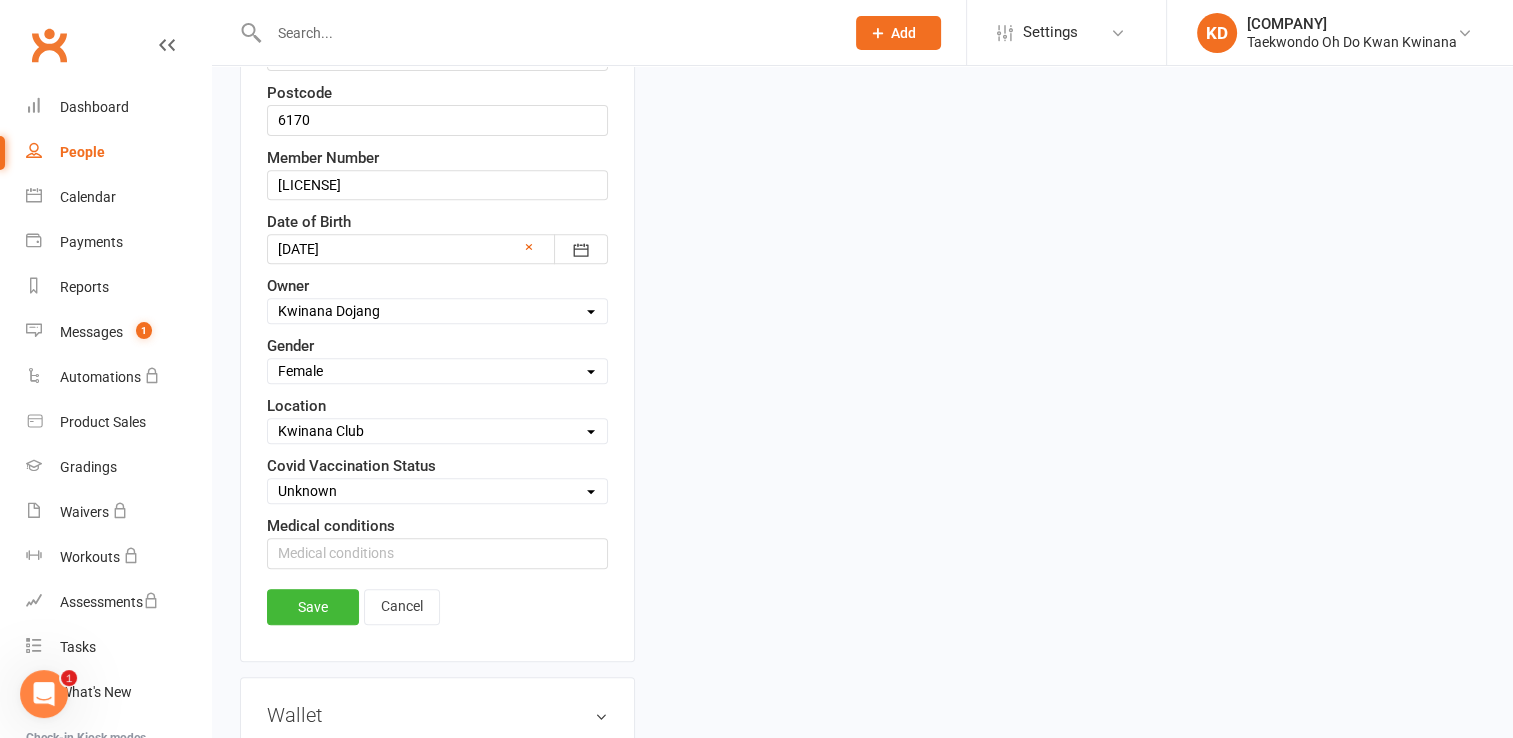 scroll, scrollTop: 793, scrollLeft: 0, axis: vertical 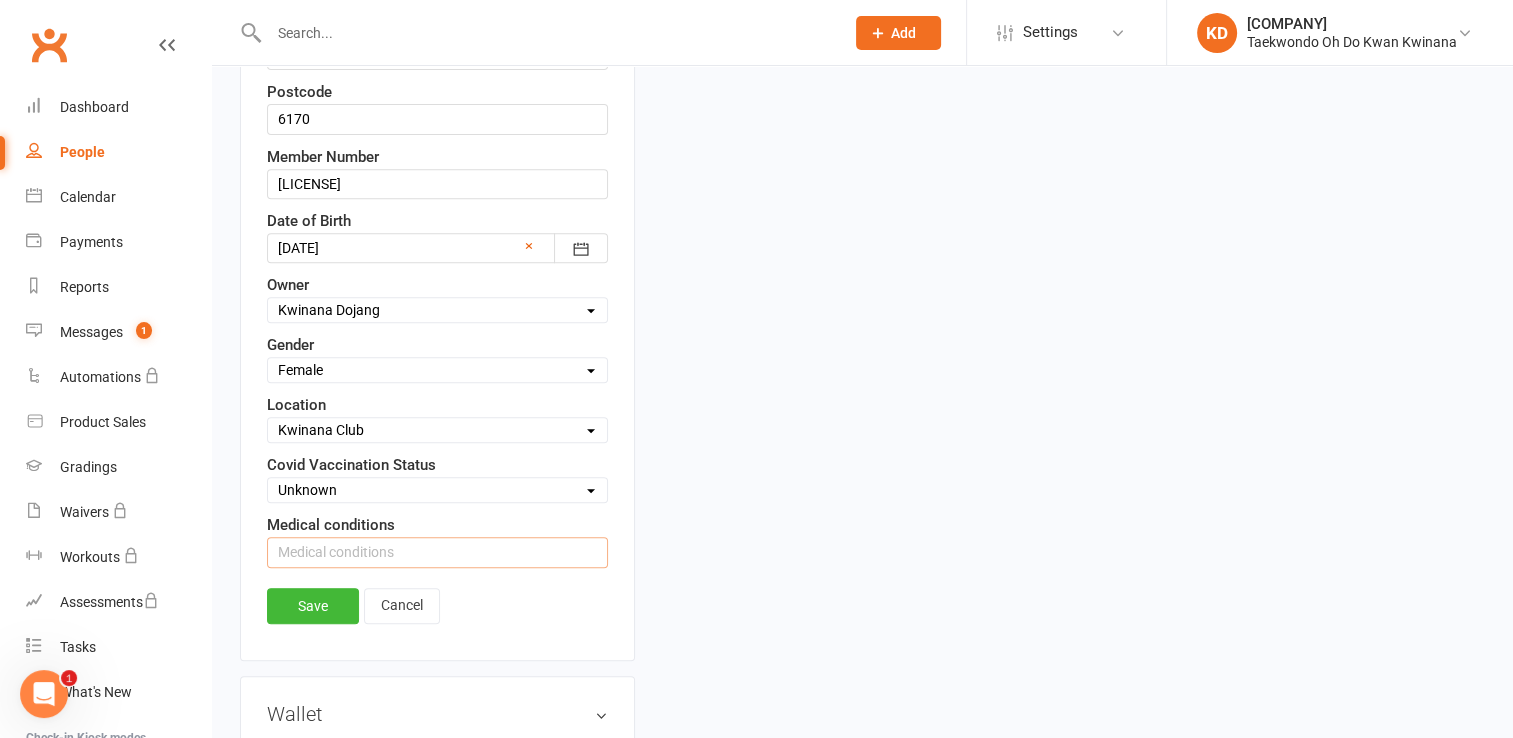 click at bounding box center [437, 552] 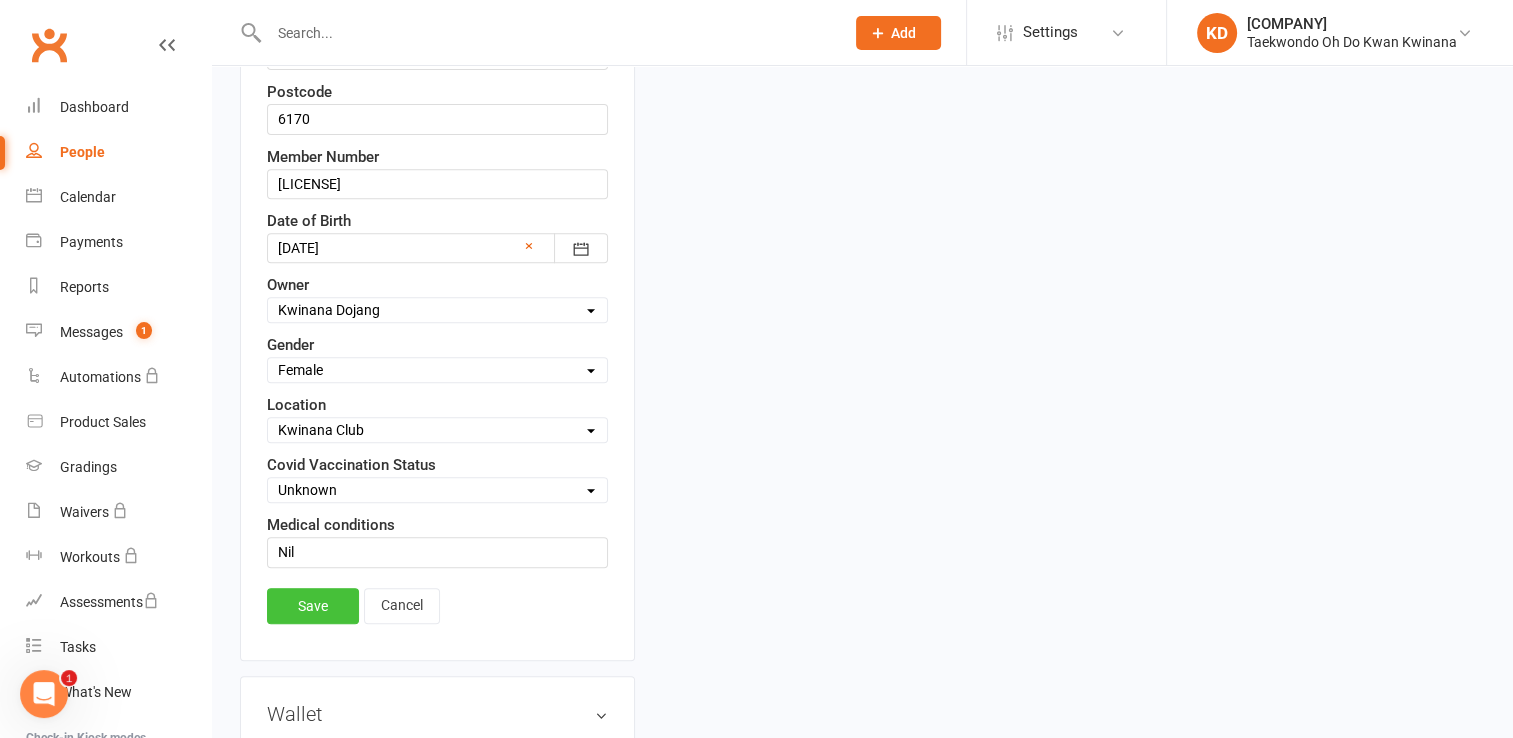 click on "Save" at bounding box center [313, 606] 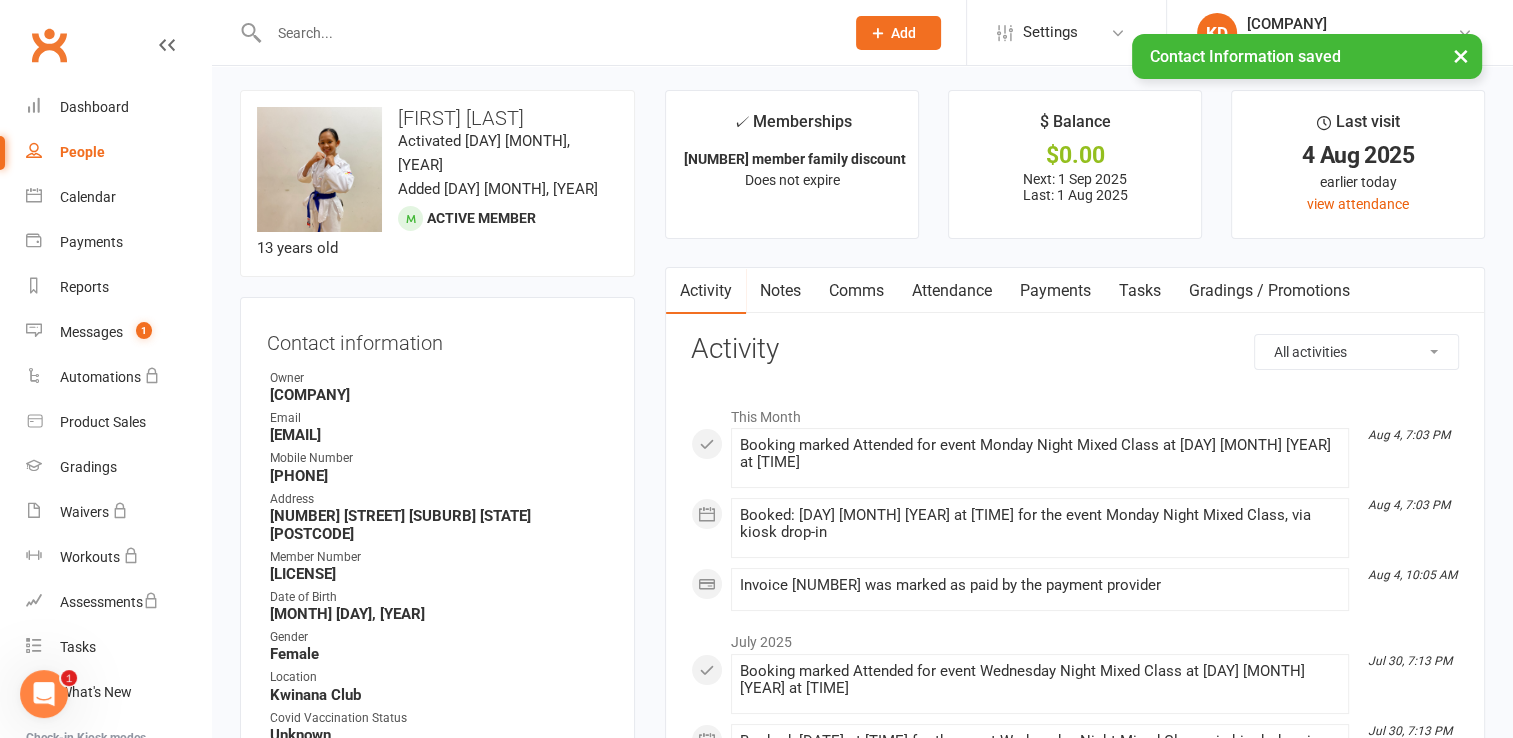 scroll, scrollTop: 0, scrollLeft: 0, axis: both 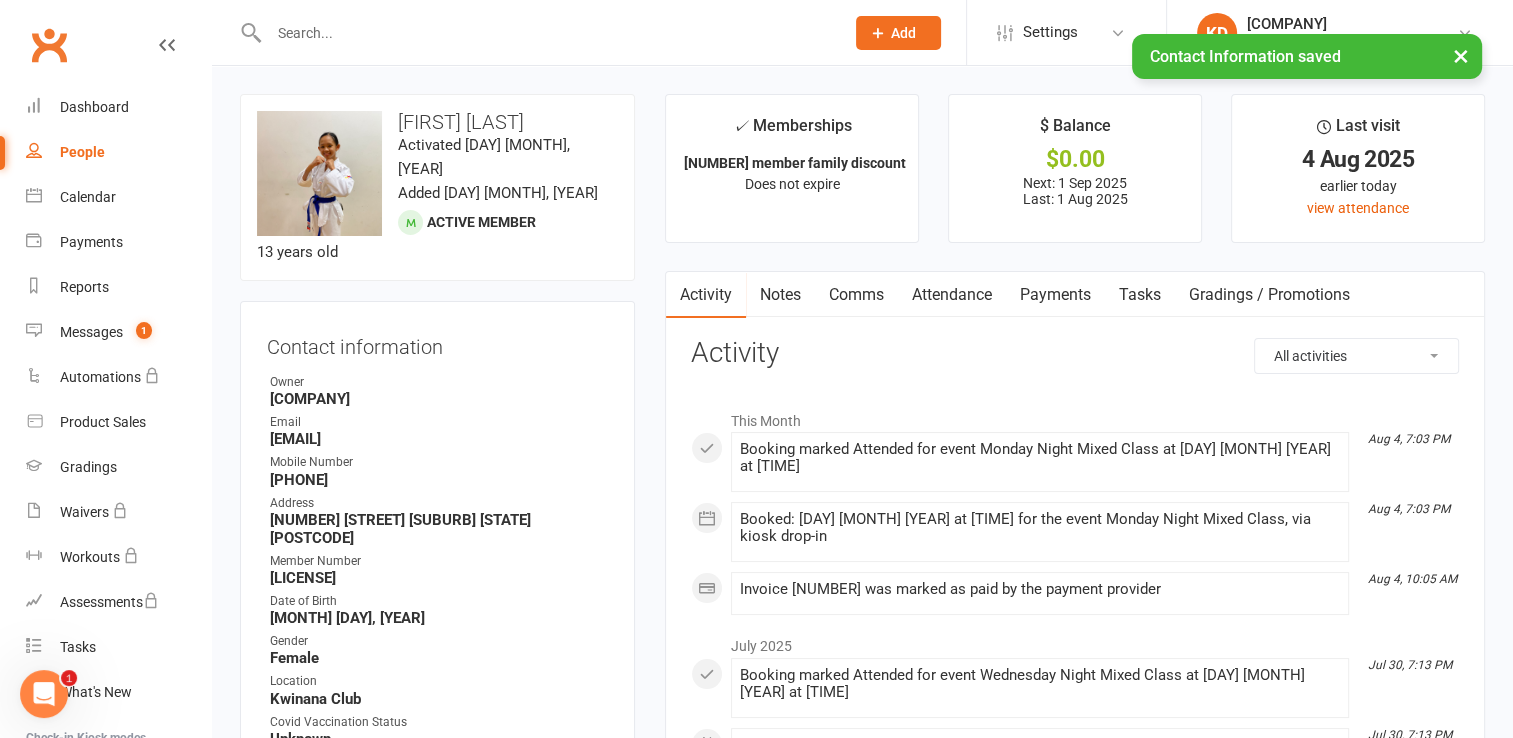 click on "× Contact Information saved" at bounding box center (743, 34) 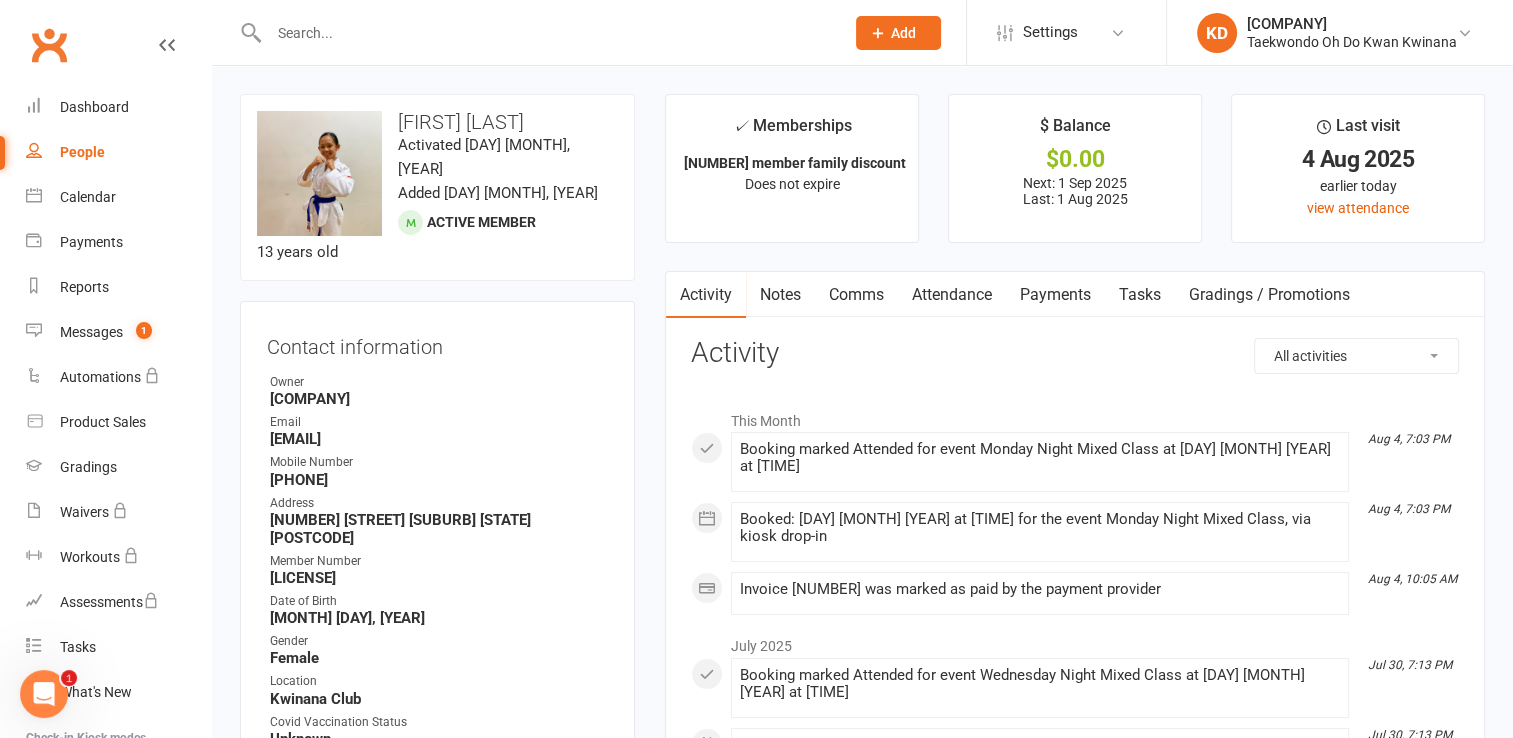click at bounding box center (535, 32) 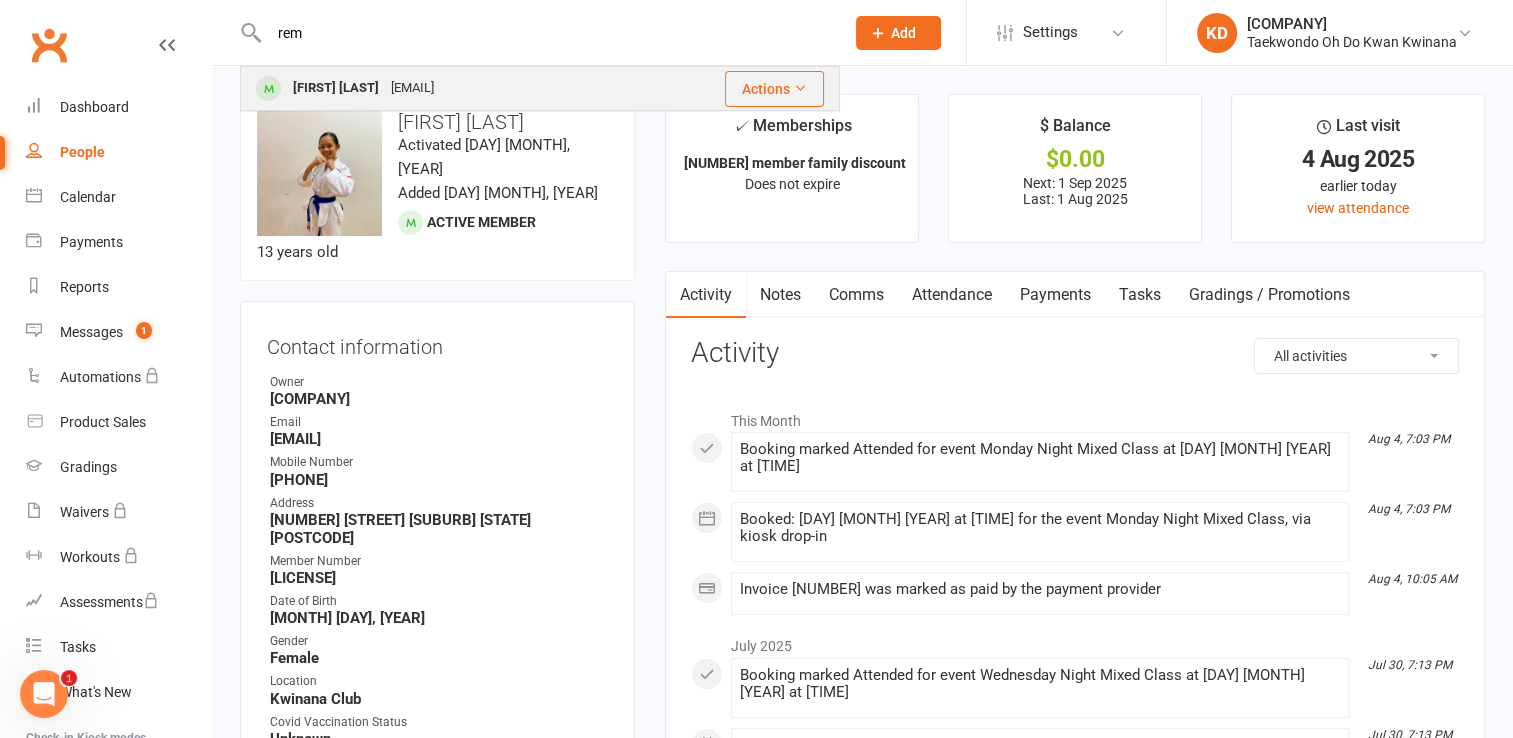type on "rem" 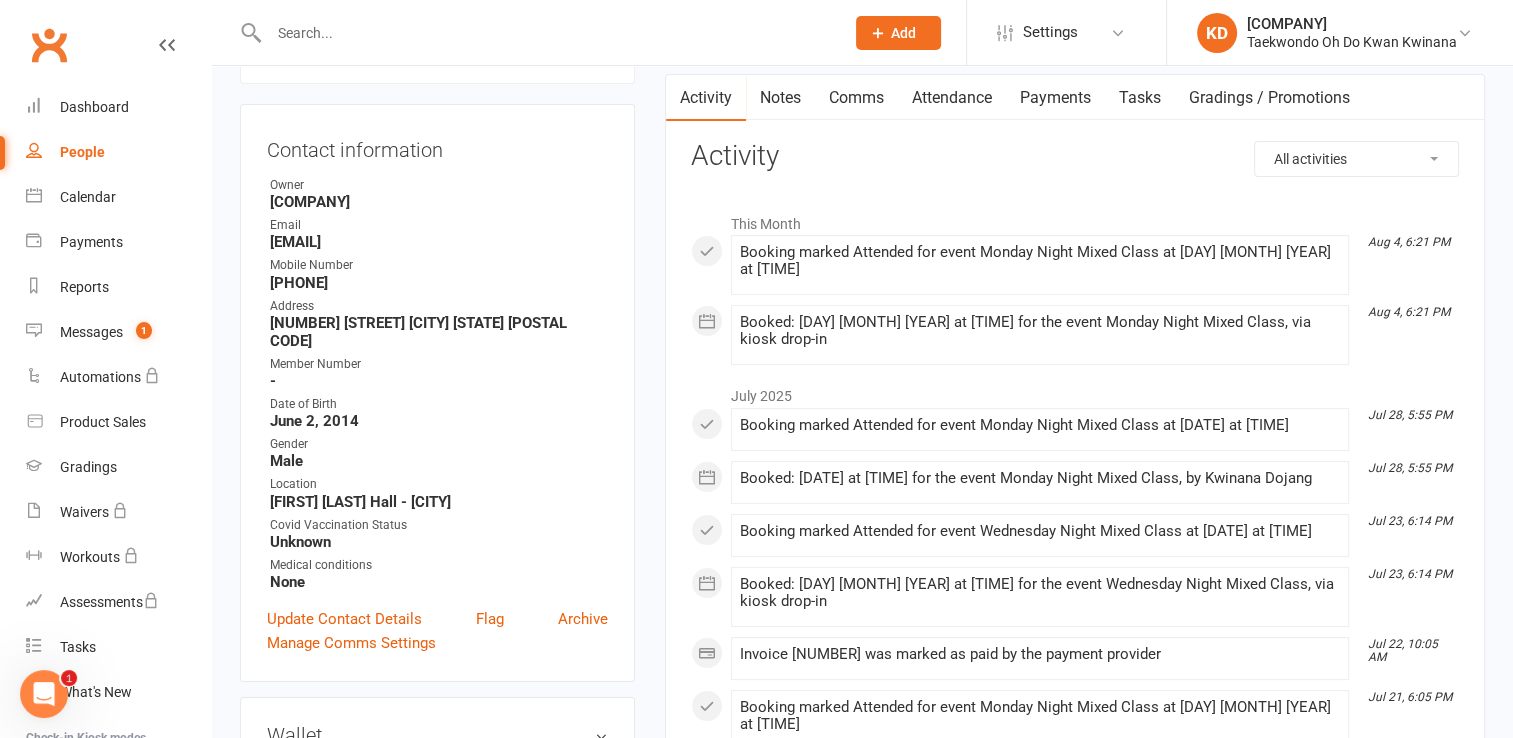 scroll, scrollTop: 198, scrollLeft: 0, axis: vertical 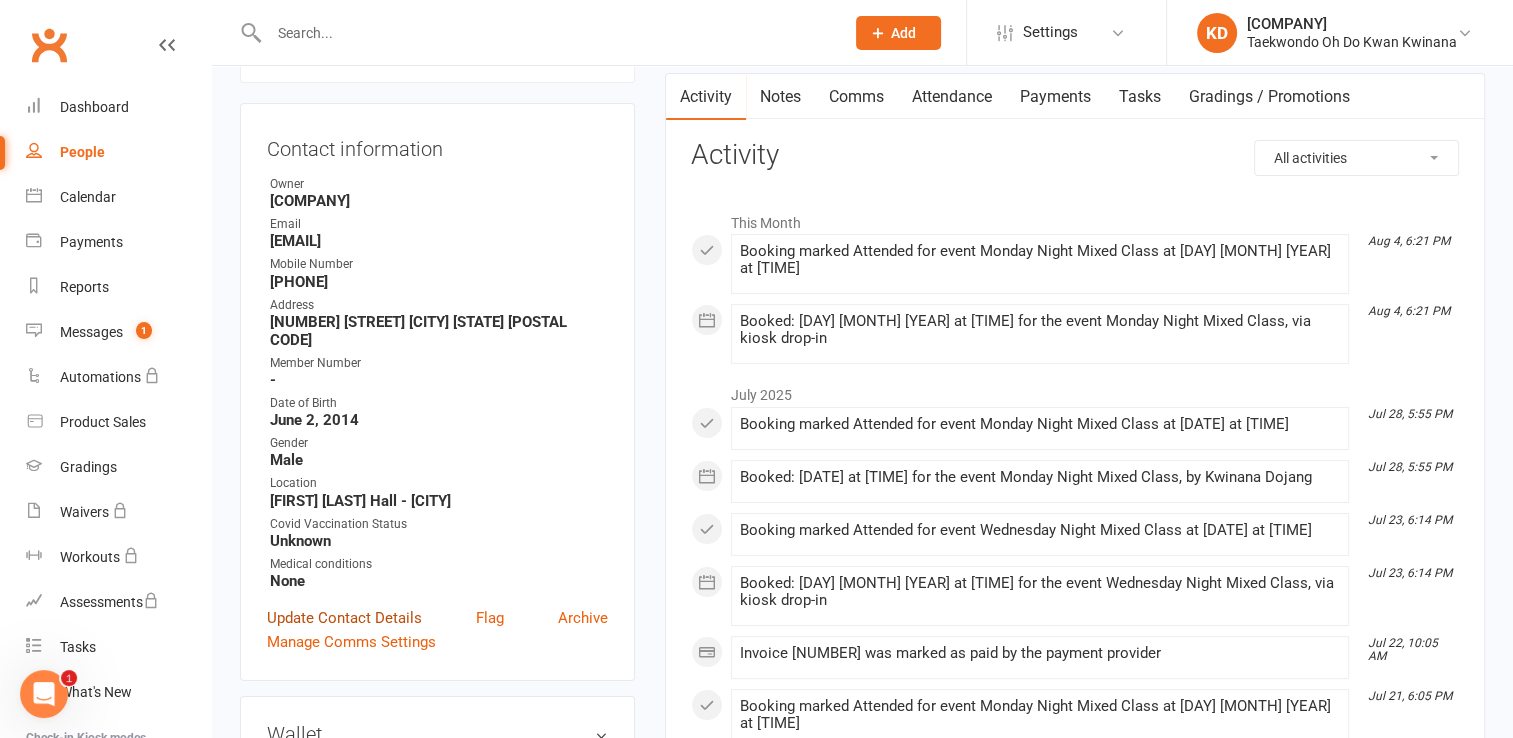 click on "Update Contact Details" at bounding box center [344, 618] 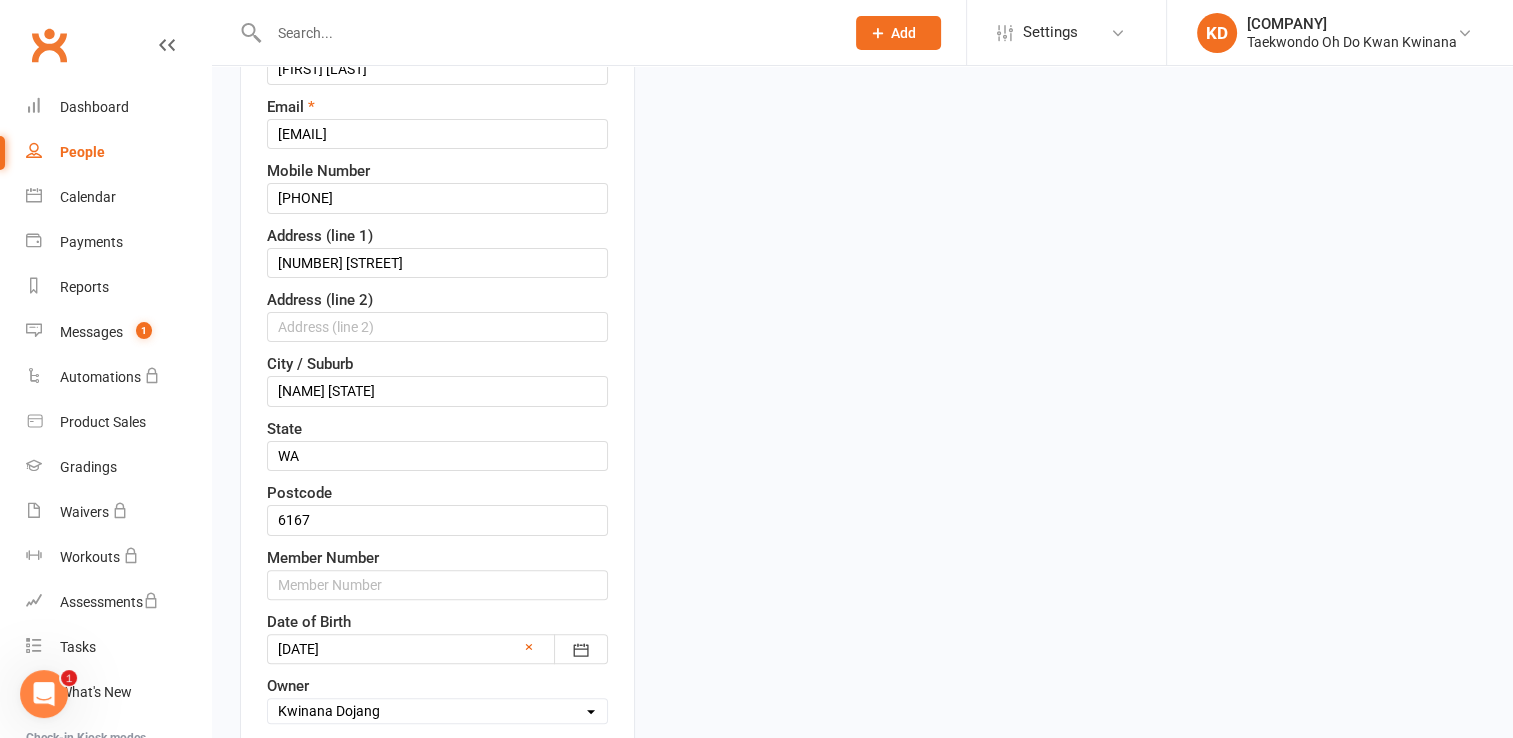 scroll, scrollTop: 393, scrollLeft: 0, axis: vertical 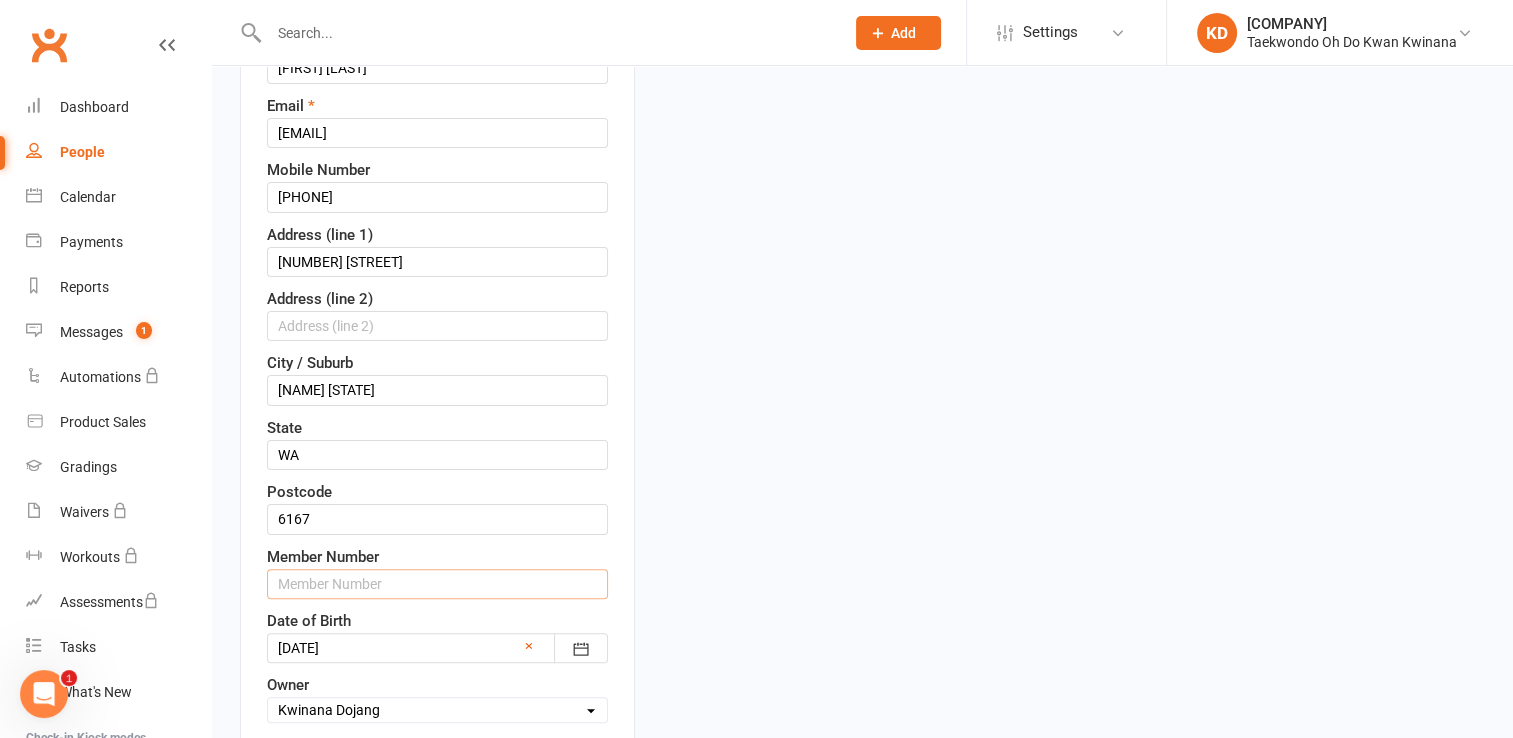 click at bounding box center [437, 584] 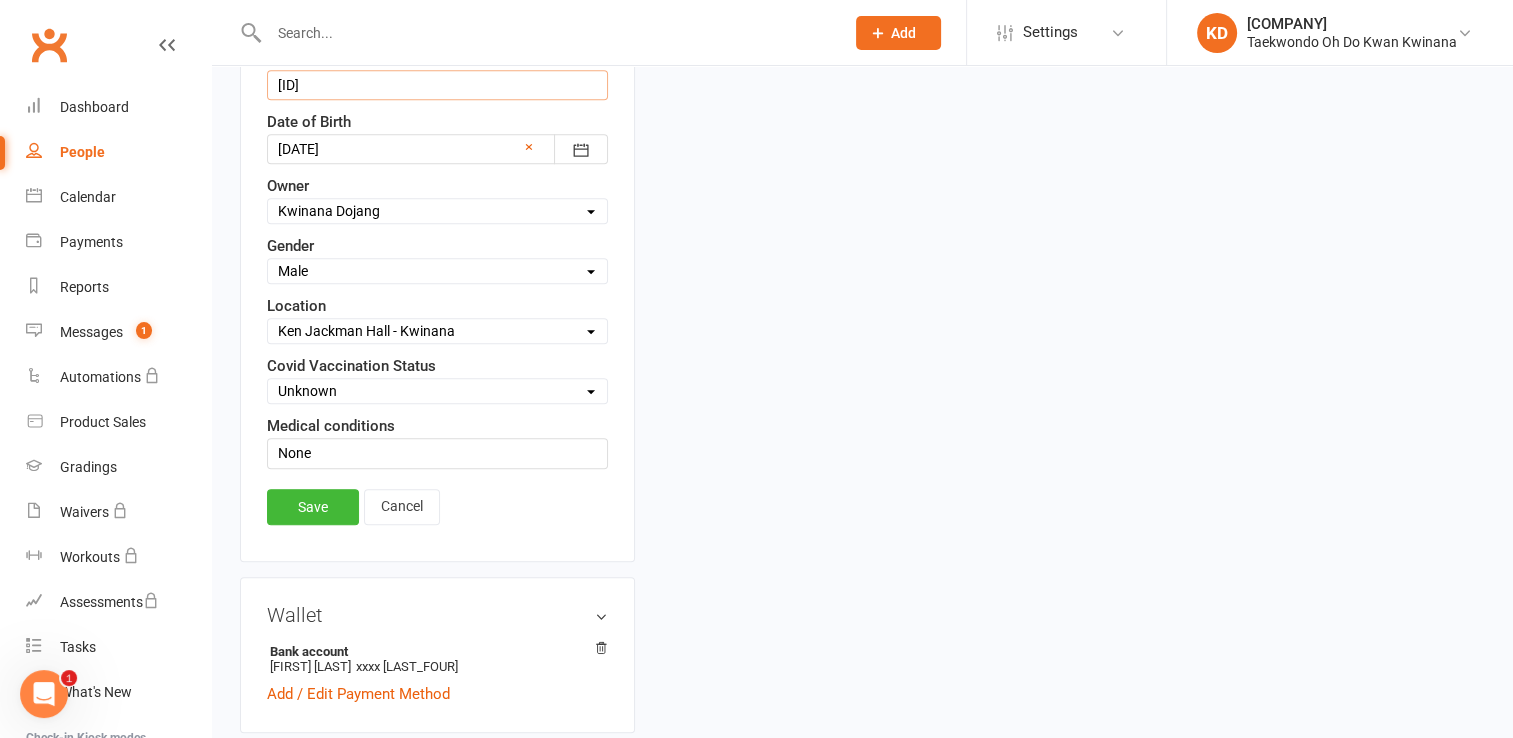 scroll, scrollTop: 892, scrollLeft: 0, axis: vertical 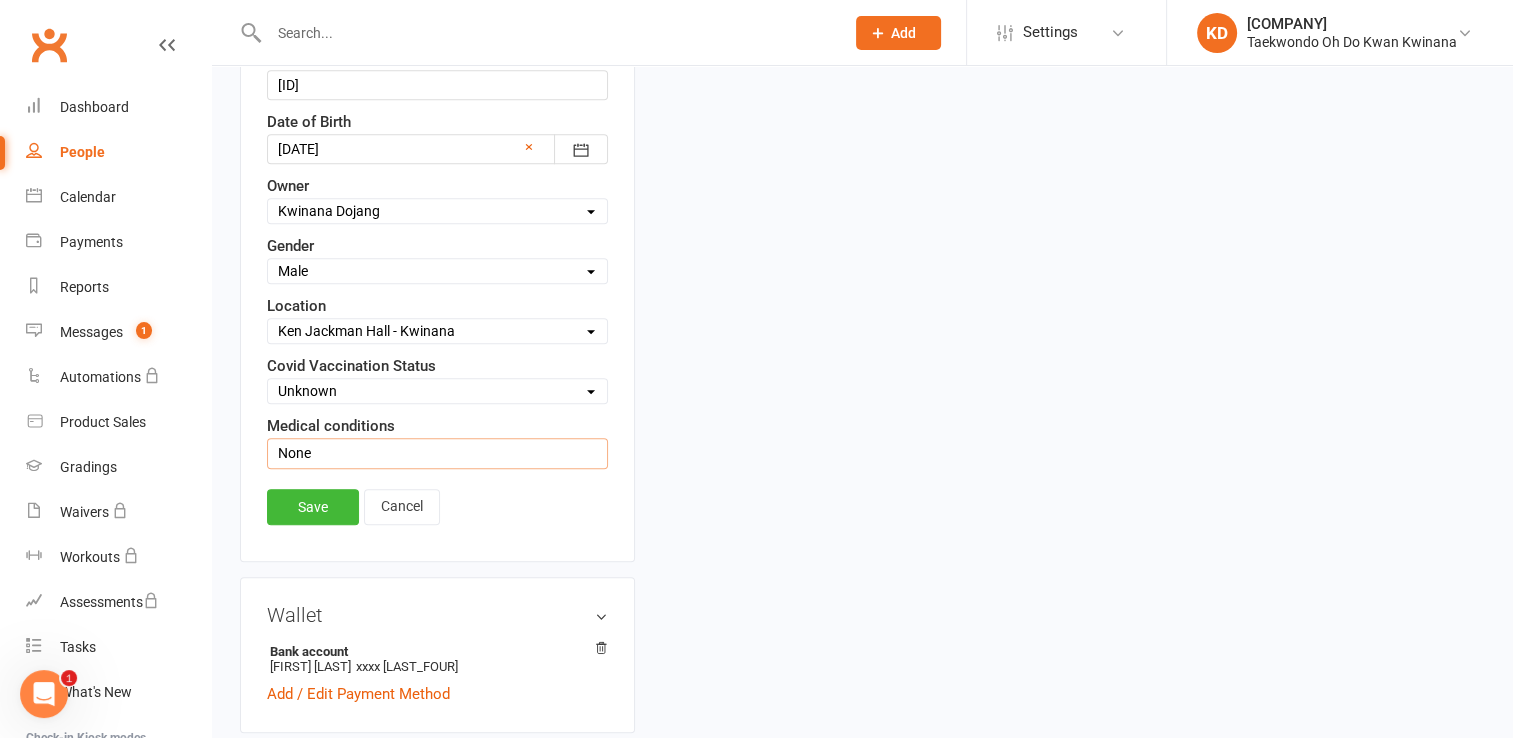 click on "None" at bounding box center [437, 453] 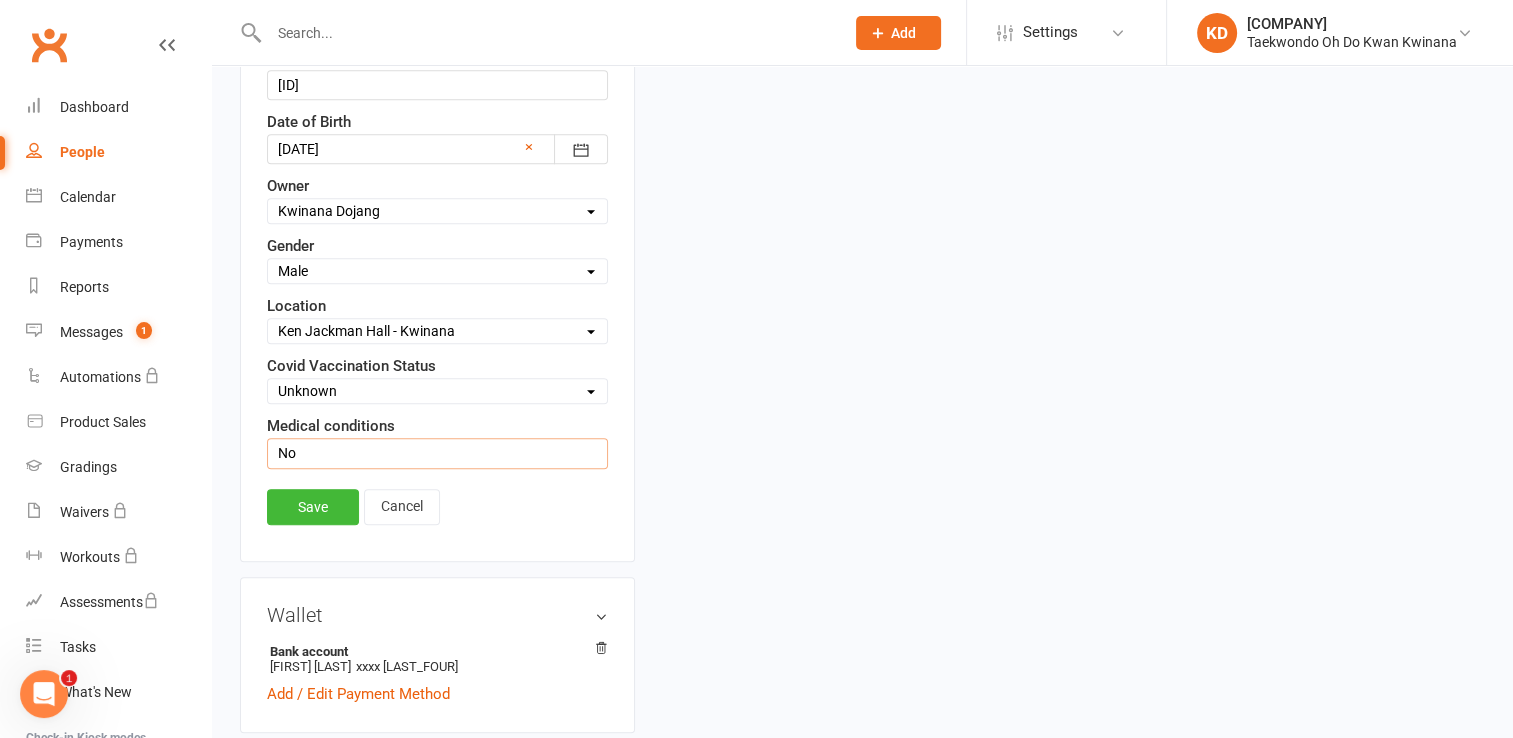 type on "N" 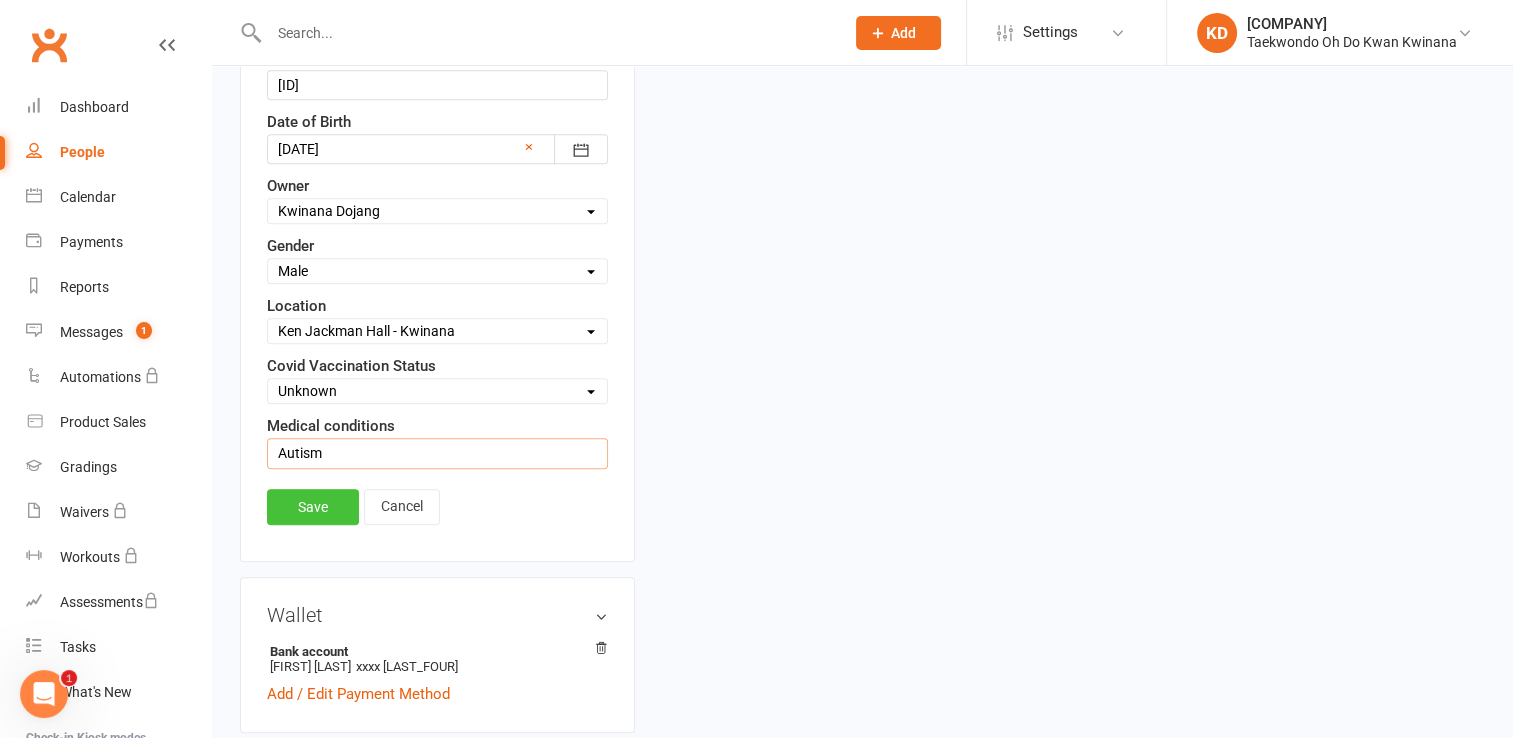 type on "Autism" 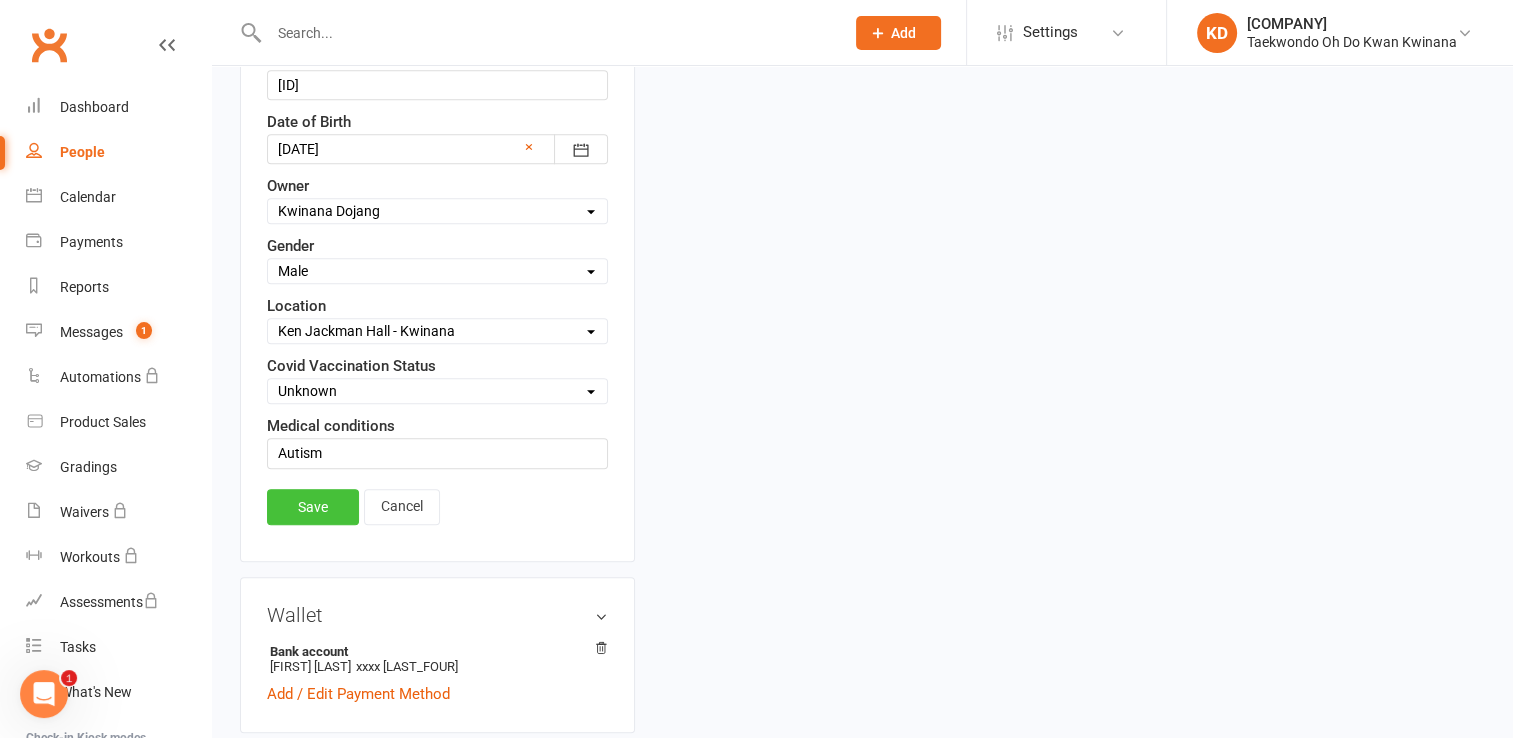 click on "Save" at bounding box center (313, 507) 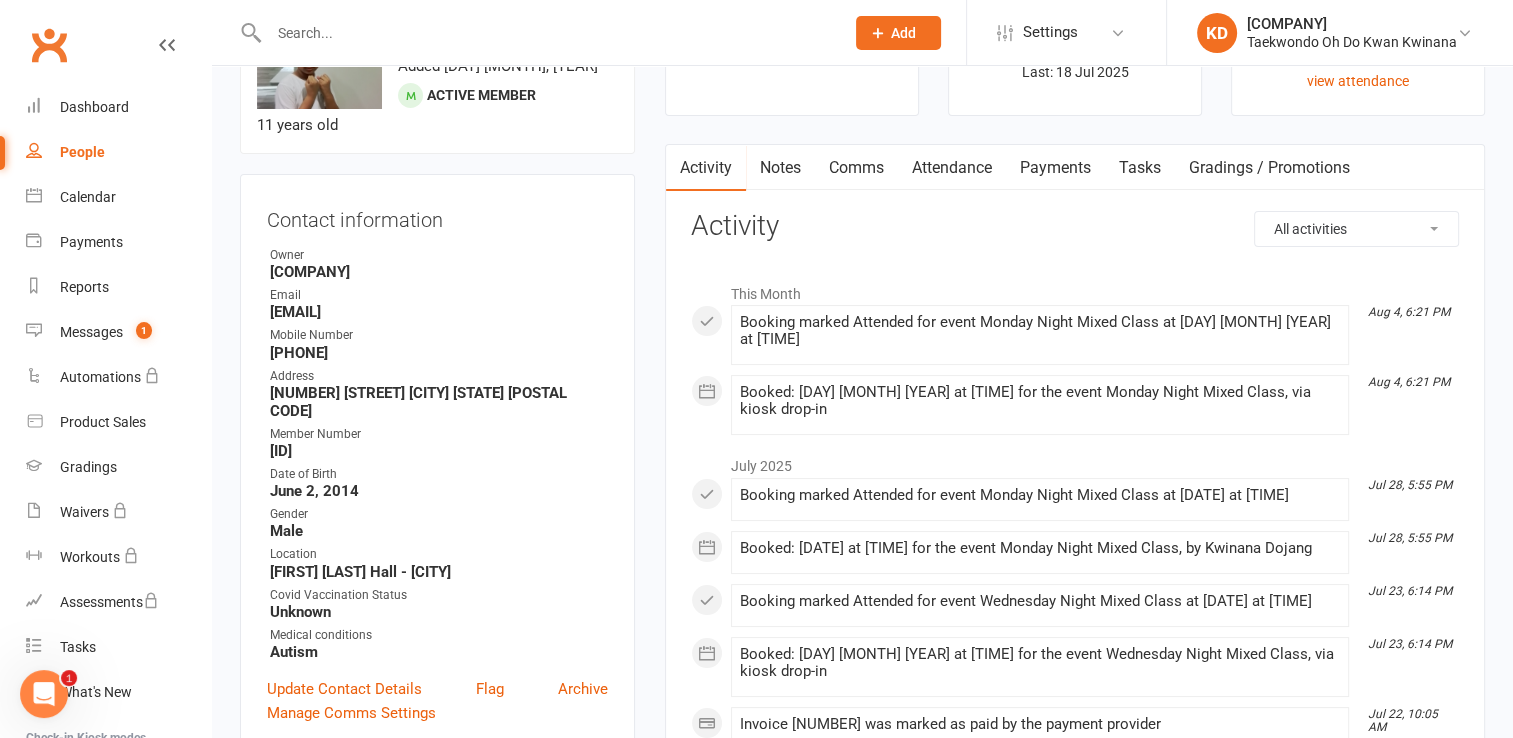 scroll, scrollTop: 0, scrollLeft: 0, axis: both 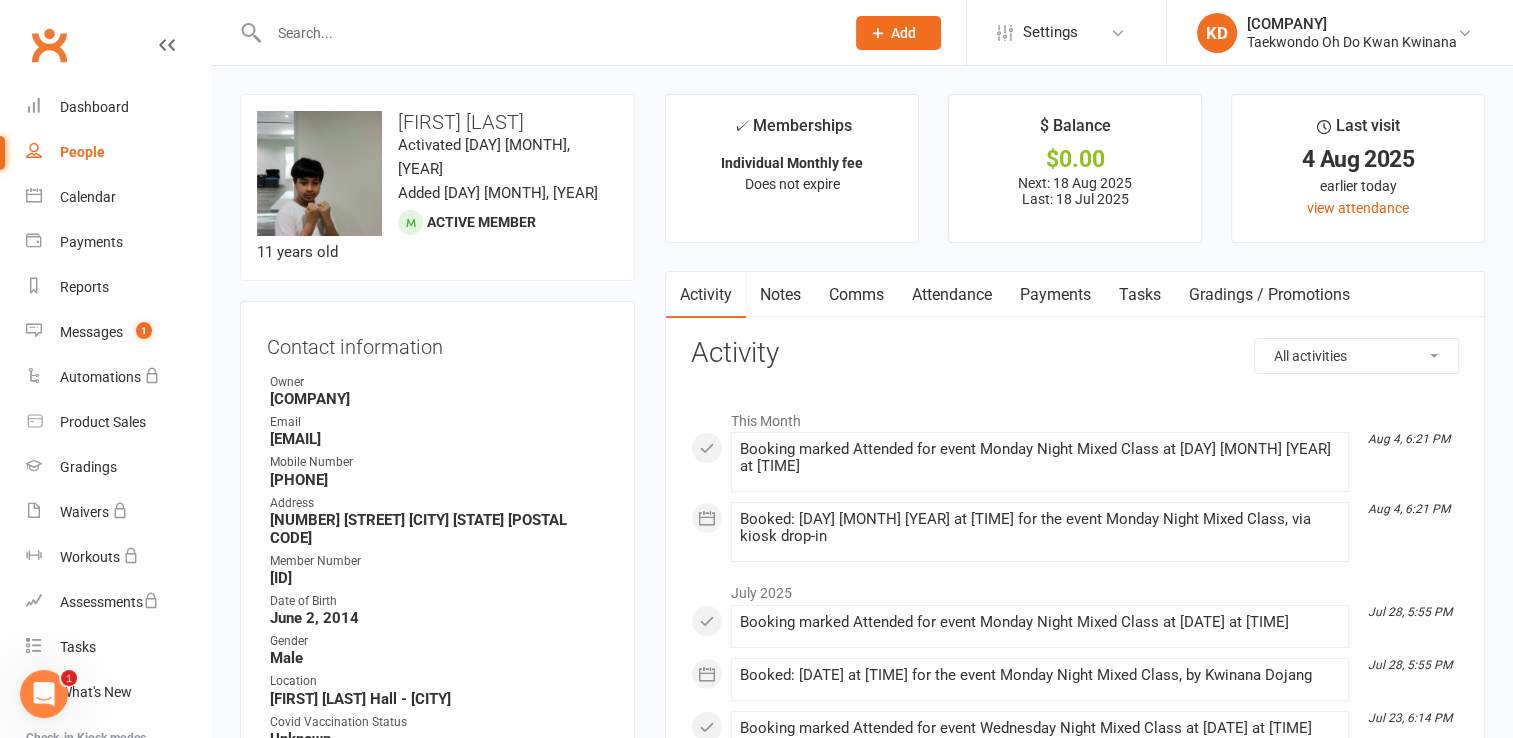 click at bounding box center (546, 33) 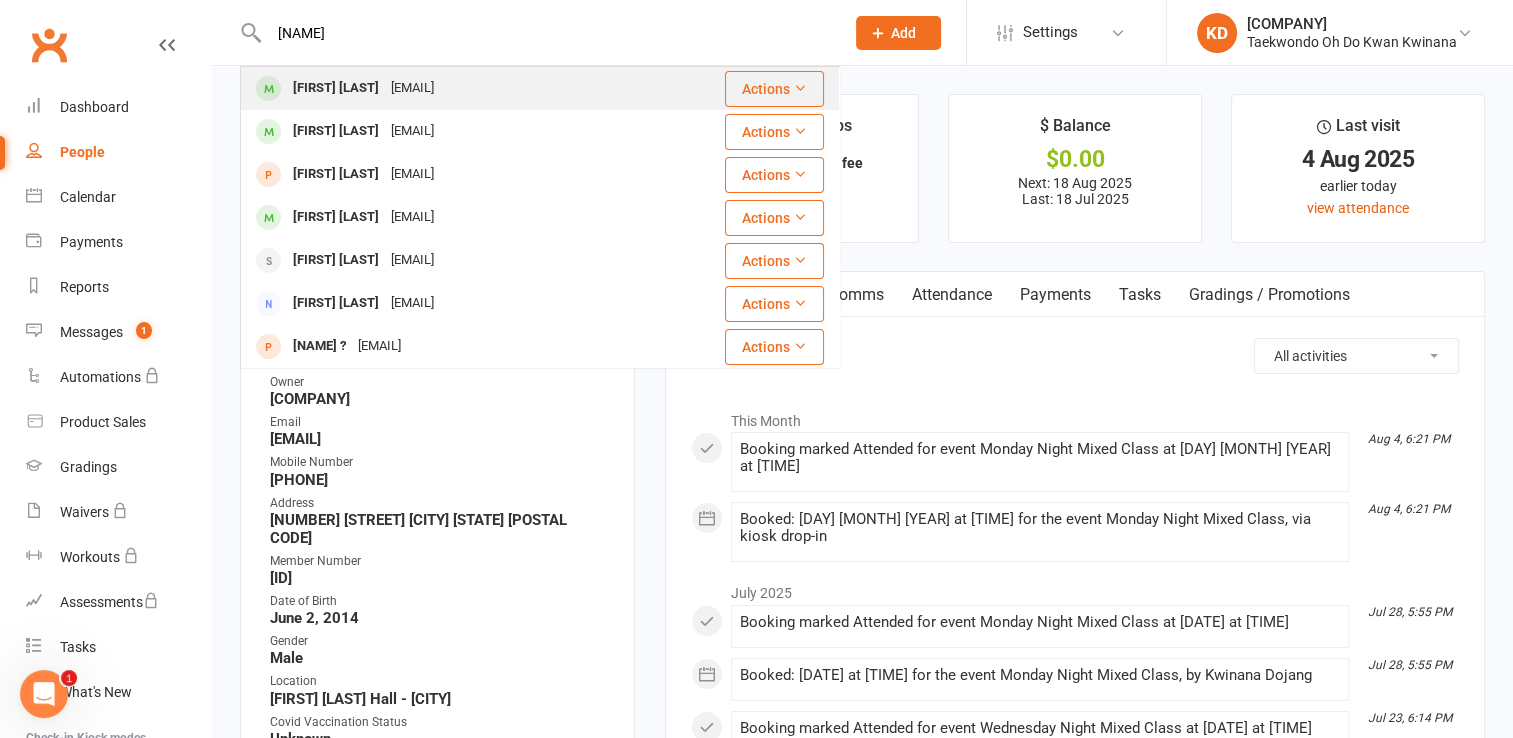 type on "[NAME]" 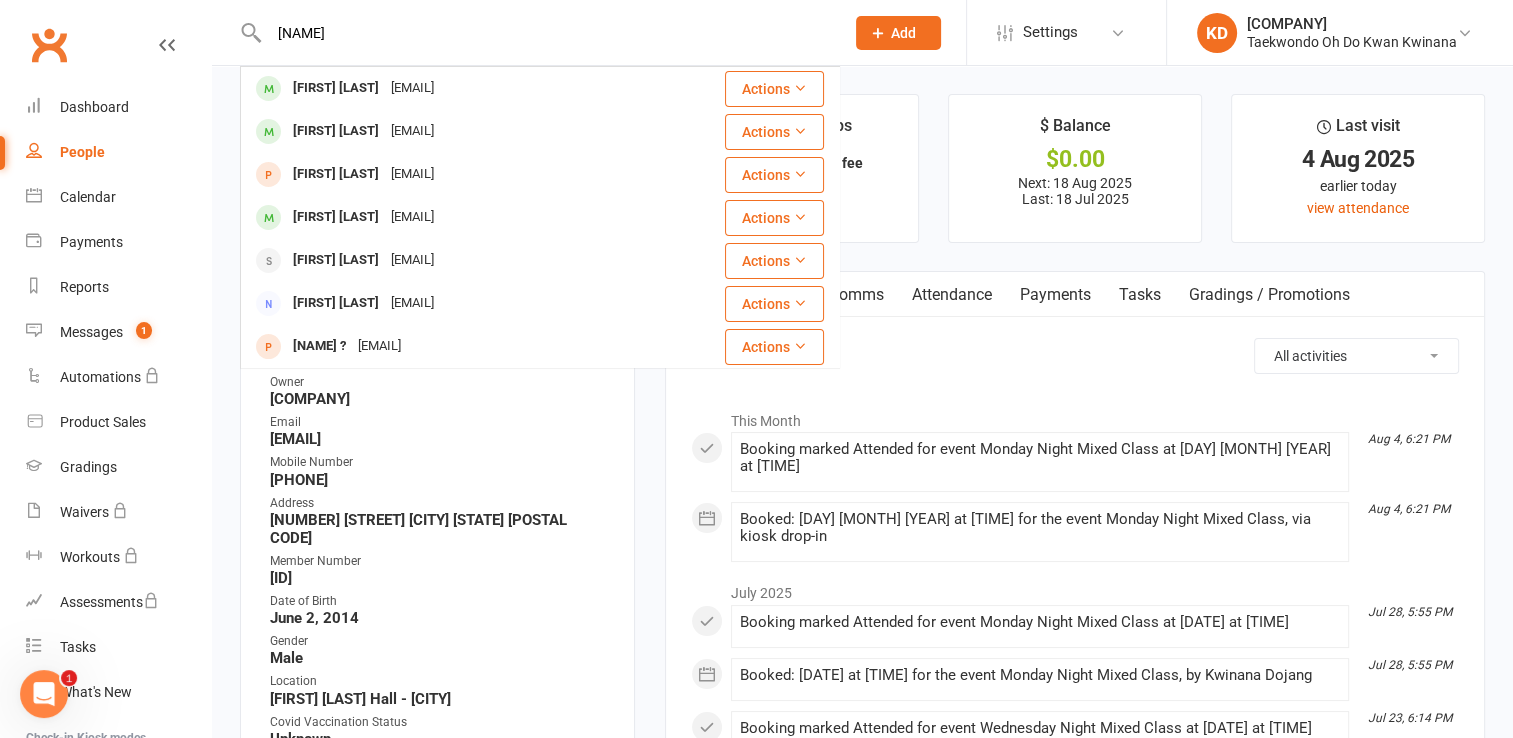 type 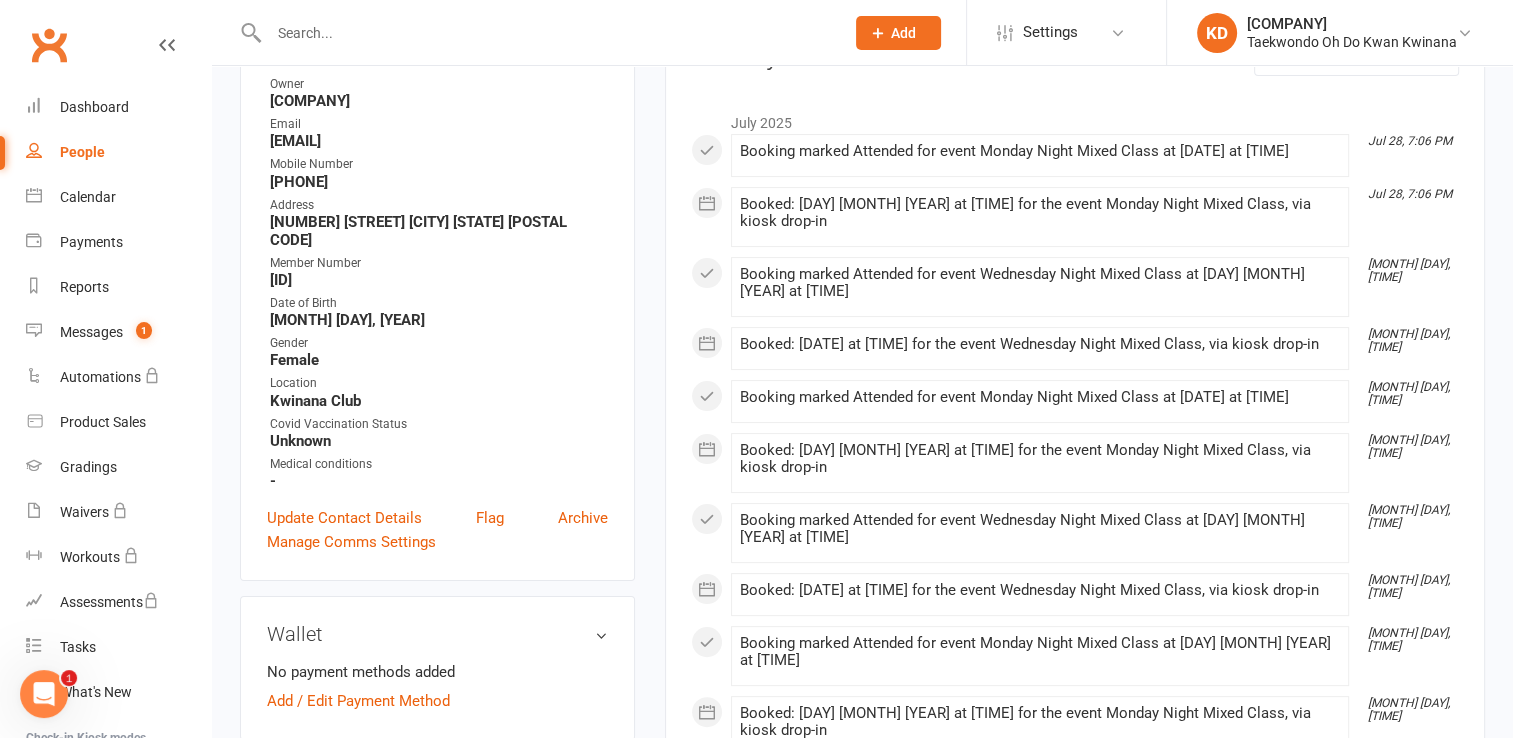 scroll, scrollTop: 299, scrollLeft: 0, axis: vertical 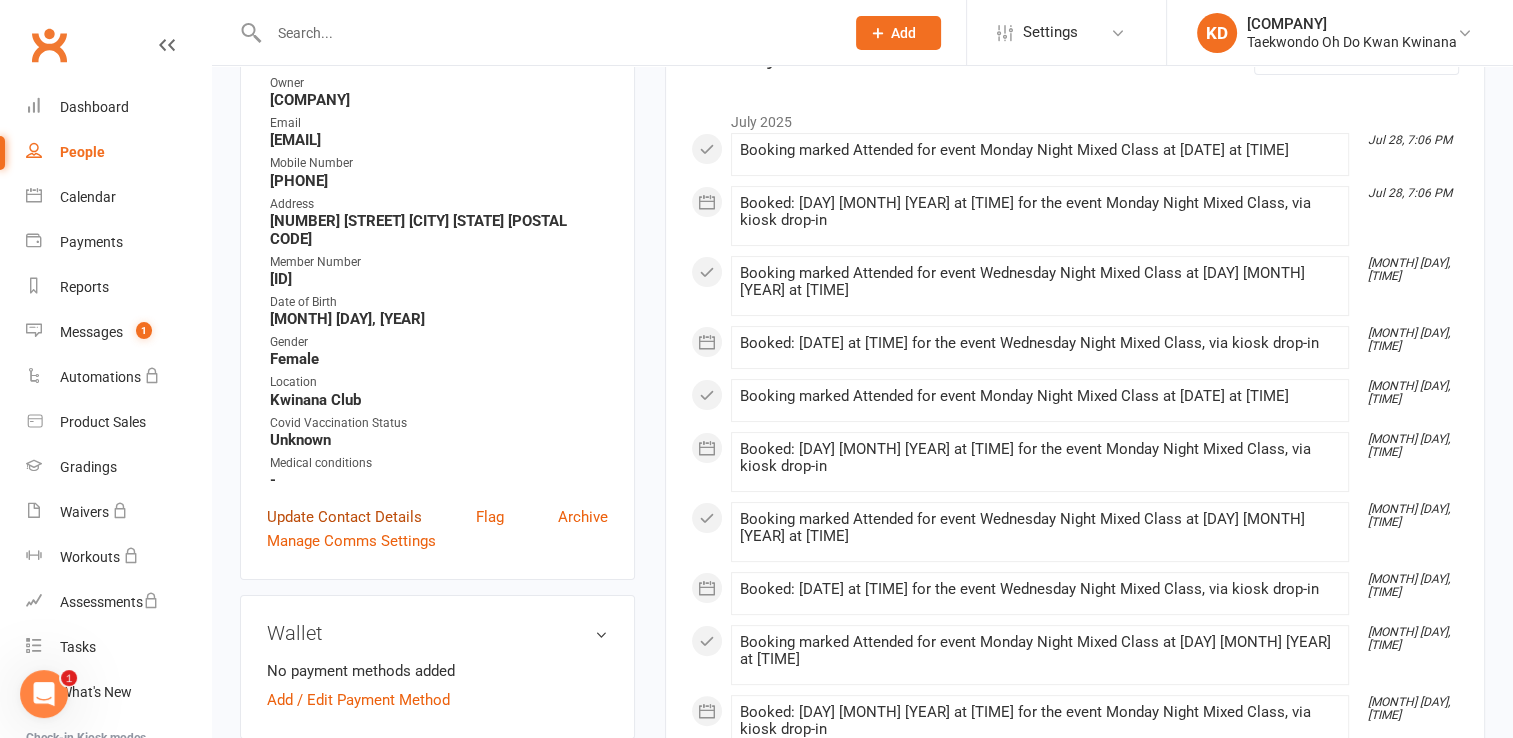 click on "Update Contact Details" at bounding box center (344, 517) 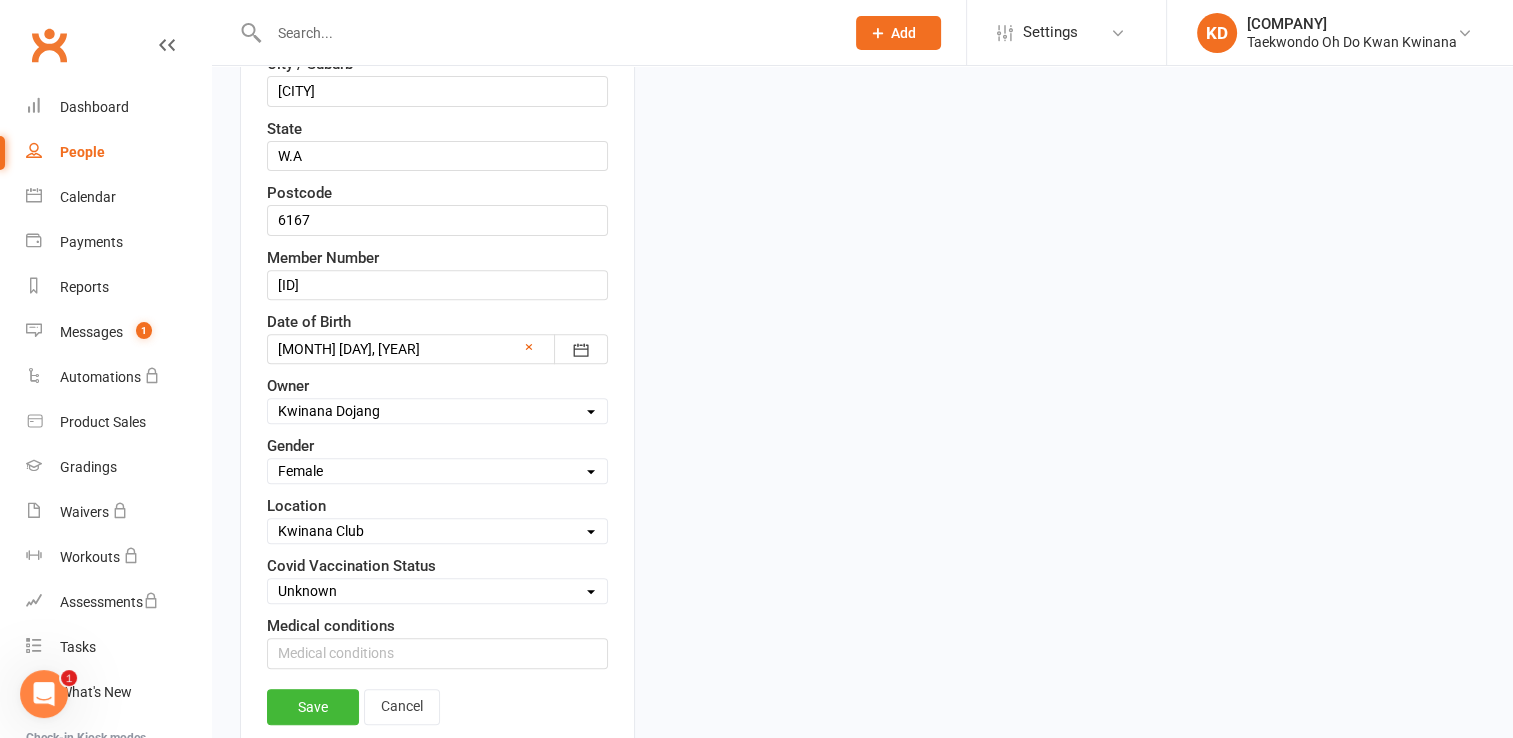 scroll, scrollTop: 693, scrollLeft: 0, axis: vertical 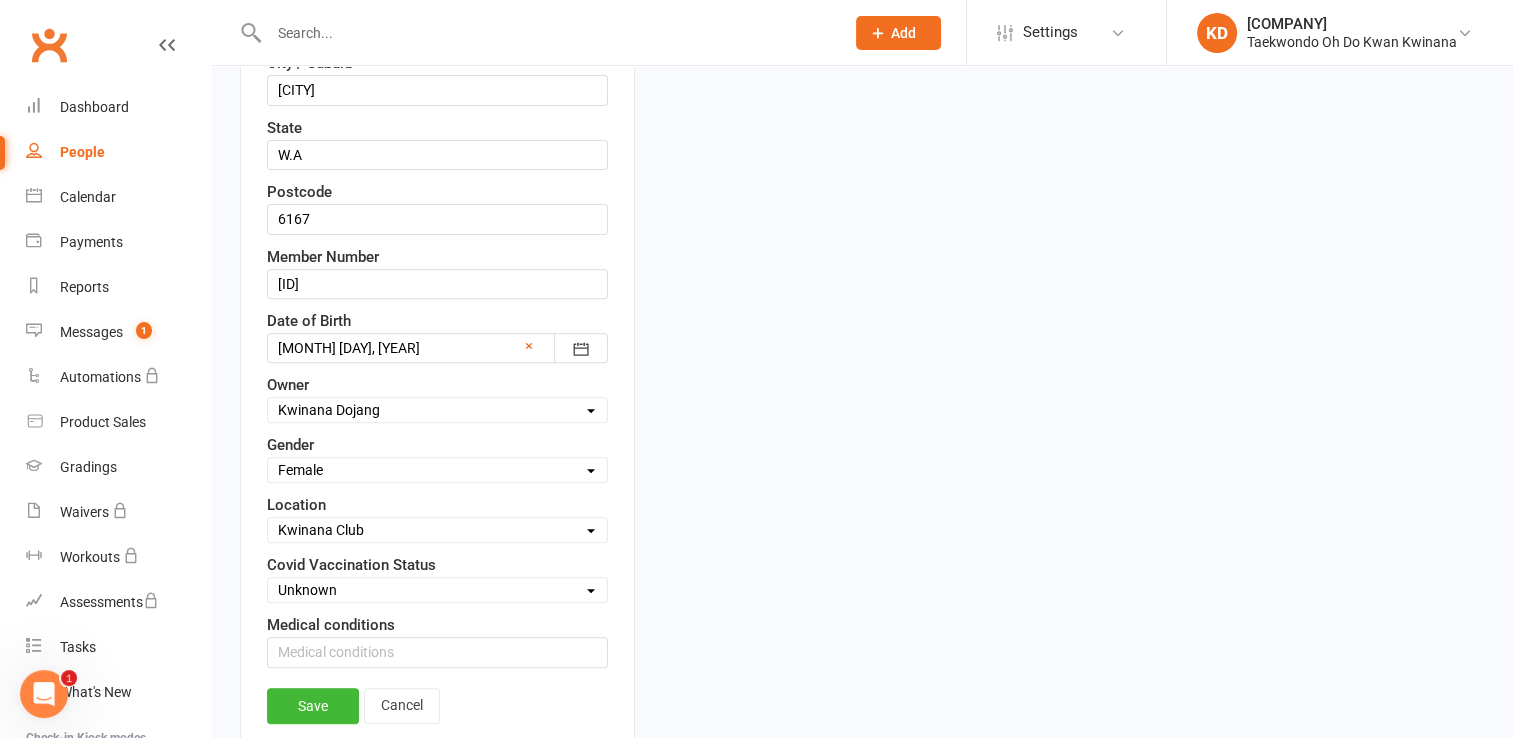 click on "Medical conditions" at bounding box center [331, 625] 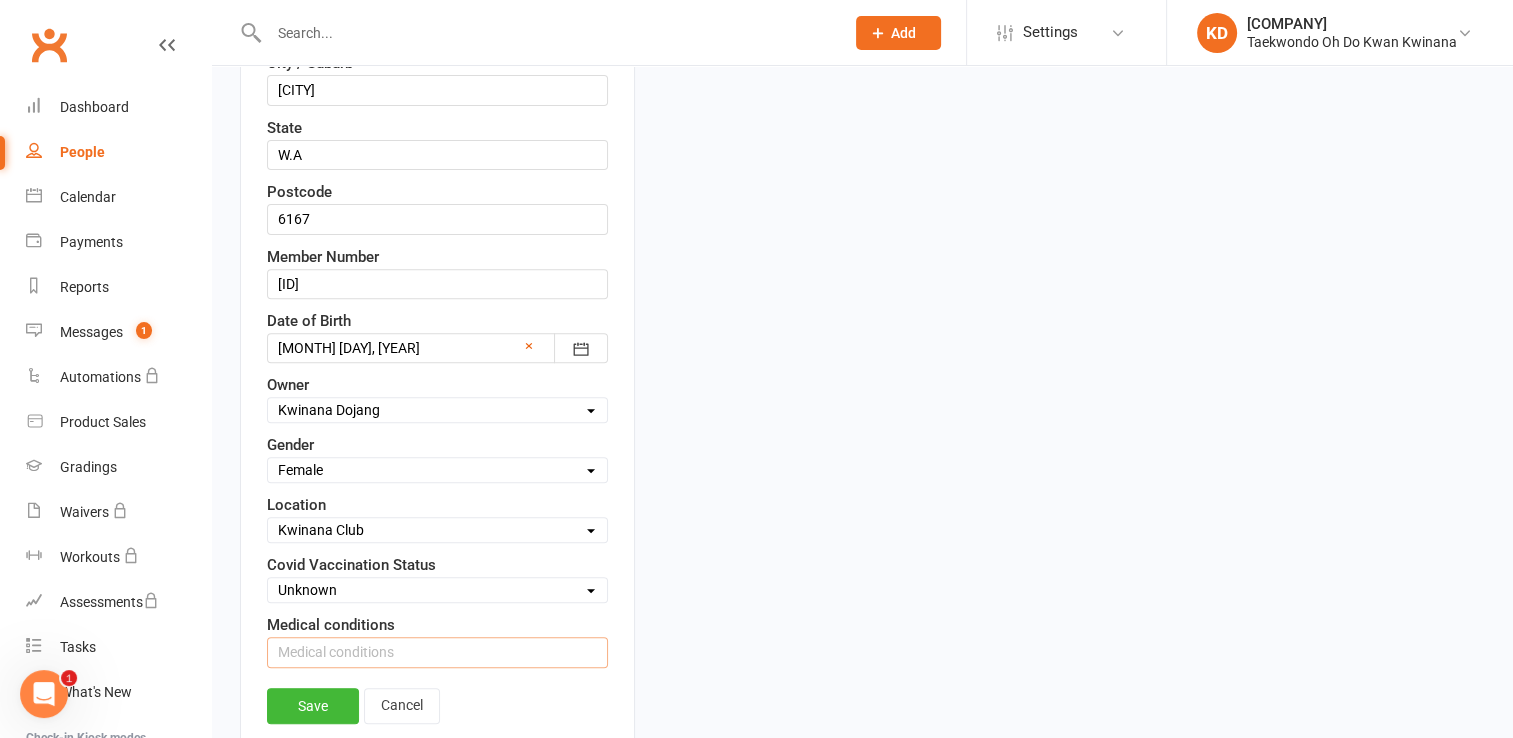 click at bounding box center [437, 652] 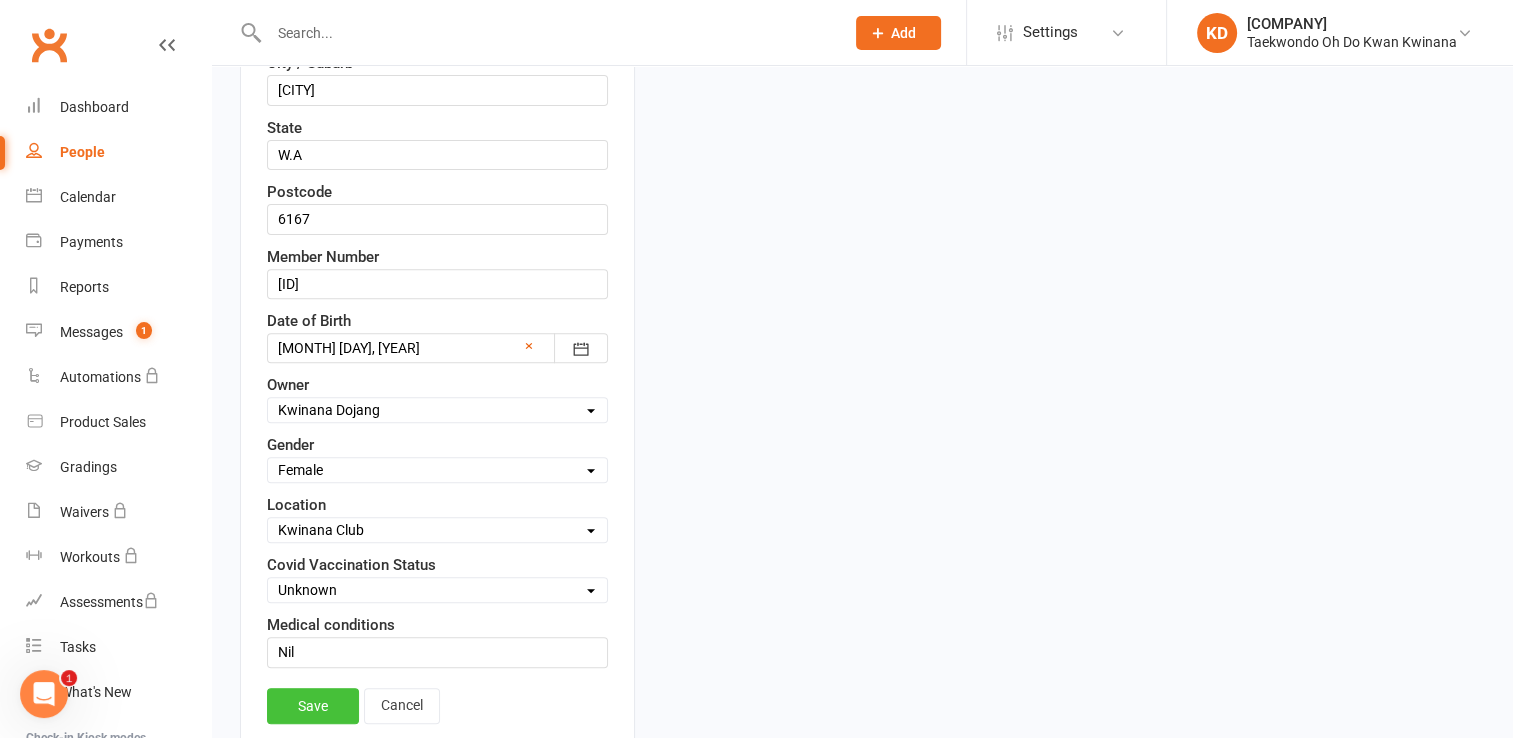 click on "Save" at bounding box center [313, 706] 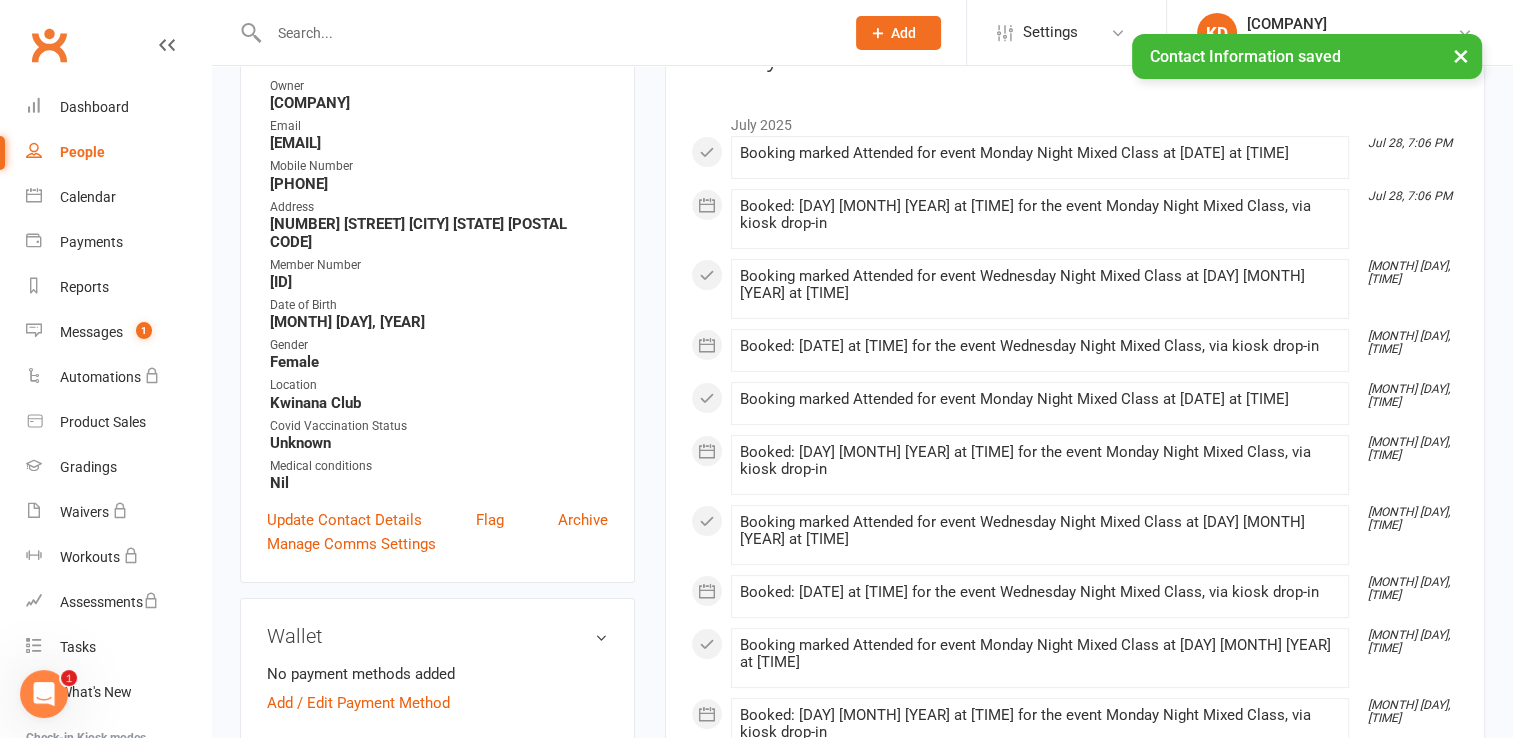 scroll, scrollTop: 0, scrollLeft: 0, axis: both 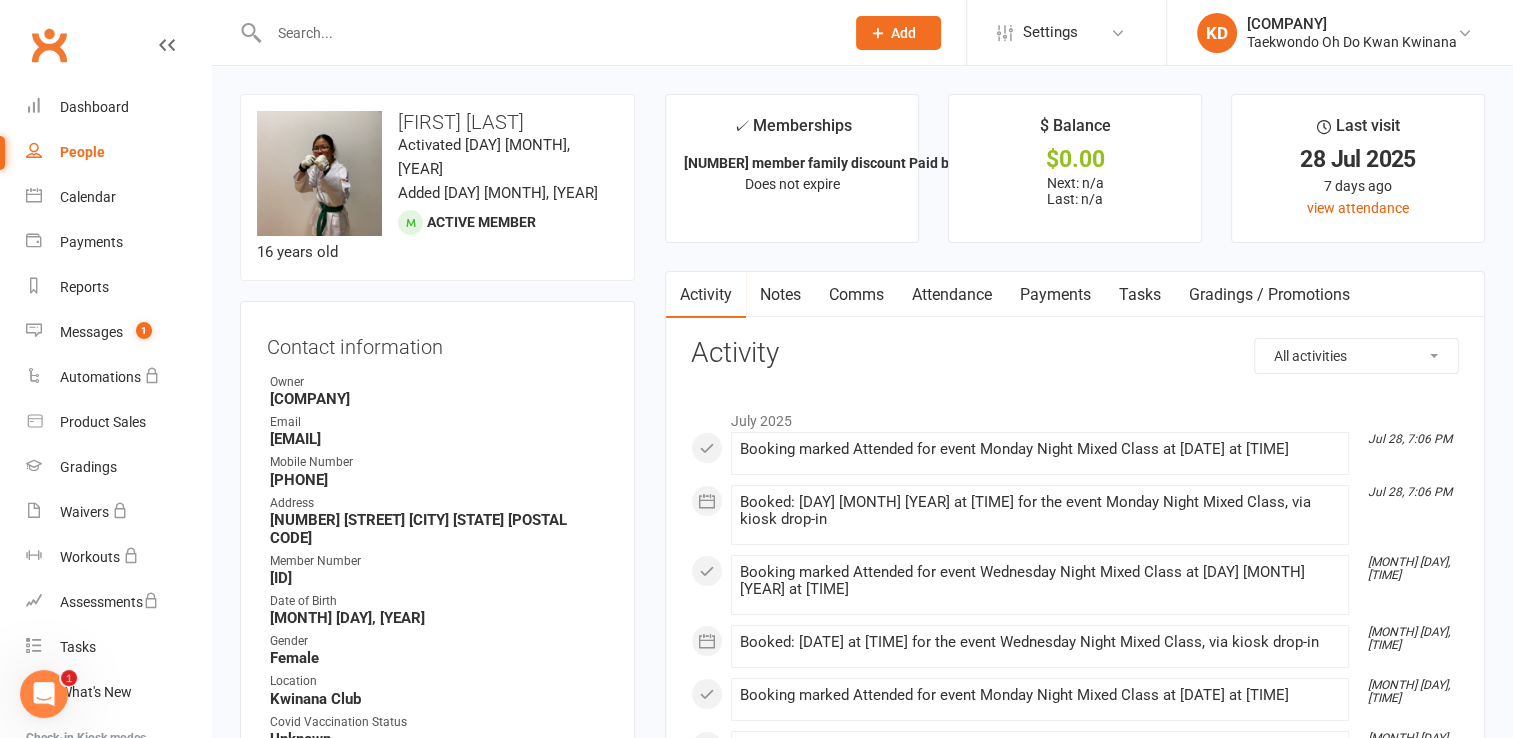 click at bounding box center [546, 33] 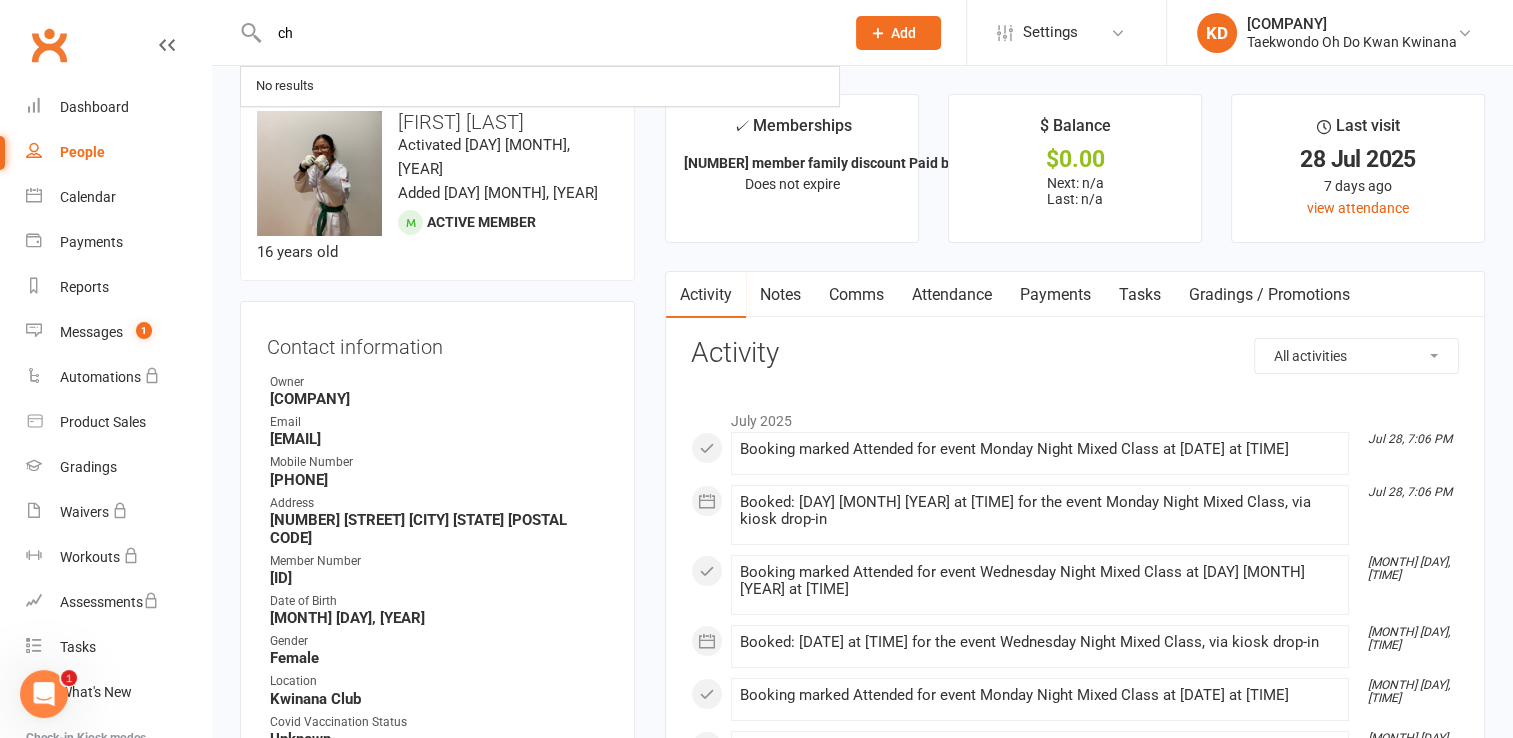type on "c" 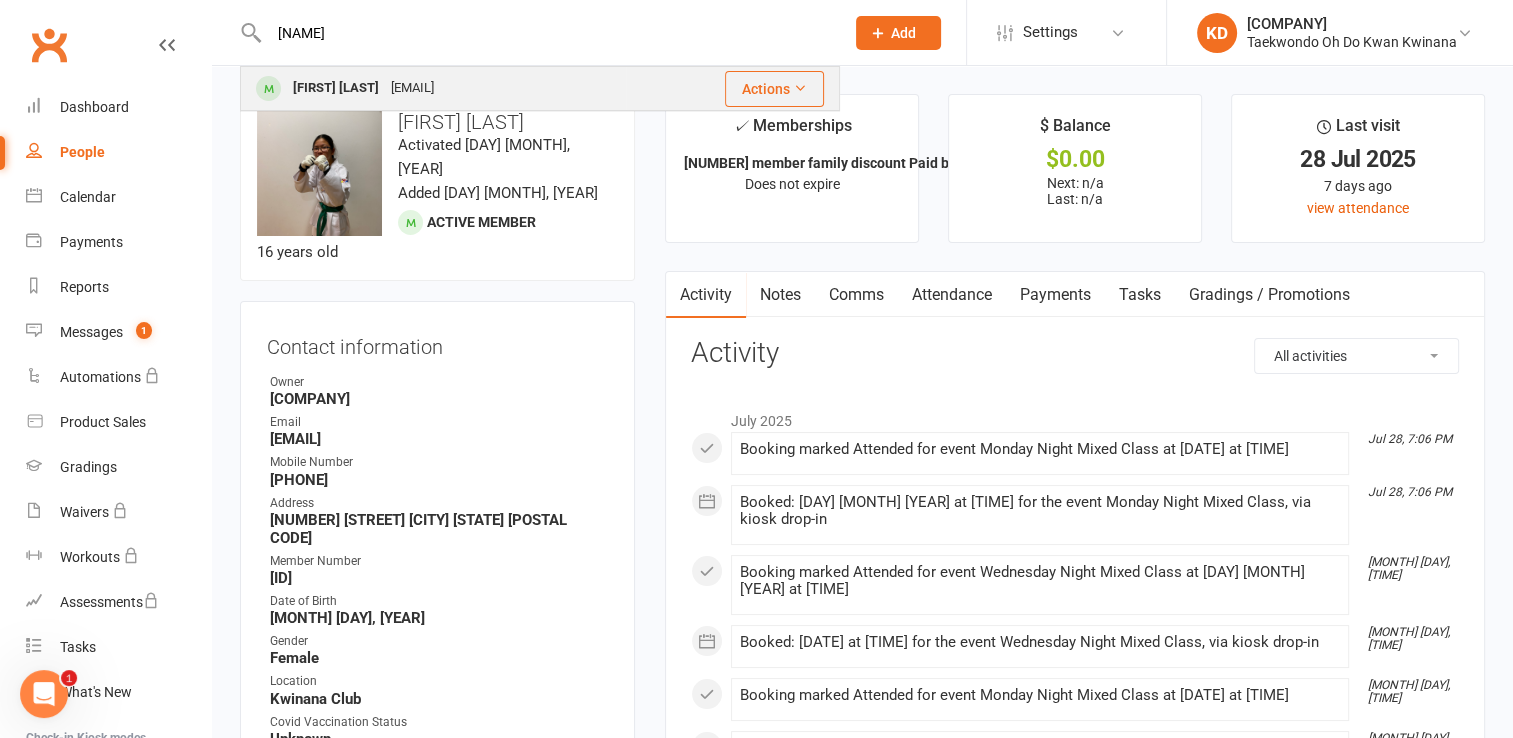 type on "[NAME]" 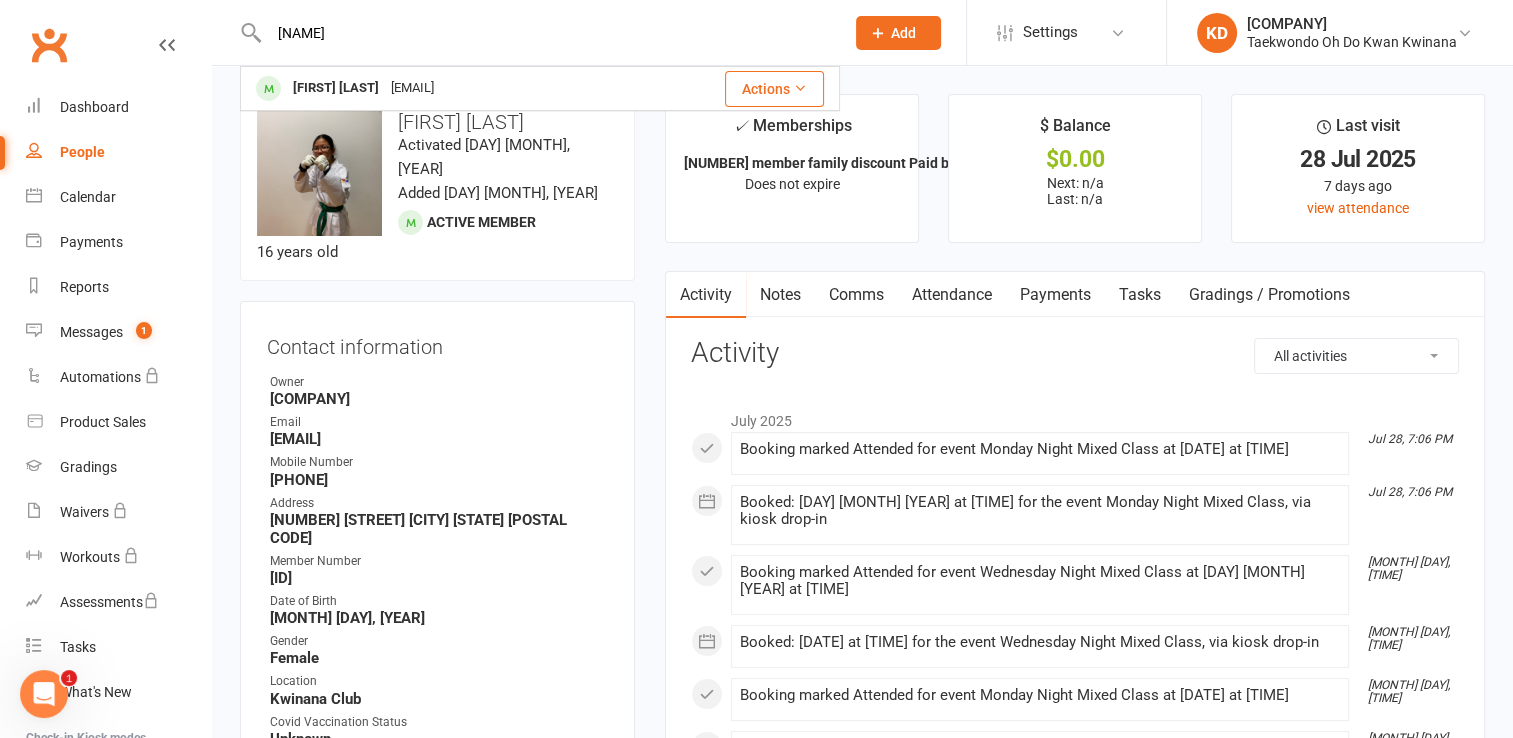 click on "[FIRST] [LAST]" at bounding box center (336, 88) 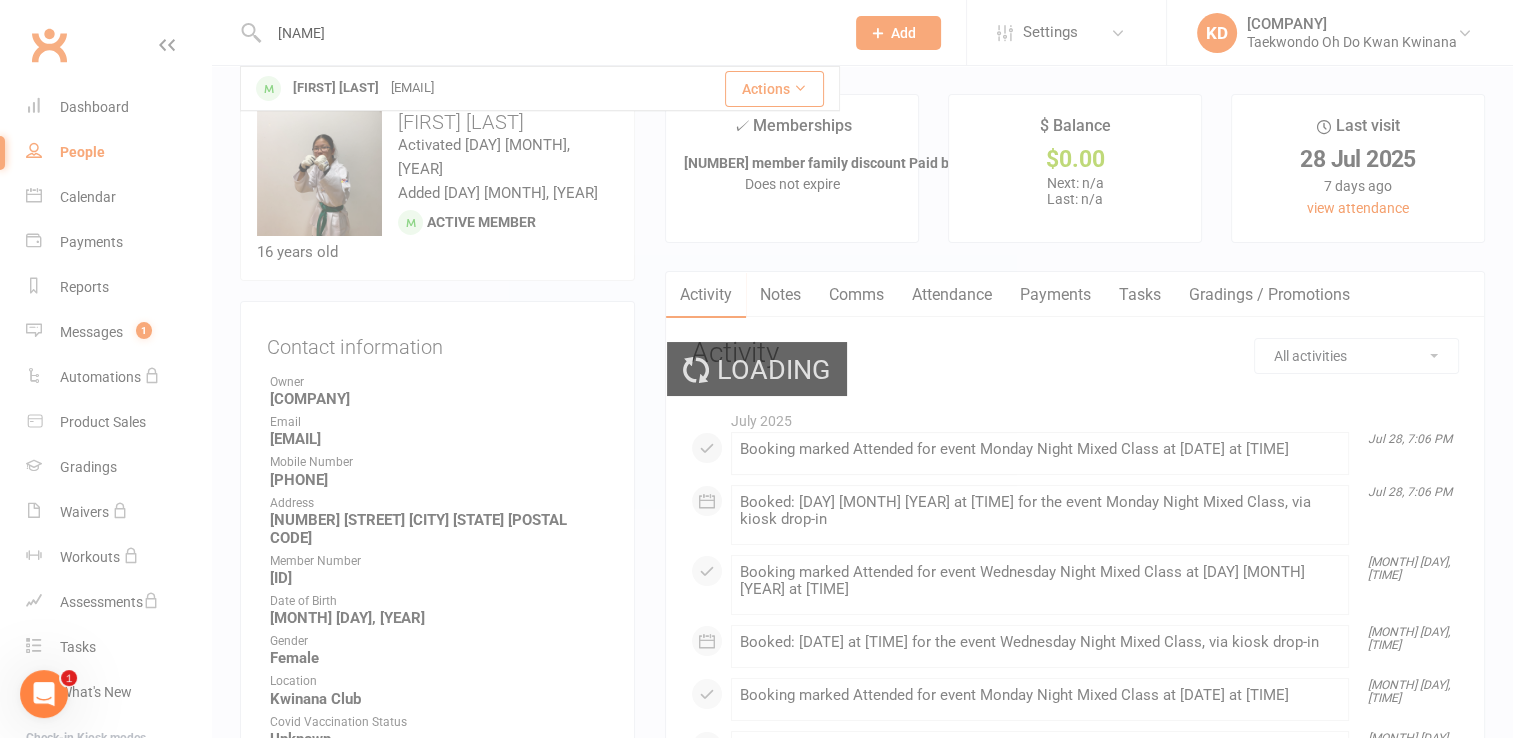 type 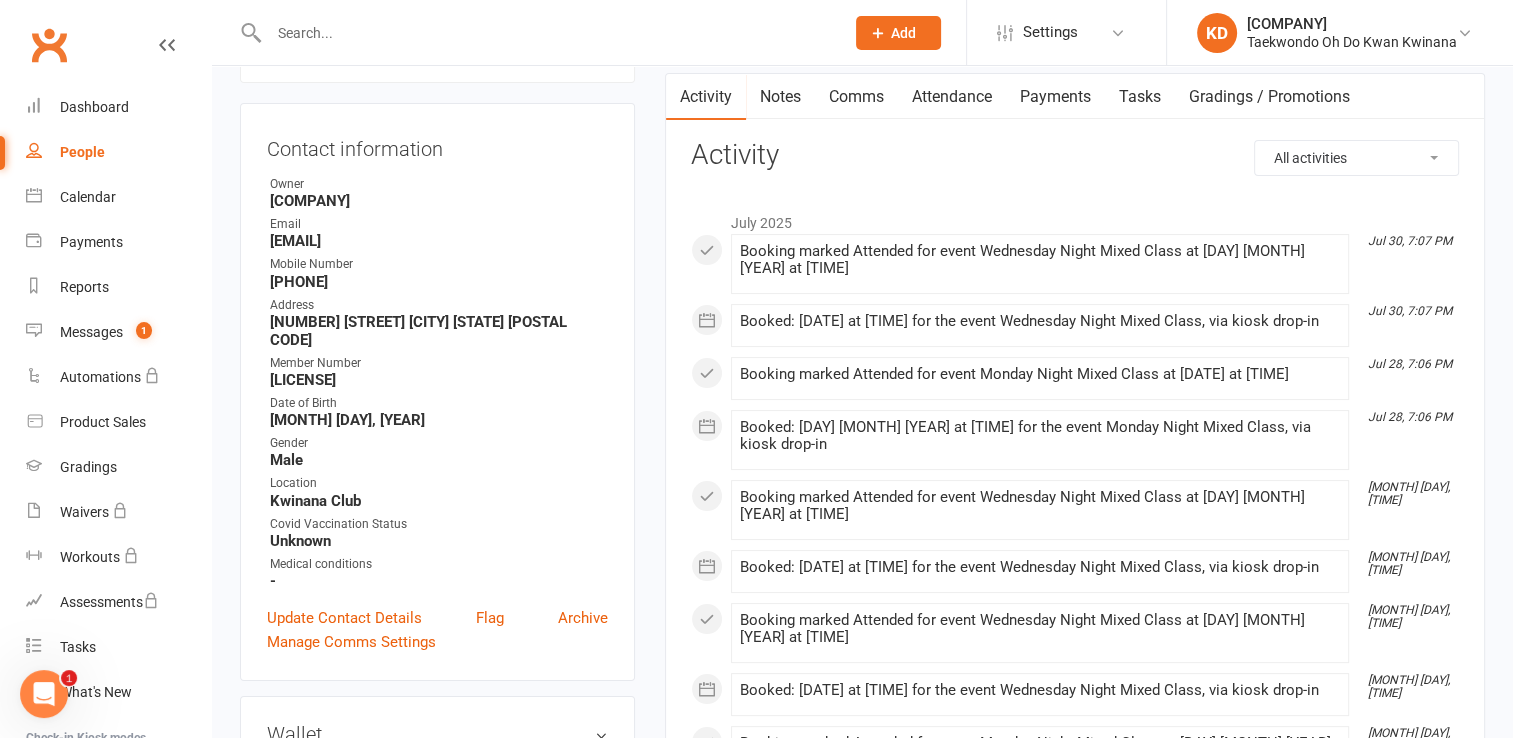 scroll, scrollTop: 199, scrollLeft: 0, axis: vertical 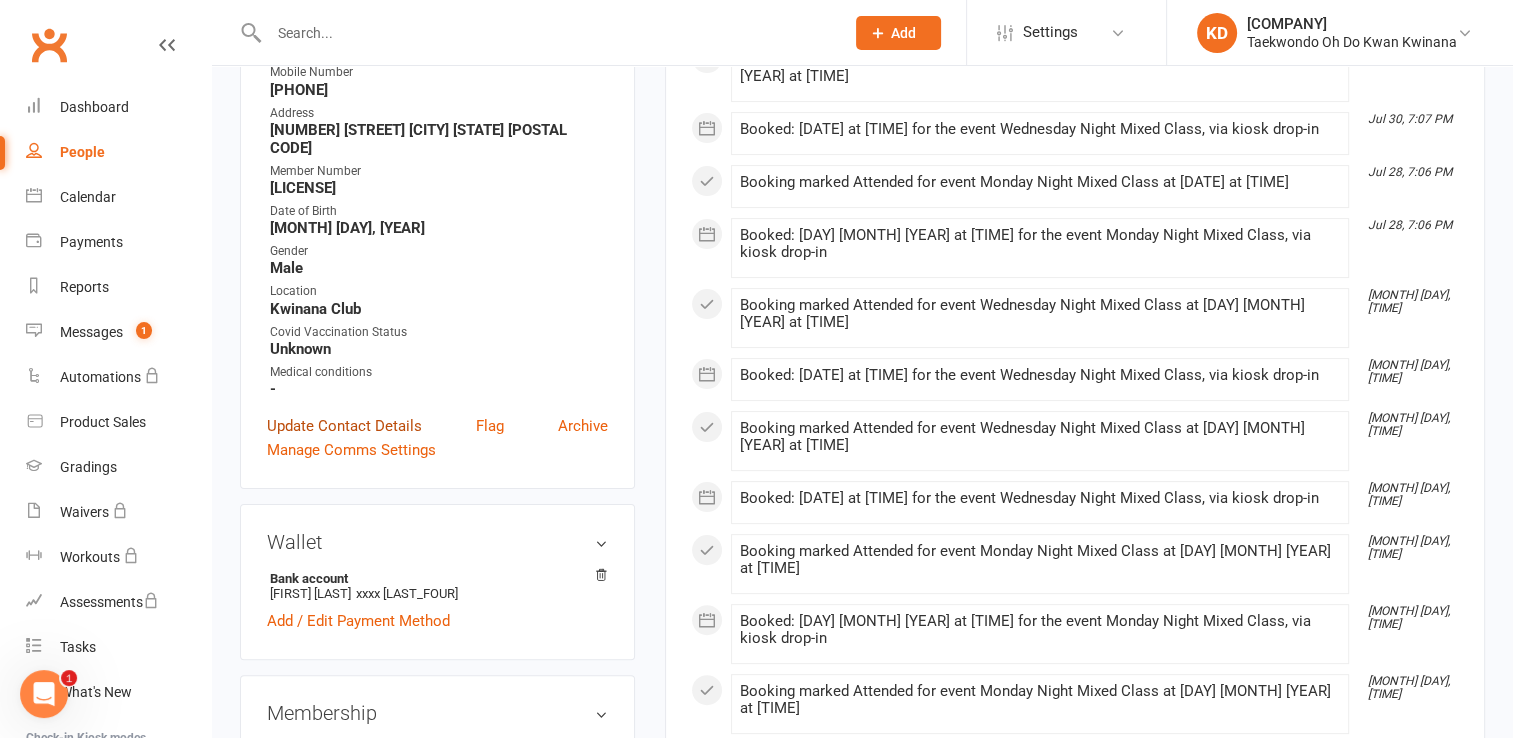 click on "Update Contact Details" at bounding box center [344, 426] 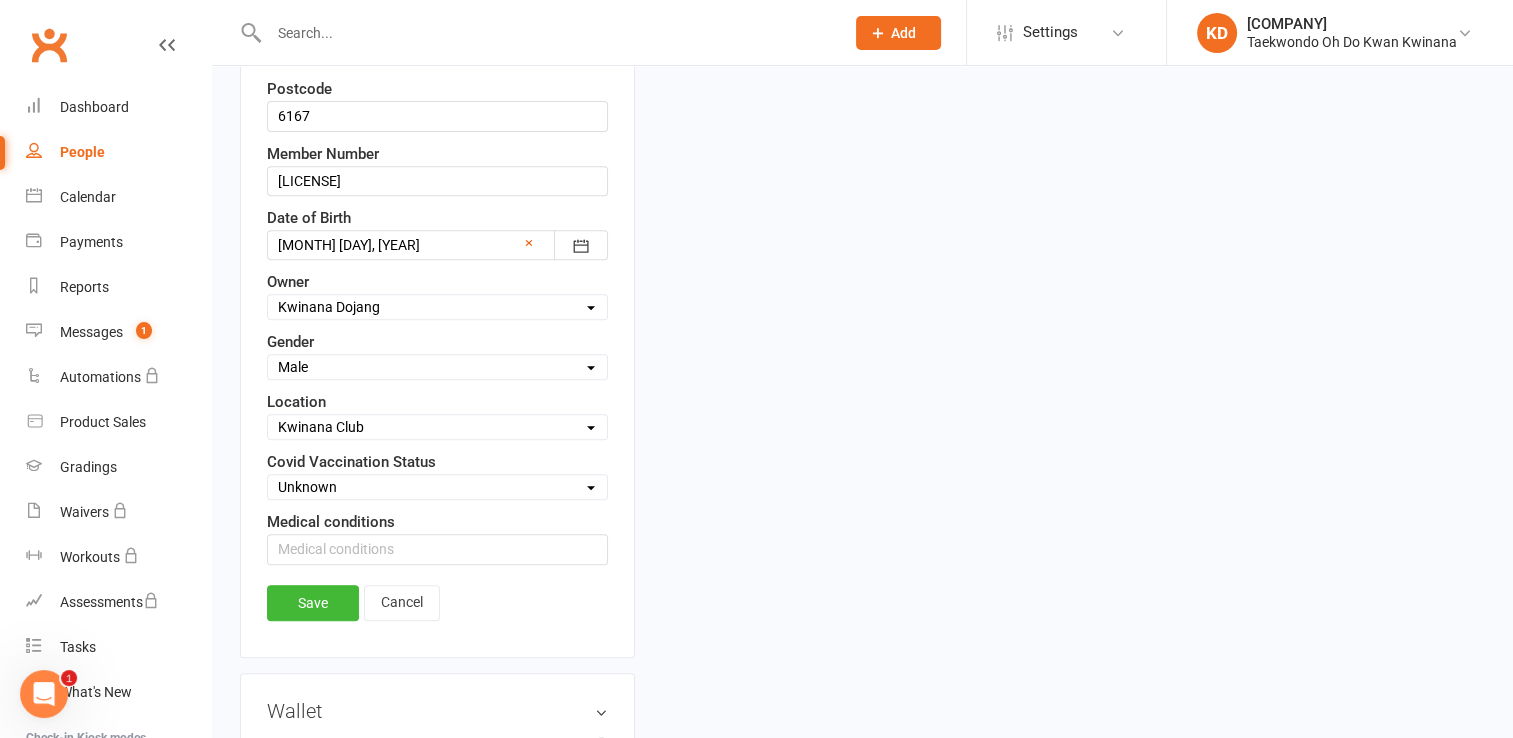 scroll, scrollTop: 798, scrollLeft: 0, axis: vertical 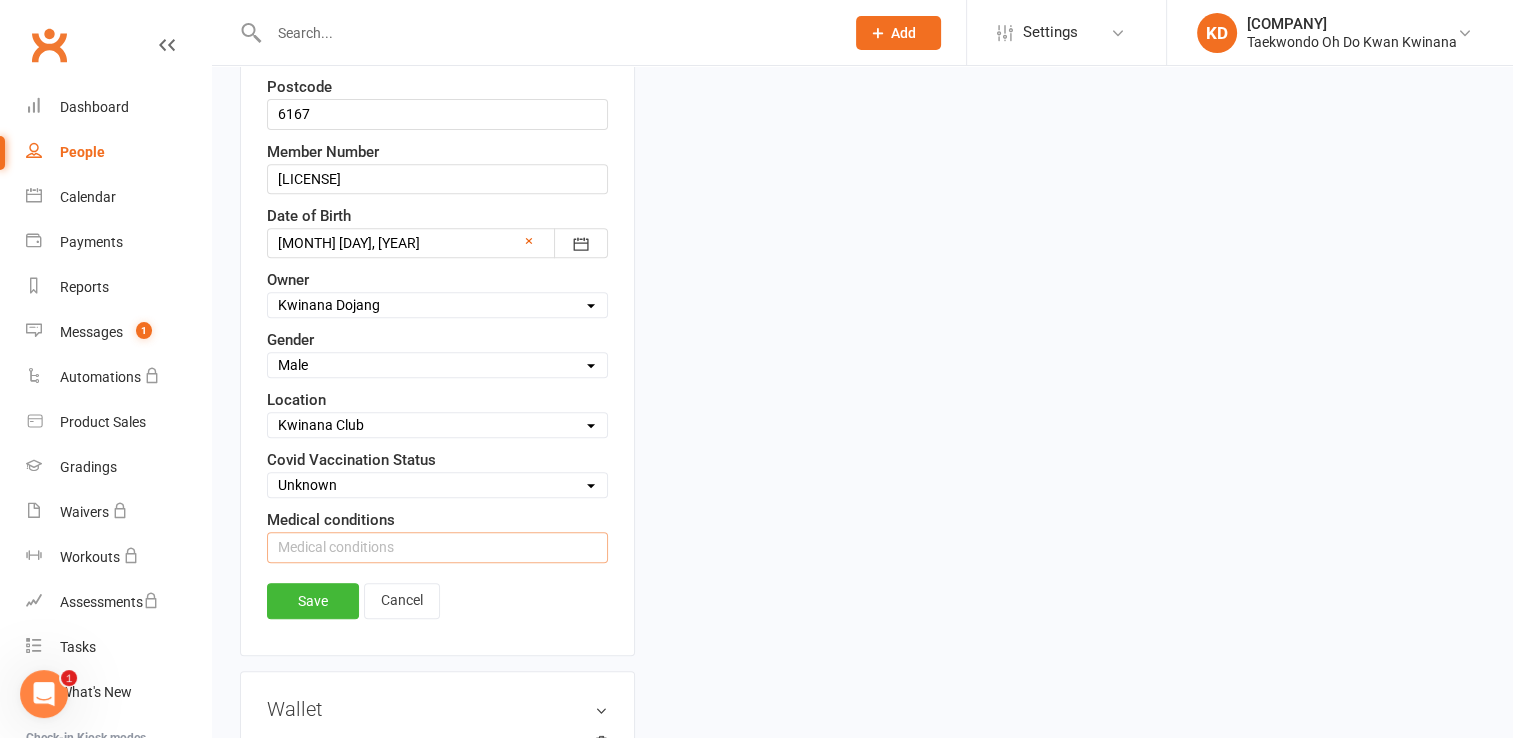 click at bounding box center [437, 547] 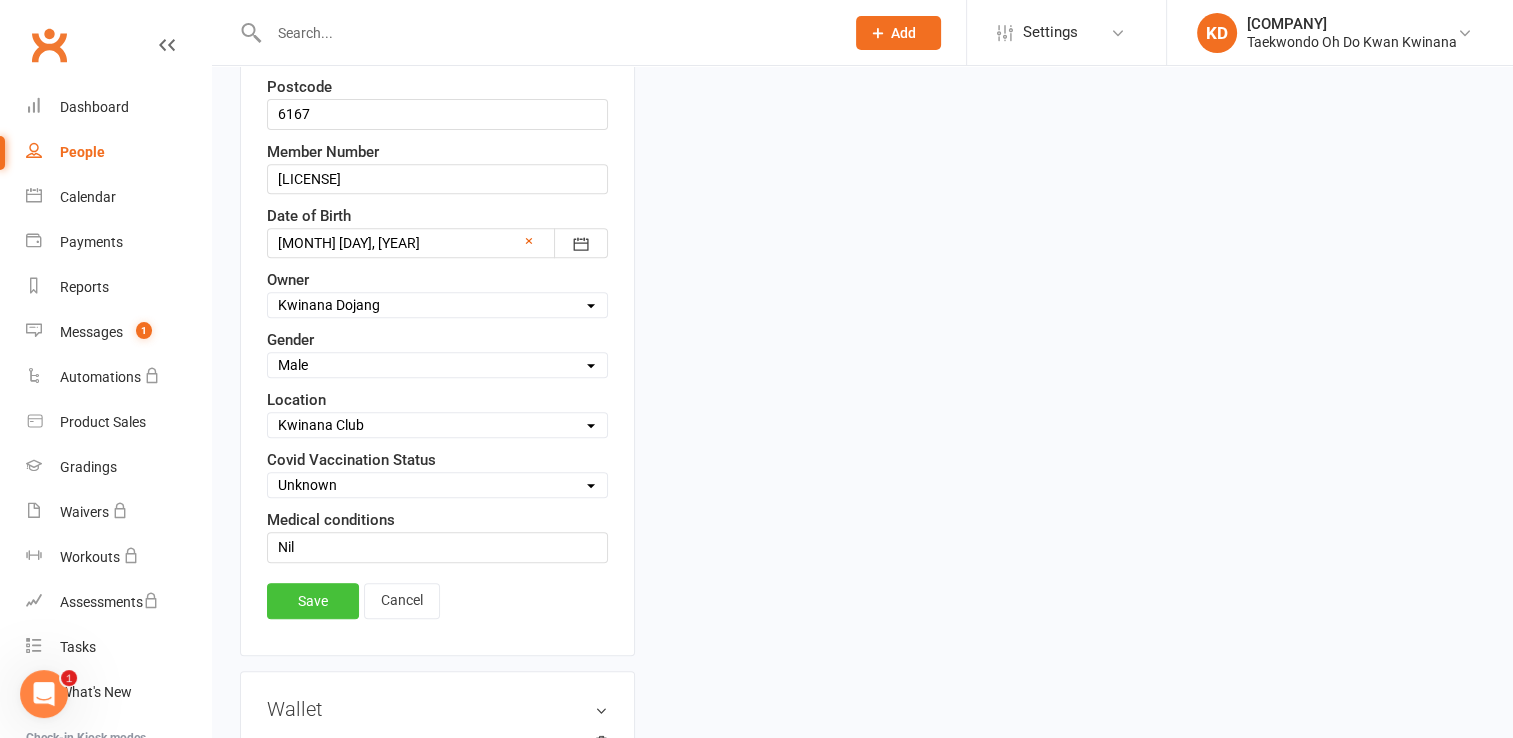 click on "Save" at bounding box center (313, 601) 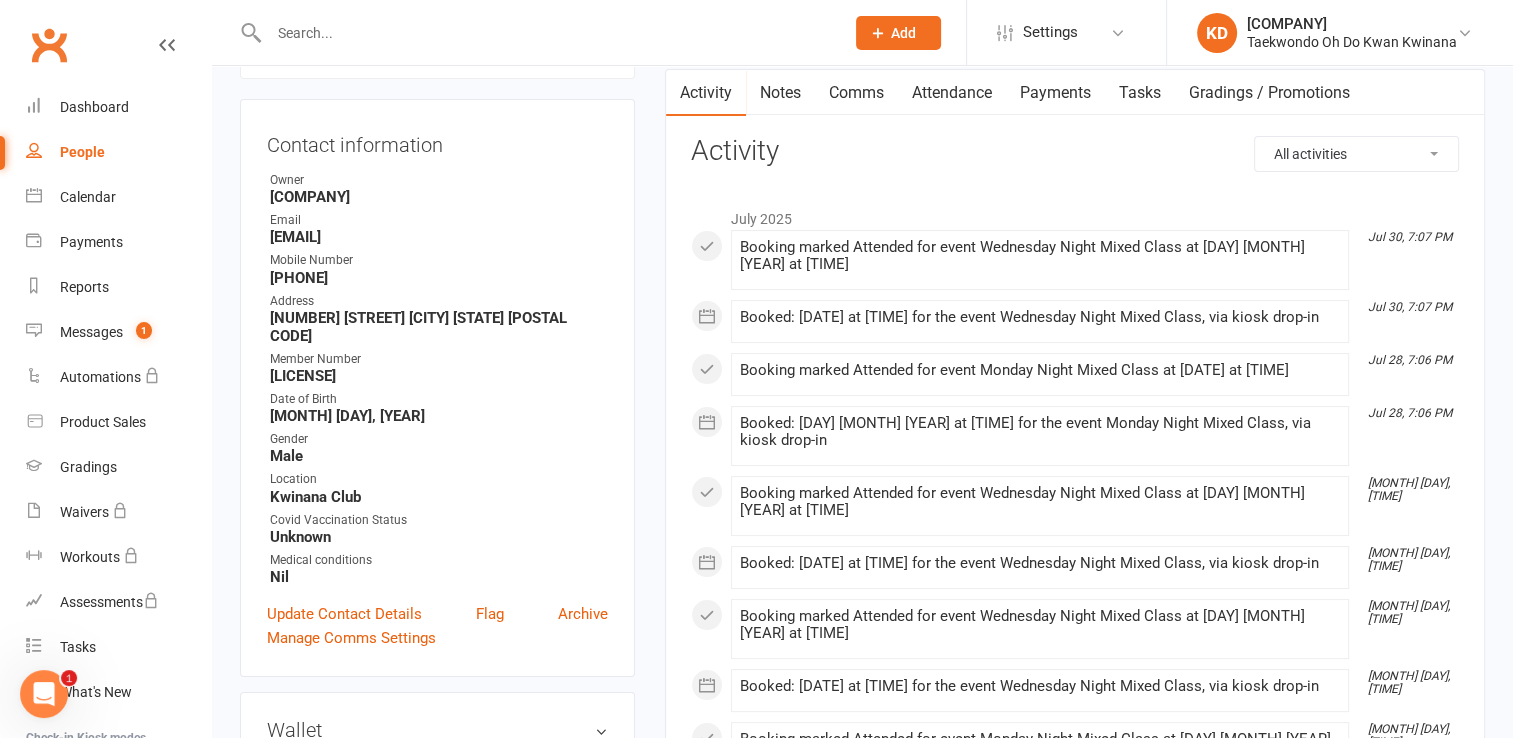 scroll, scrollTop: 200, scrollLeft: 0, axis: vertical 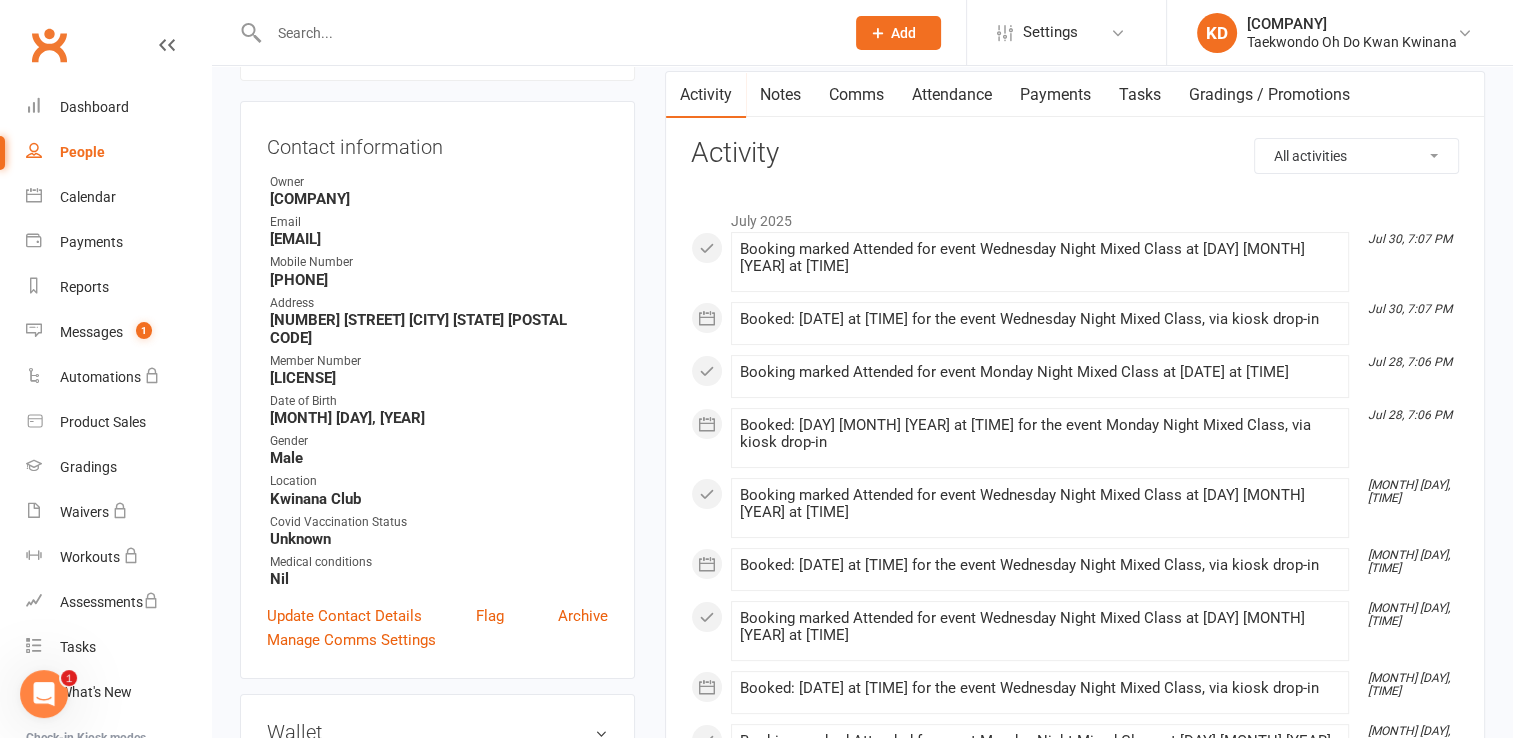click at bounding box center [546, 33] 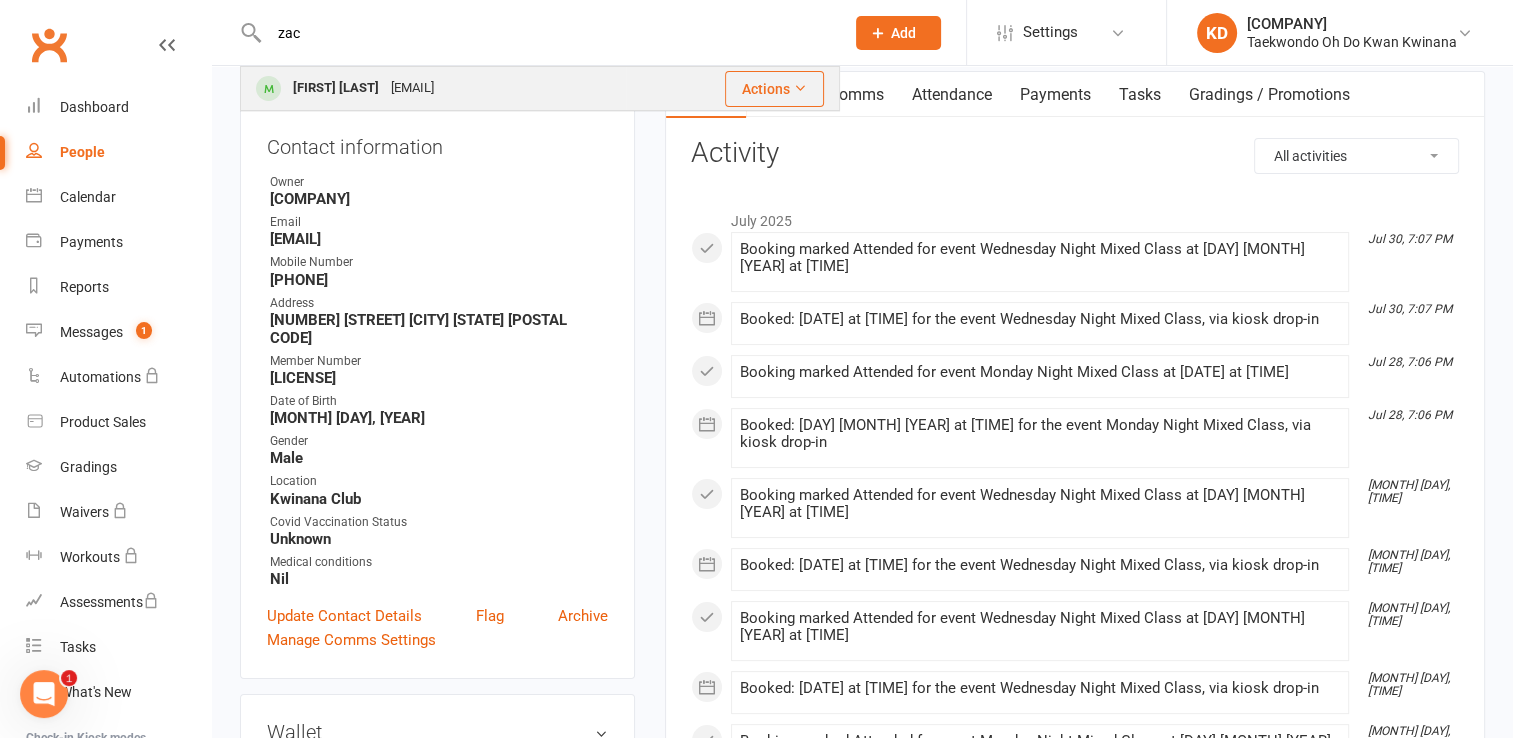 type on "zac" 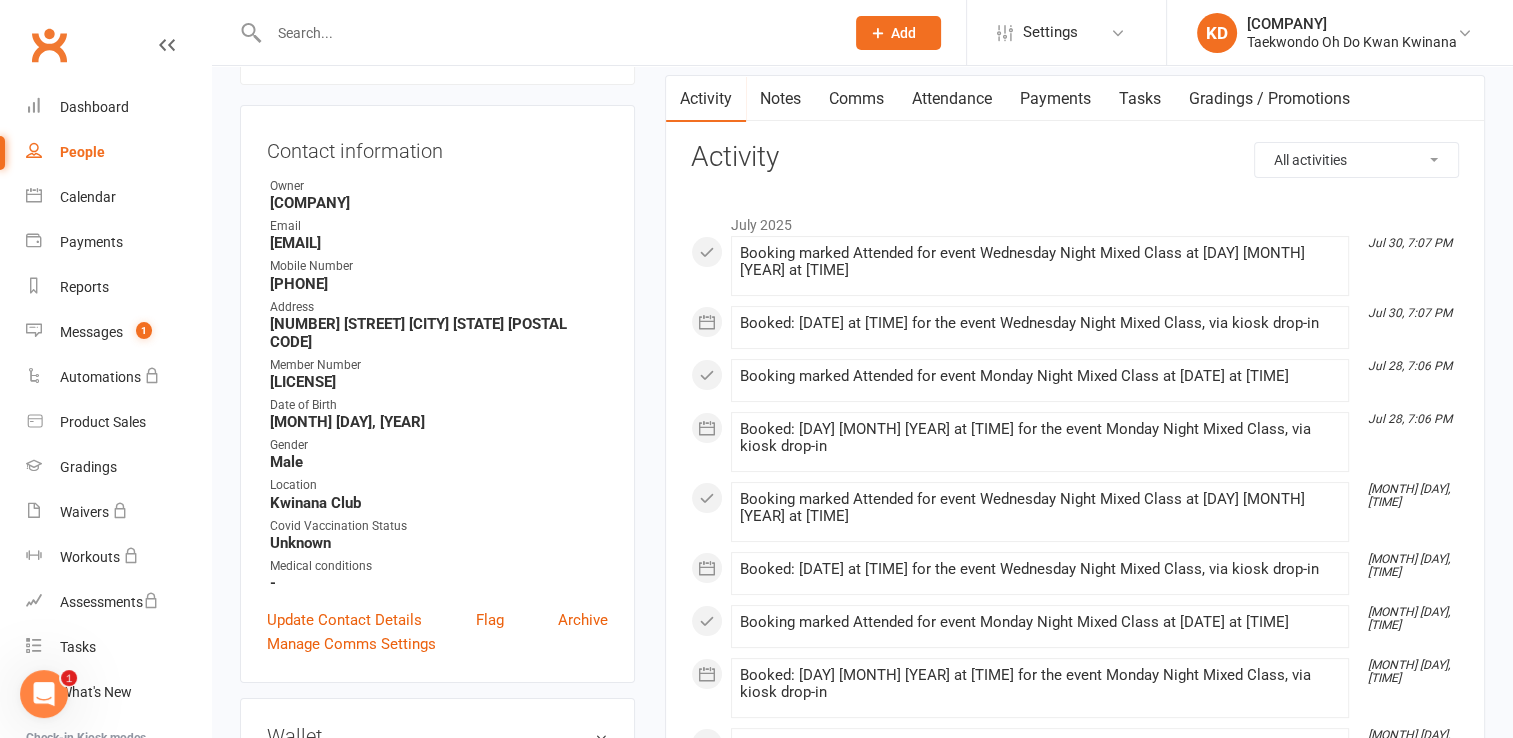 scroll, scrollTop: 198, scrollLeft: 0, axis: vertical 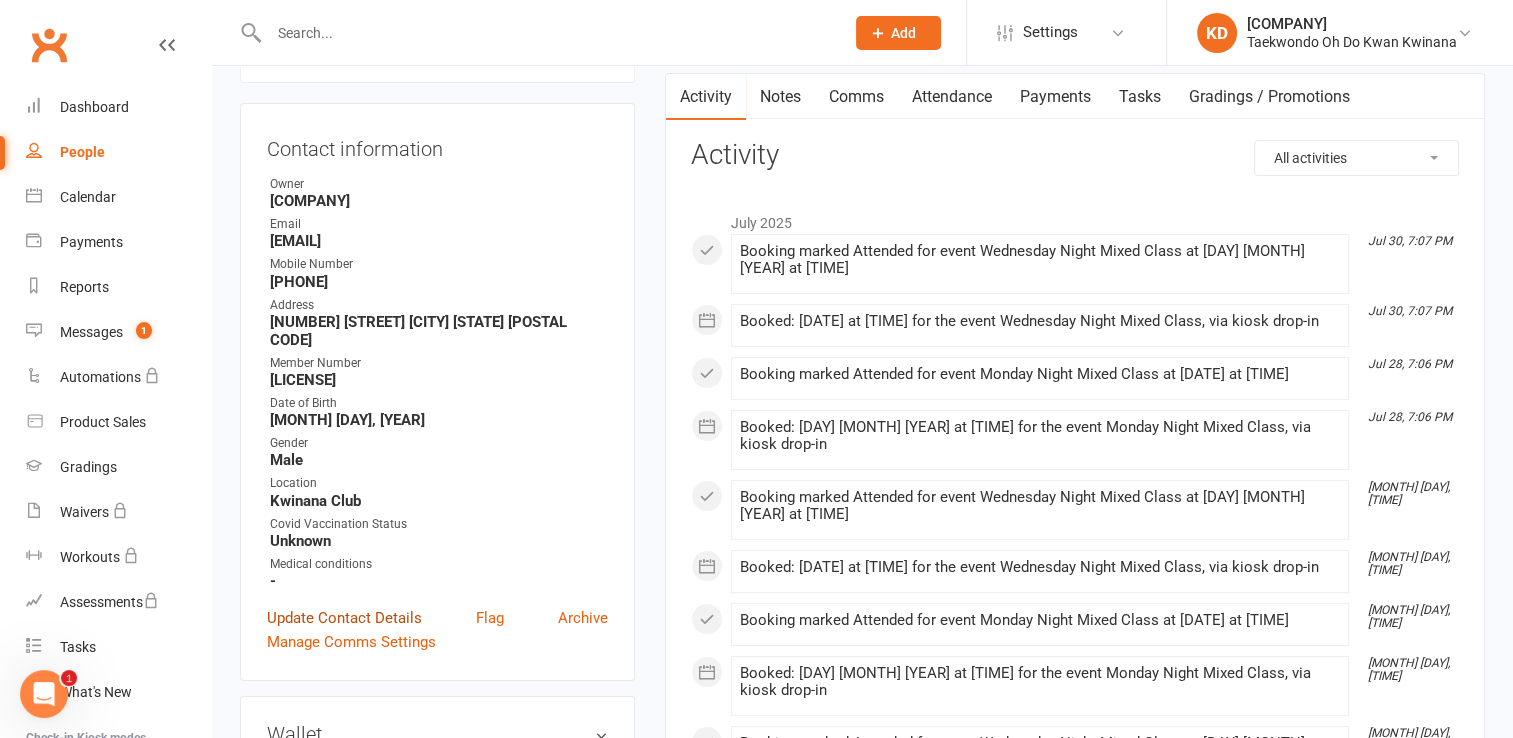 click on "Update Contact Details" at bounding box center (344, 618) 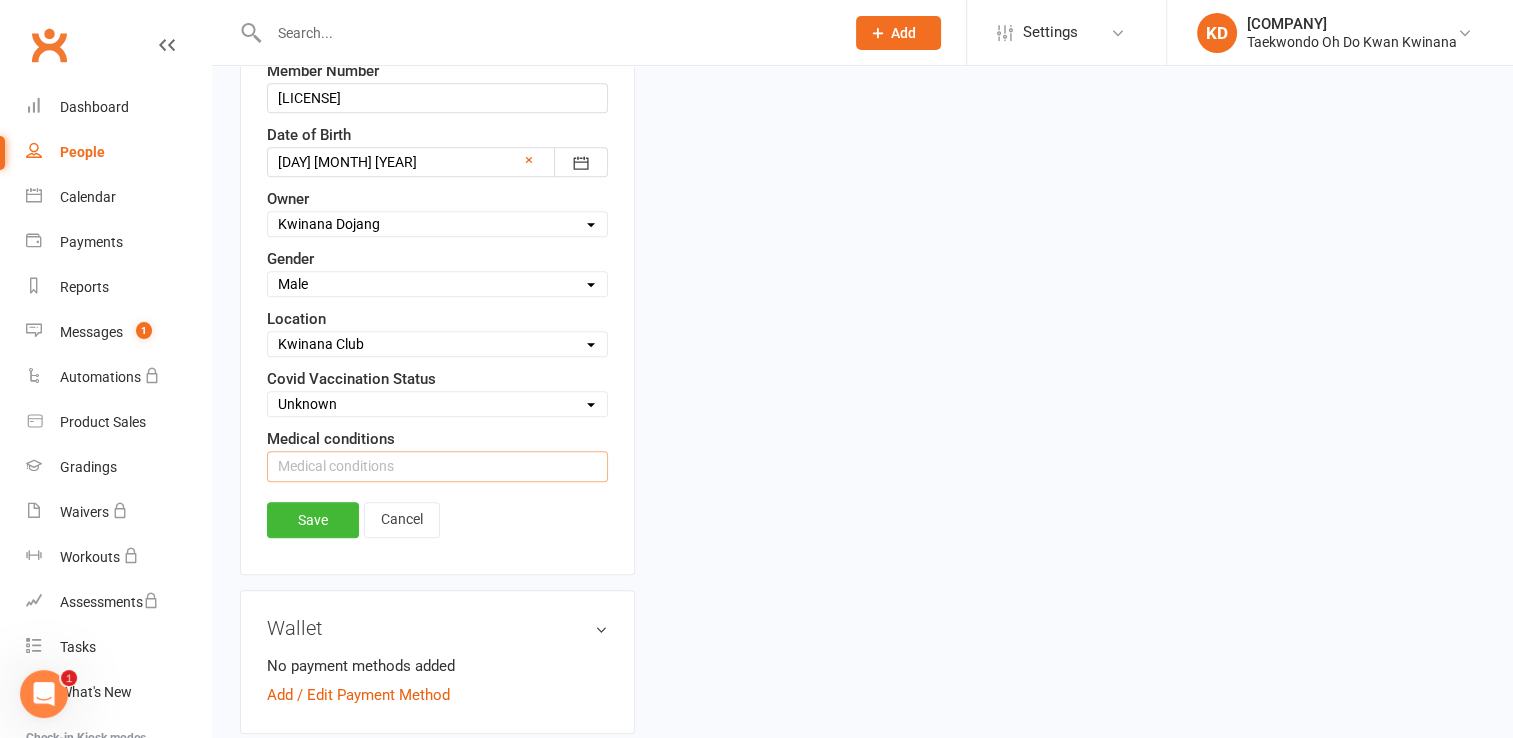 click at bounding box center [437, 466] 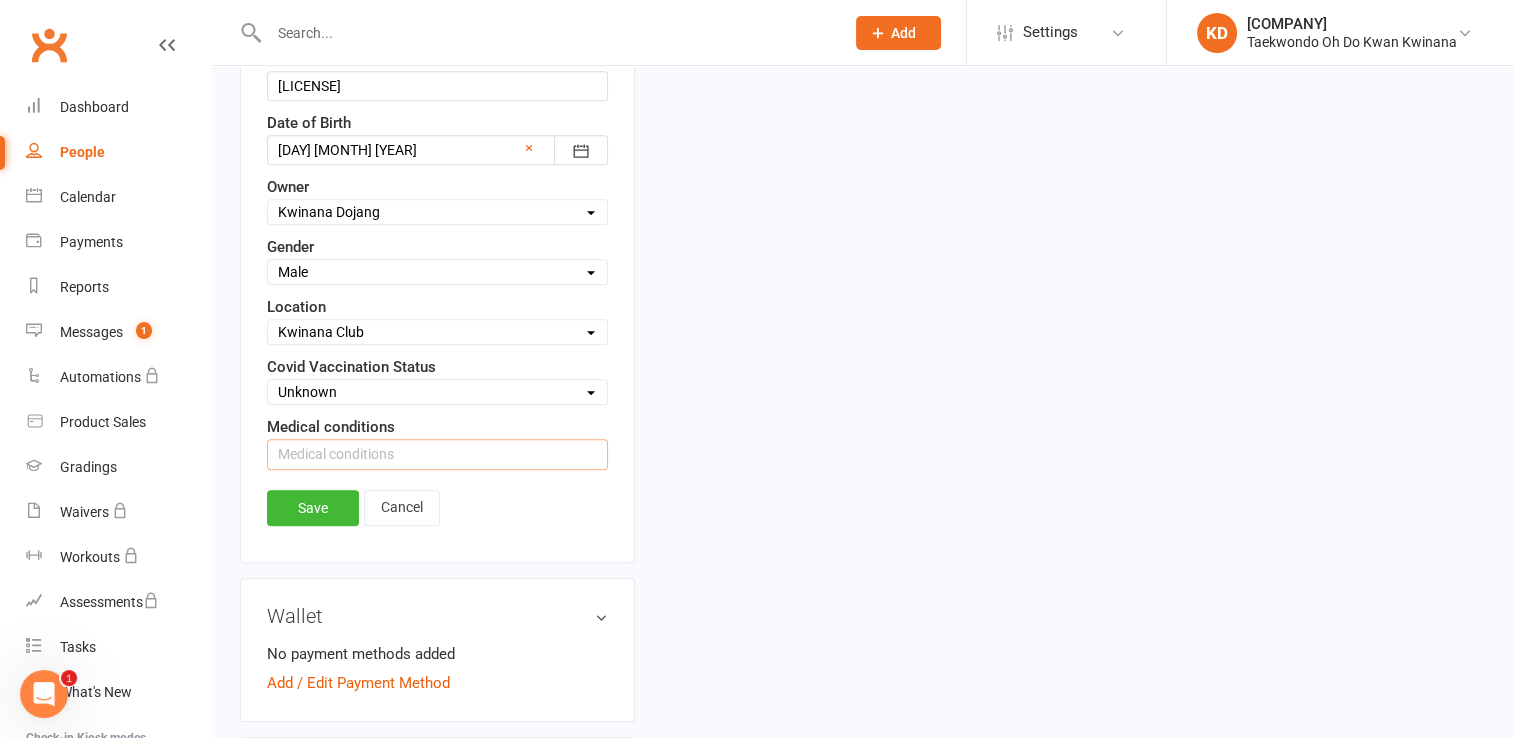 scroll, scrollTop: 892, scrollLeft: 0, axis: vertical 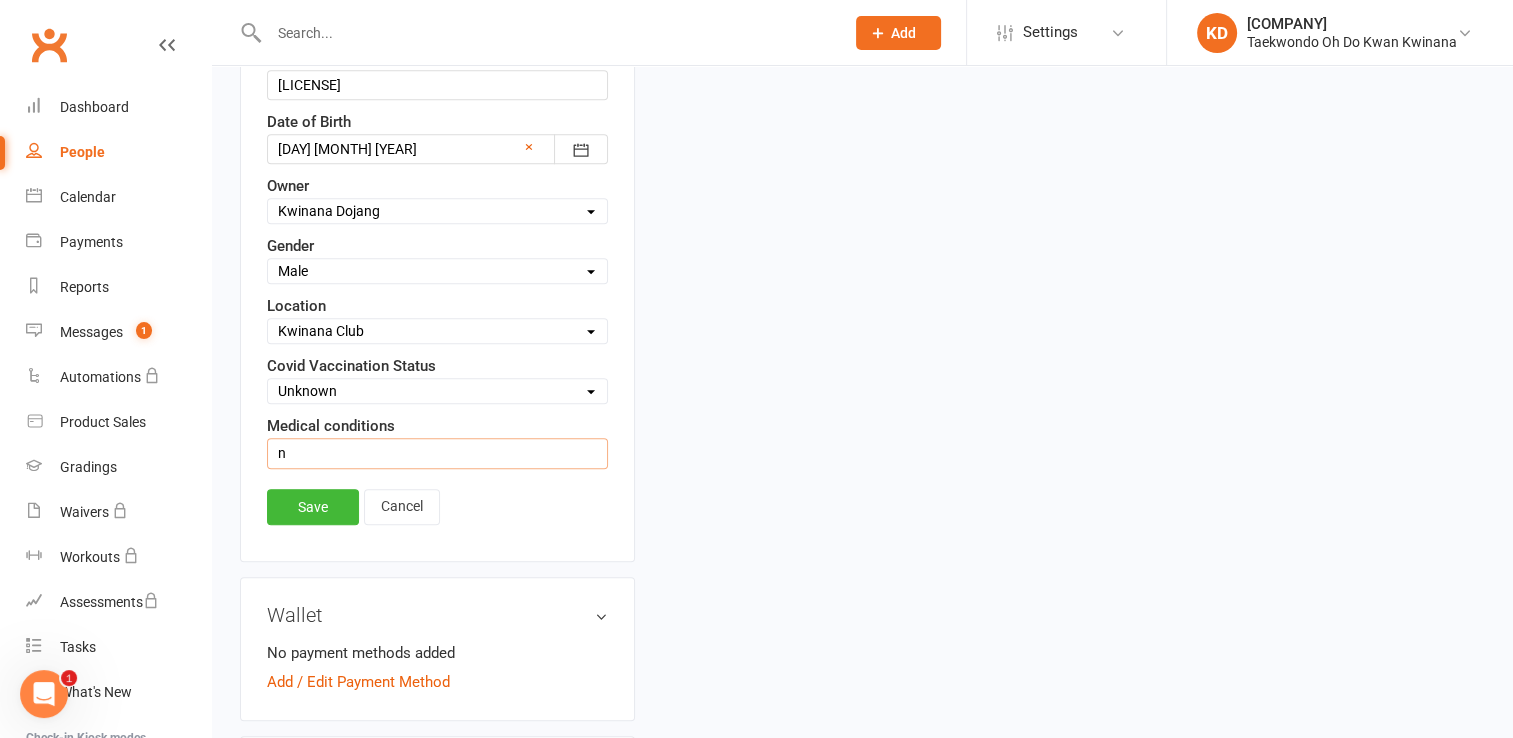 type on "Nil" 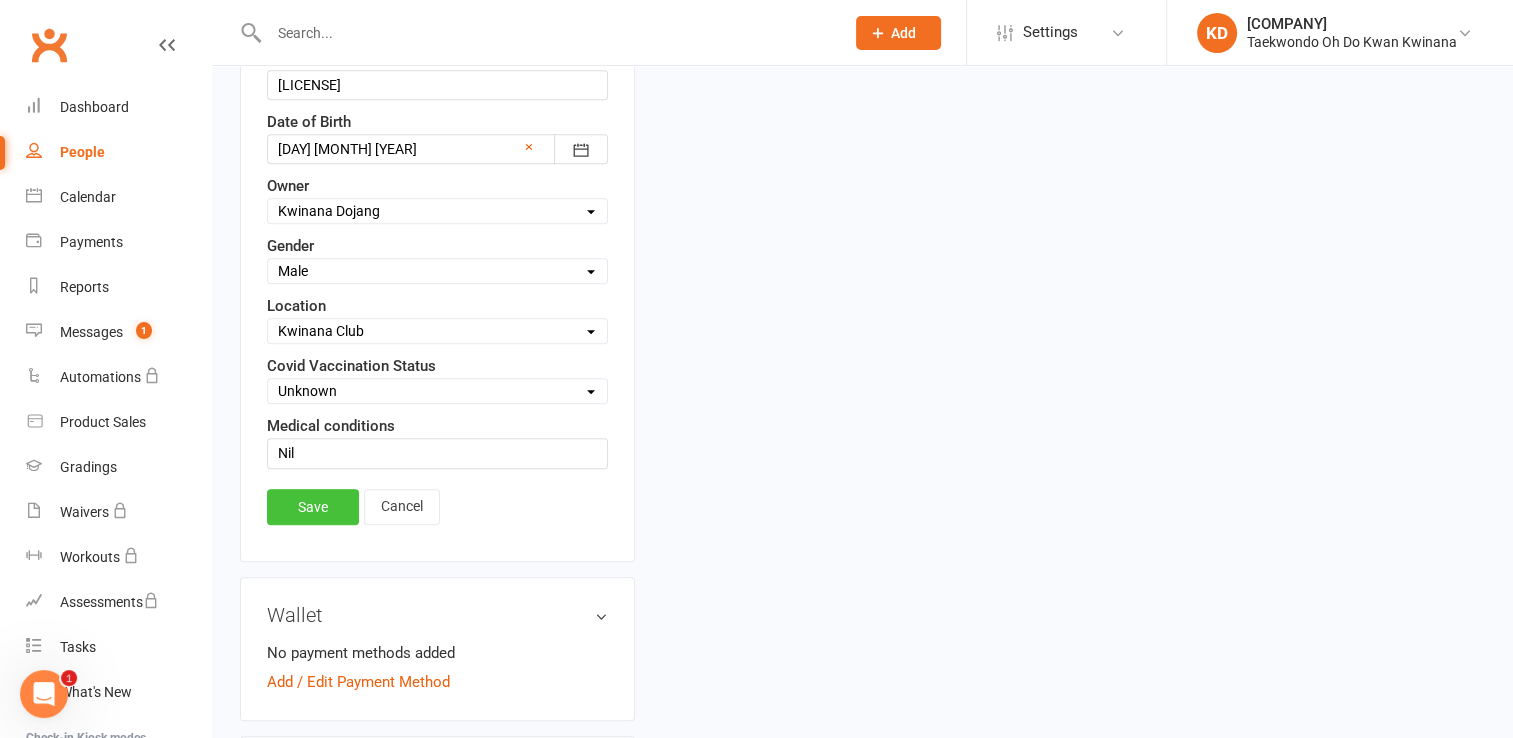 click on "Save" at bounding box center [313, 507] 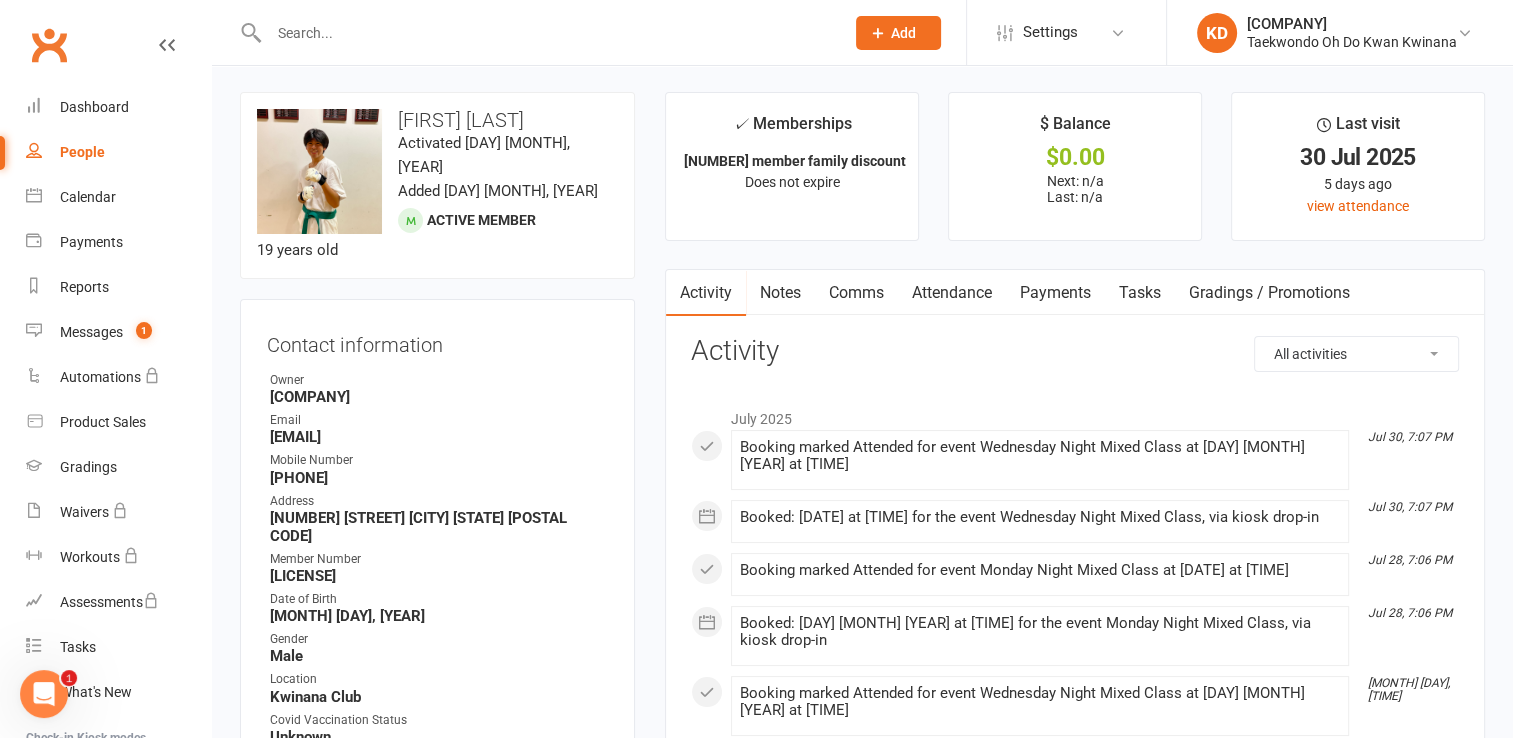 scroll, scrollTop: 0, scrollLeft: 0, axis: both 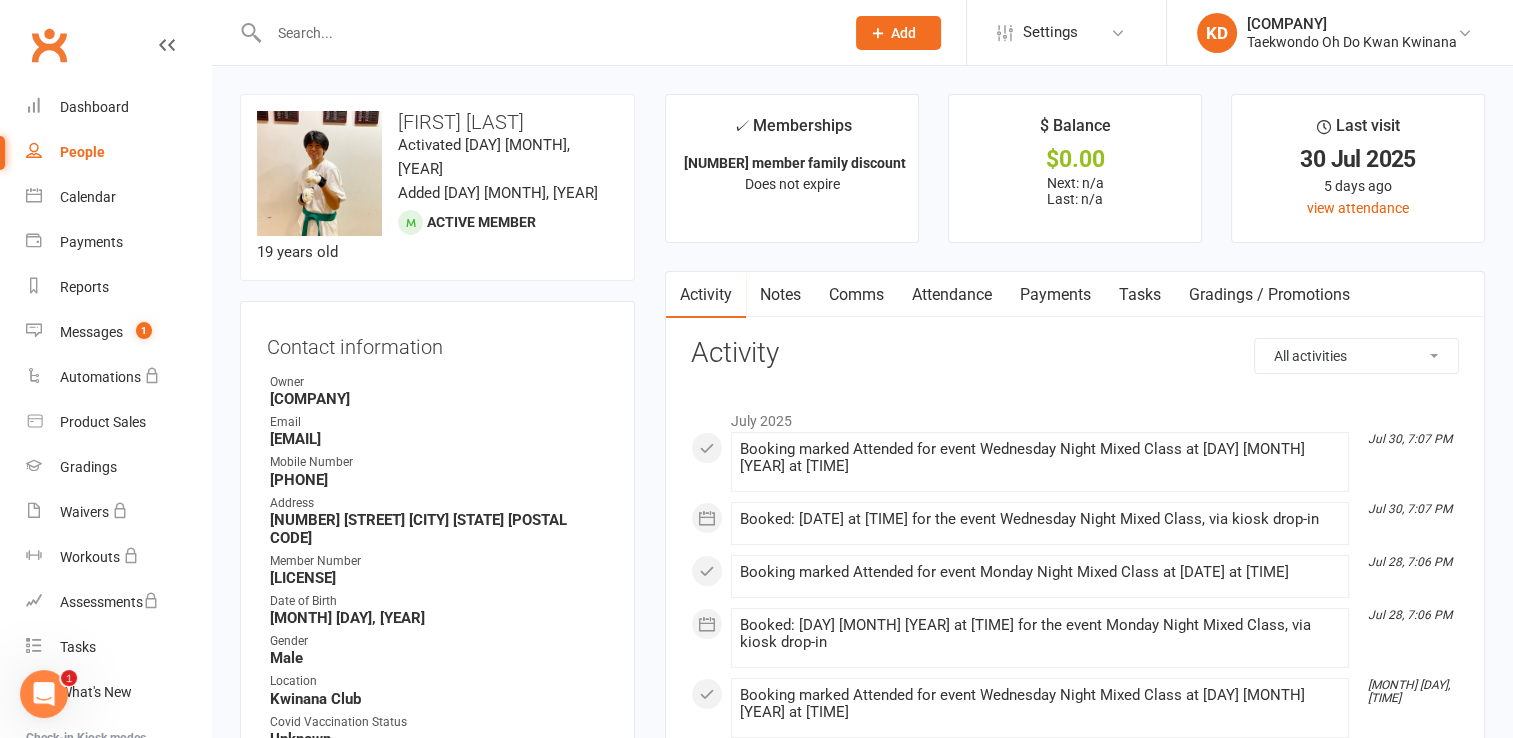 click at bounding box center [546, 33] 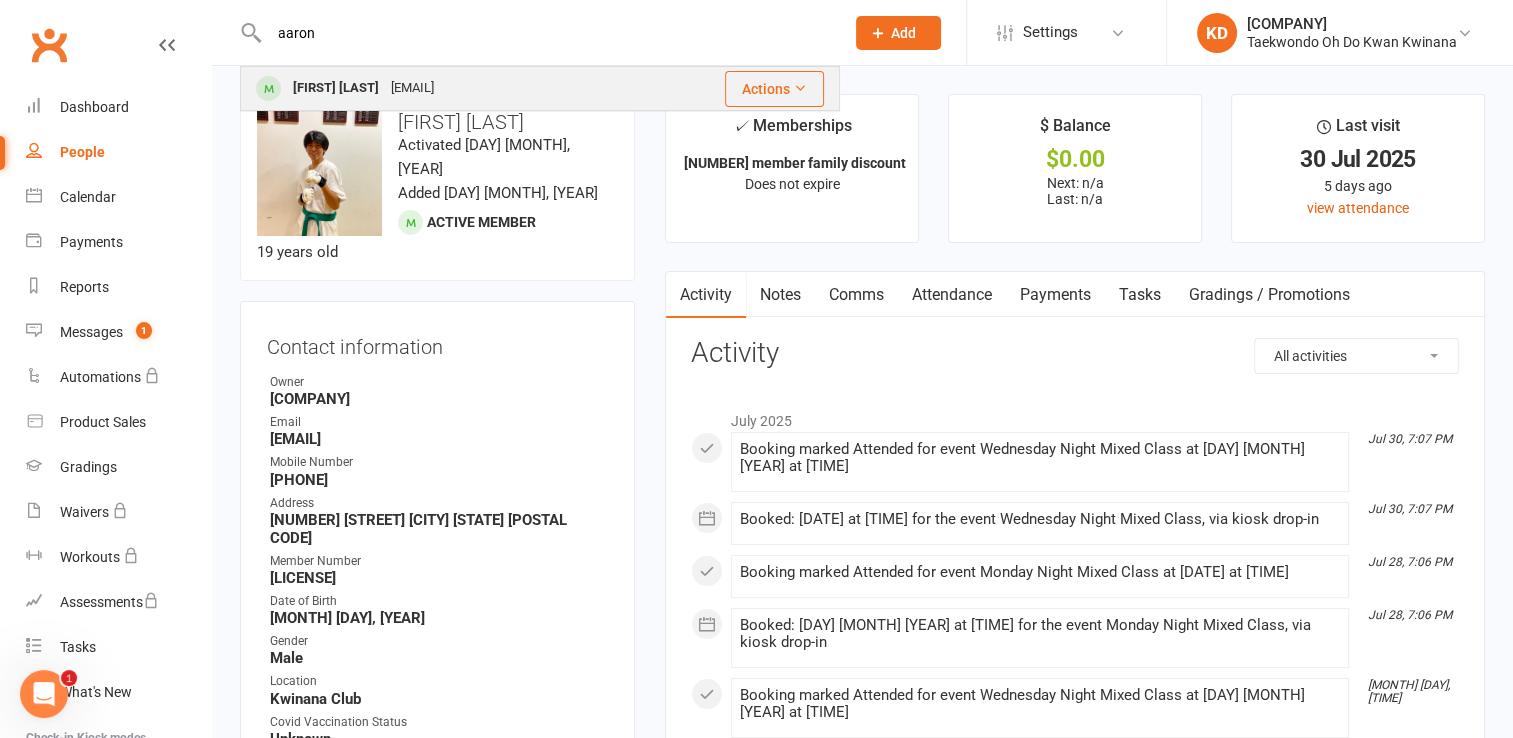 type on "aaron" 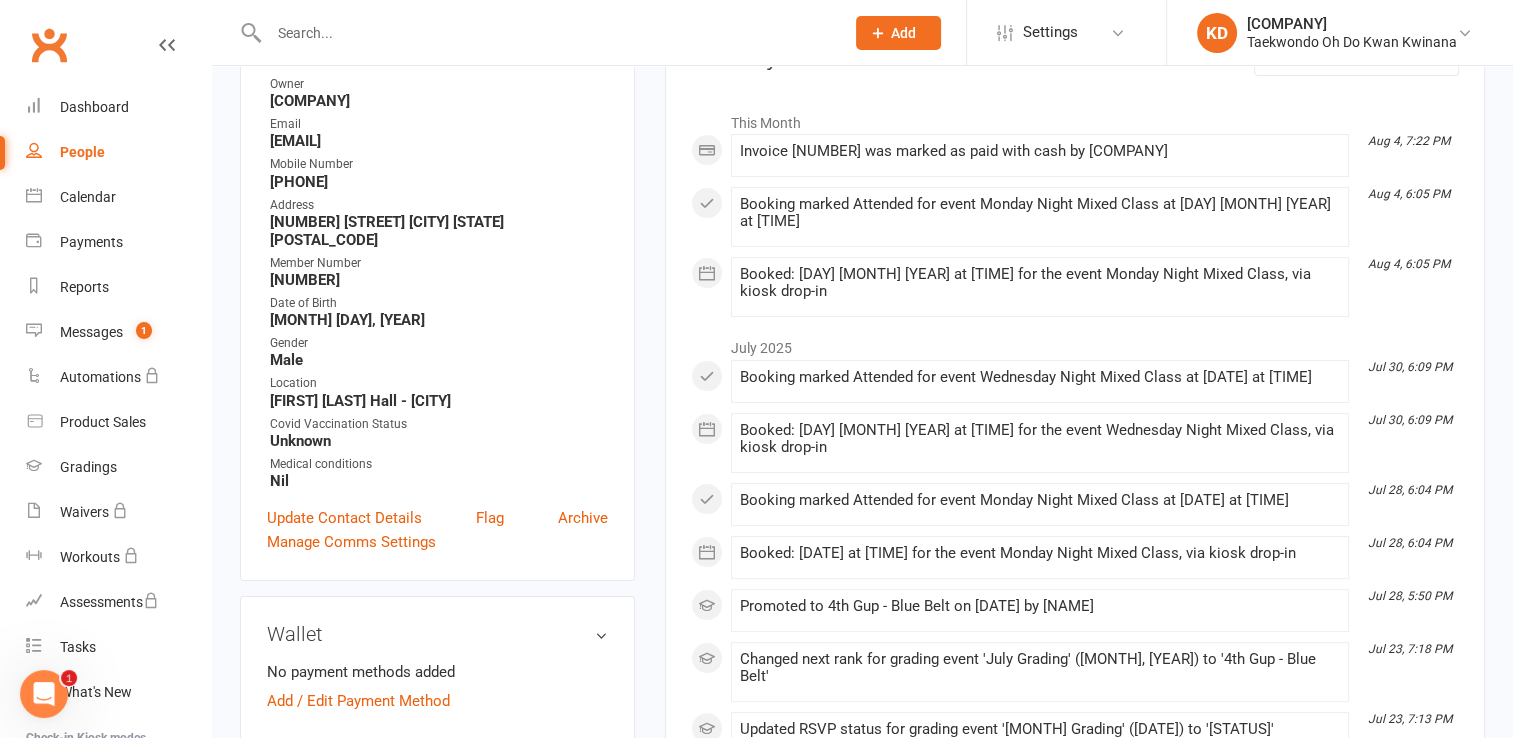 scroll, scrollTop: 299, scrollLeft: 0, axis: vertical 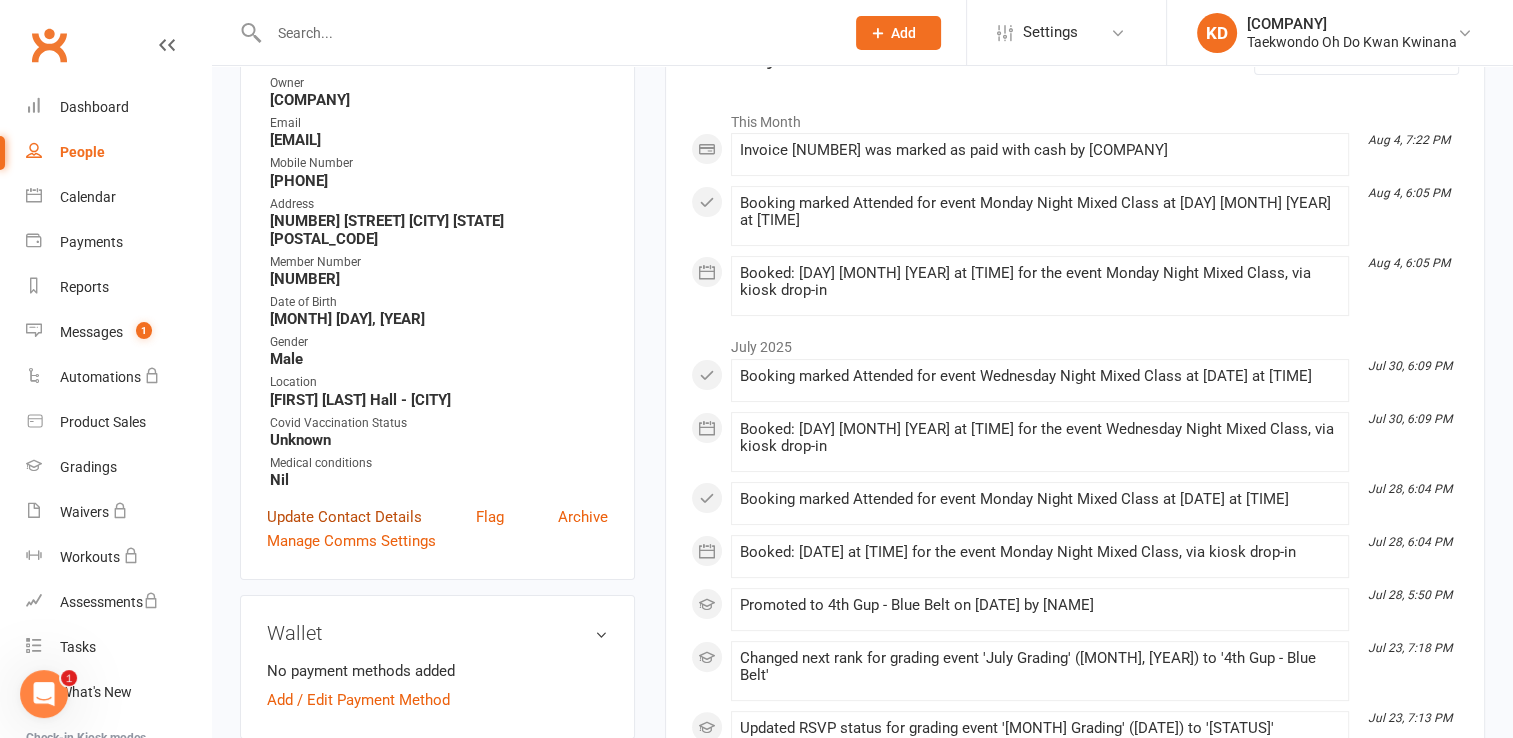 click on "Update Contact Details" at bounding box center (344, 517) 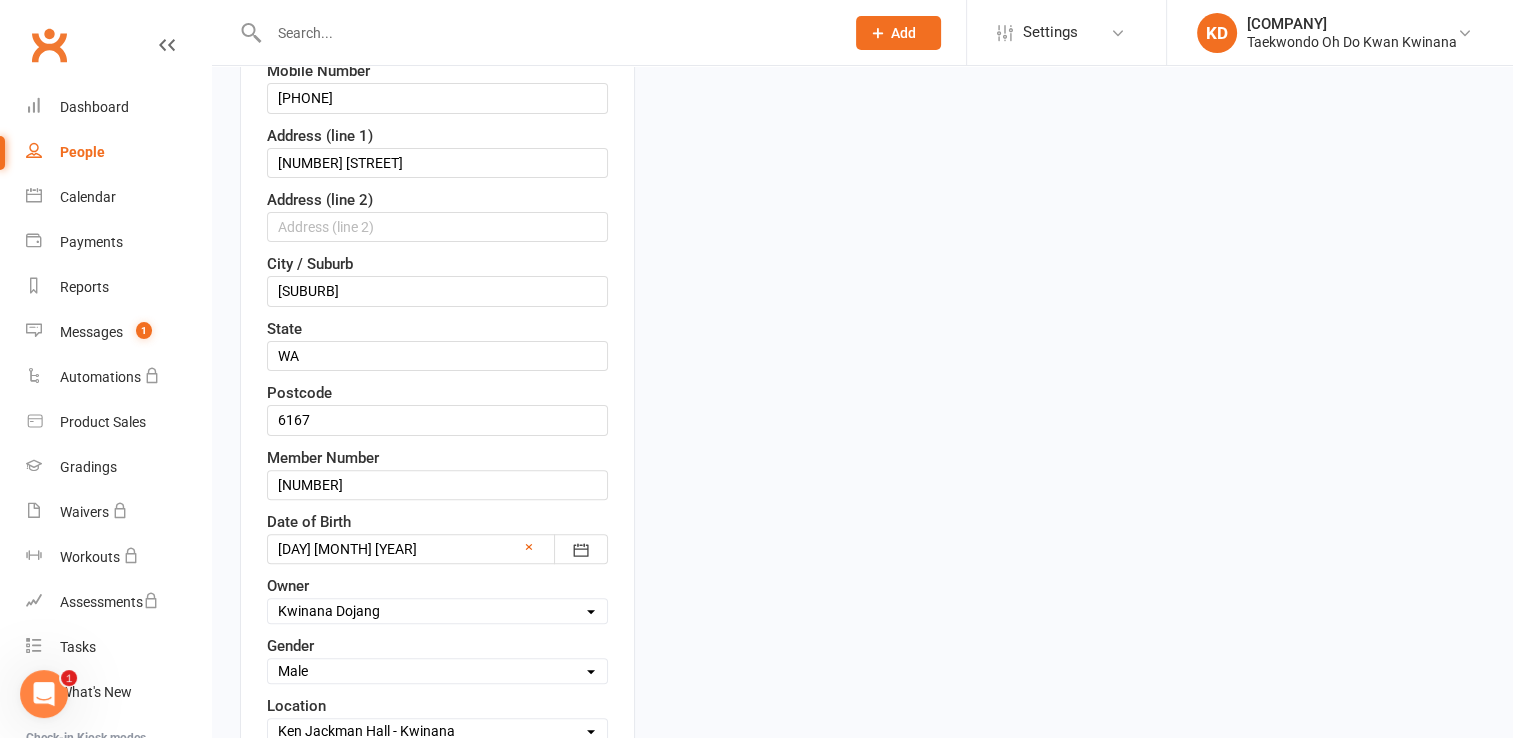 scroll, scrollTop: 493, scrollLeft: 0, axis: vertical 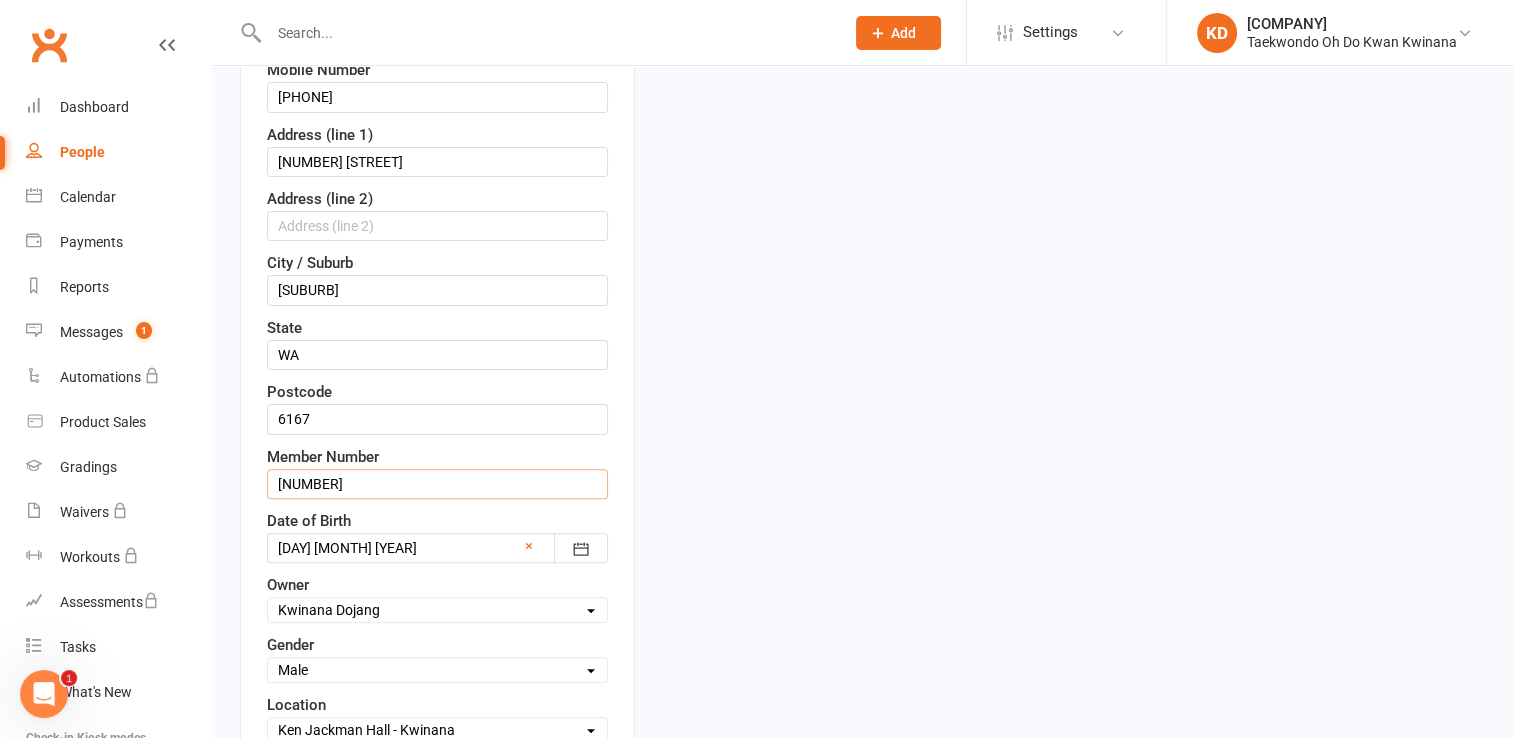 click on "[NUMBER]" at bounding box center (437, 484) 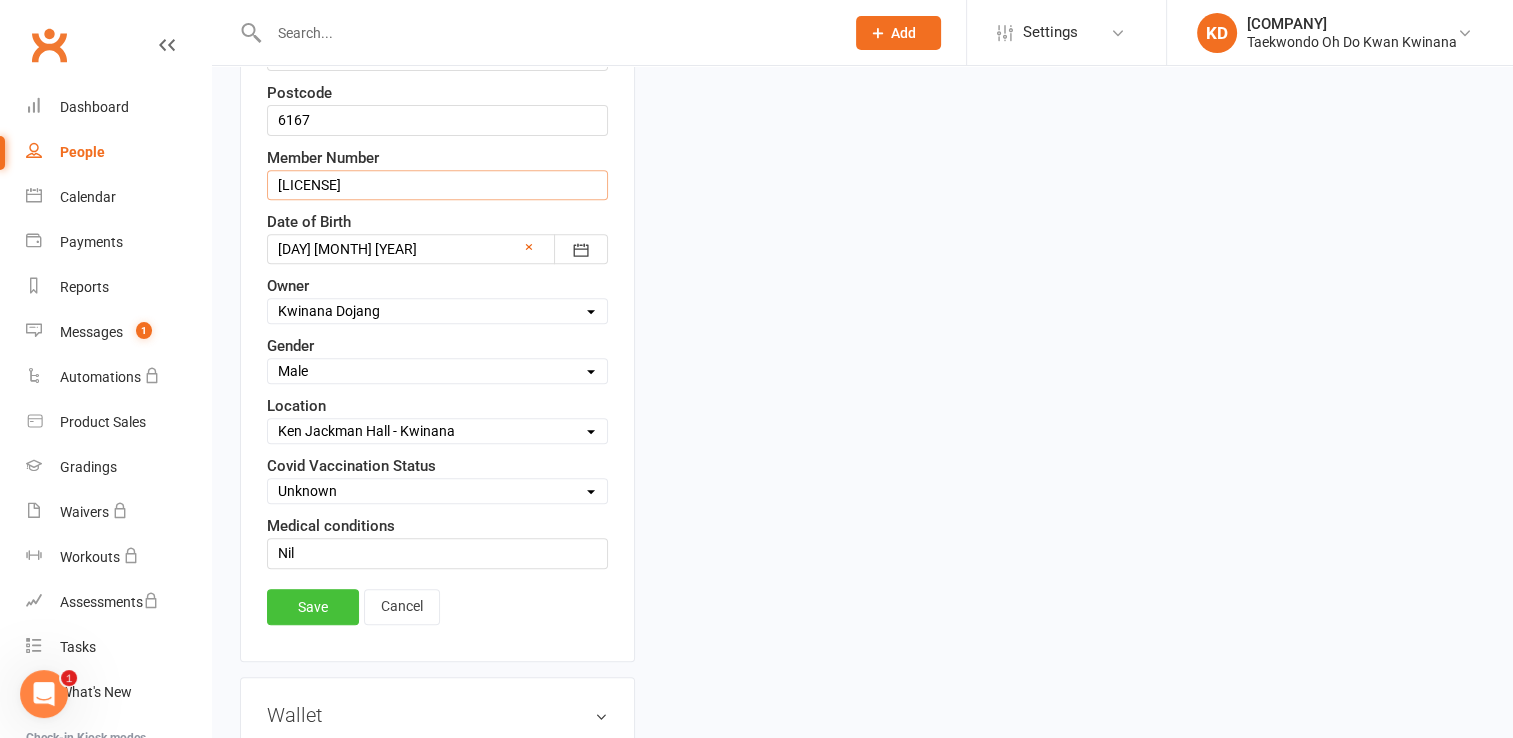 scroll, scrollTop: 793, scrollLeft: 0, axis: vertical 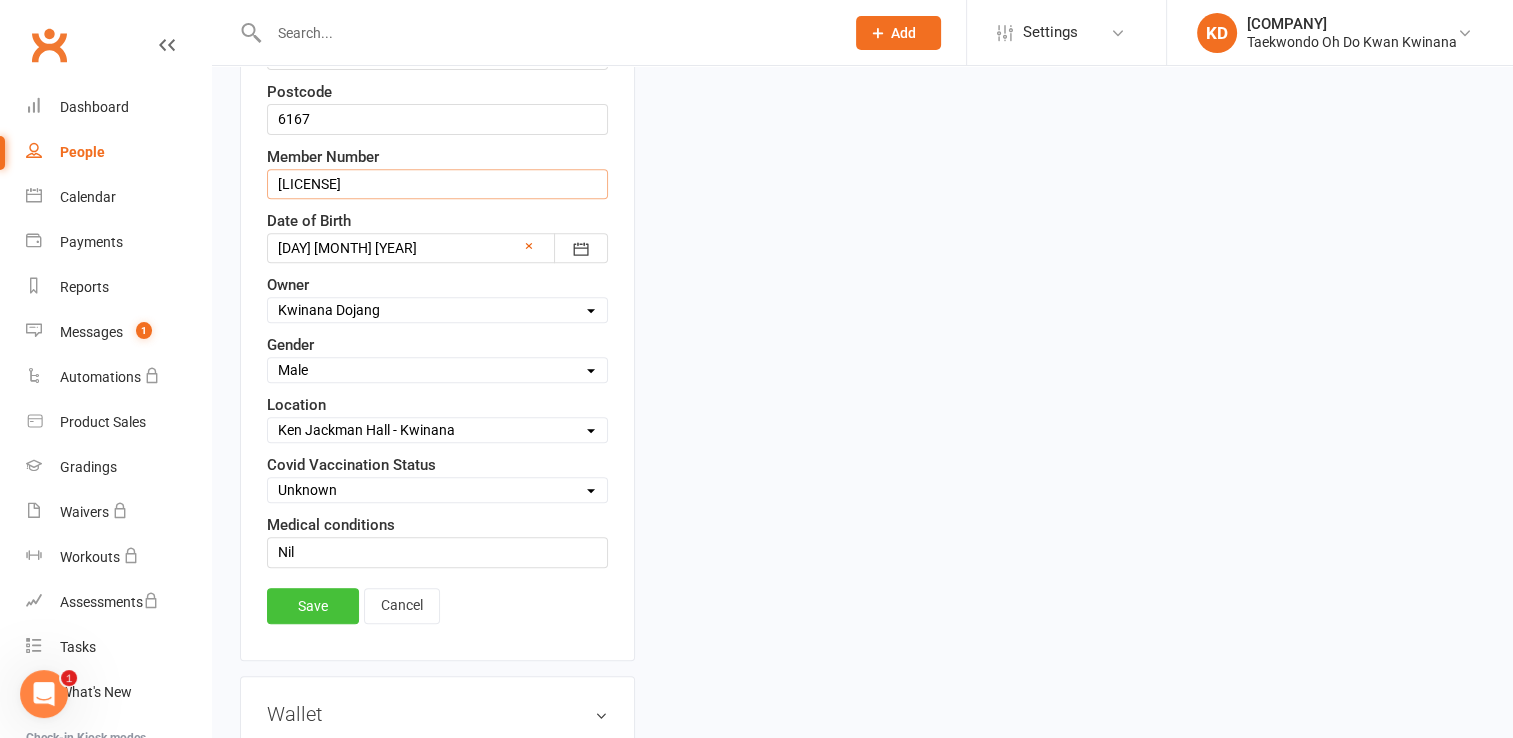 type on "[LICENSE]" 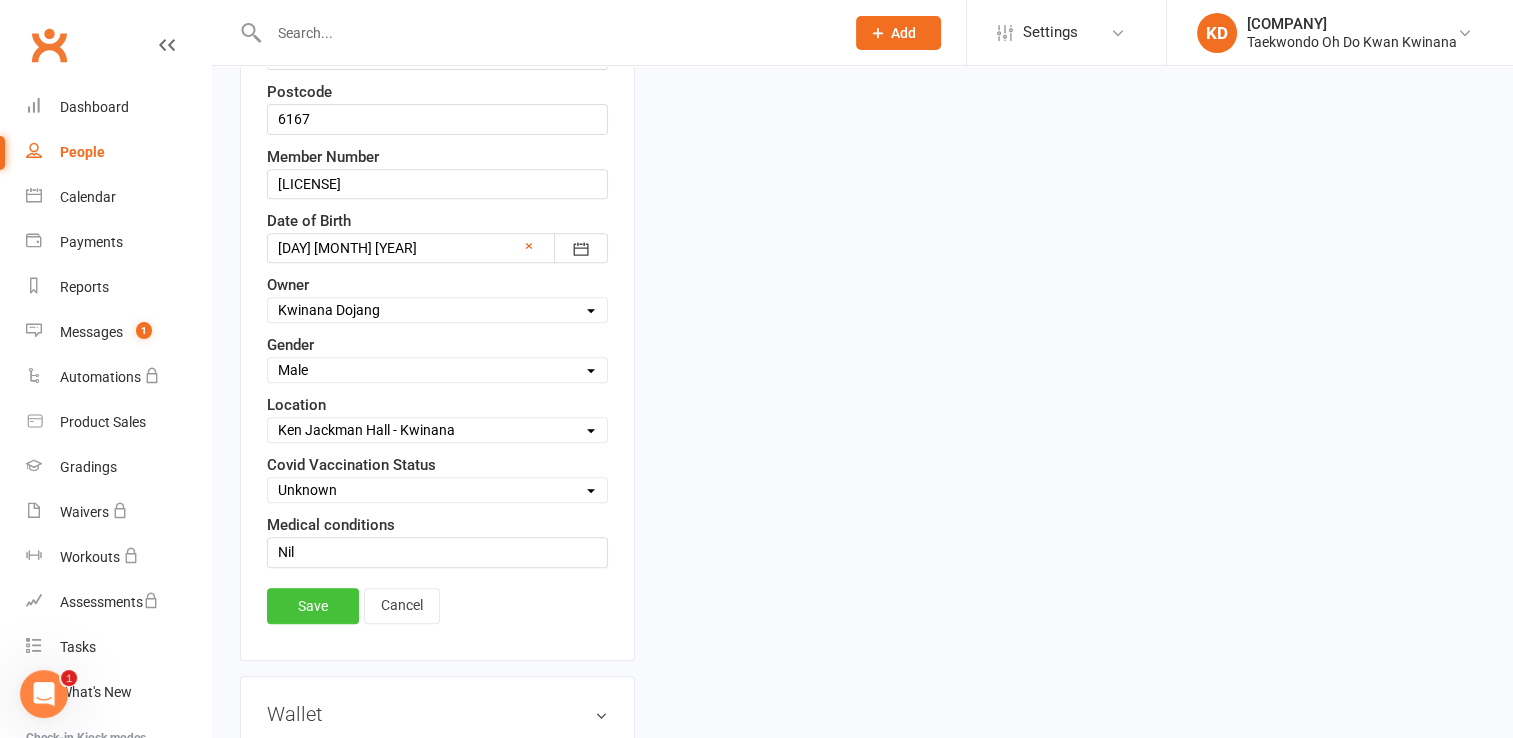 click on "Save" at bounding box center (313, 606) 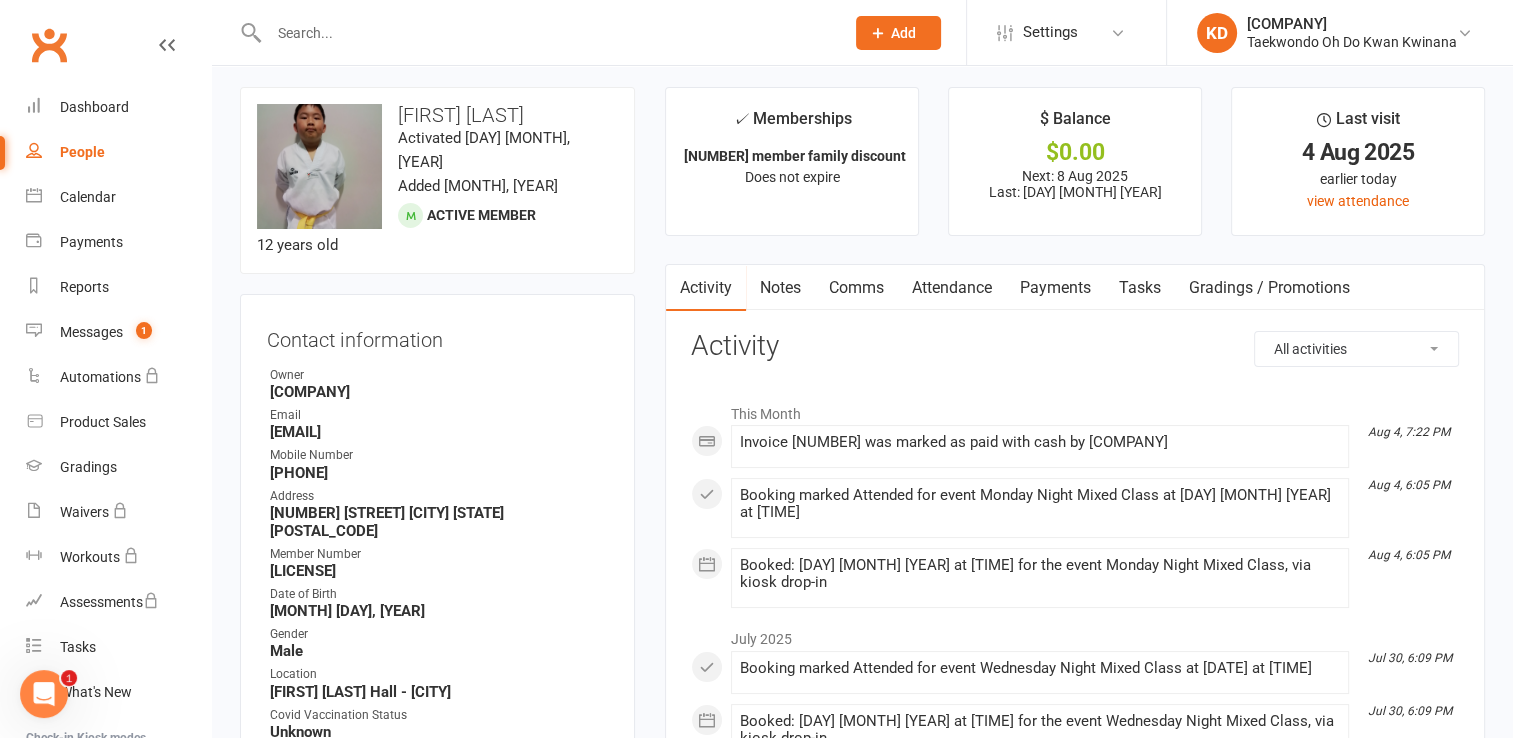 scroll, scrollTop: 0, scrollLeft: 0, axis: both 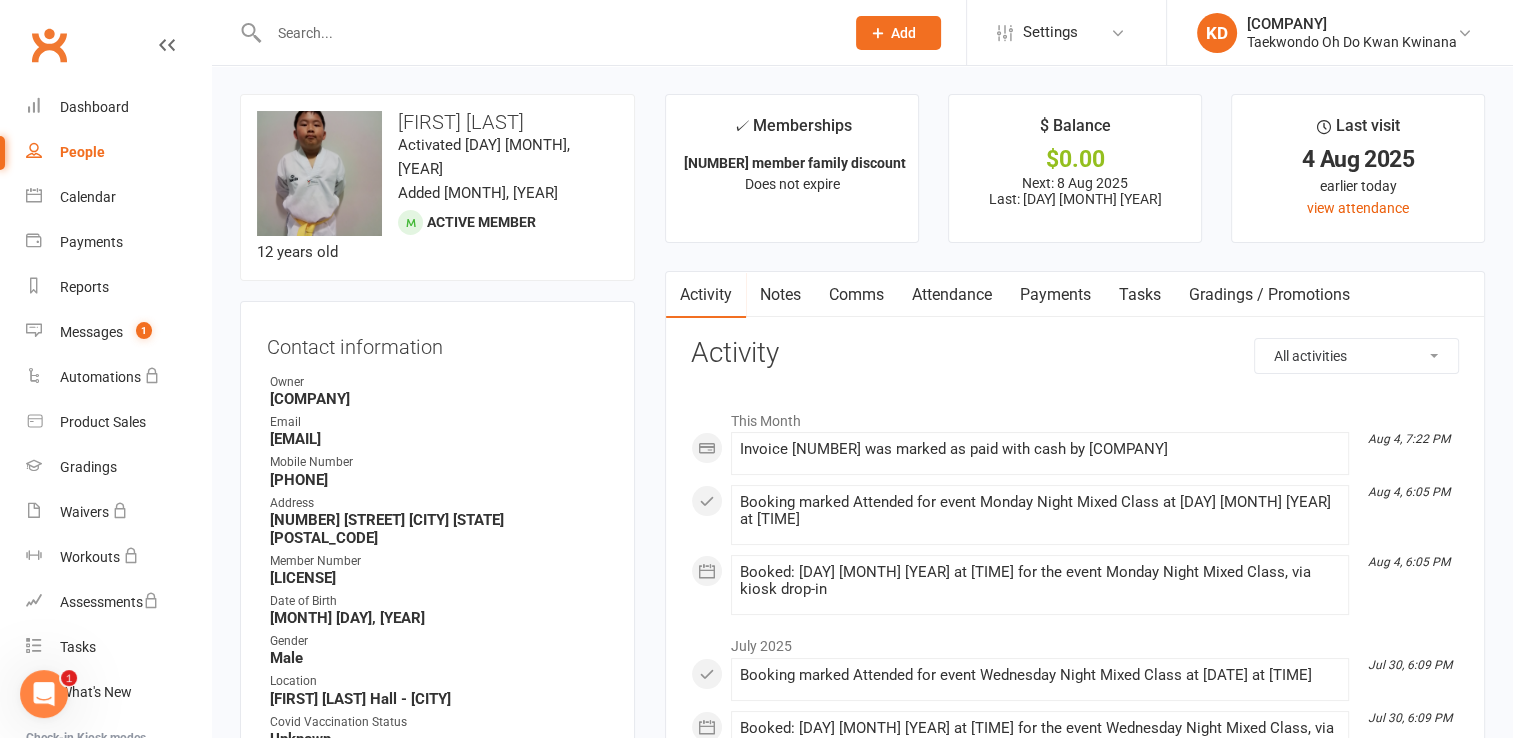 click at bounding box center (546, 33) 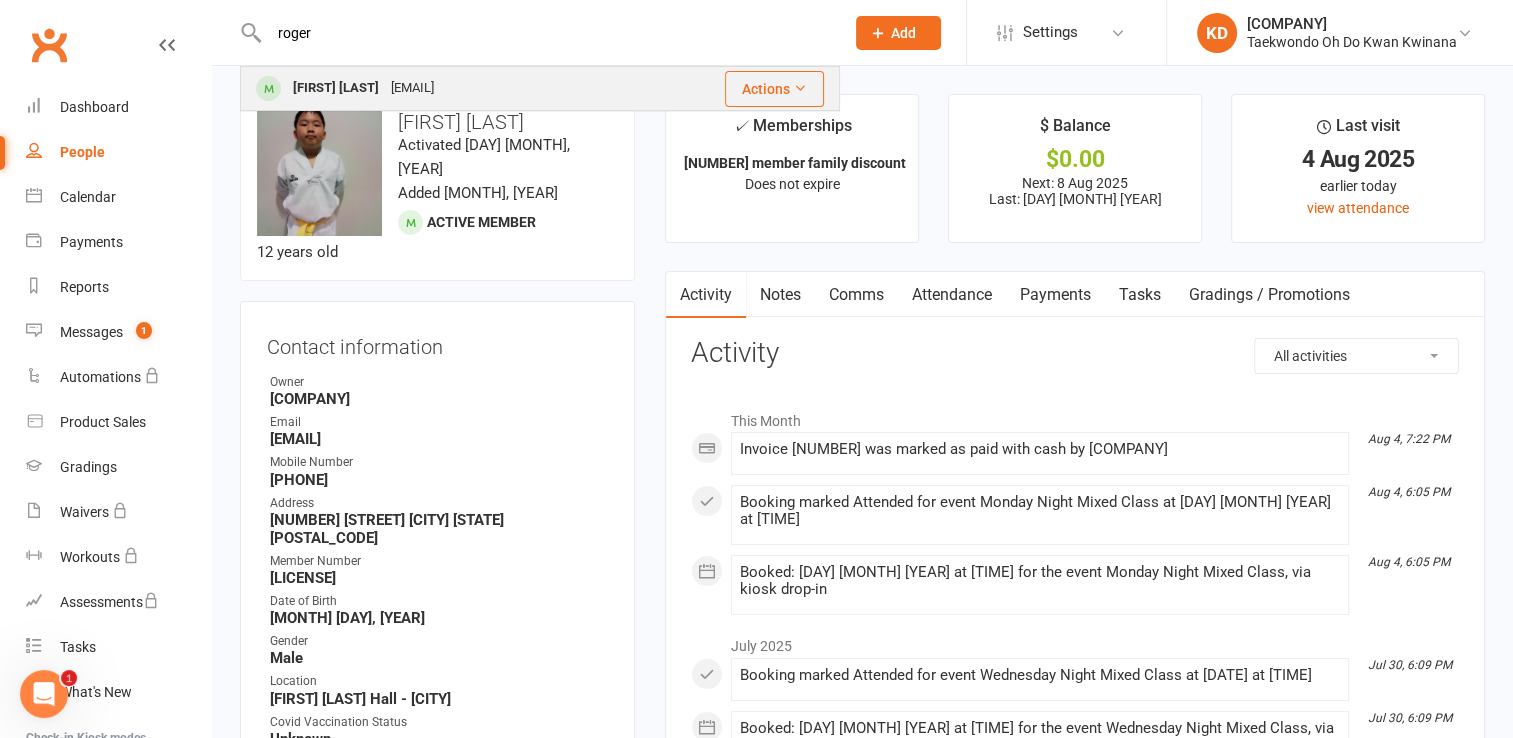 type on "roger" 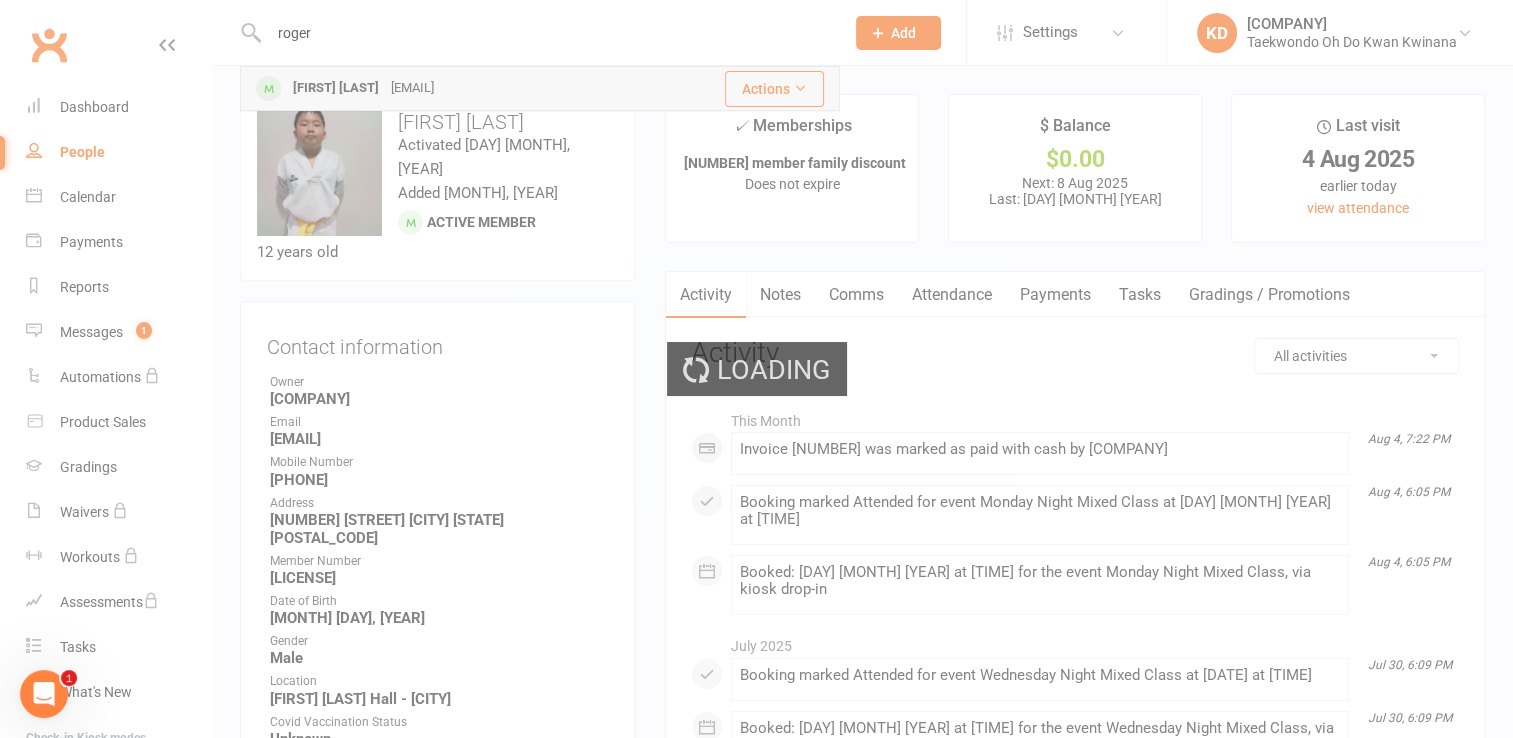 type 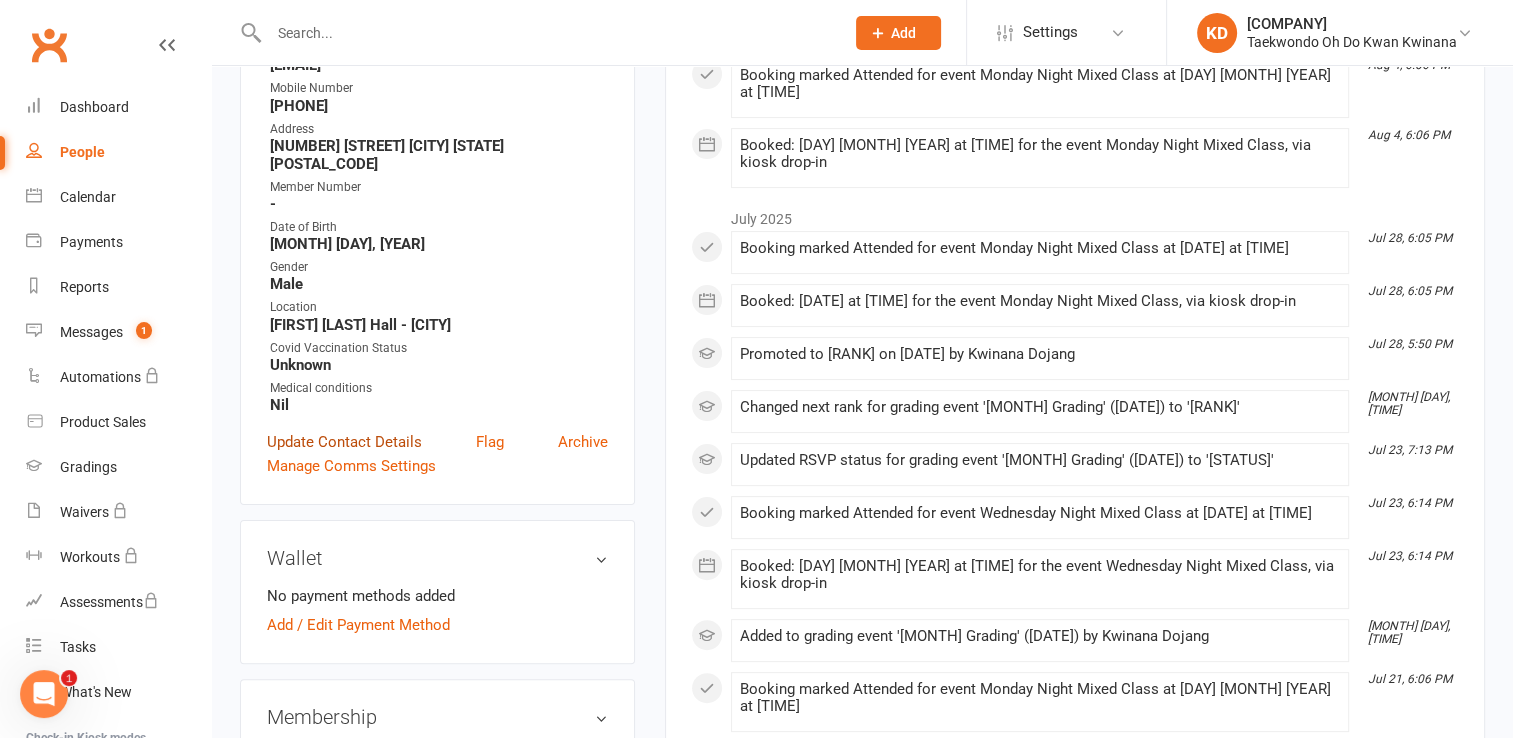 click on "Update Contact Details" at bounding box center [344, 442] 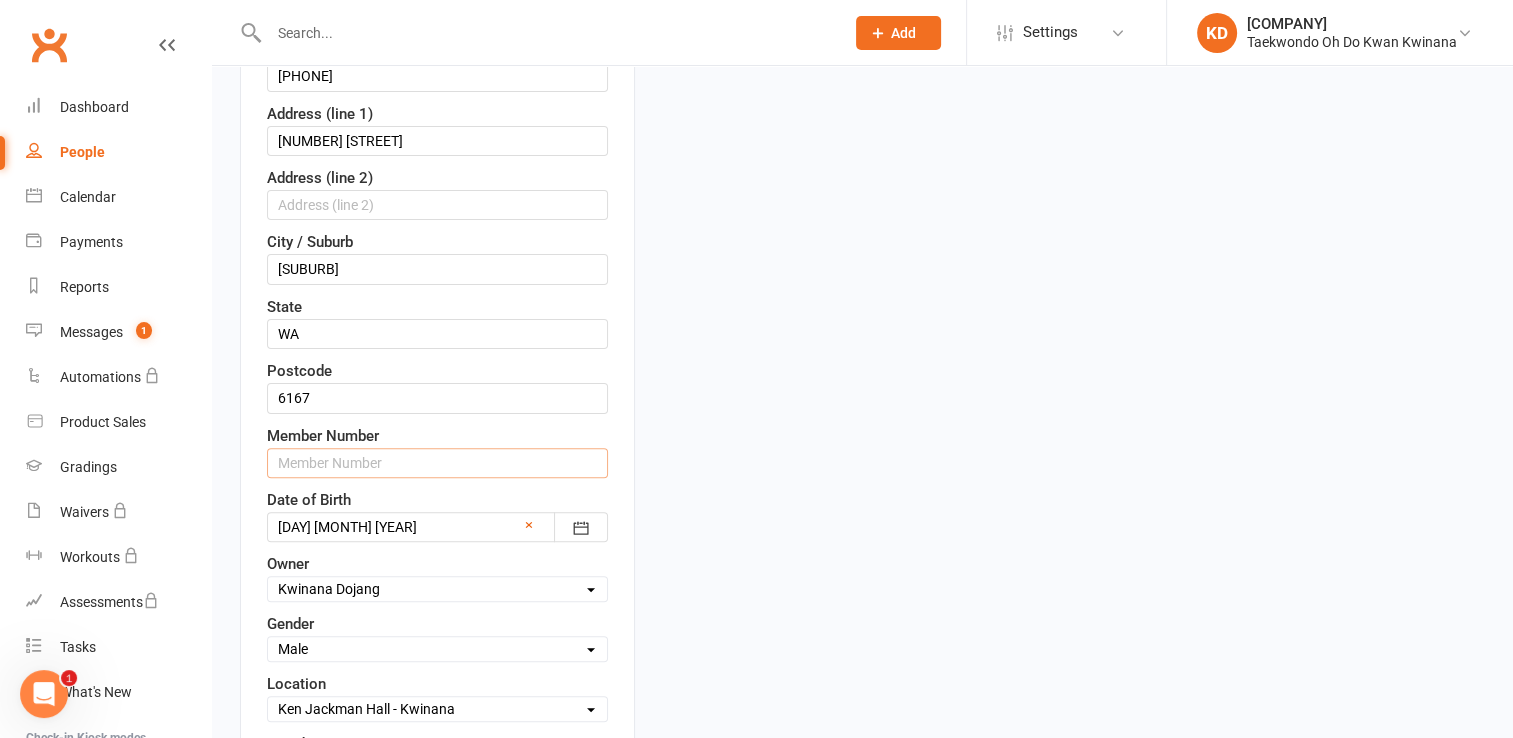 scroll, scrollTop: 516, scrollLeft: 0, axis: vertical 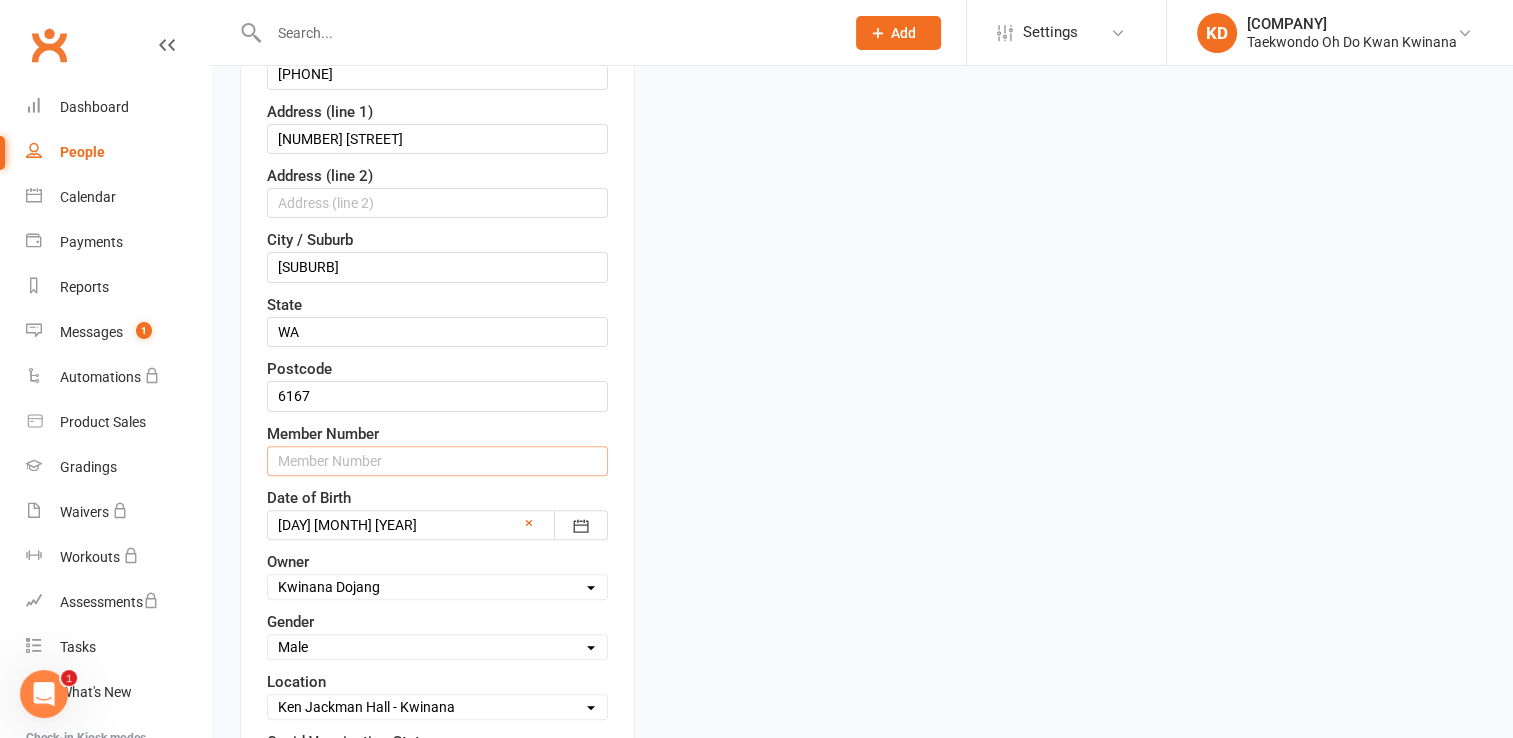 click at bounding box center [437, 461] 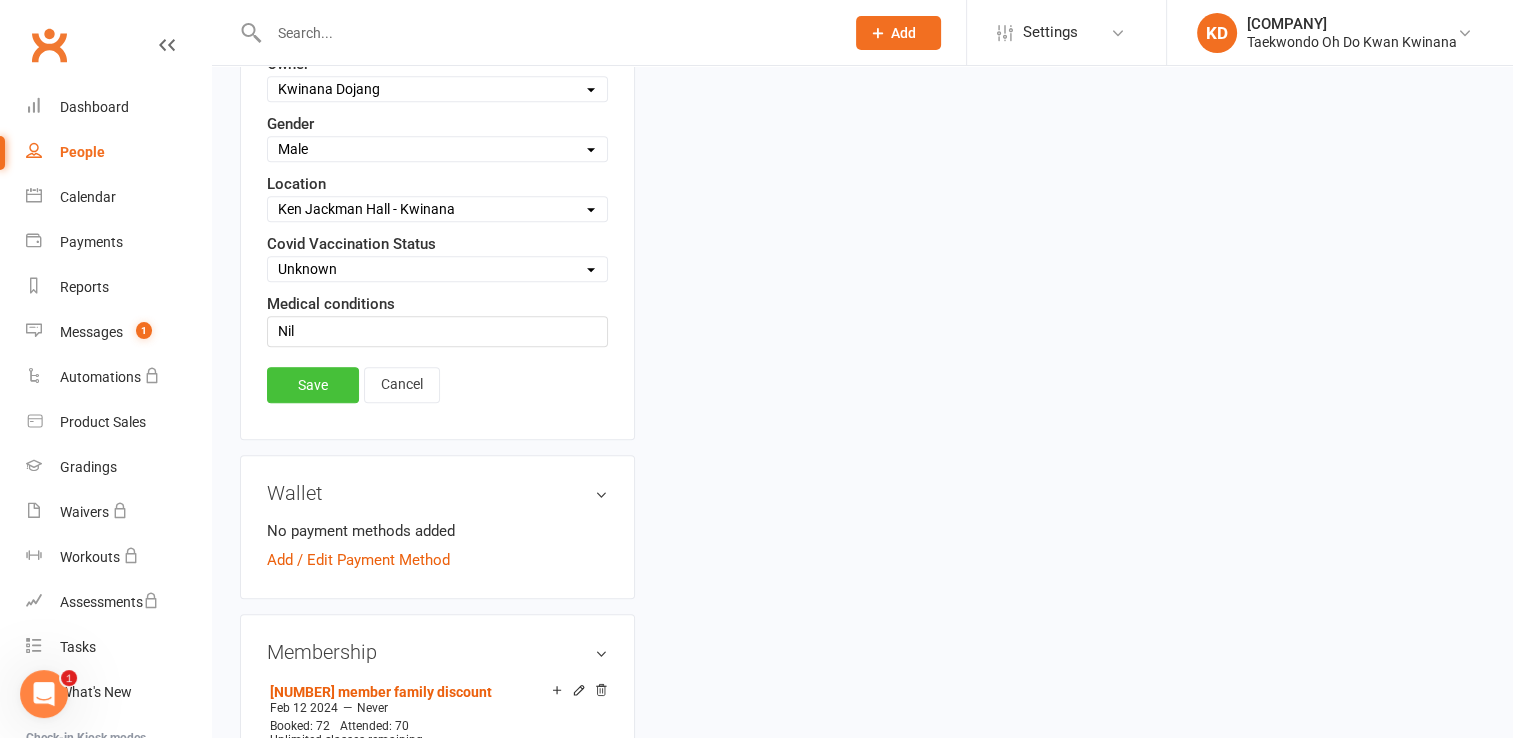 type on "[LICENSE]" 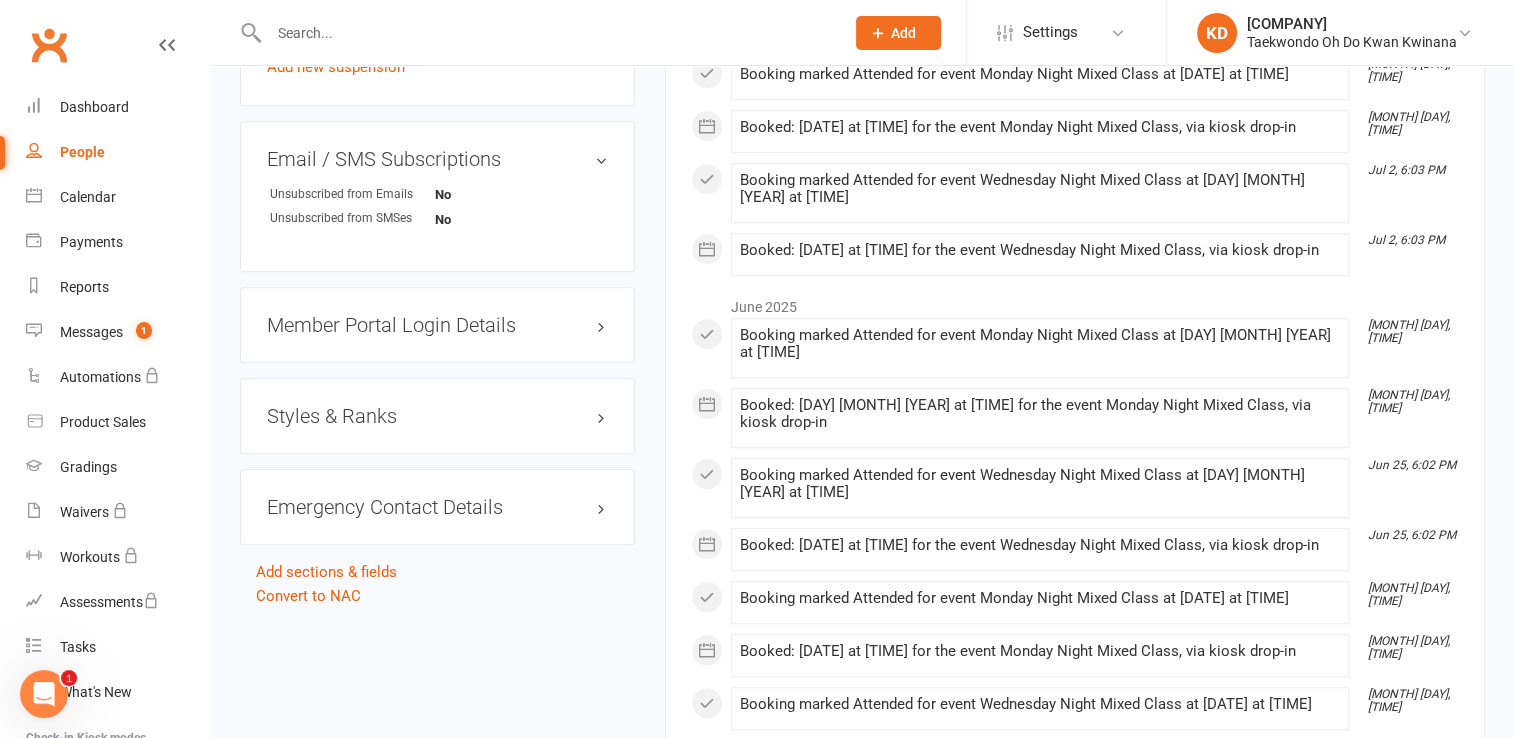 click on "Styles & Ranks" at bounding box center (437, 416) 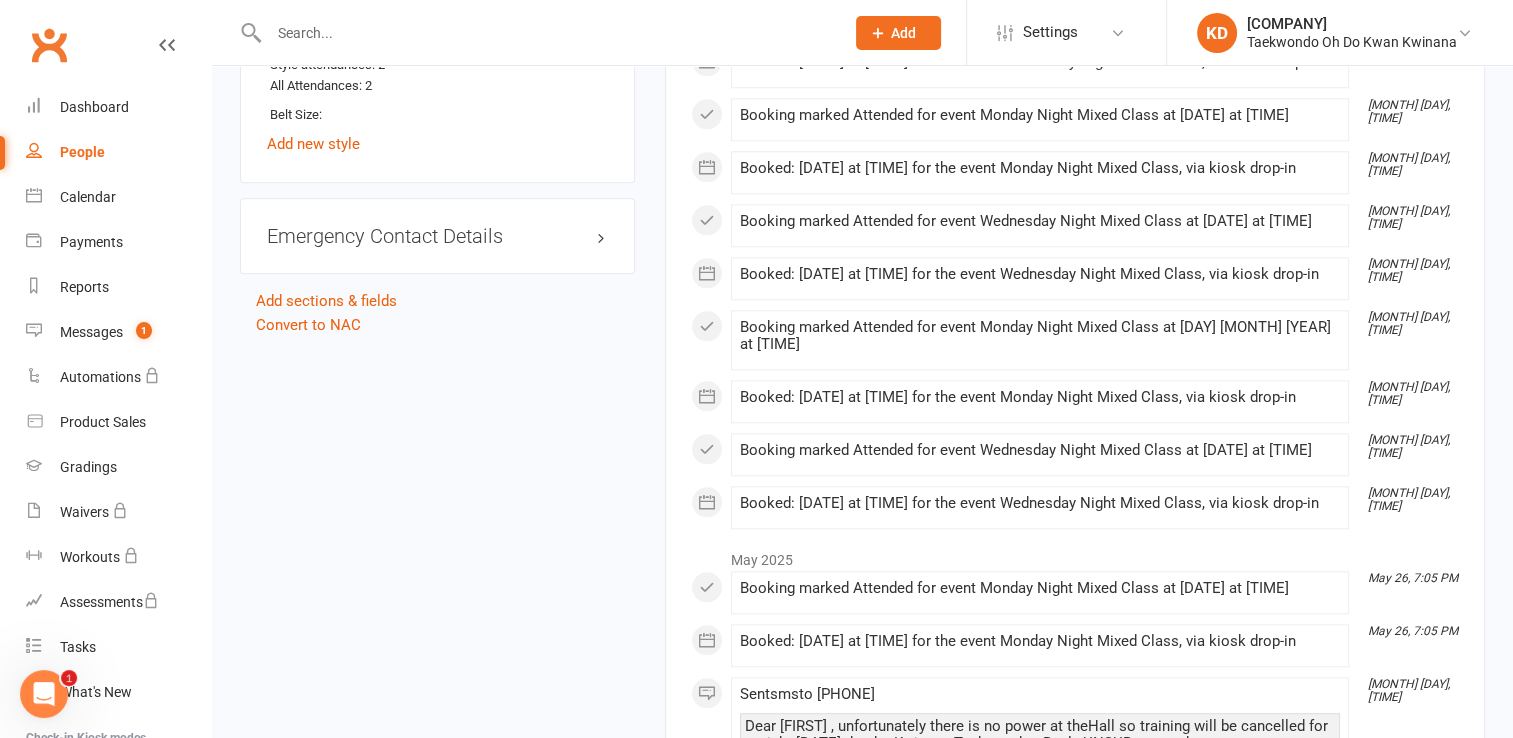 scroll, scrollTop: 1999, scrollLeft: 0, axis: vertical 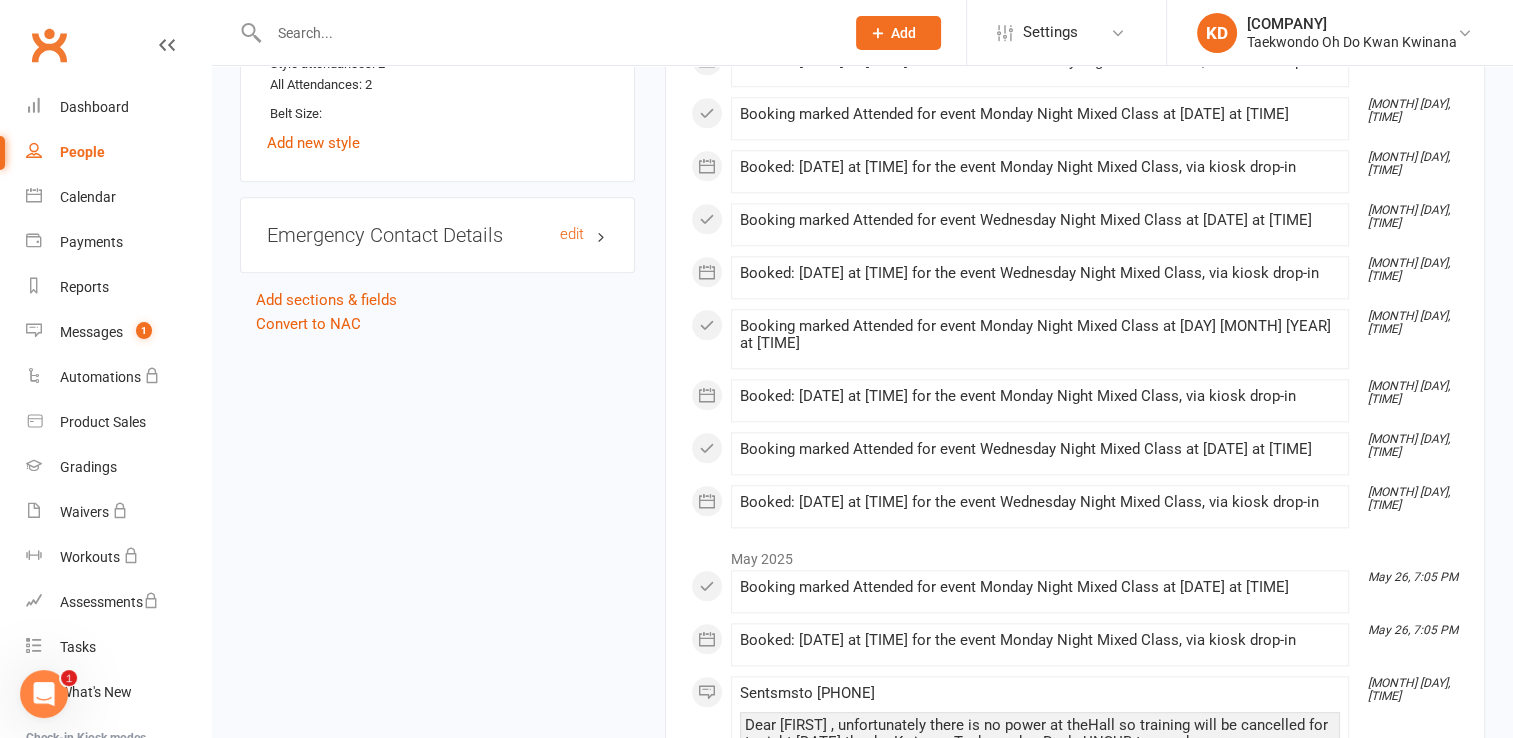 click on "Emergency Contact Details  edit" at bounding box center [437, 235] 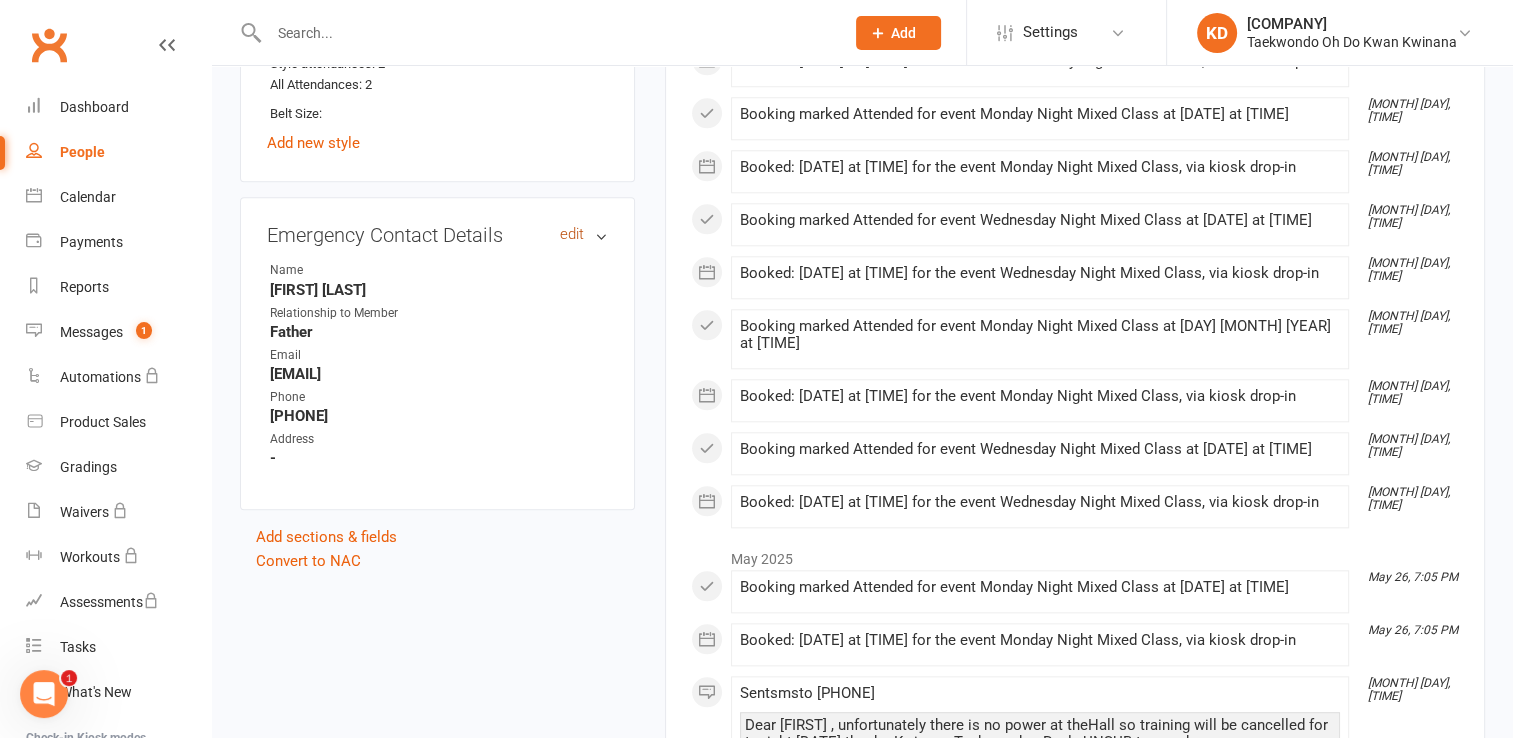 click on "edit" at bounding box center [572, 234] 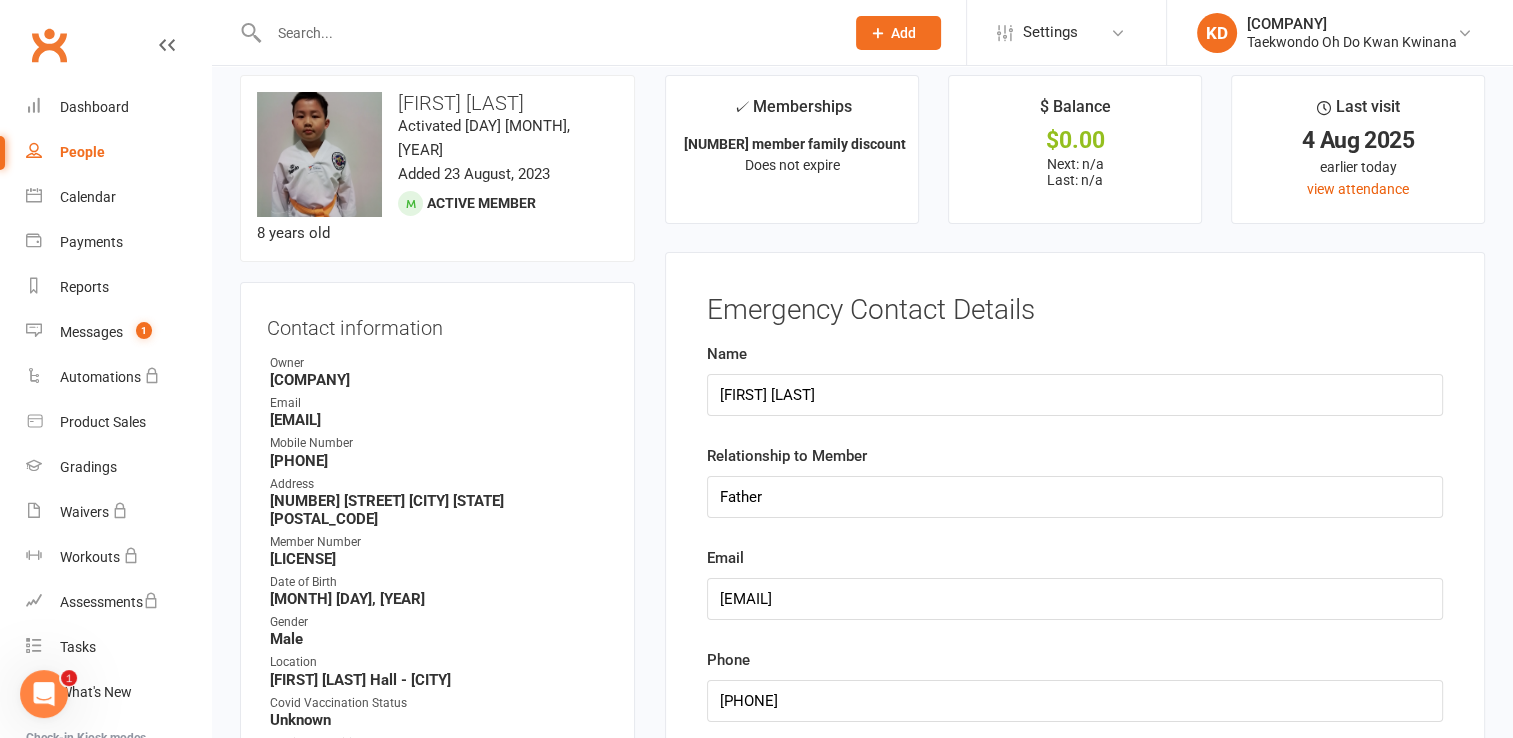 scroll, scrollTop: 0, scrollLeft: 0, axis: both 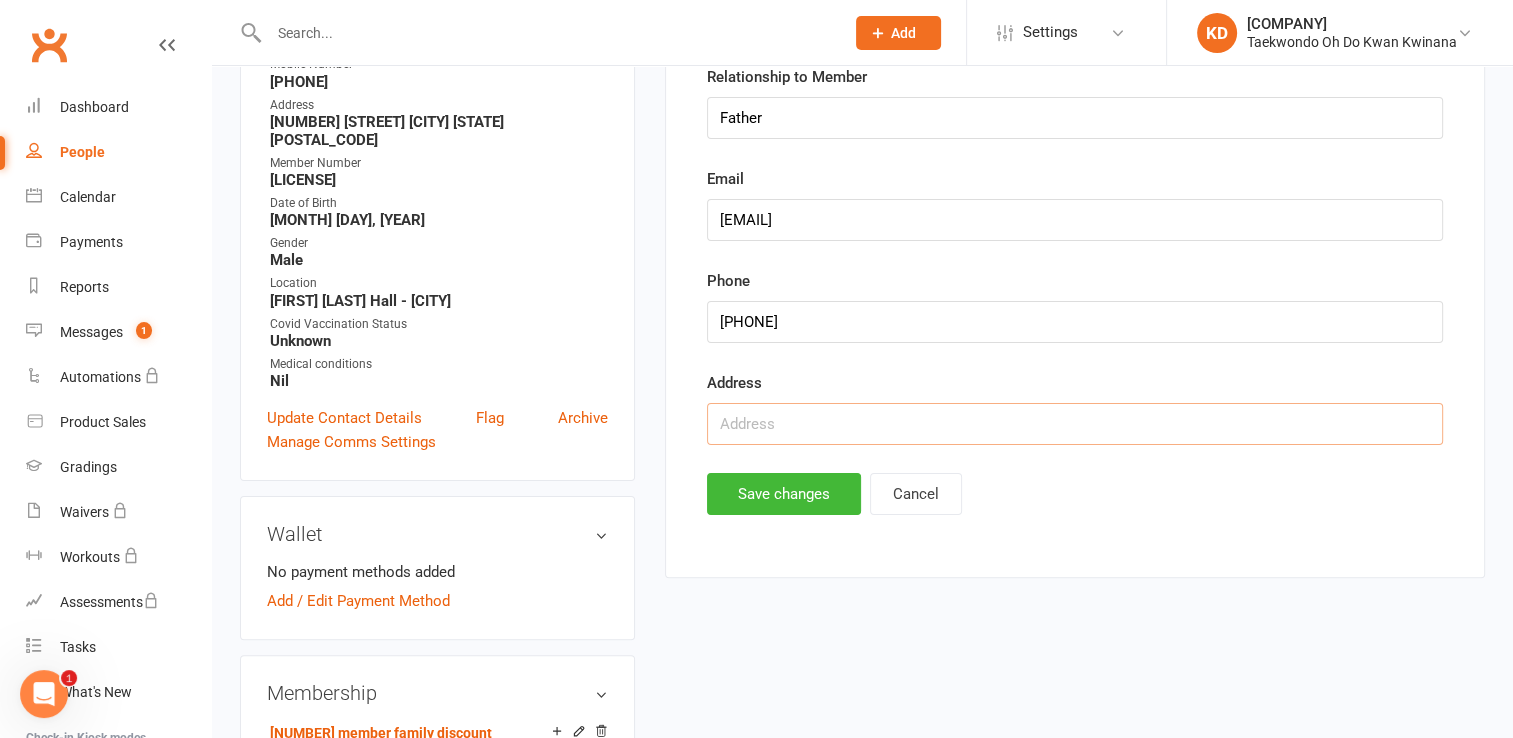 click at bounding box center [1075, 424] 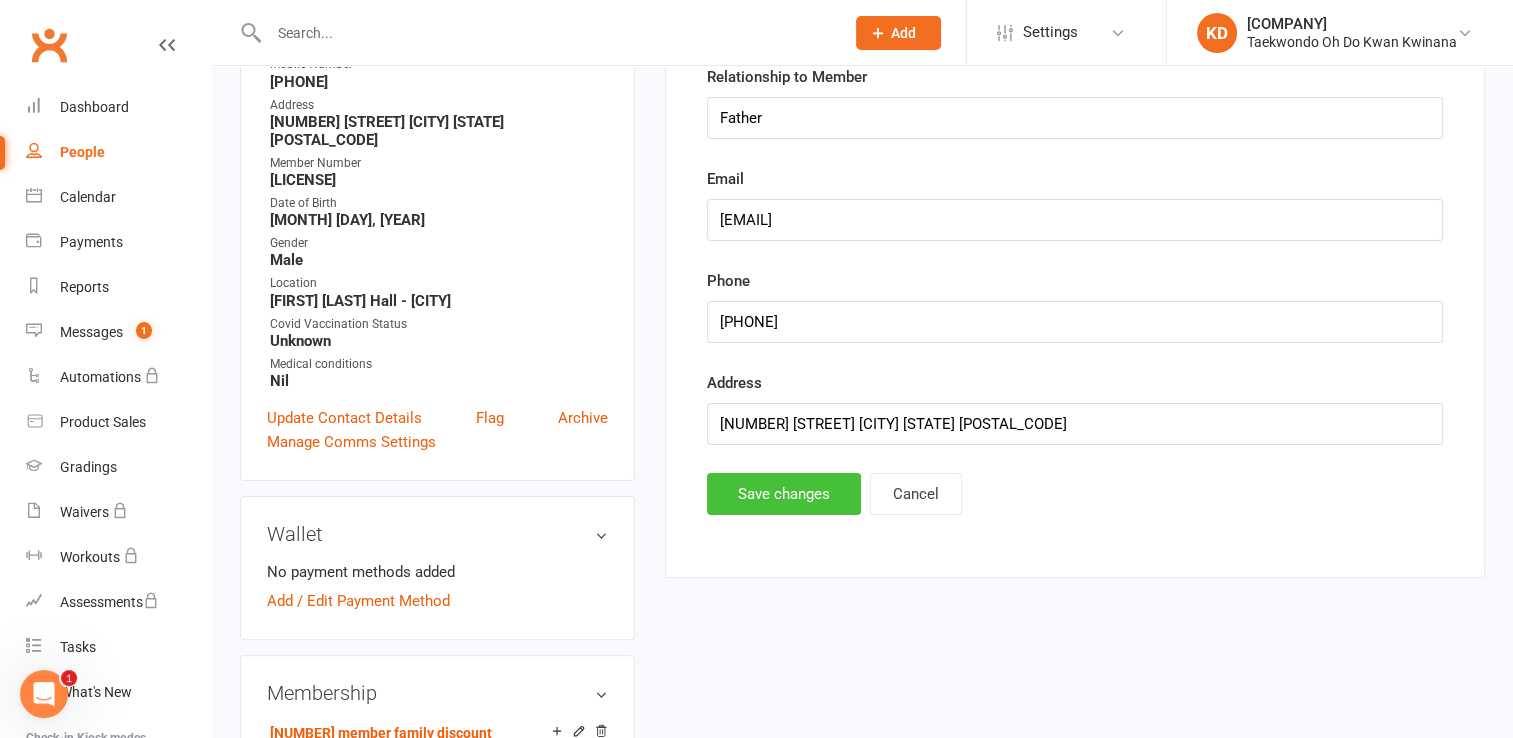 click on "Save changes" at bounding box center [784, 494] 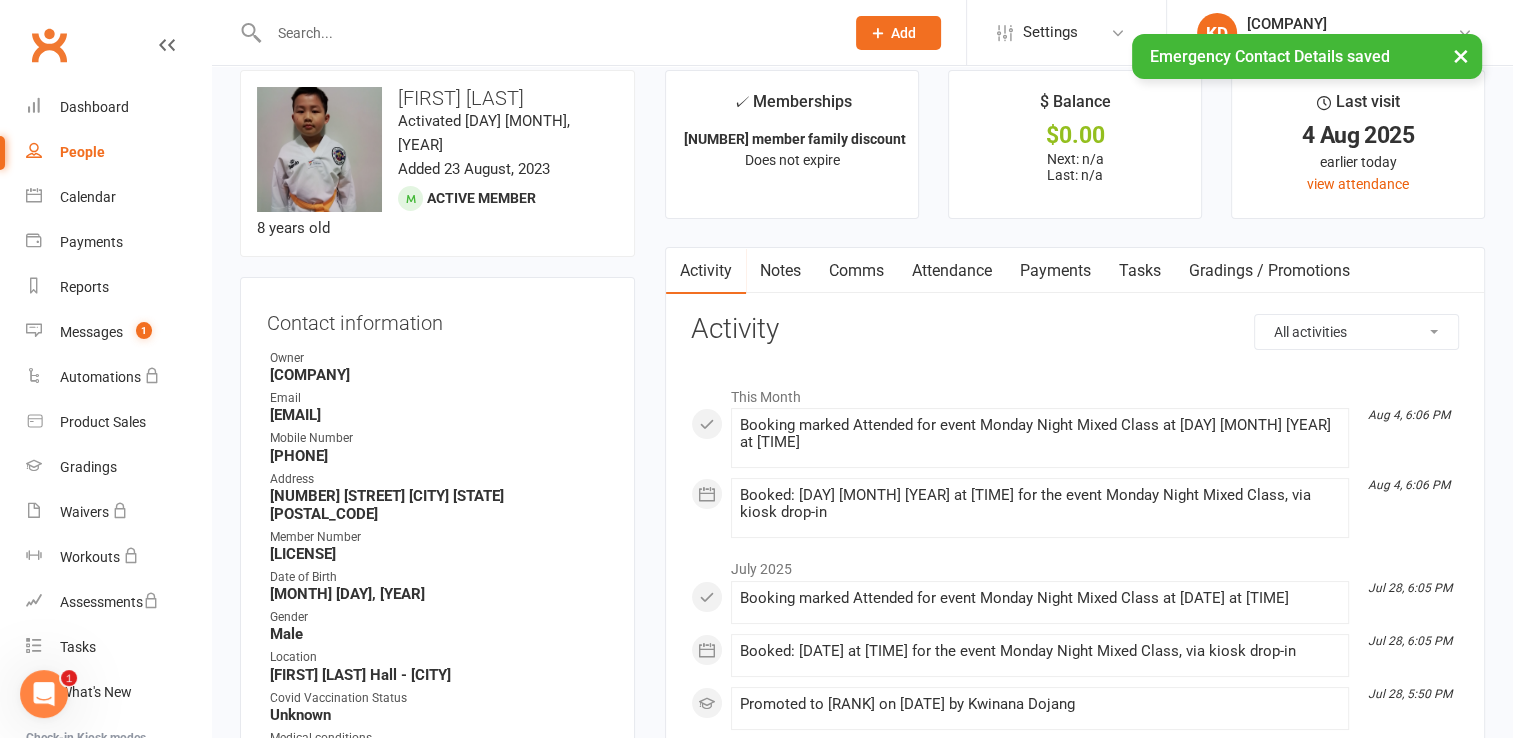 scroll, scrollTop: 0, scrollLeft: 0, axis: both 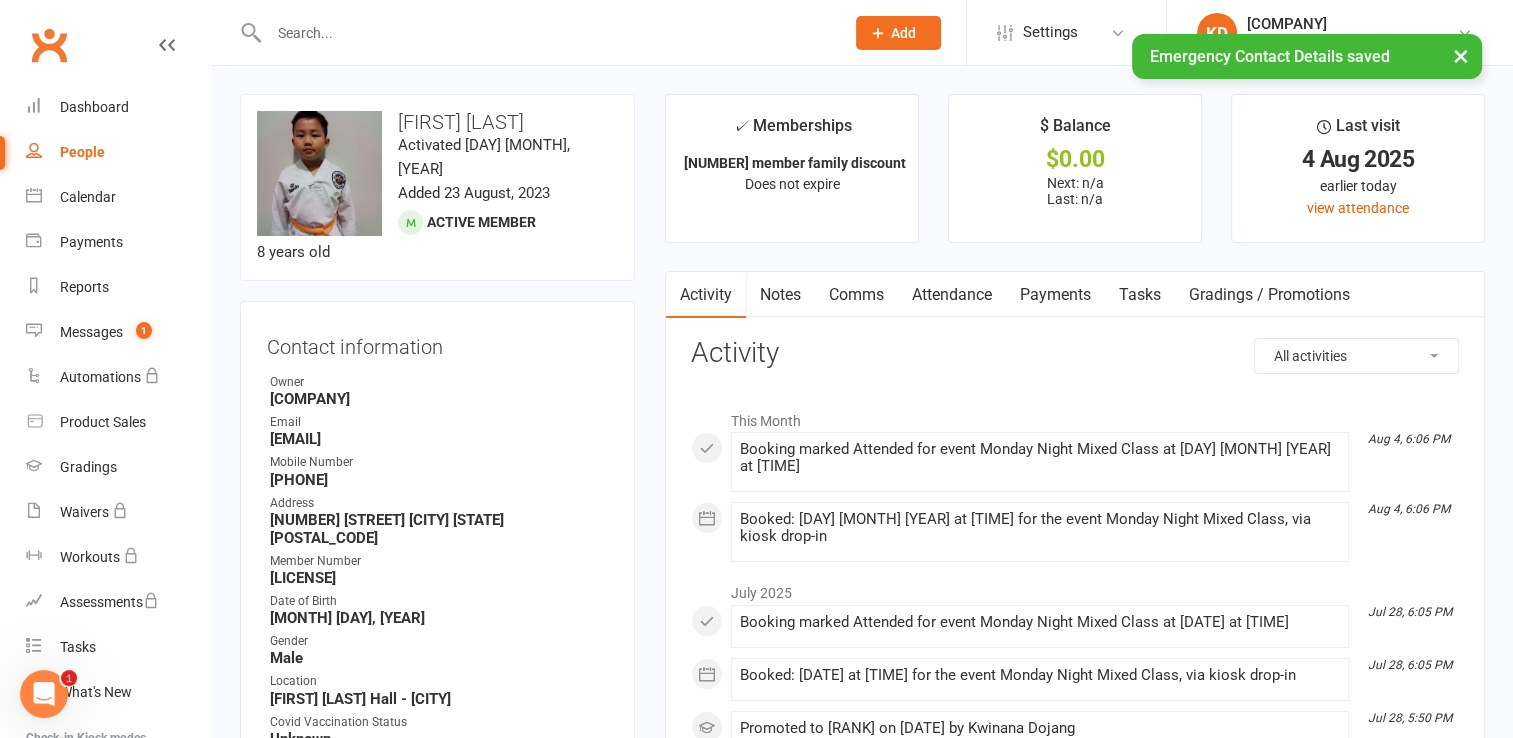 click on "× Emergency Contact Details saved" at bounding box center (743, 34) 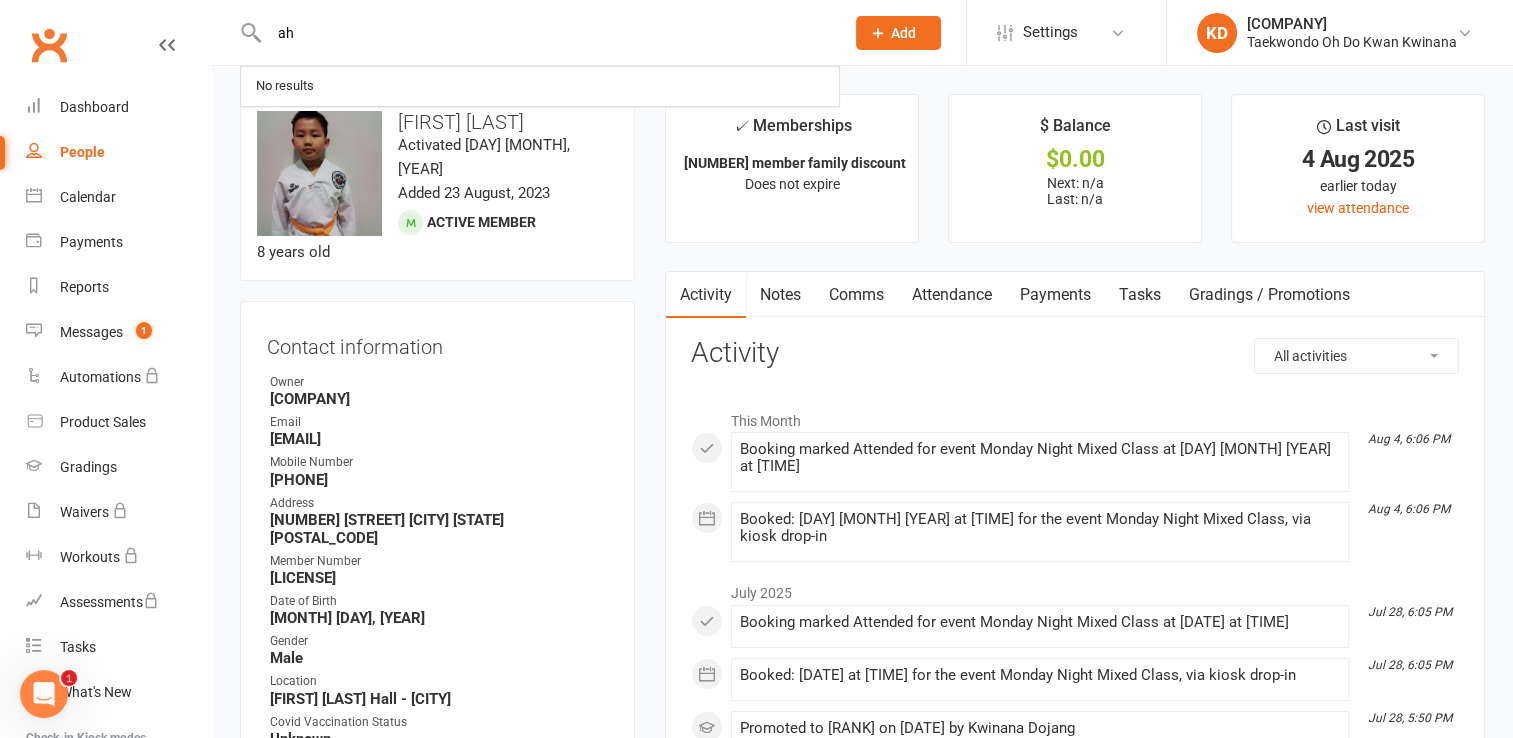 click on "ah" at bounding box center [546, 33] 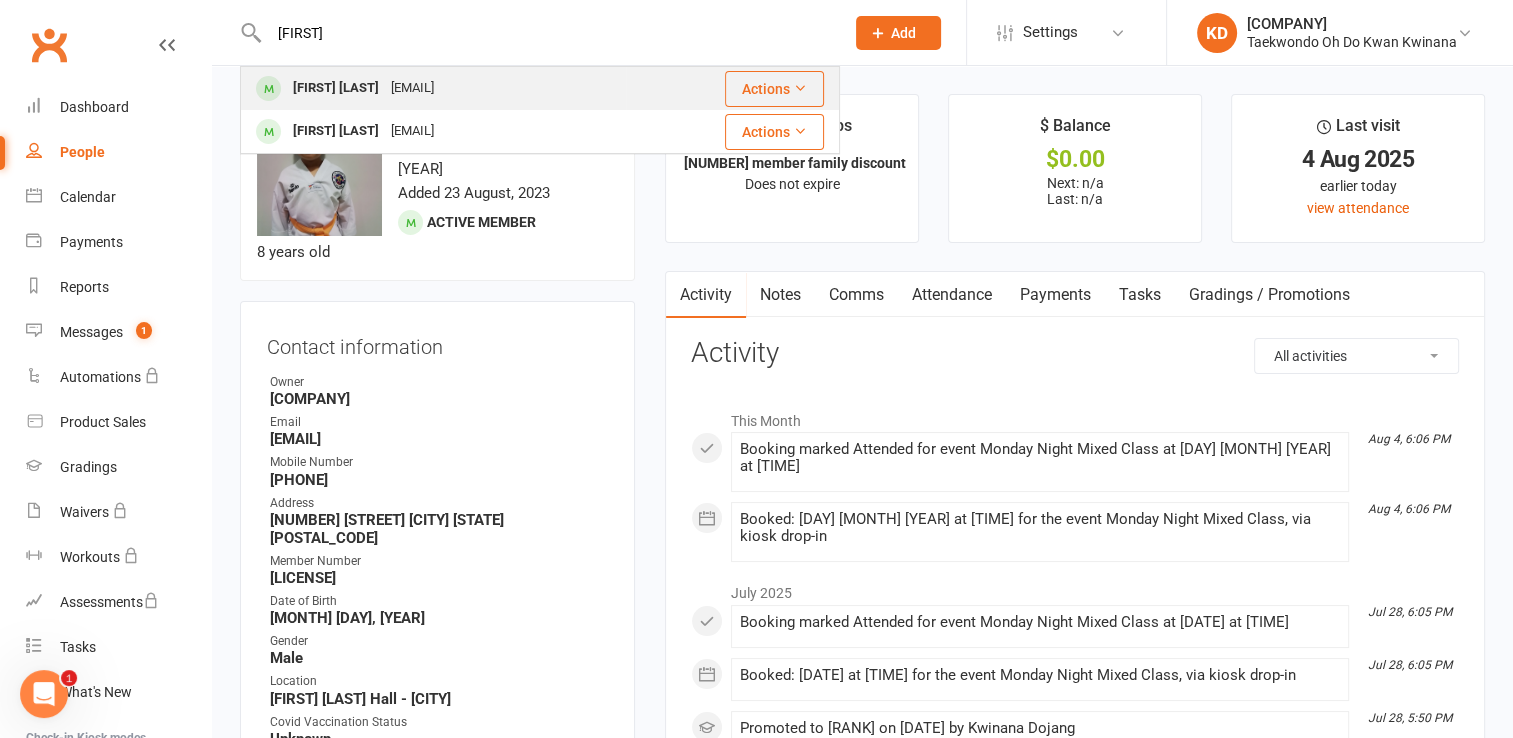 type on "[FIRST]" 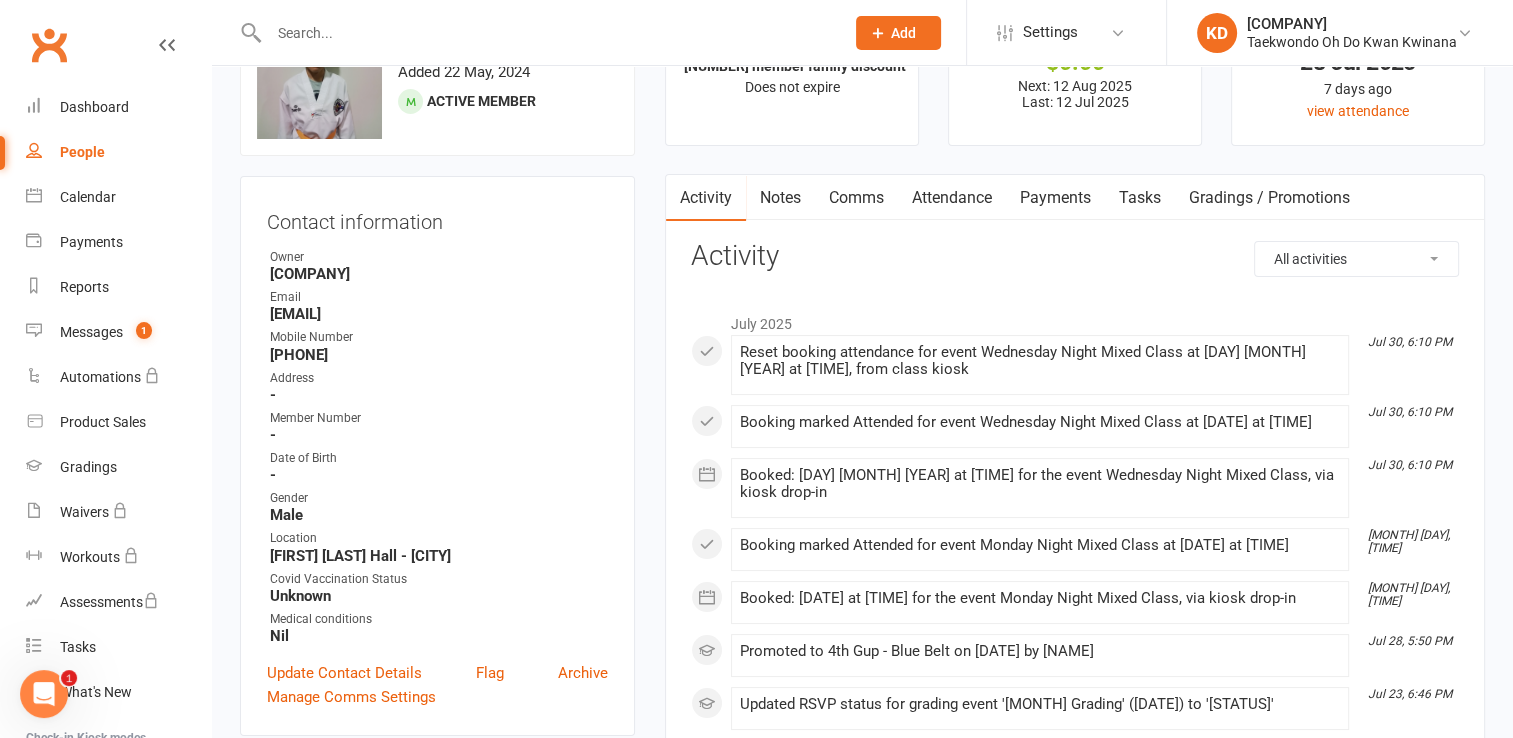 scroll, scrollTop: 98, scrollLeft: 0, axis: vertical 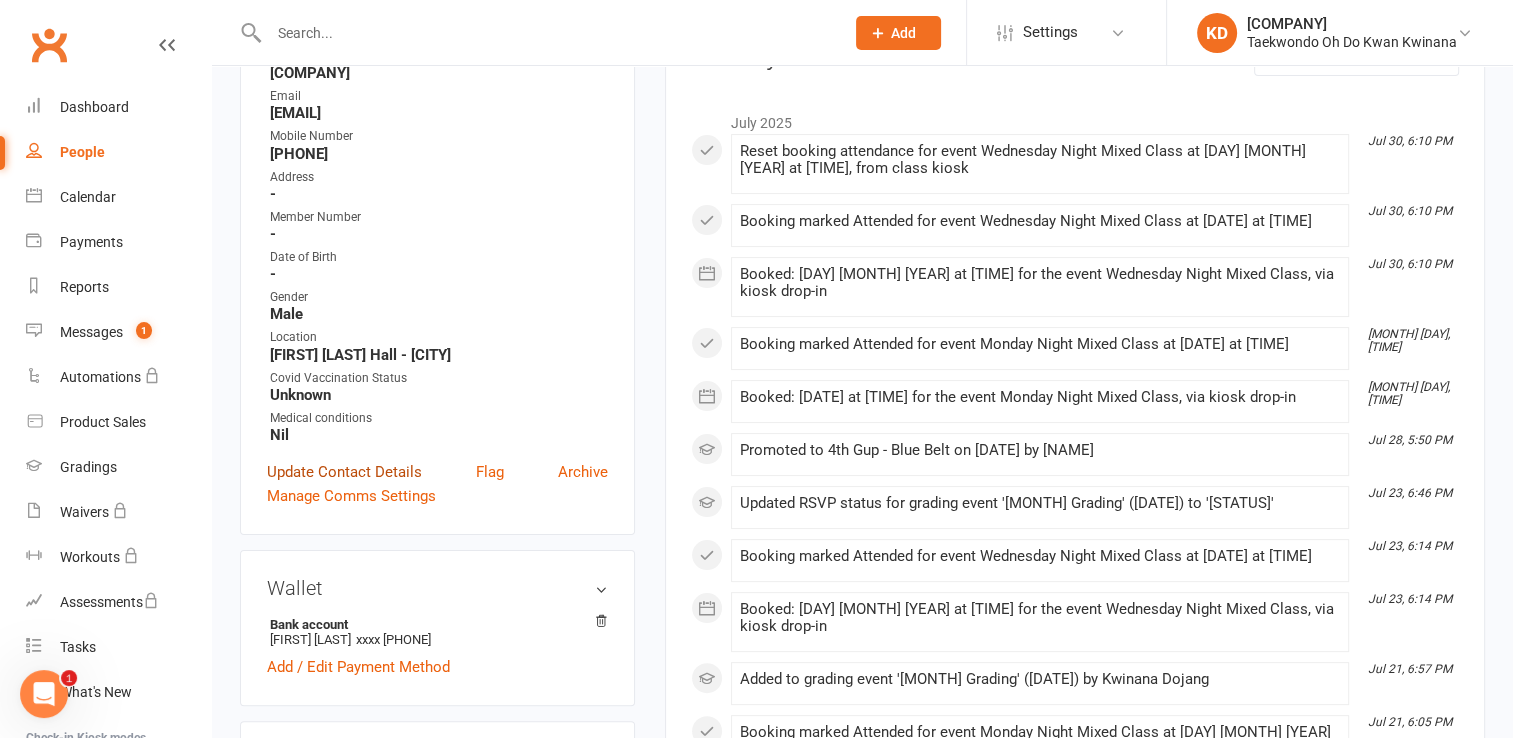 click on "Update Contact Details" at bounding box center [344, 472] 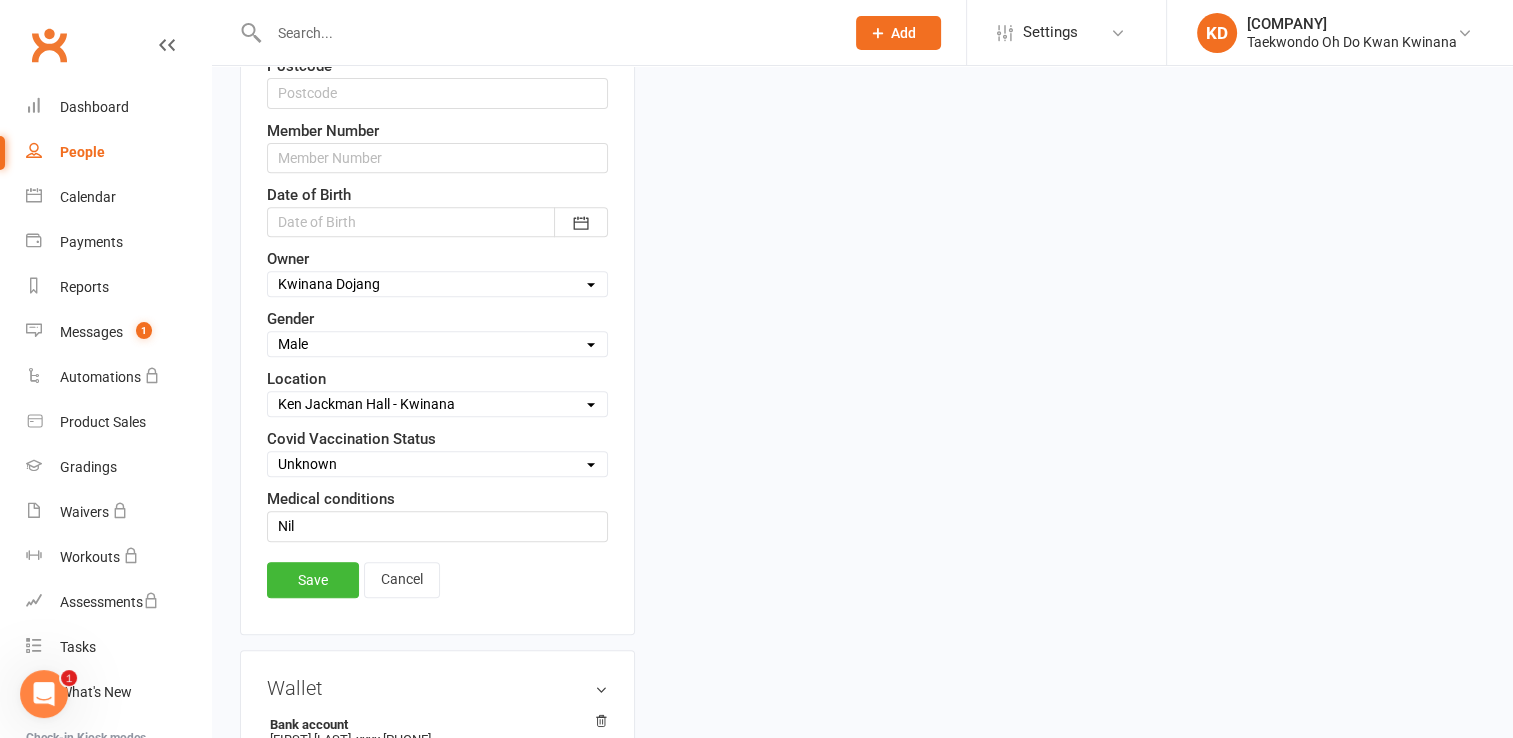 scroll, scrollTop: 792, scrollLeft: 0, axis: vertical 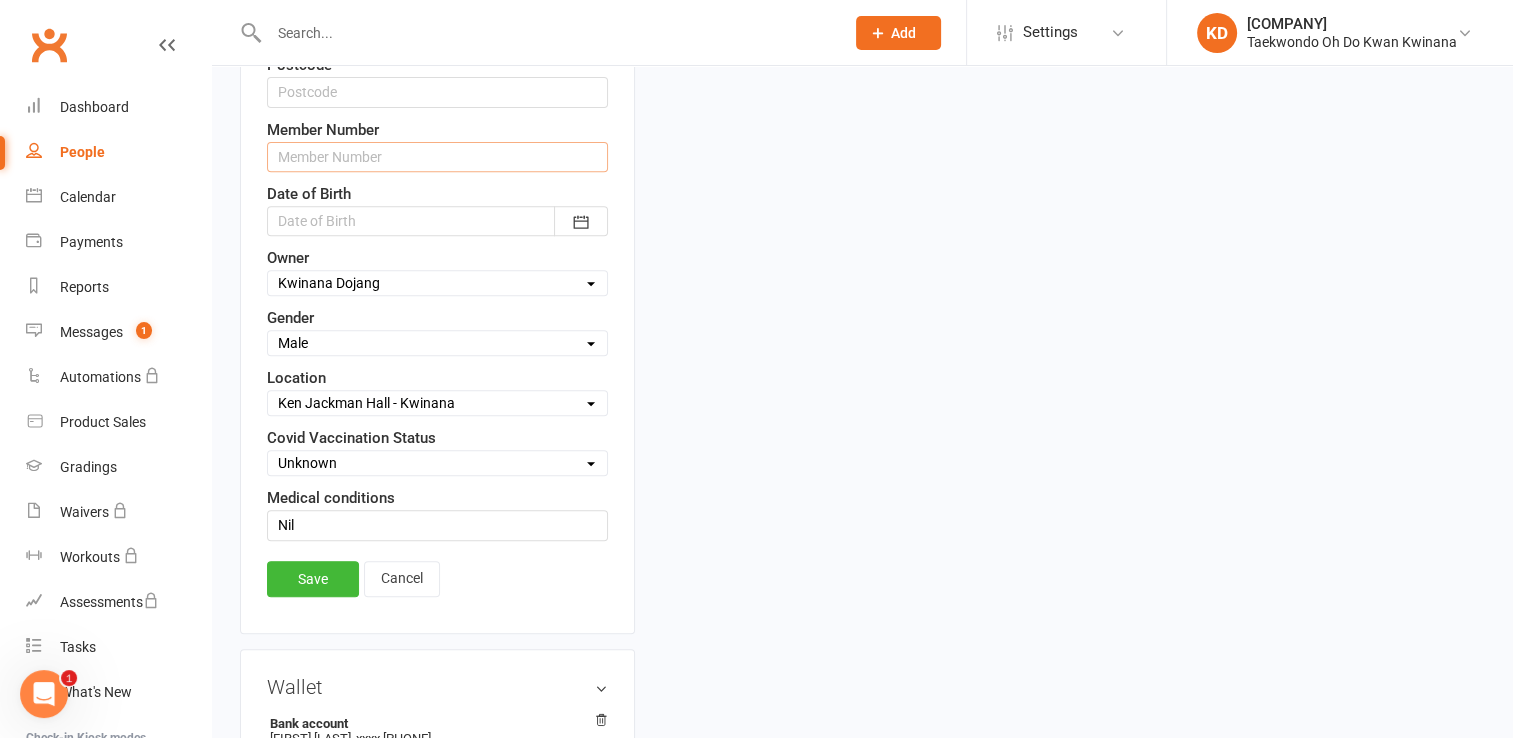 click at bounding box center [437, 157] 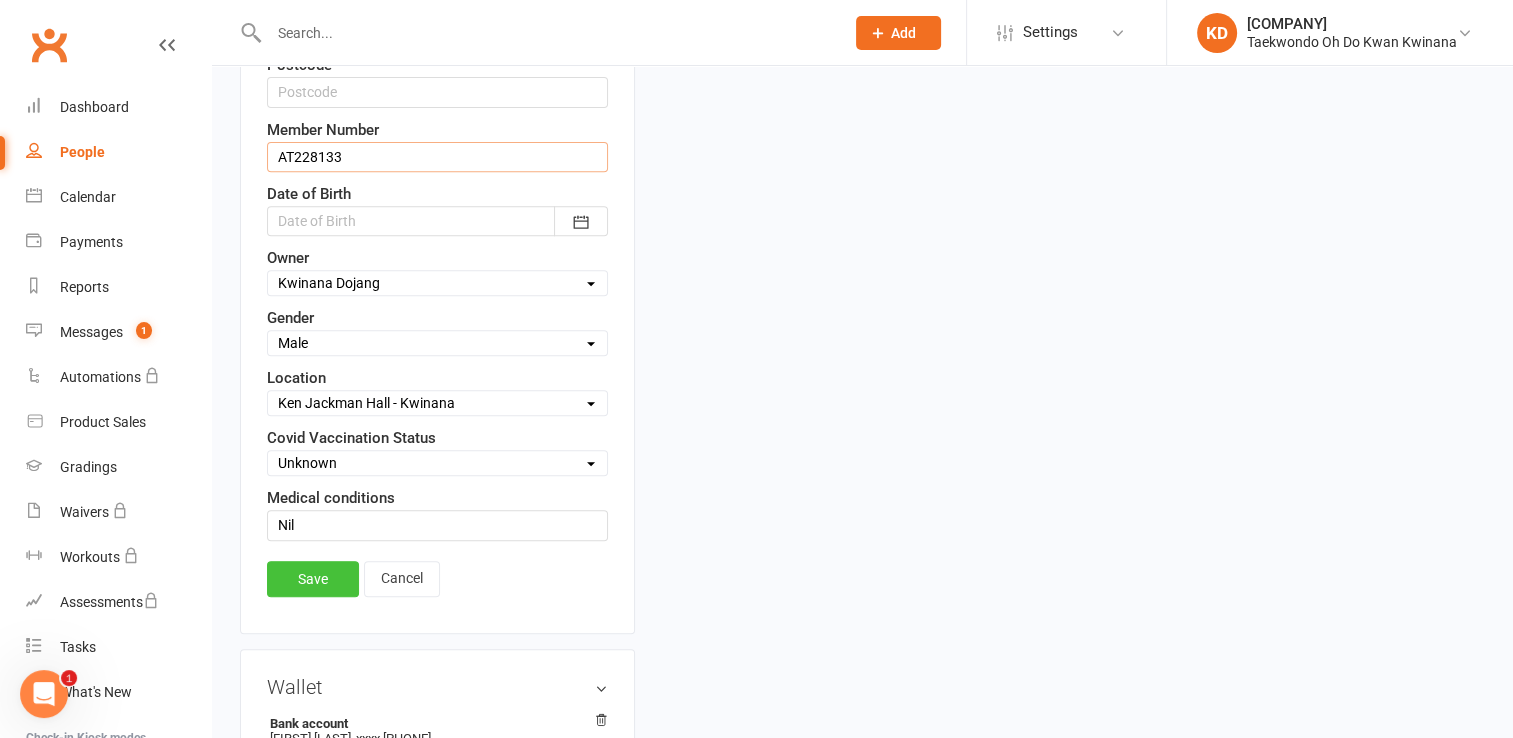 type on "AT228133" 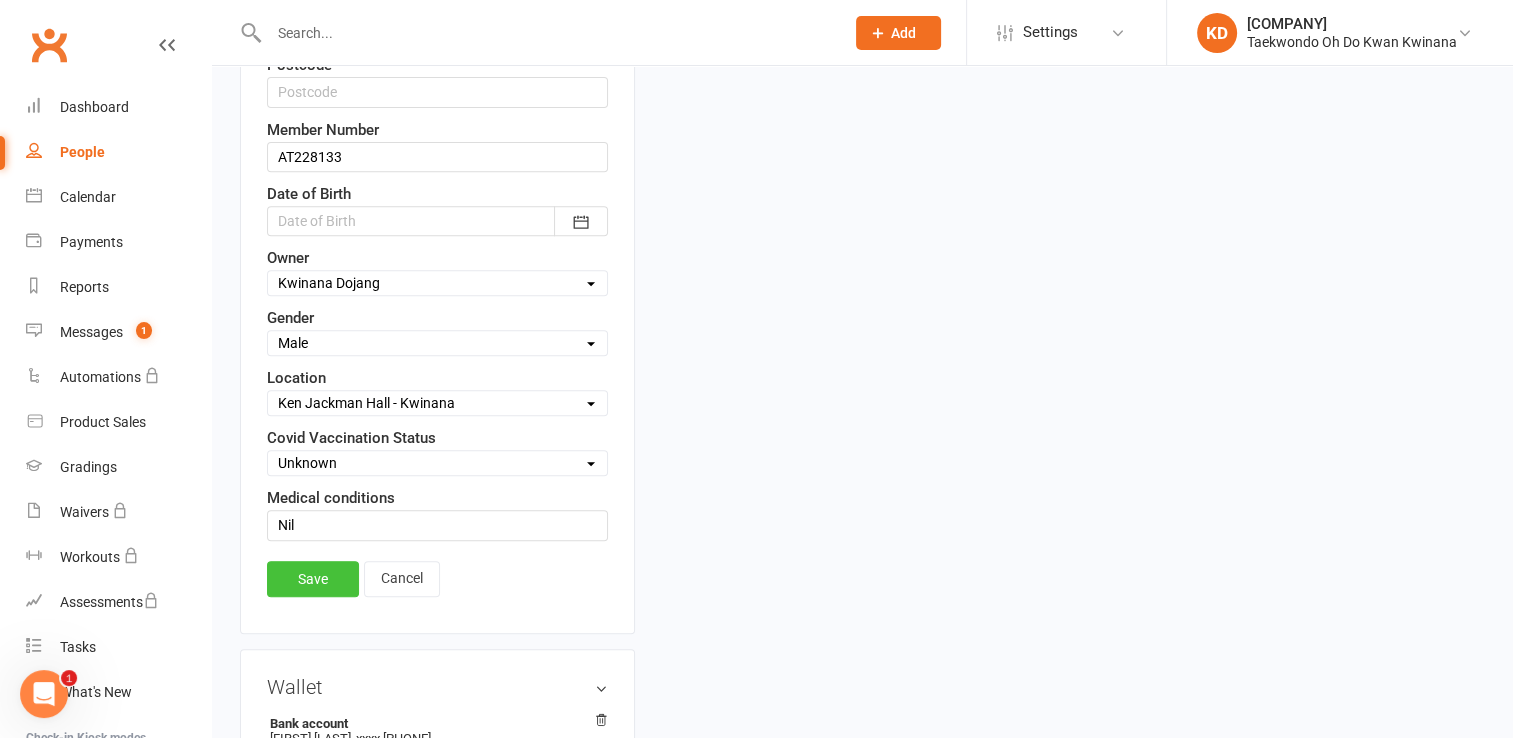 click on "Save" at bounding box center [313, 579] 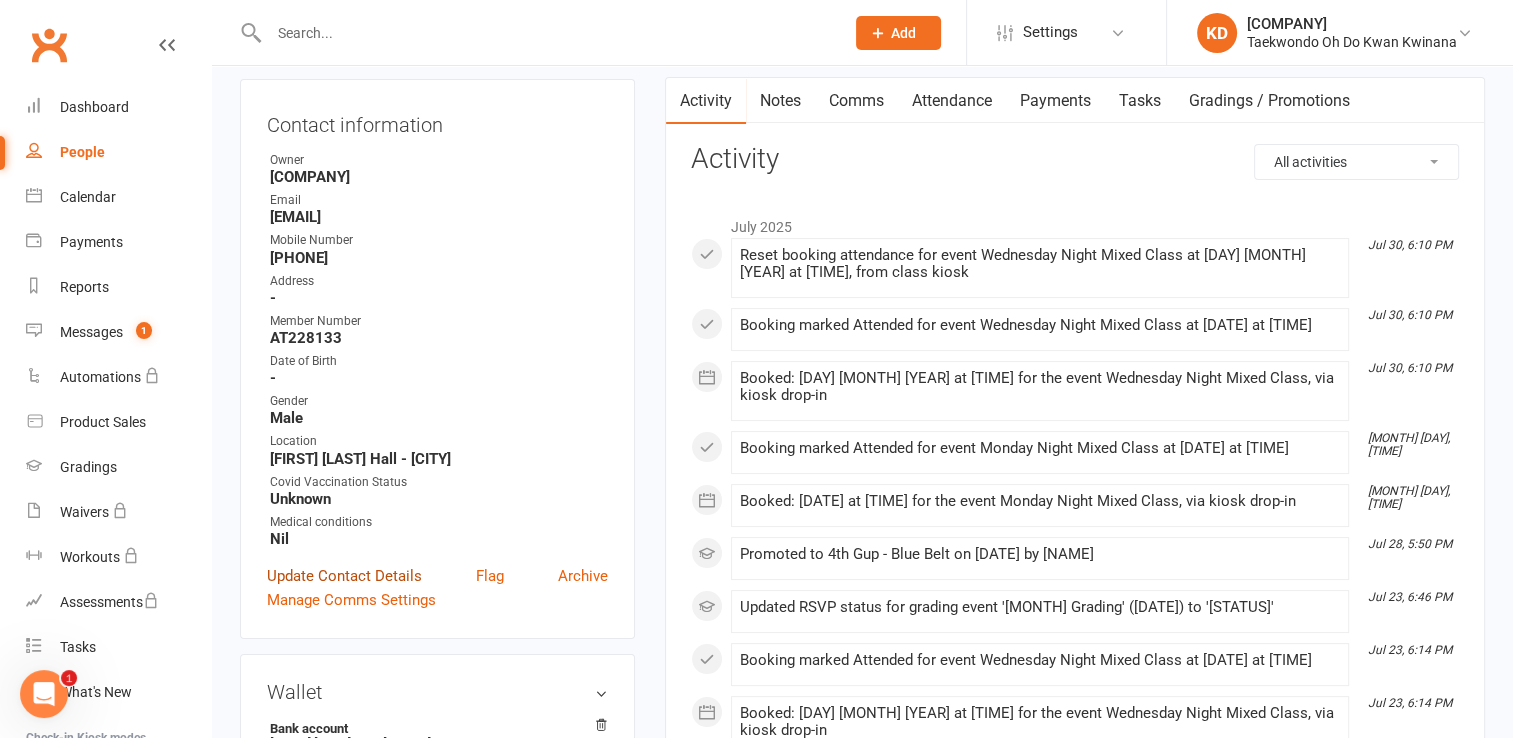 click on "Update Contact Details" at bounding box center [344, 576] 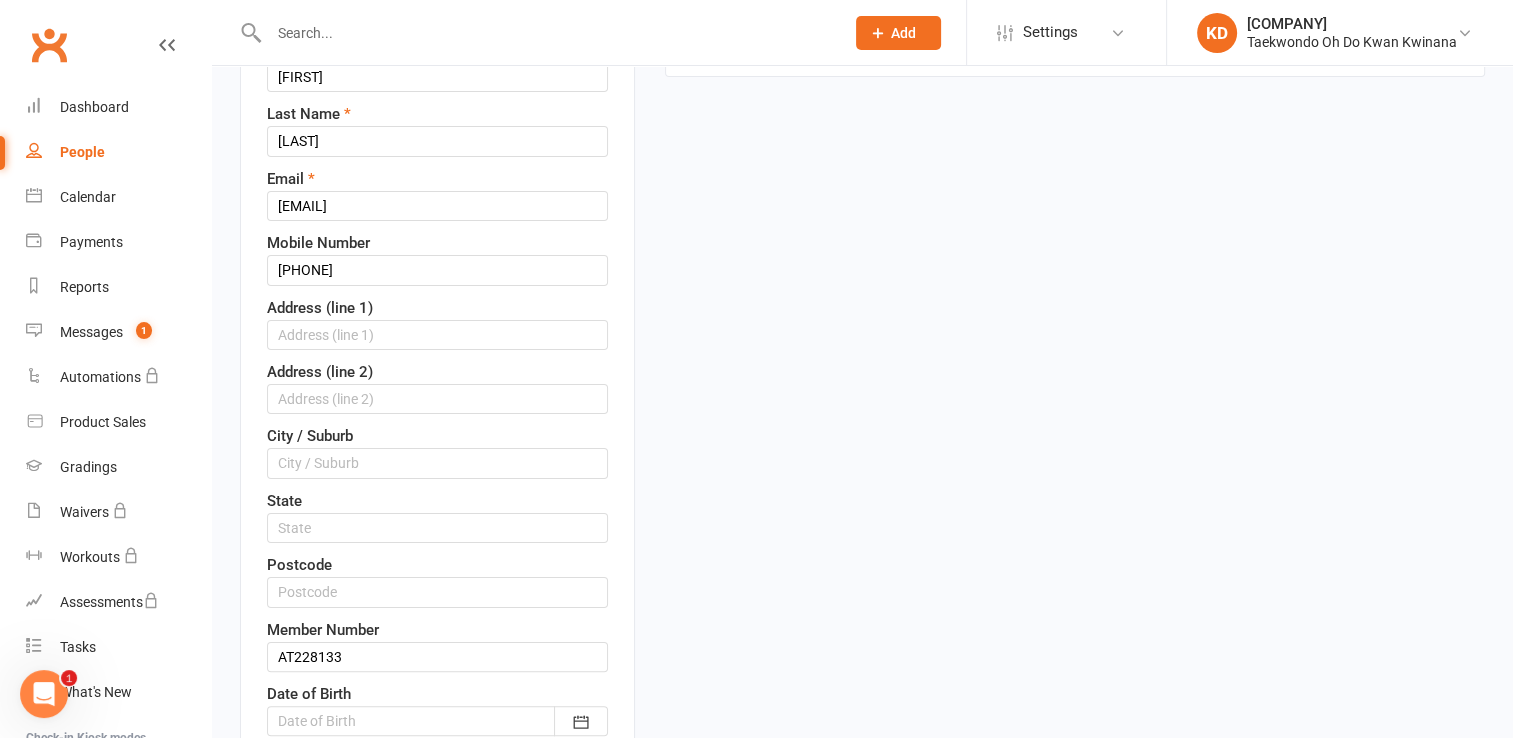 scroll, scrollTop: 292, scrollLeft: 0, axis: vertical 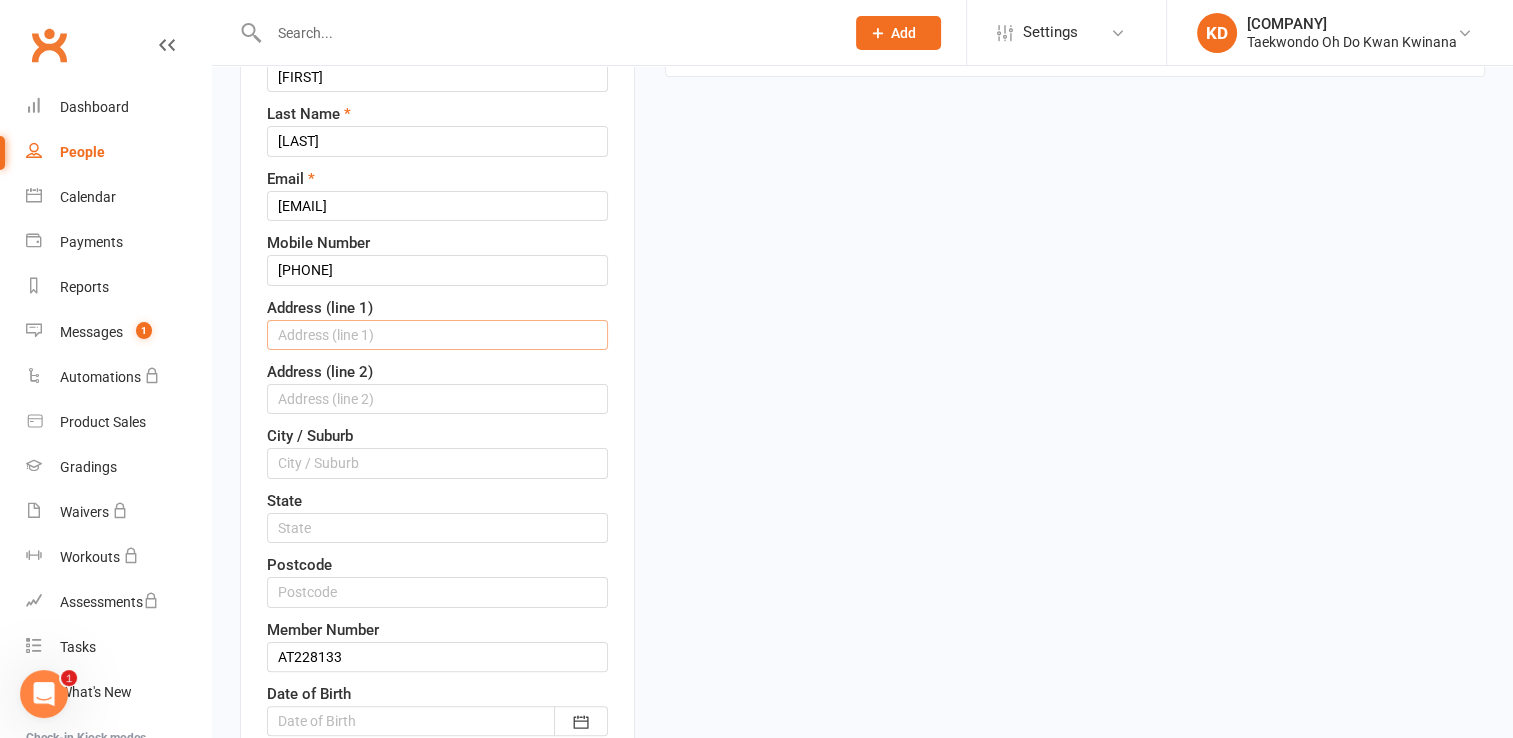 click at bounding box center (437, 335) 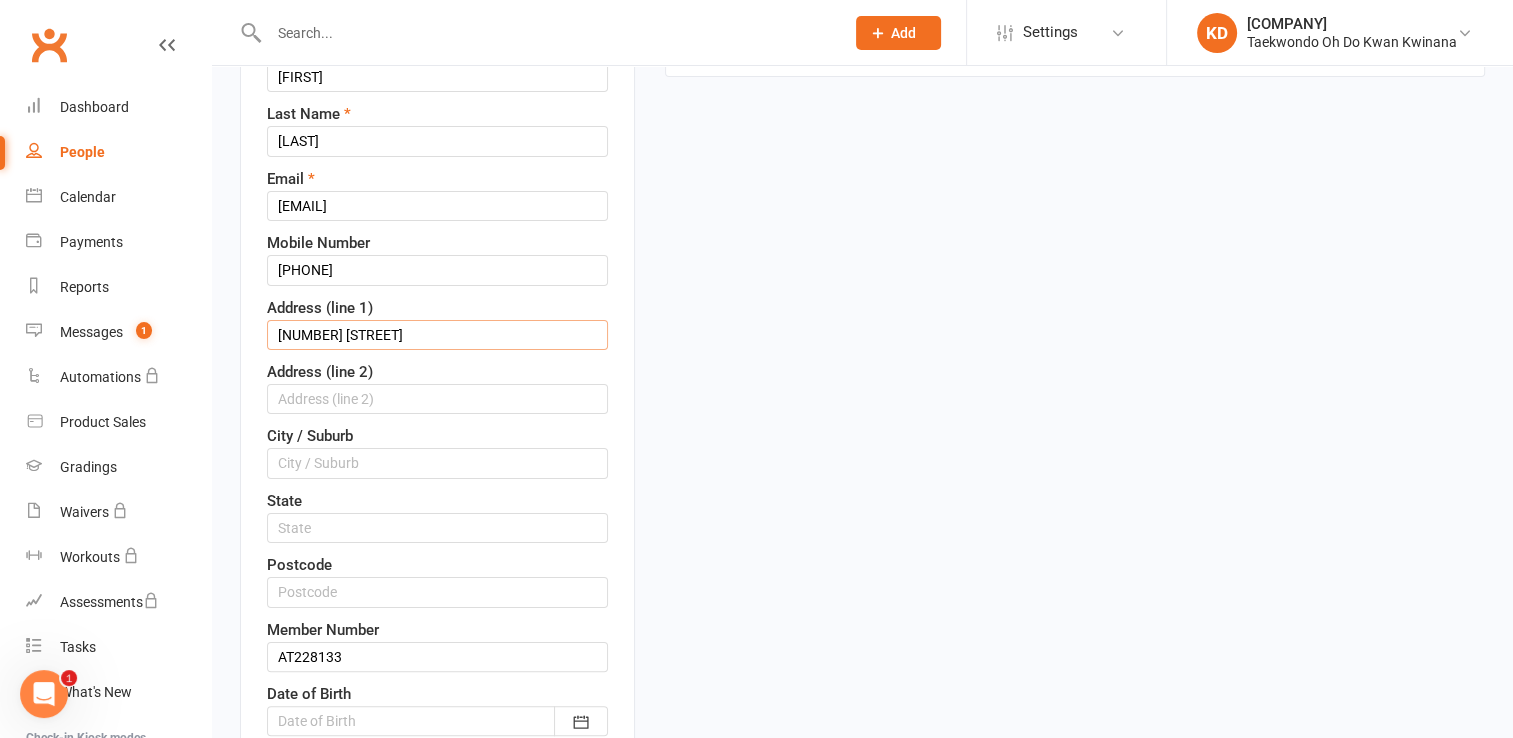 type on "[NUMBER] [STREET]" 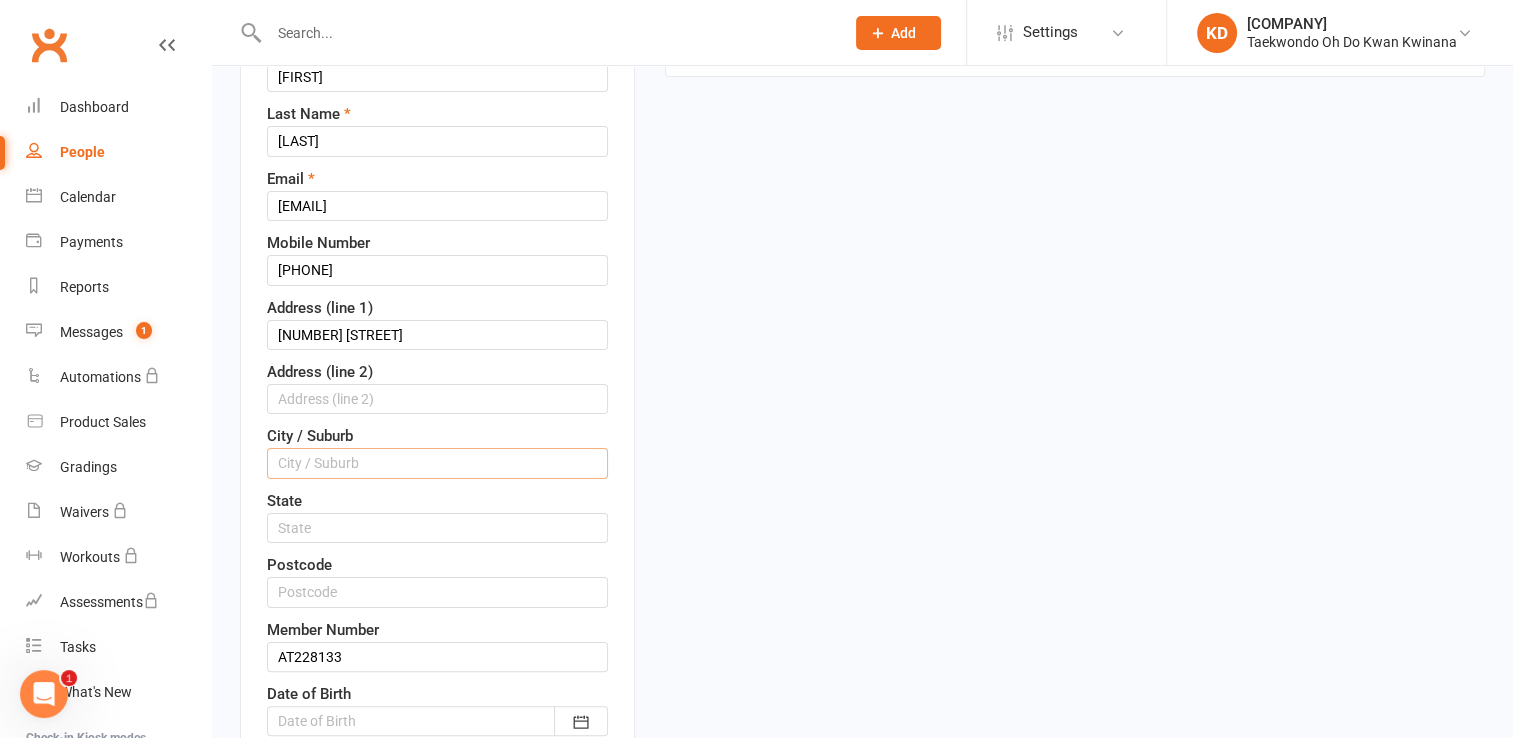 click at bounding box center [437, 463] 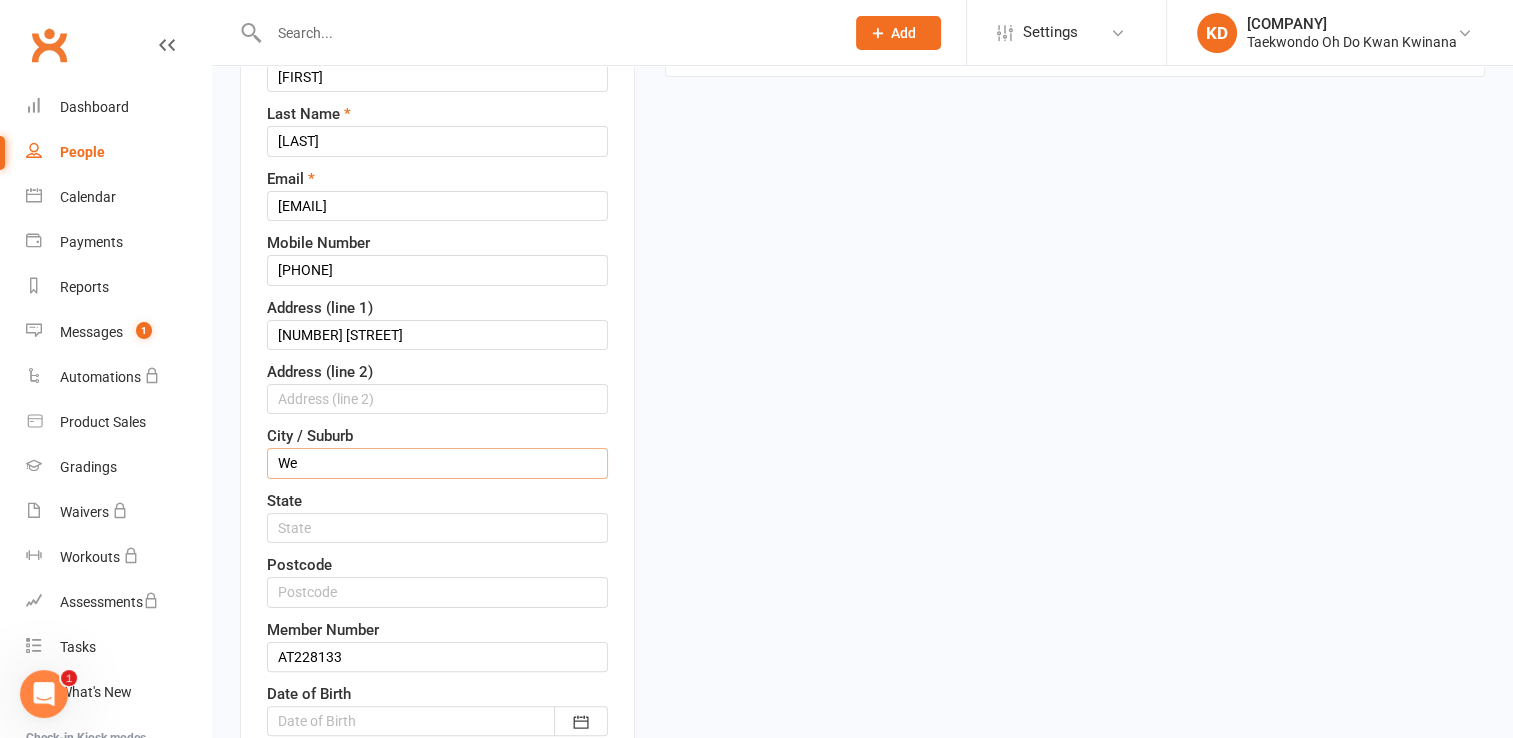type on "Wellard" 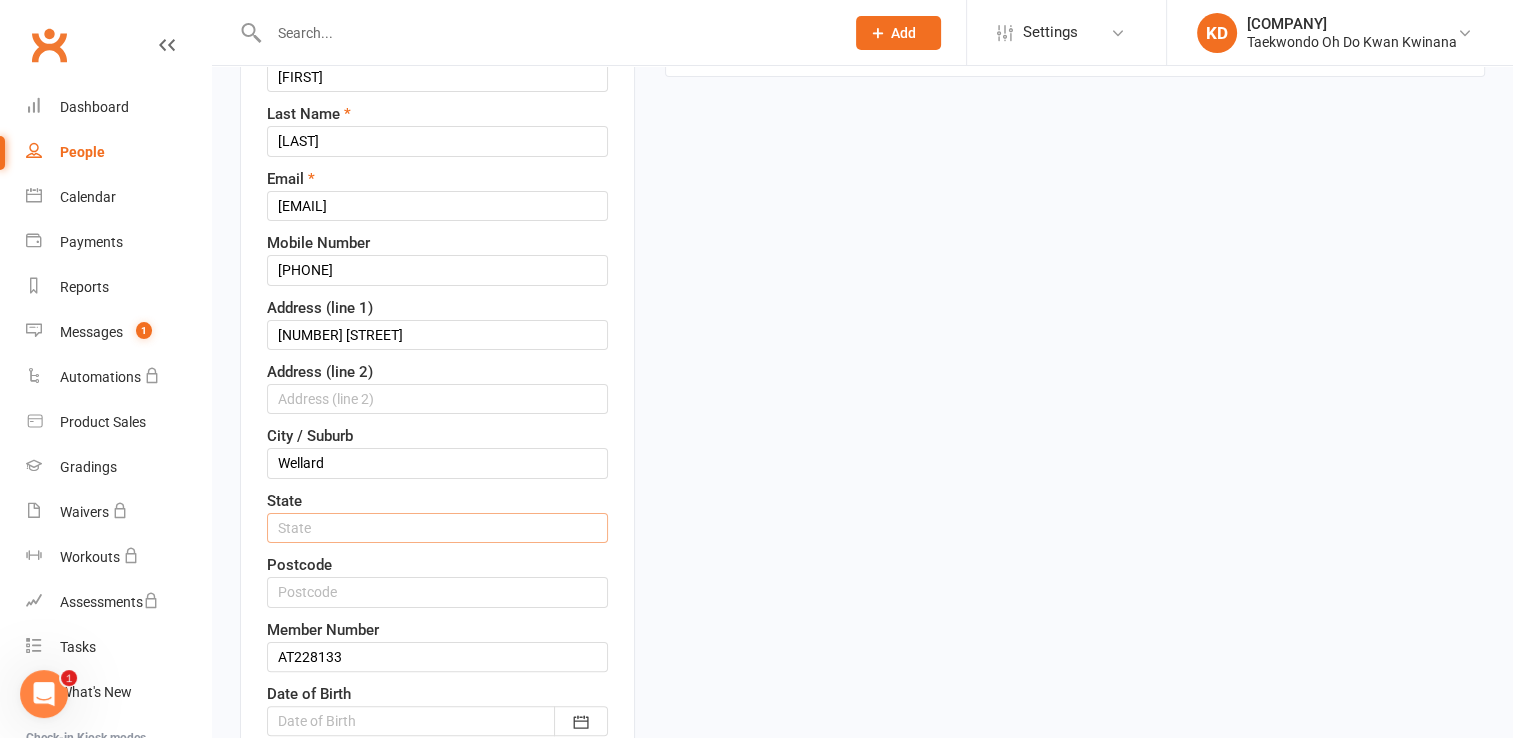 type on "WA" 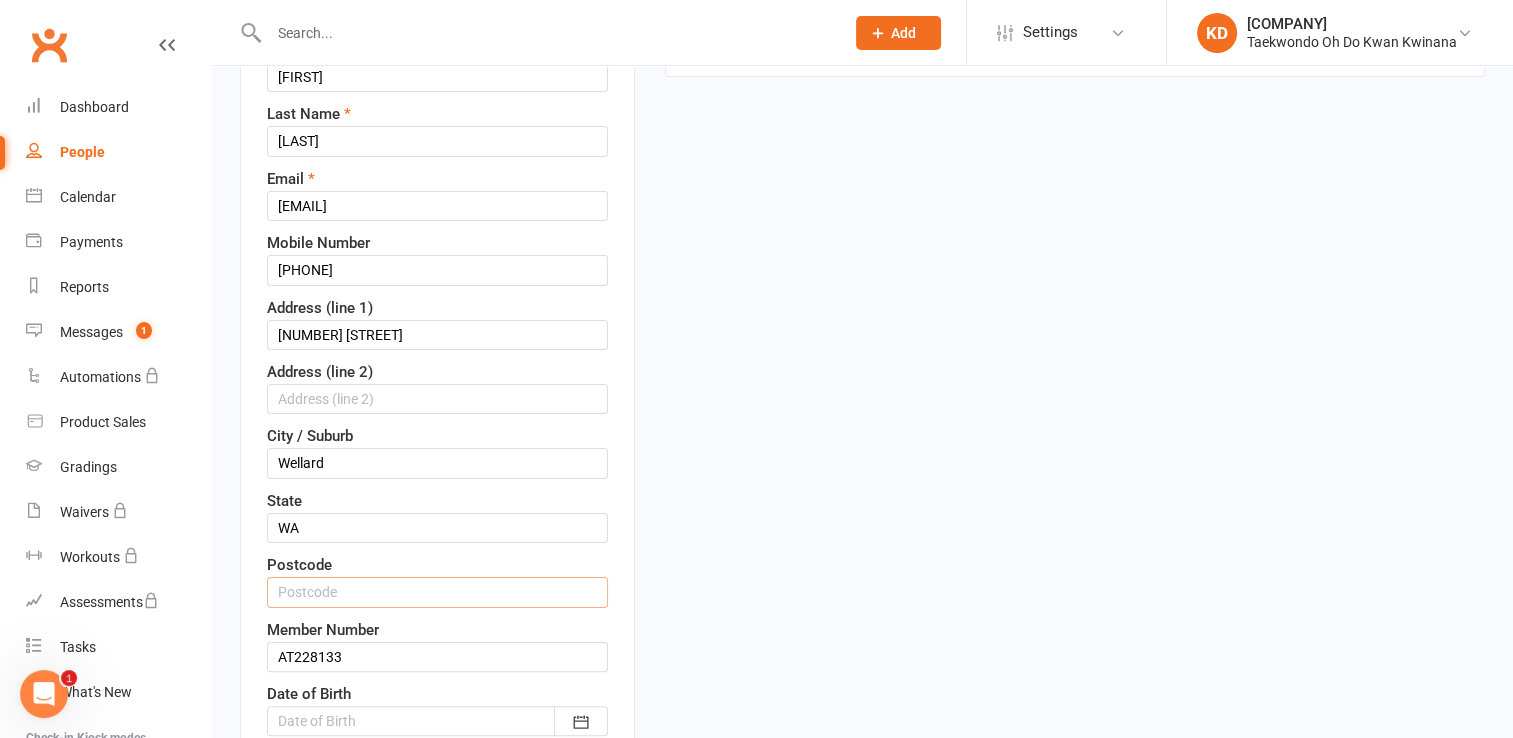 type on "6170" 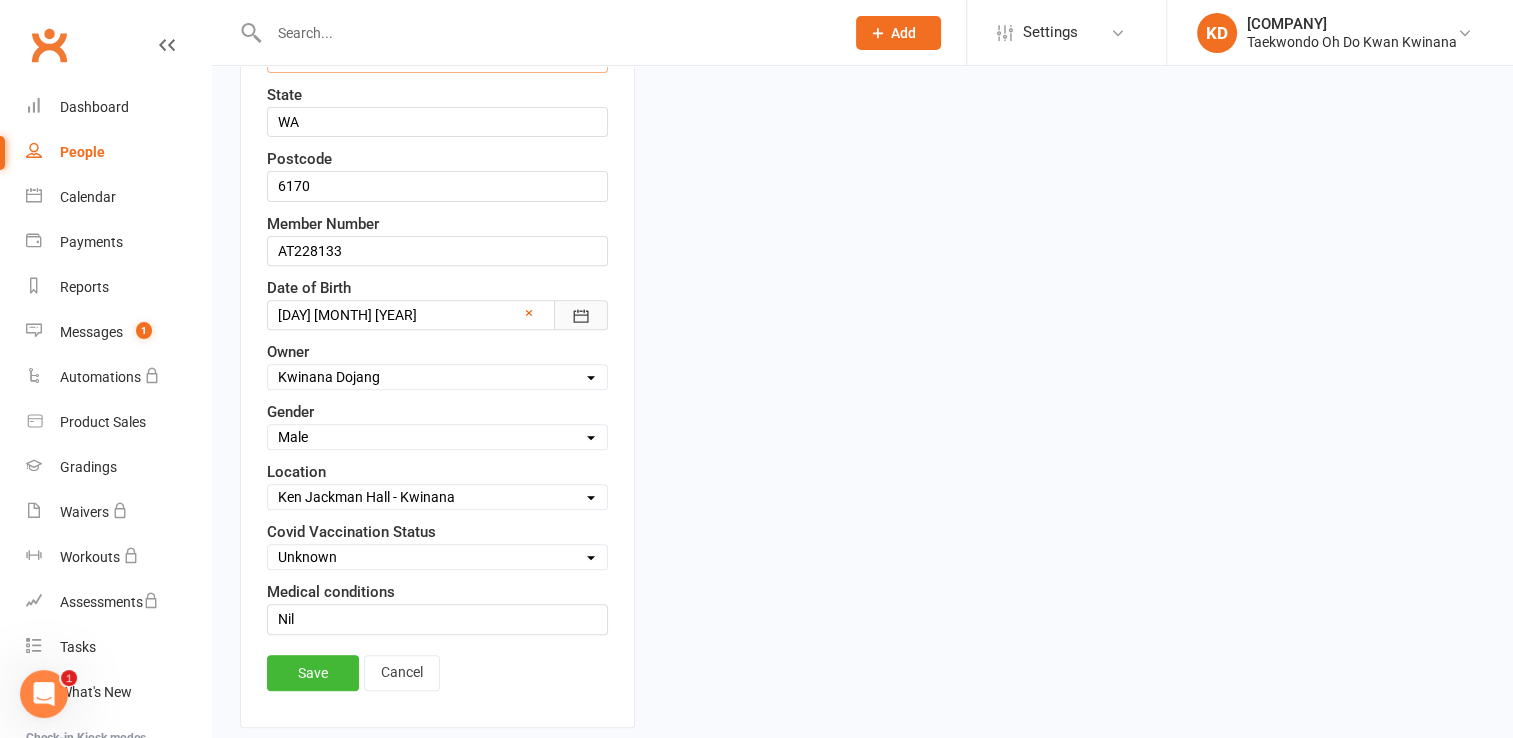 scroll, scrollTop: 699, scrollLeft: 0, axis: vertical 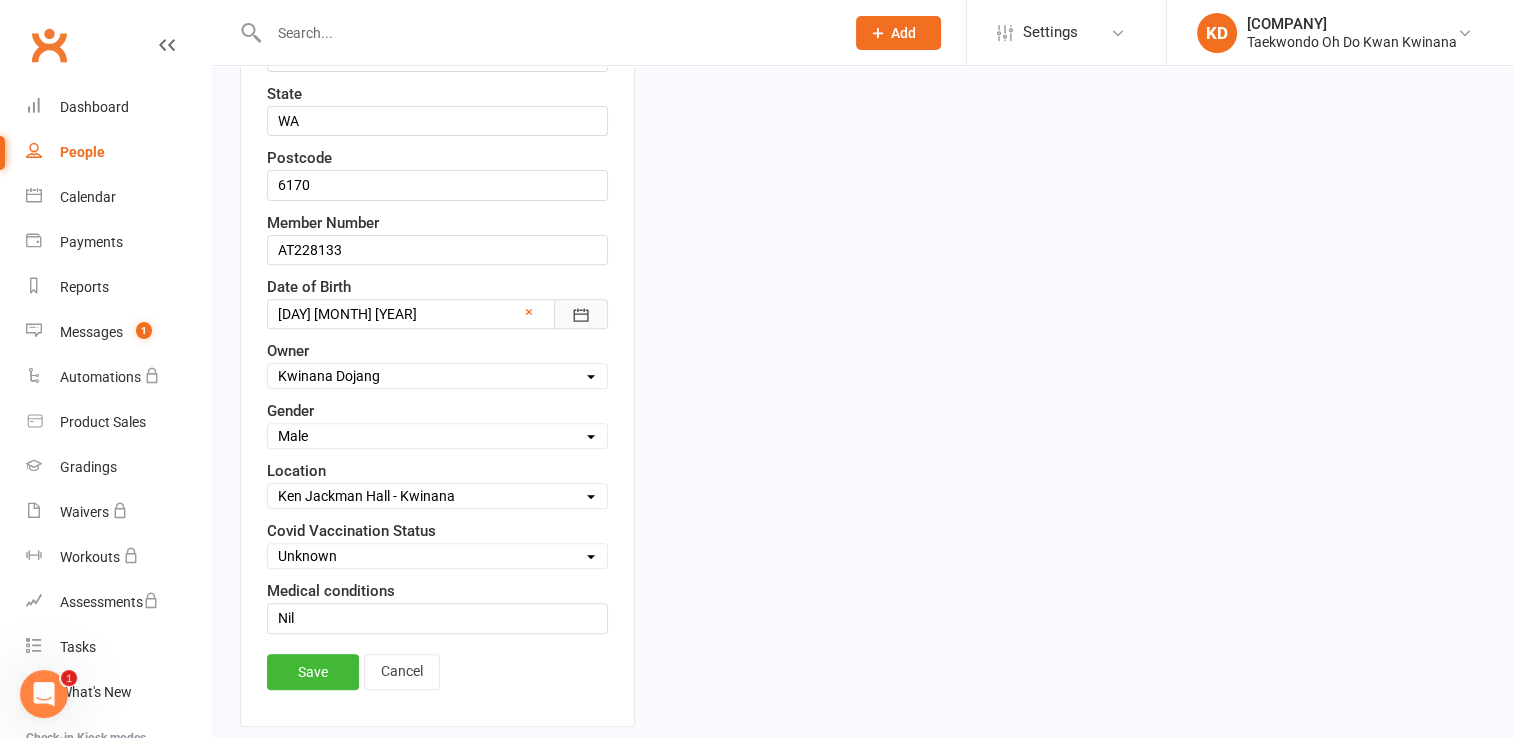 click 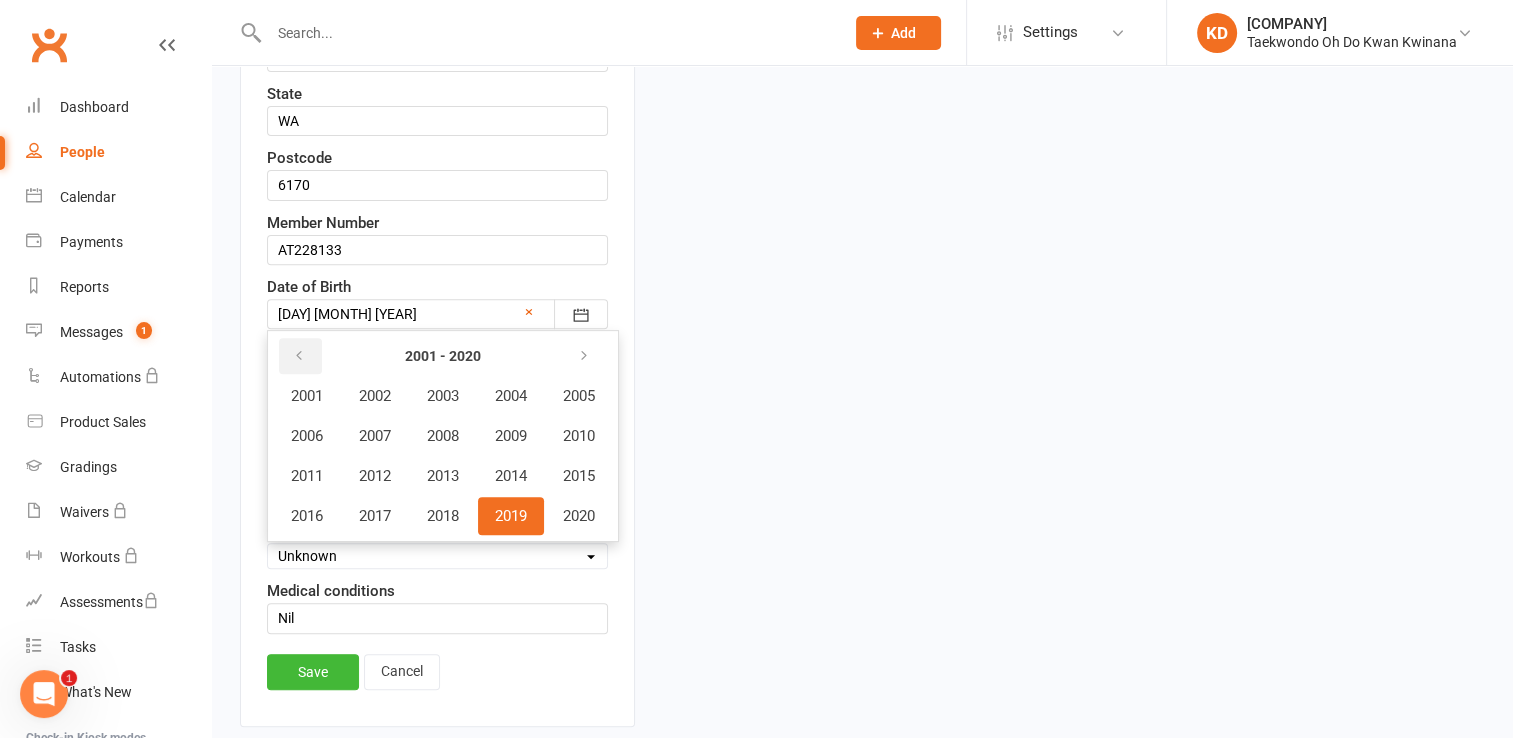 click at bounding box center (299, 356) 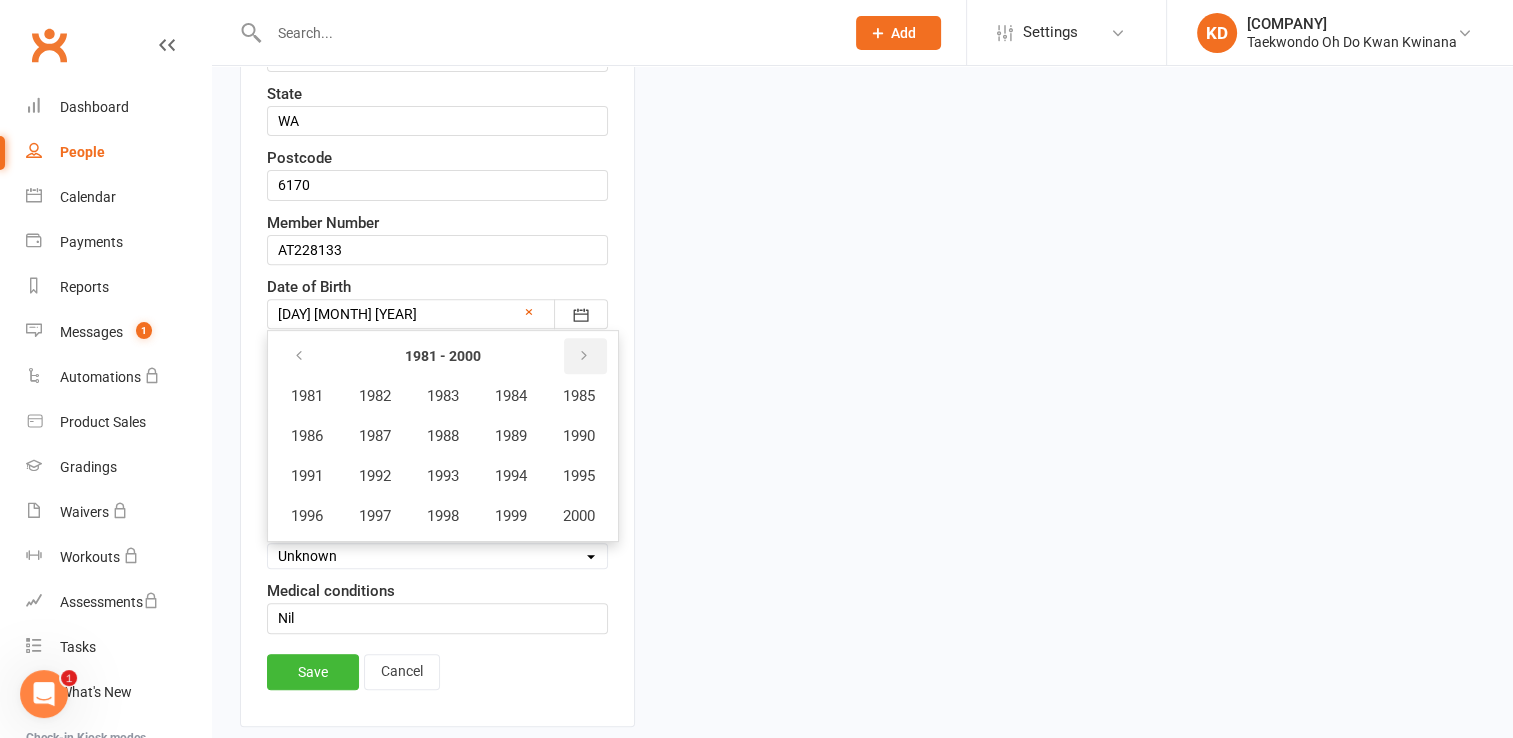 click at bounding box center [584, 356] 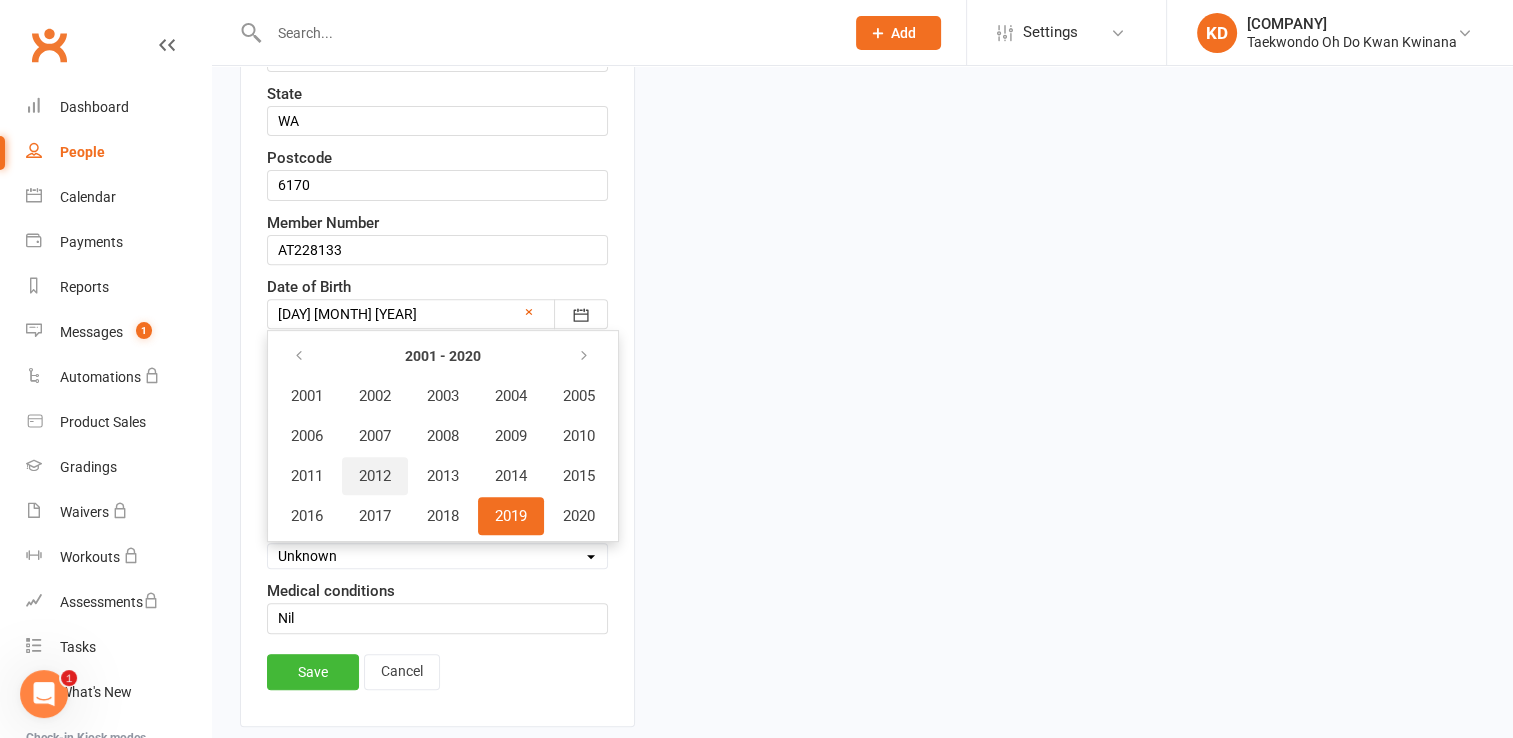 click on "2012" at bounding box center (375, 476) 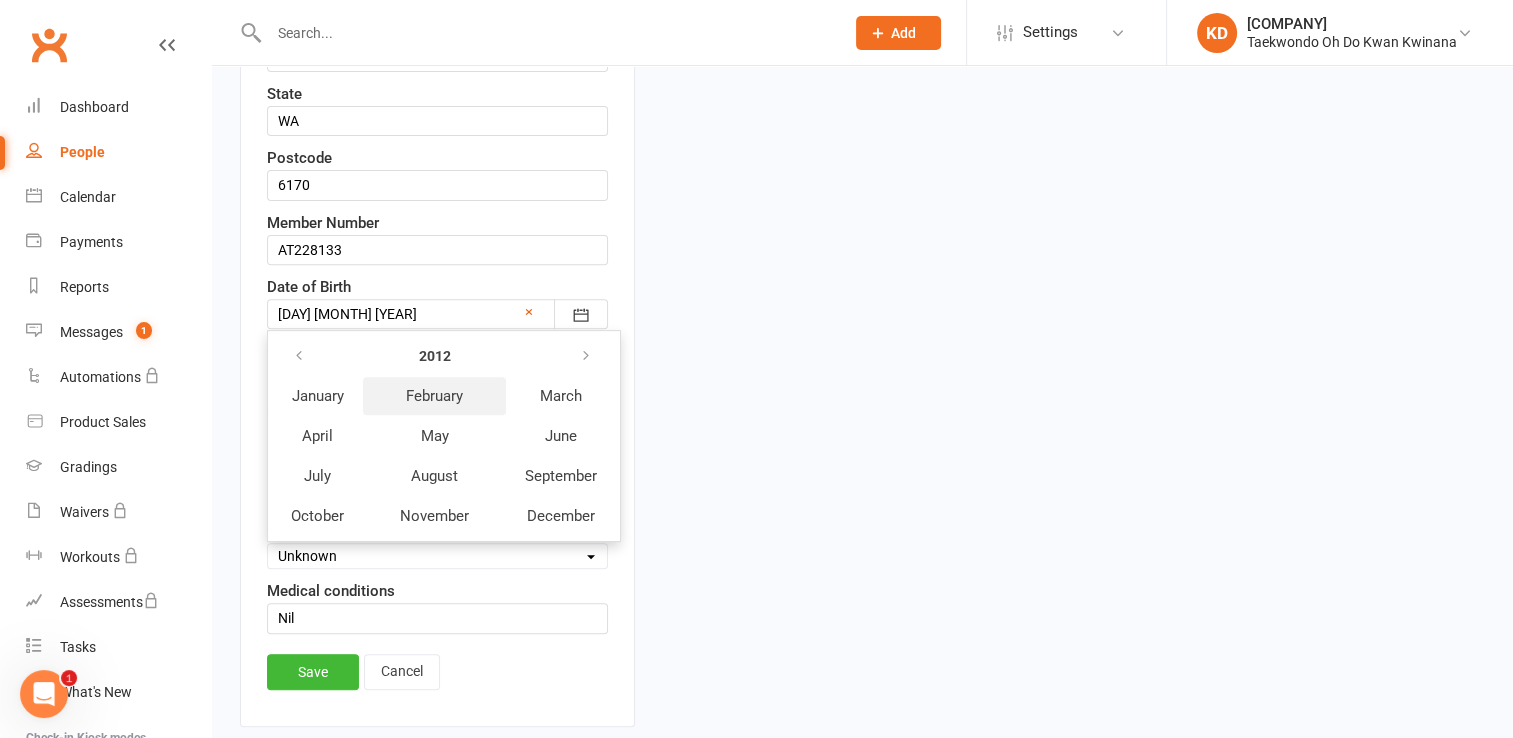 click on "February" at bounding box center (434, 396) 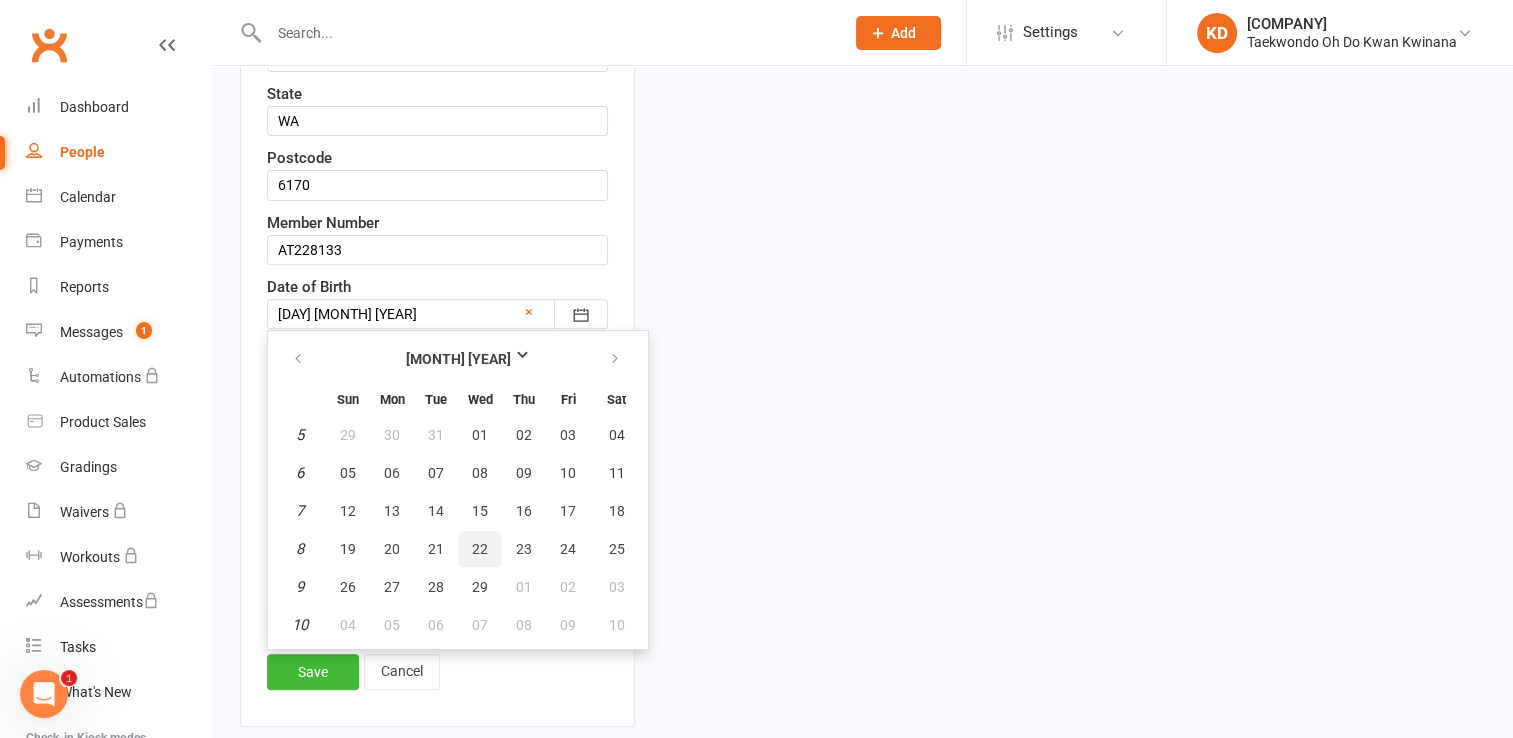 click on "22" at bounding box center [480, 549] 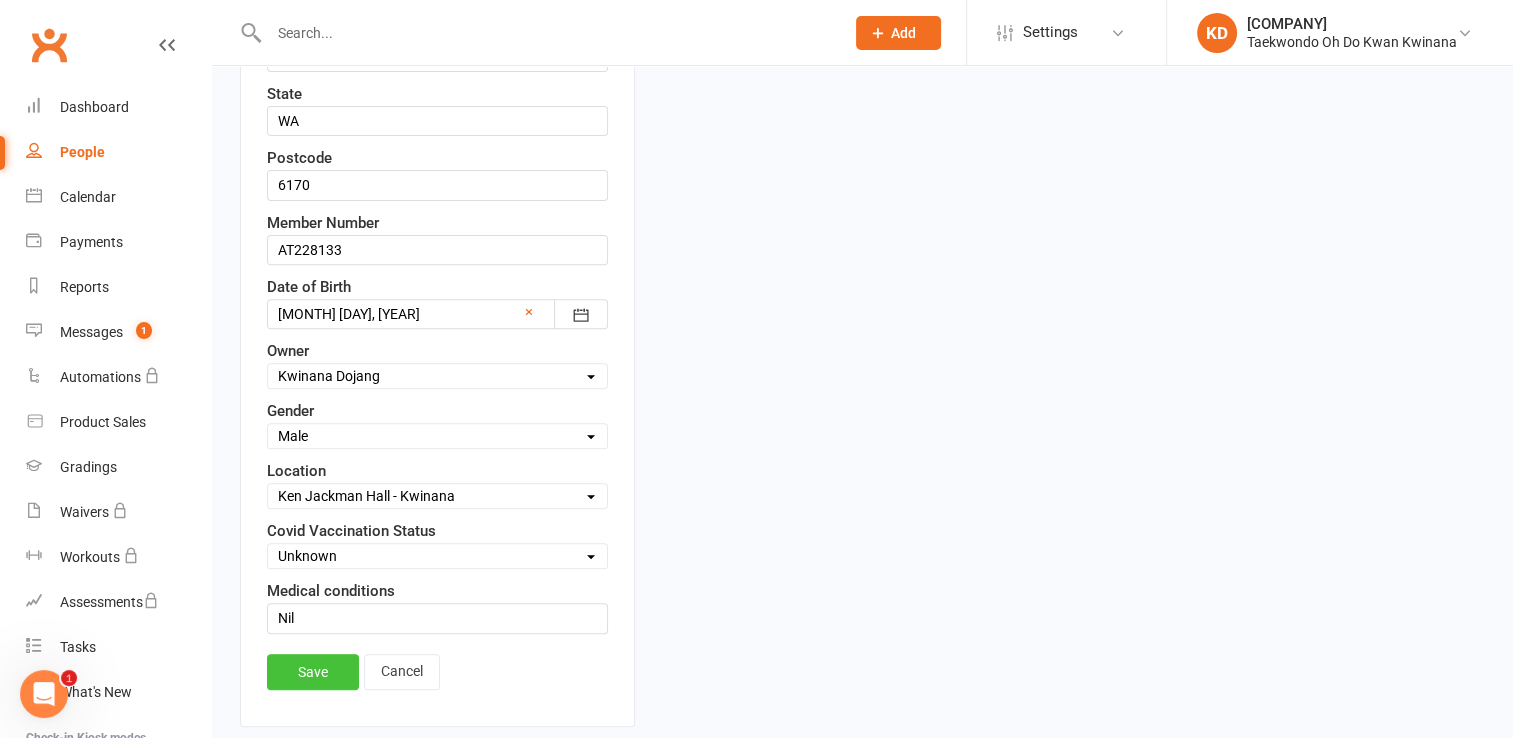 click on "Save" at bounding box center [313, 672] 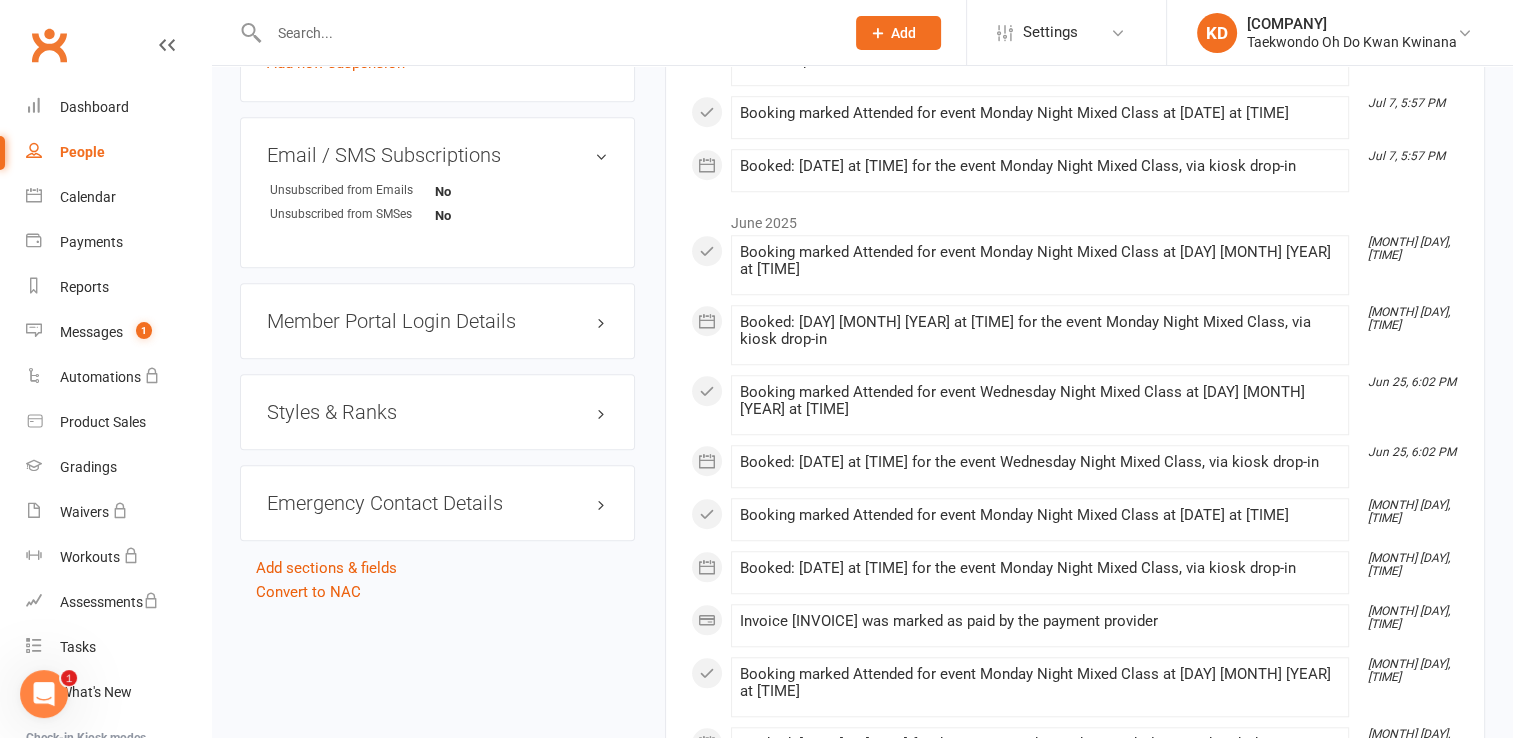 scroll, scrollTop: 1498, scrollLeft: 0, axis: vertical 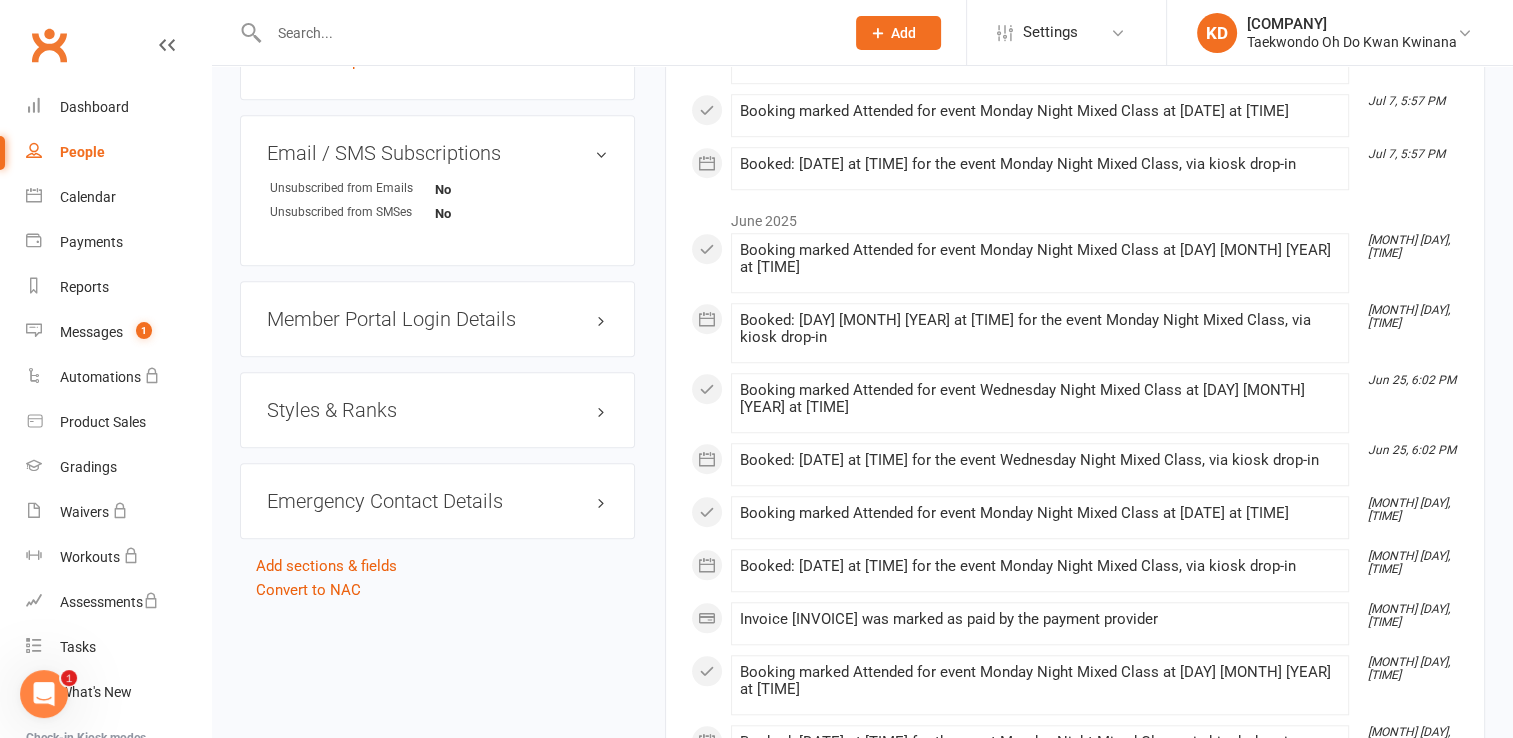 click on "Styles & Ranks" at bounding box center (437, 410) 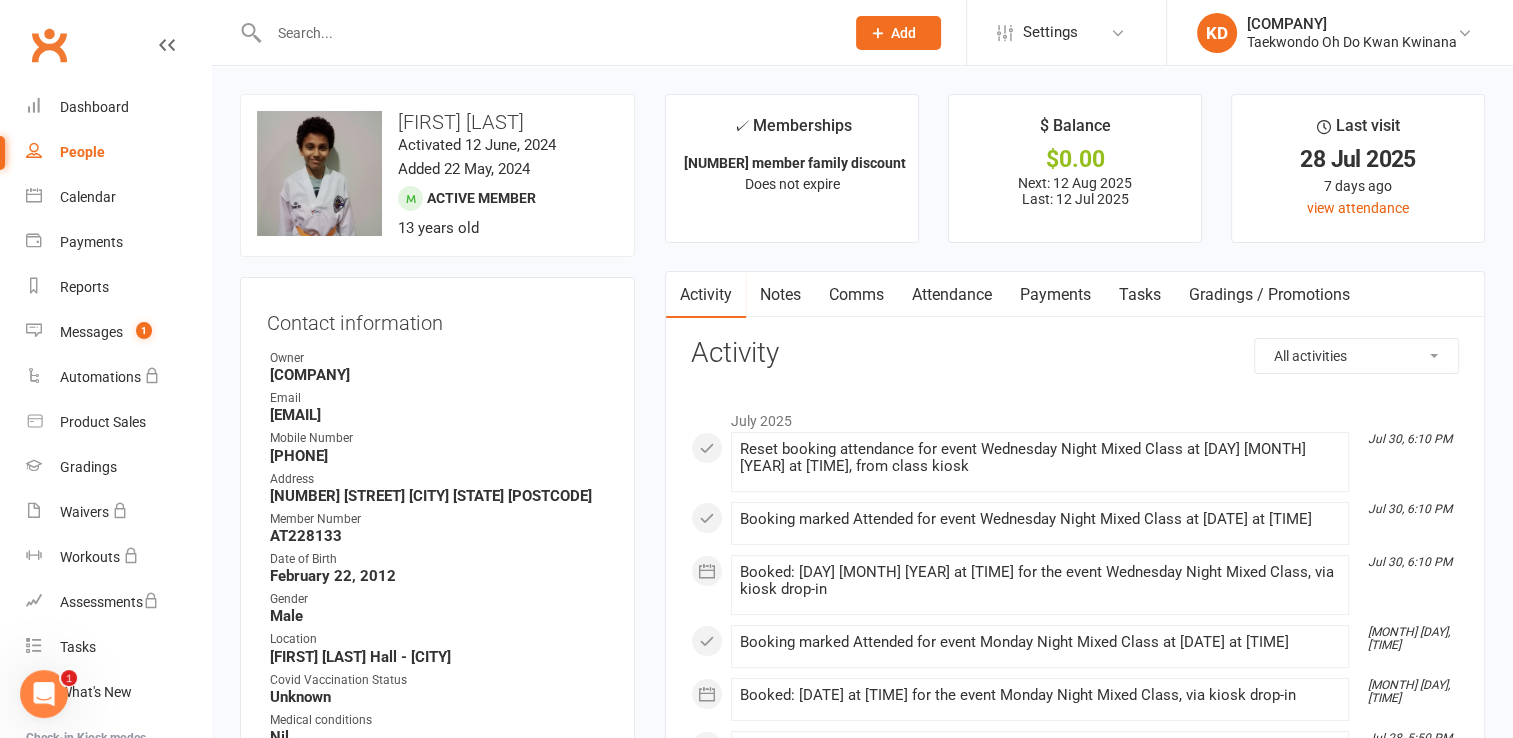 scroll, scrollTop: 0, scrollLeft: 0, axis: both 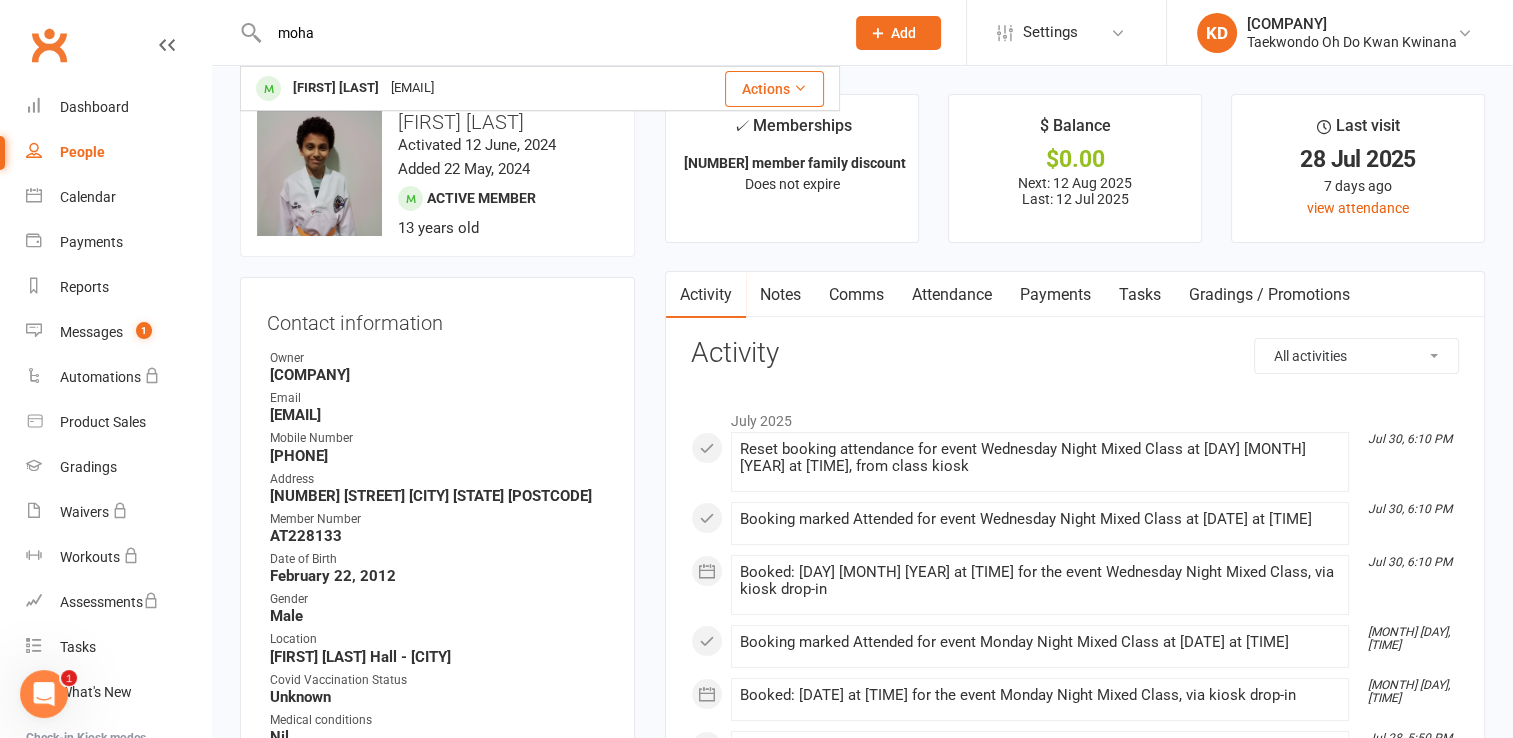 click on "moha" at bounding box center (546, 33) 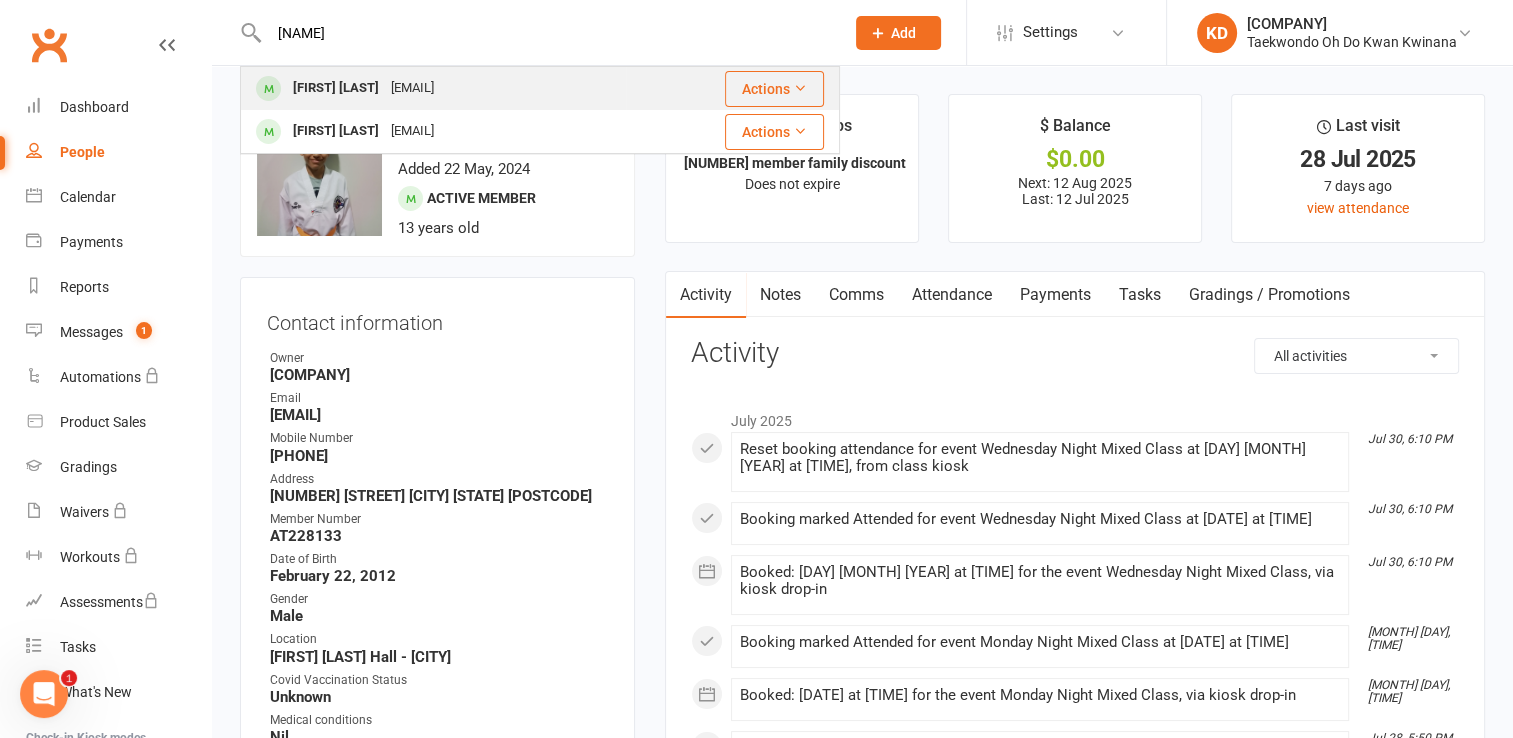 type on "[NAME]" 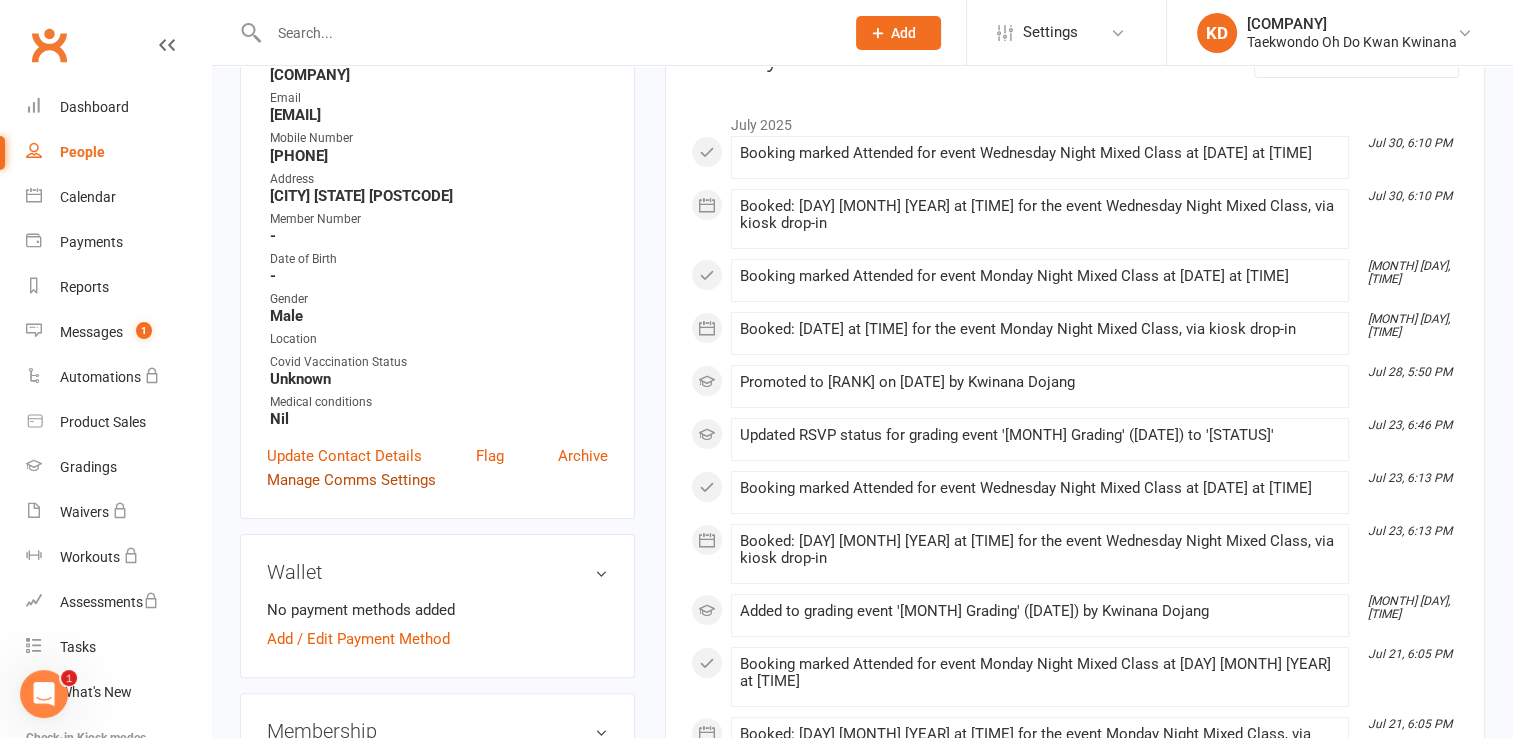 scroll, scrollTop: 298, scrollLeft: 0, axis: vertical 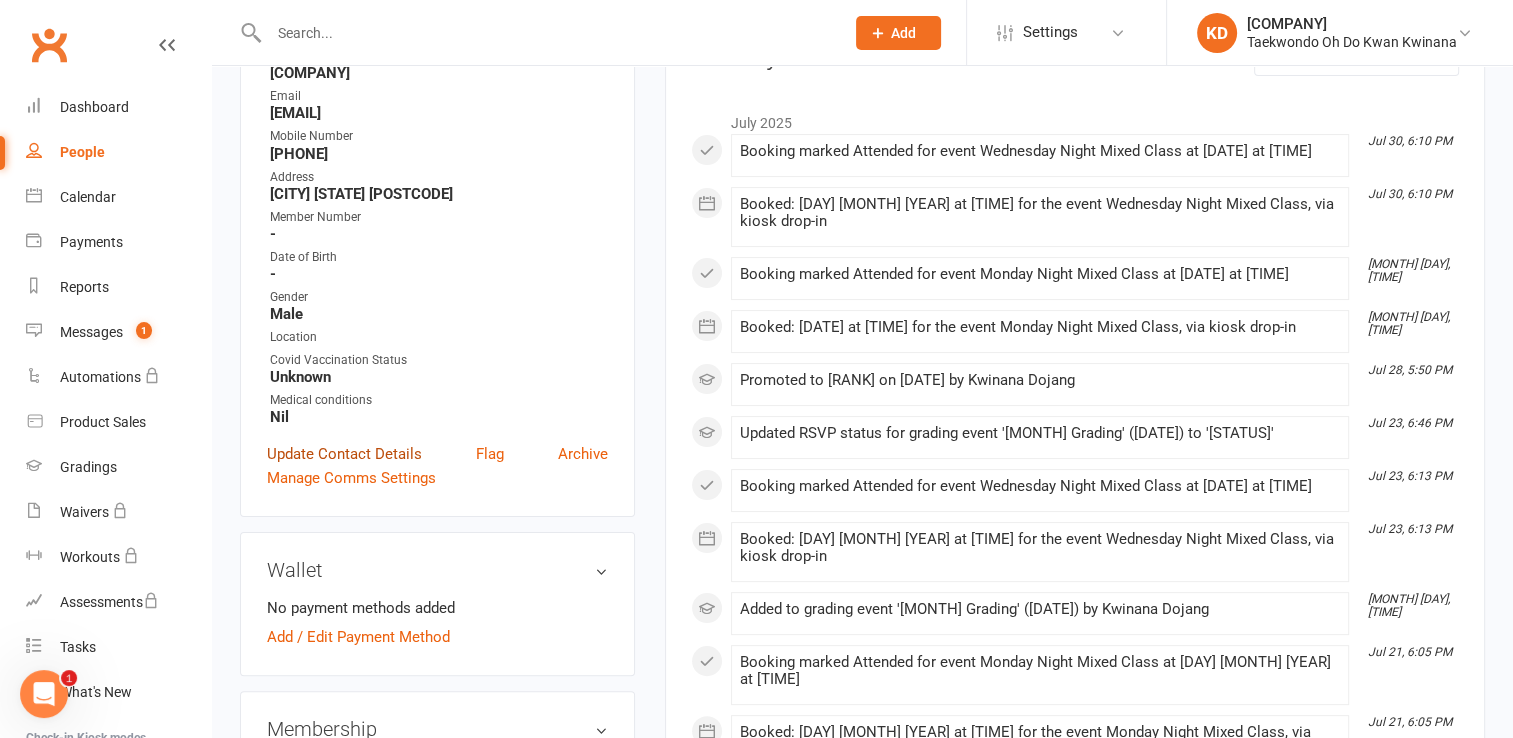click on "Update Contact Details" at bounding box center (344, 454) 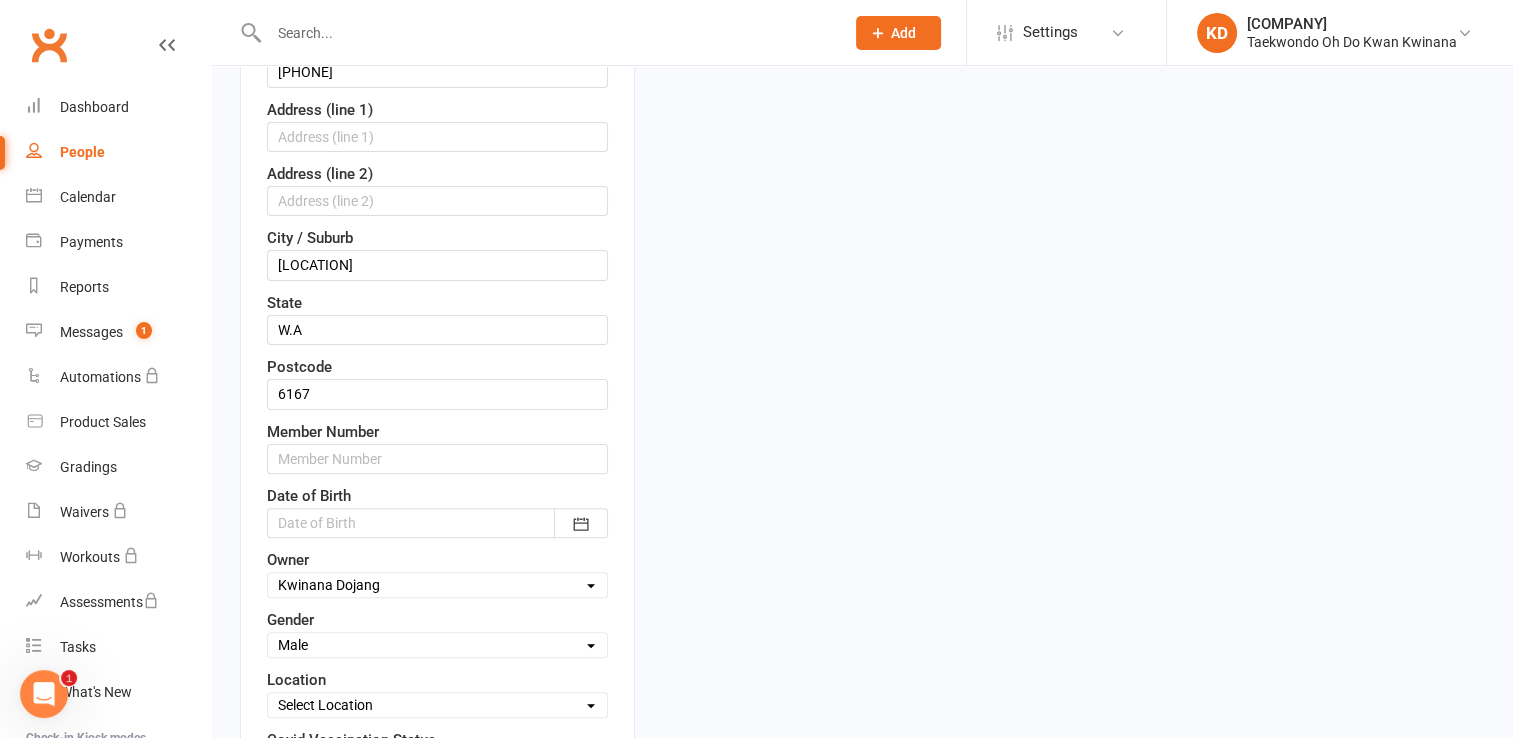 scroll, scrollTop: 491, scrollLeft: 0, axis: vertical 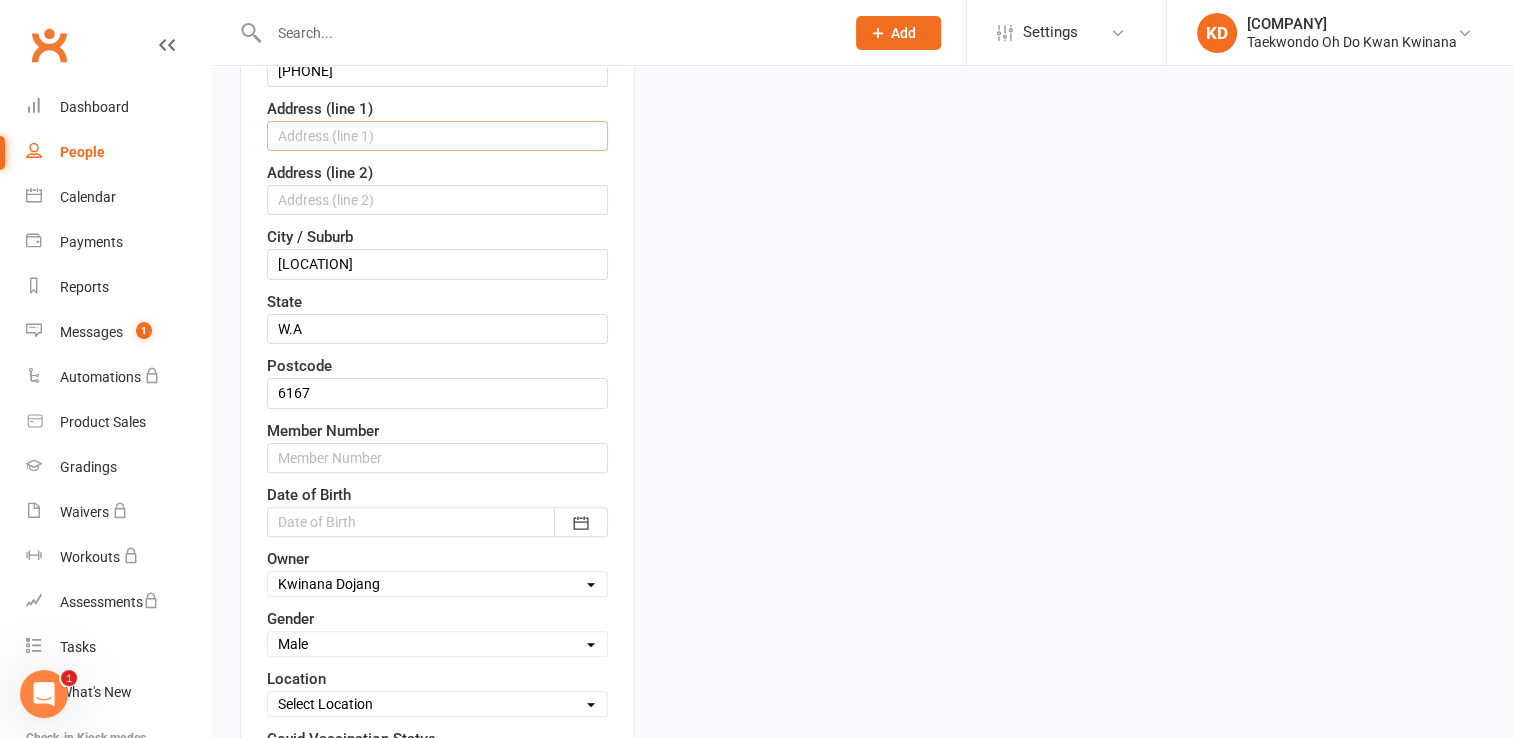click at bounding box center (437, 136) 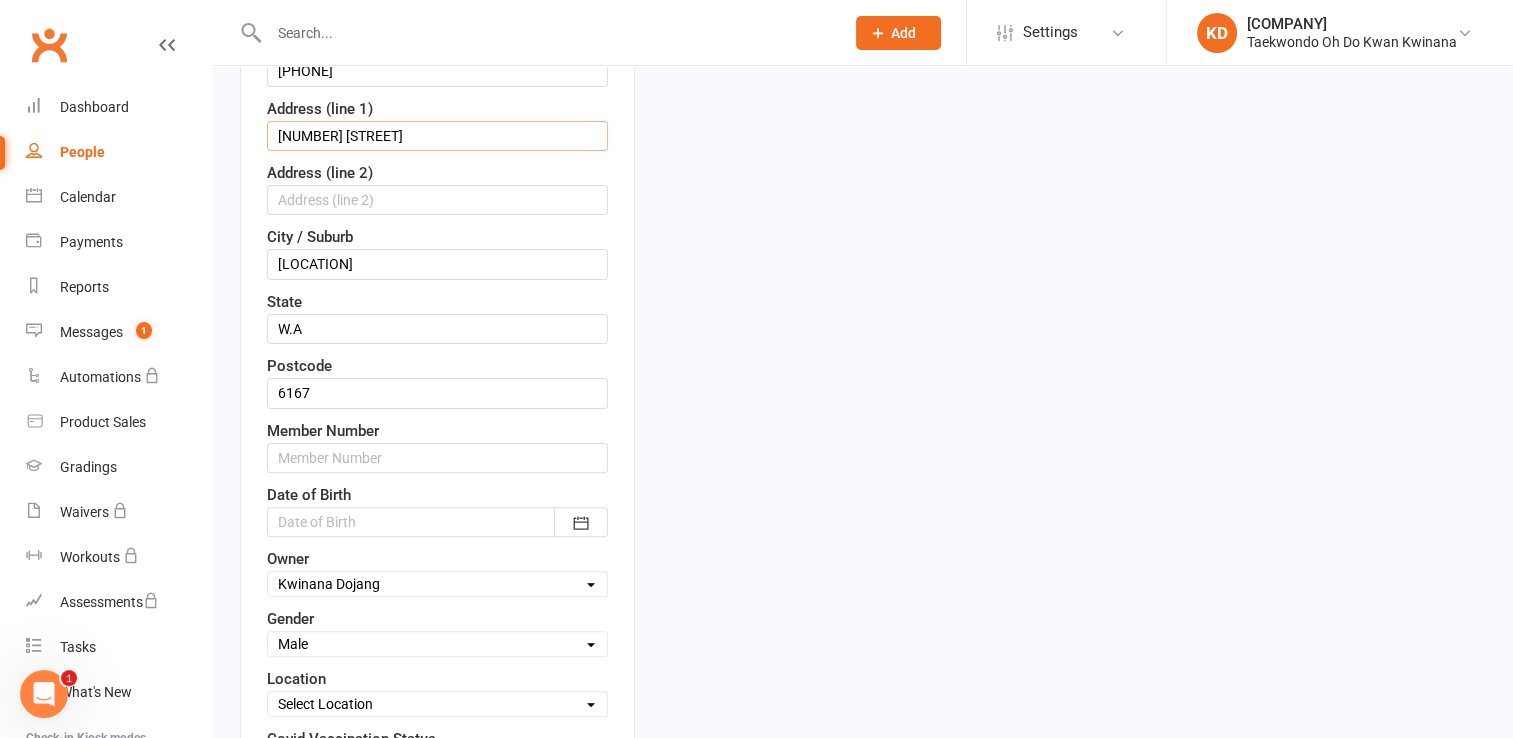 type on "[NUMBER] [STREET]" 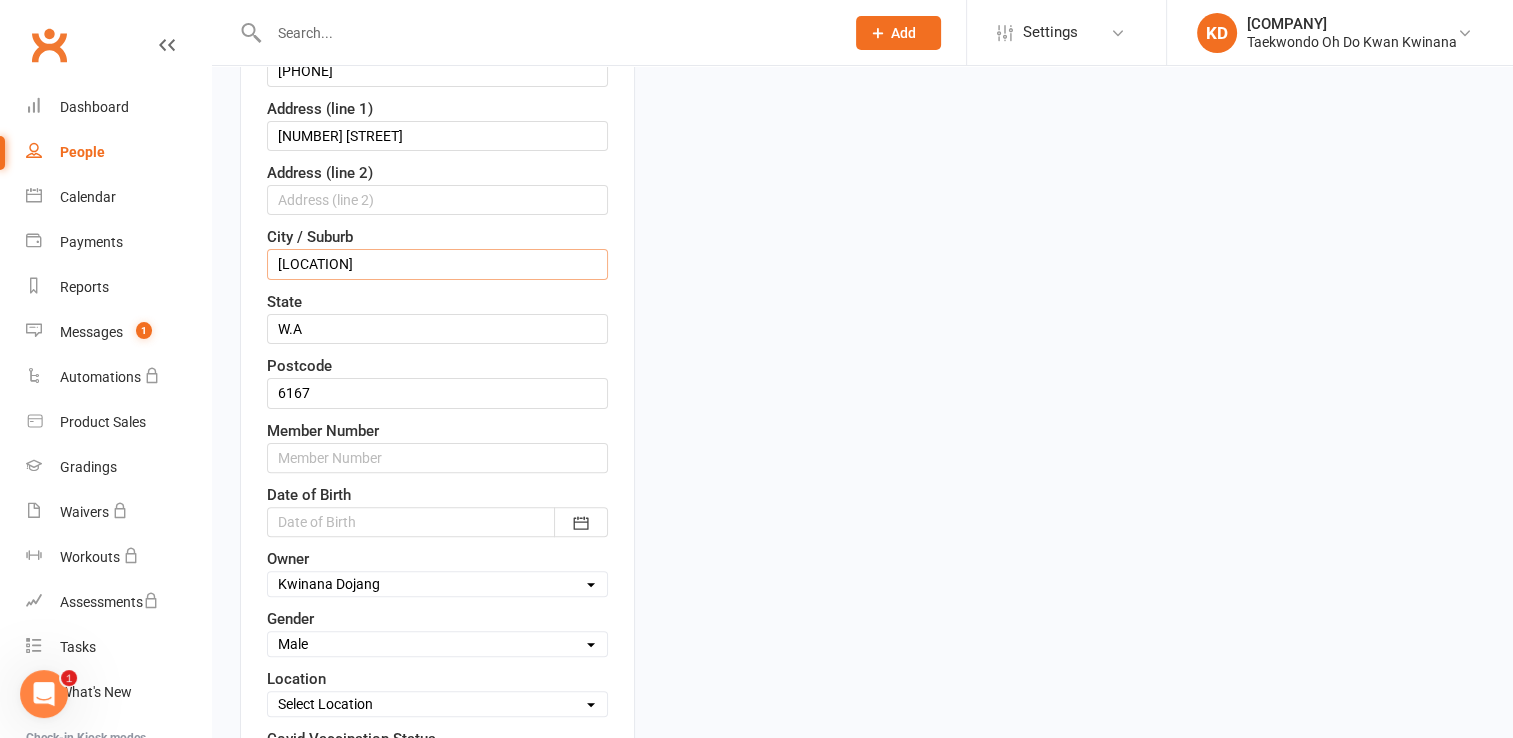 click on "[LOCATION]" at bounding box center (437, 264) 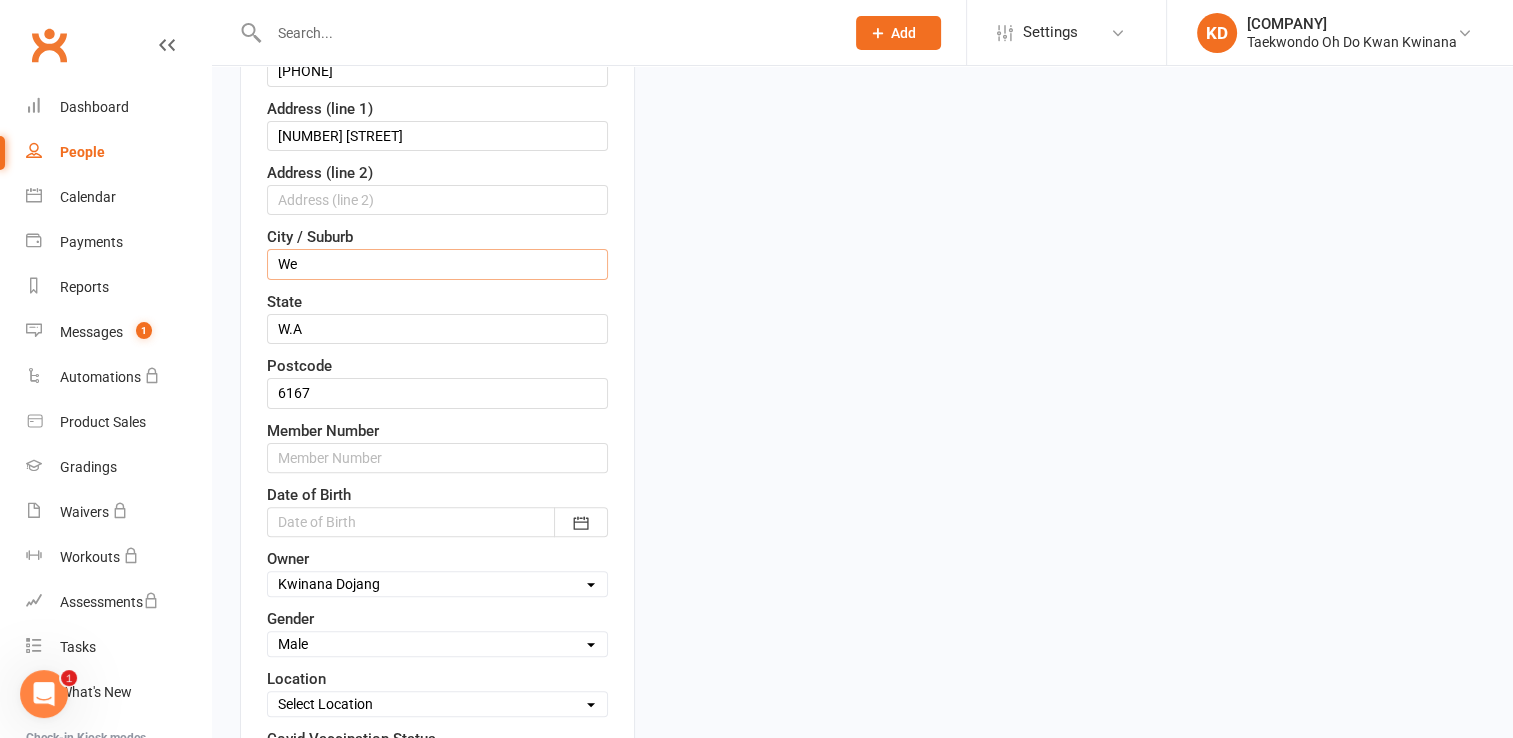 type on "Wellard" 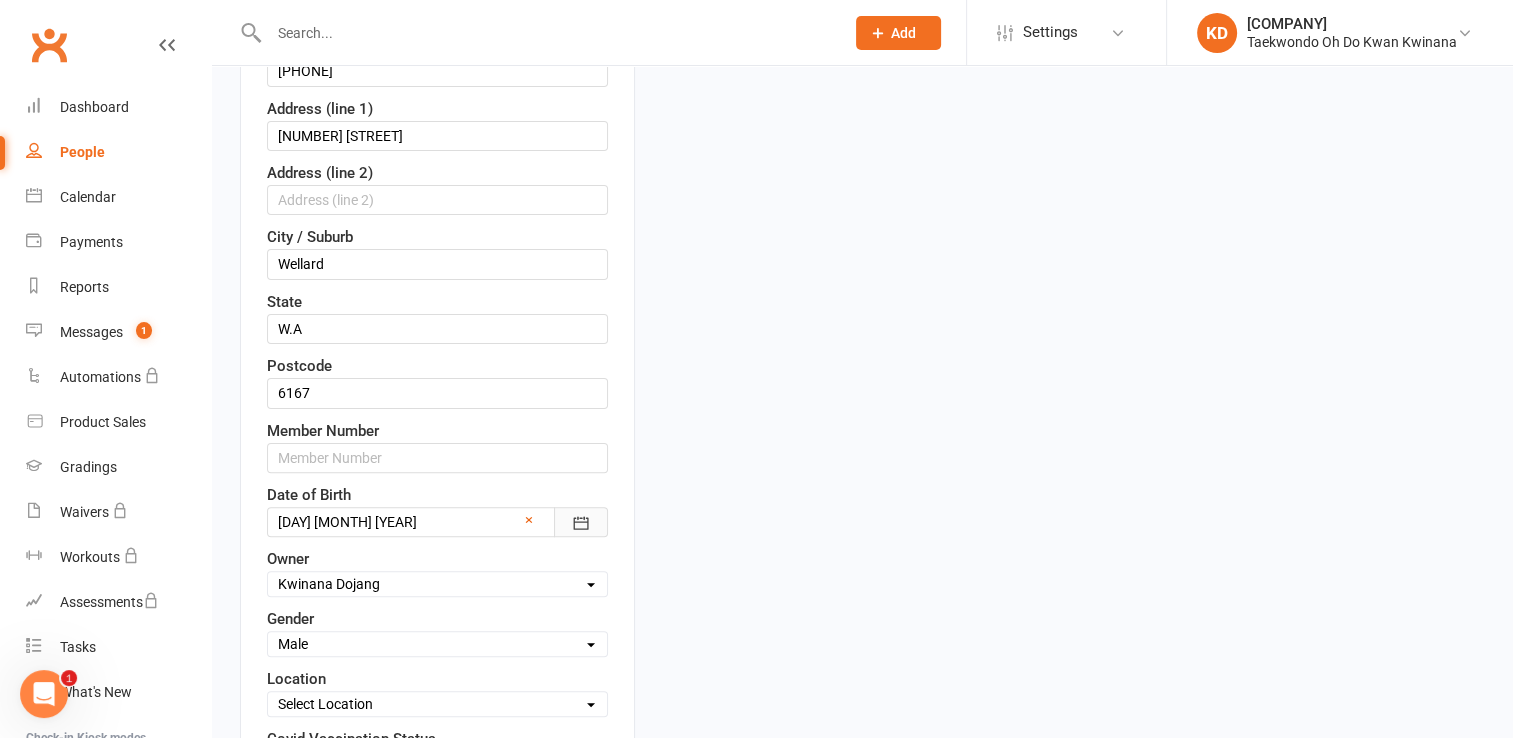 click 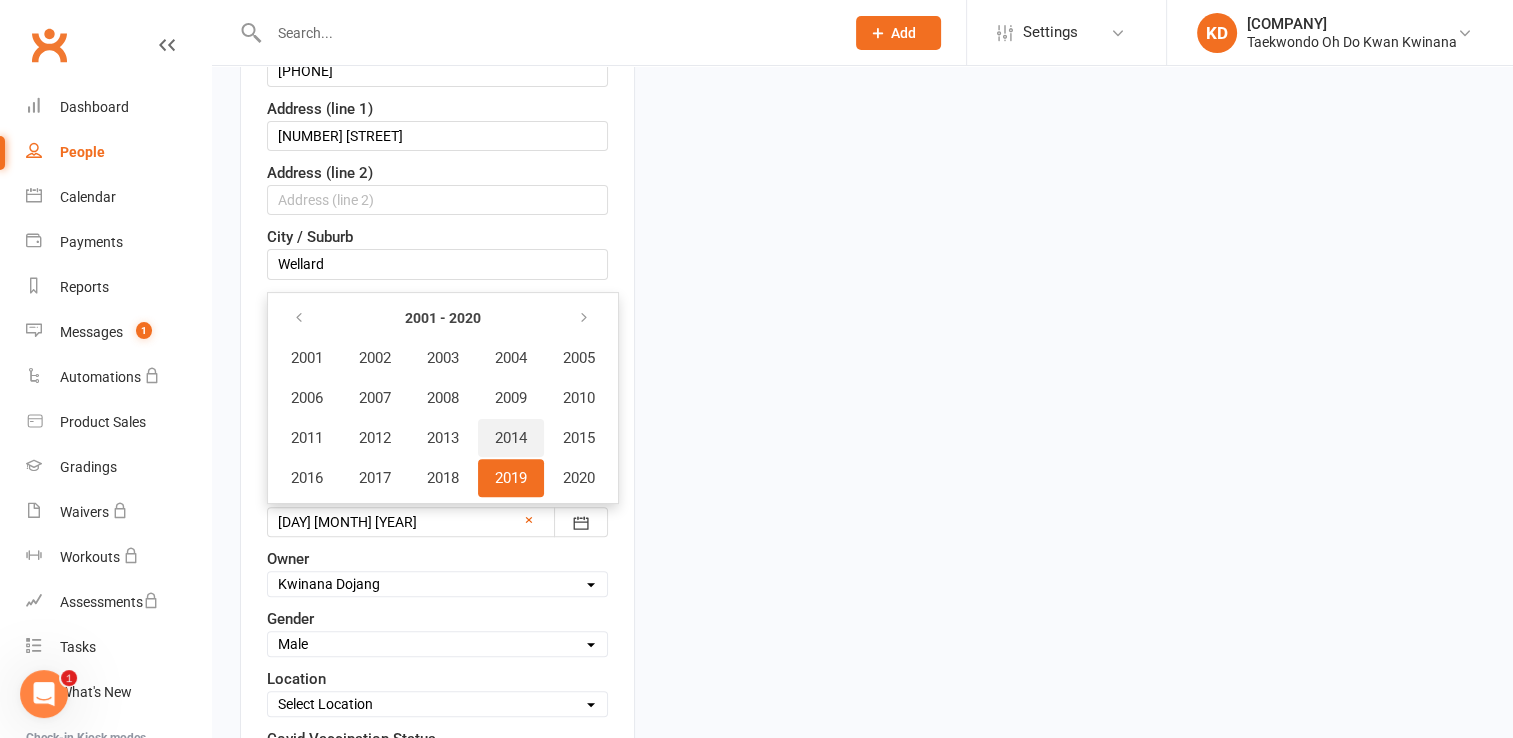 click on "2014" at bounding box center (511, 438) 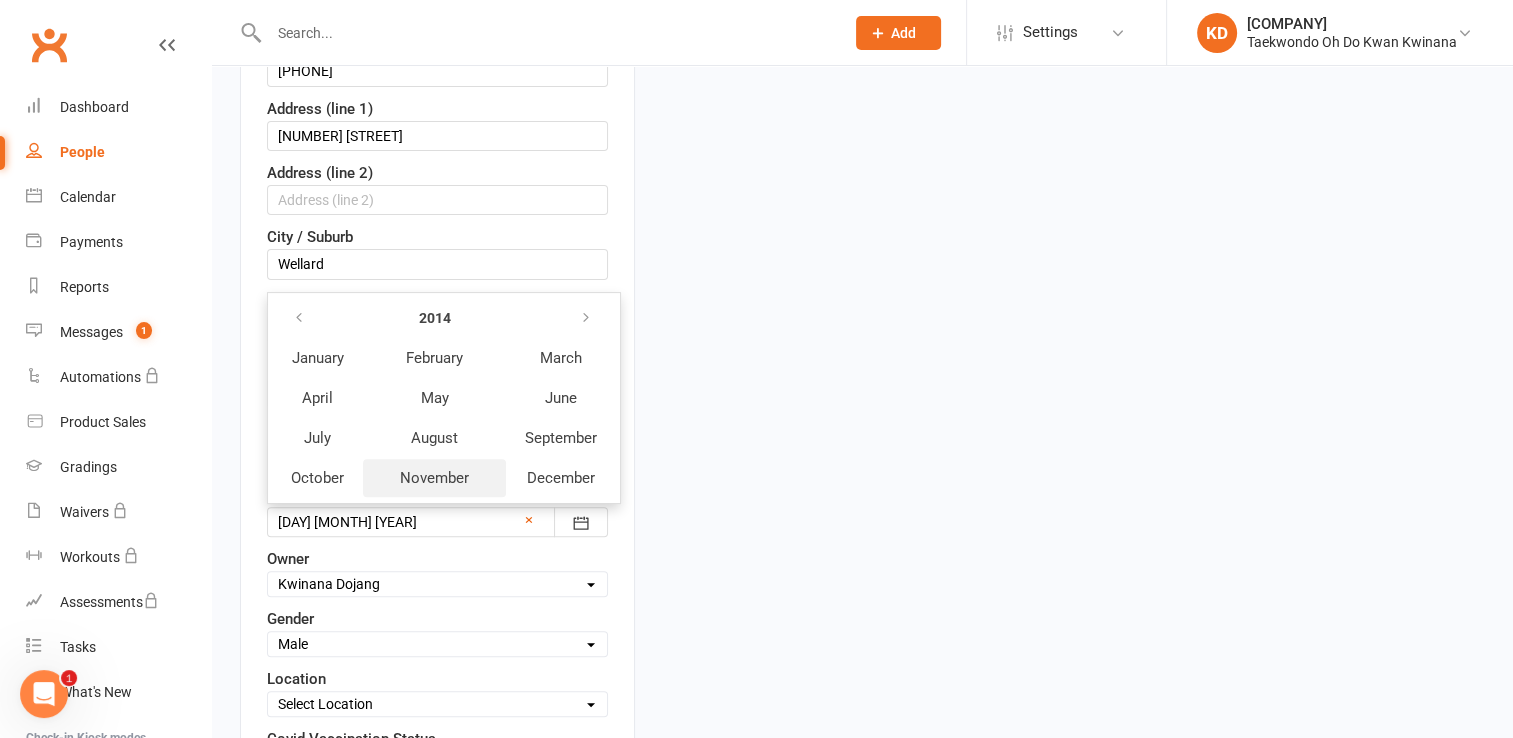 click on "November" at bounding box center (434, 478) 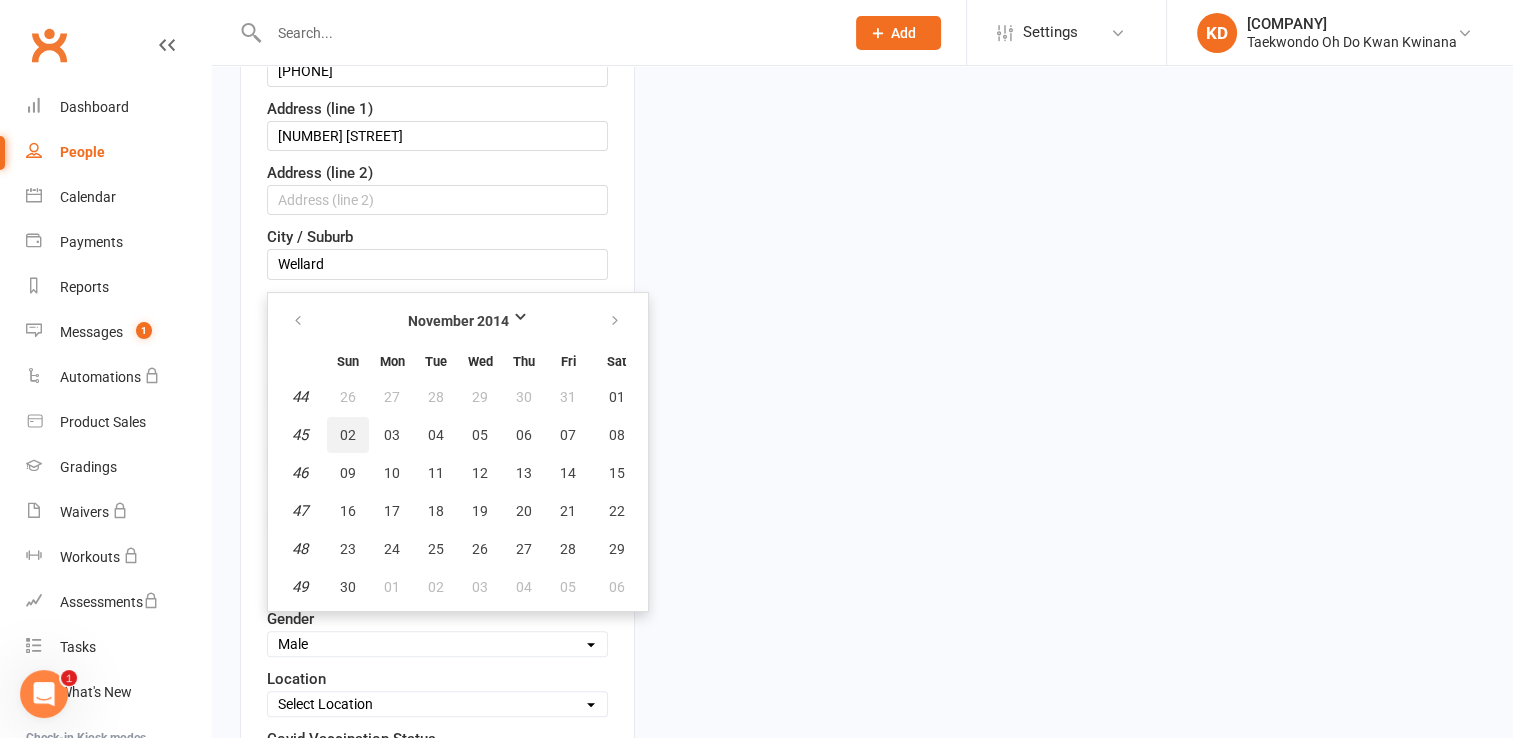 click on "02" at bounding box center [348, 435] 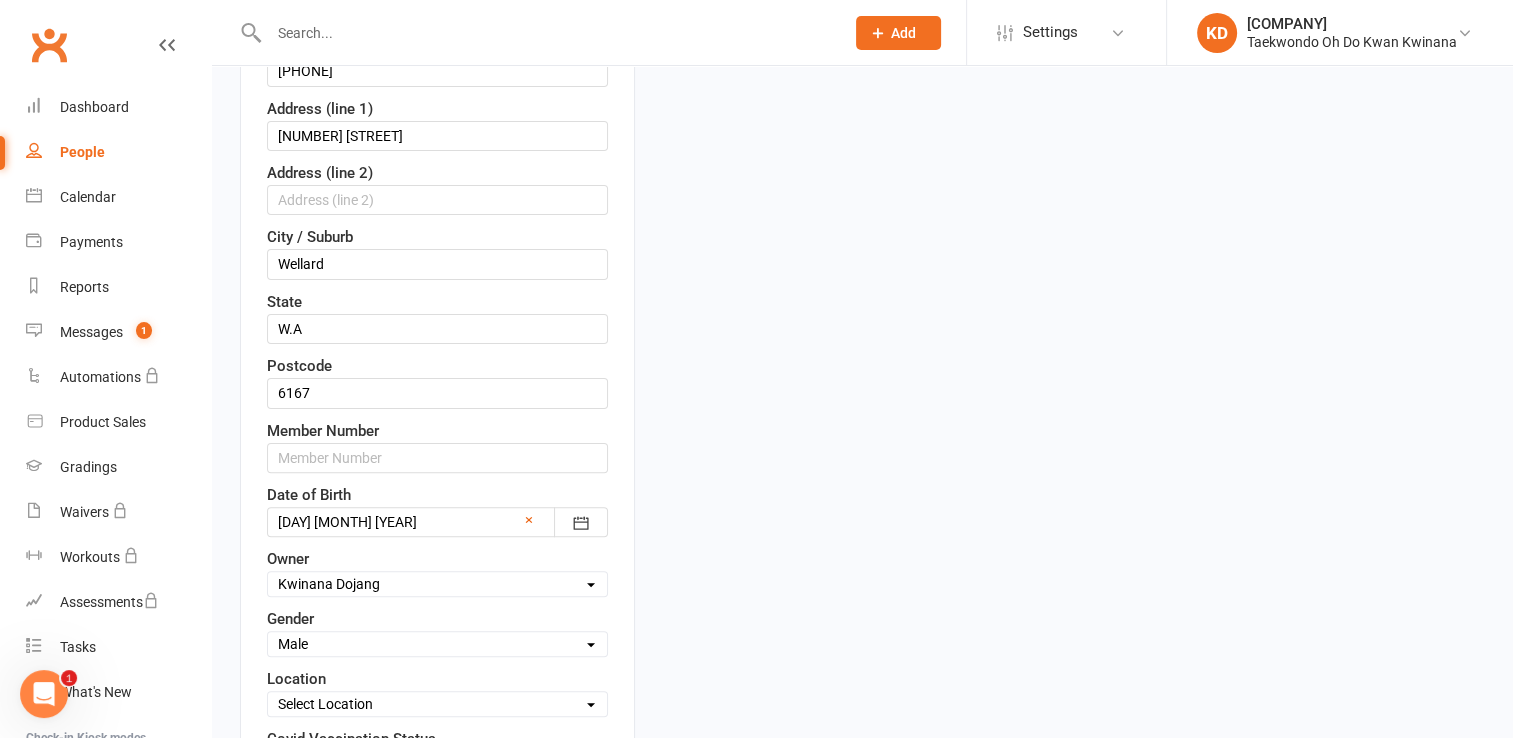 type on "[DAY] [MONTH] [YEAR]" 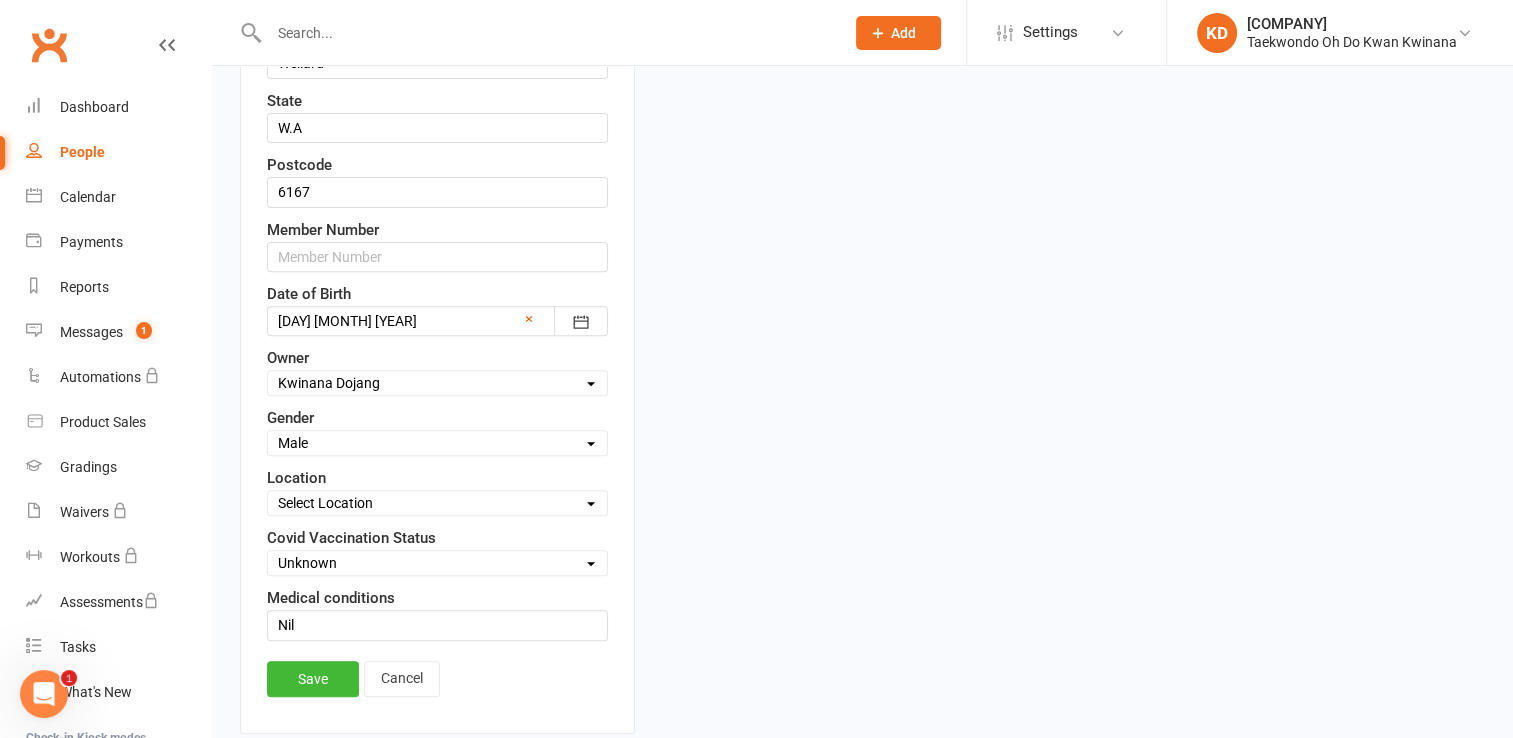 scroll, scrollTop: 692, scrollLeft: 0, axis: vertical 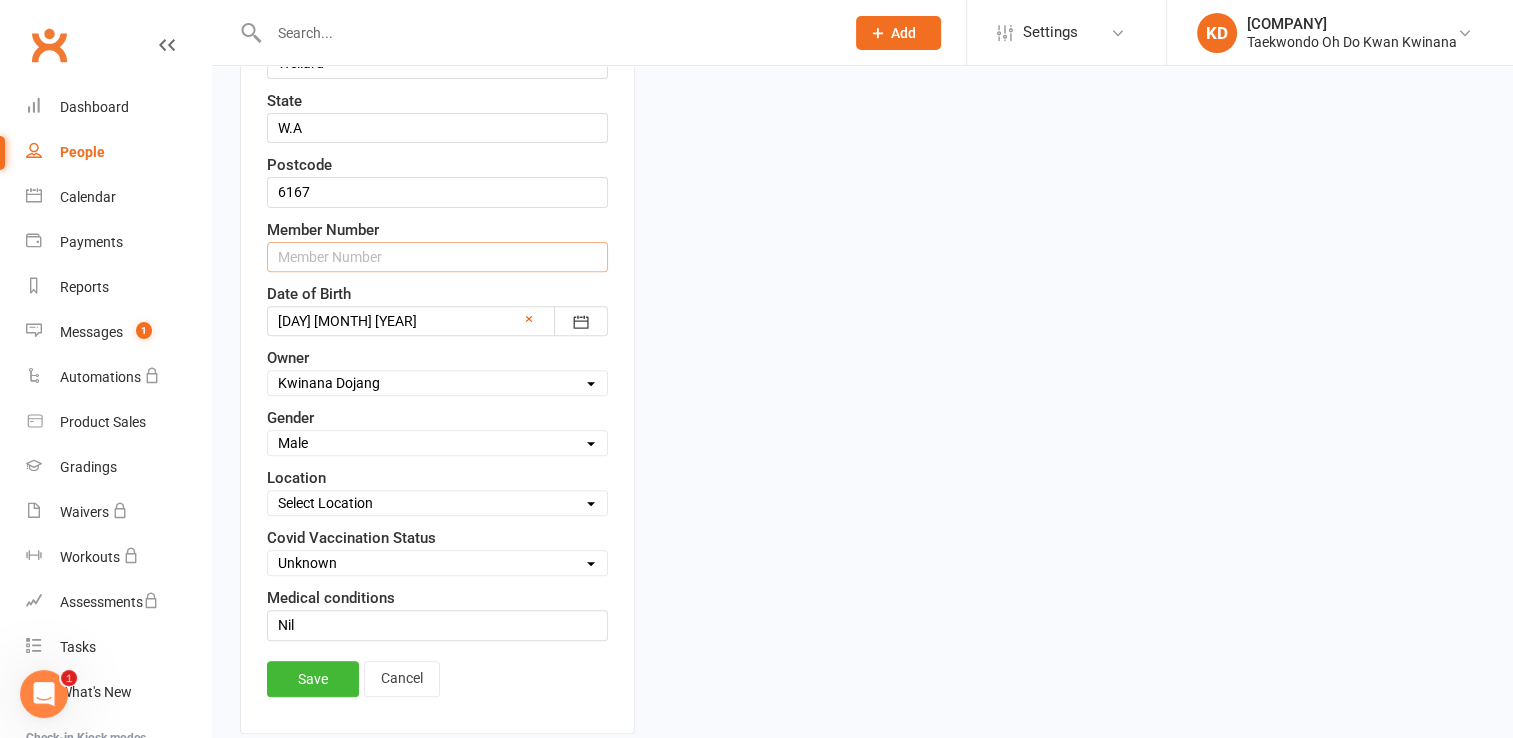 click at bounding box center (437, 257) 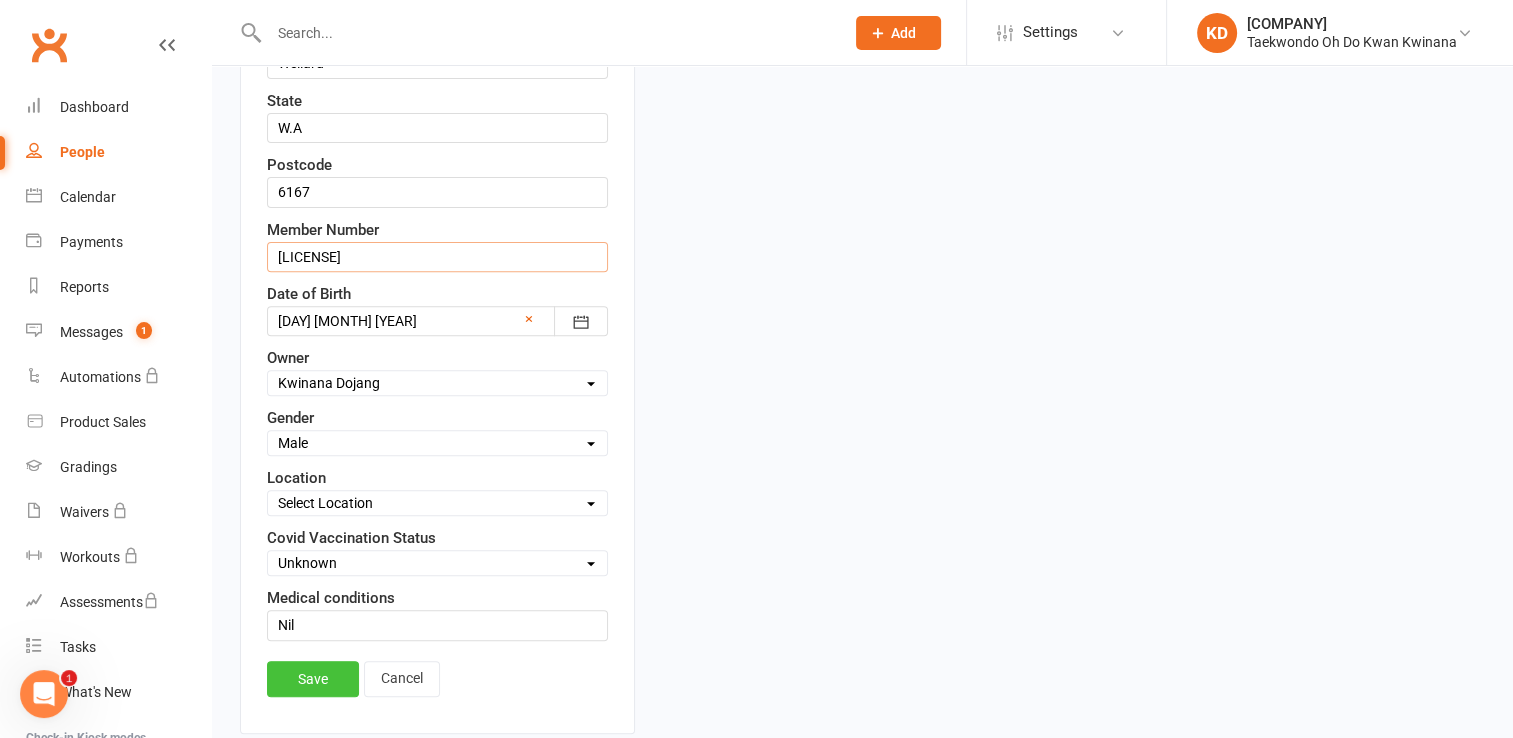 type on "[LICENSE]" 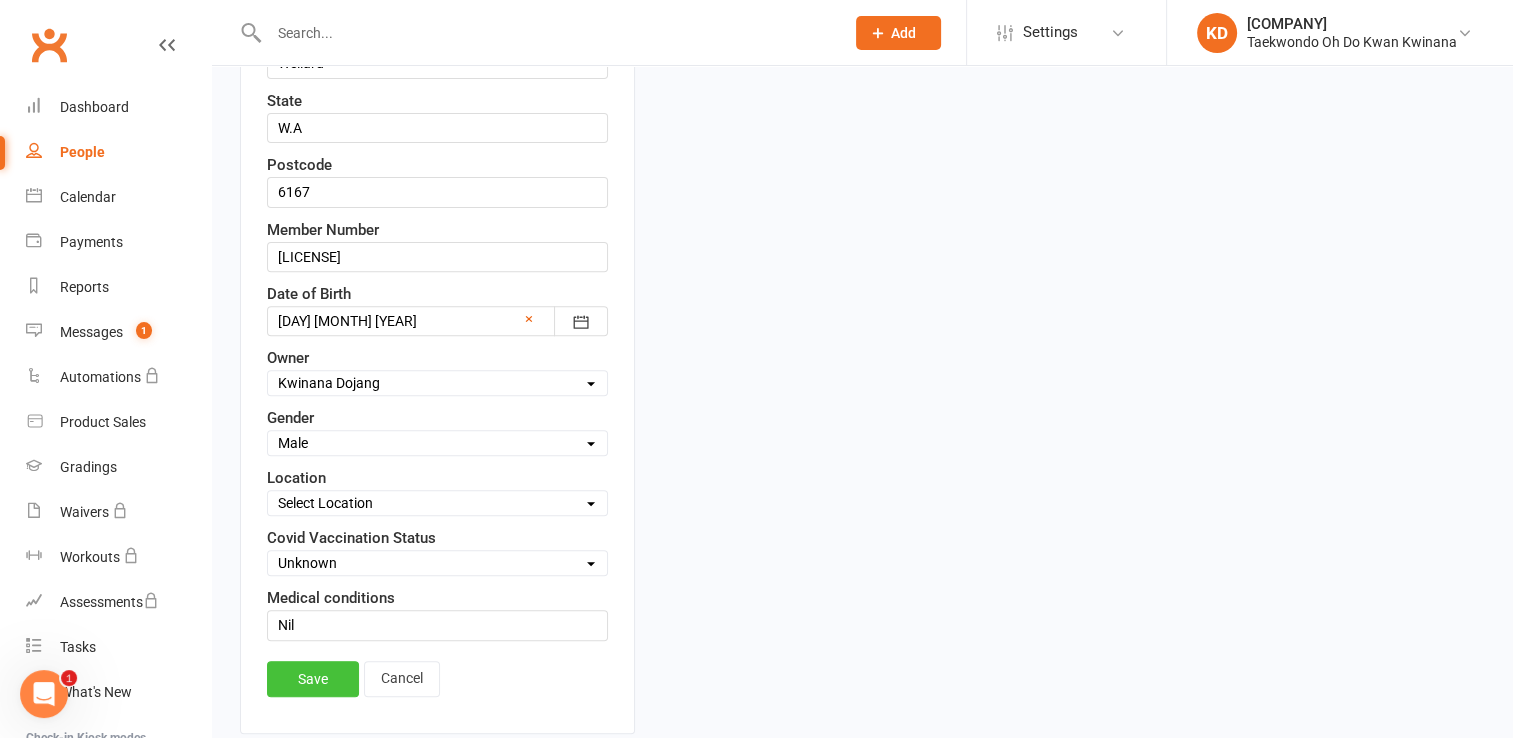 click on "Save" at bounding box center (313, 679) 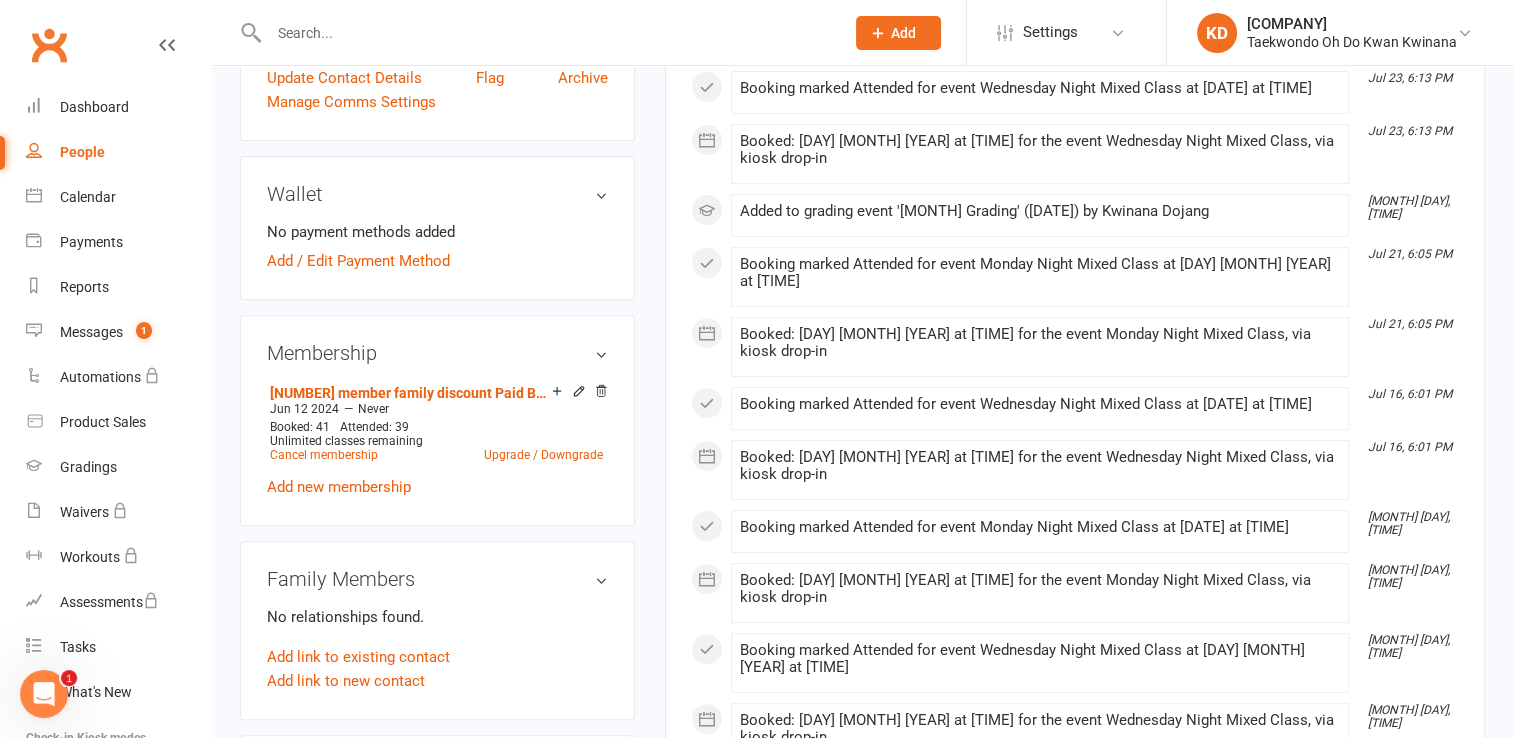 click on "Family Members" at bounding box center [437, 579] 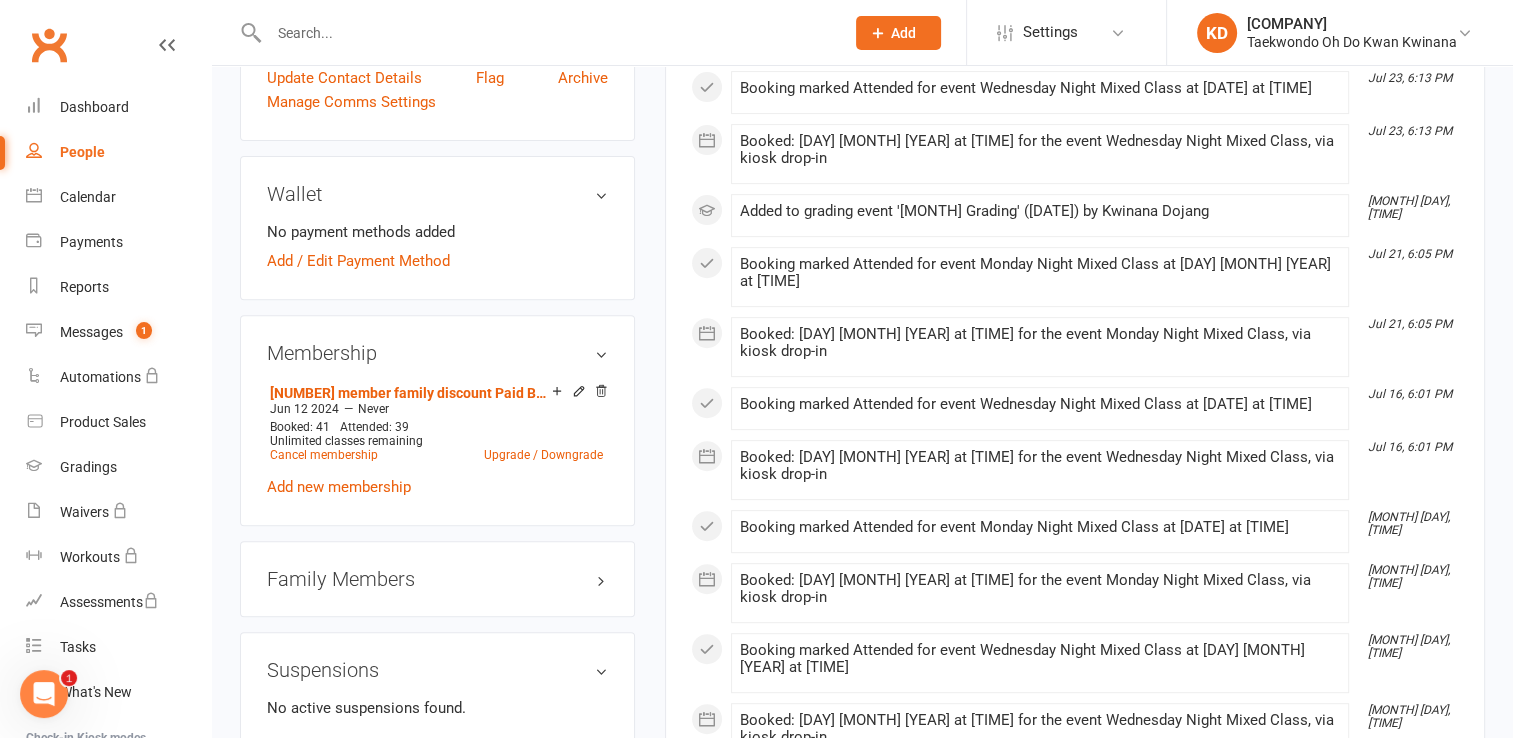 click on "Family Members" at bounding box center (437, 579) 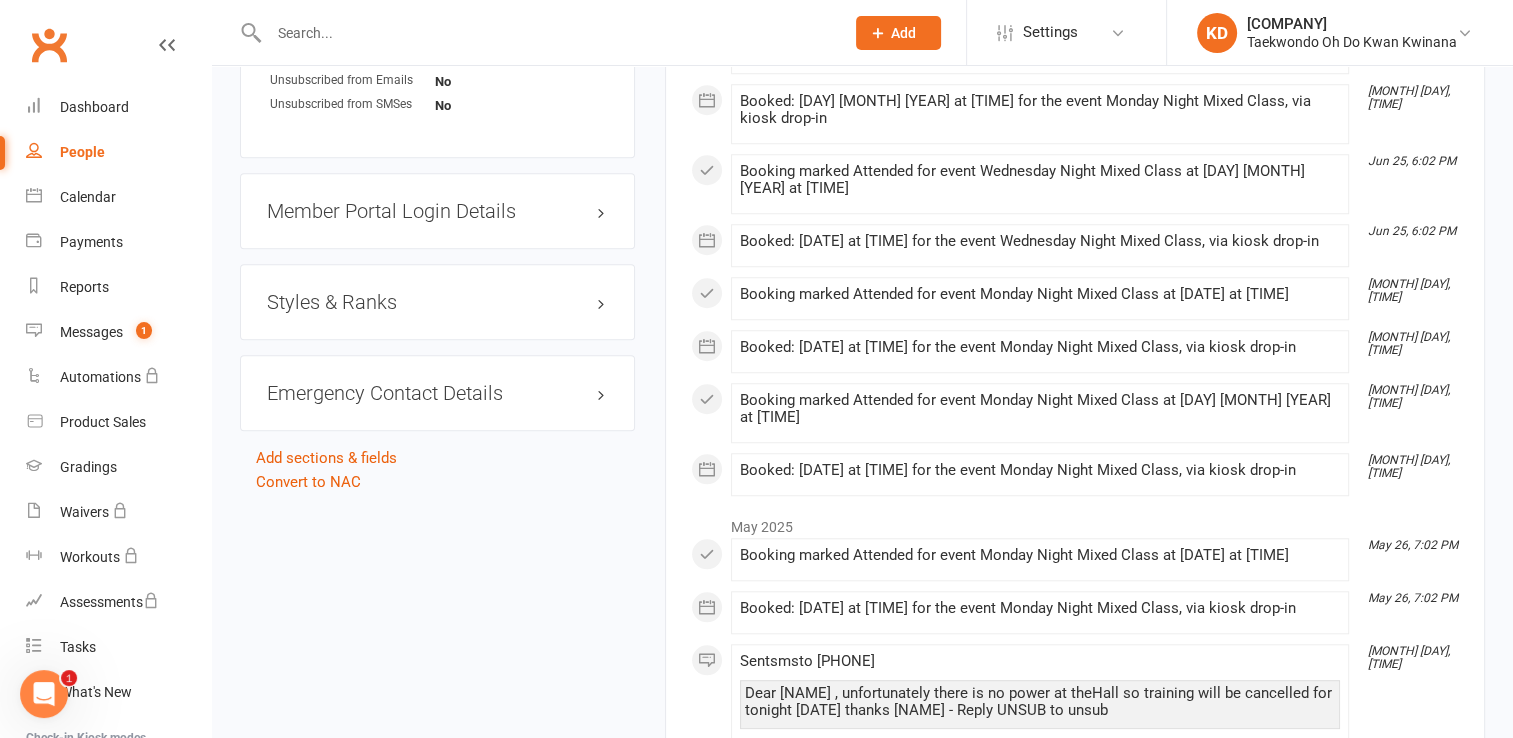 click on "Styles & Ranks" at bounding box center (437, 302) 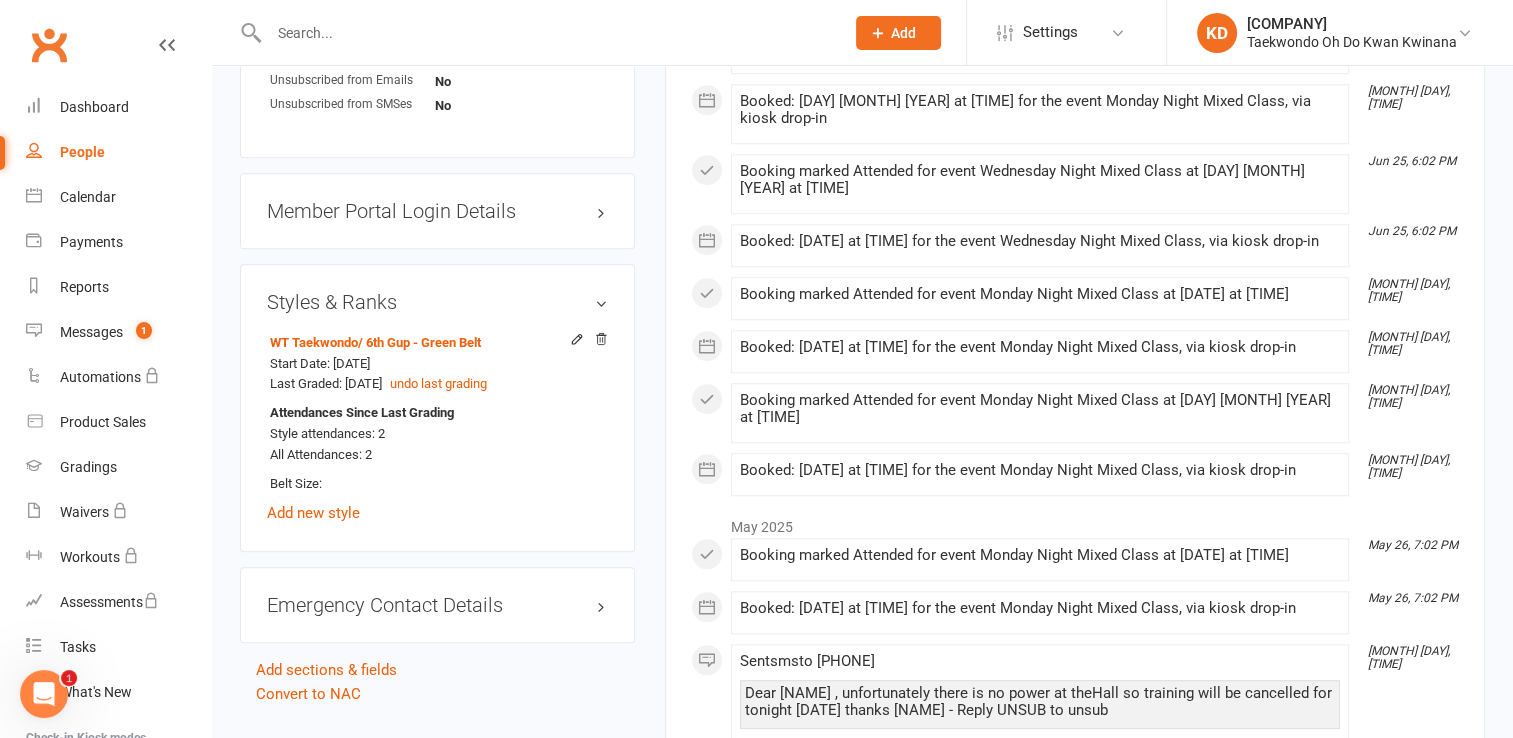 scroll, scrollTop: 1595, scrollLeft: 0, axis: vertical 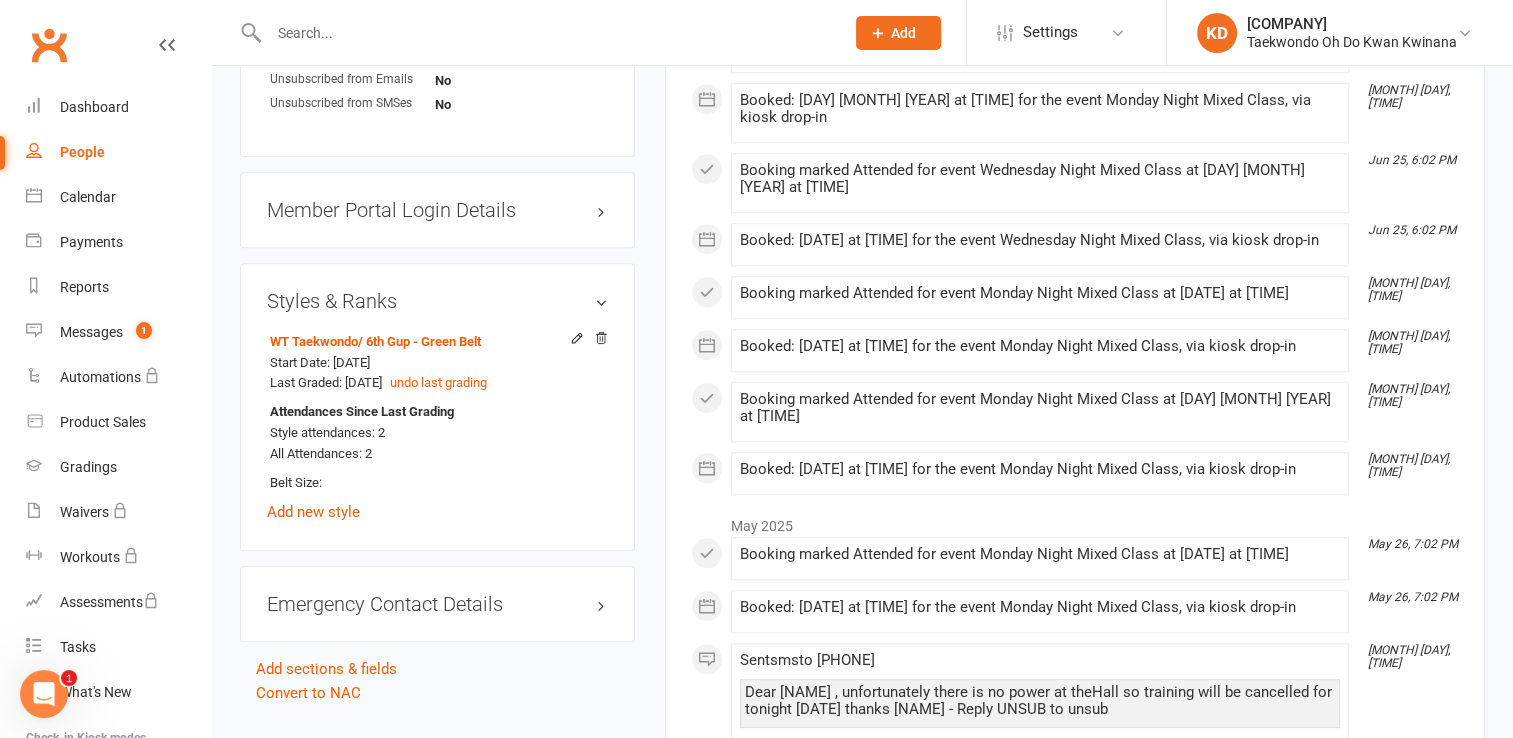 click on "Member Portal Login Details" at bounding box center (437, 210) 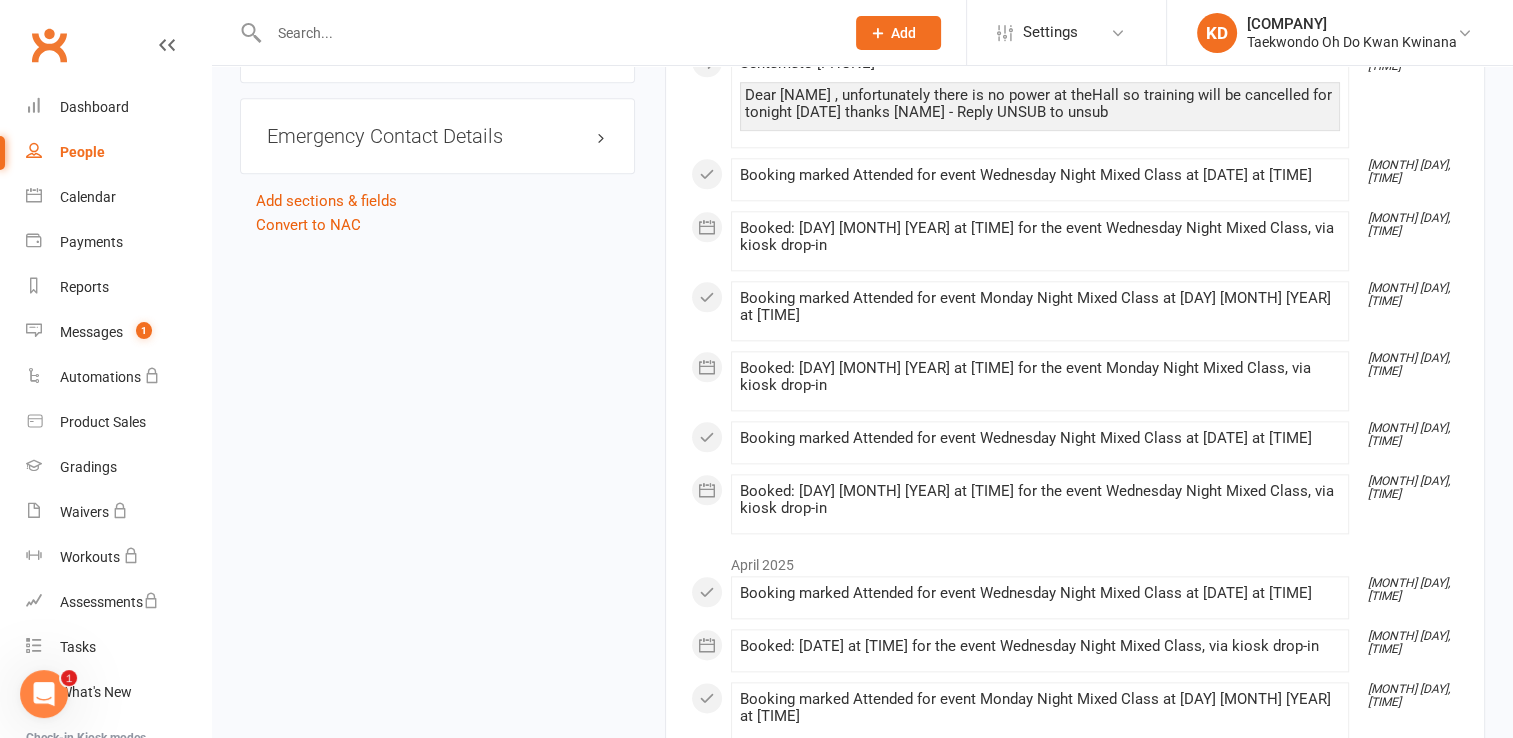 scroll, scrollTop: 2194, scrollLeft: 0, axis: vertical 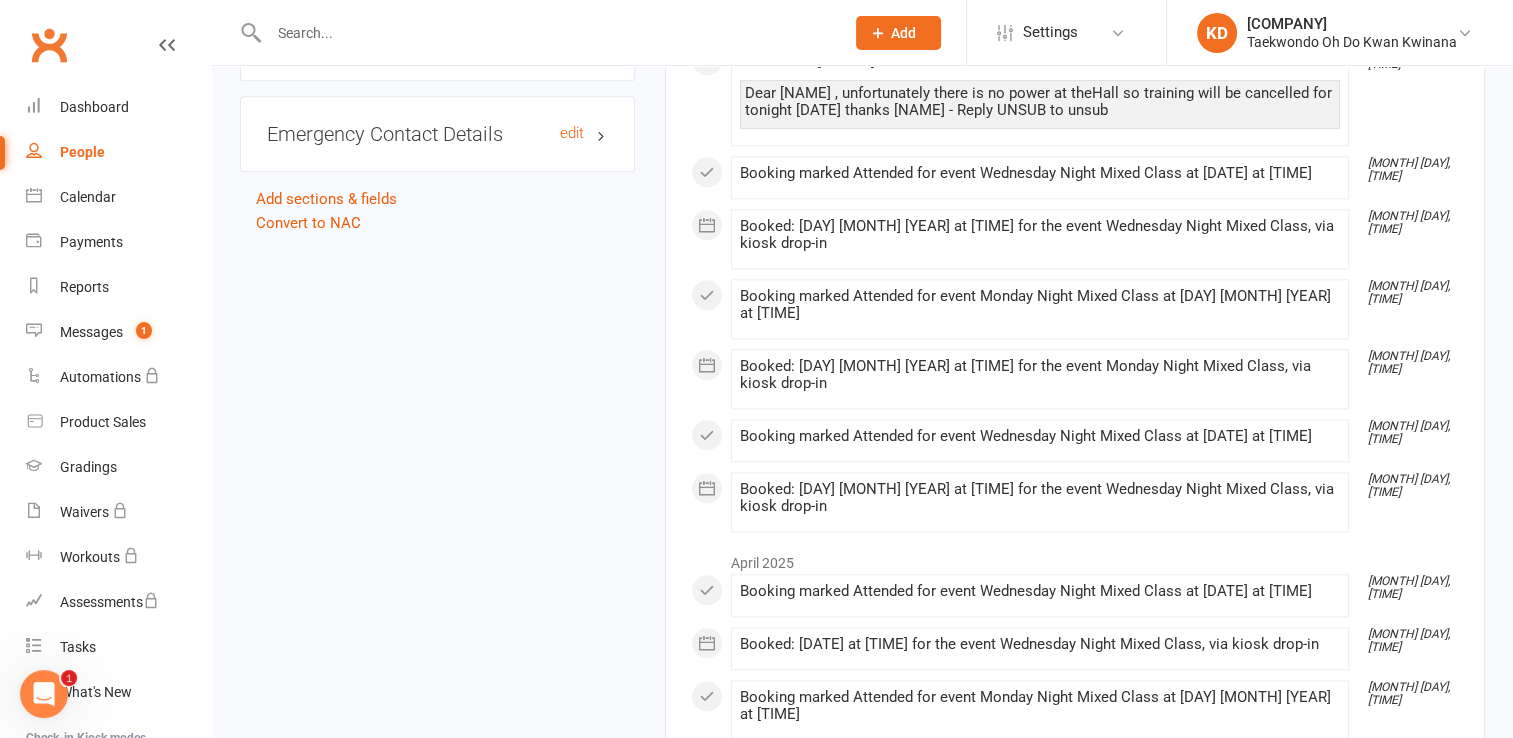 click on "Emergency Contact Details  edit" at bounding box center (437, 134) 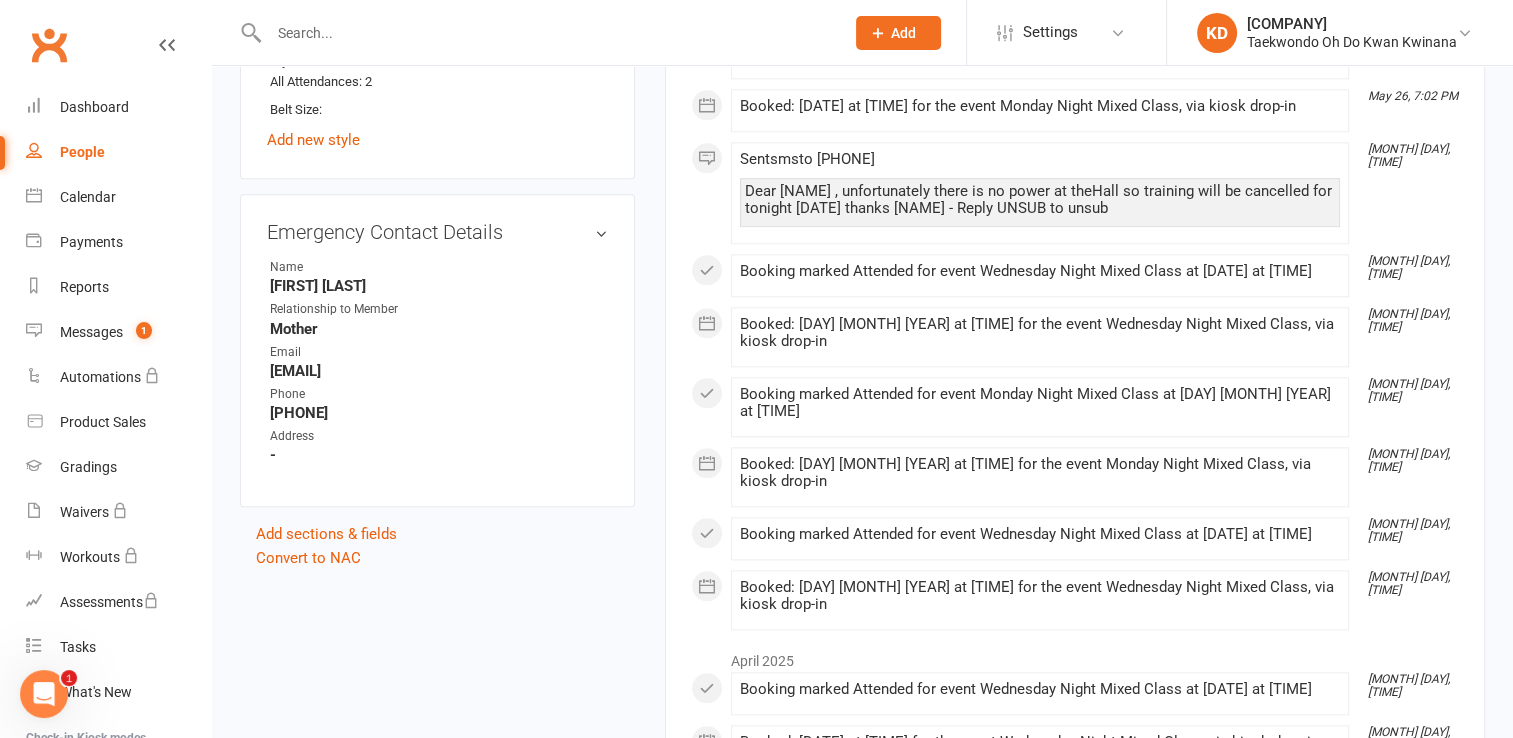 scroll, scrollTop: 2096, scrollLeft: 0, axis: vertical 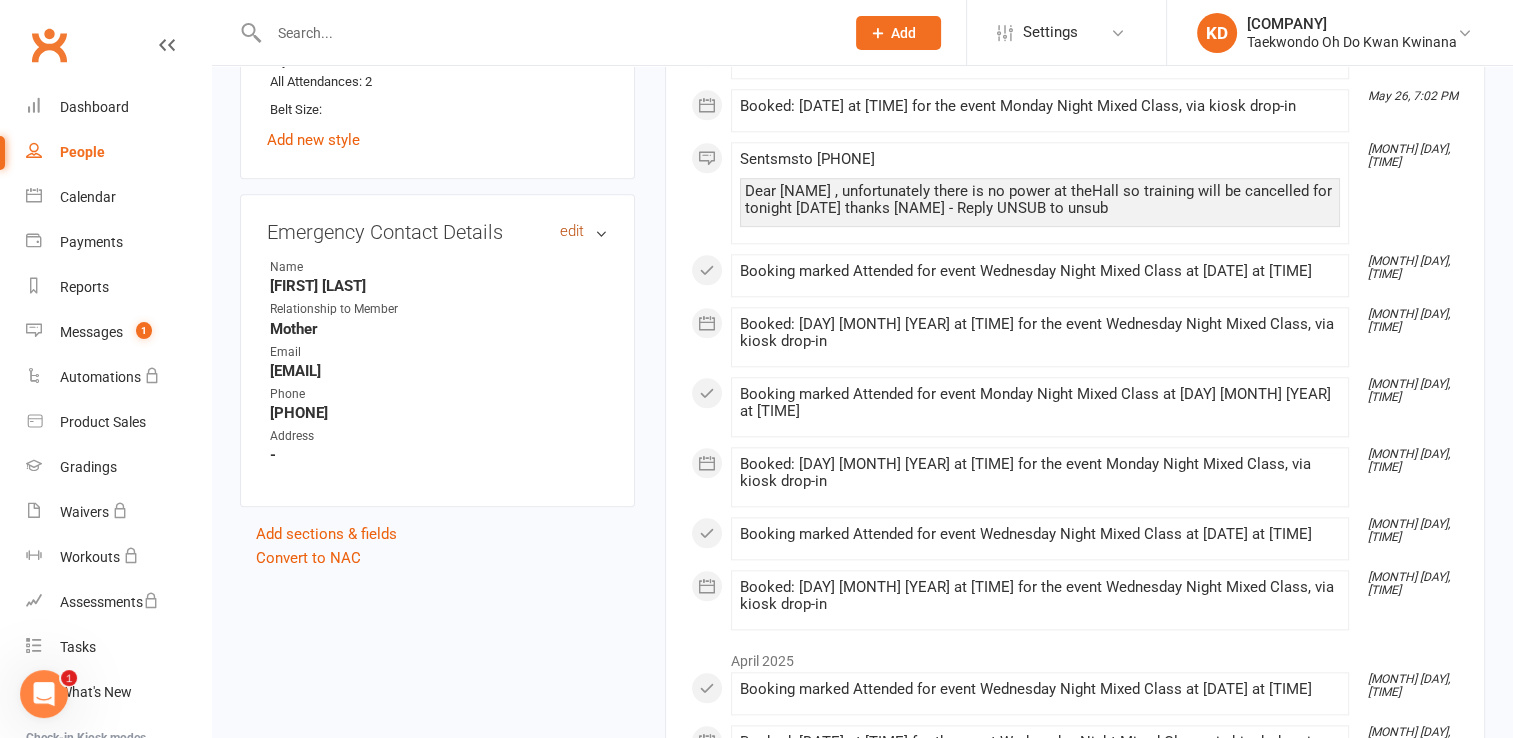 click on "edit" at bounding box center (572, 231) 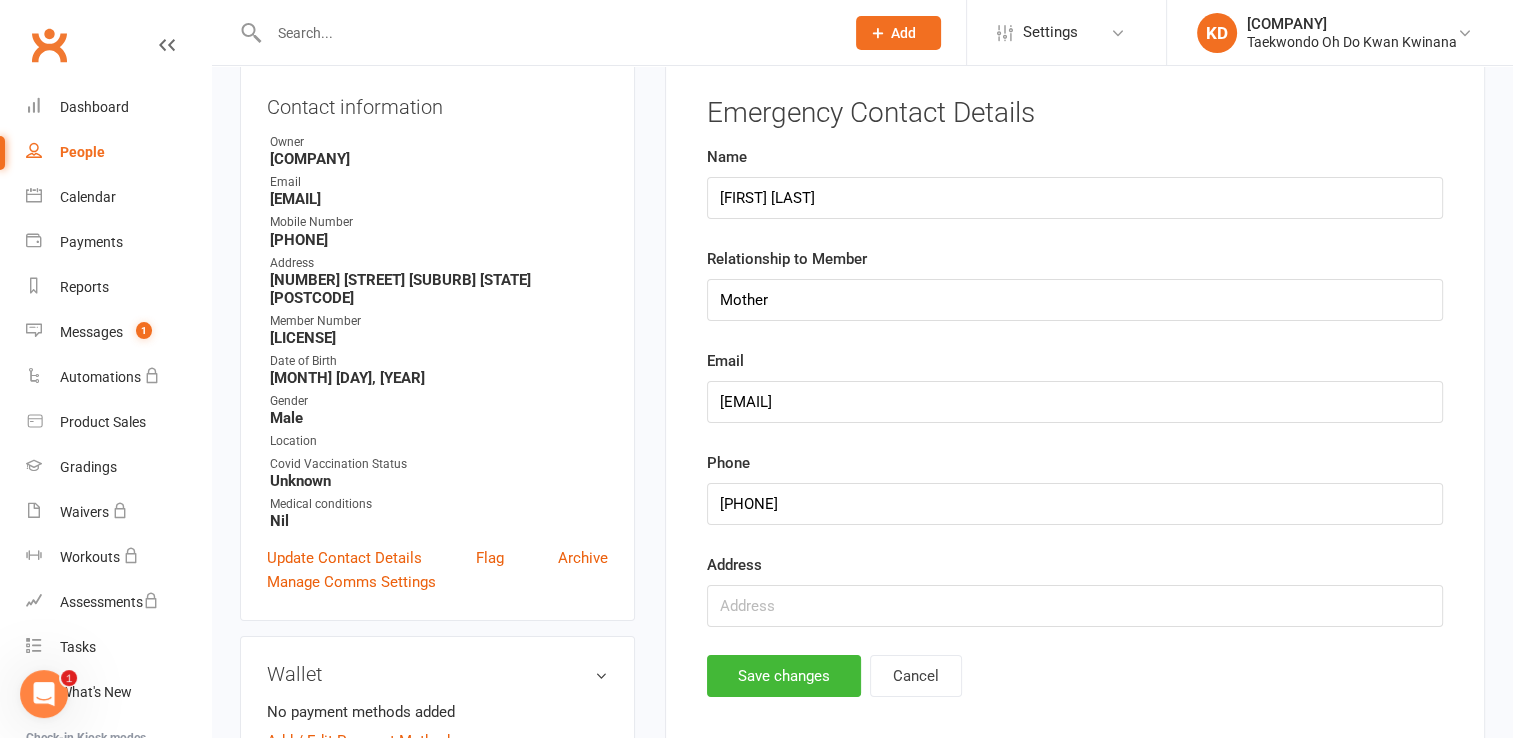 scroll, scrollTop: 171, scrollLeft: 0, axis: vertical 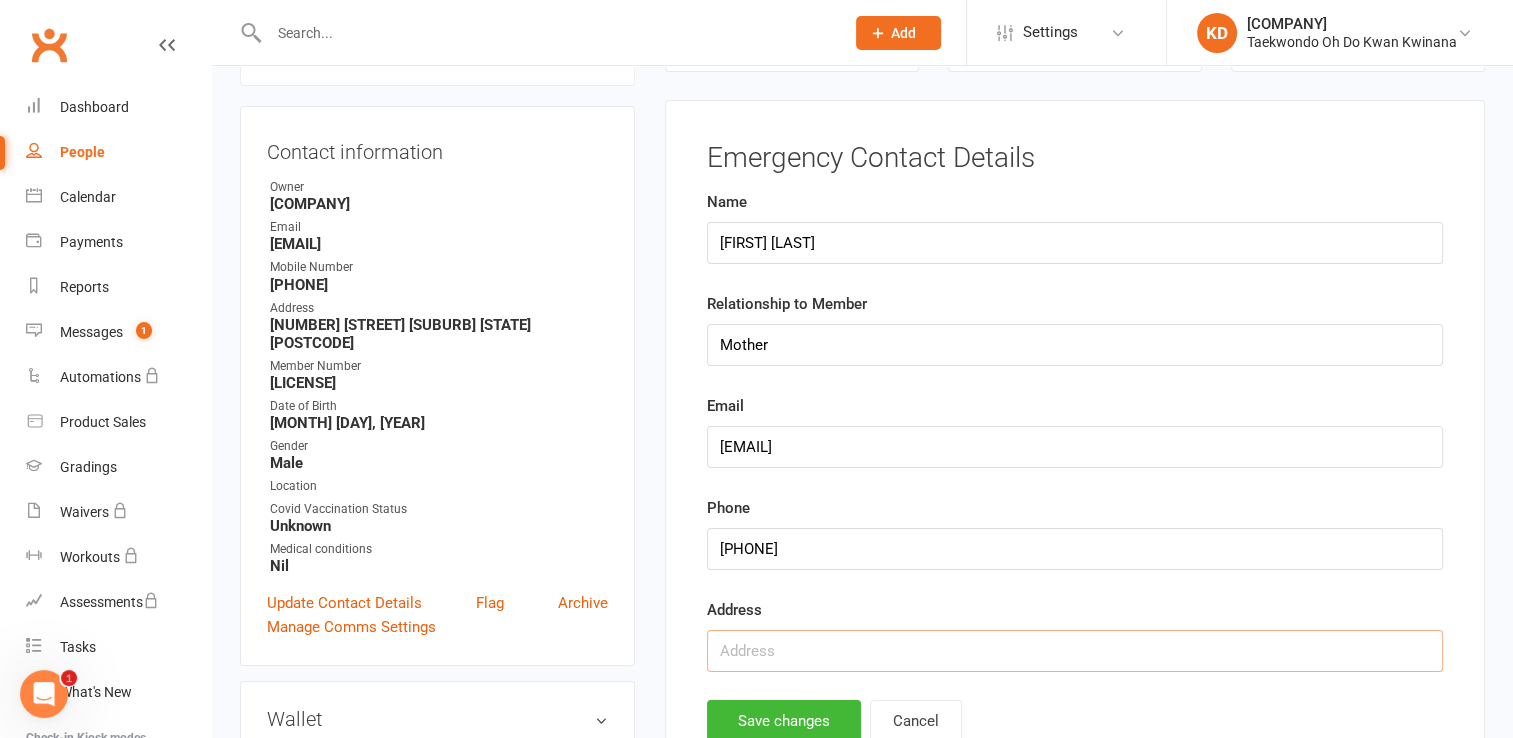 click at bounding box center [1075, 651] 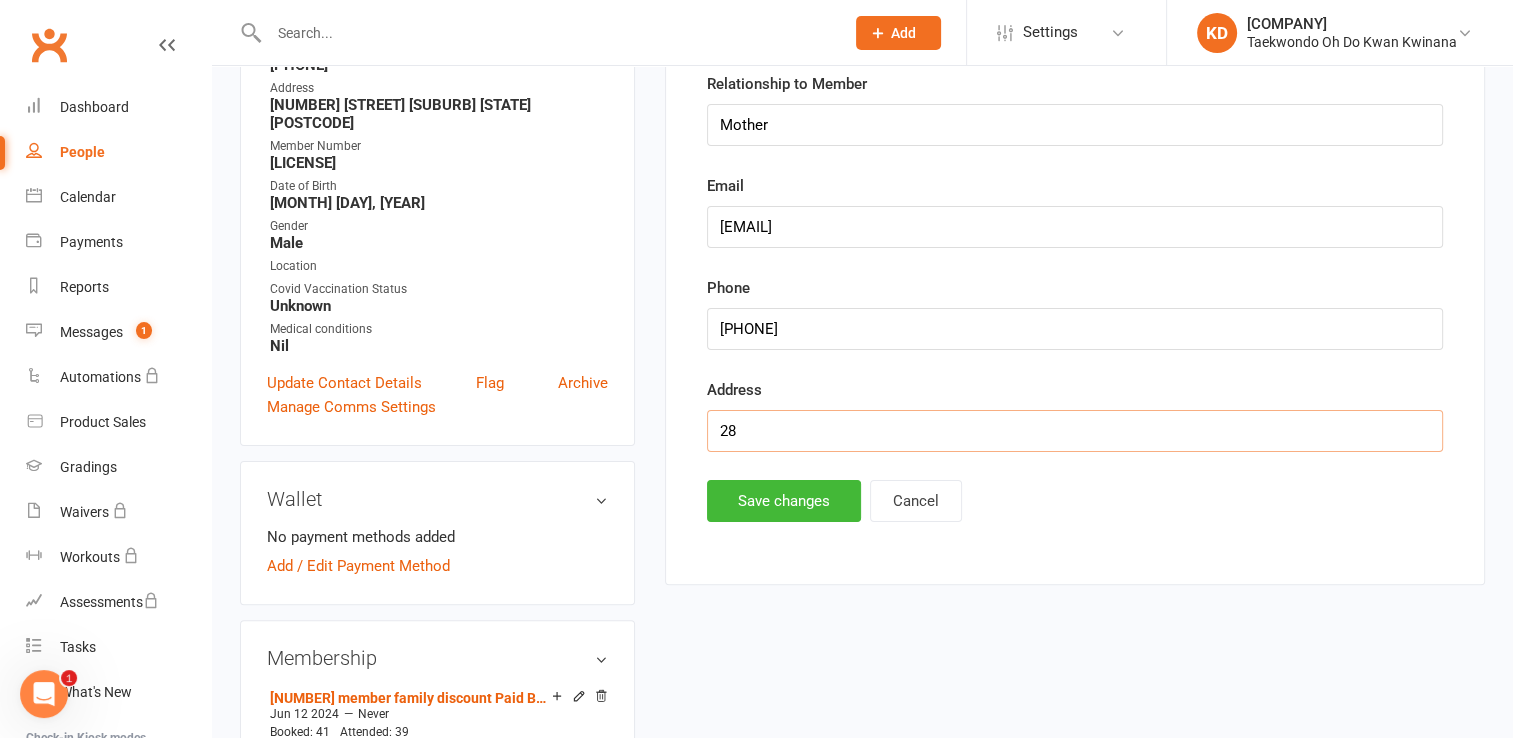 scroll, scrollTop: 395, scrollLeft: 0, axis: vertical 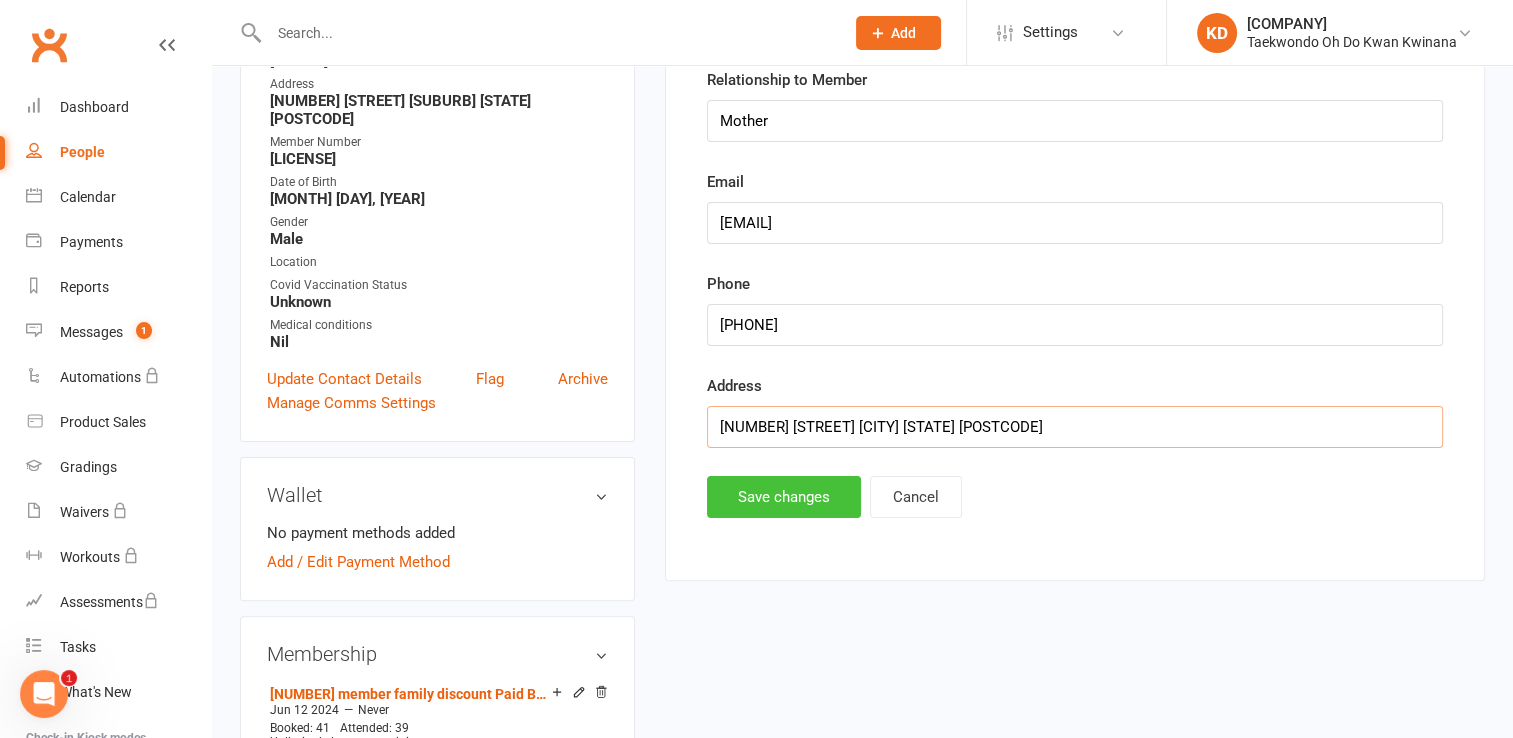 type on "[NUMBER] [STREET] [CITY] [STATE] [POSTCODE]" 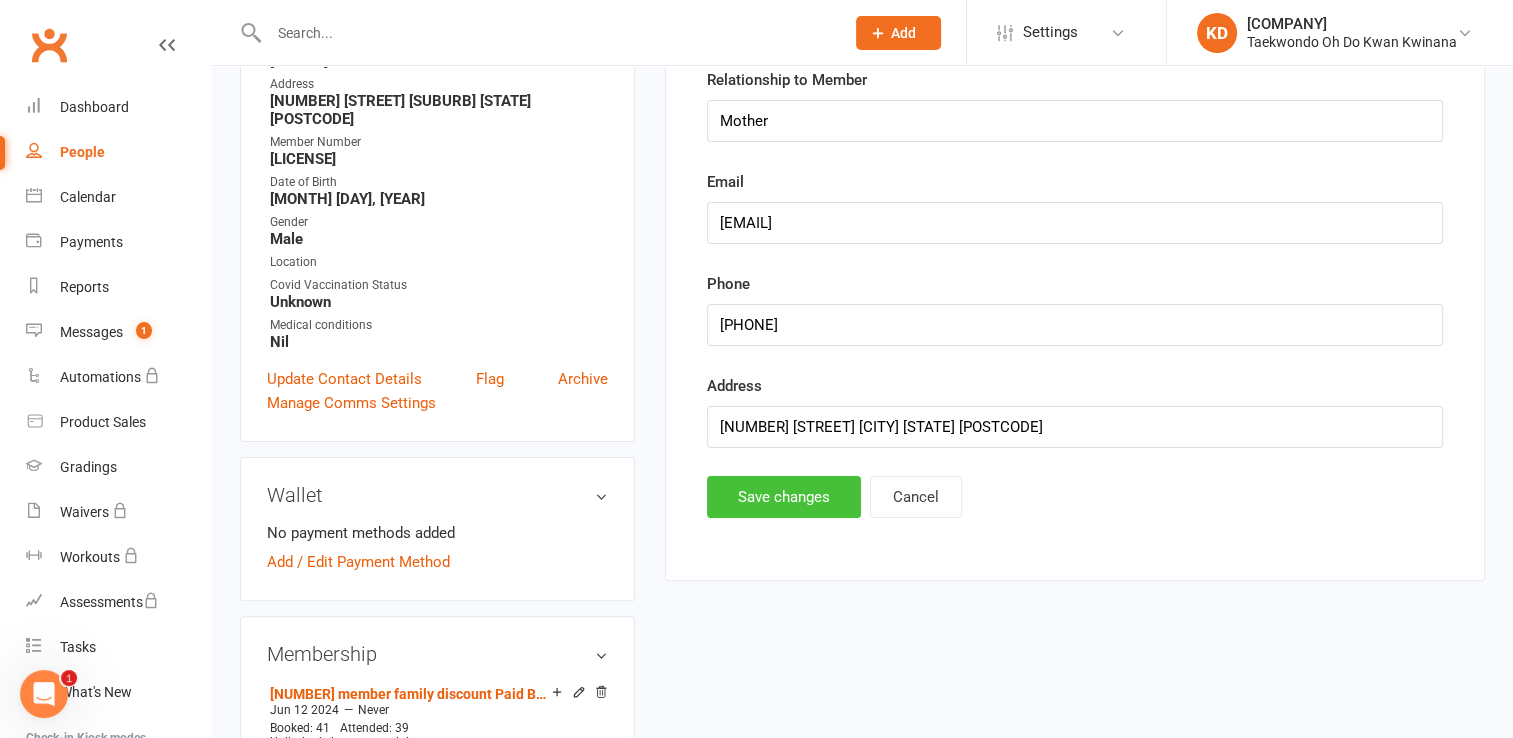 click on "Save changes" at bounding box center [784, 497] 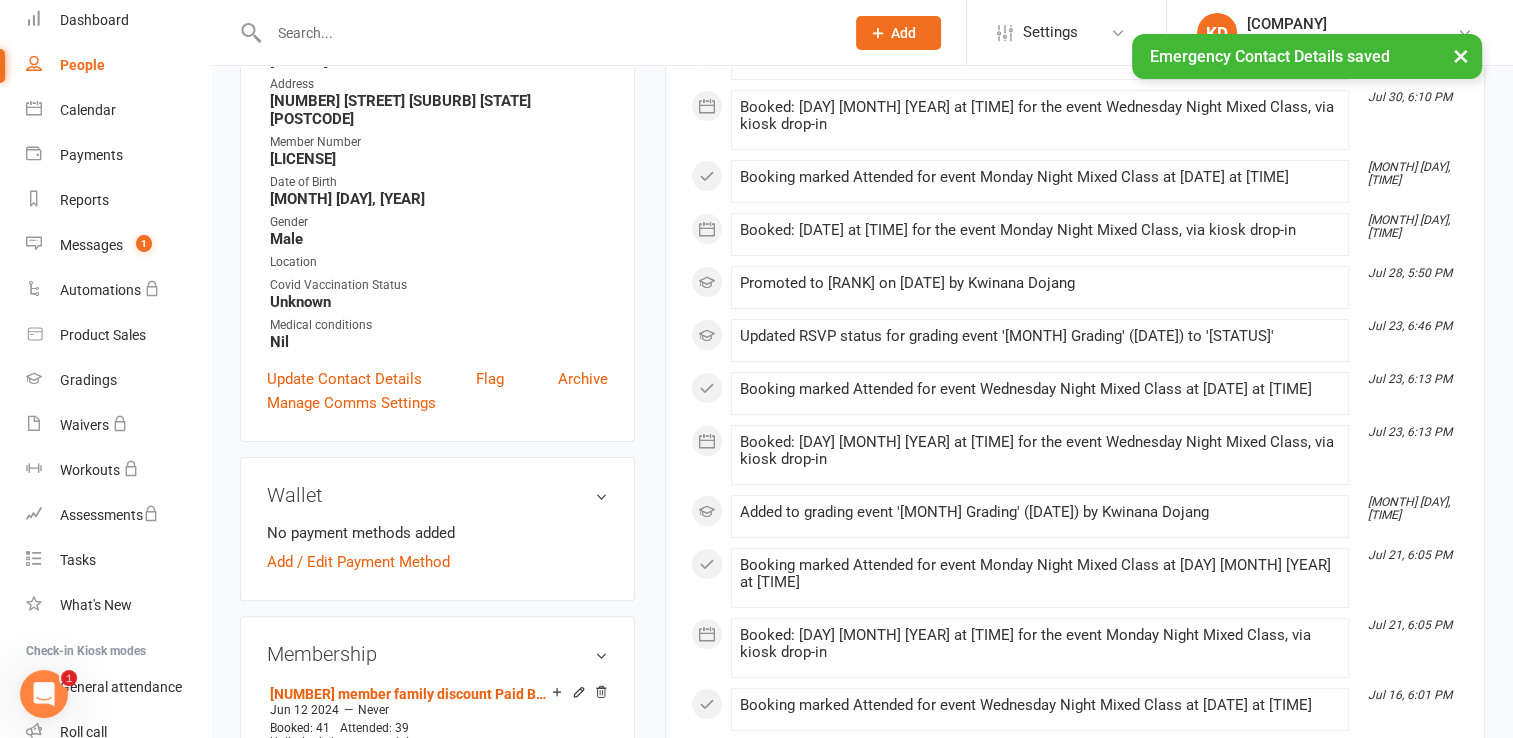 scroll, scrollTop: 224, scrollLeft: 0, axis: vertical 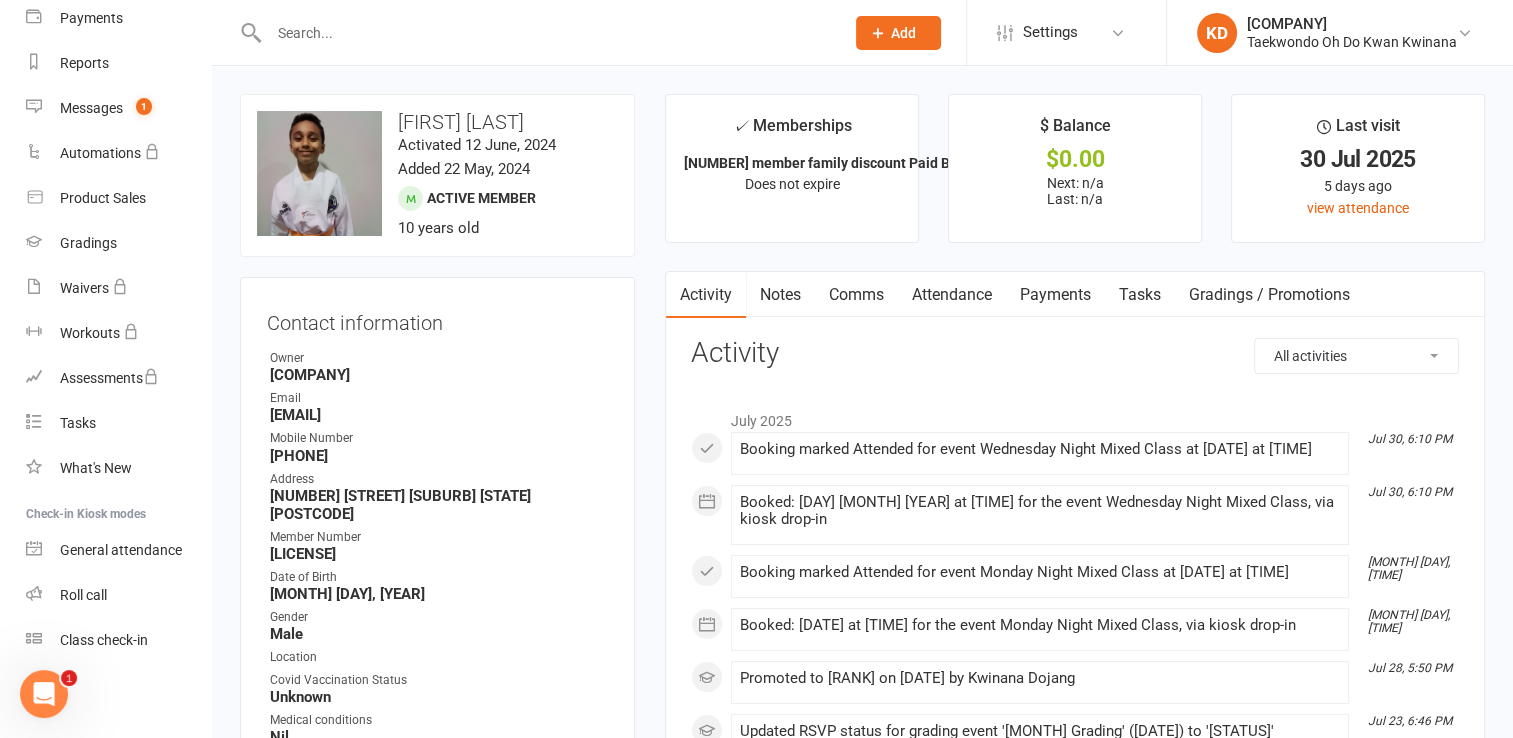 click at bounding box center (546, 33) 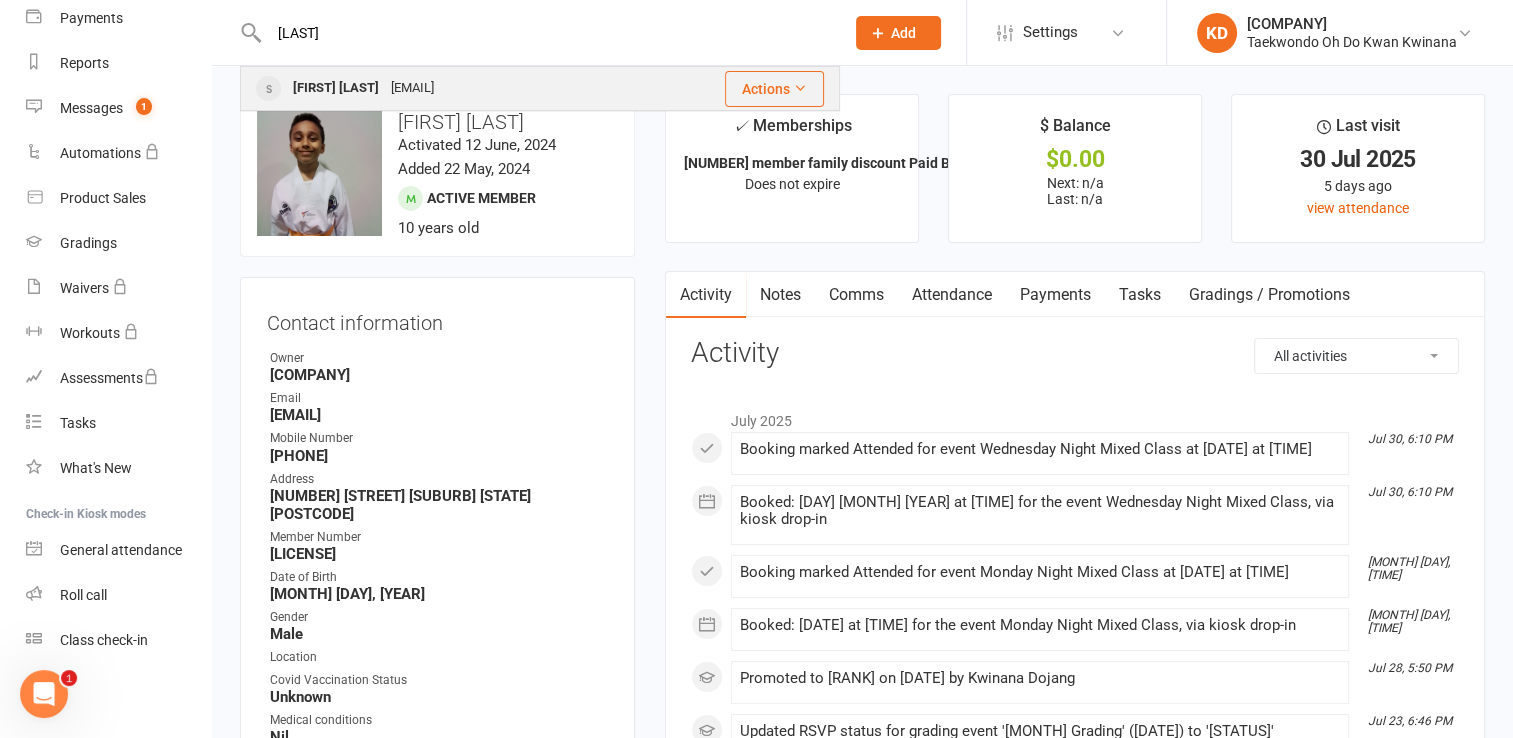 type on "[LAST]" 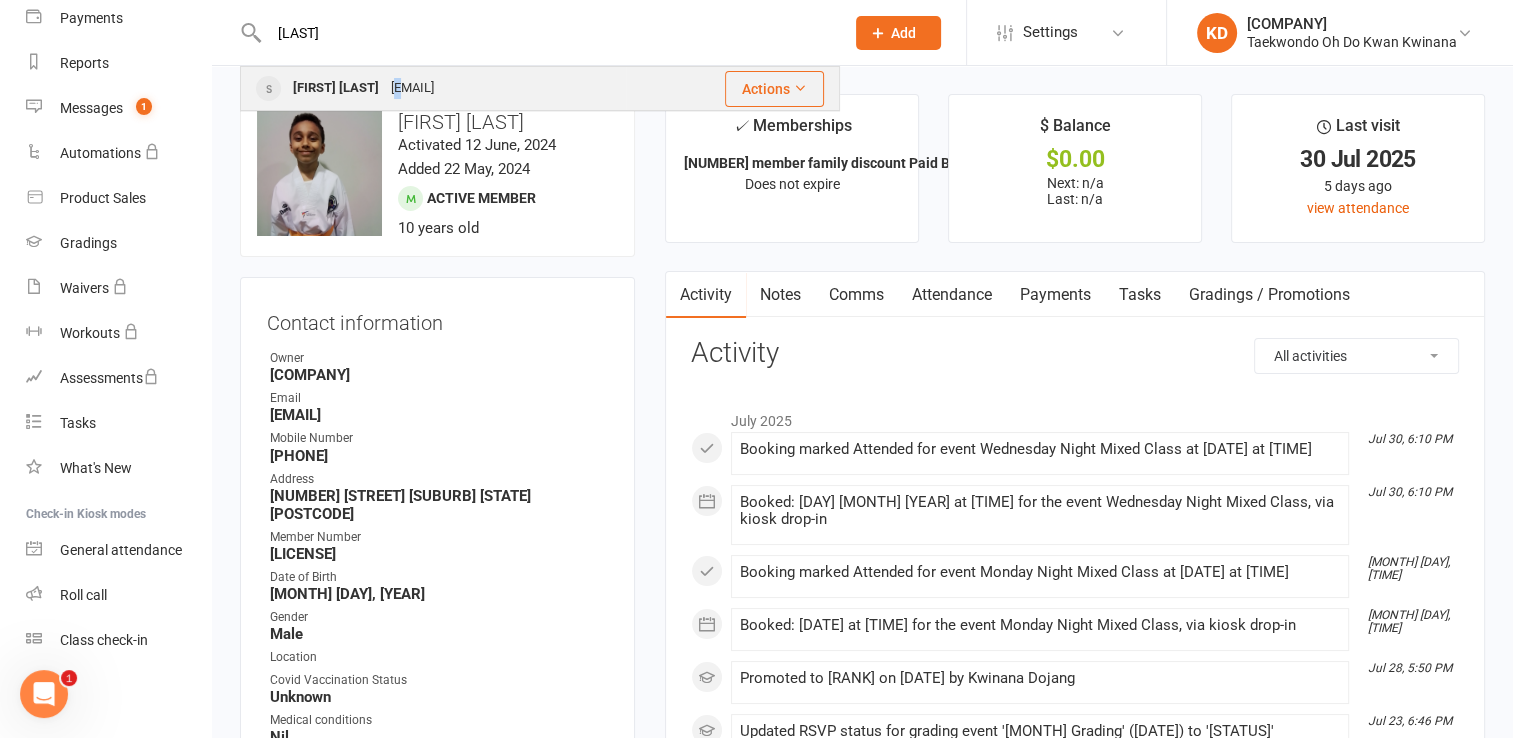 type 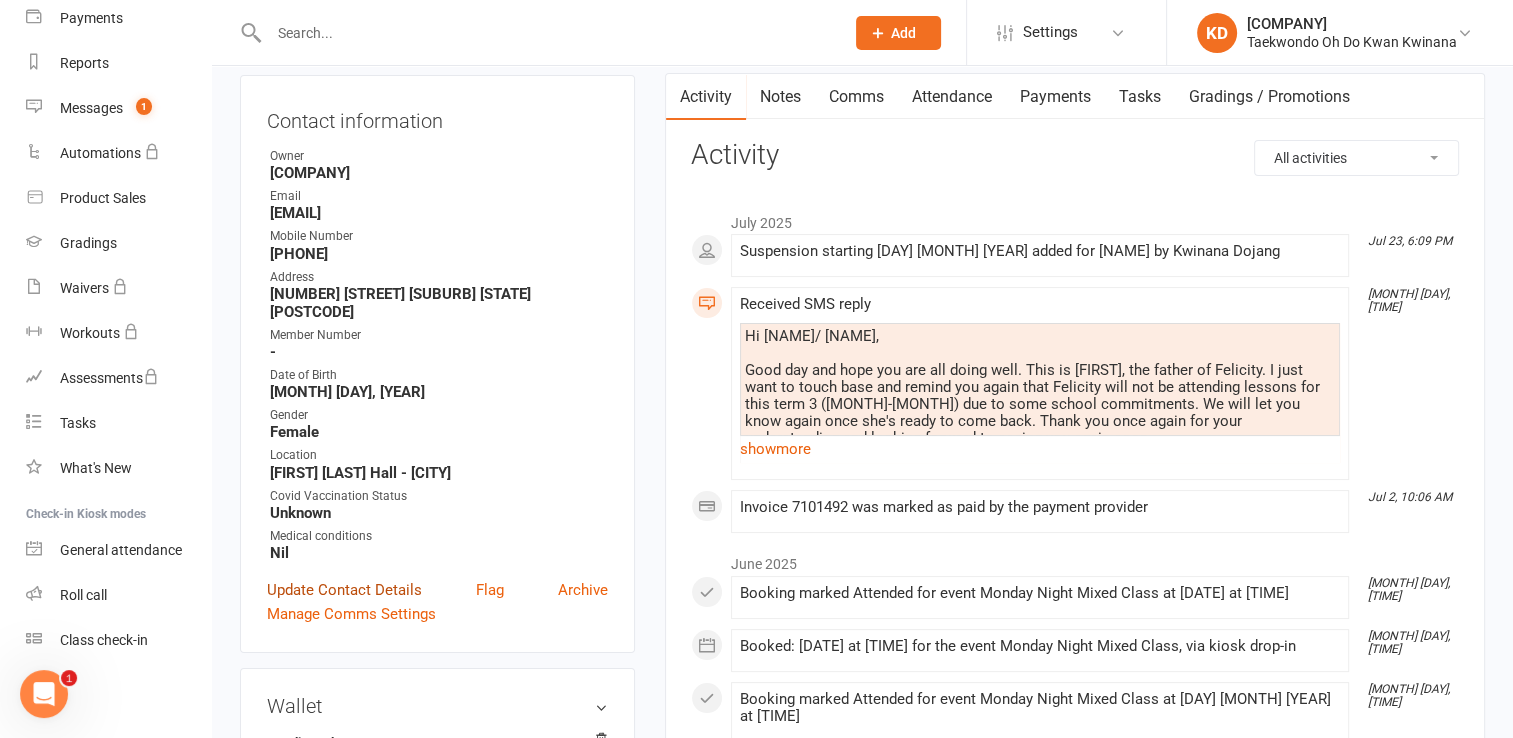 scroll, scrollTop: 199, scrollLeft: 0, axis: vertical 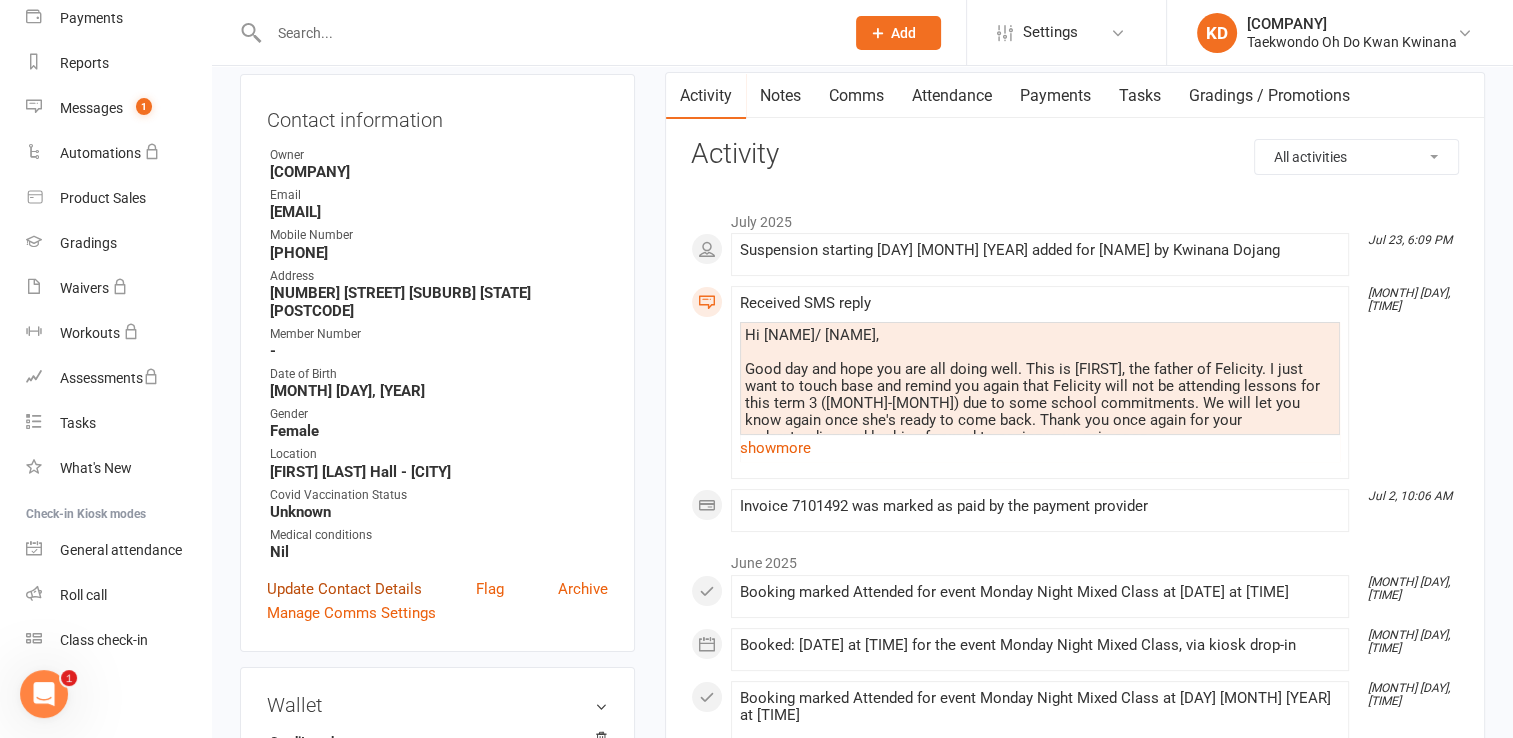 click on "Update Contact Details" at bounding box center [344, 589] 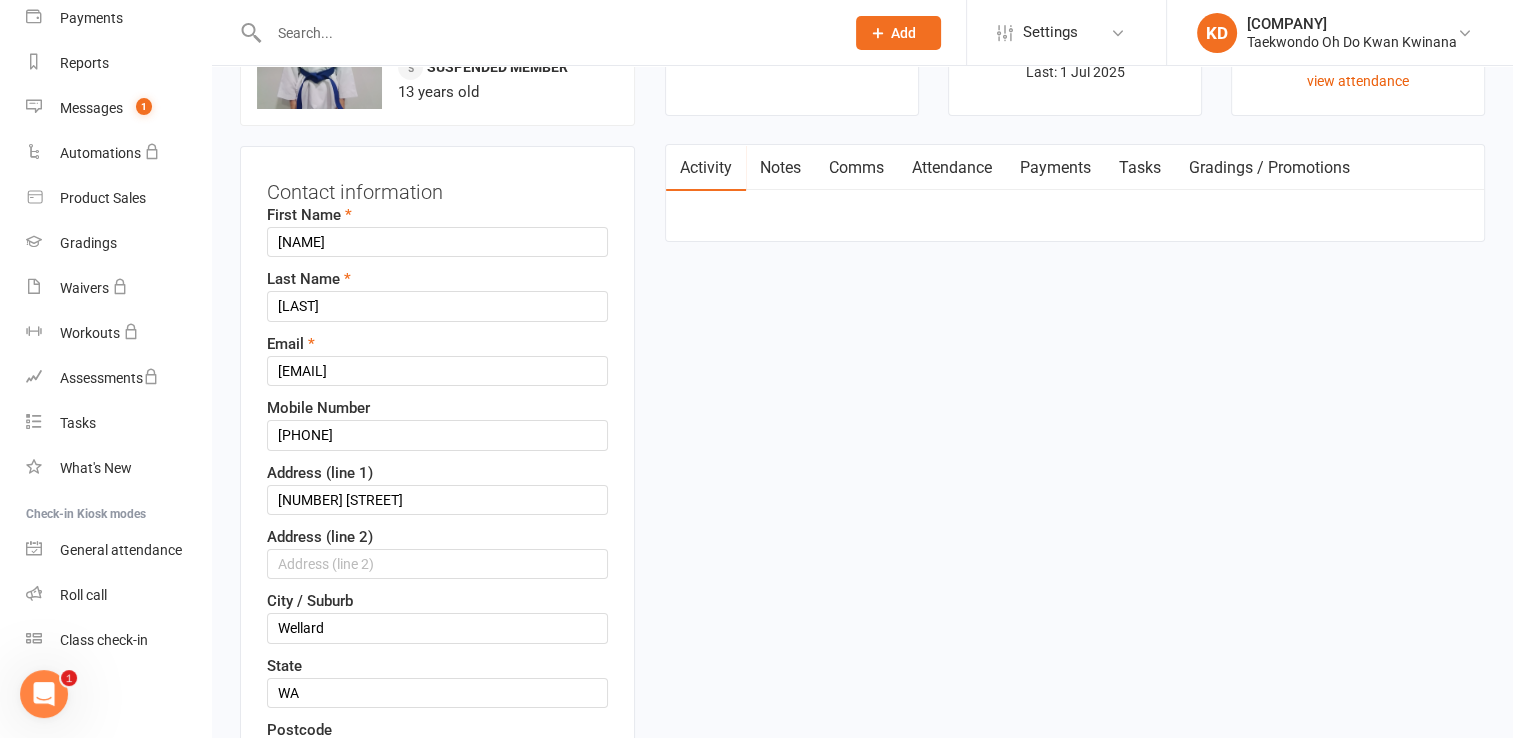 scroll, scrollTop: 93, scrollLeft: 0, axis: vertical 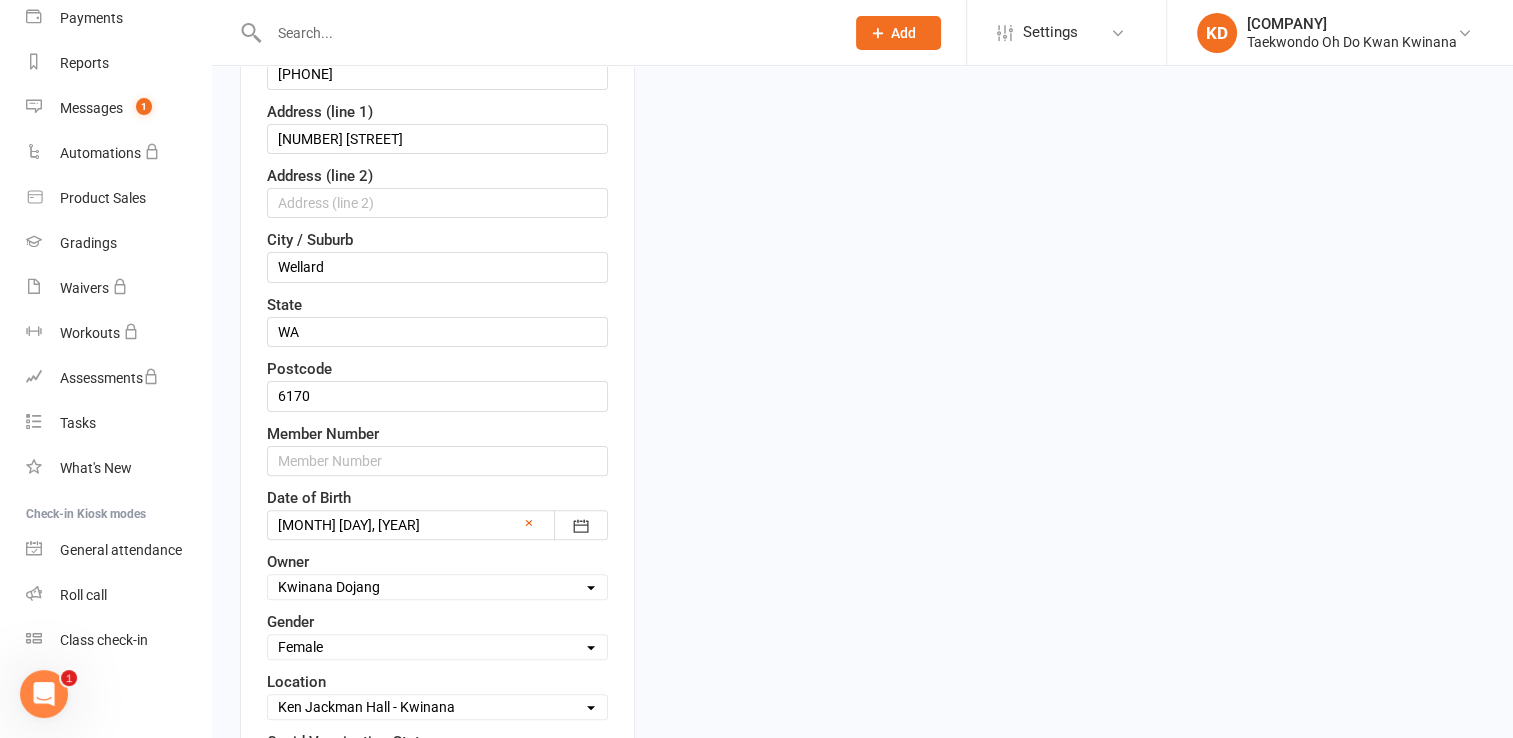 click on "First Name  [FIRST]
Last Name  [LAST]
Email  [EMAIL]
Mobile Number  [PHONE]
Address (line 1)  [NUMBER] [STREET] [STREET]
Address (line 2)
City / Suburb  [CITY]
State  [STATE]
Postcode  [POSTAL CODE]
Member Number
Date of Birth  [MONTH] [DAY], [YEAR]
[YEAR] - [YEAR]
[YEAR]
[YEAR]
[YEAR]
[YEAR]
[YEAR]
[YEAR]
[YEAR]
[YEAR]
[YEAR]
[YEAR]
[YEAR]
[YEAR]
[YEAR]
[YEAR]
[YEAR]
[YEAR]
[YEAR]
[YEAR]
[YEAR]
[YEAR]
×
Owner  Select Owner Kwinana Dojang Kwinana Dojang
Gender  Select Female Male
Location  Select Location [LOCATION] - [STREET] [CITY]" at bounding box center [437, 343] 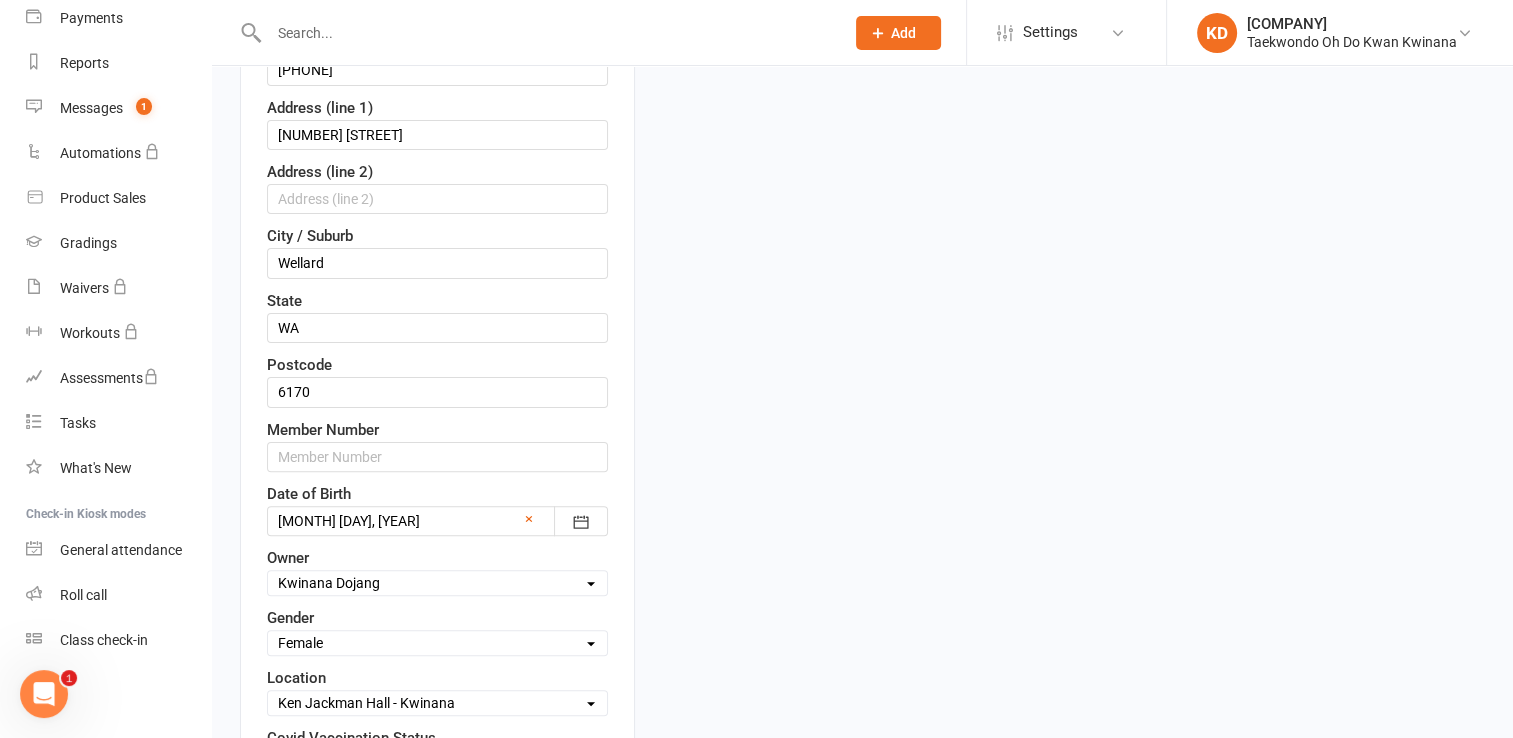 scroll, scrollTop: 492, scrollLeft: 0, axis: vertical 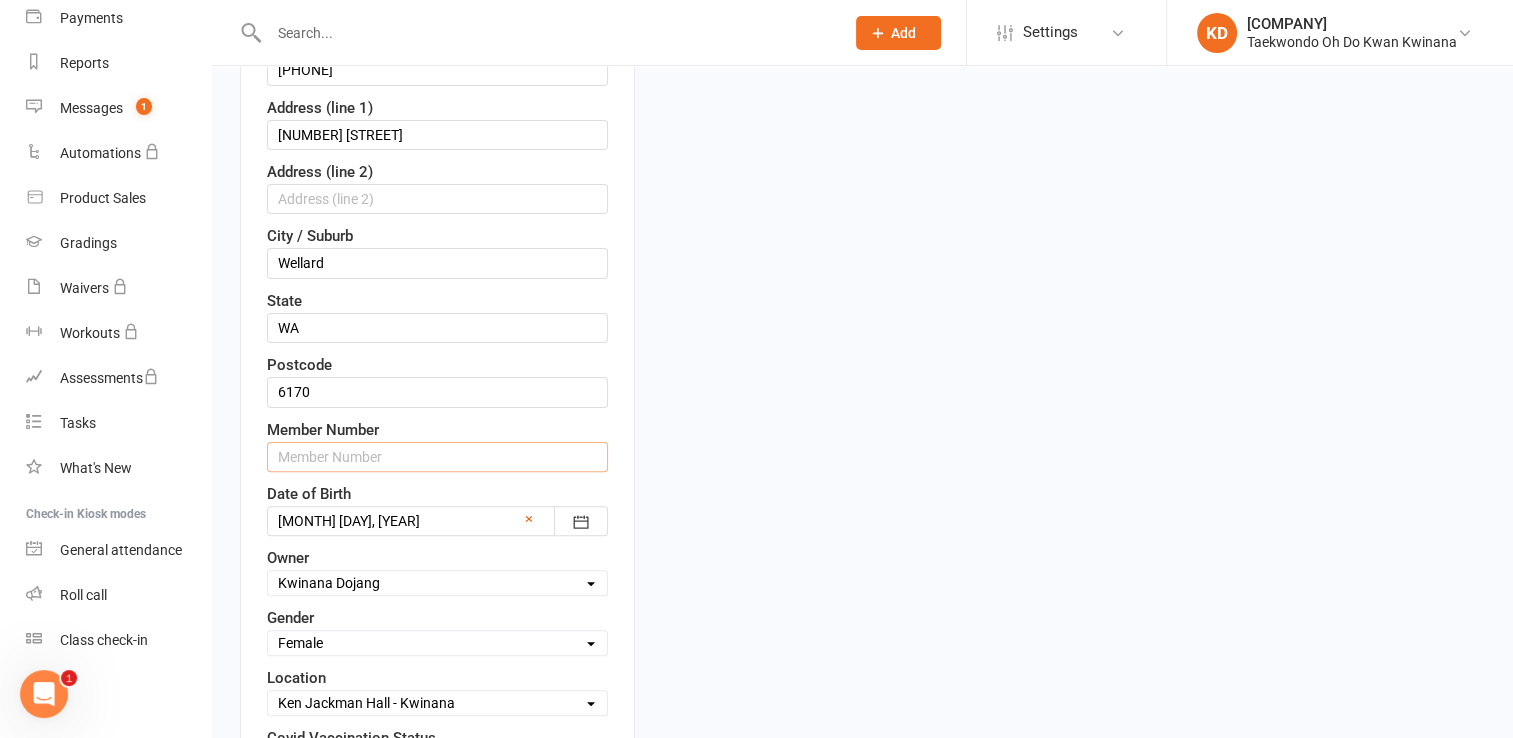 click at bounding box center [437, 457] 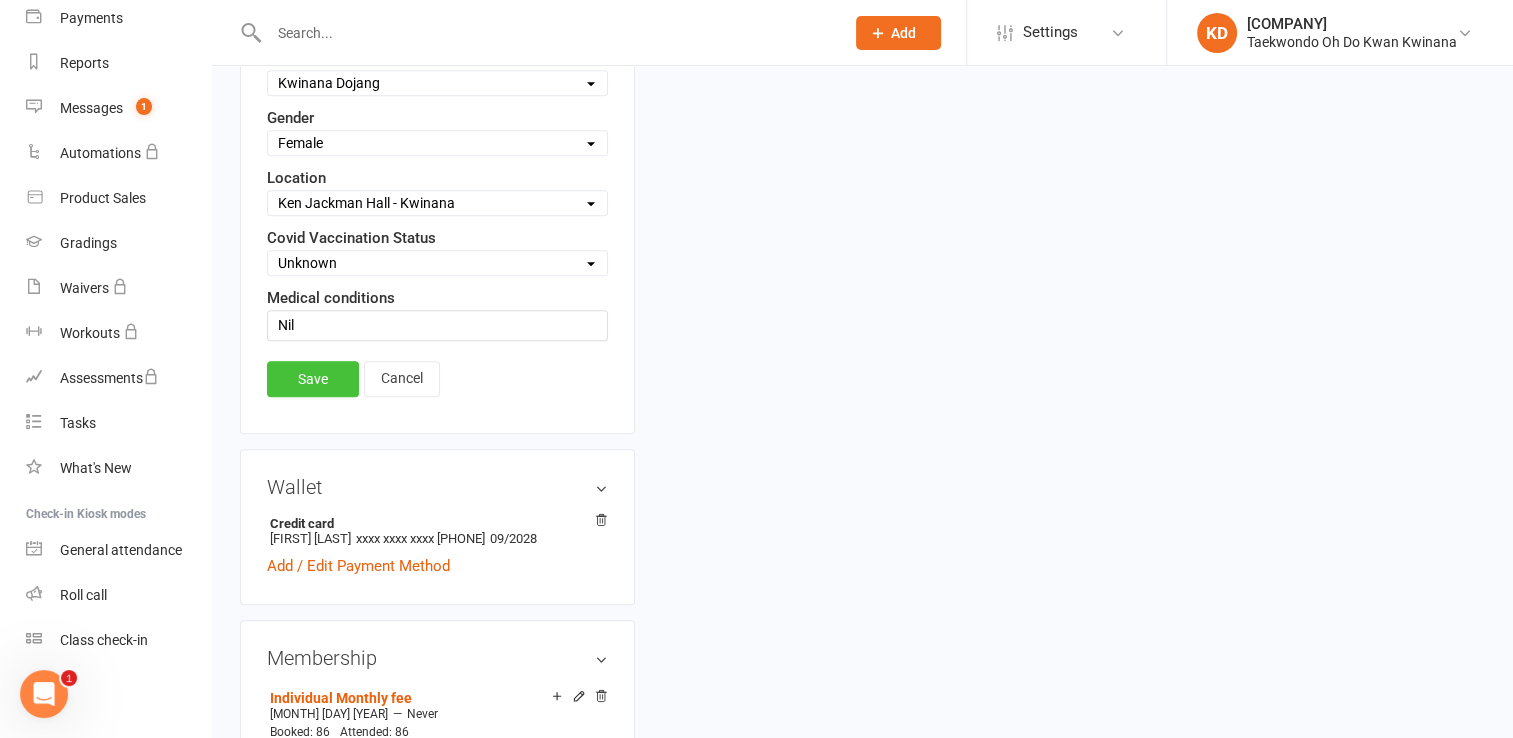 scroll, scrollTop: 992, scrollLeft: 0, axis: vertical 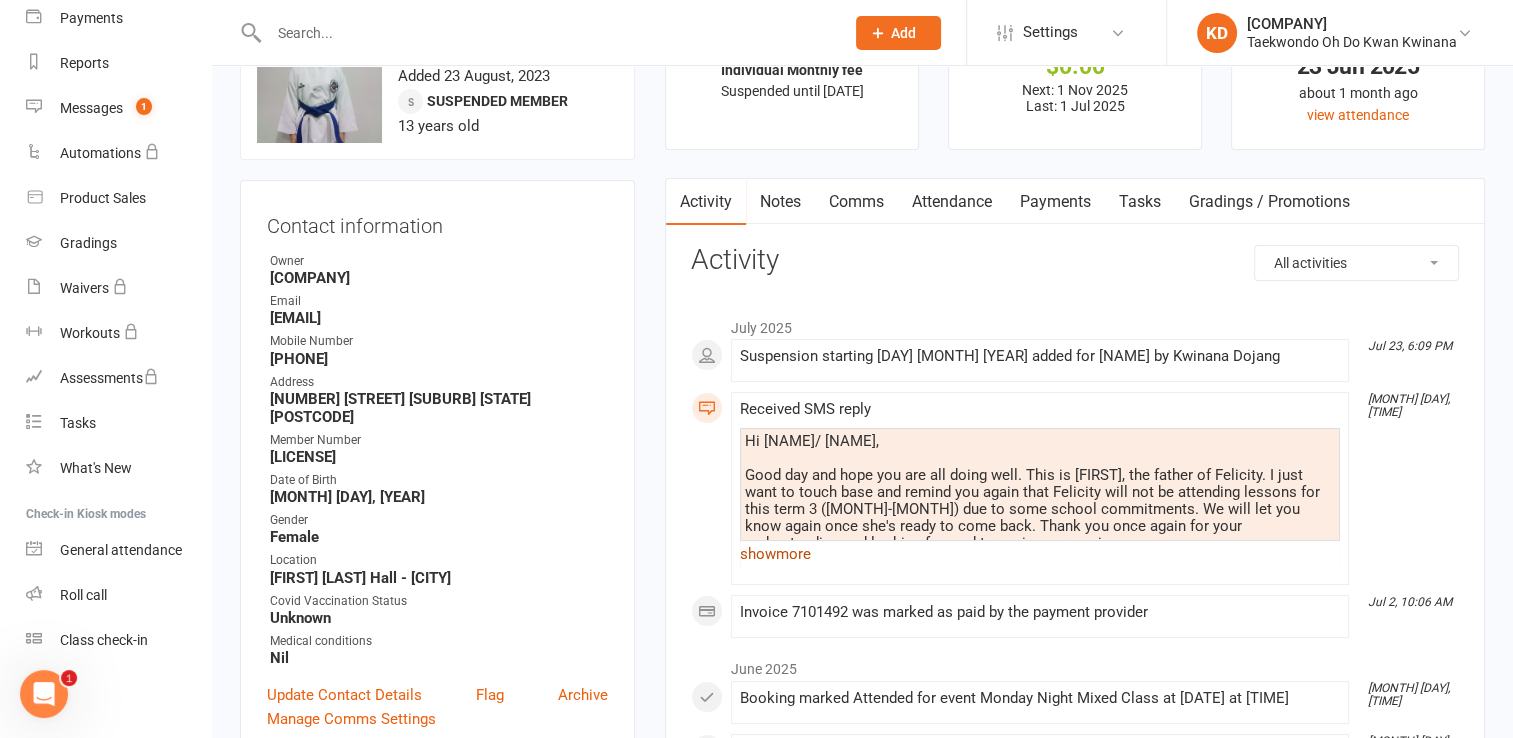 click on "show  more" at bounding box center (1040, 554) 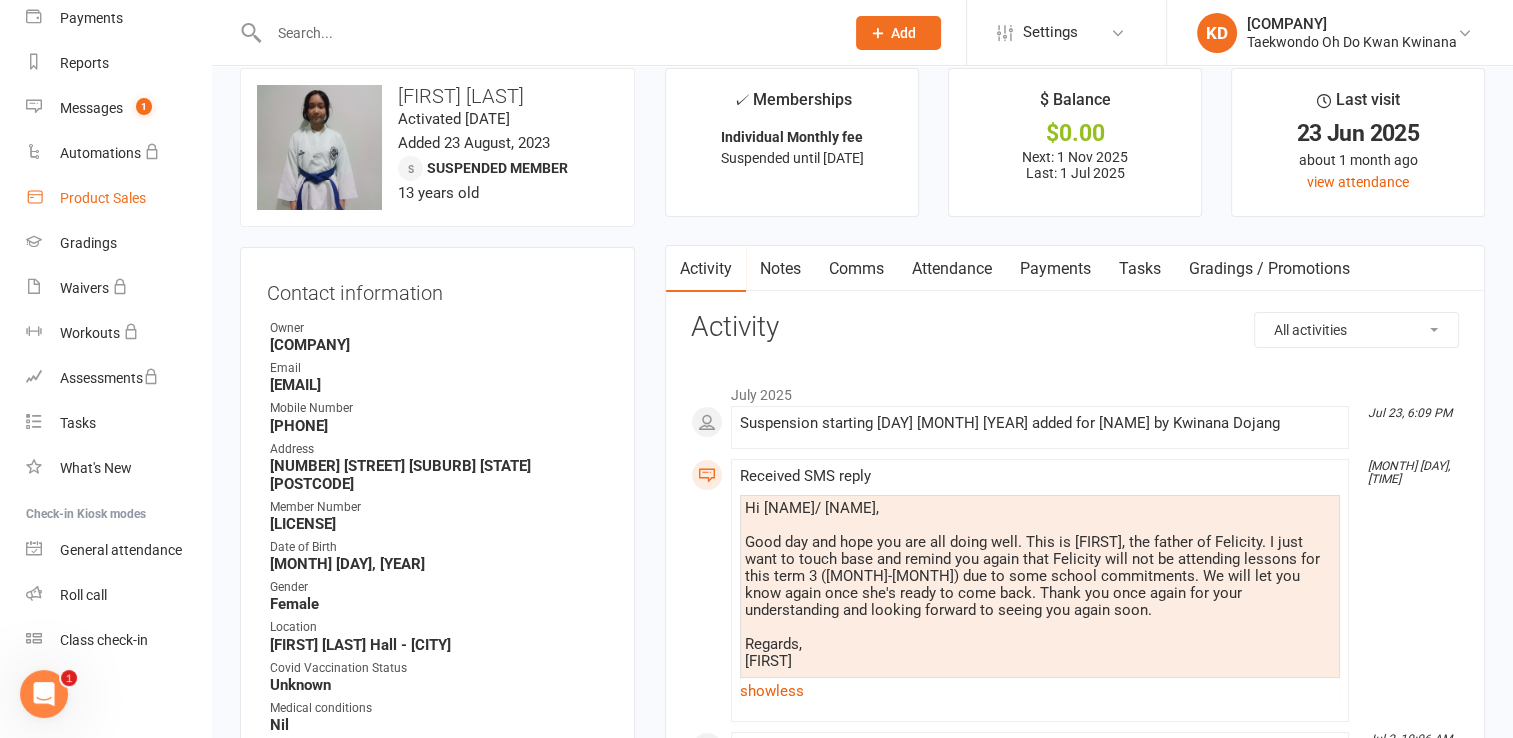 scroll, scrollTop: 0, scrollLeft: 0, axis: both 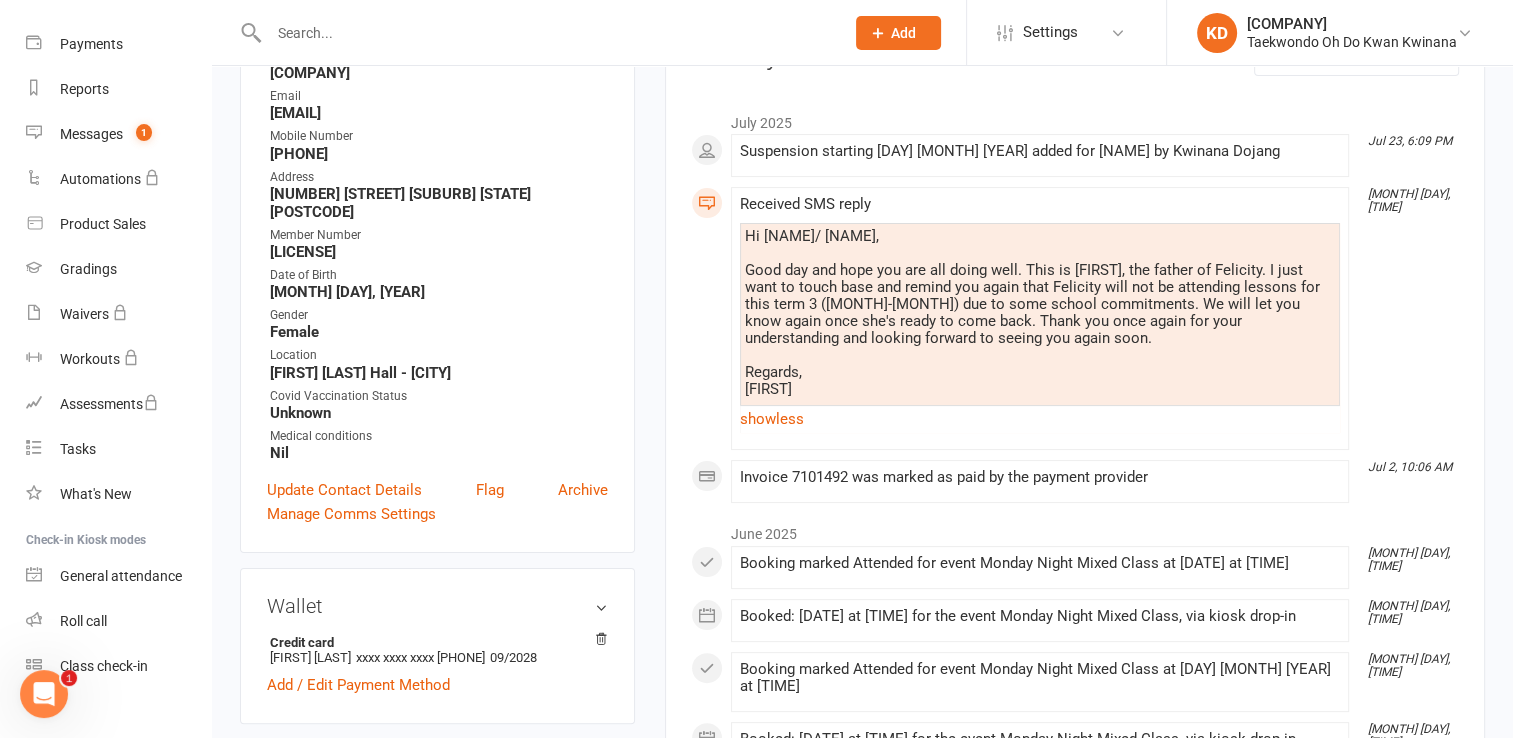 click at bounding box center [740, 196] 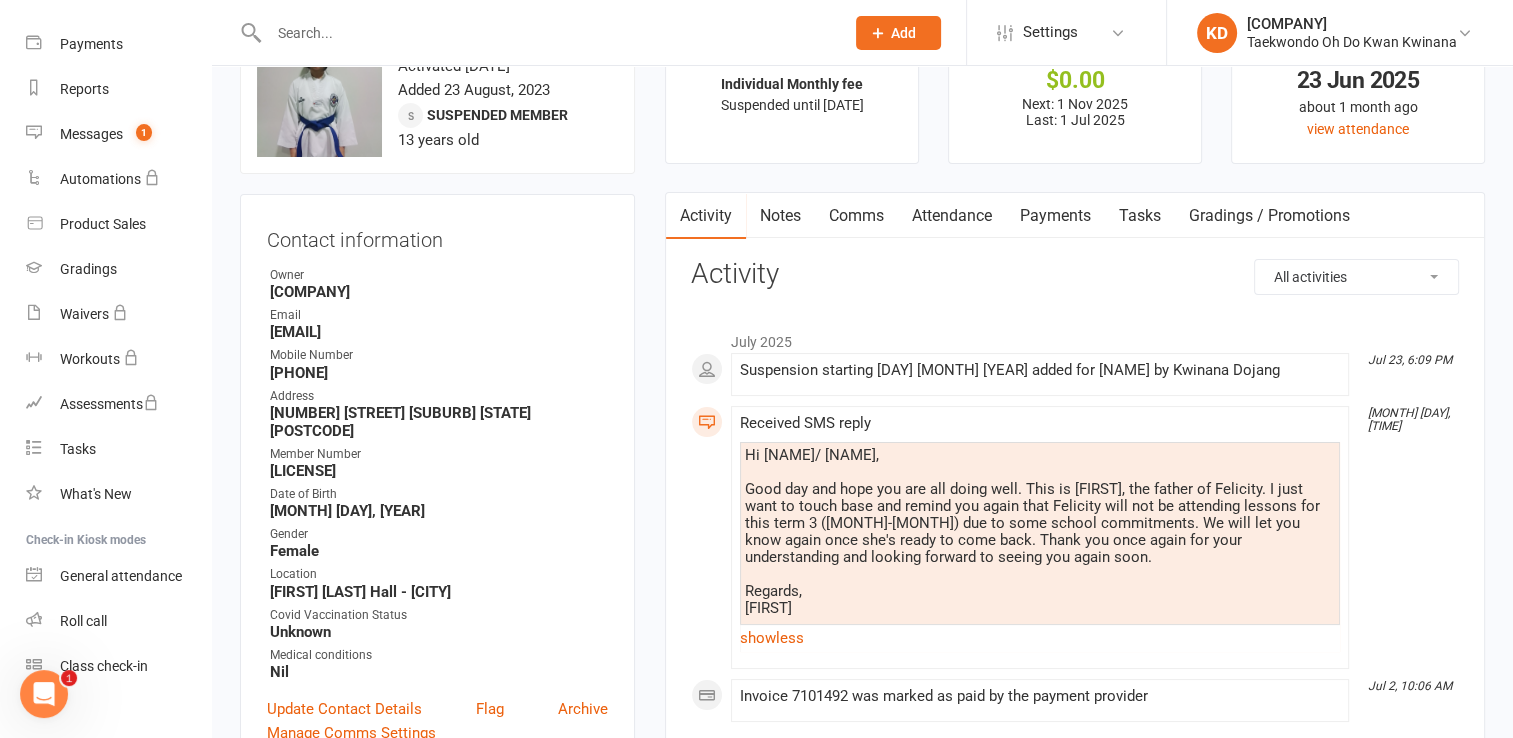 scroll, scrollTop: 0, scrollLeft: 0, axis: both 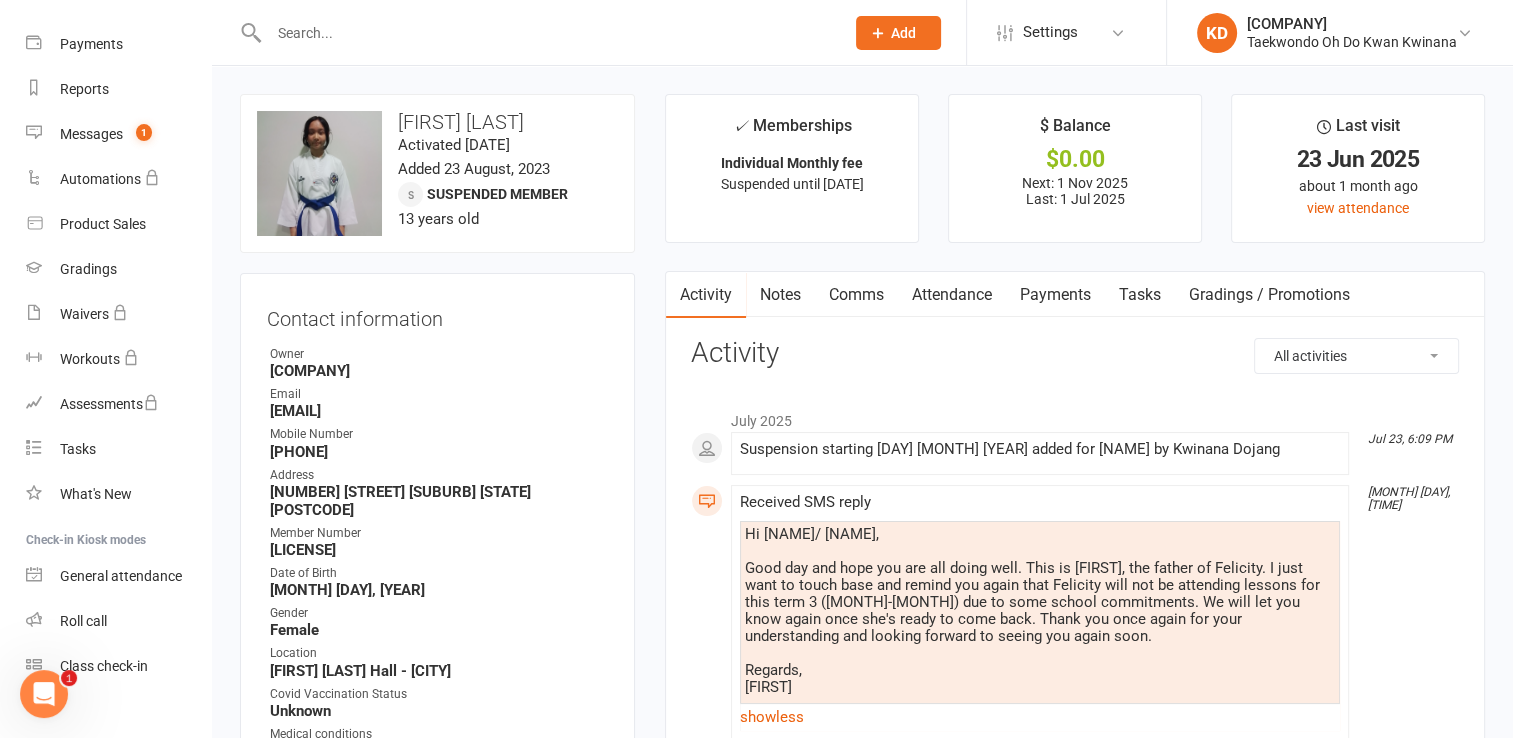 click at bounding box center (546, 33) 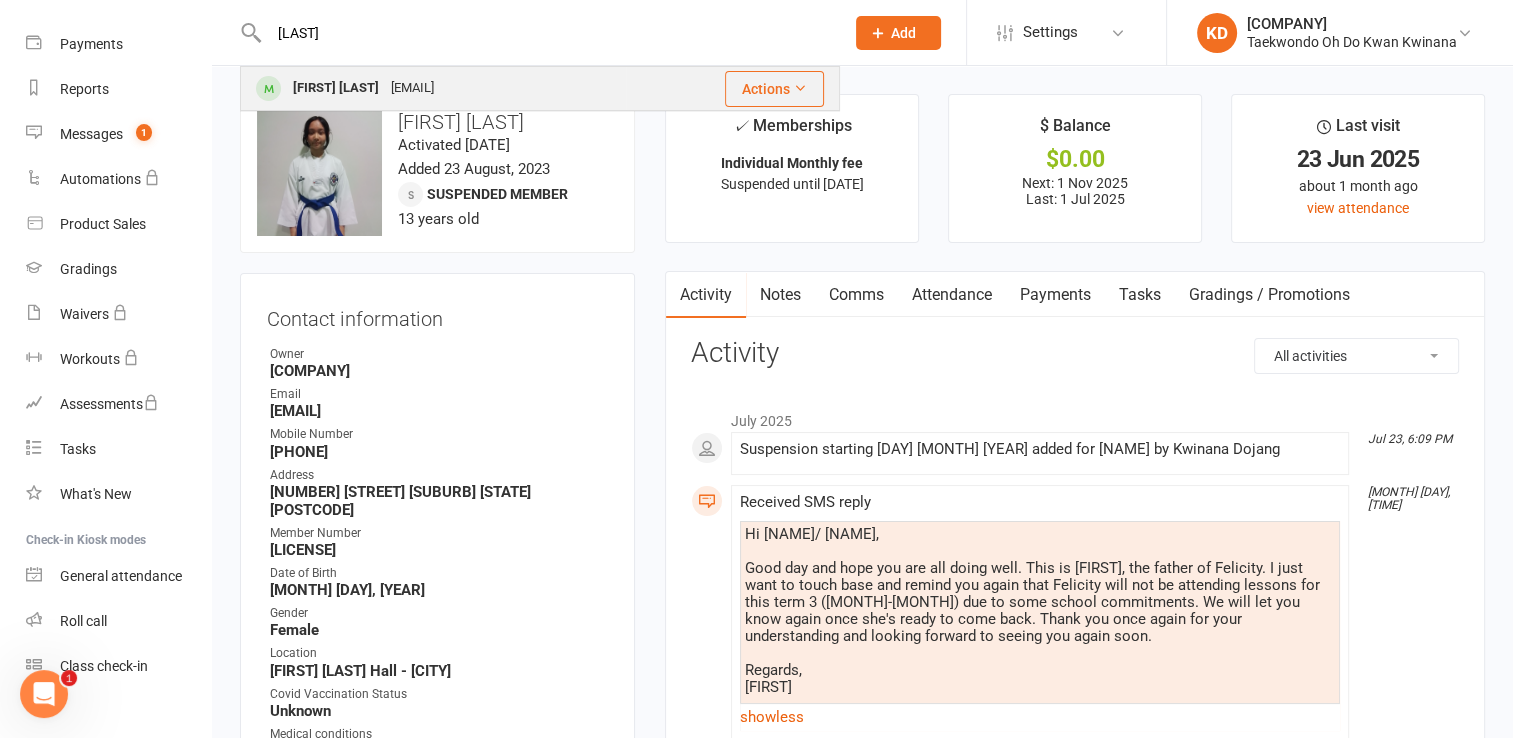 type on "[LAST]" 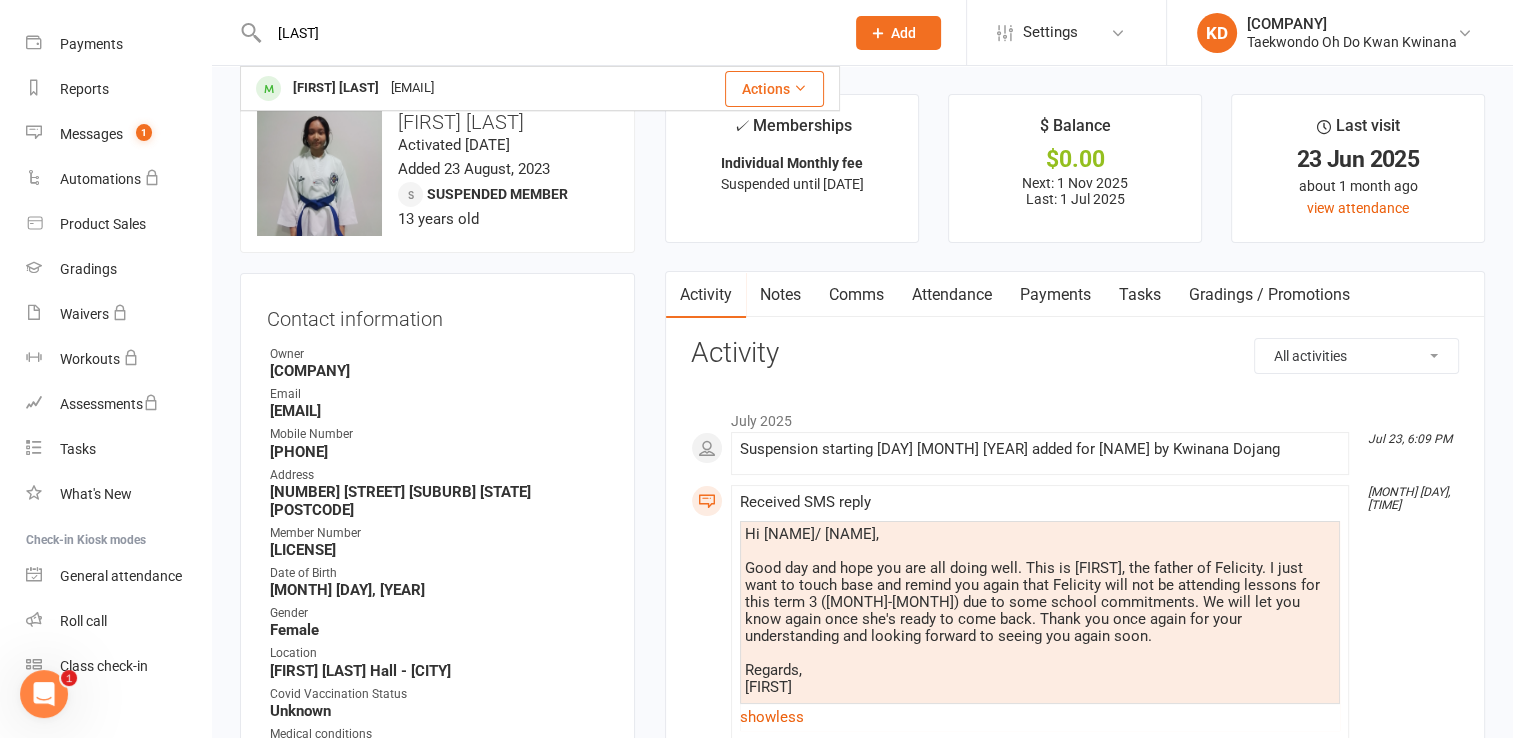 type 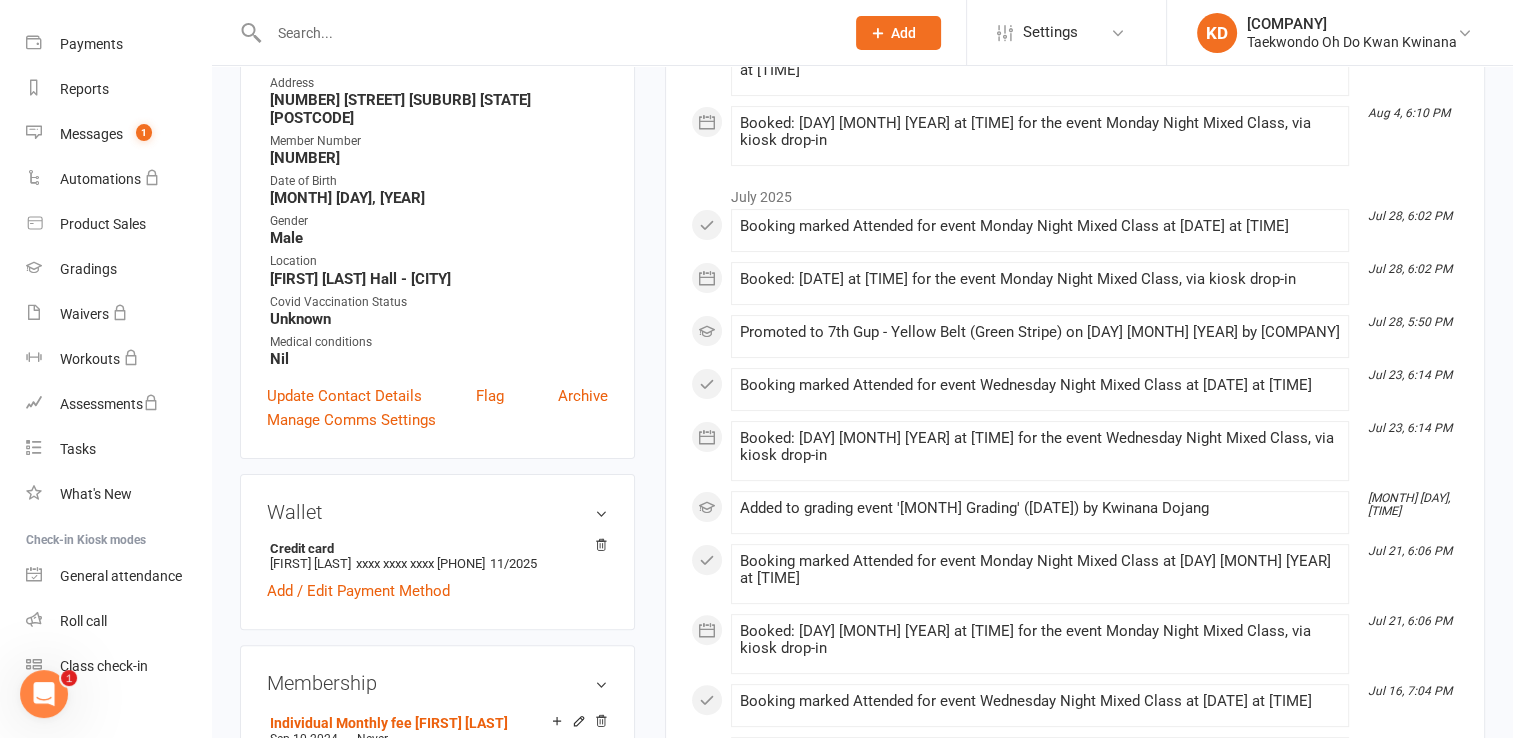 scroll, scrollTop: 398, scrollLeft: 0, axis: vertical 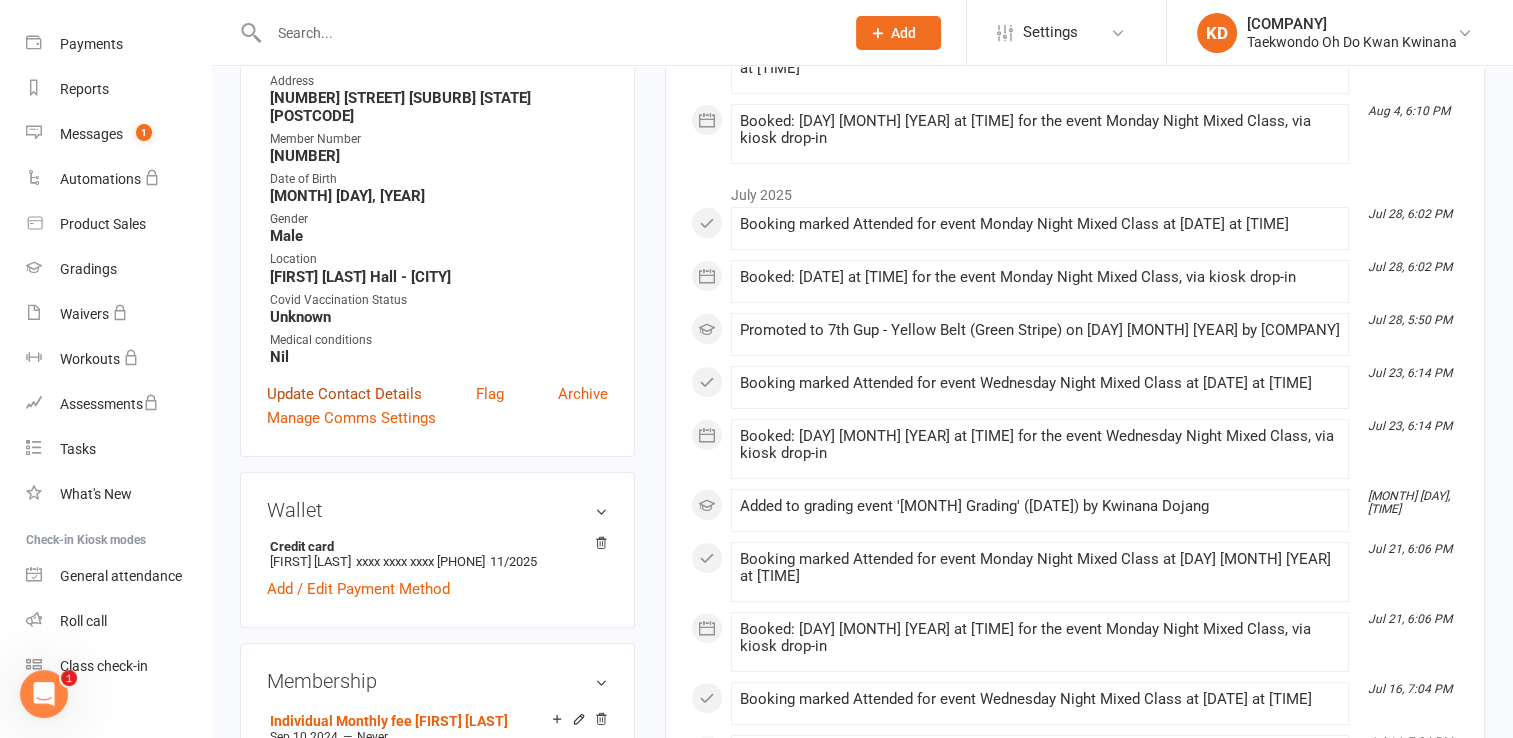 click on "Update Contact Details" at bounding box center (344, 394) 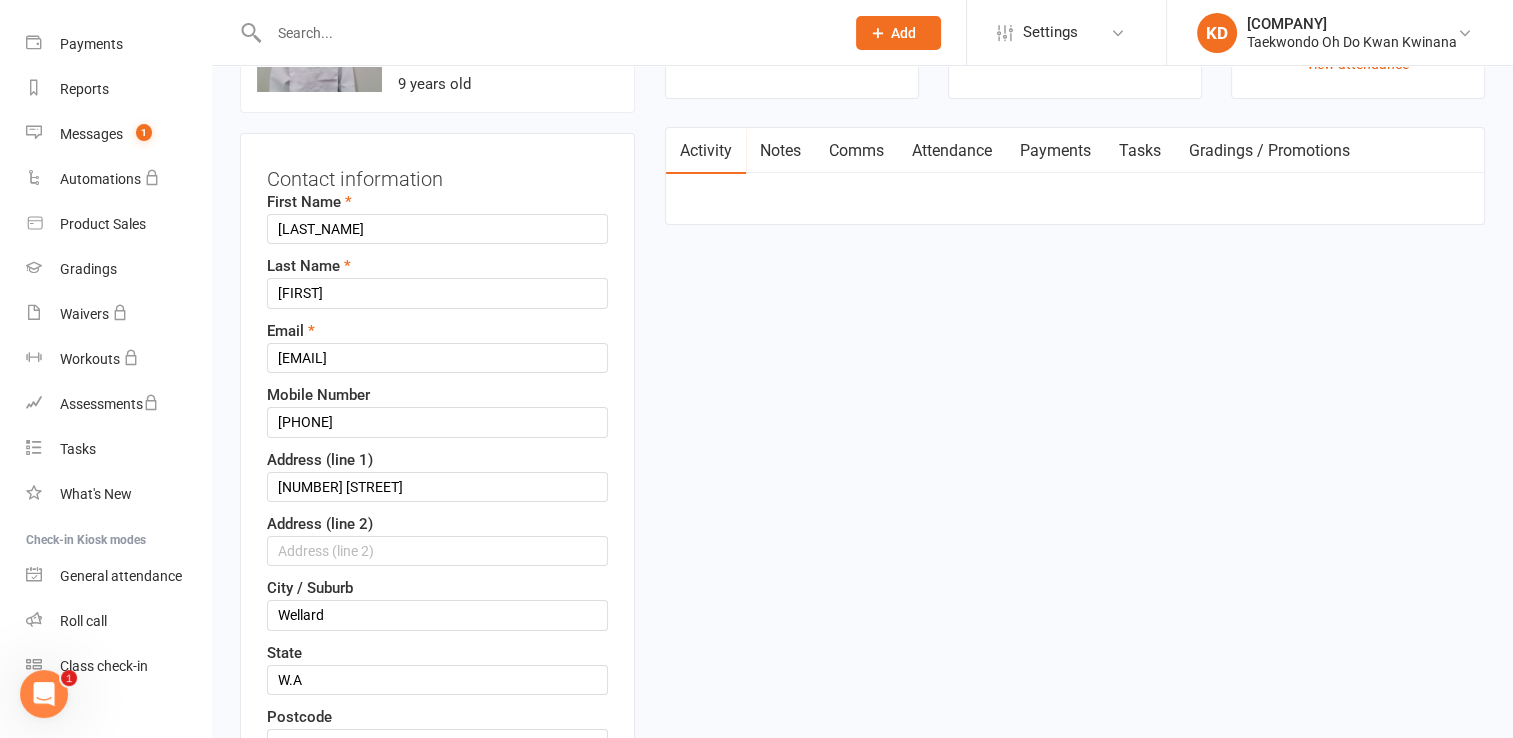 scroll, scrollTop: 94, scrollLeft: 0, axis: vertical 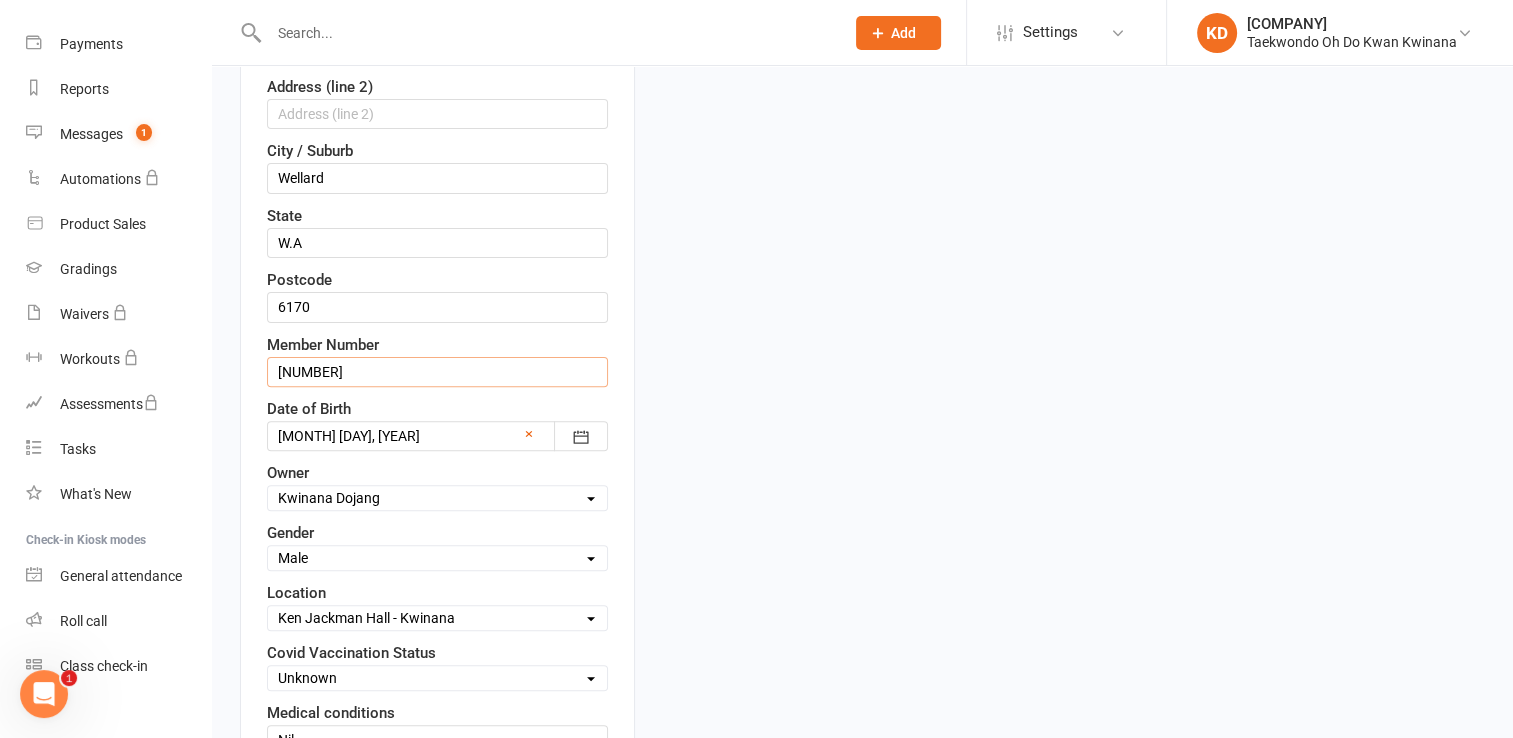 click on "[NUMBER]" at bounding box center (437, 372) 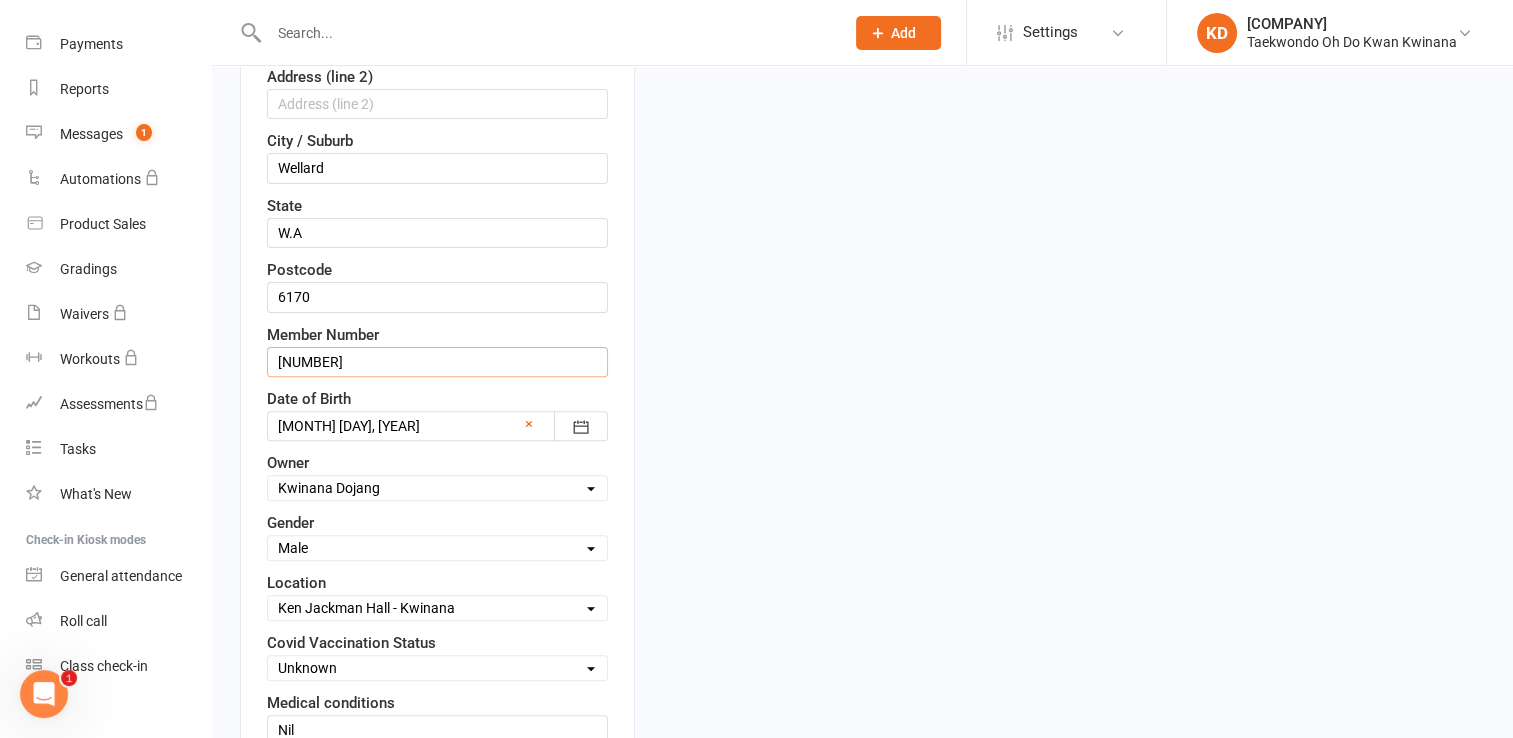 scroll, scrollTop: 592, scrollLeft: 0, axis: vertical 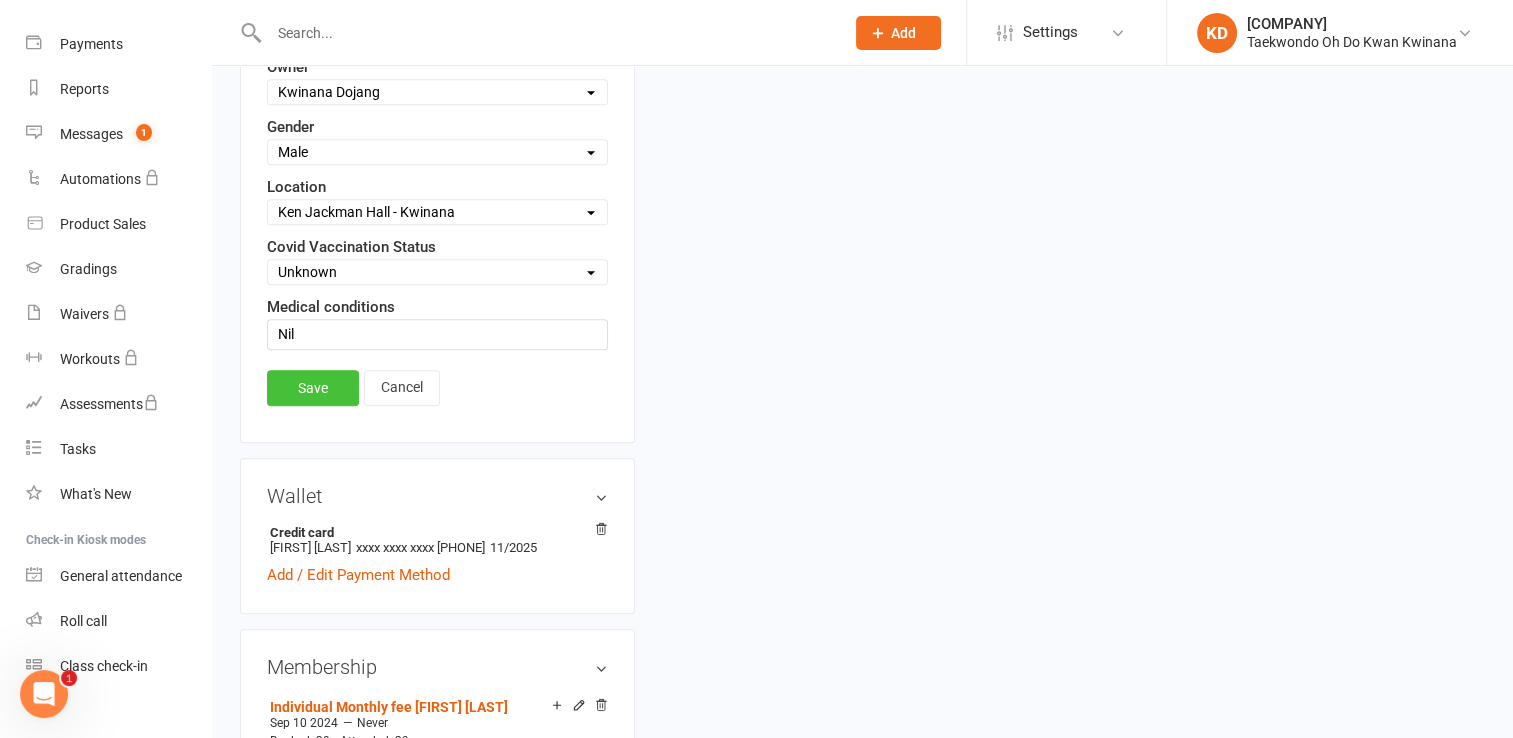 type on "[ID]" 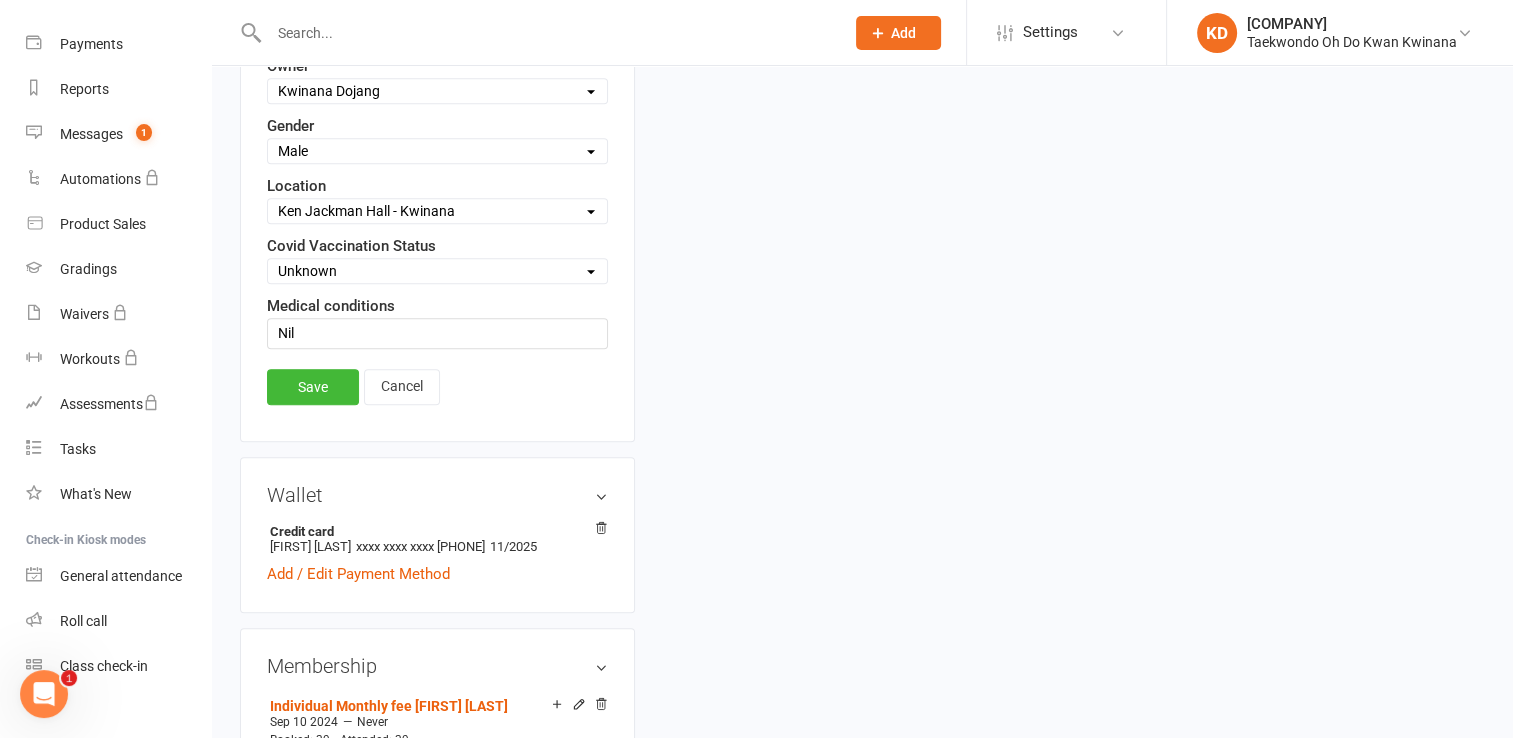 click on "Save" at bounding box center (313, 387) 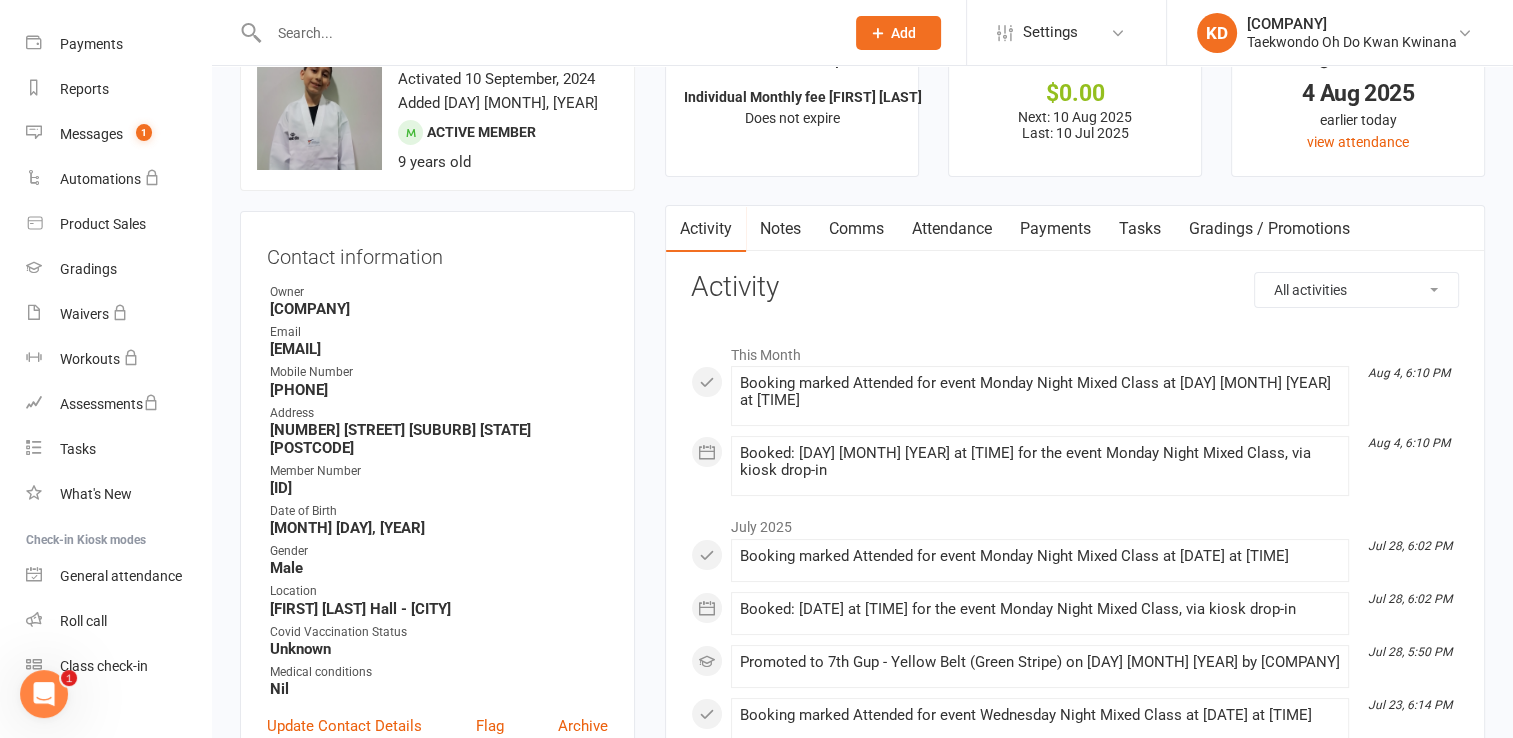 scroll, scrollTop: 0, scrollLeft: 0, axis: both 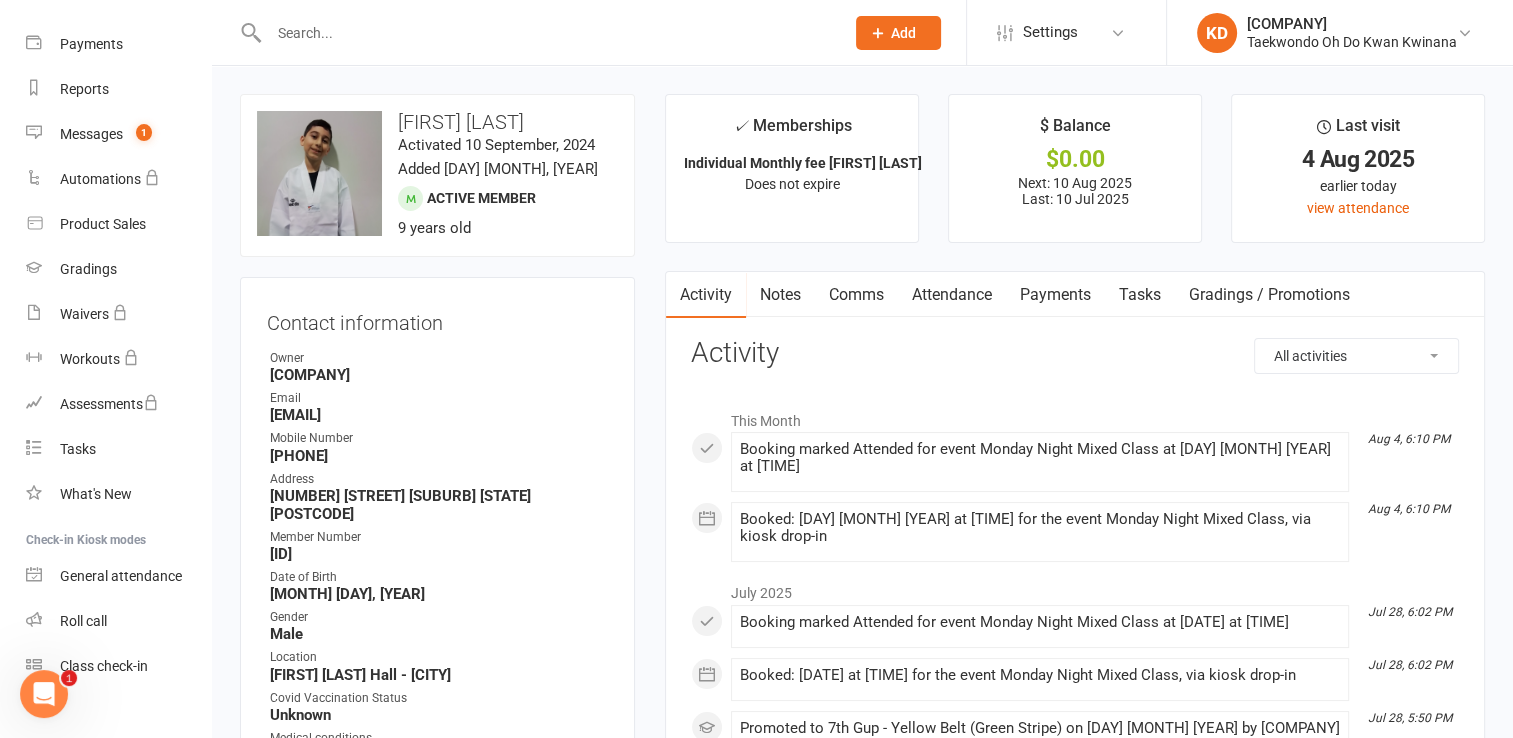 click at bounding box center (546, 33) 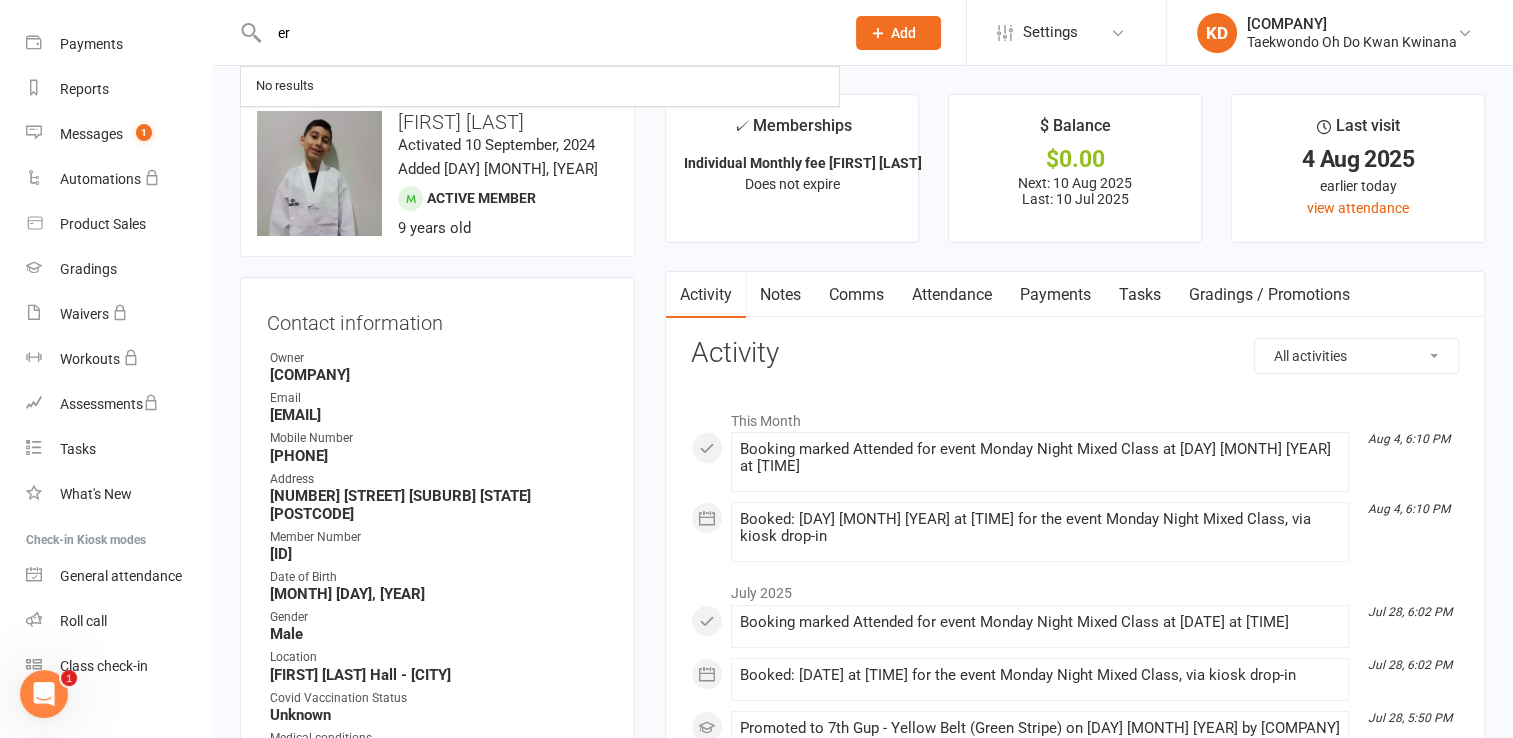 type on "e" 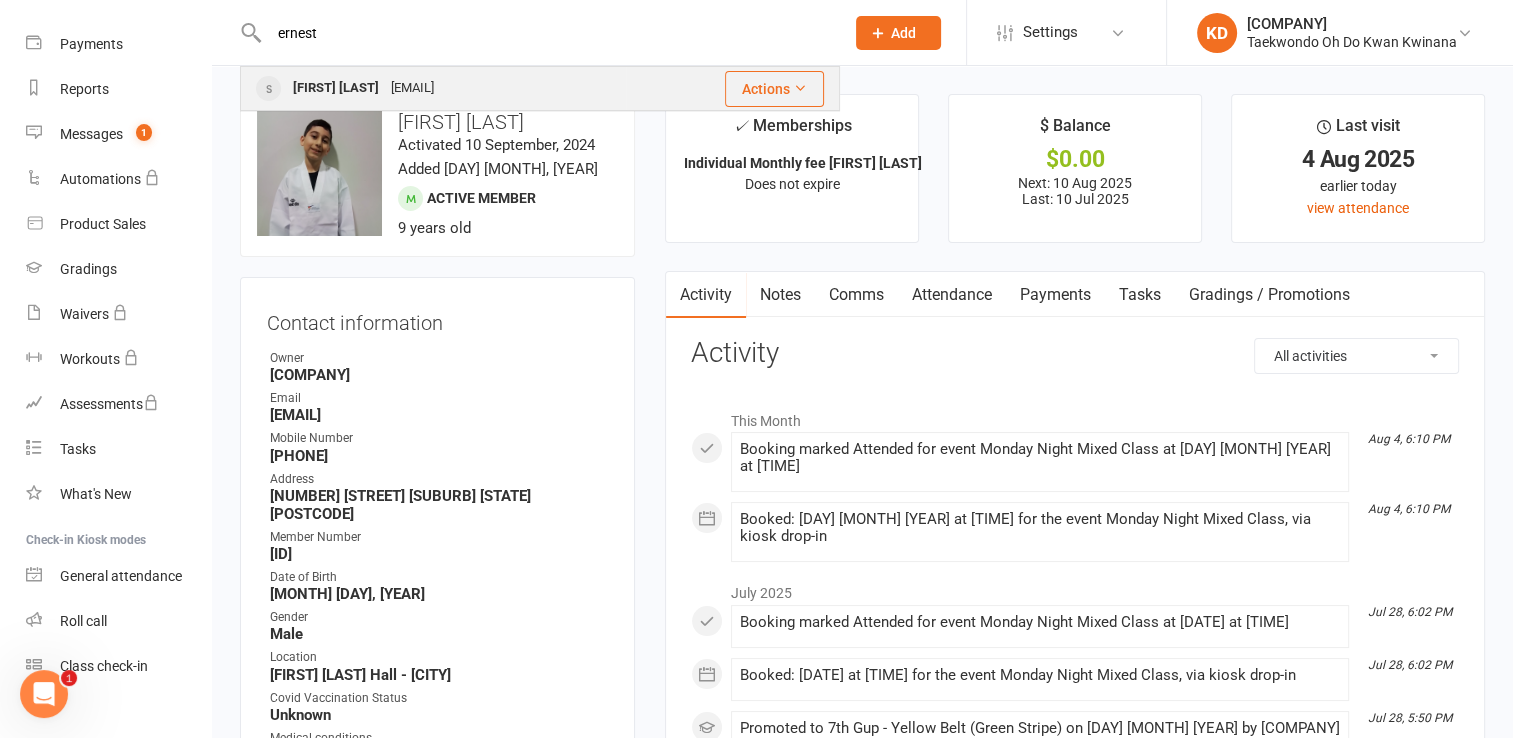 type on "ernest" 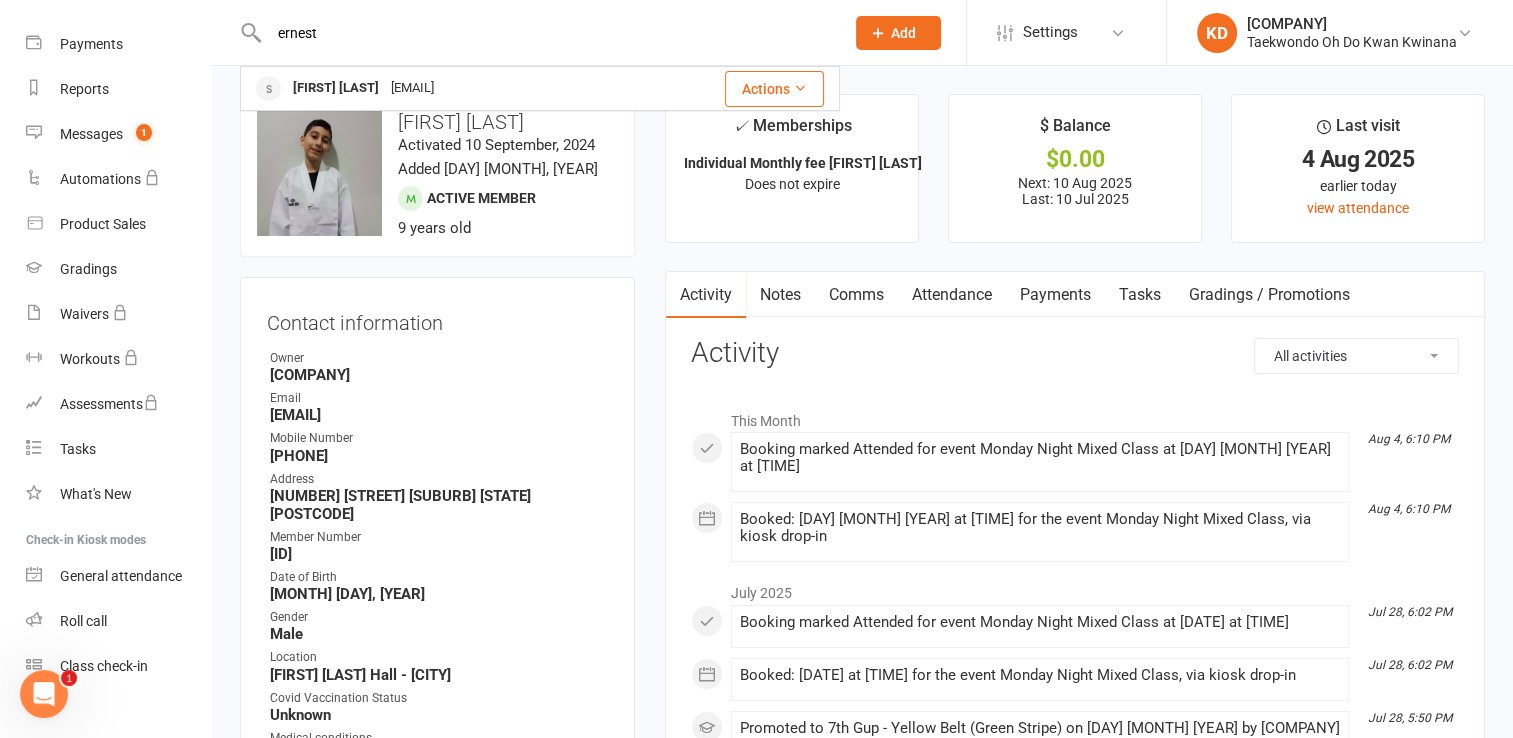 type 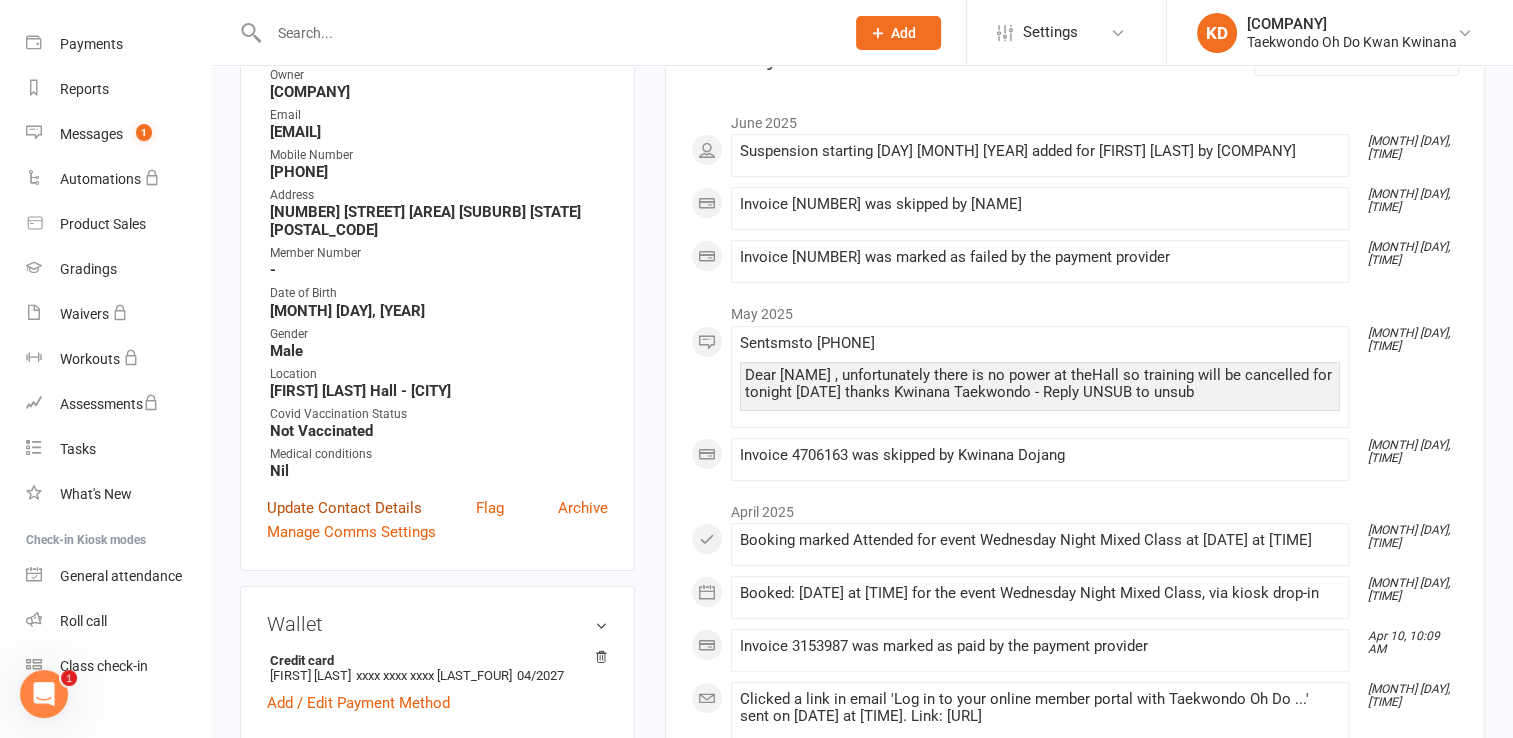 click on "Update Contact Details" at bounding box center (344, 508) 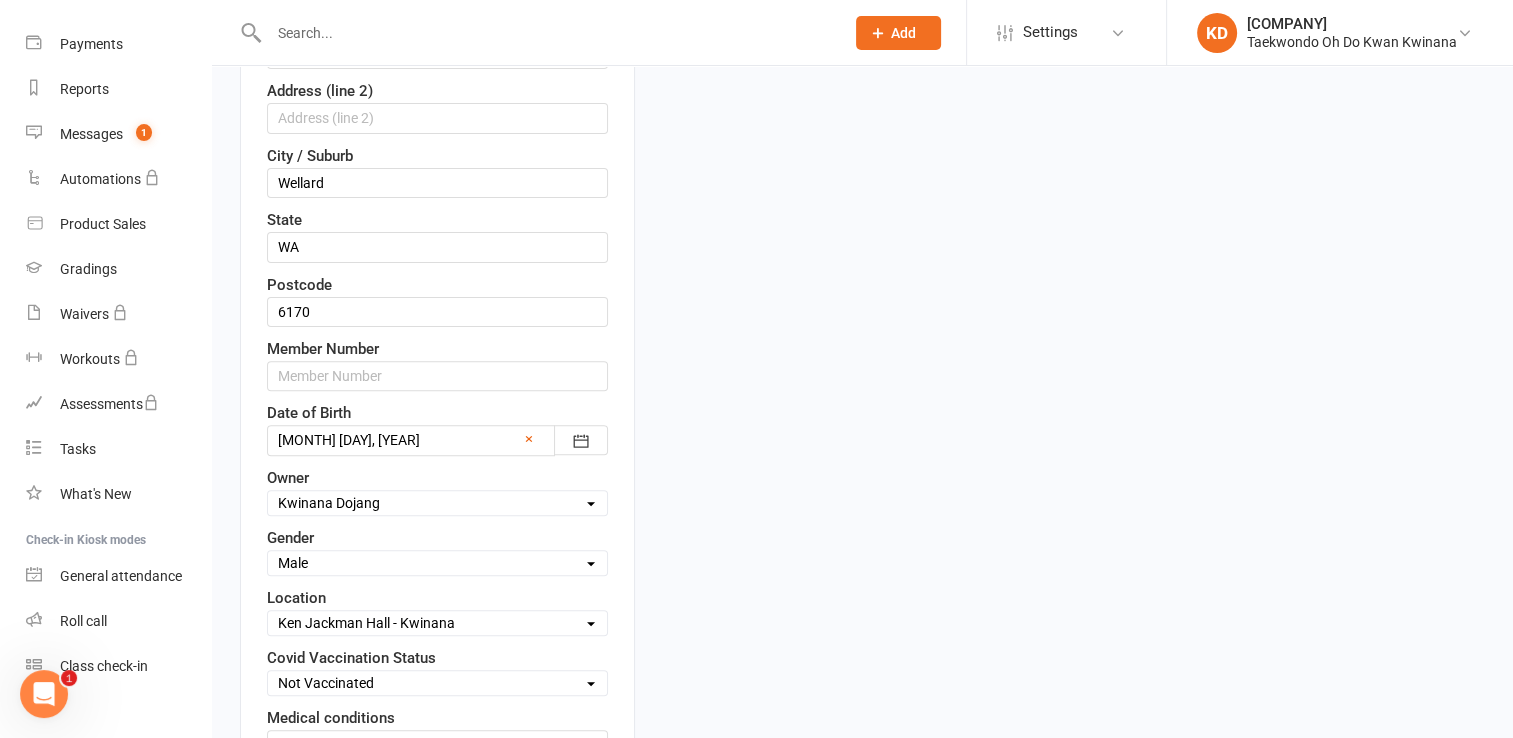 scroll, scrollTop: 592, scrollLeft: 0, axis: vertical 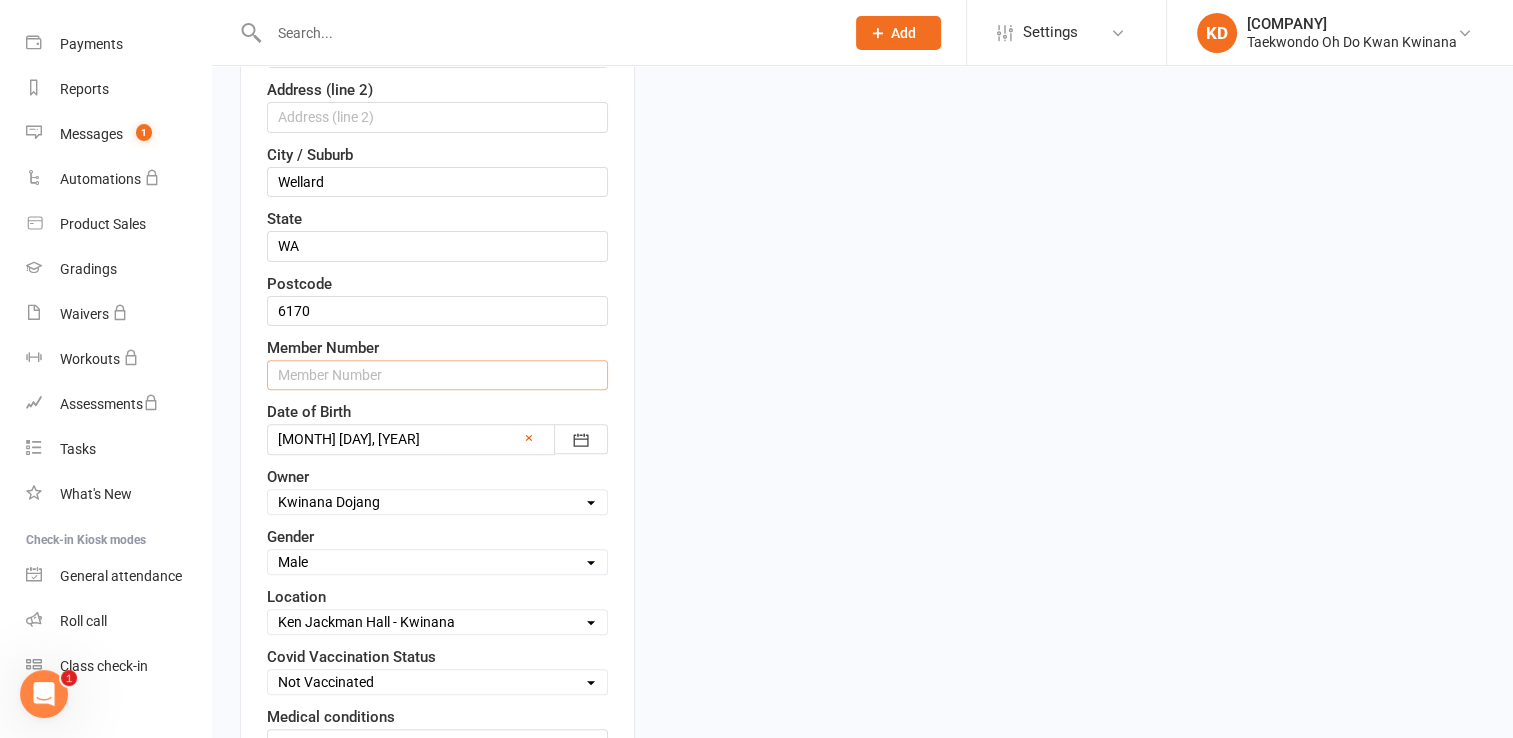 click at bounding box center [437, 375] 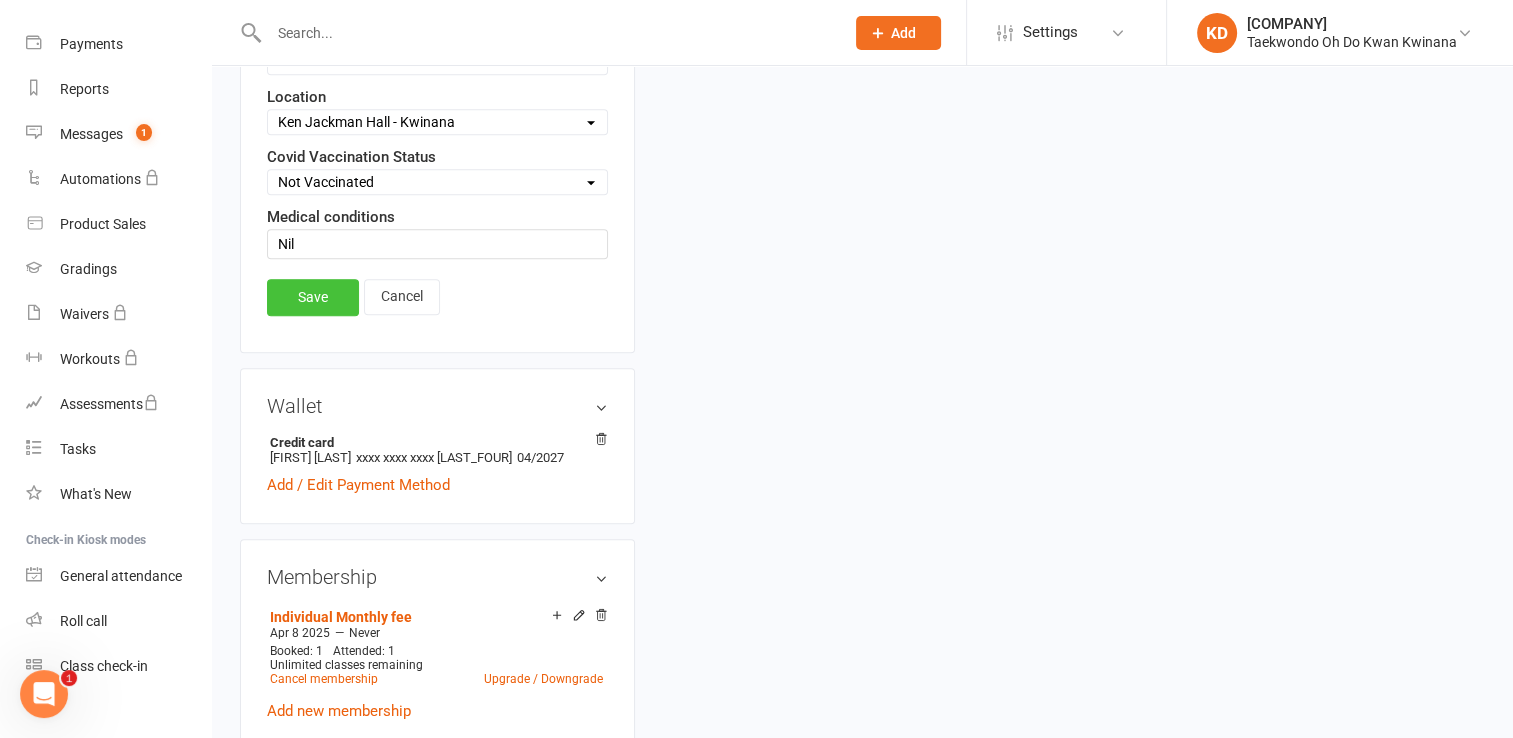 type on "[LICENSE]" 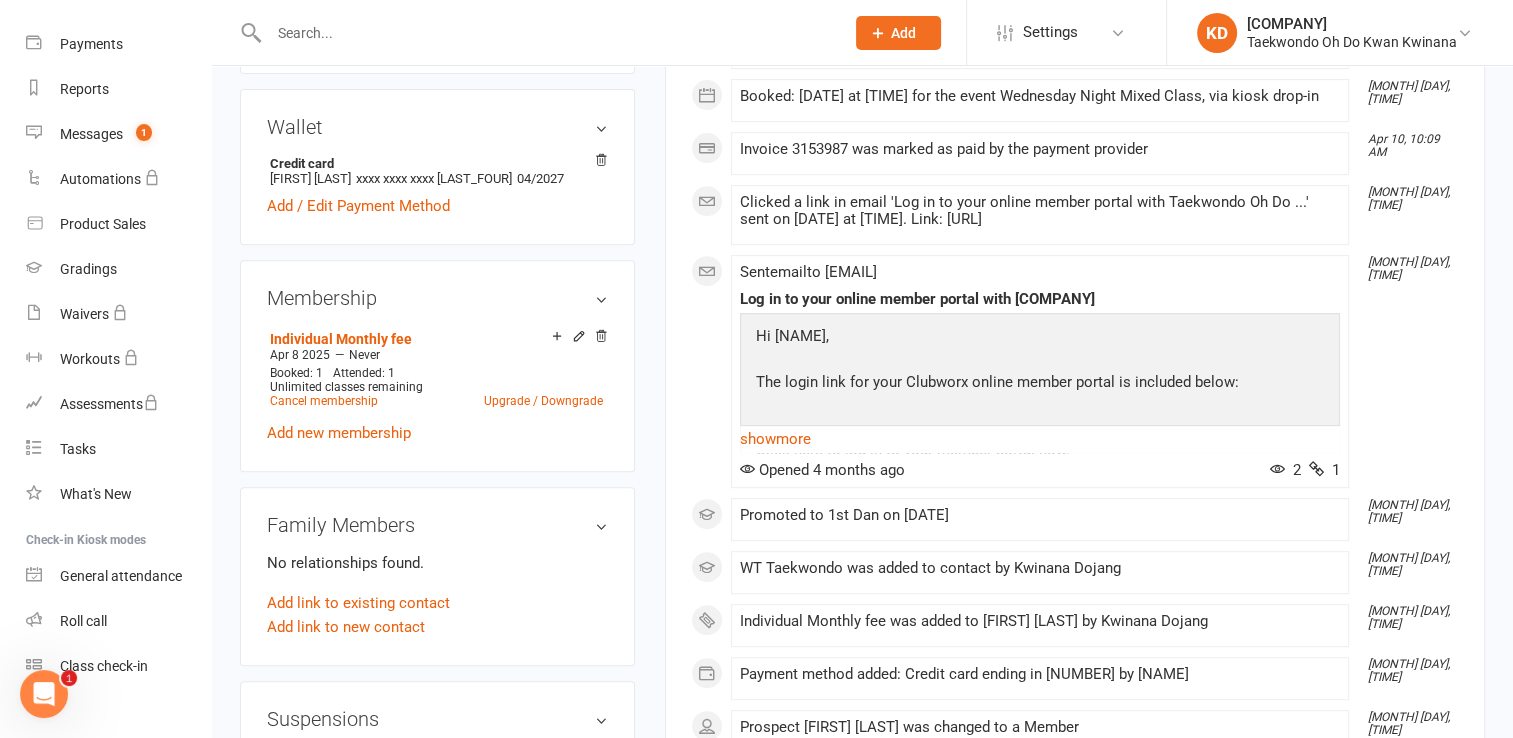 click at bounding box center [546, 33] 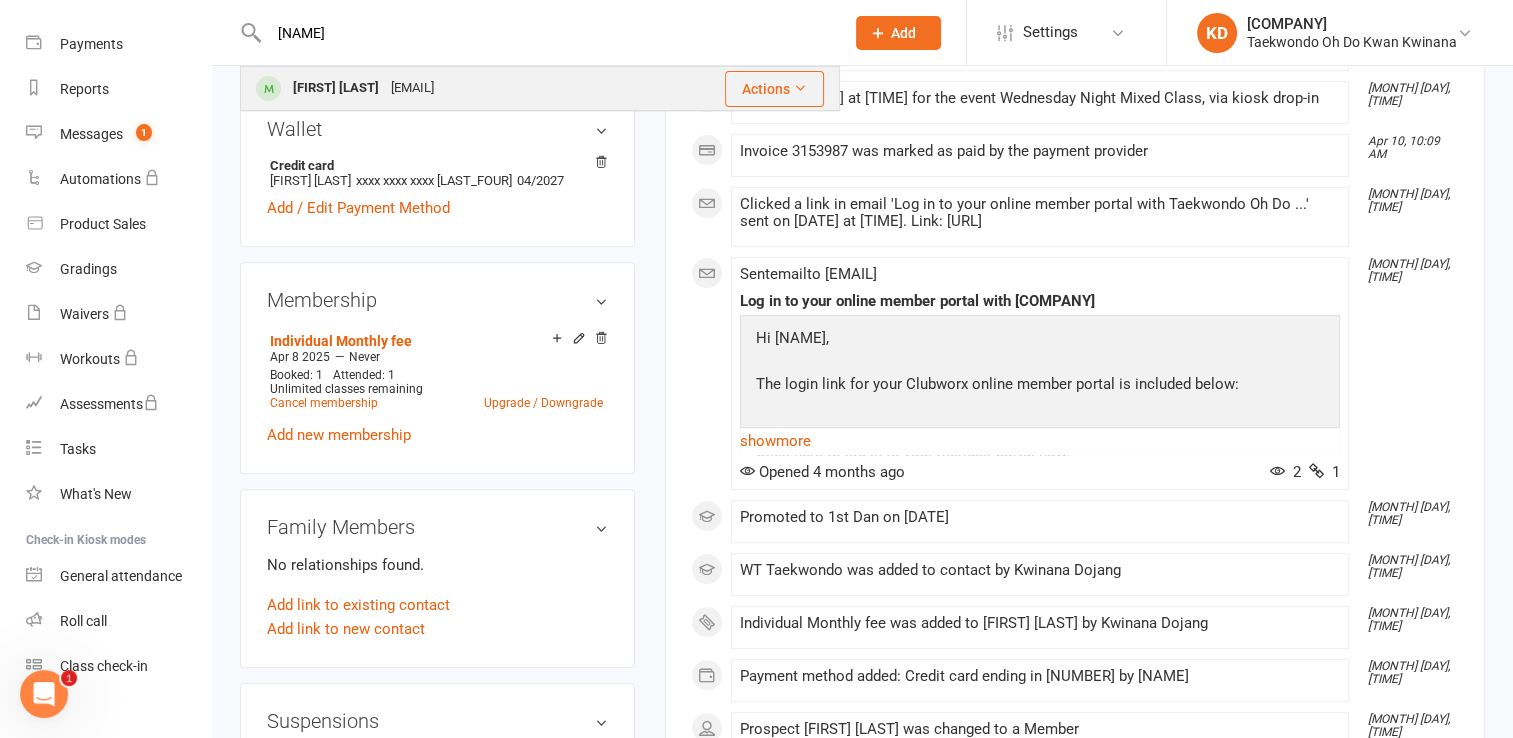 type on "[NAME]" 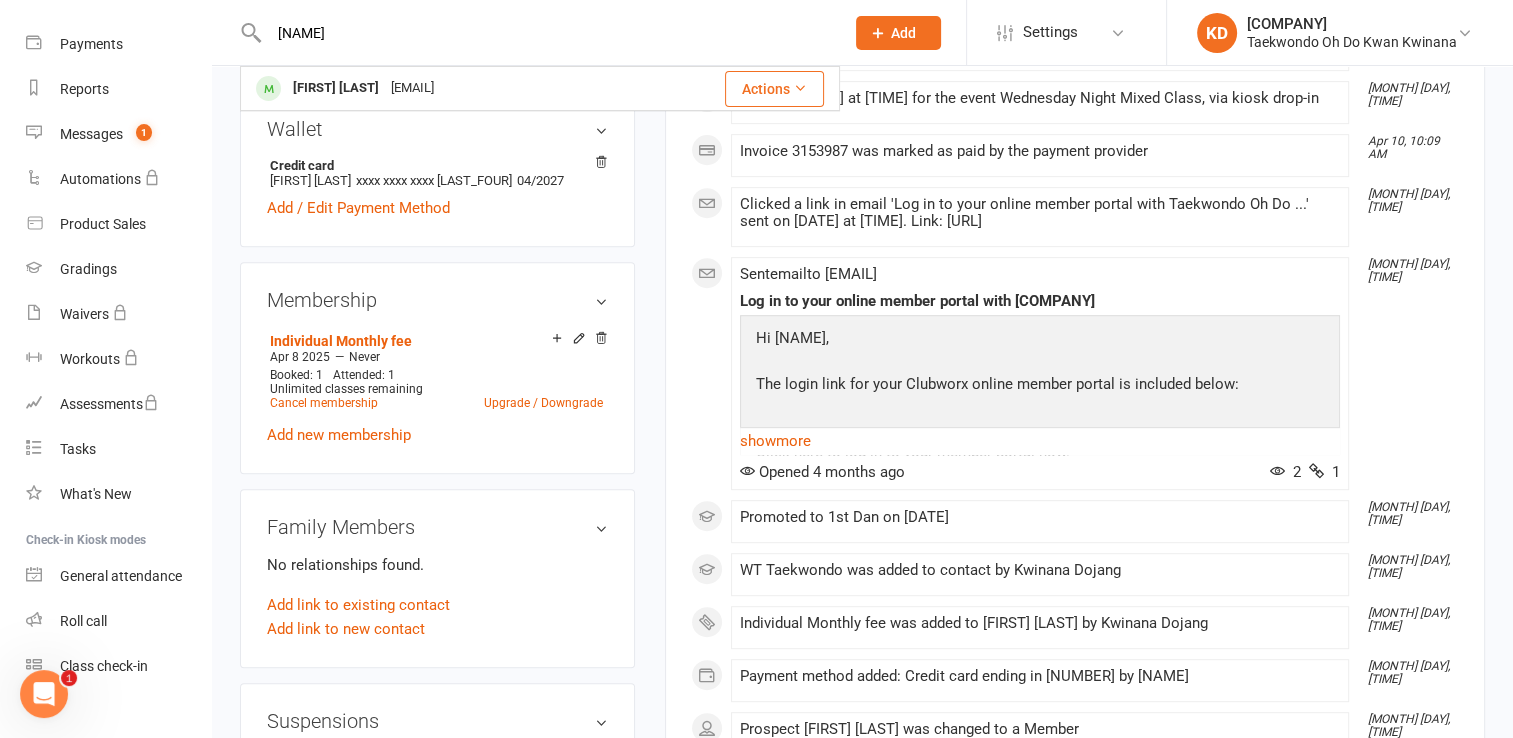 type 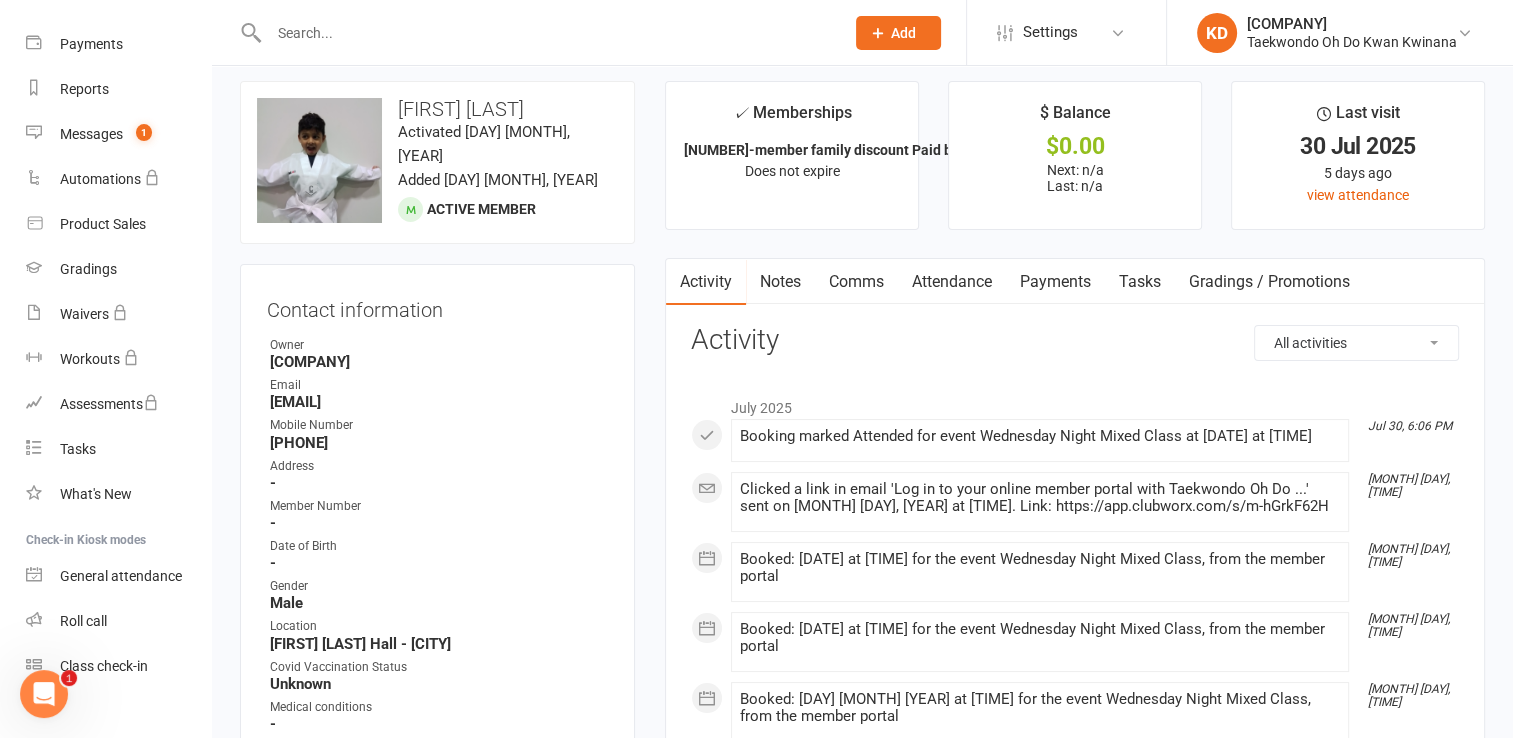 scroll, scrollTop: 0, scrollLeft: 0, axis: both 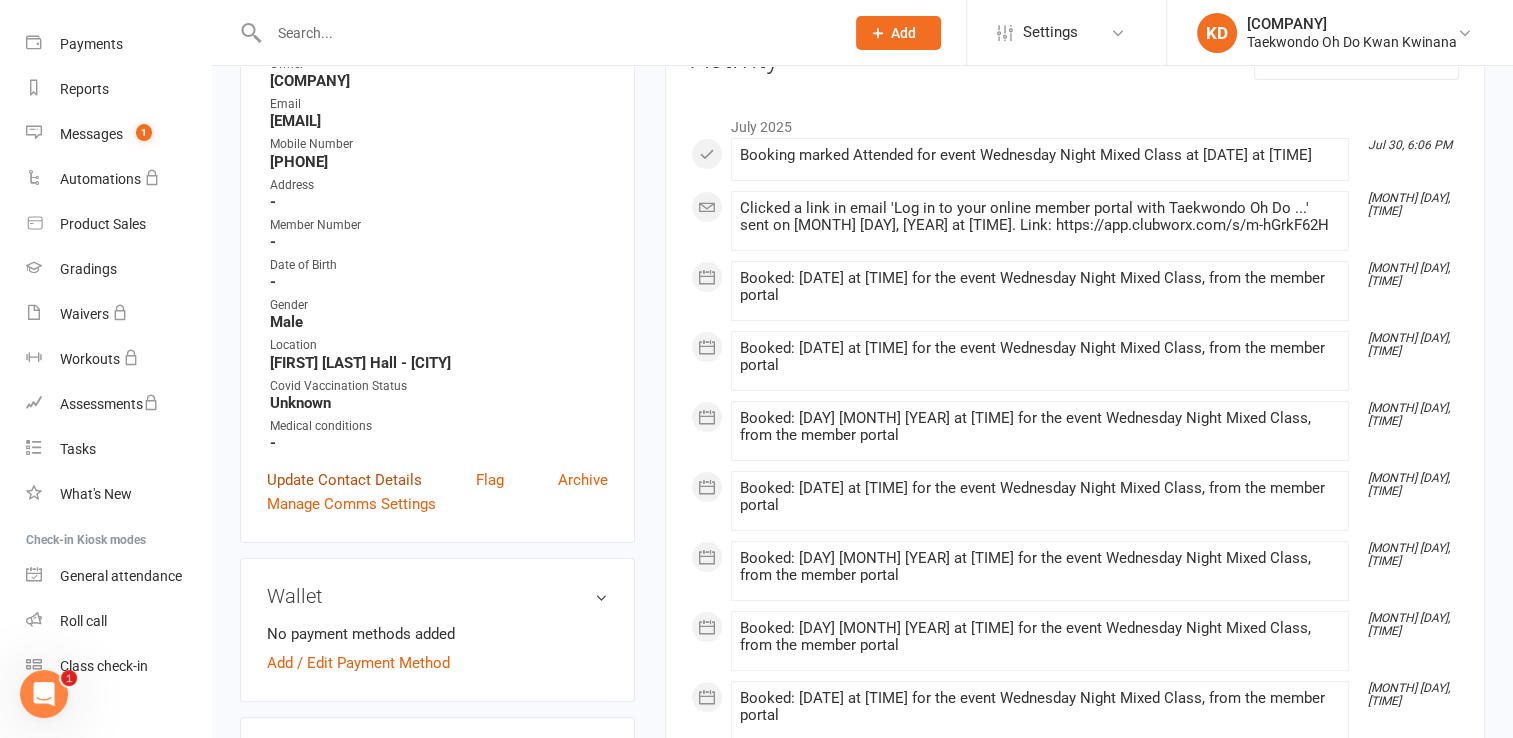click on "Update Contact Details" at bounding box center [344, 480] 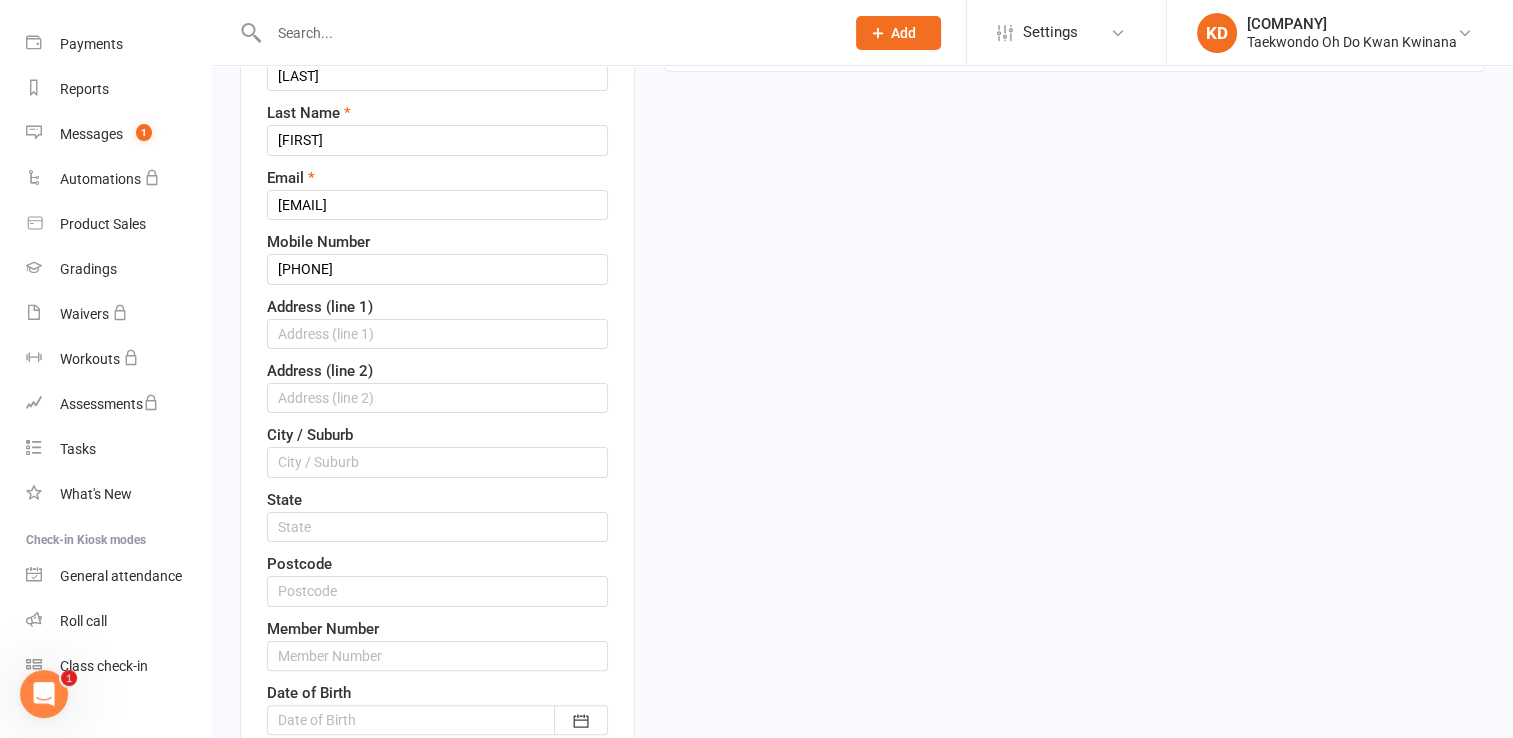 scroll, scrollTop: 298, scrollLeft: 0, axis: vertical 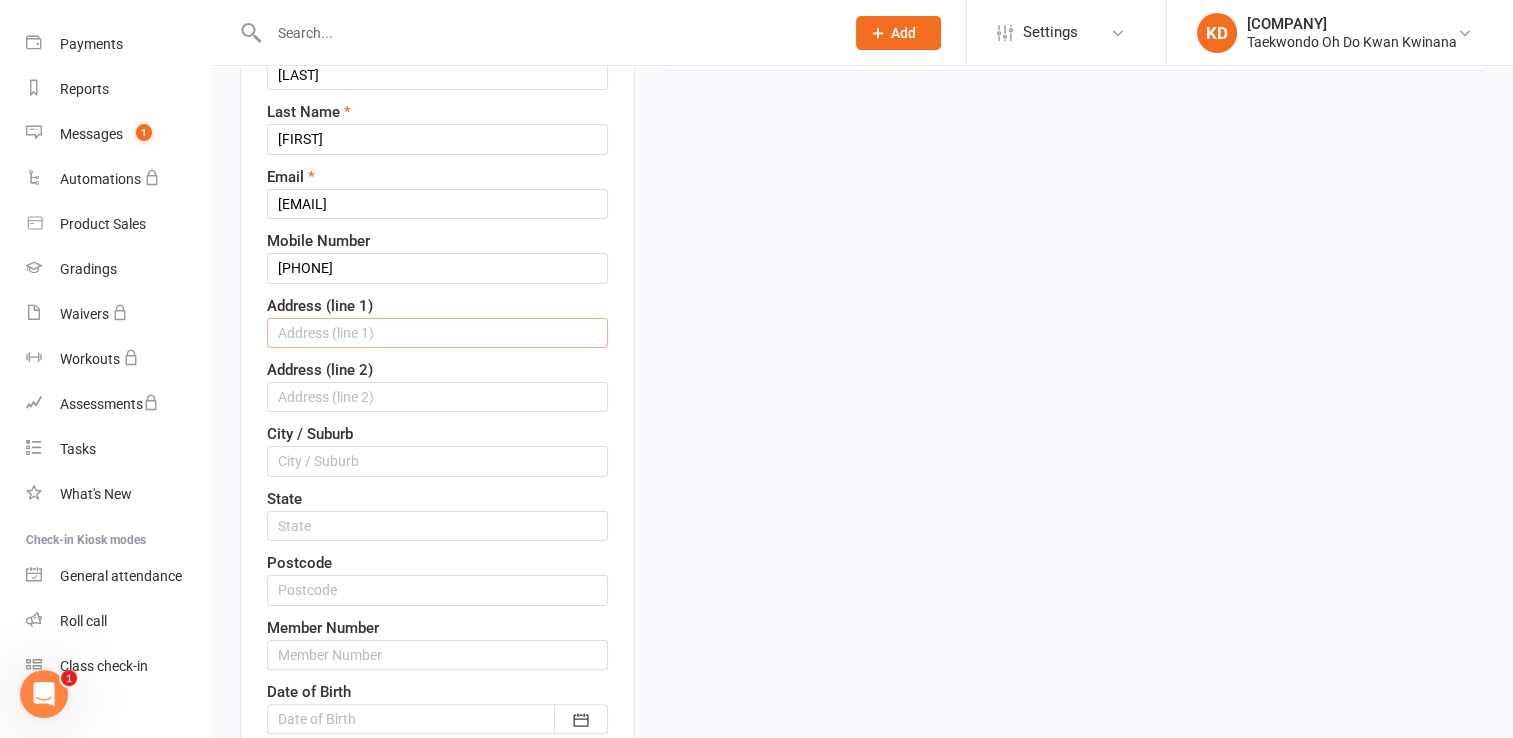 click at bounding box center [437, 333] 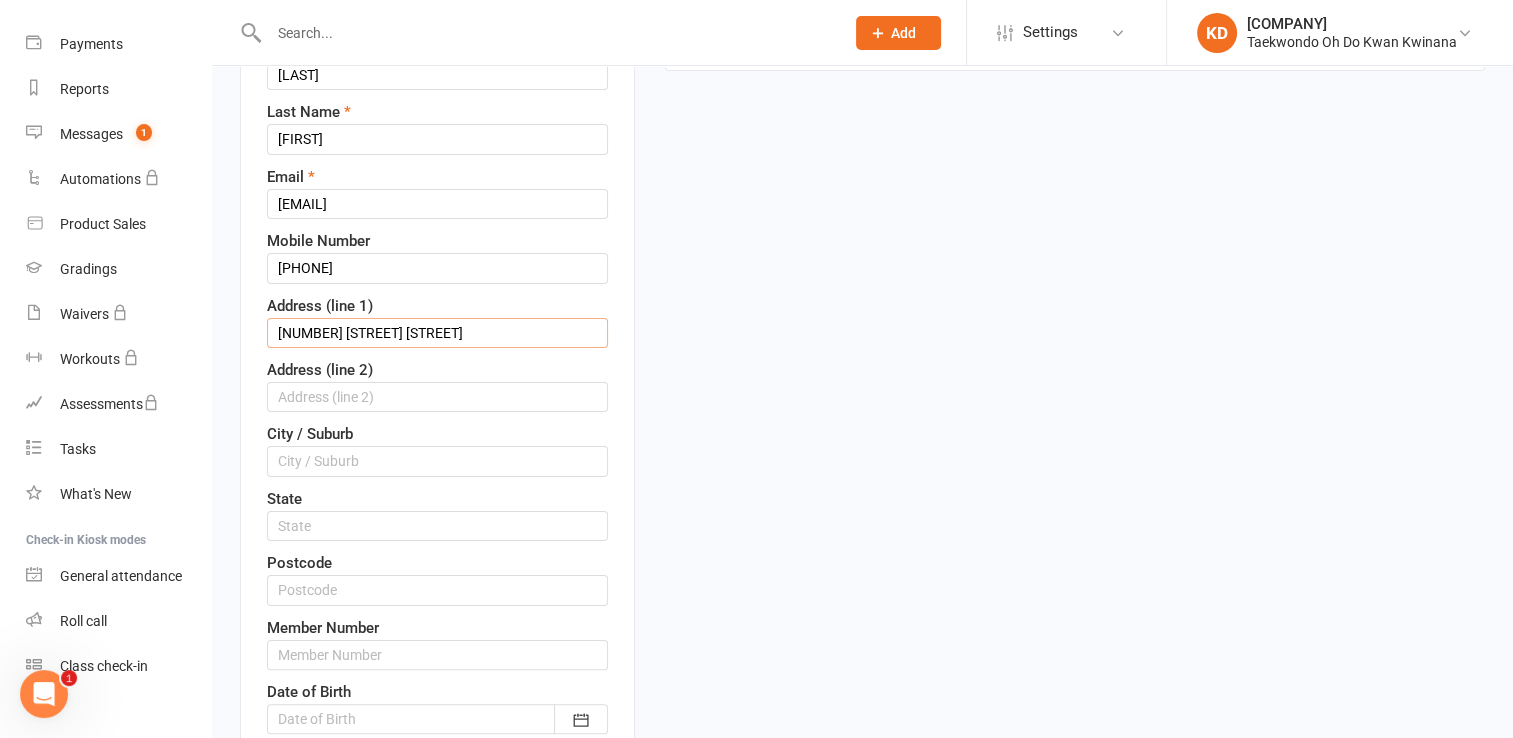 type on "[NUMBER] [STREET] [STREET]" 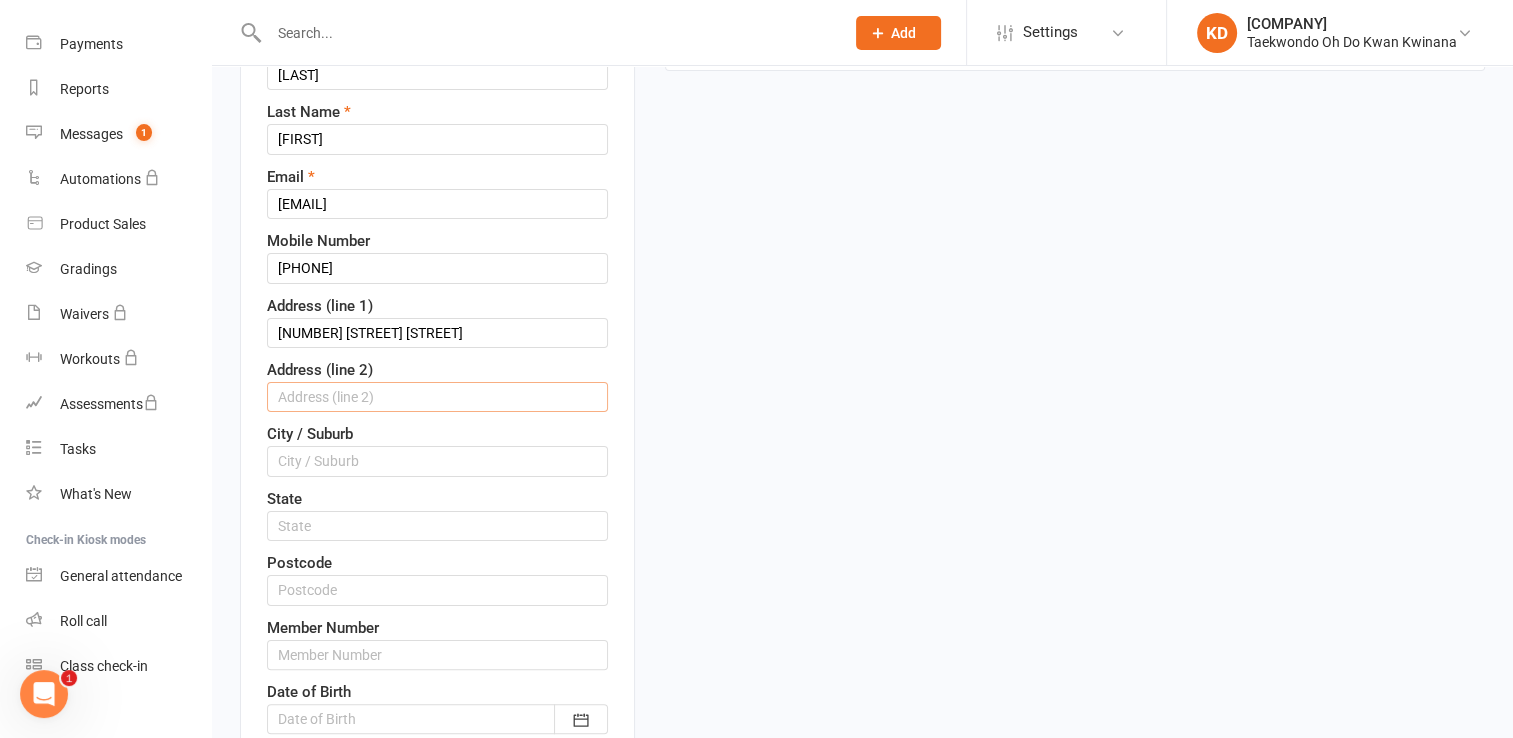 click at bounding box center [437, 397] 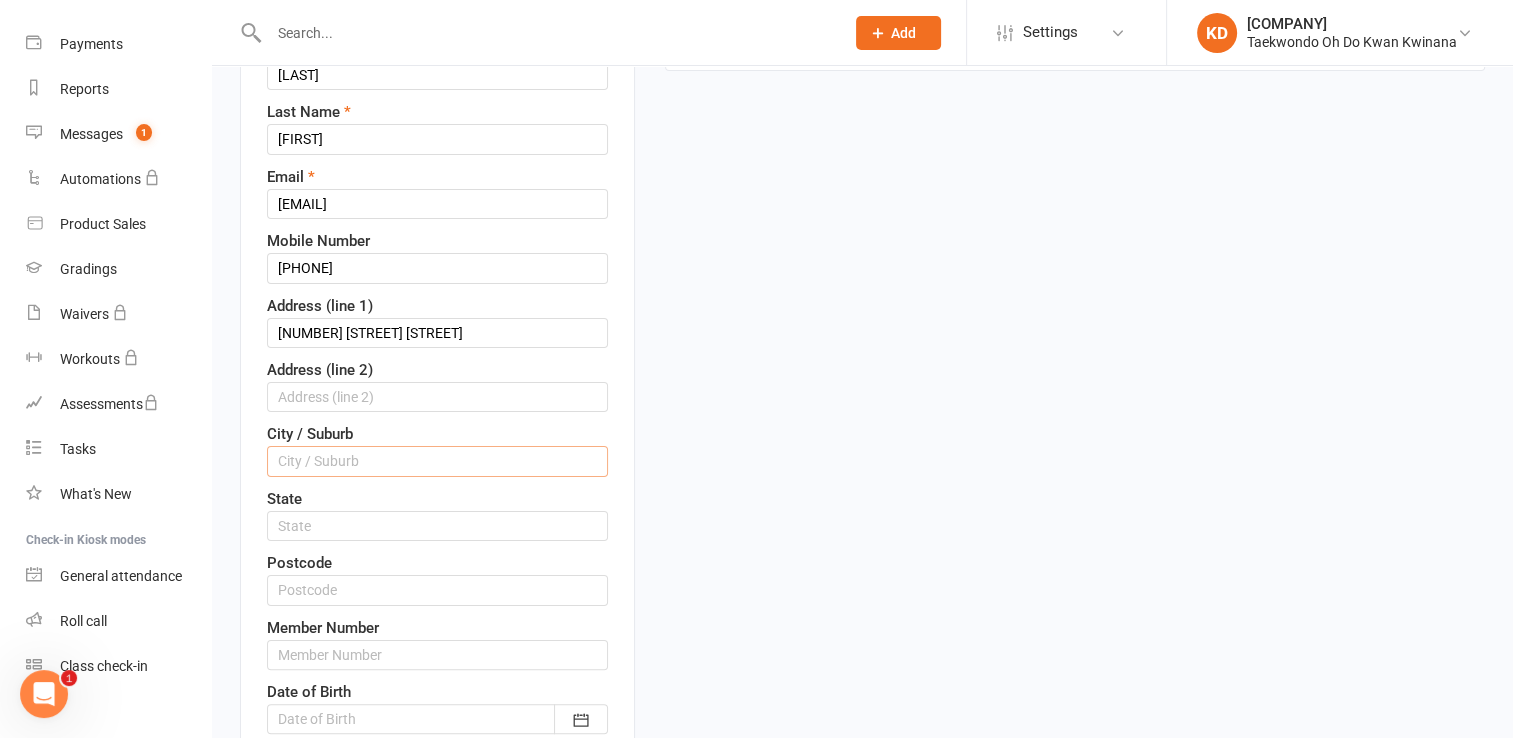 click at bounding box center (437, 461) 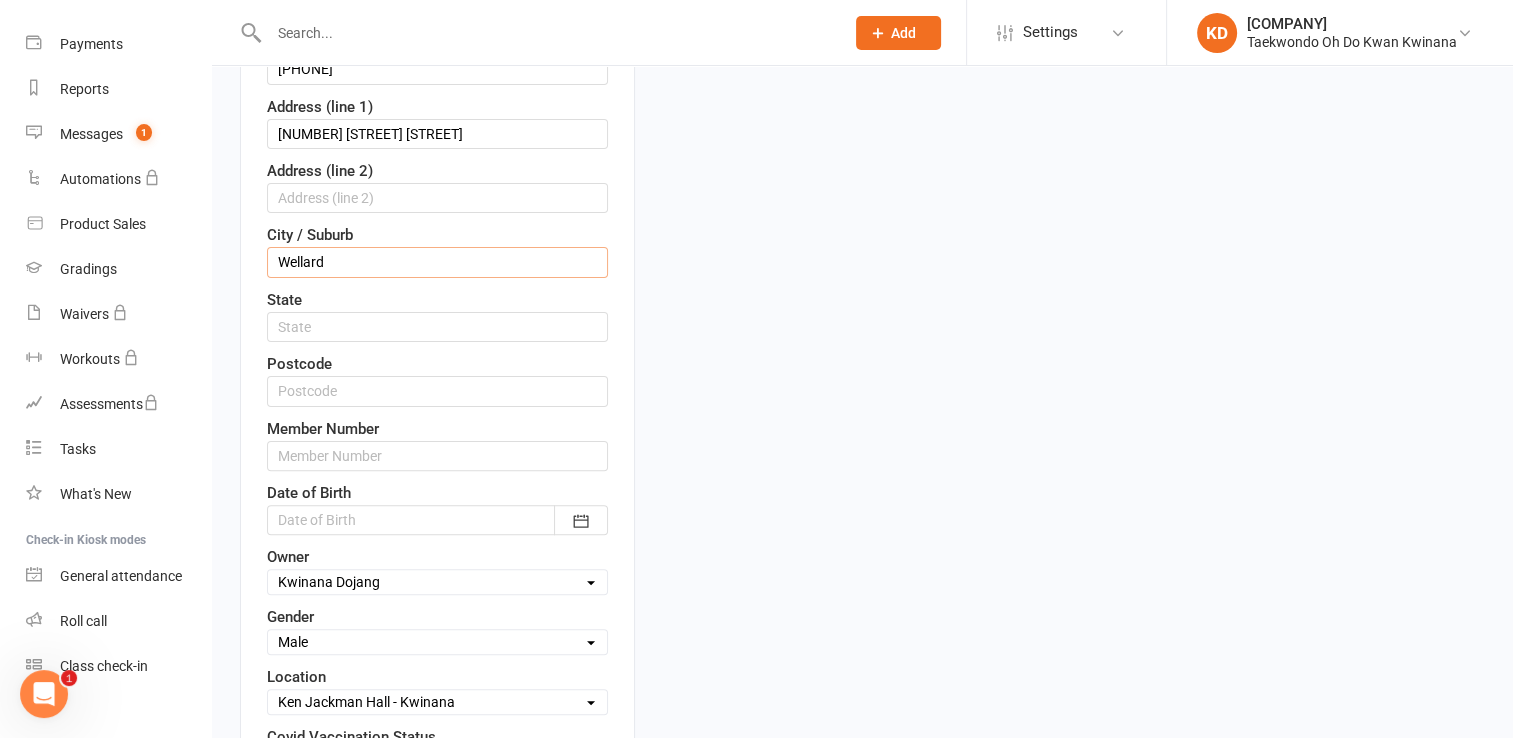scroll, scrollTop: 498, scrollLeft: 0, axis: vertical 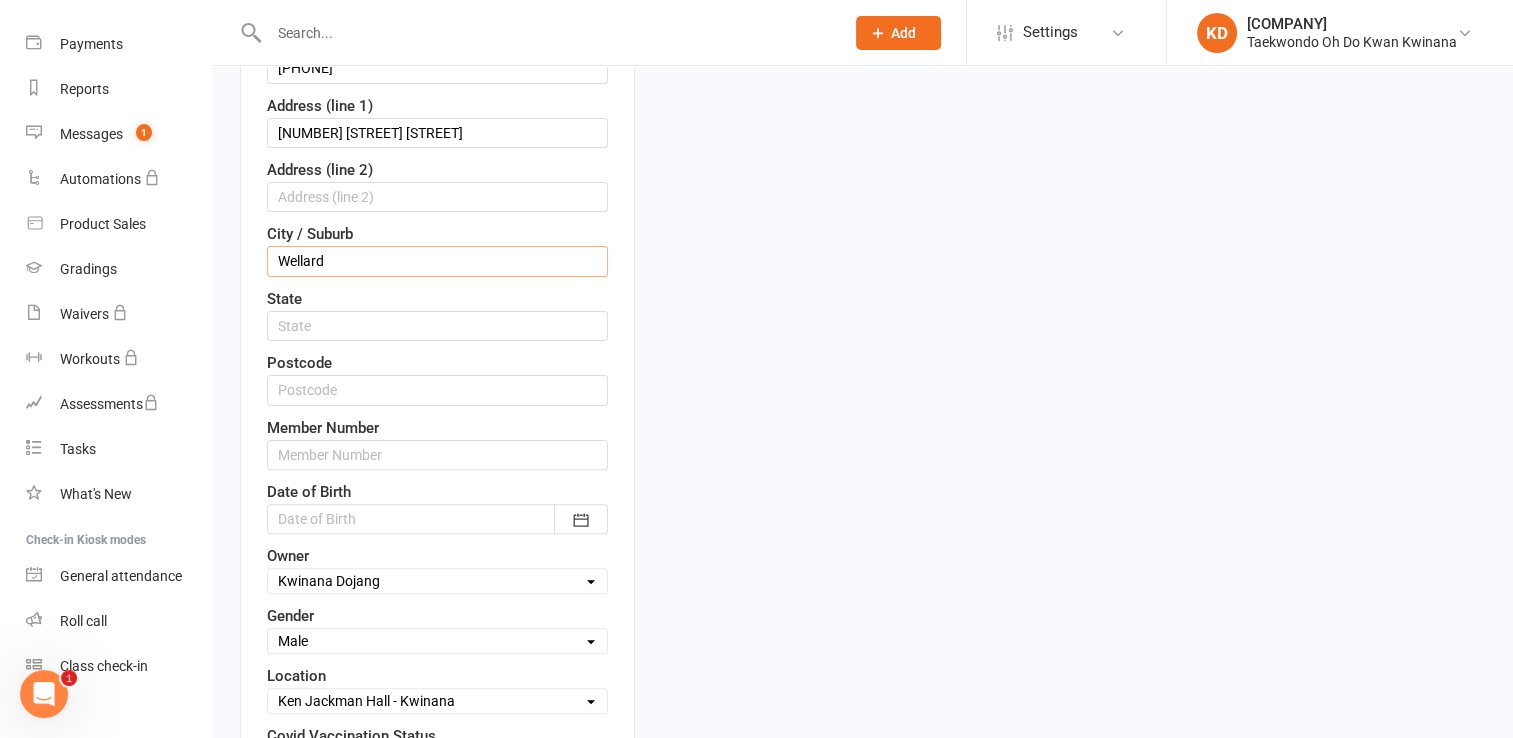type on "Wellard" 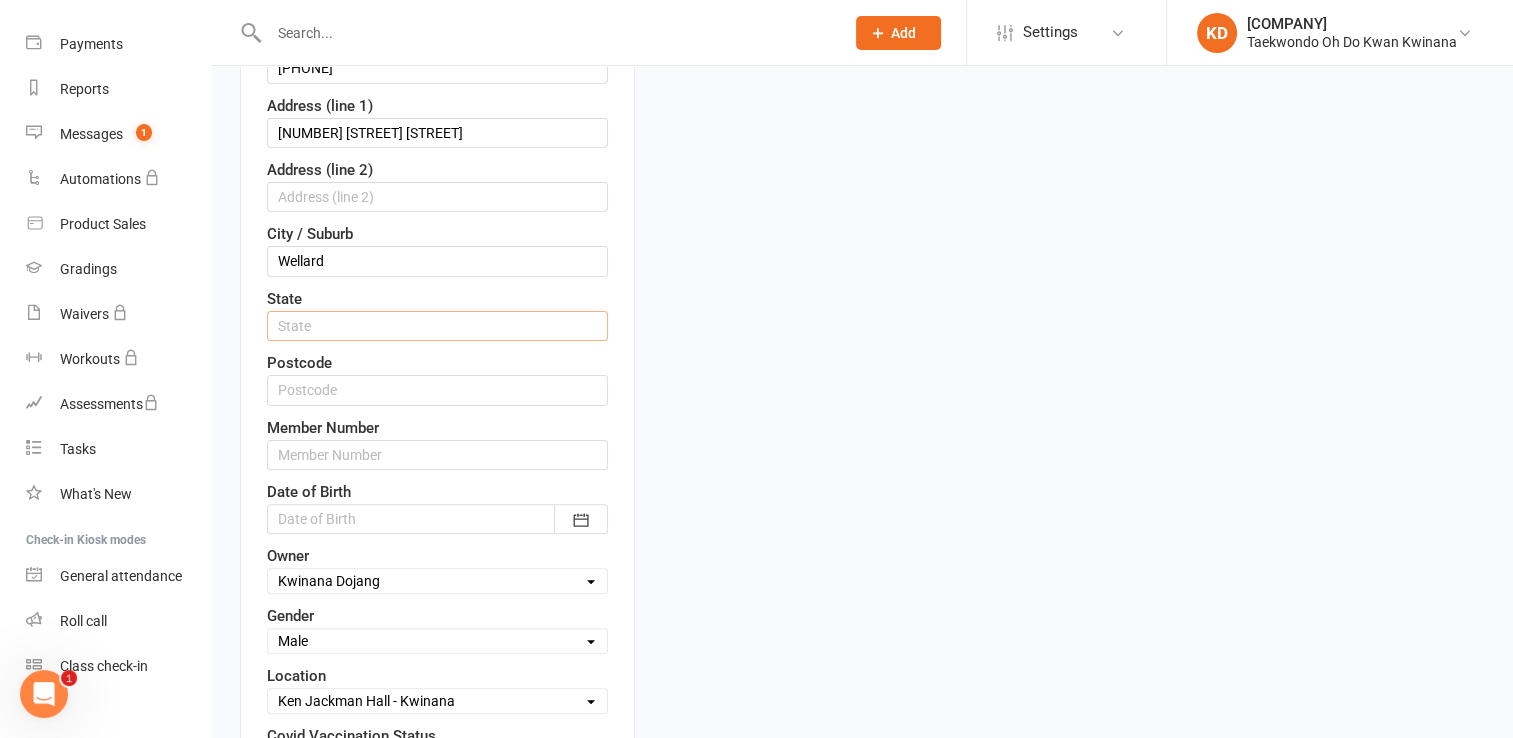 click at bounding box center (437, 326) 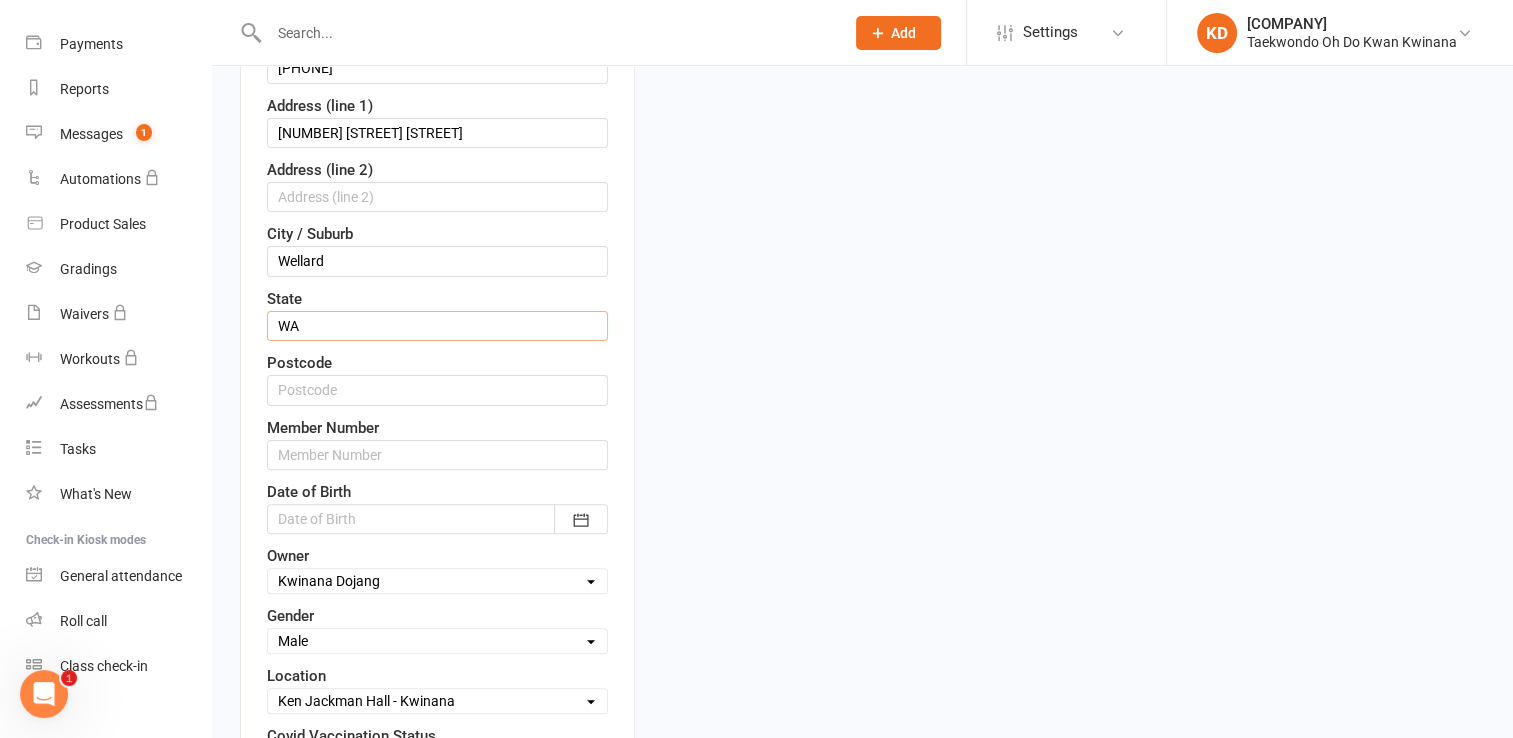 type on "WA" 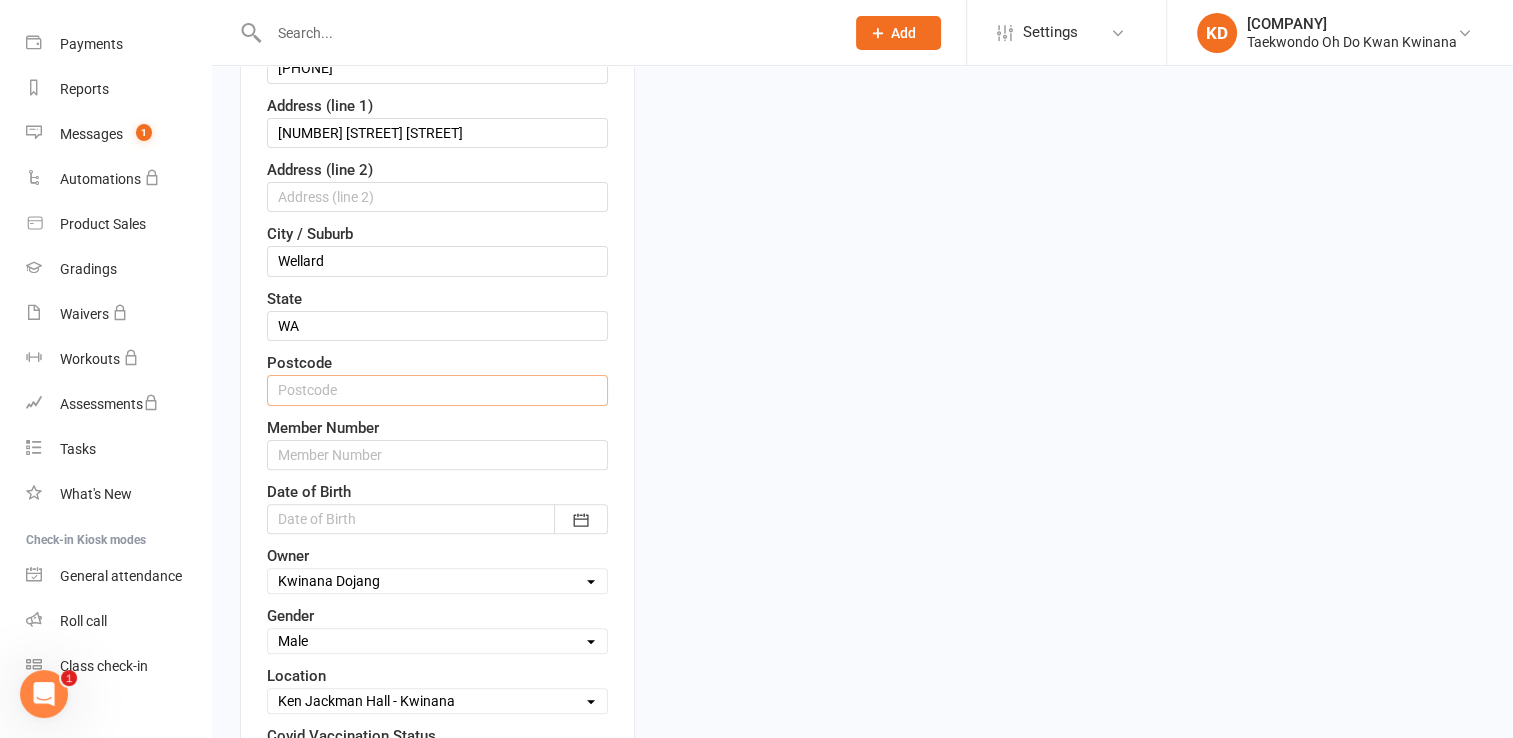 click at bounding box center [437, 390] 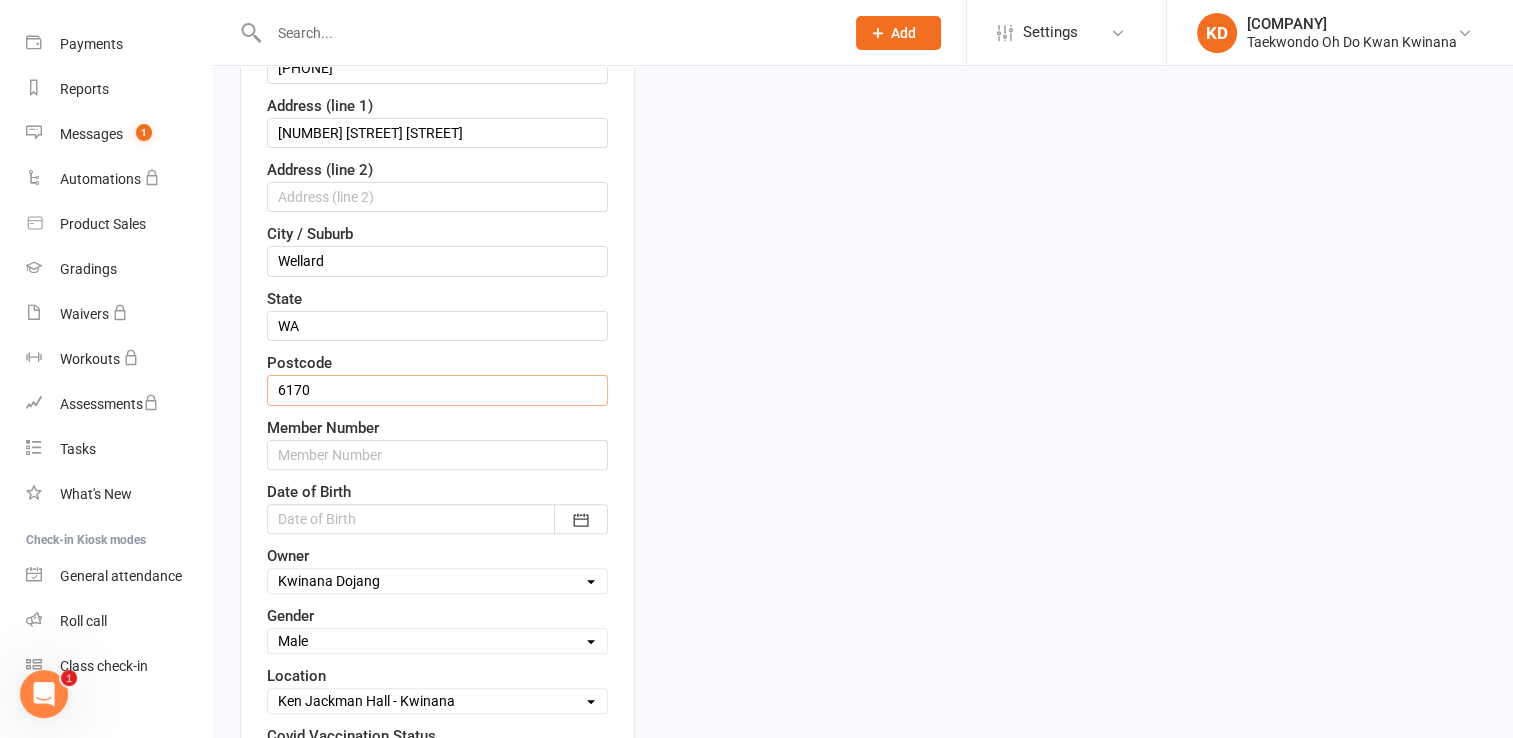 type on "6170" 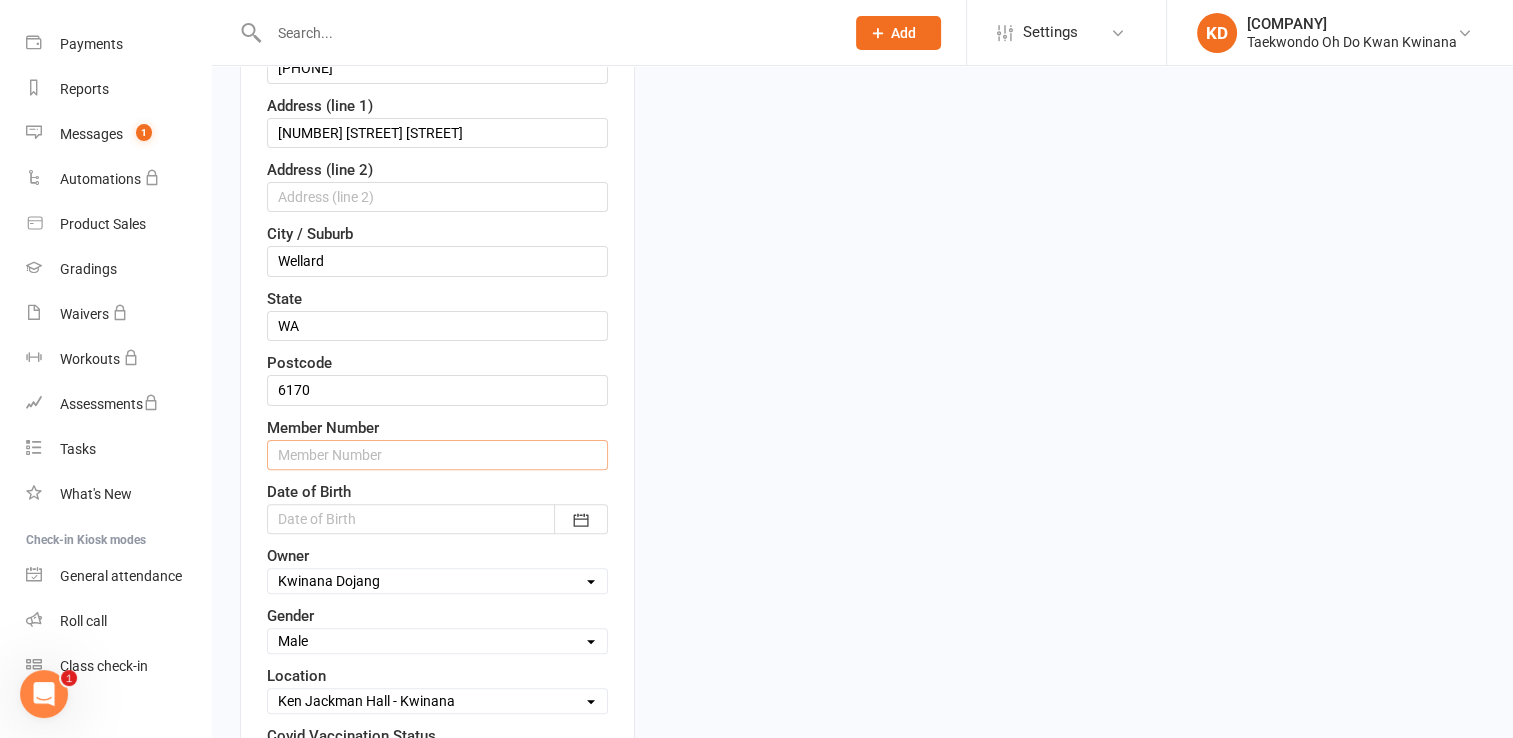 click at bounding box center [437, 455] 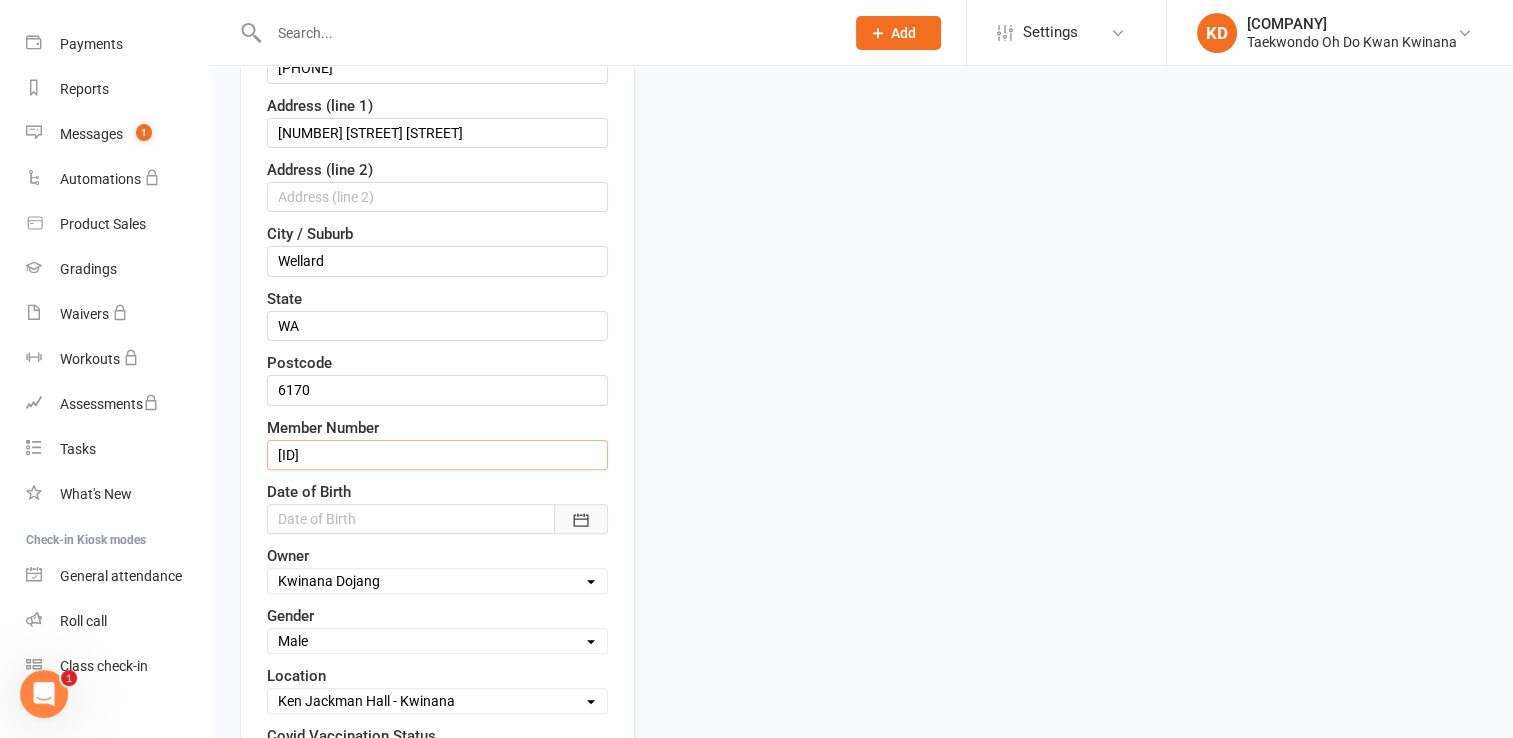 type on "[ID]" 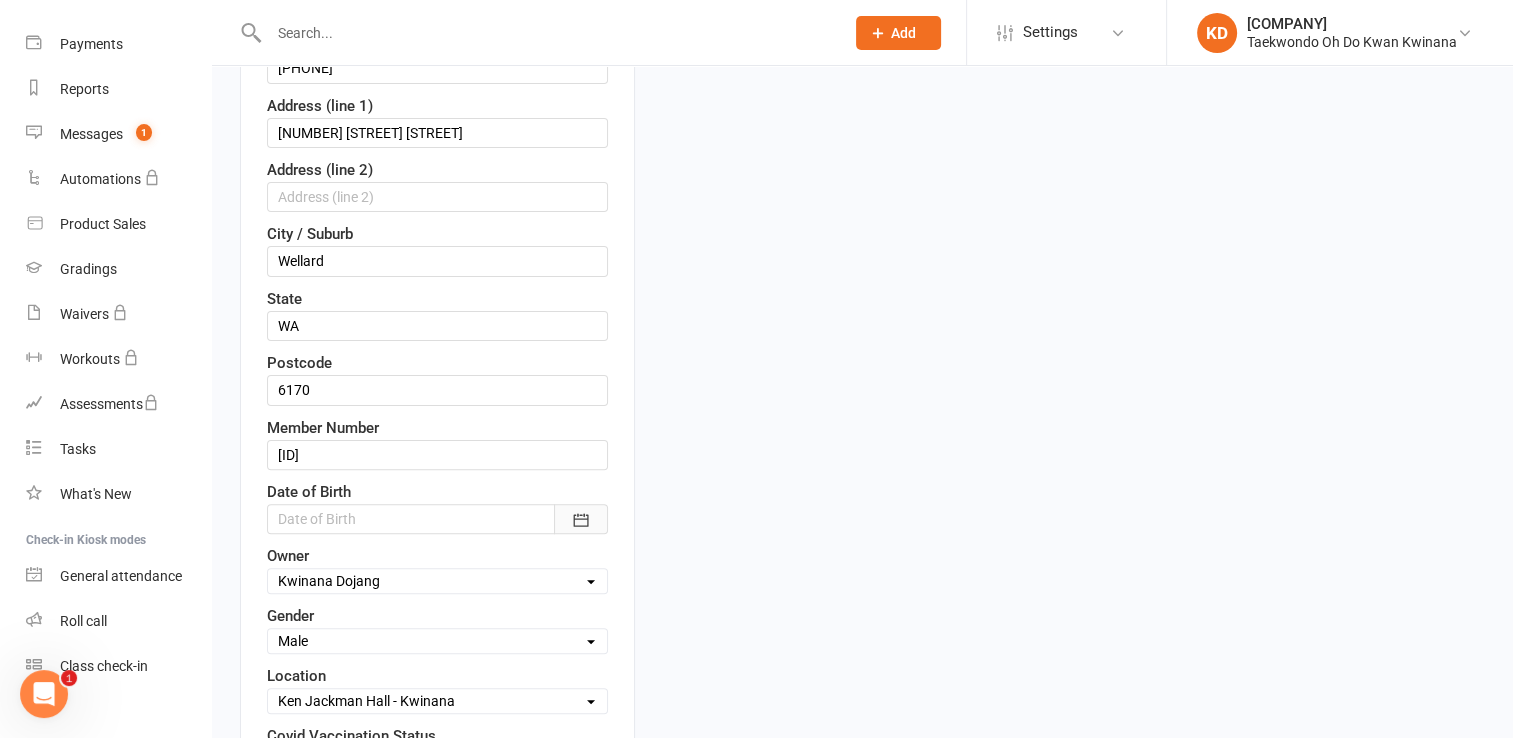 click 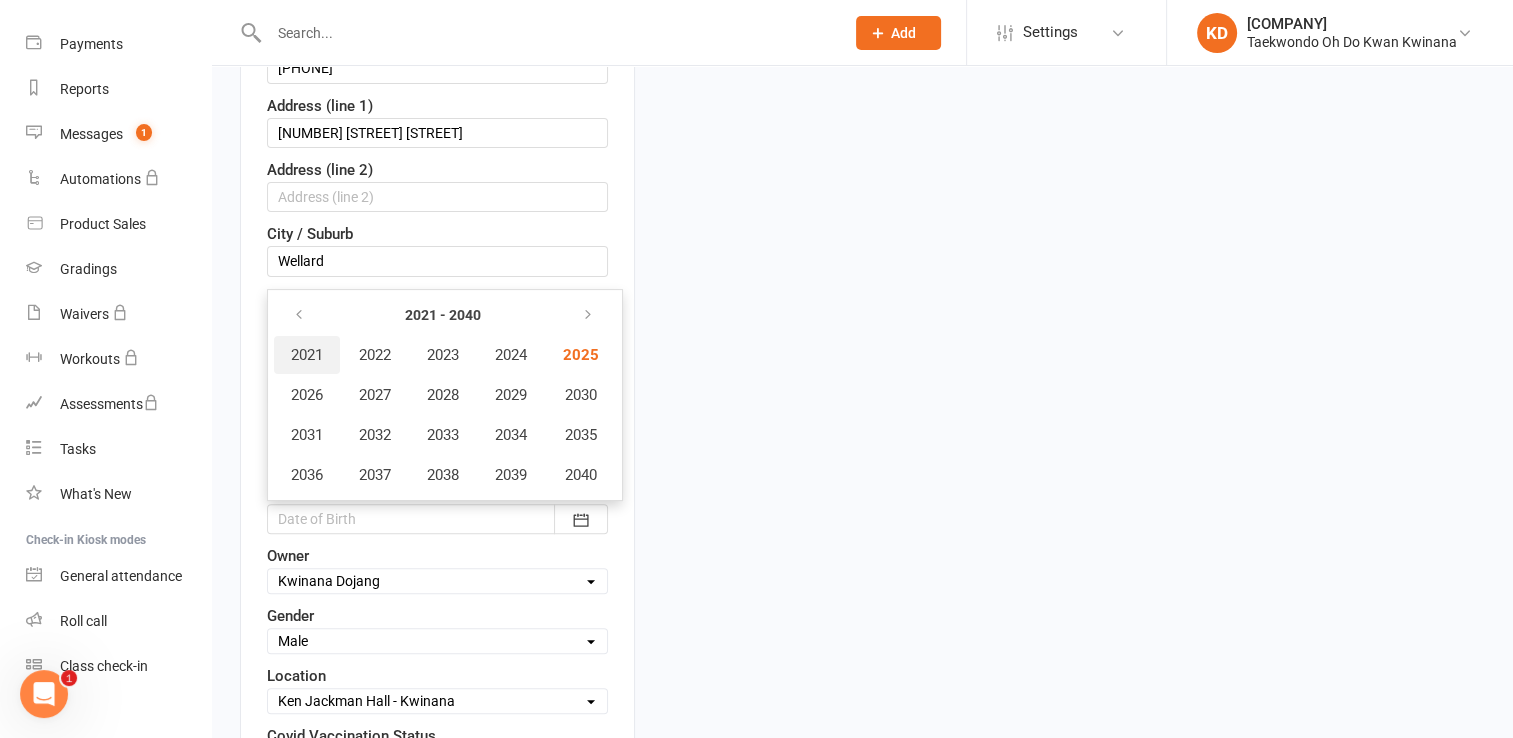 click on "2021" at bounding box center [307, 355] 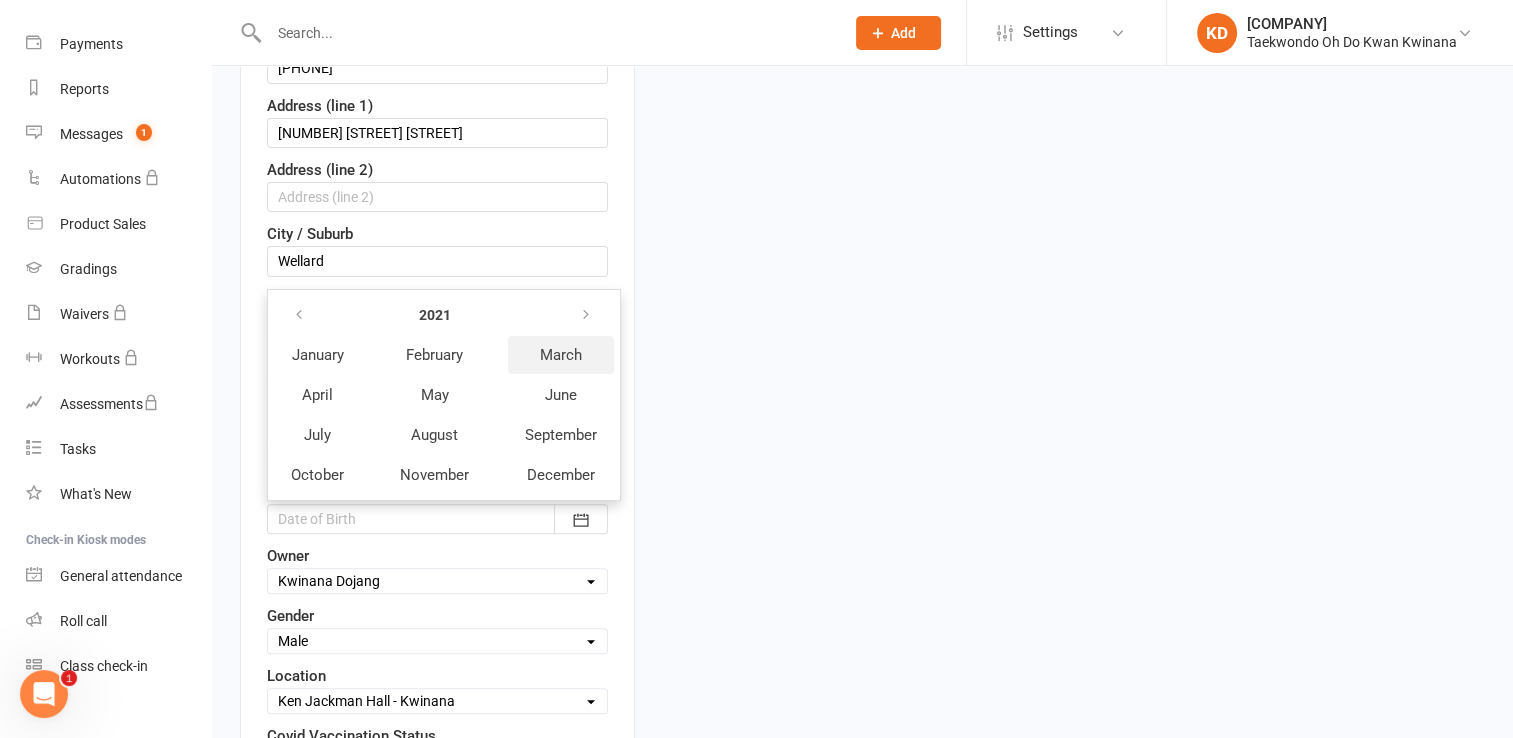 click on "March" at bounding box center (561, 355) 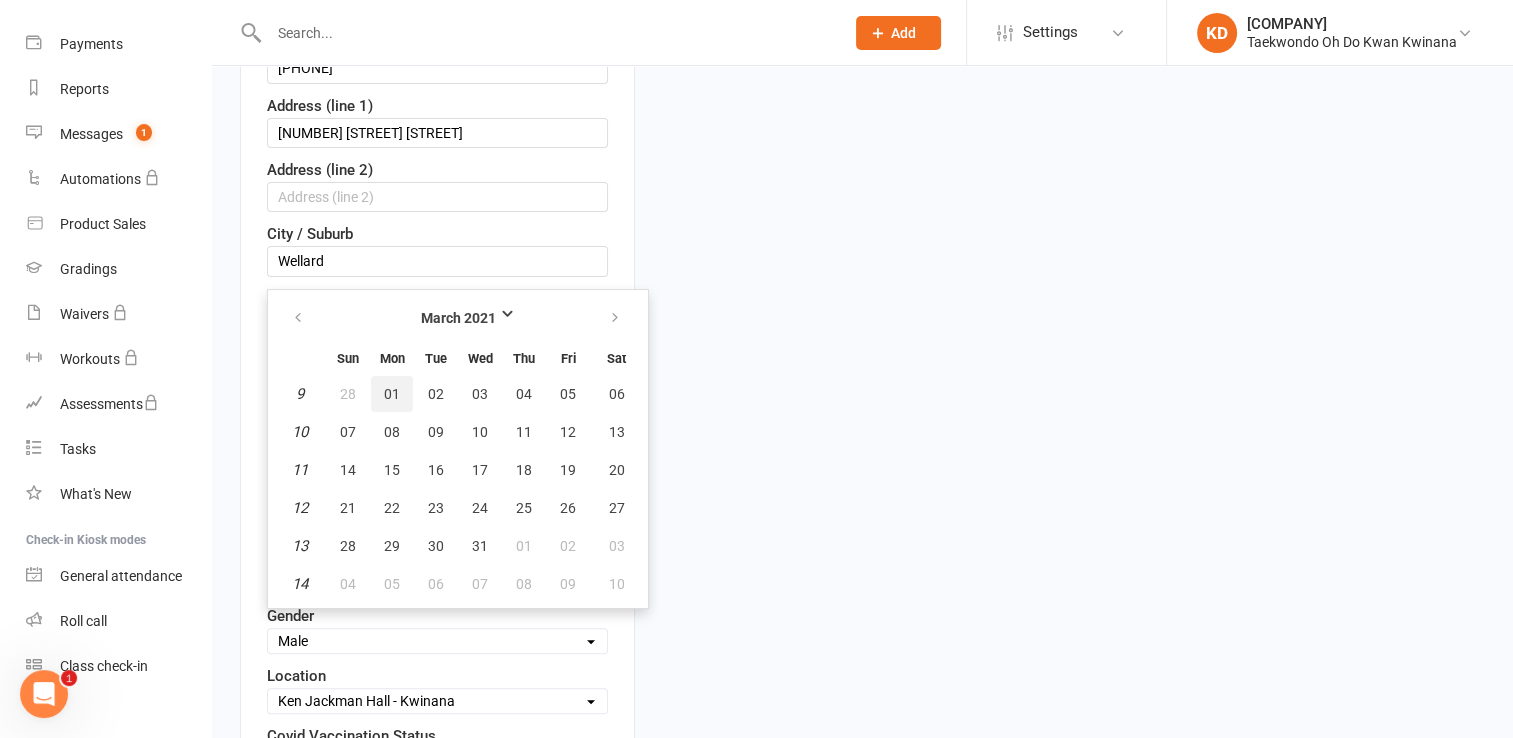 click on "01" at bounding box center (392, 394) 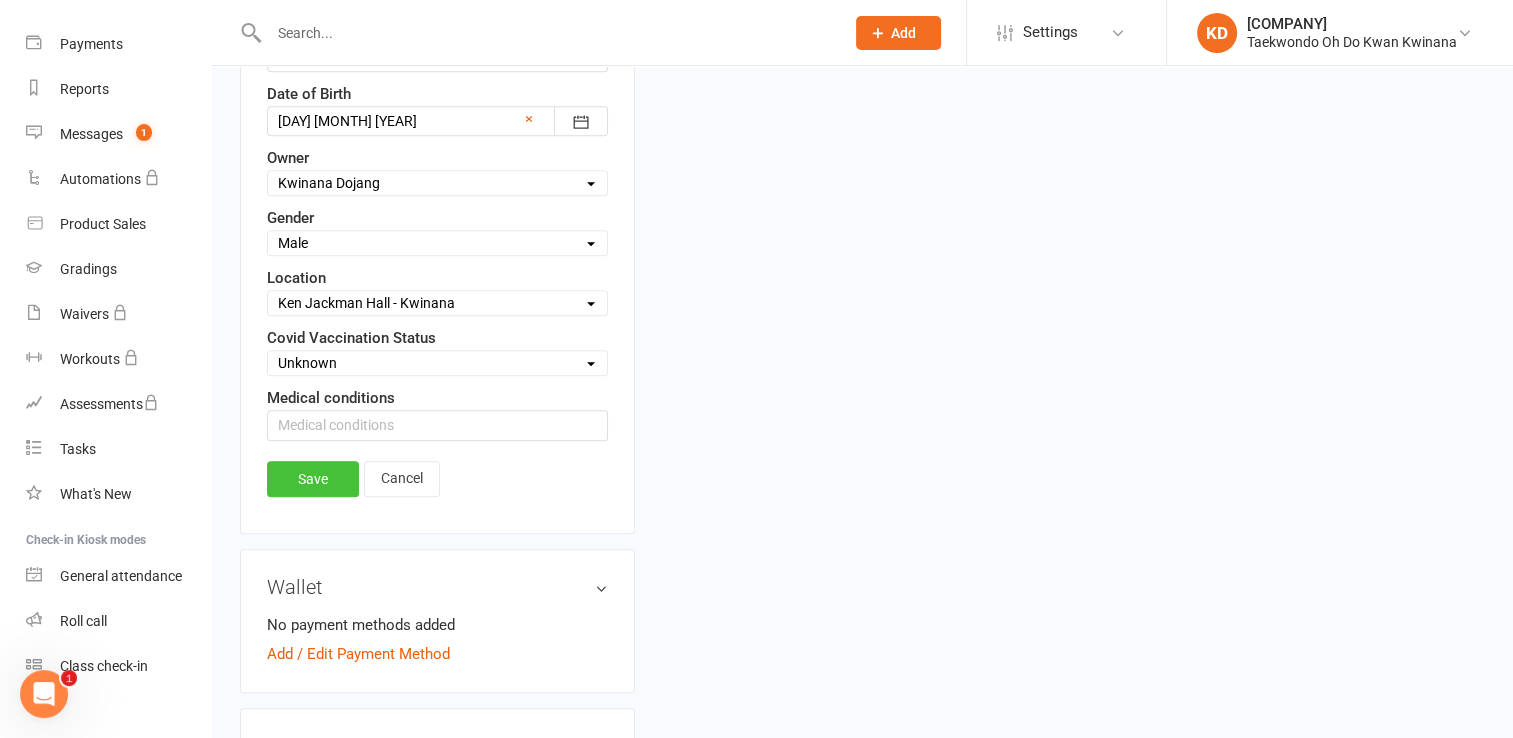 scroll, scrollTop: 897, scrollLeft: 0, axis: vertical 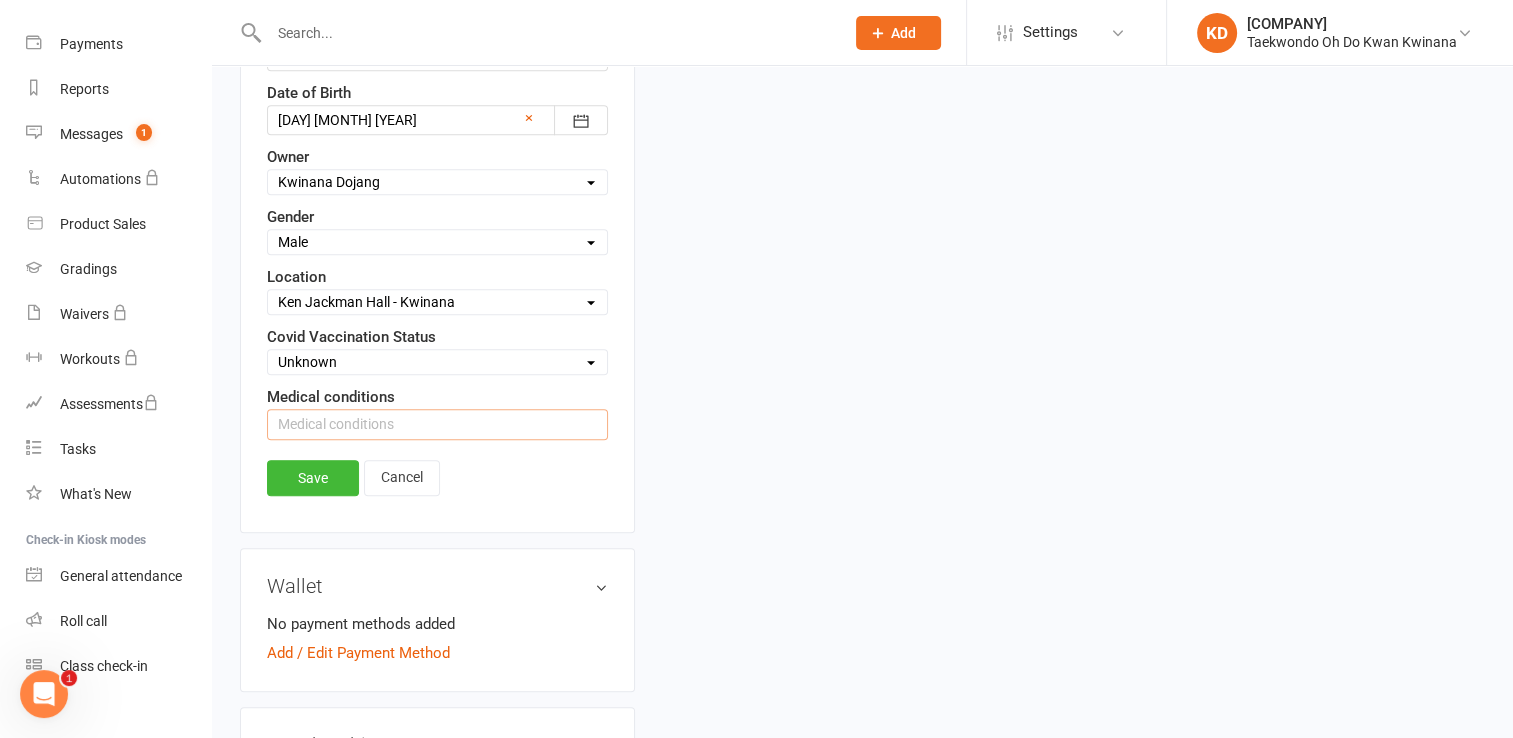 click at bounding box center [437, 424] 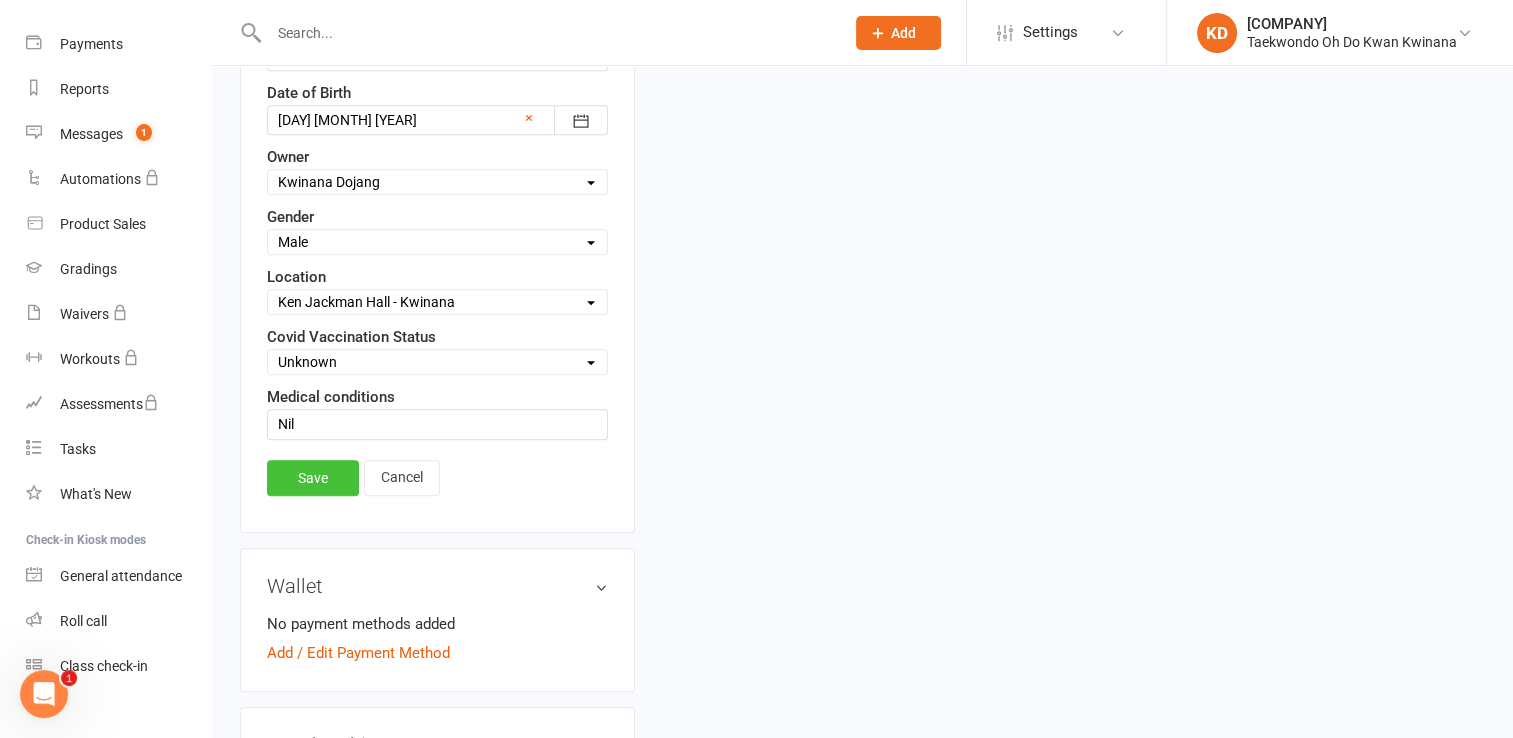 click on "Save" at bounding box center (313, 478) 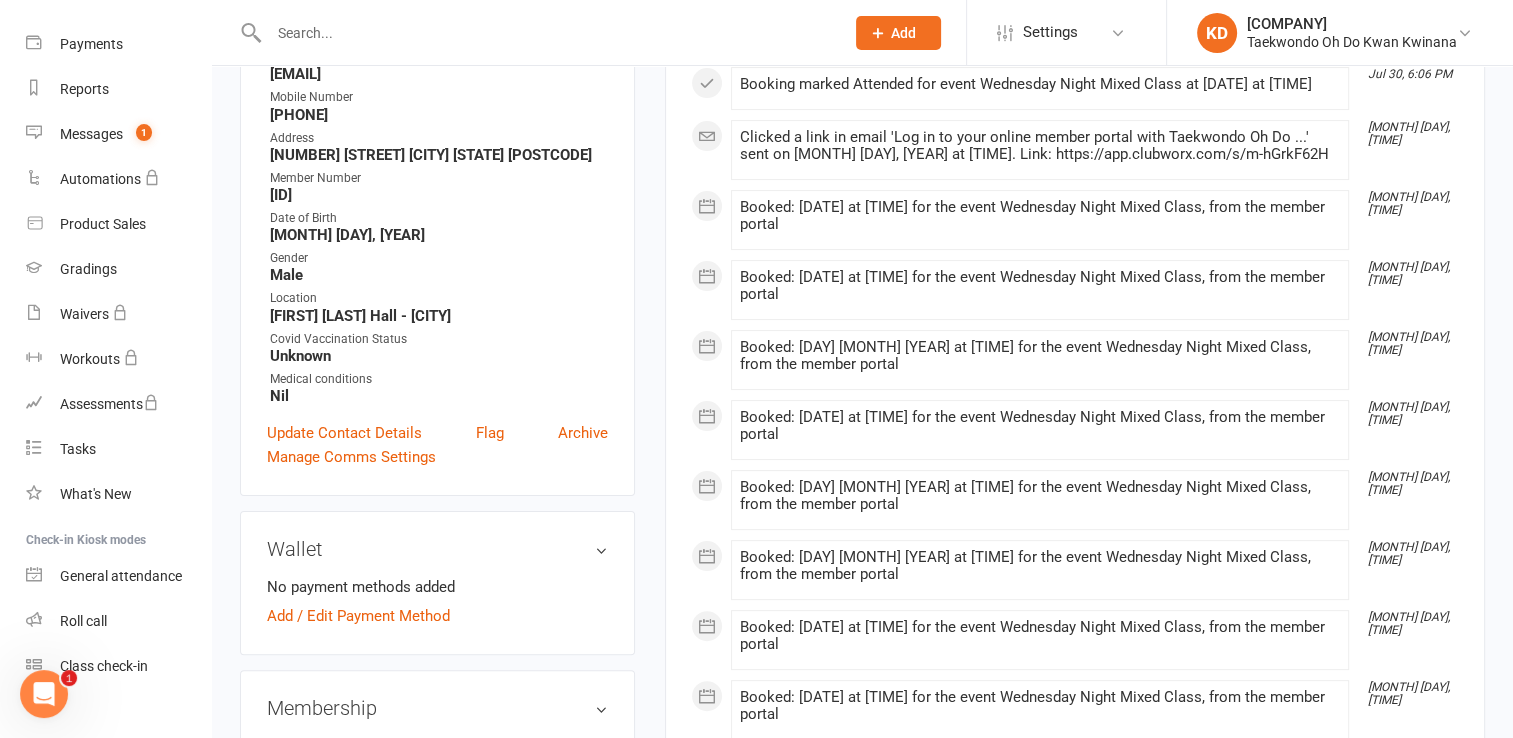 scroll, scrollTop: 366, scrollLeft: 0, axis: vertical 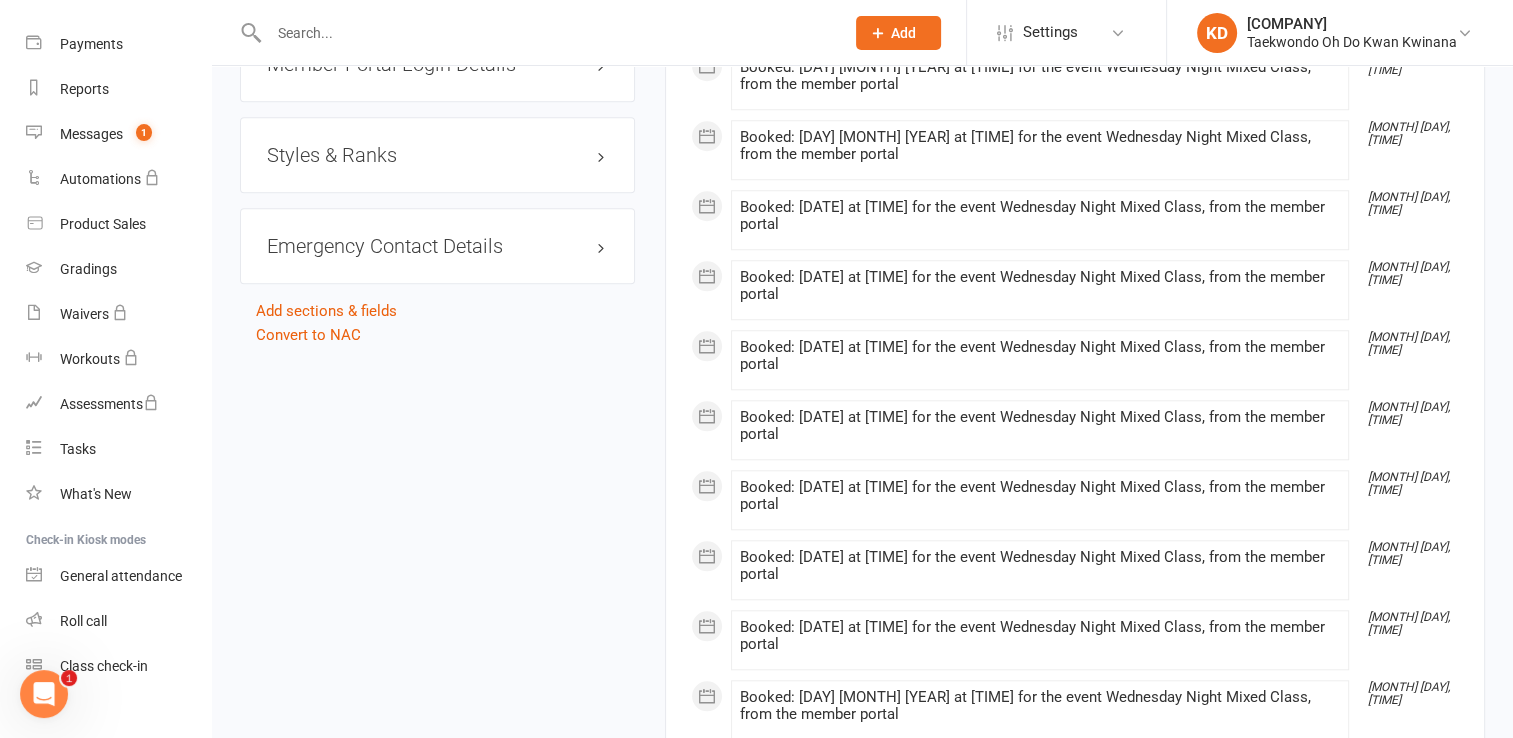 click on "Styles & Ranks" at bounding box center [437, 155] 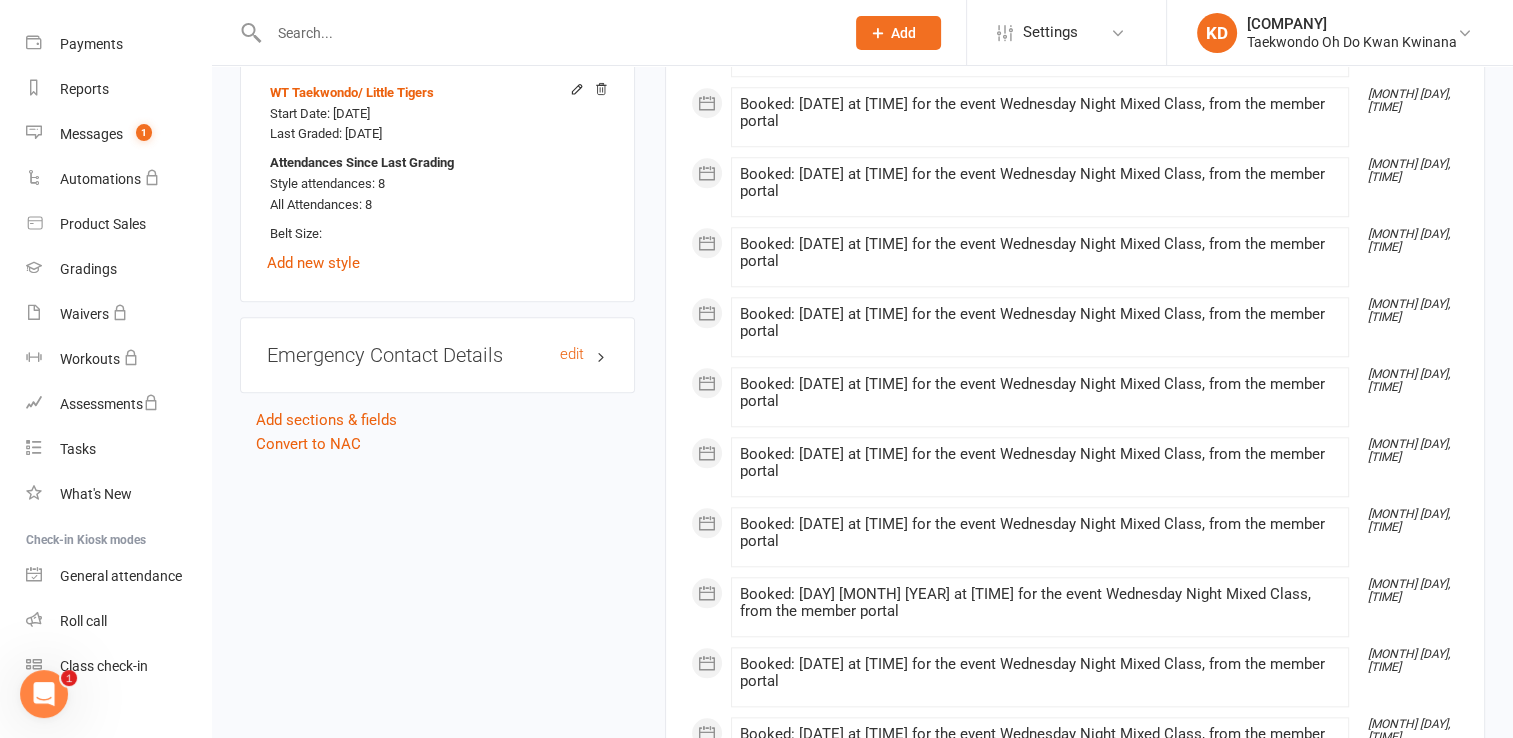 scroll, scrollTop: 1867, scrollLeft: 0, axis: vertical 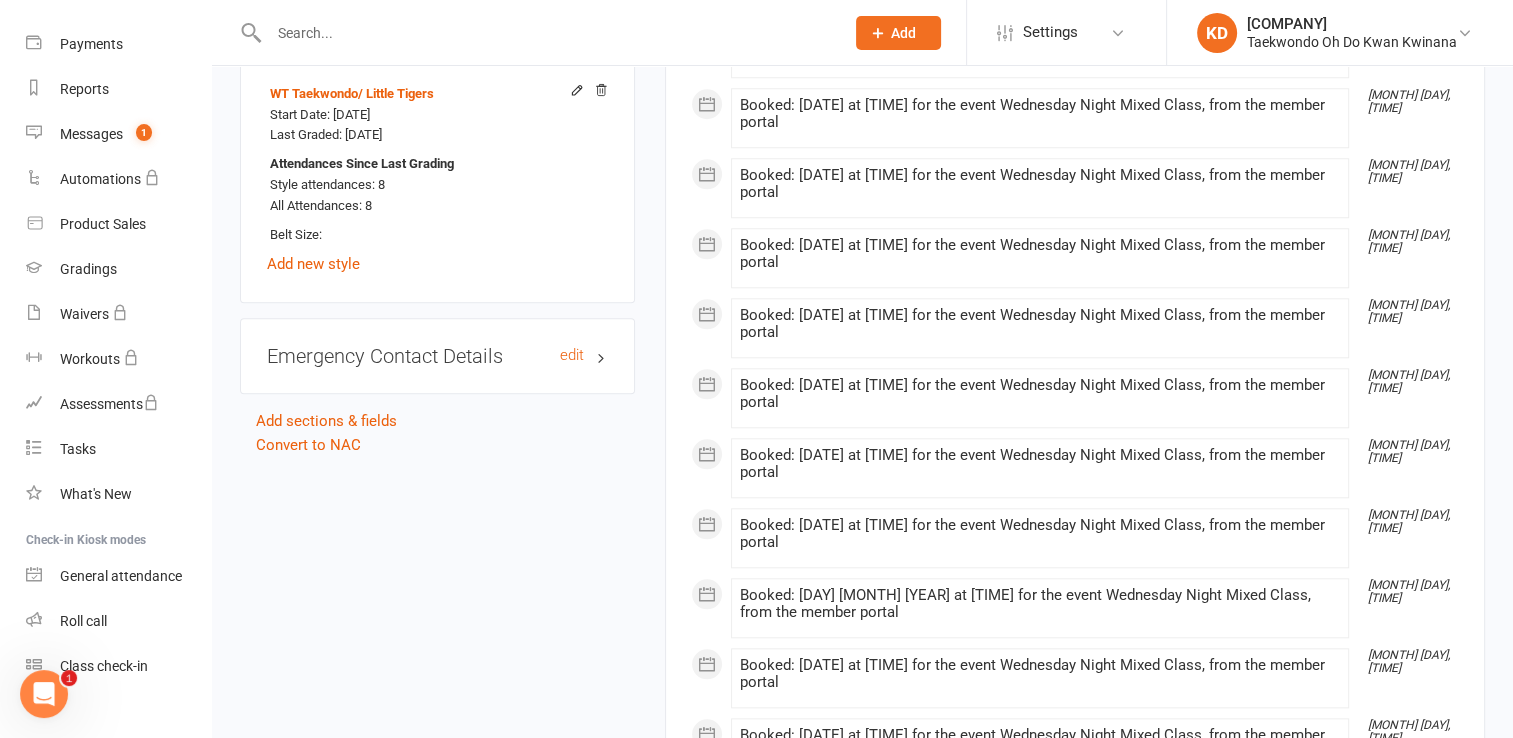 click on "Emergency Contact Details  edit" at bounding box center (437, 356) 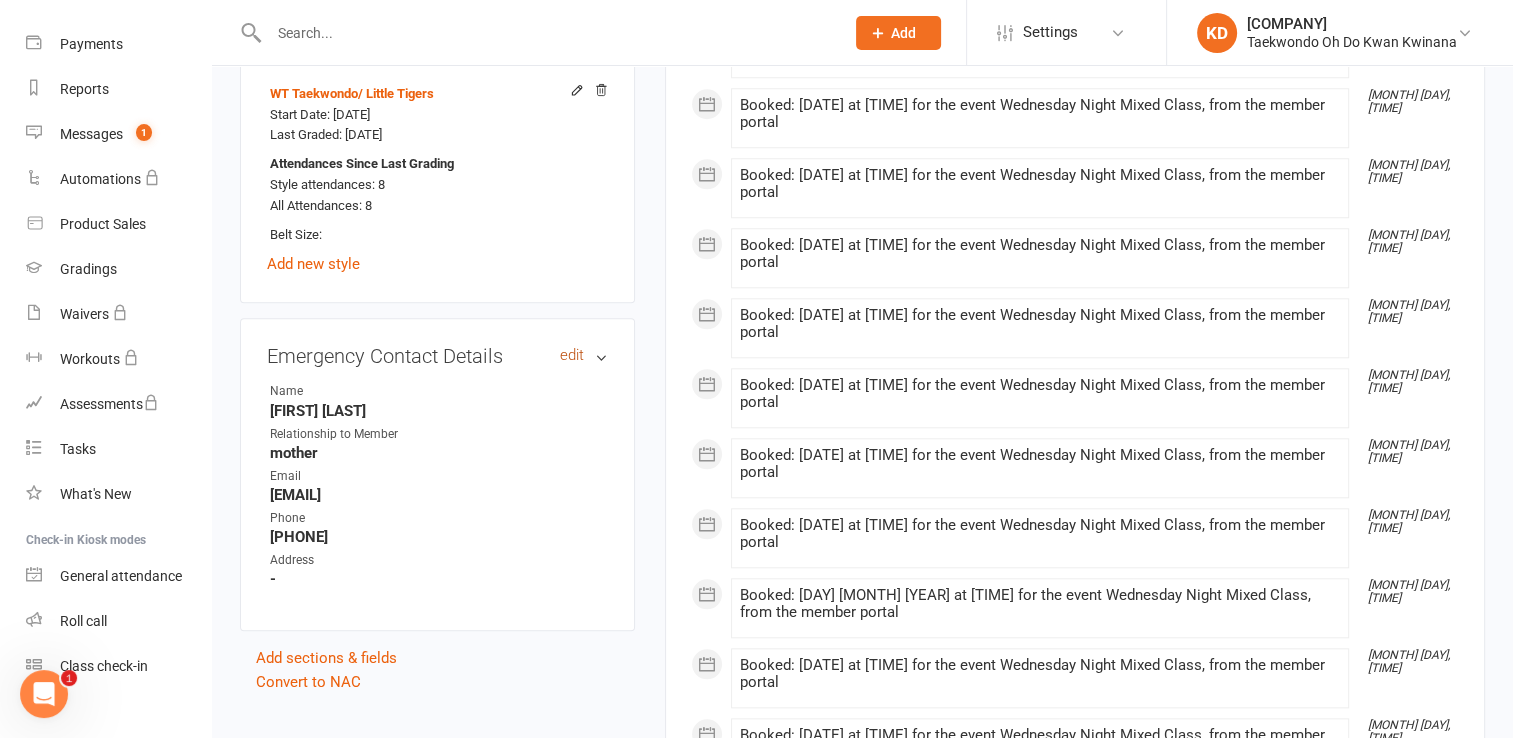 click on "edit" at bounding box center [572, 355] 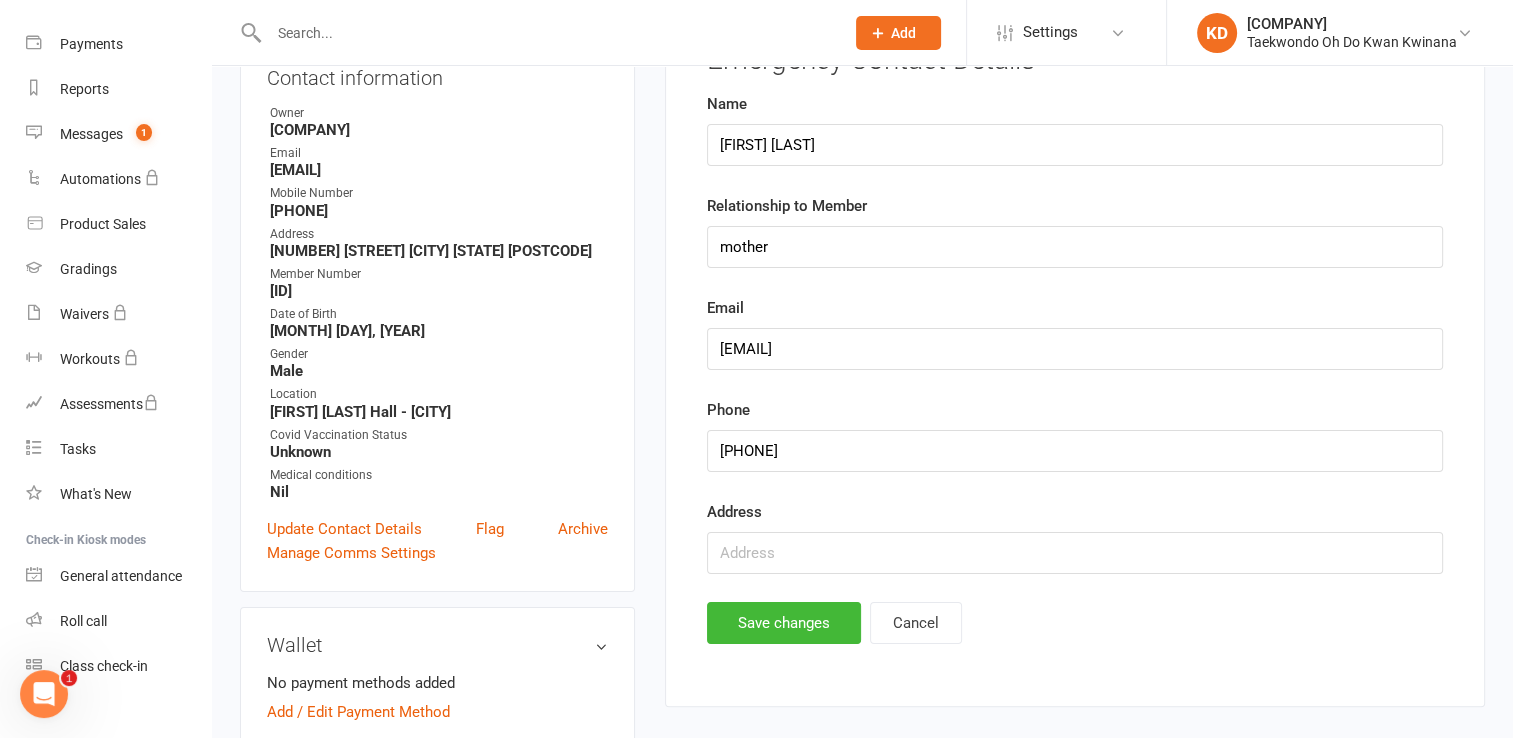 scroll, scrollTop: 270, scrollLeft: 0, axis: vertical 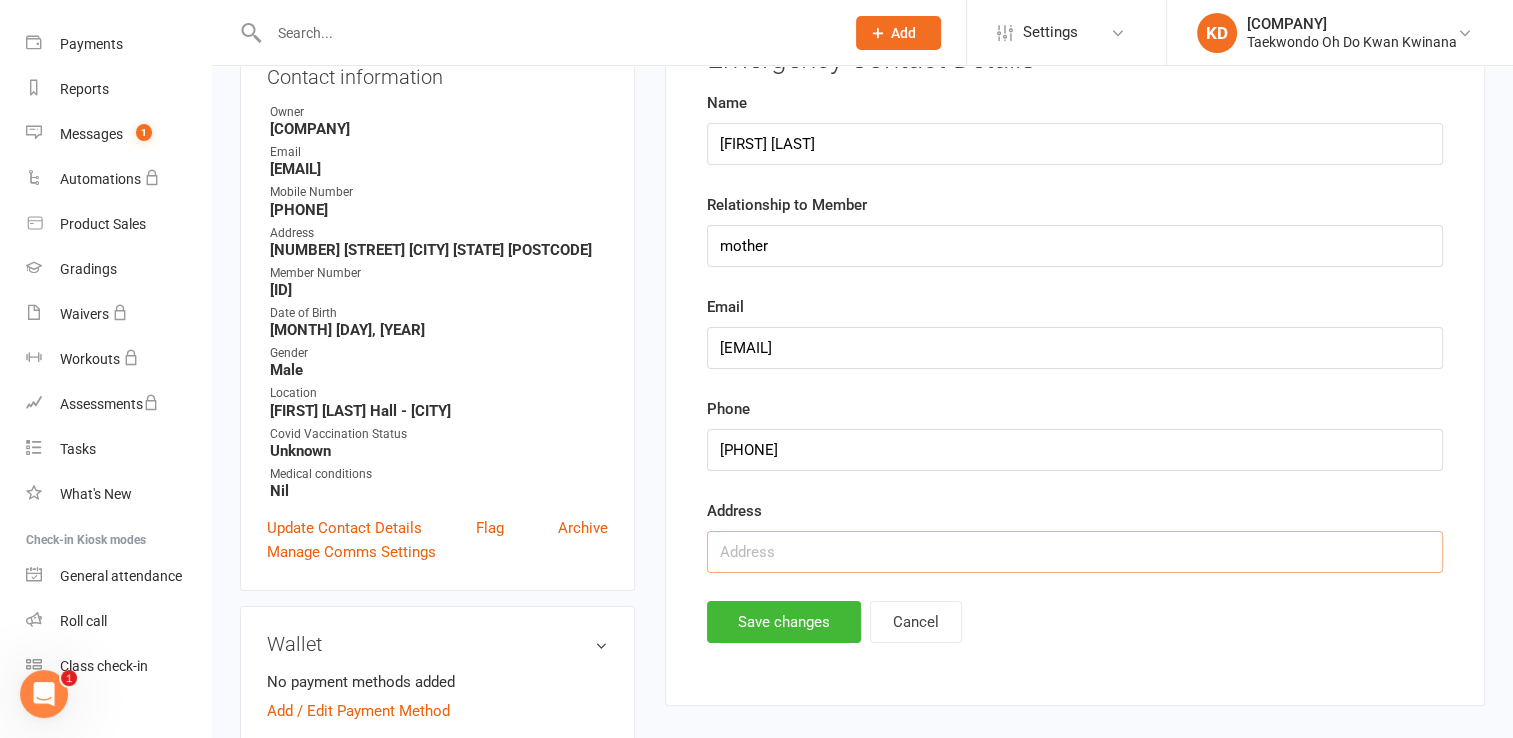 click at bounding box center (1075, 552) 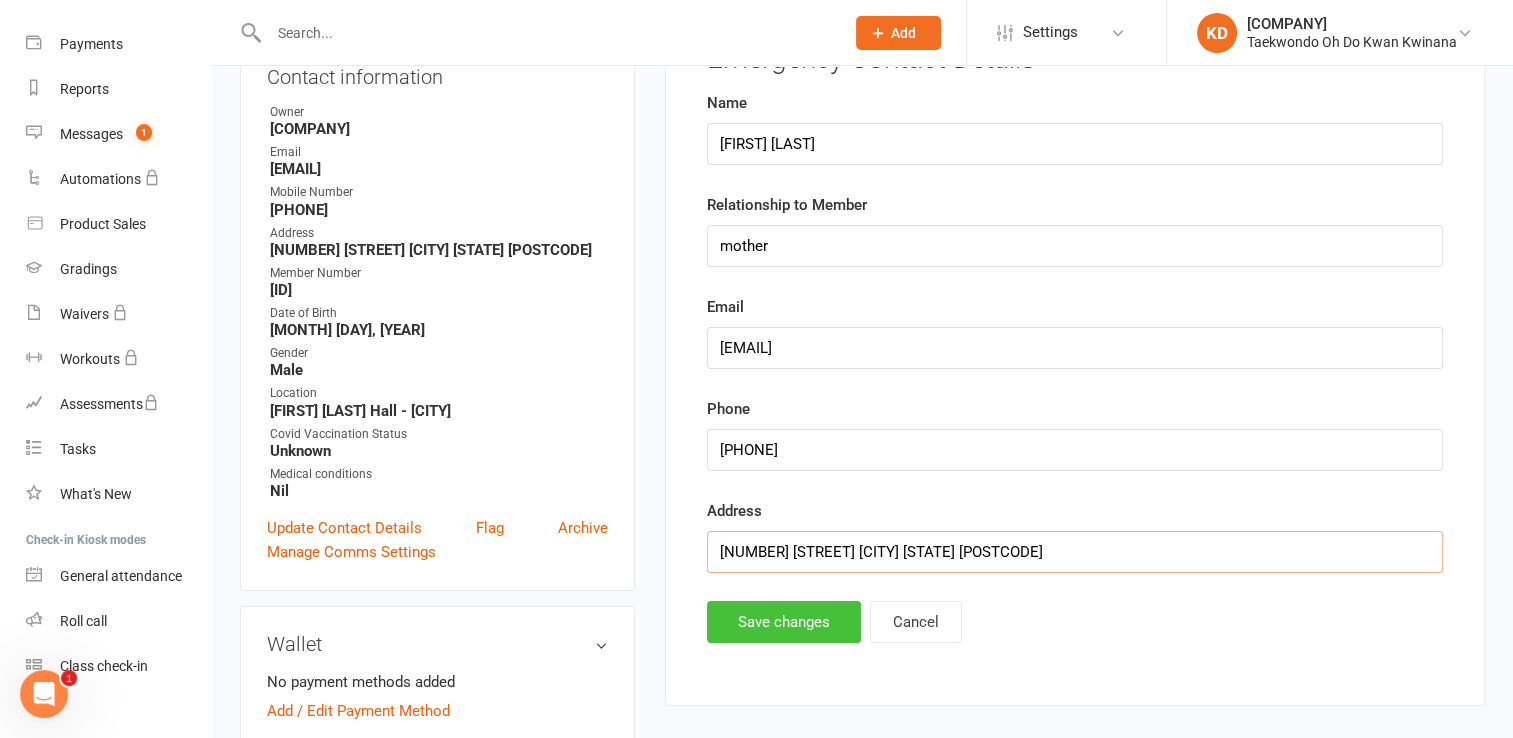 type on "[NUMBER] [STREET] [CITY] [STATE] [POSTCODE]" 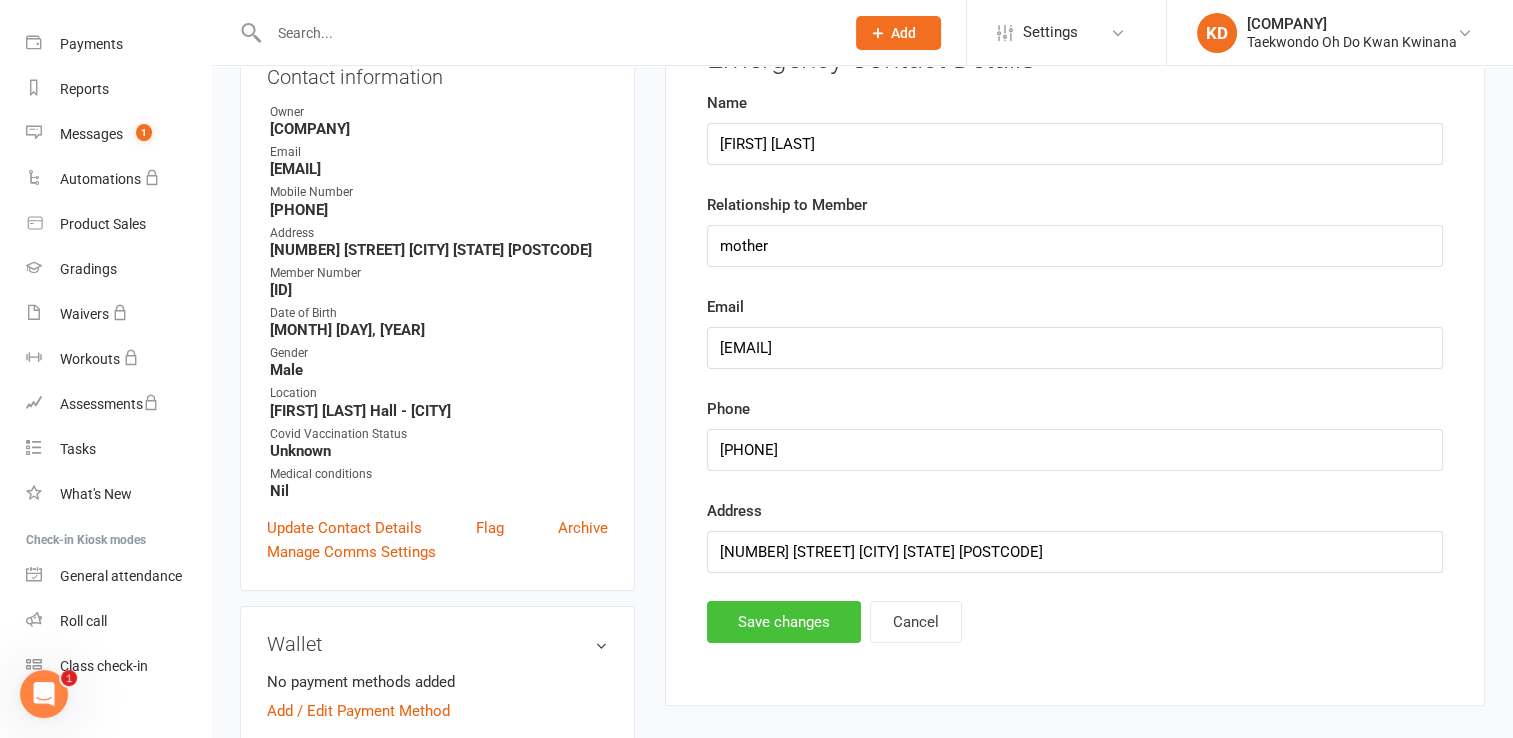 click on "Save changes" at bounding box center (784, 622) 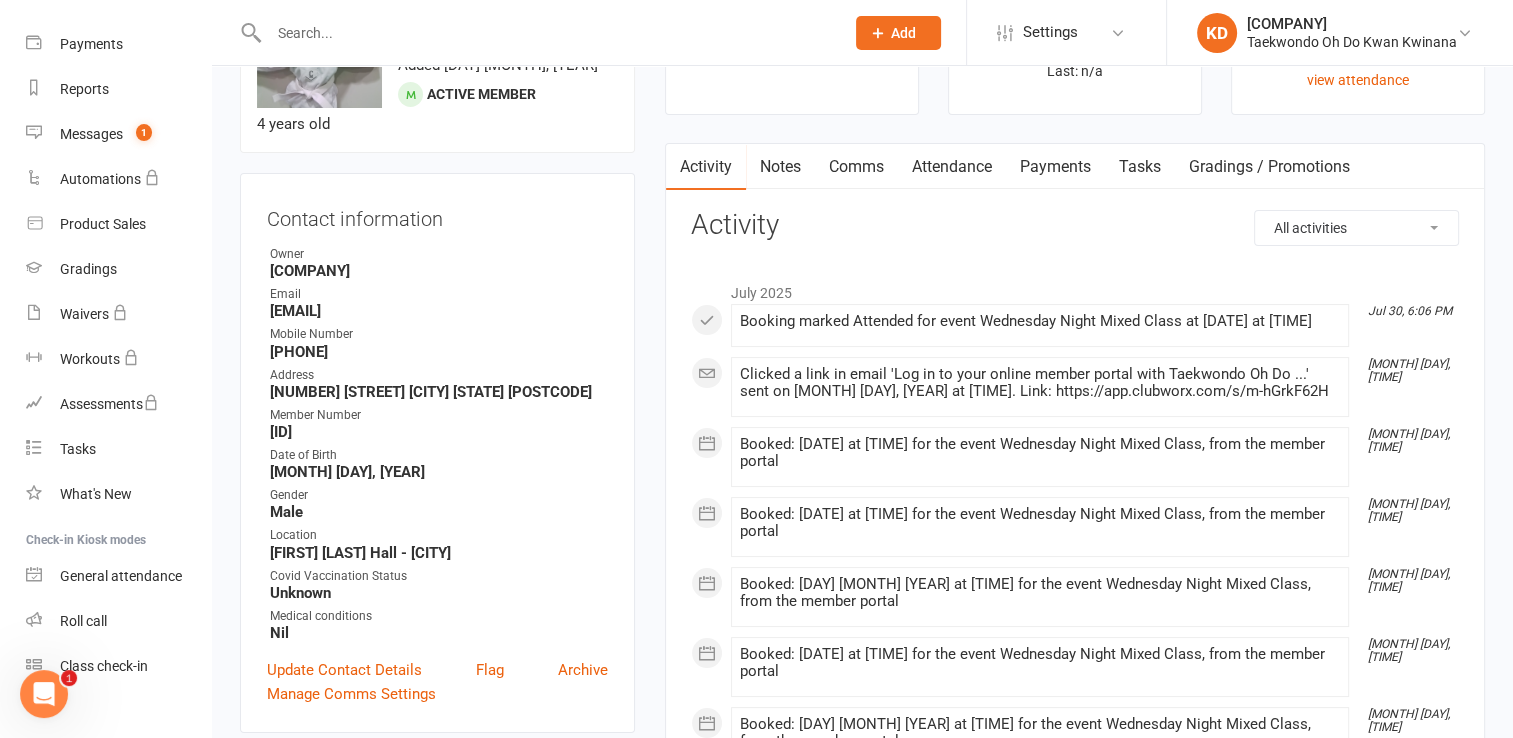 scroll, scrollTop: 0, scrollLeft: 0, axis: both 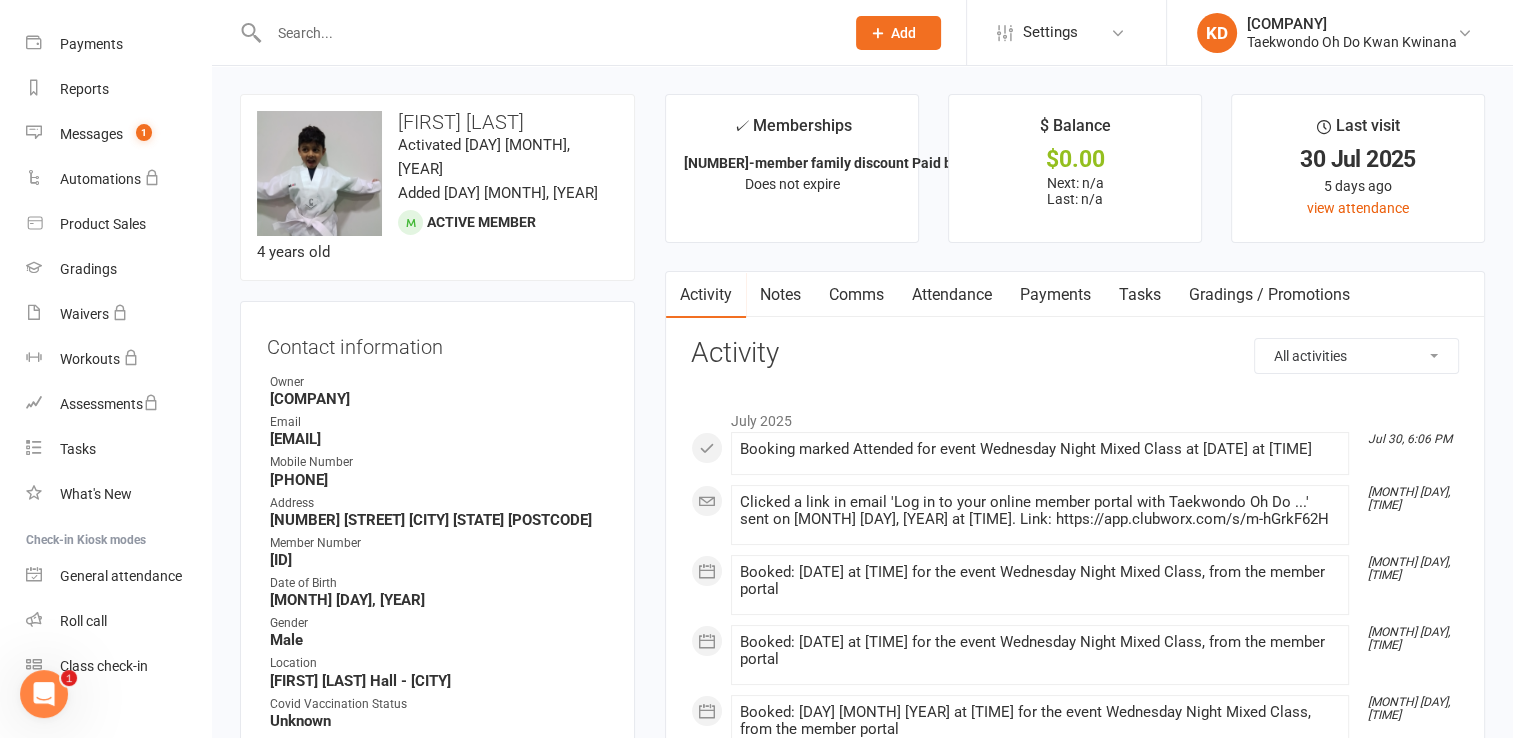 click at bounding box center (546, 33) 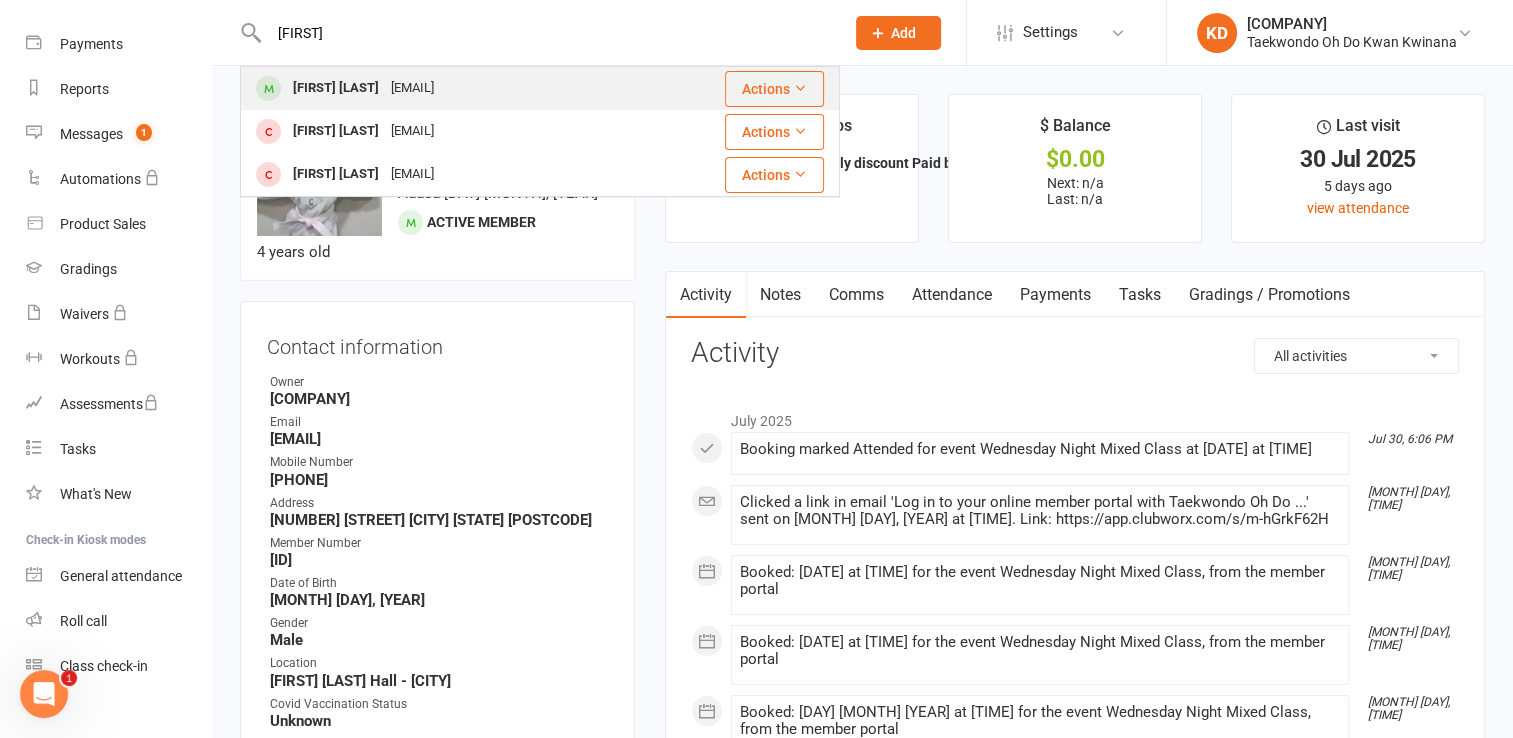 type on "[FIRST]" 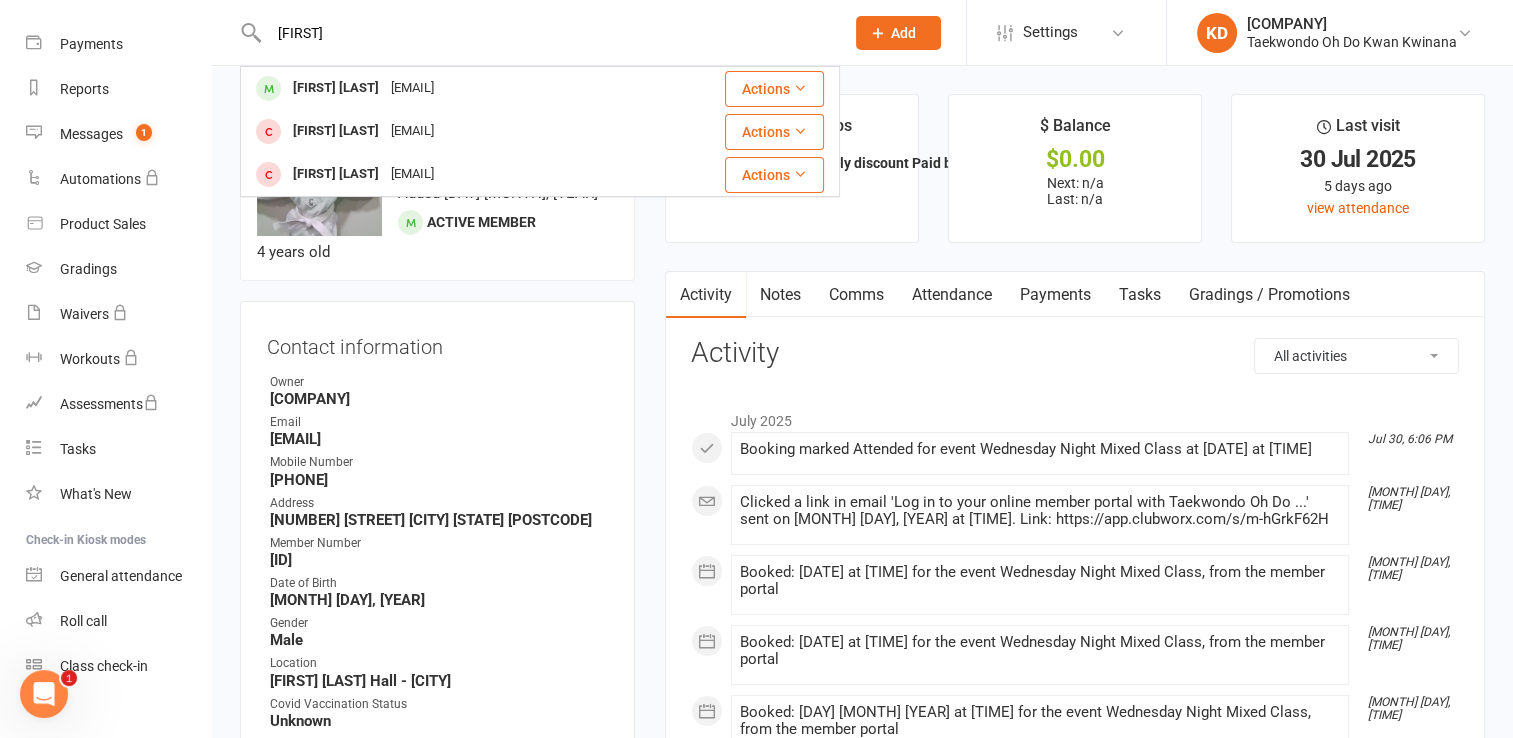 type 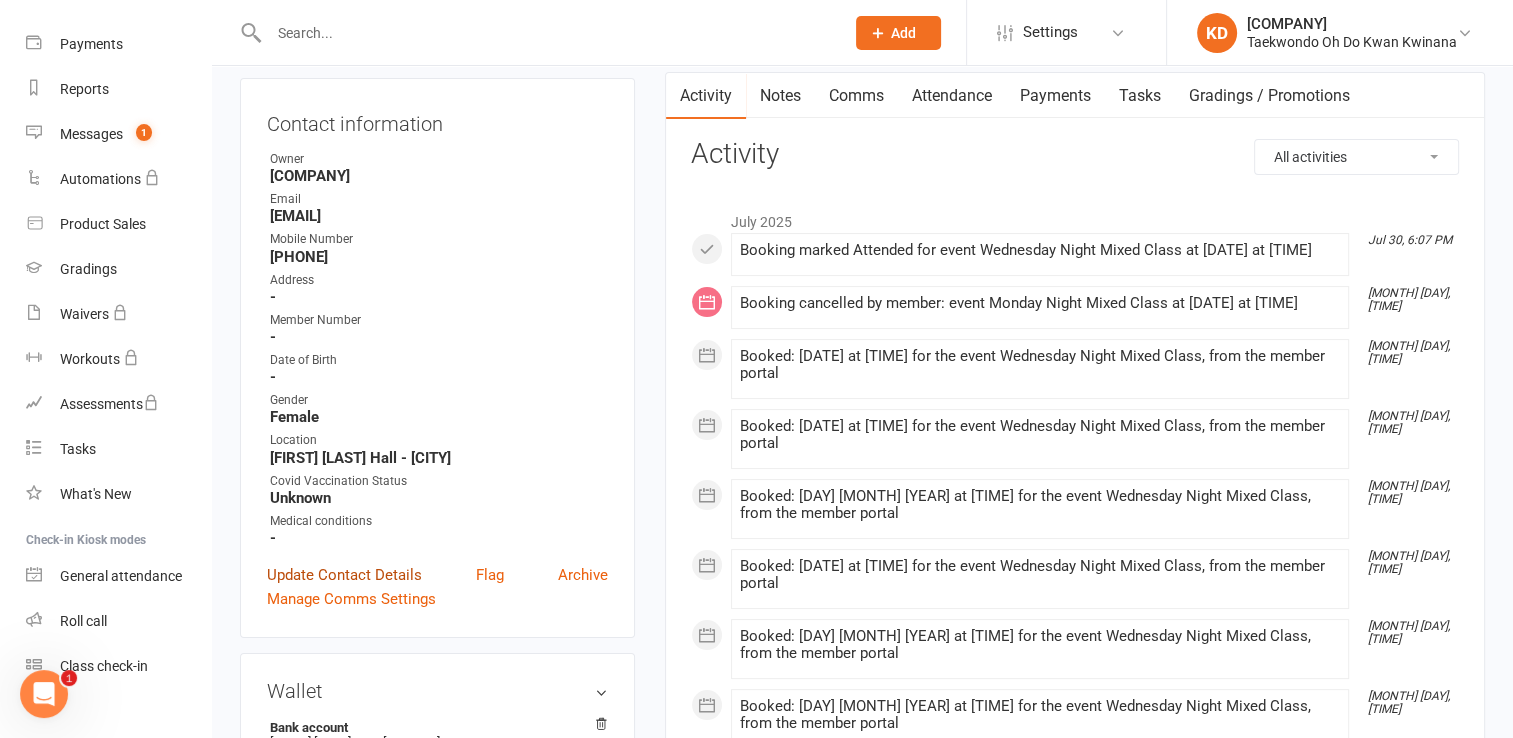 click on "Update Contact Details" at bounding box center (344, 575) 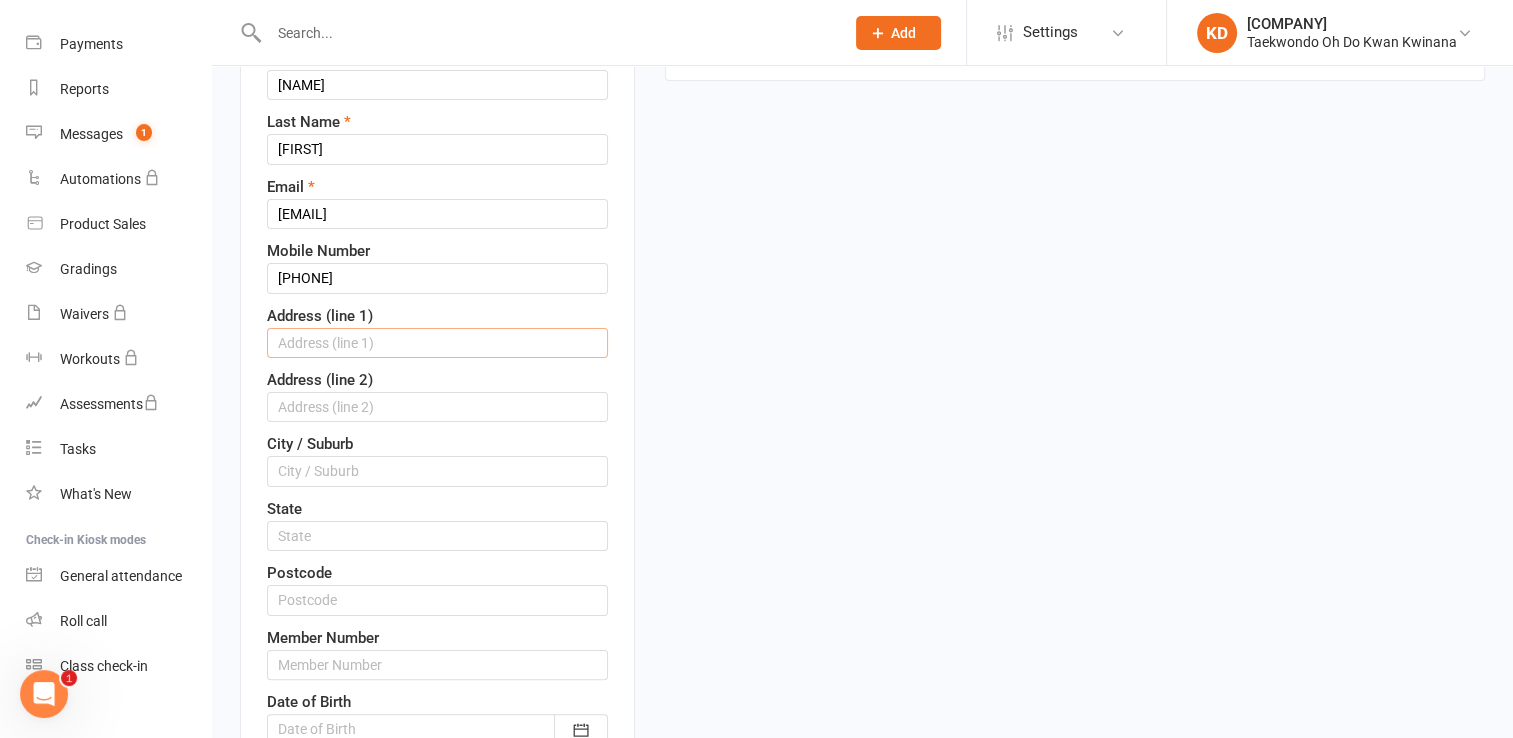 click at bounding box center [437, 343] 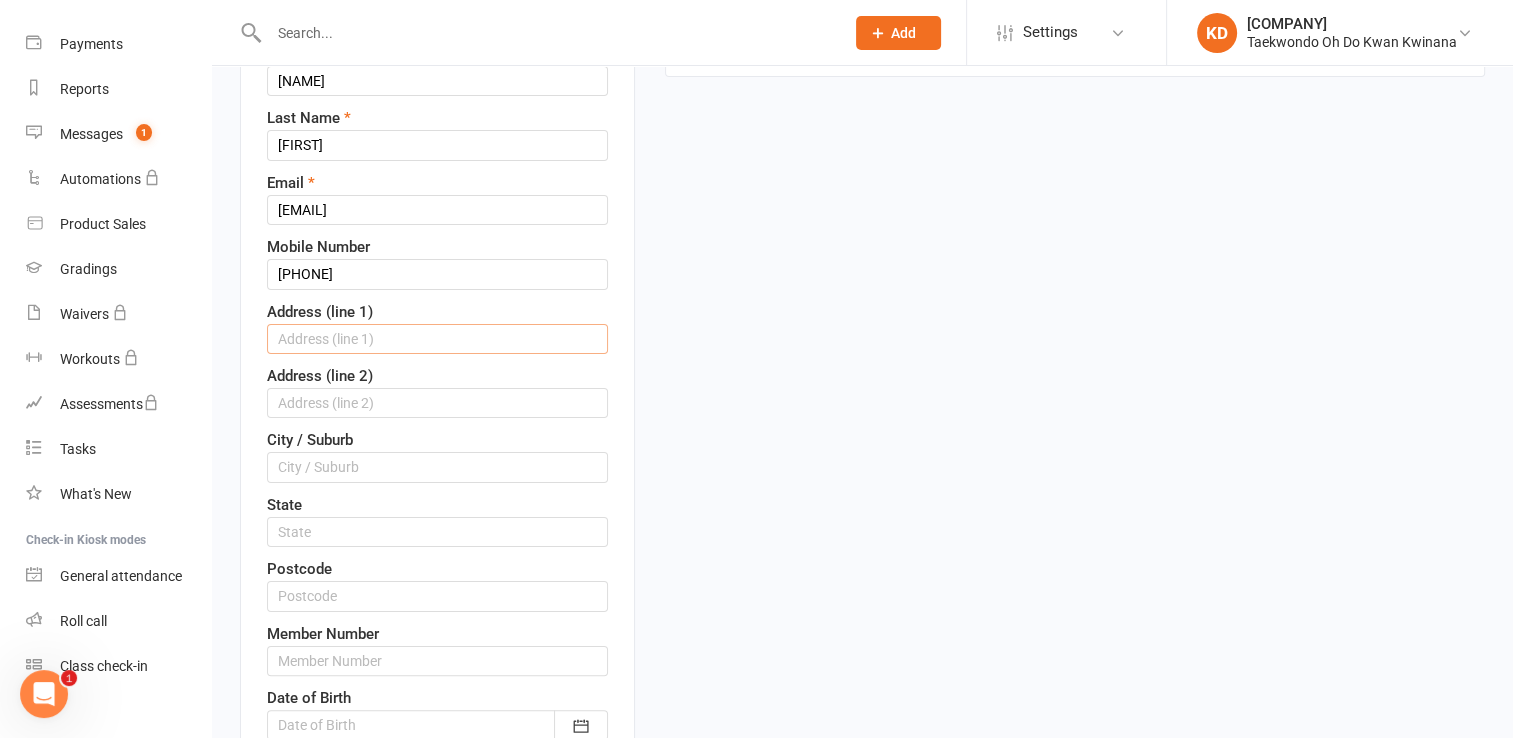 scroll, scrollTop: 292, scrollLeft: 0, axis: vertical 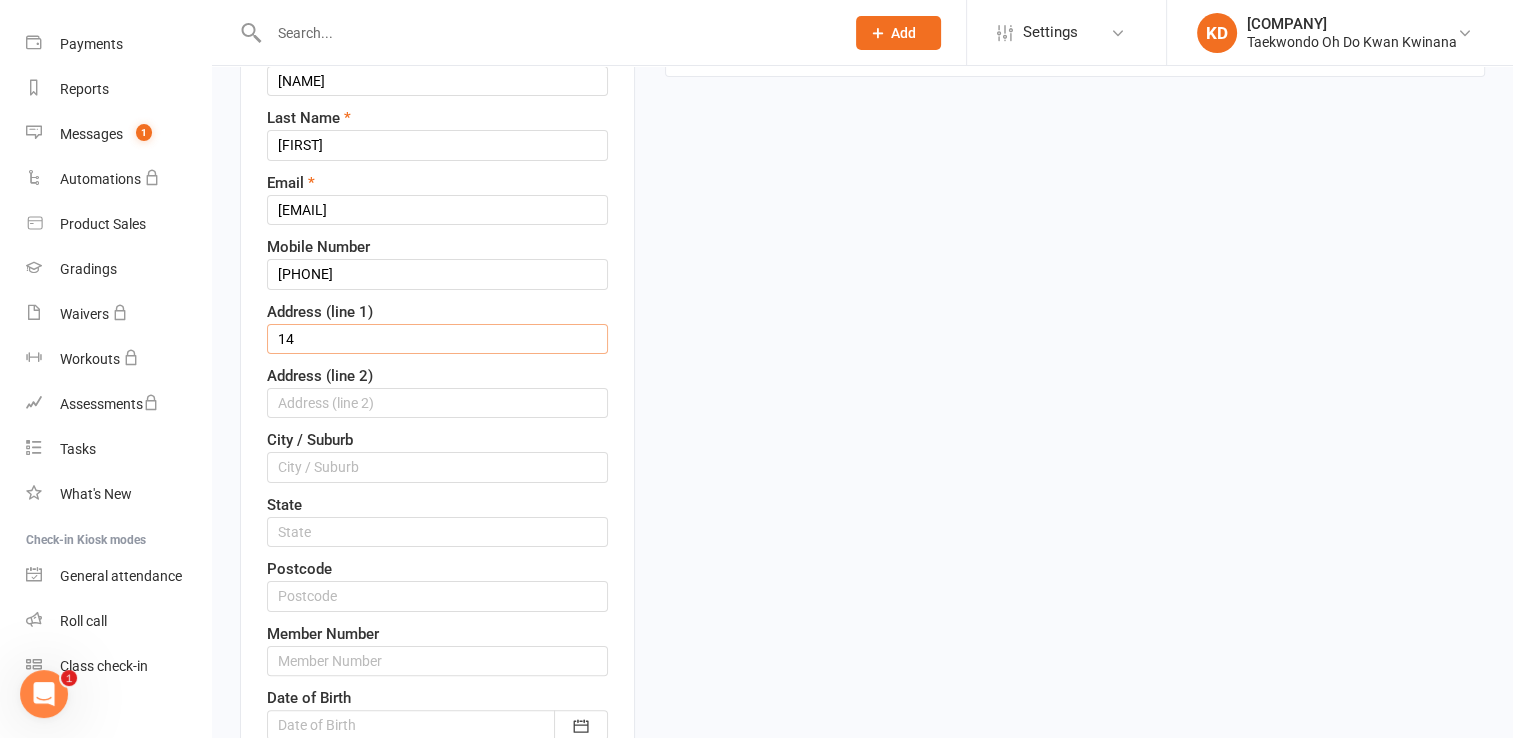 type on "[NUMBER] [STREET] [STREET]" 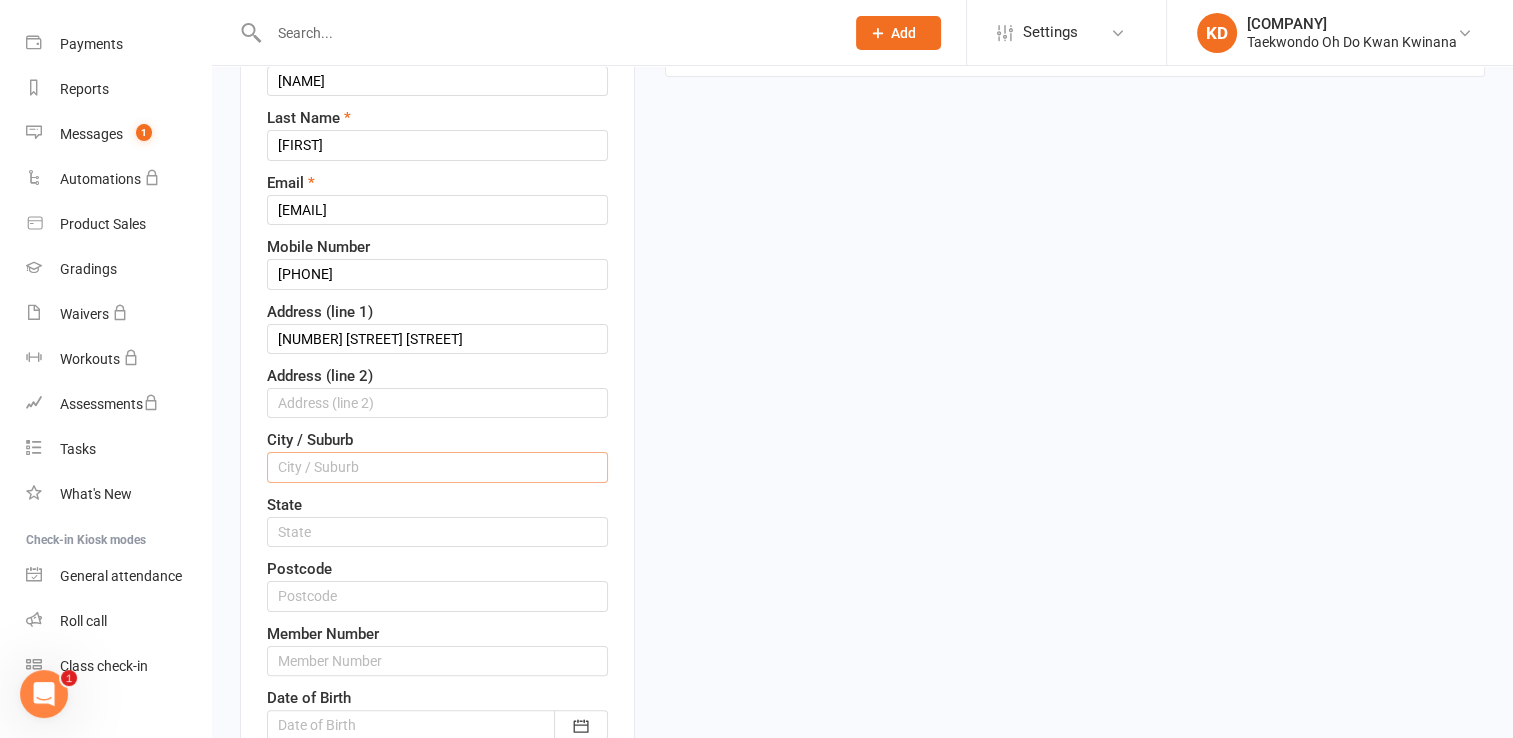 type on "Wellard" 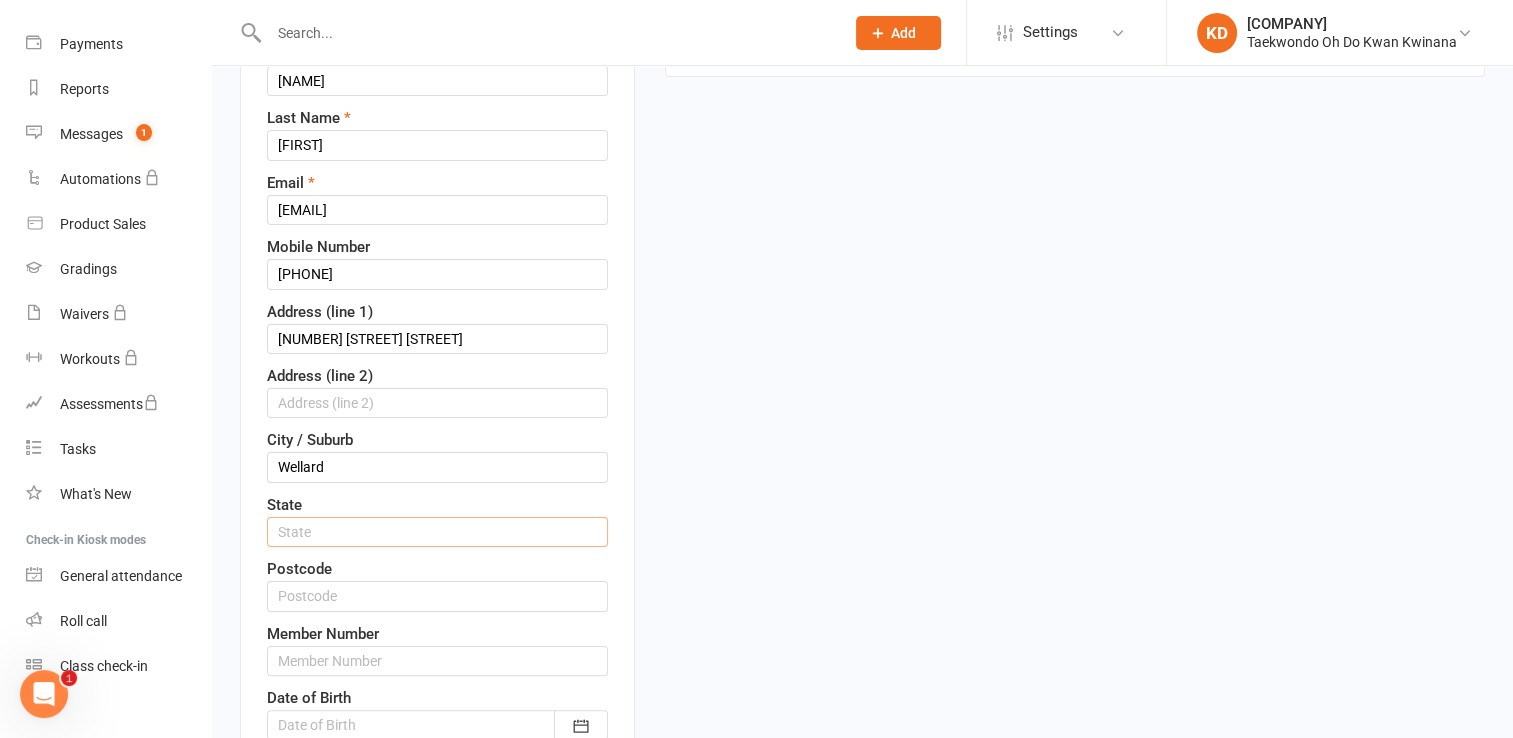 type on "WA" 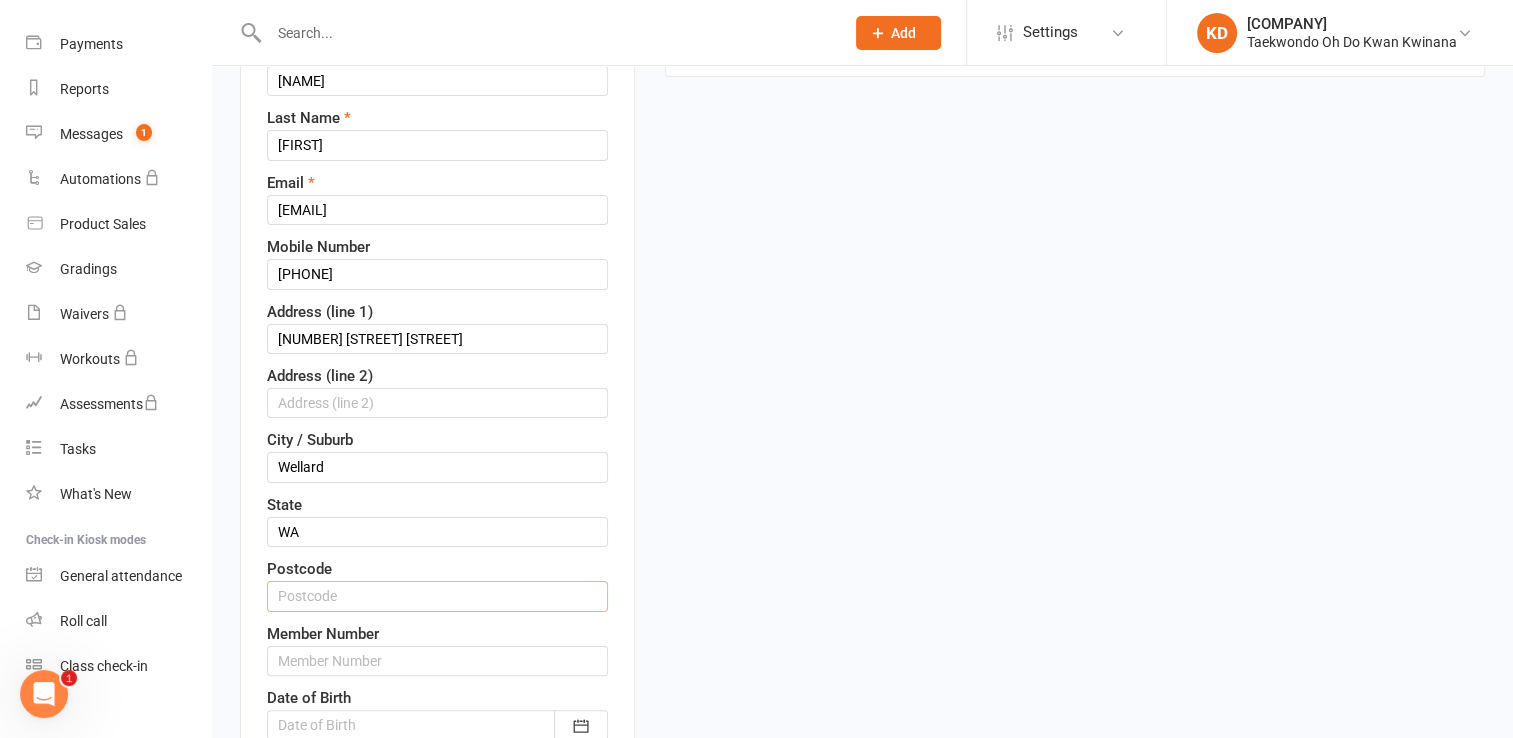 type on "6170" 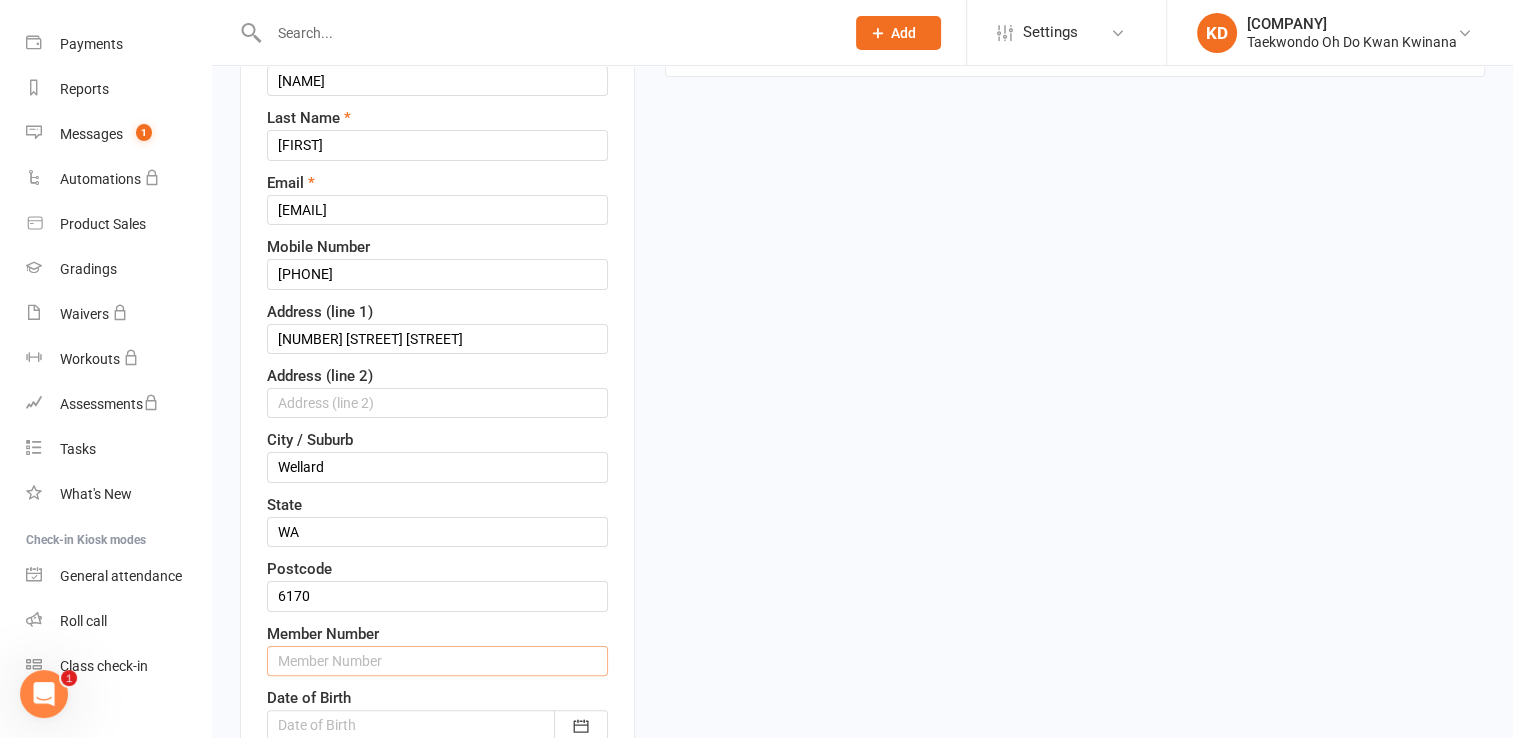 type on "[ID]" 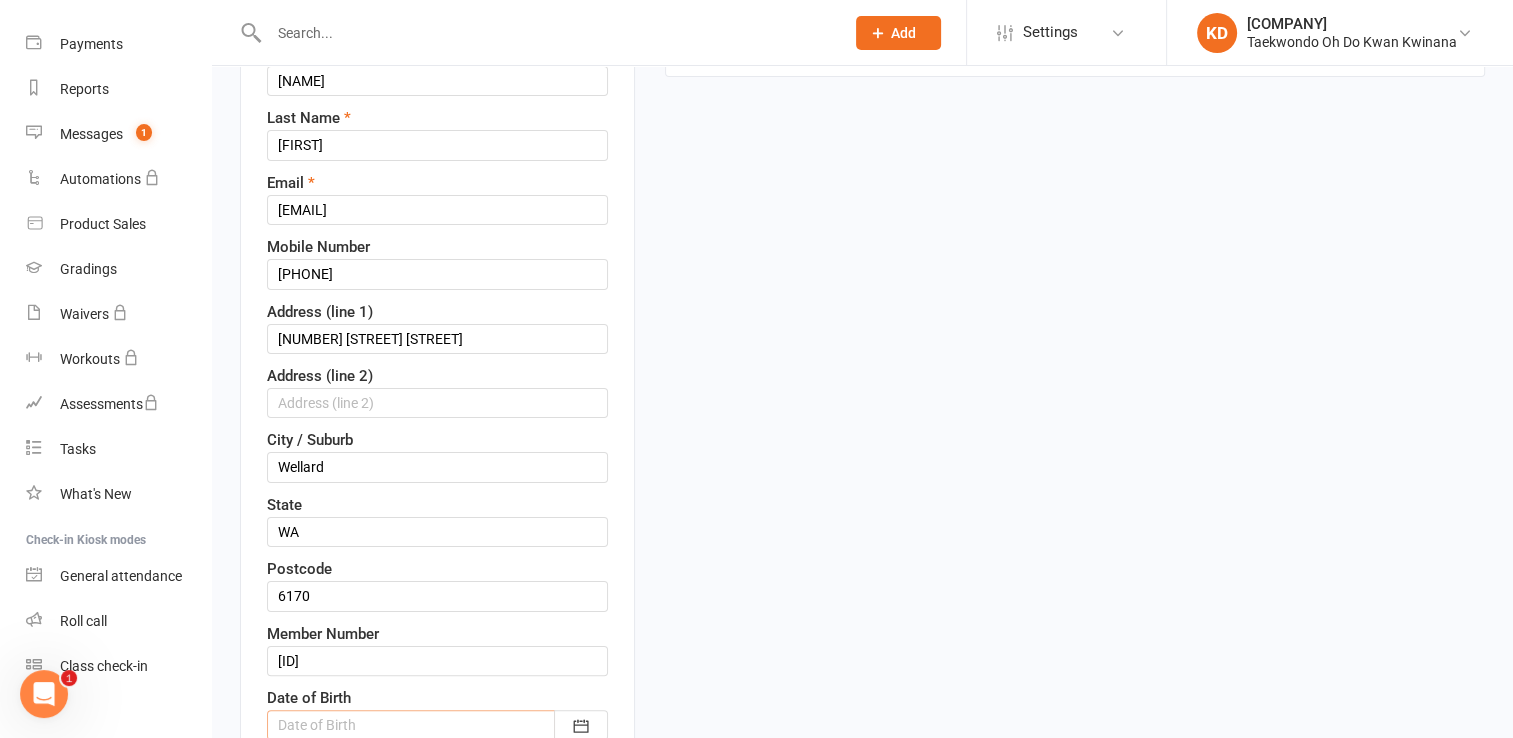 type on "[DAY] [MONTH] [YEAR]" 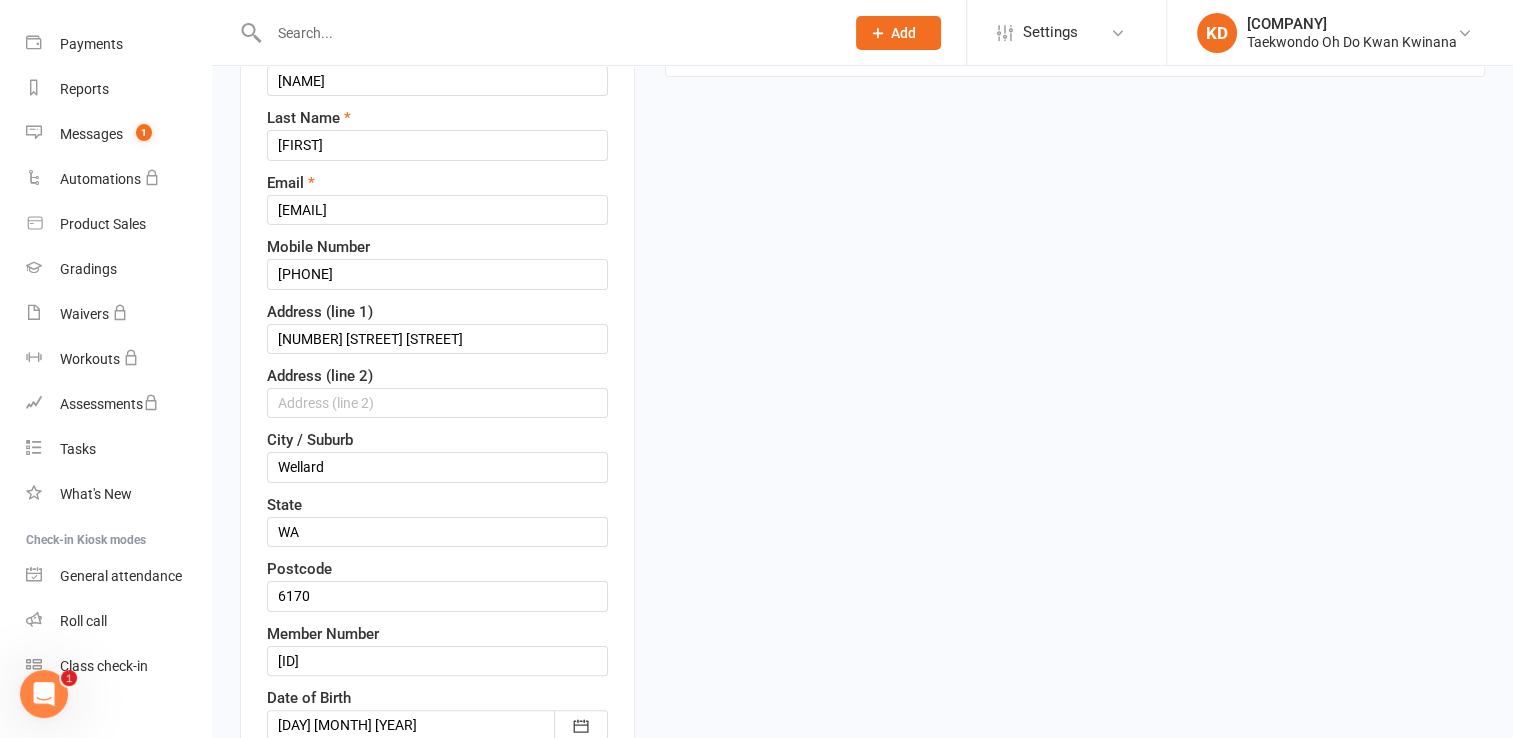 type on "Nil" 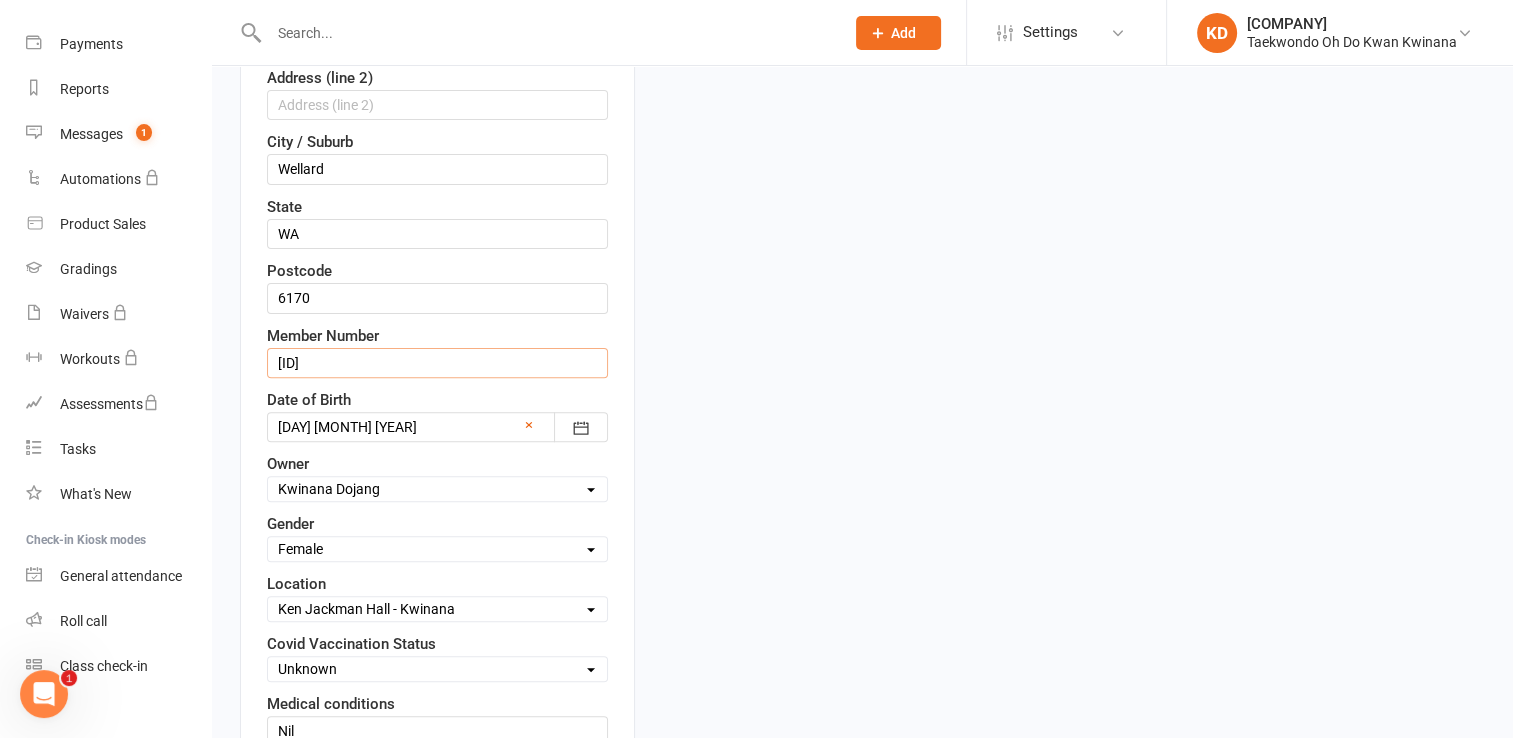 click on "[ID]" at bounding box center [437, 363] 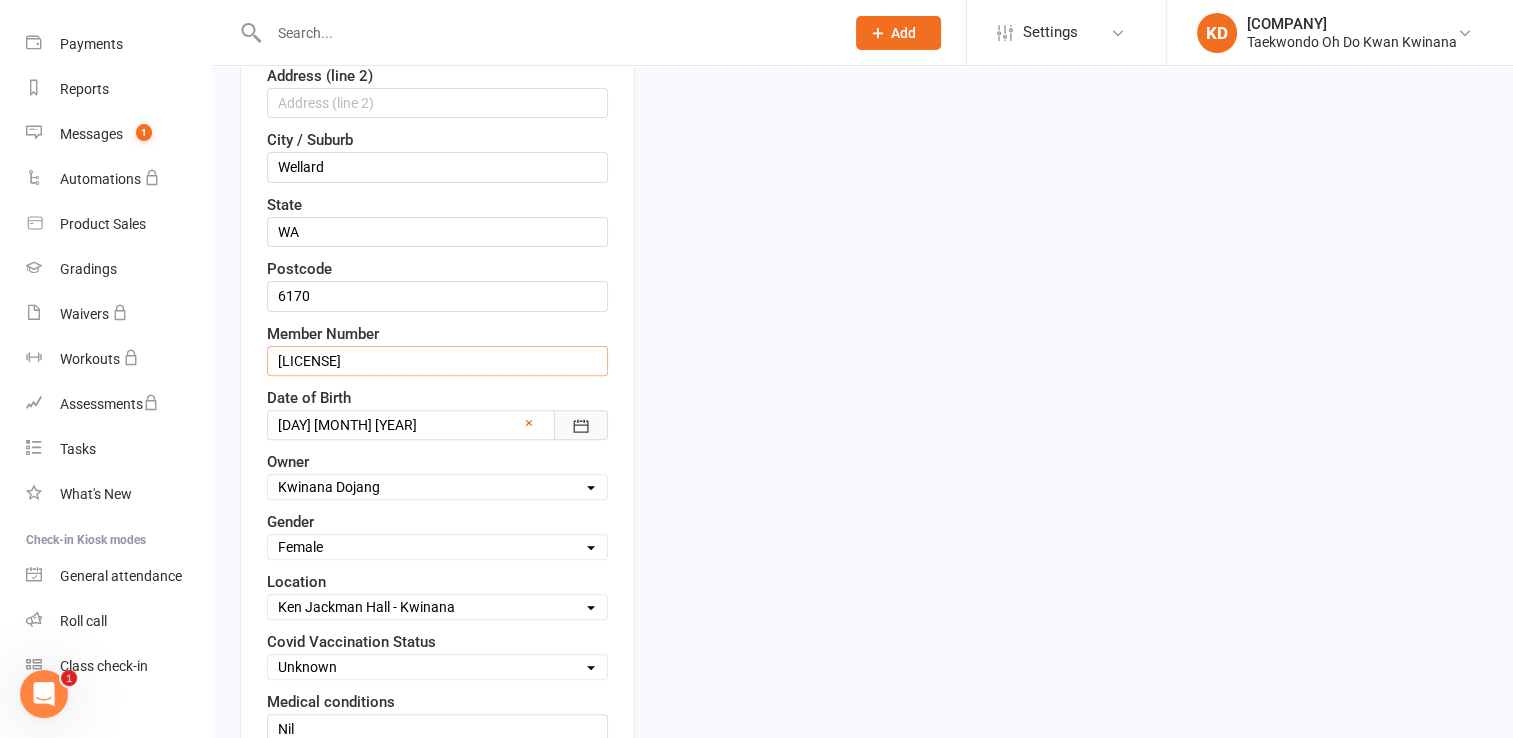 type on "[LICENSE]" 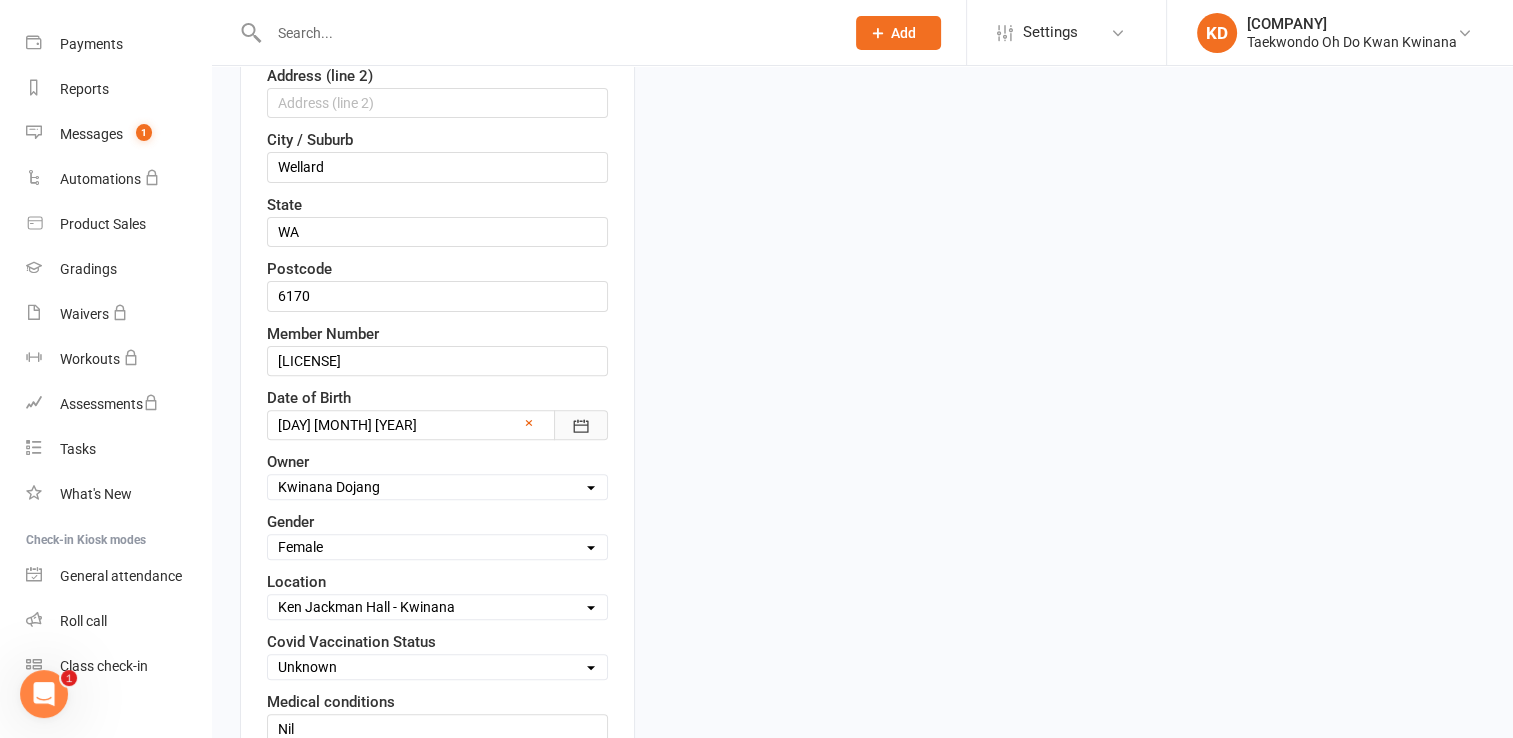 click 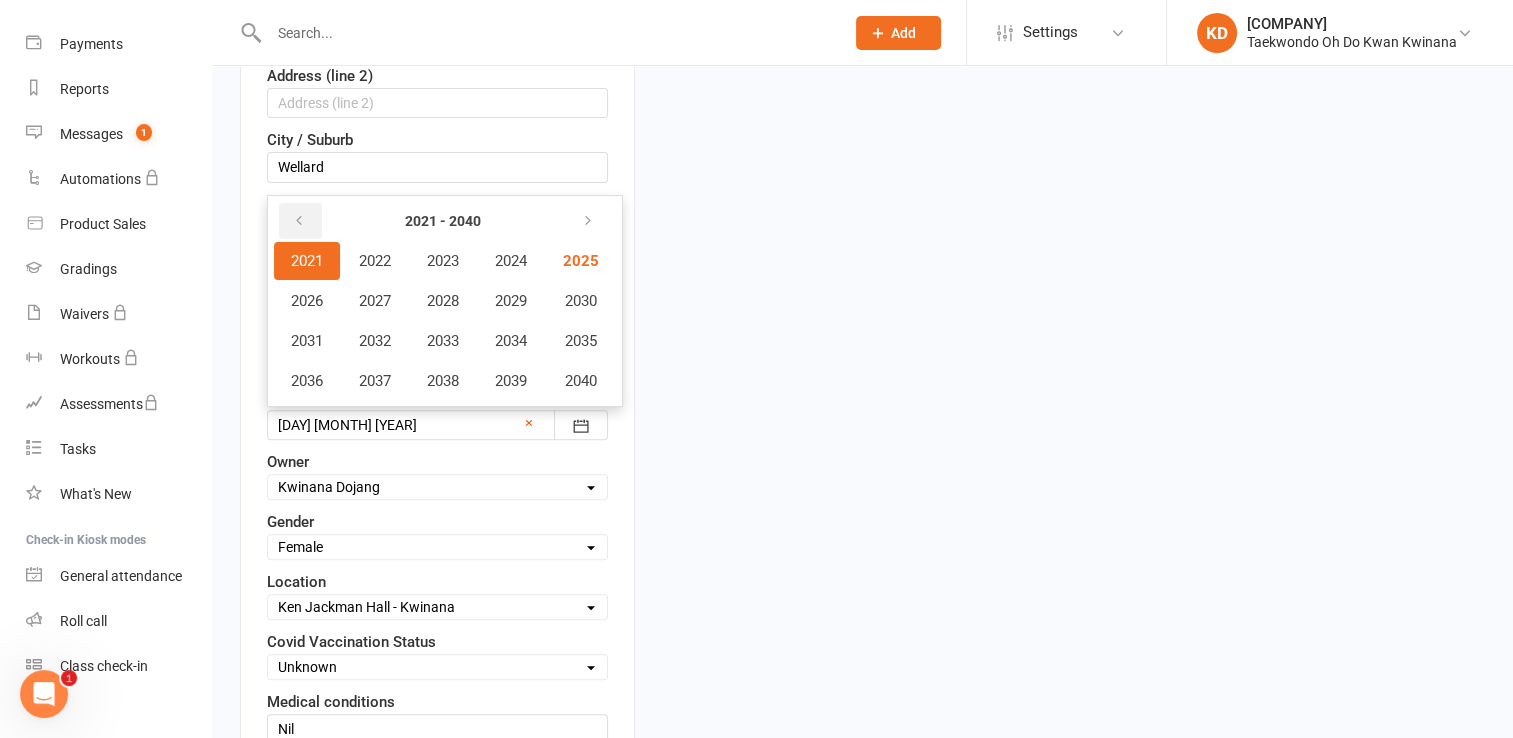 click at bounding box center [299, 221] 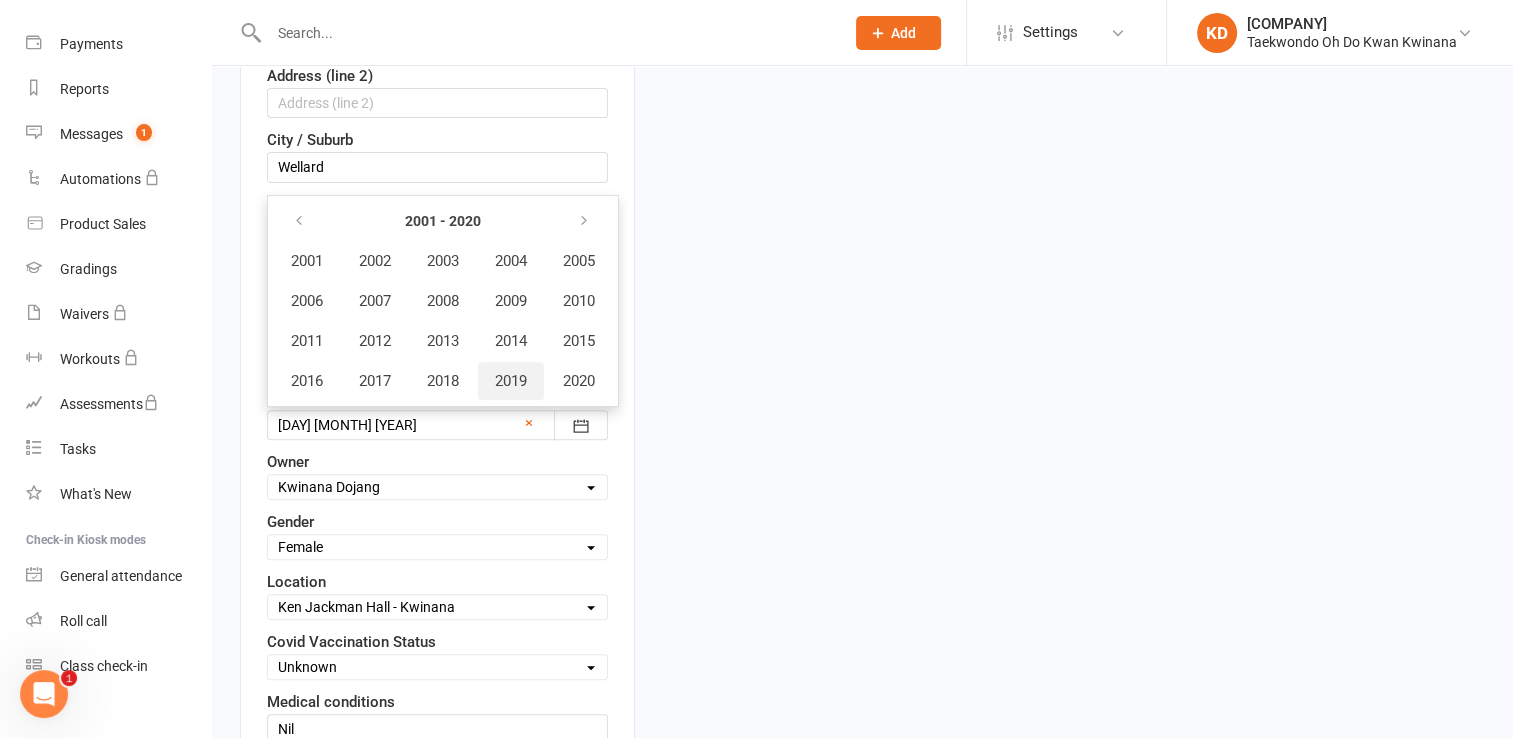 click on "2019" at bounding box center (511, 381) 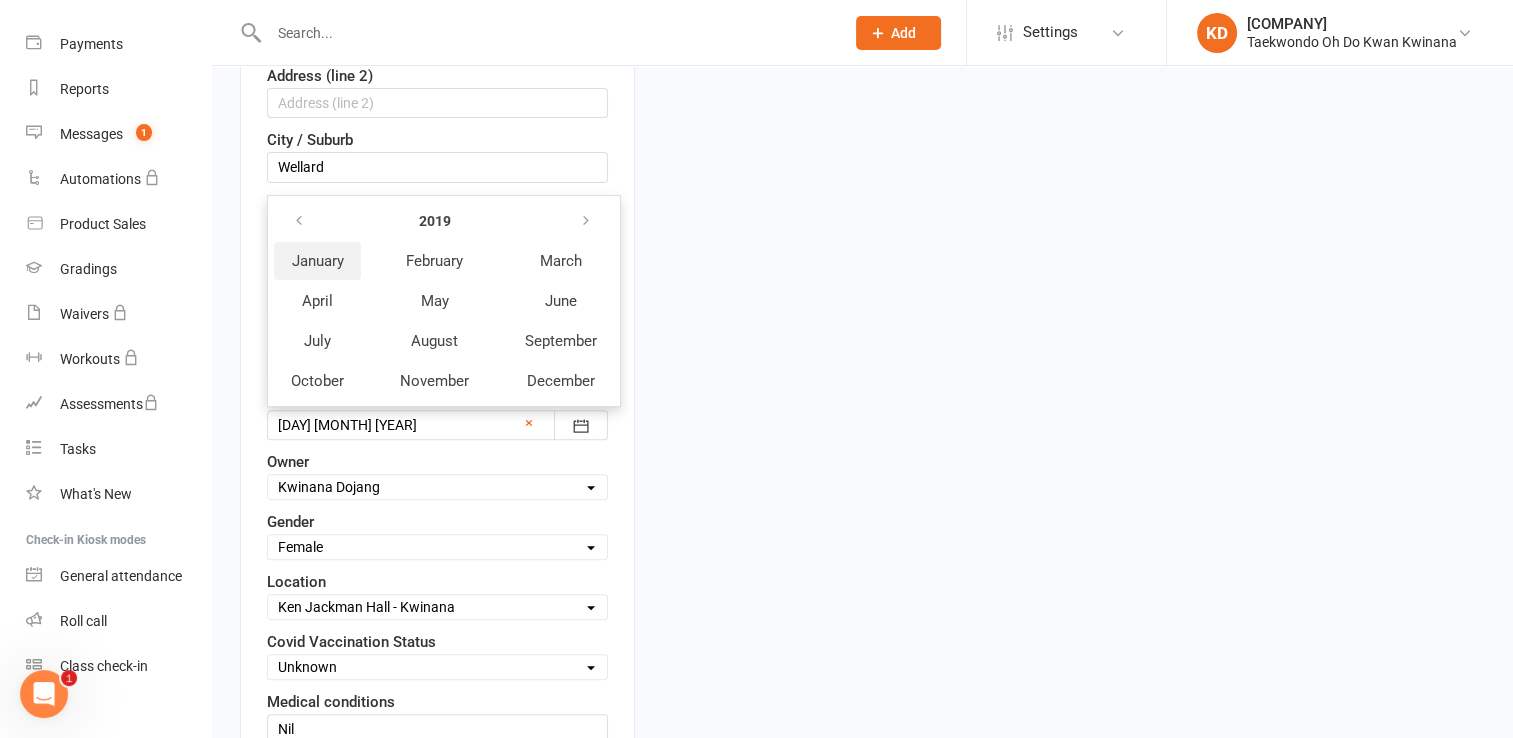 click on "January" at bounding box center (318, 261) 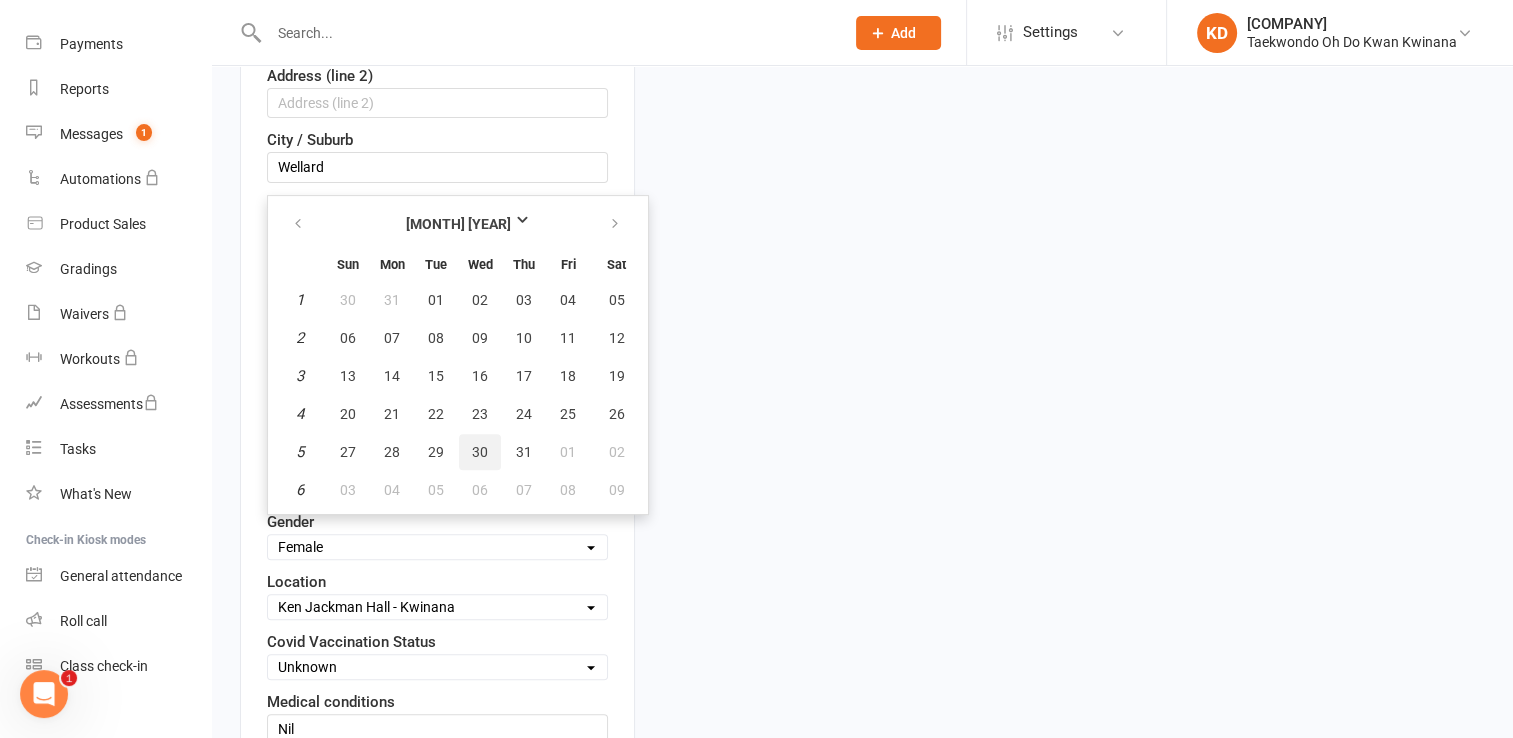 click on "30" at bounding box center [480, 452] 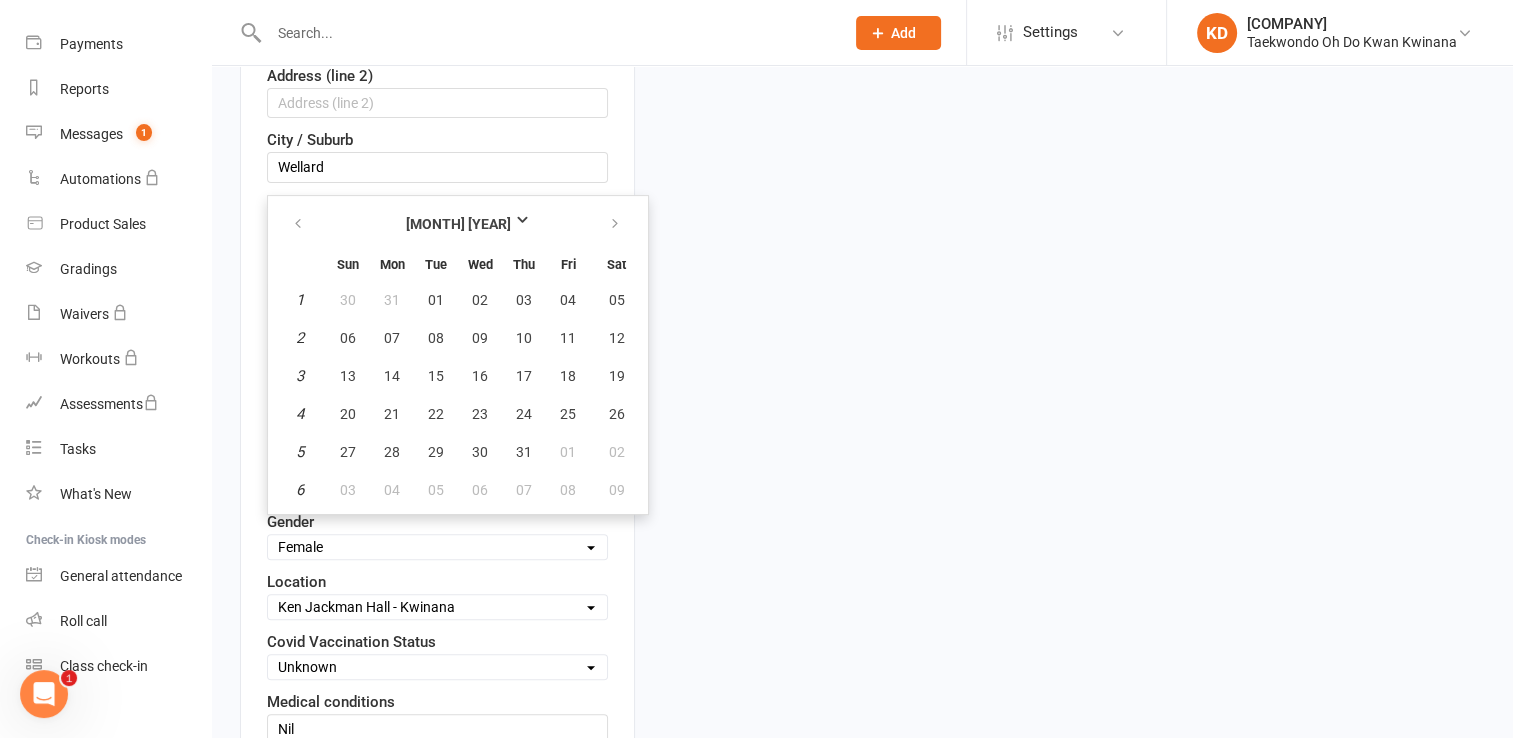 type on "[DAY] [MONTH] [YEAR]" 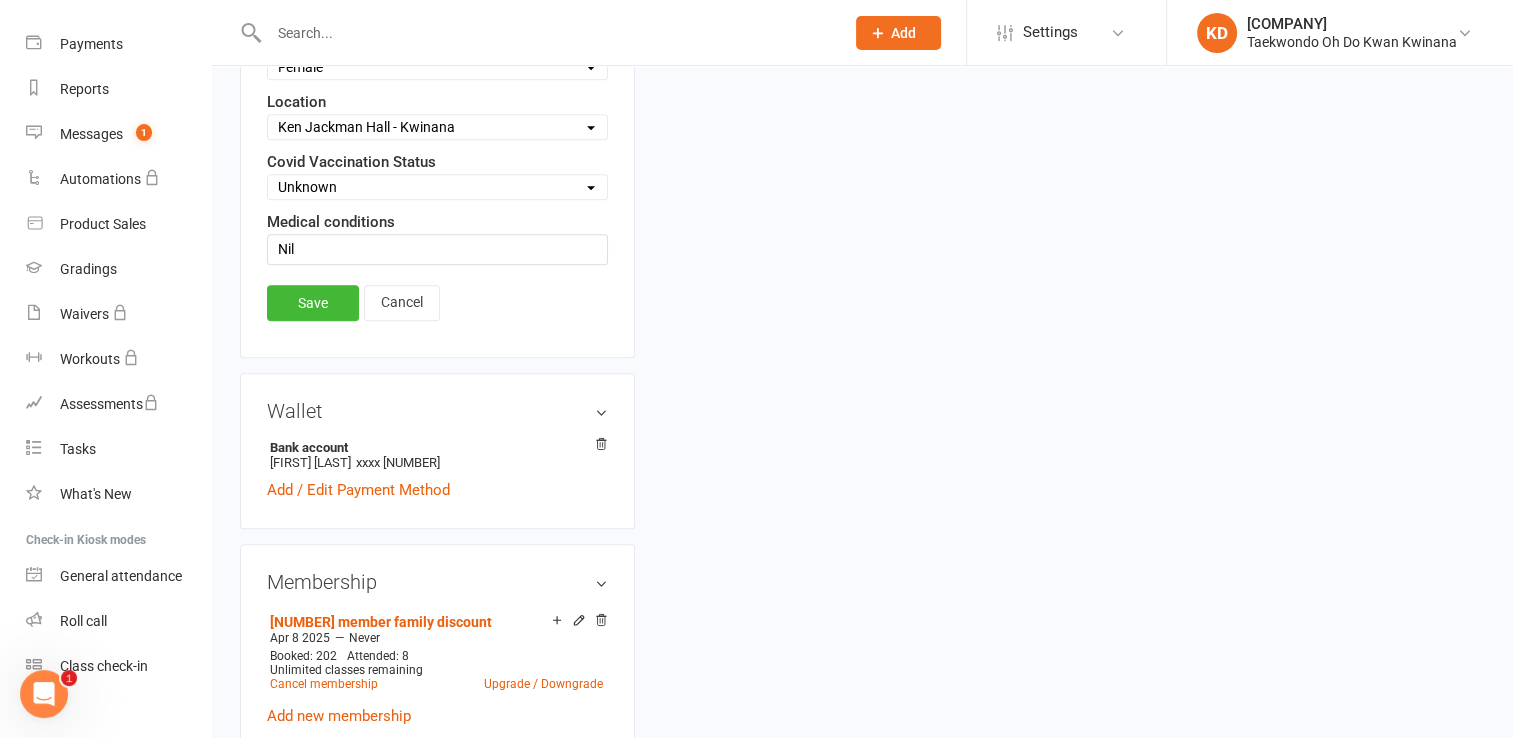 scroll, scrollTop: 1069, scrollLeft: 0, axis: vertical 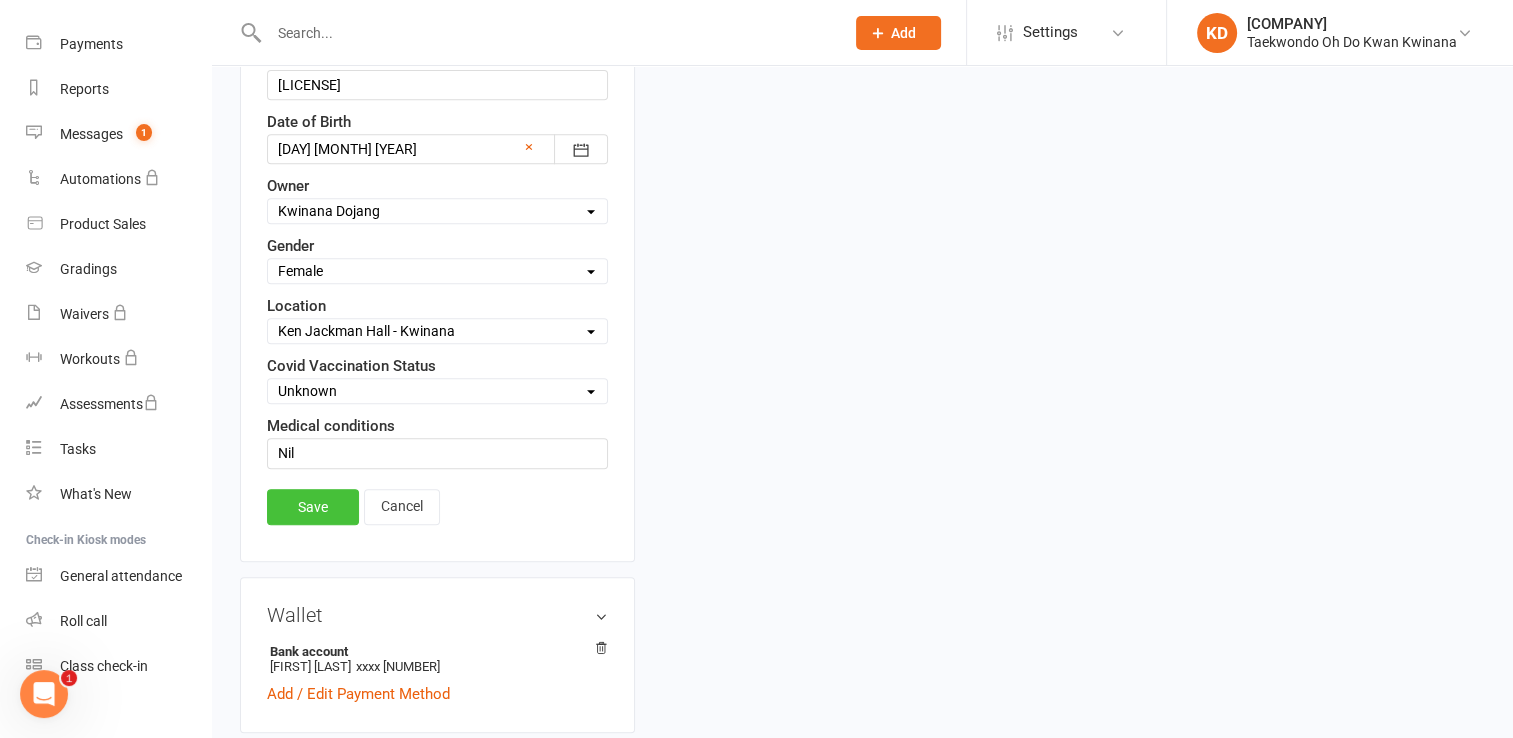 click on "Save" at bounding box center (313, 507) 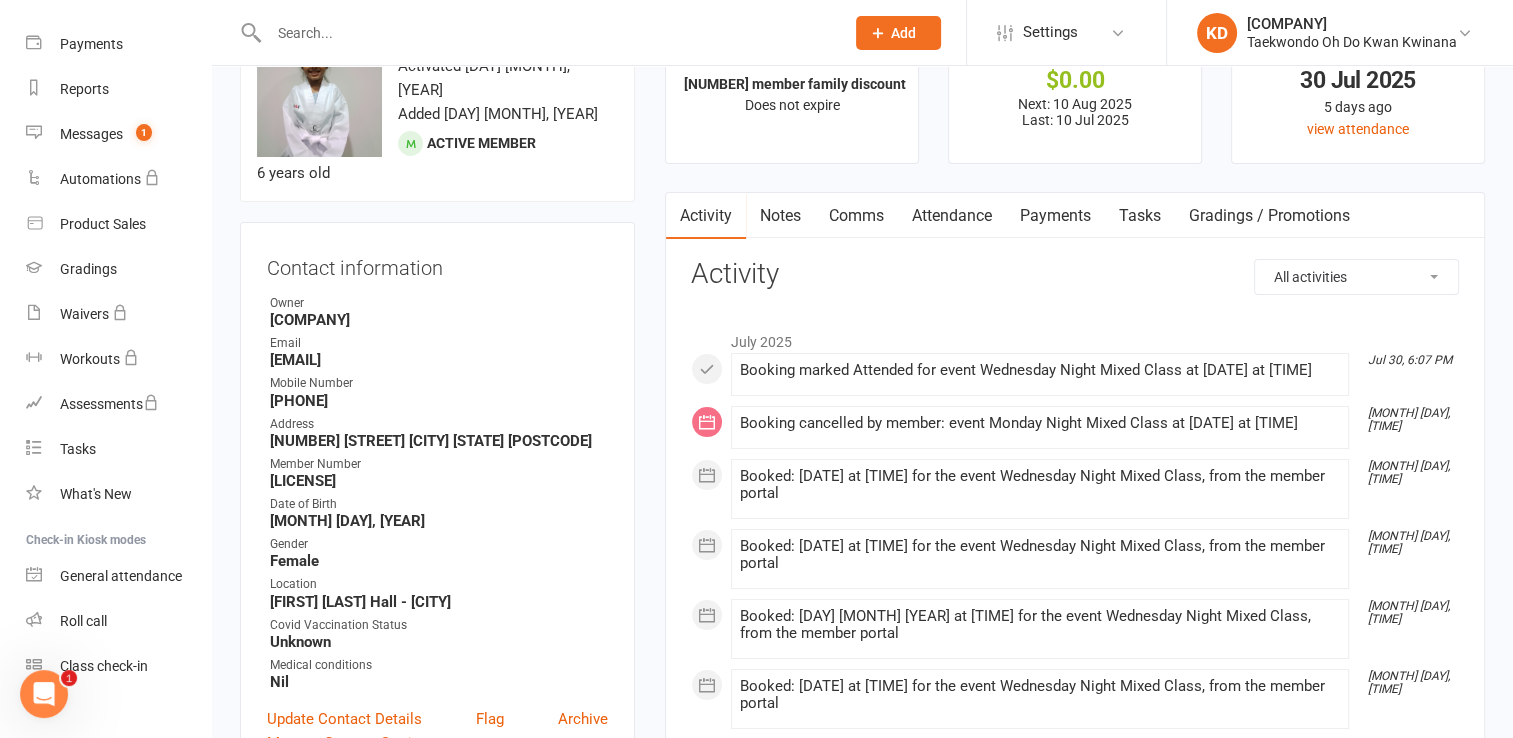 scroll, scrollTop: 0, scrollLeft: 0, axis: both 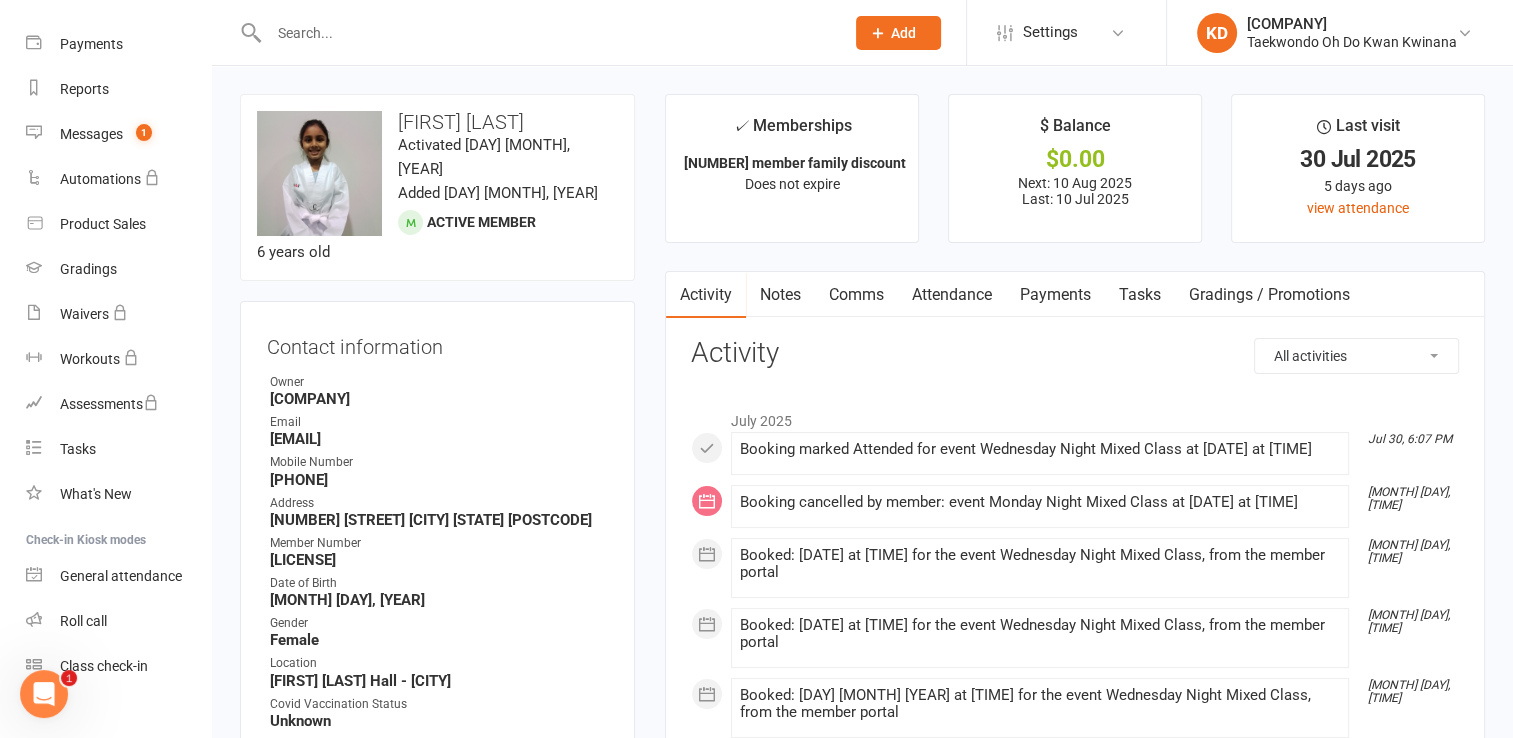 click at bounding box center (546, 33) 